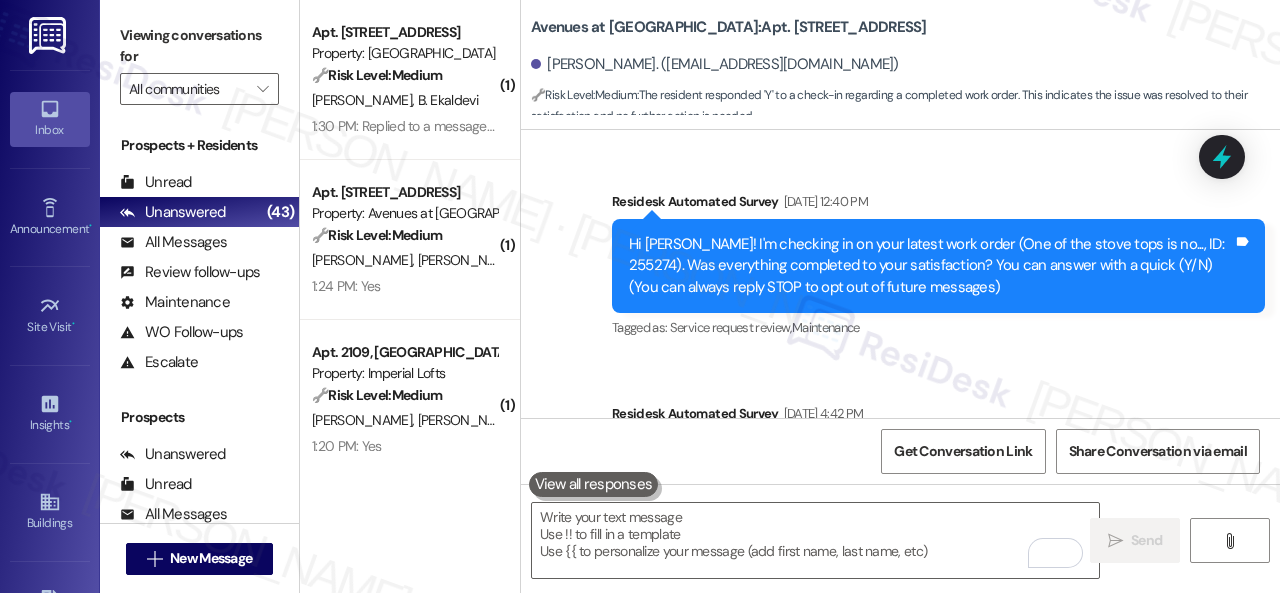 scroll, scrollTop: 0, scrollLeft: 0, axis: both 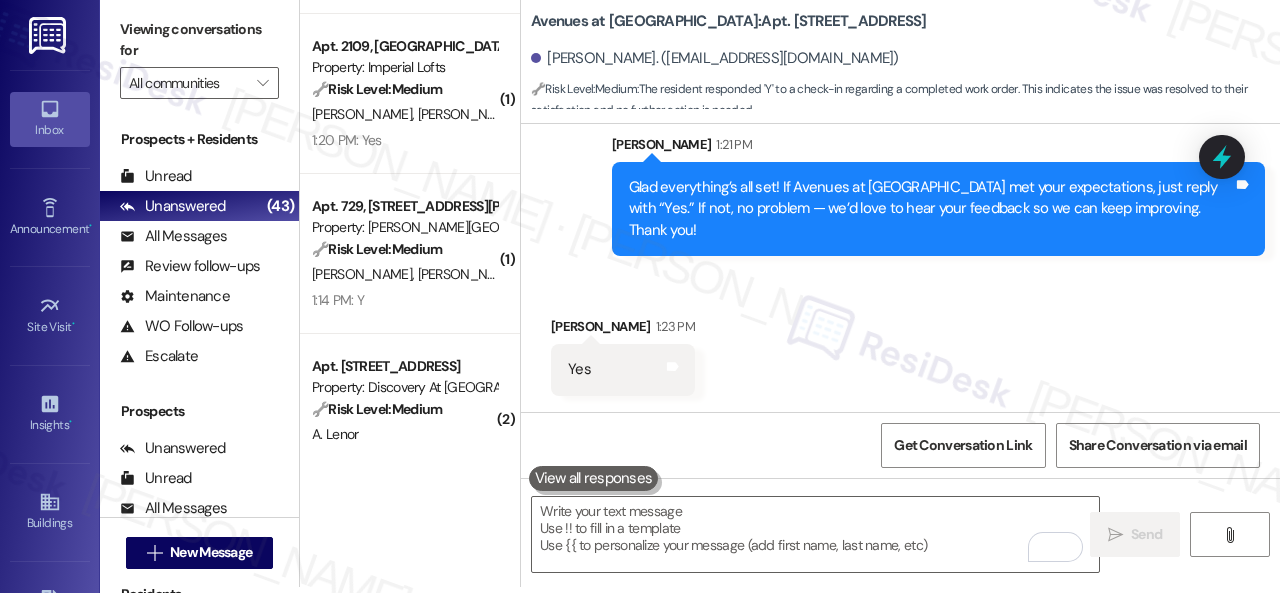 click on "Sent via SMS Sarah 1:21 PM Glad everything’s all set! If Avenues at Shadow Creek met your expectations, just reply with “Yes.” If not, no problem — we’d love to hear your feedback so we can keep improving. Thank you! Tags and notes" at bounding box center [900, 180] 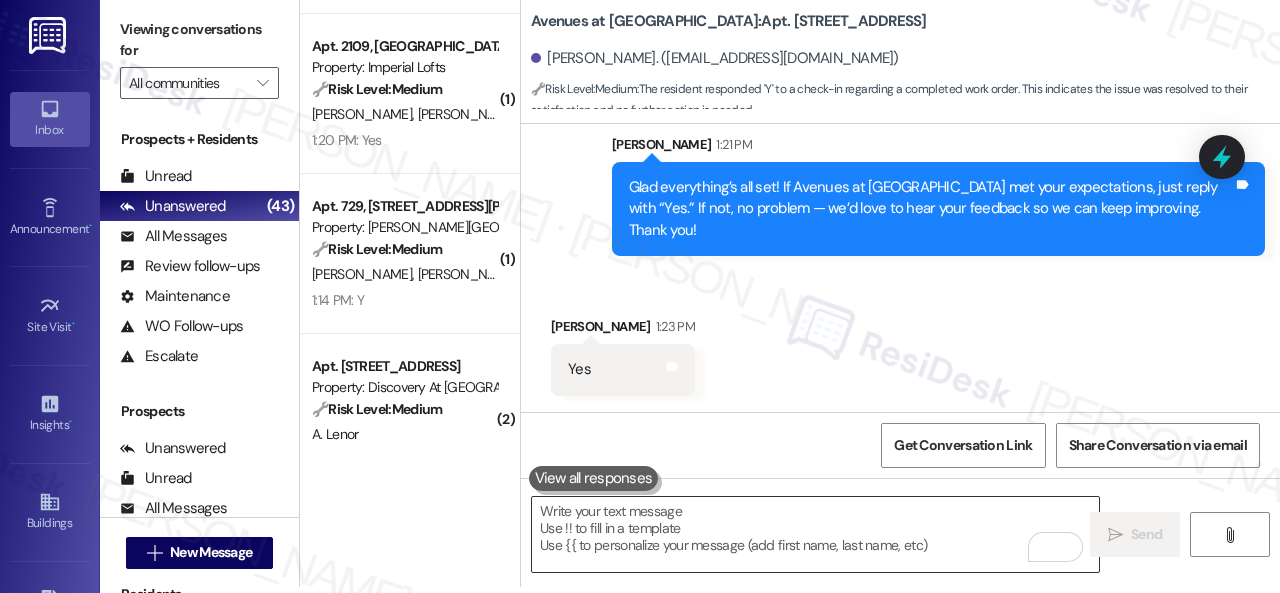 click at bounding box center (815, 534) 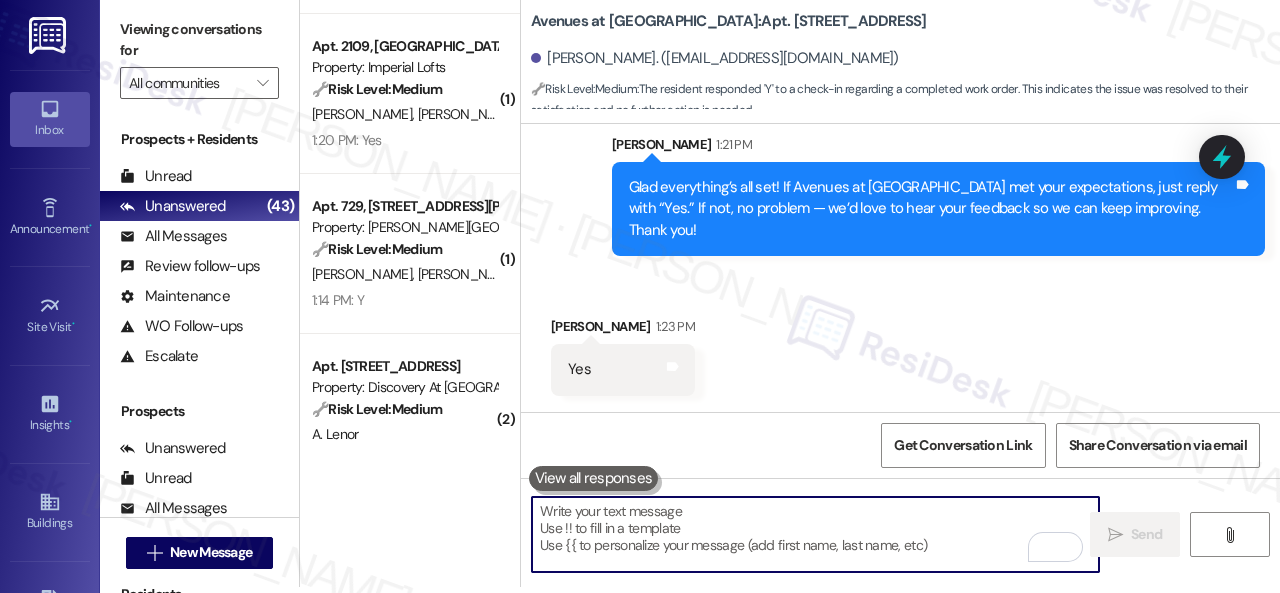 paste on "I'm glad you are satisfied with your home. Have you written a review for us before? If not, can I ask a quick favor? Would you mind writing one for us? I'll give you the link if you are willing.
If you've already done it or couldn't this time, no worries at all—no action is required. Thanks!" 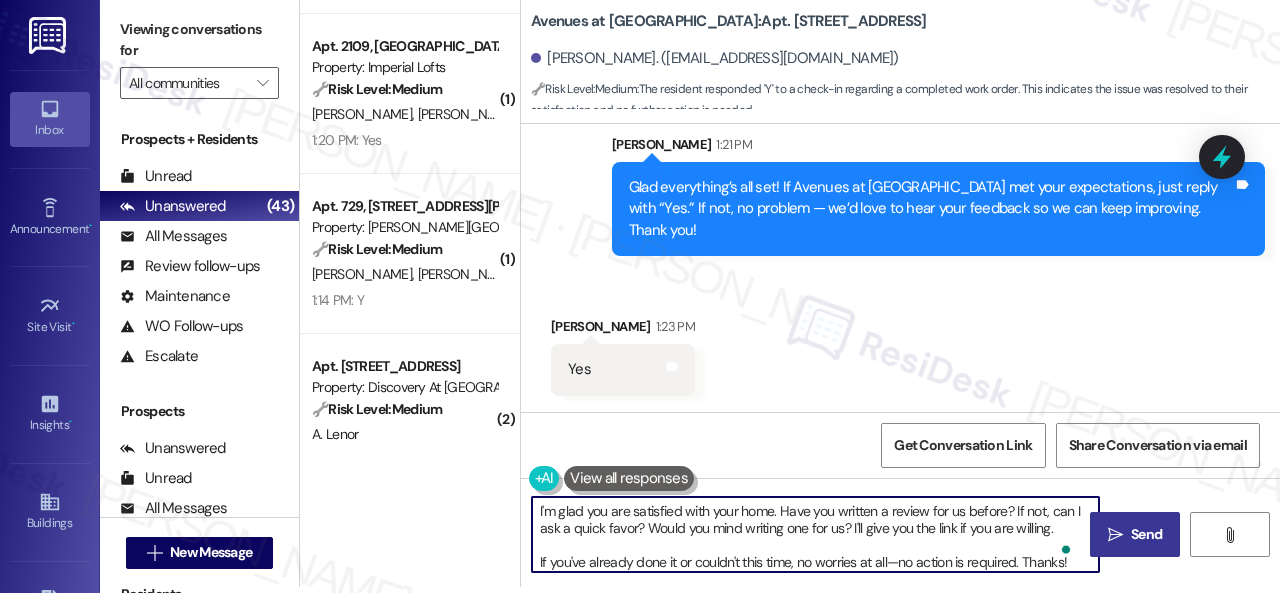 type on "I'm glad you are satisfied with your home. Have you written a review for us before? If not, can I ask a quick favor? Would you mind writing one for us? I'll give you the link if you are willing.
If you've already done it or couldn't this time, no worries at all—no action is required. Thanks!" 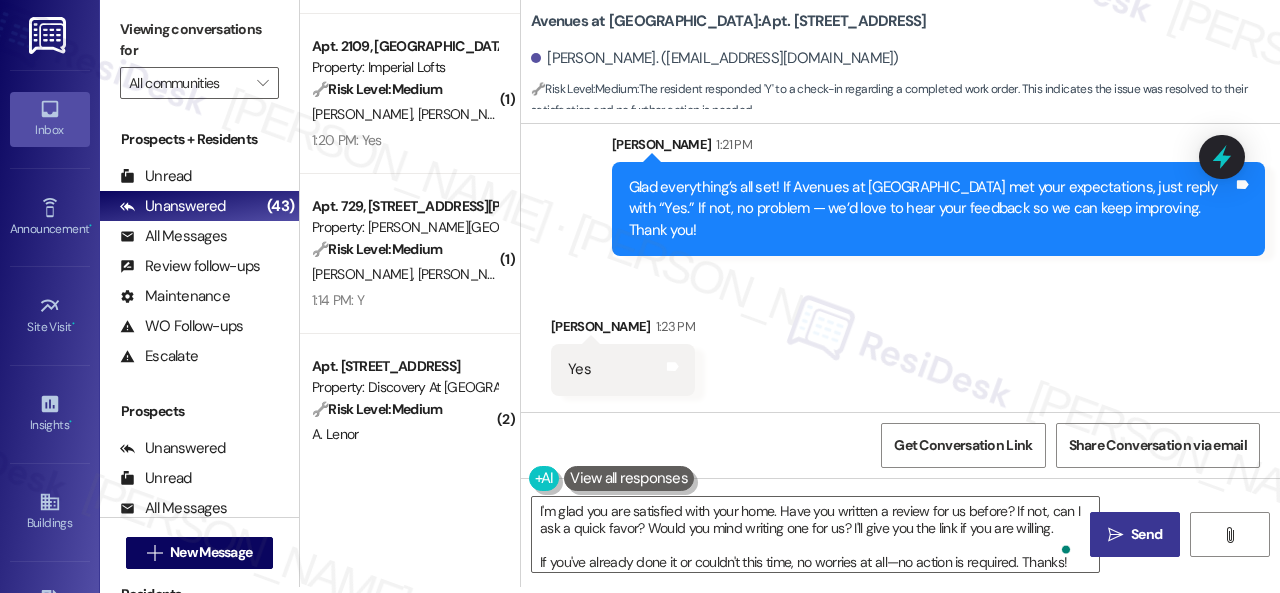 click on "" at bounding box center [1115, 535] 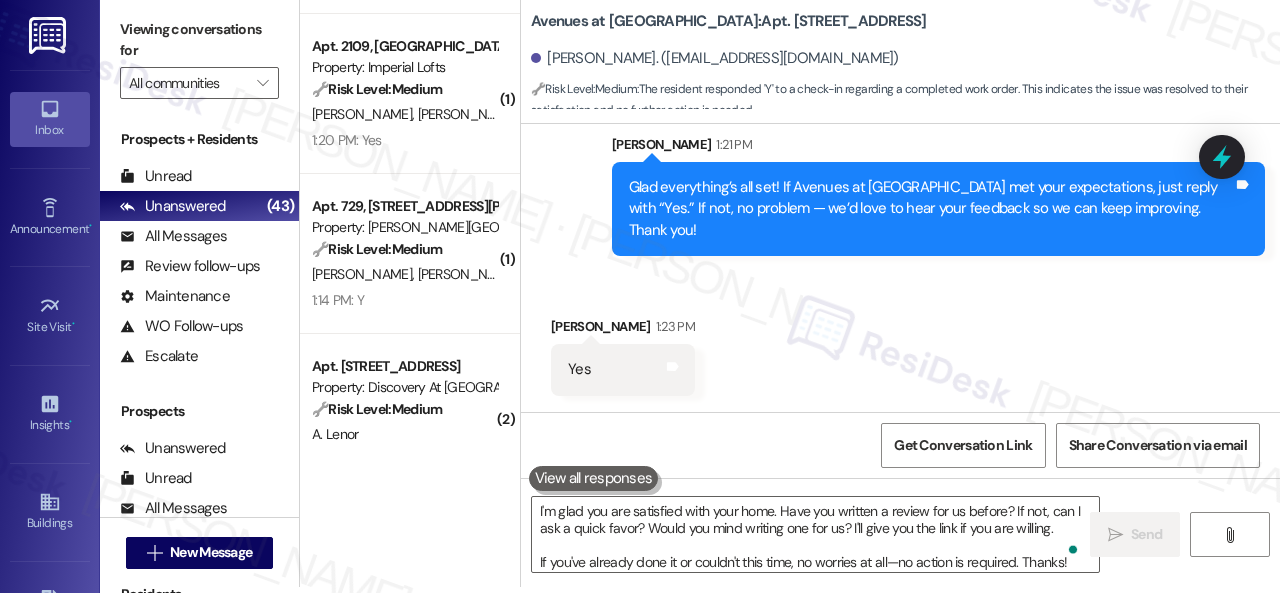 scroll, scrollTop: 0, scrollLeft: 0, axis: both 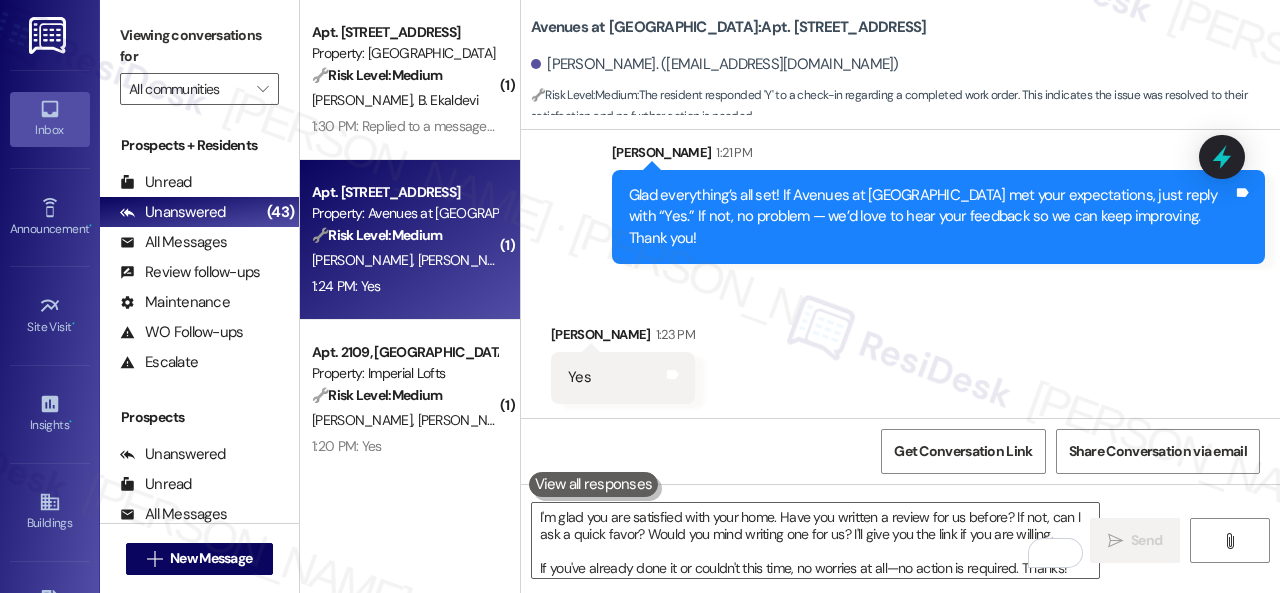 click on "[PERSON_NAME]" at bounding box center [471, 260] 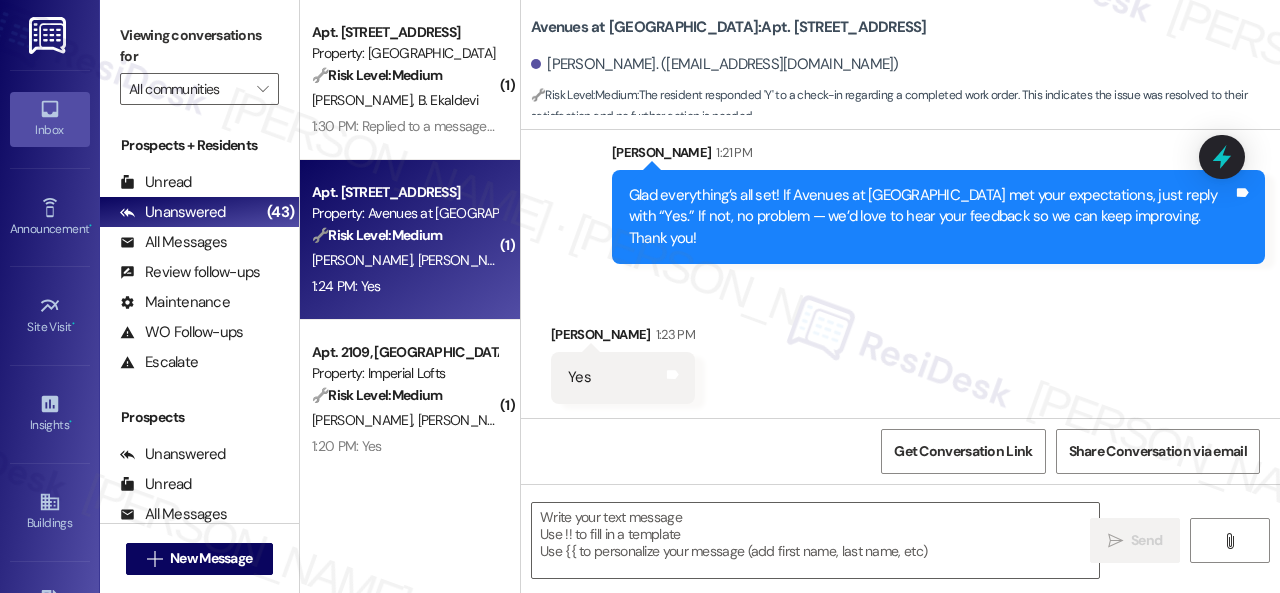 type on "Fetching suggested responses. Please feel free to read through the conversation in the meantime." 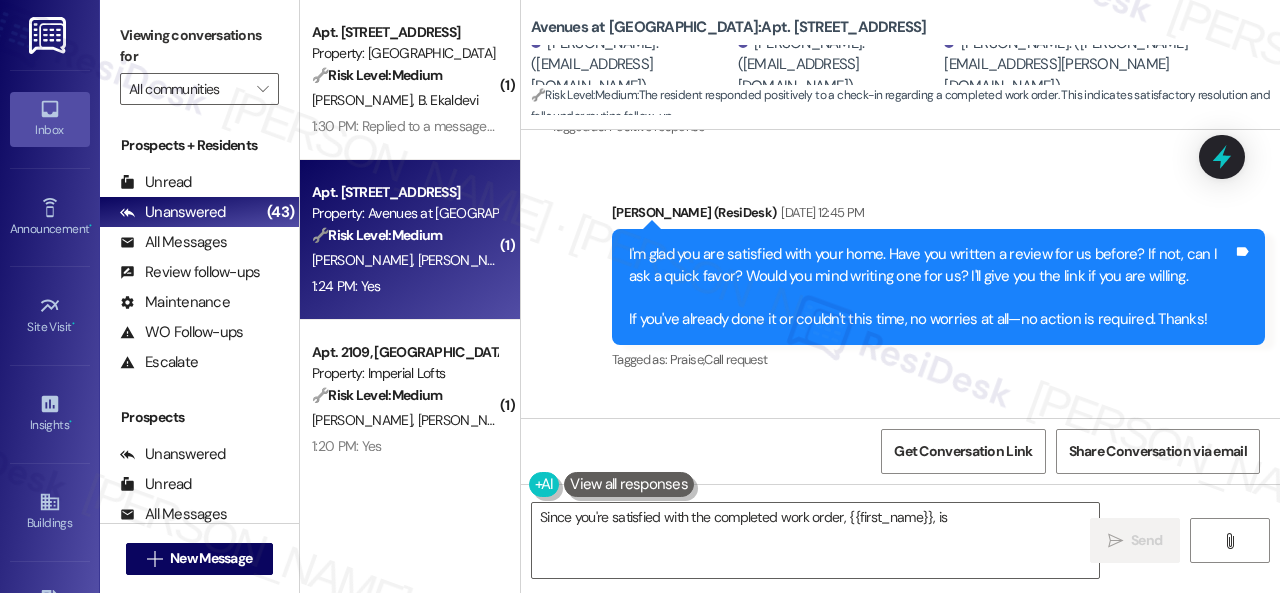scroll, scrollTop: 1431, scrollLeft: 0, axis: vertical 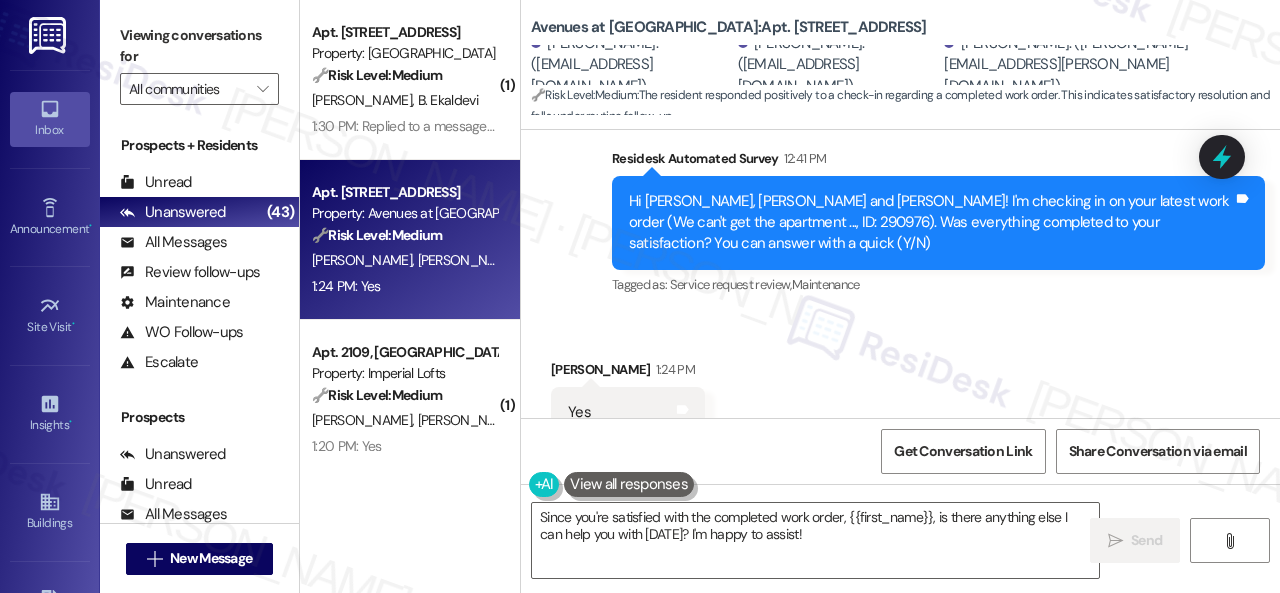 click on "Sent via SMS Sarah   (ResiDesk) Jul 01, 2025 at 12:45 PM I'm glad you are satisfied with your home. Have you written a review for us before? If not, can I ask a quick favor? Would you mind writing one for us? I'll give you the link if you are willing.
If you've already done it or couldn't this time, no worries at all—no action is required. Thanks! Tags and notes Tagged as:   Praise ,  Click to highlight conversations about Praise Call request Click to highlight conversations about Call request Survey, sent via SMS Residesk Automated Survey 12:41 PM Hi Iris, Robert and Chad! I'm checking in on your latest work order (We can't get the apartment ..., ID: 290976). Was everything completed to your satisfaction? You can answer with a quick (Y/N) Tags and notes Tagged as:   Service request review ,  Click to highlight conversations about Service request review Maintenance Click to highlight conversations about Maintenance" at bounding box center [900, 92] 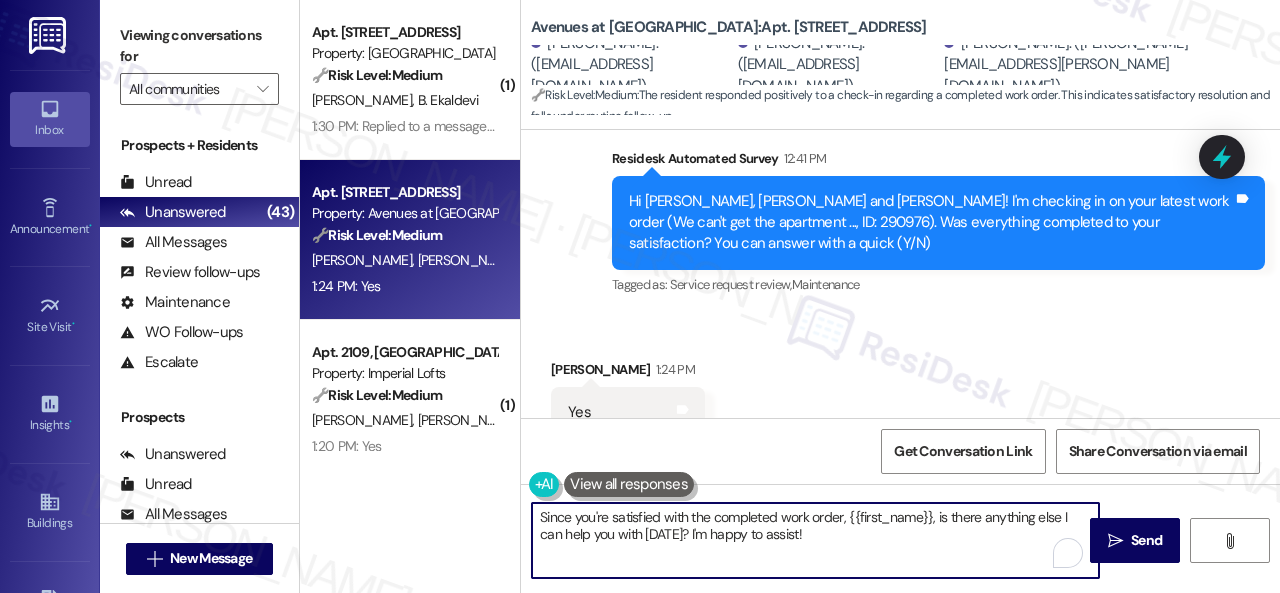 drag, startPoint x: 590, startPoint y: 536, endPoint x: 390, endPoint y: 508, distance: 201.95049 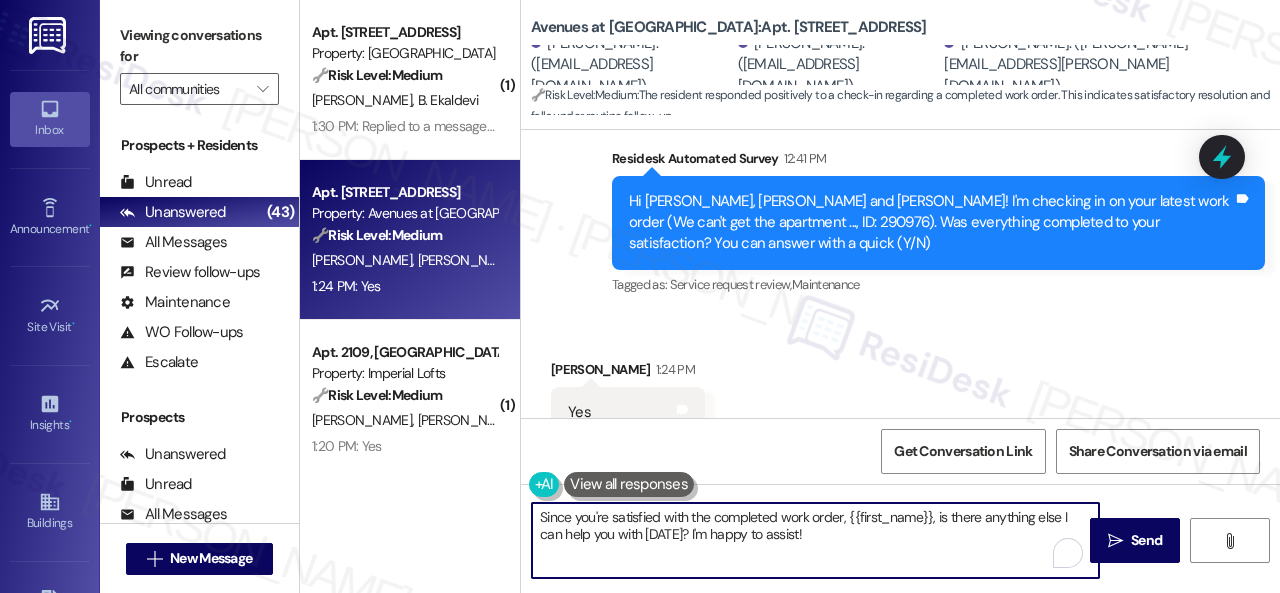 click on "( 1 ) Apt. 3008, 1550 Katy Gap Rd Property: Grand Villas 🔧  Risk Level:  Medium The resident confirmed the work order was completed. This is a routine follow-up on a maintenance request. S. Dase B. Ekaldevi 1:30 PM: Replied to a message:Work order completed  1:30 PM: Replied to a message:Work order completed  Apt. 5109, 12501 Broadway St Property: Avenues at Shadow Creek 🔧  Risk Level:  Medium The resident responded positively to a check-in regarding a completed work order. This indicates satisfactory resolution and falls under routine follow-up. C. Buckmaster R. Buckmaster I. Buckmaster 1:24 PM: Yes 1:24 PM: Yes ( 1 ) Apt. 2109, 2 Stadium Dr Property: Imperial Lofts 🔧  Risk Level:  Medium The resident is simply confirming the completion of a fire alarm work order. This is a routine follow-up and does not indicate any urgent issues or dissatisfaction. H. Jensen M. Alexander 1:20 PM: Yes 1:20 PM: Yes ( 1 ) Apt. 729, 4101 S Custer Rd Property: Craig Ranch 🔧  Risk Level:  Medium A. Gaddam 1:14 PM: Y" at bounding box center (790, 296) 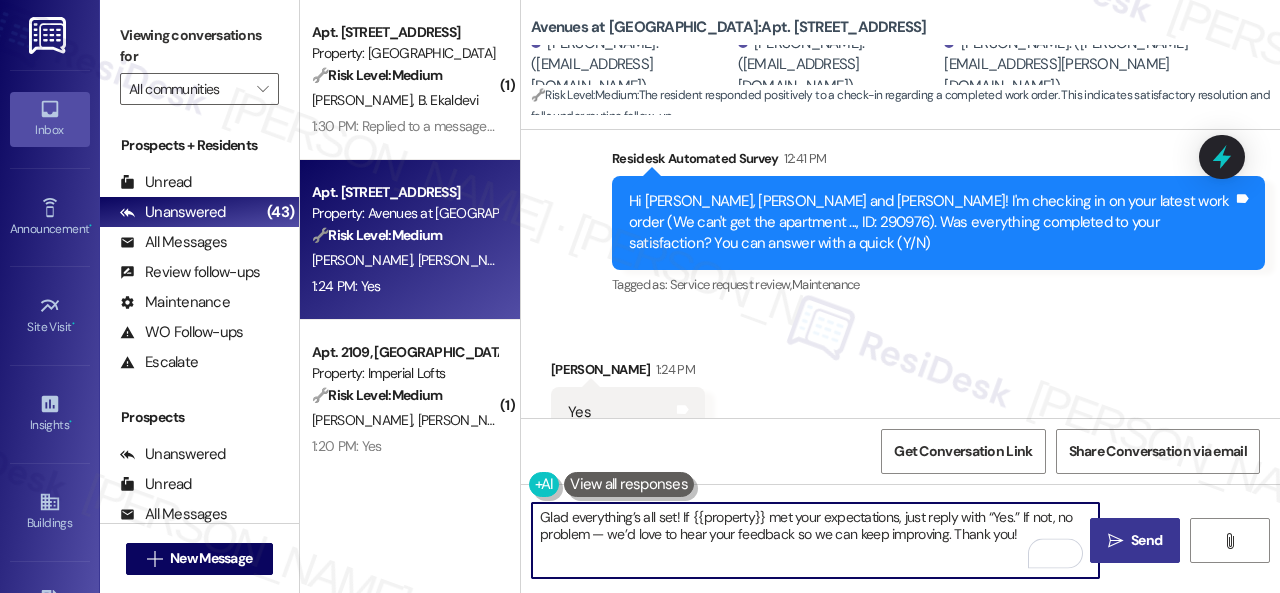 type on "Glad everything’s all set! If {{property}} met your expectations, just reply with “Yes.” If not, no problem — we’d love to hear your feedback so we can keep improving. Thank you!" 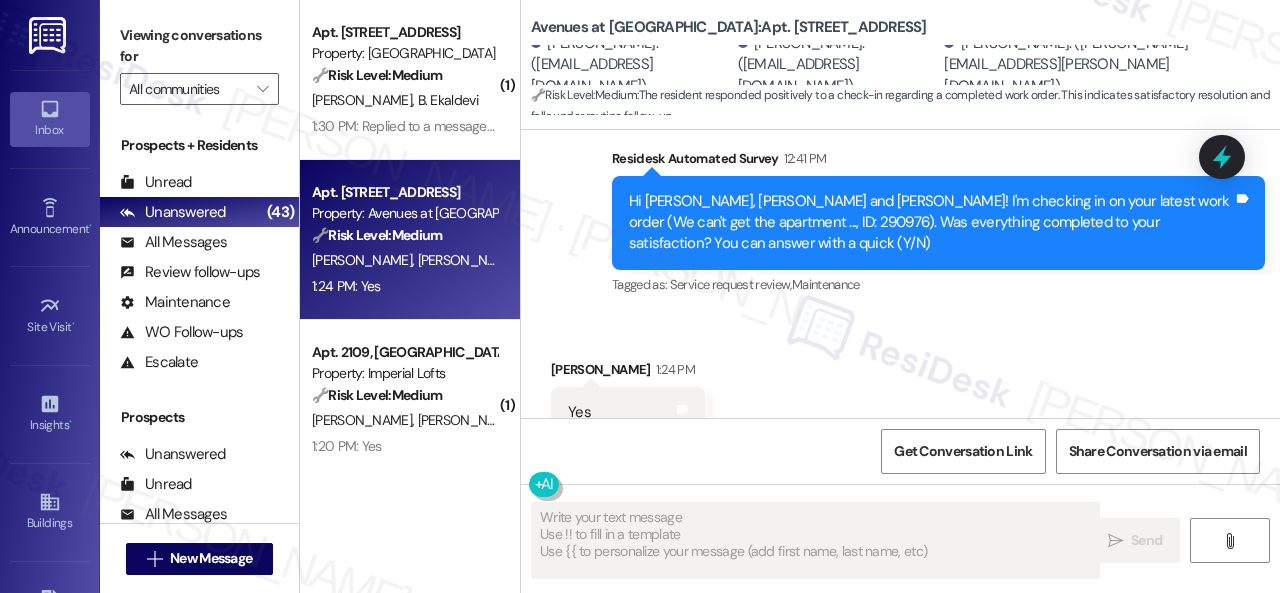type on "Fetching suggested responses. Please feel free to read through the conversation in the meantime." 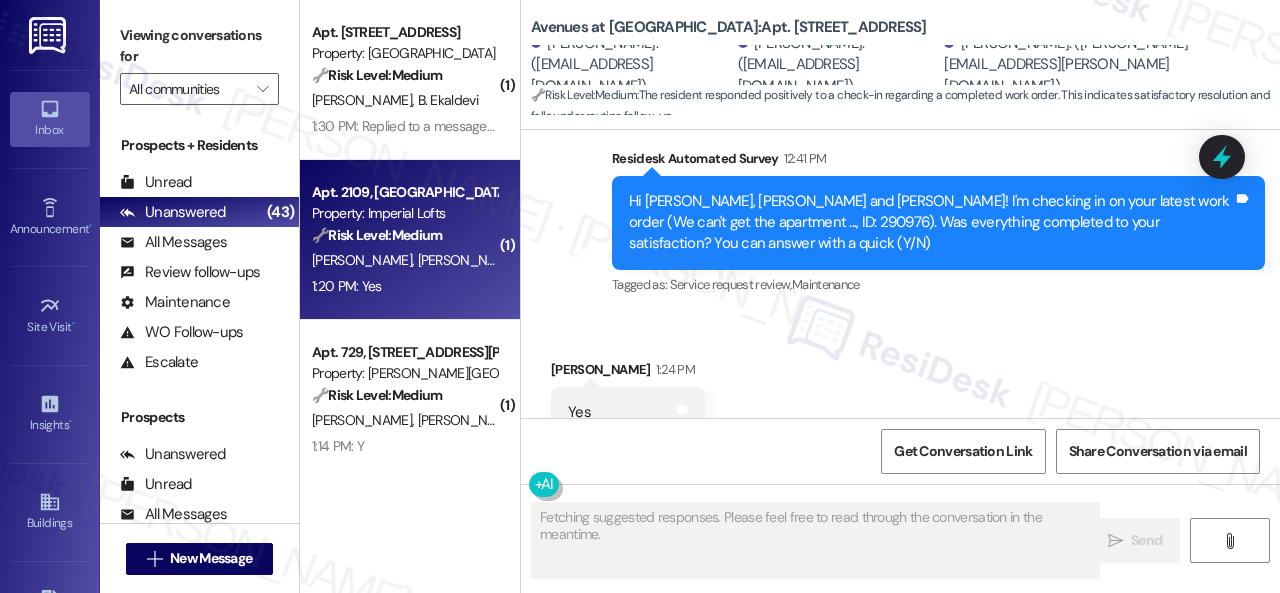click on "H. Jensen M. Alexander" at bounding box center [404, 260] 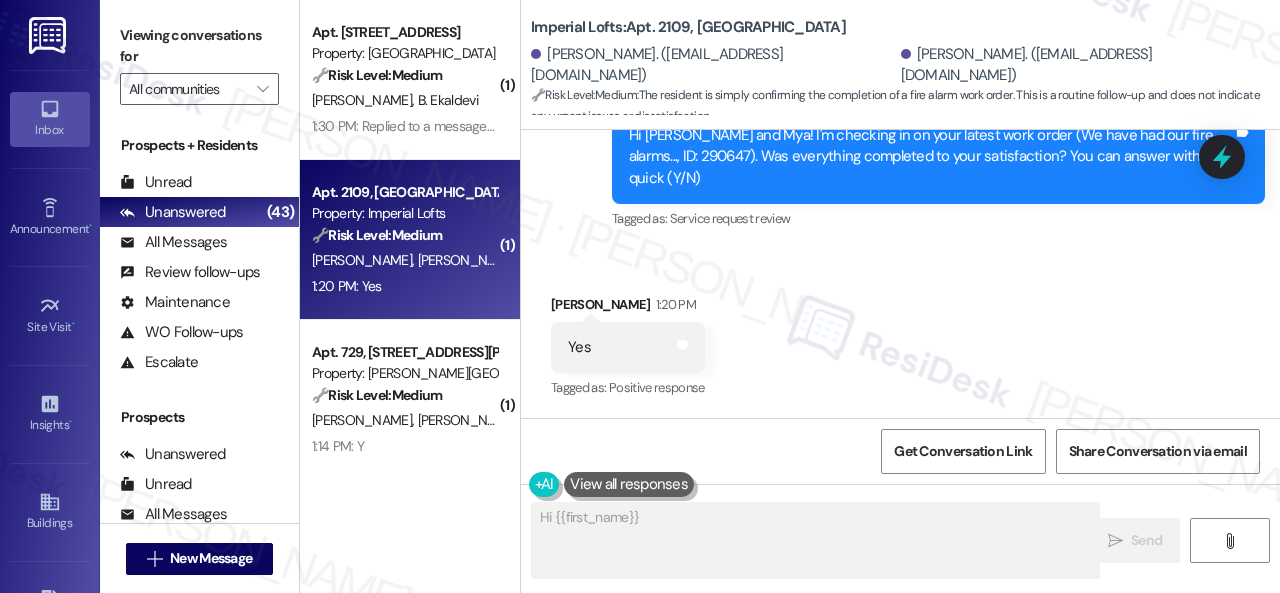 scroll, scrollTop: 687, scrollLeft: 0, axis: vertical 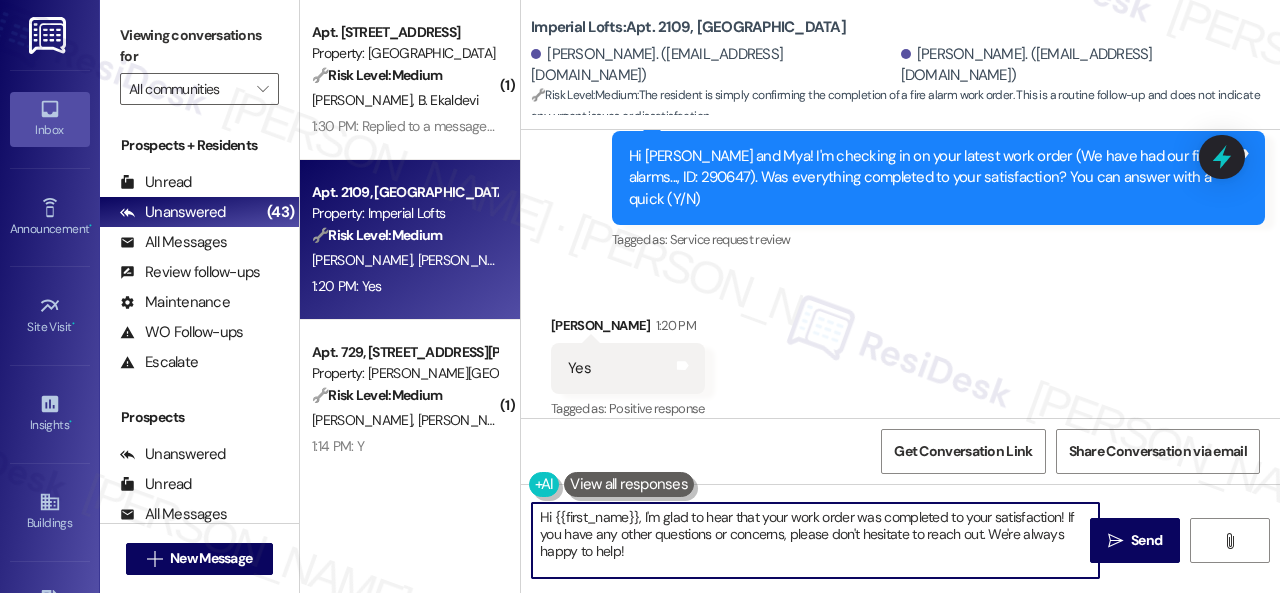 drag, startPoint x: 666, startPoint y: 557, endPoint x: 478, endPoint y: 516, distance: 192.41881 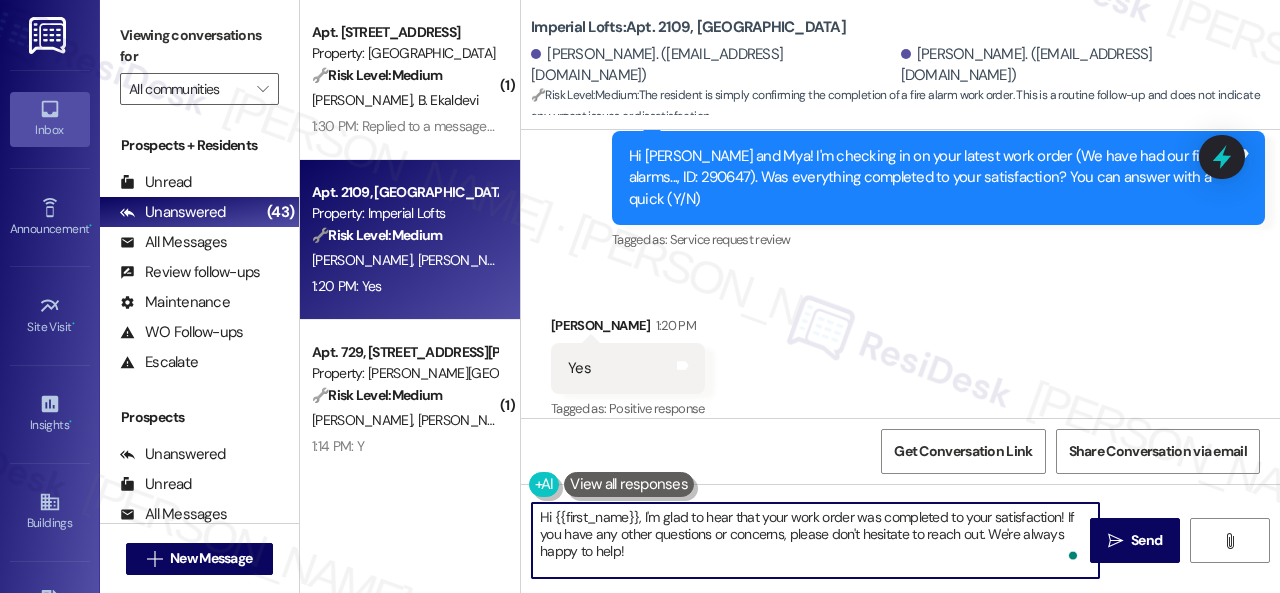 paste on "Glad everything’s all set! If {{property}} met your expectations, just reply with “Yes.” If not, no problem — we’d love to hear your feedback so we can keep improving. Thank you" 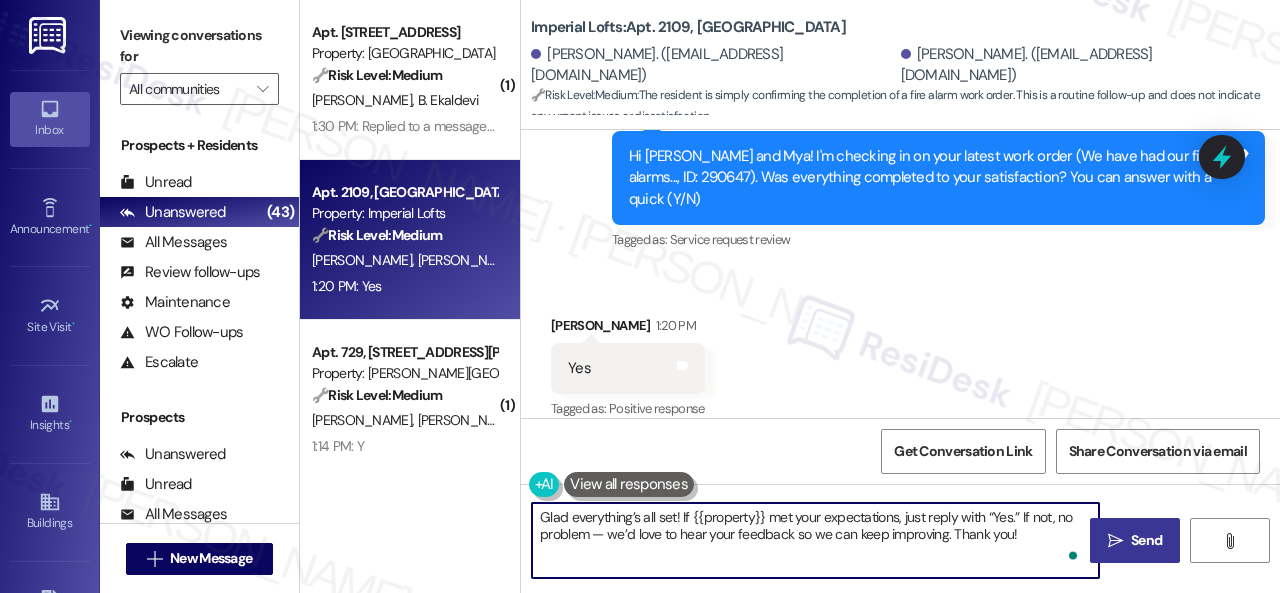 type on "Glad everything’s all set! If {{property}} met your expectations, just reply with “Yes.” If not, no problem — we’d love to hear your feedback so we can keep improving. Thank you!" 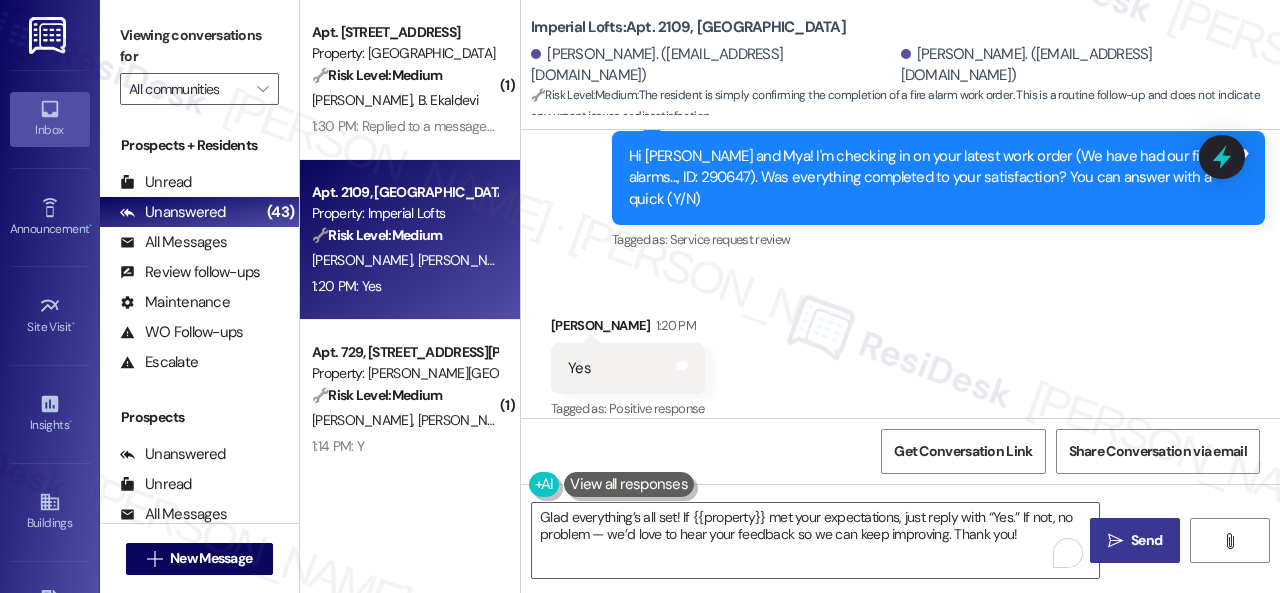 click on " Send" at bounding box center [1135, 540] 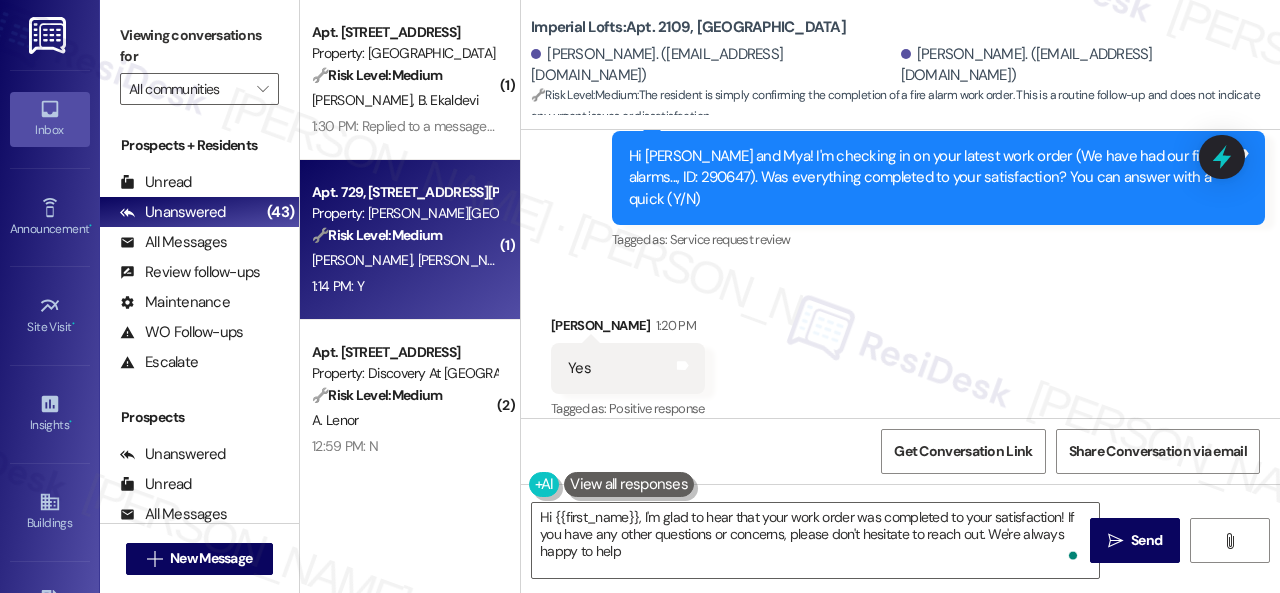 type on "Hi {{first_name}}, I'm glad to hear that your work order was completed to your satisfaction! If you have any other questions or concerns, please don't hesitate to reach out. We're always happy to help!" 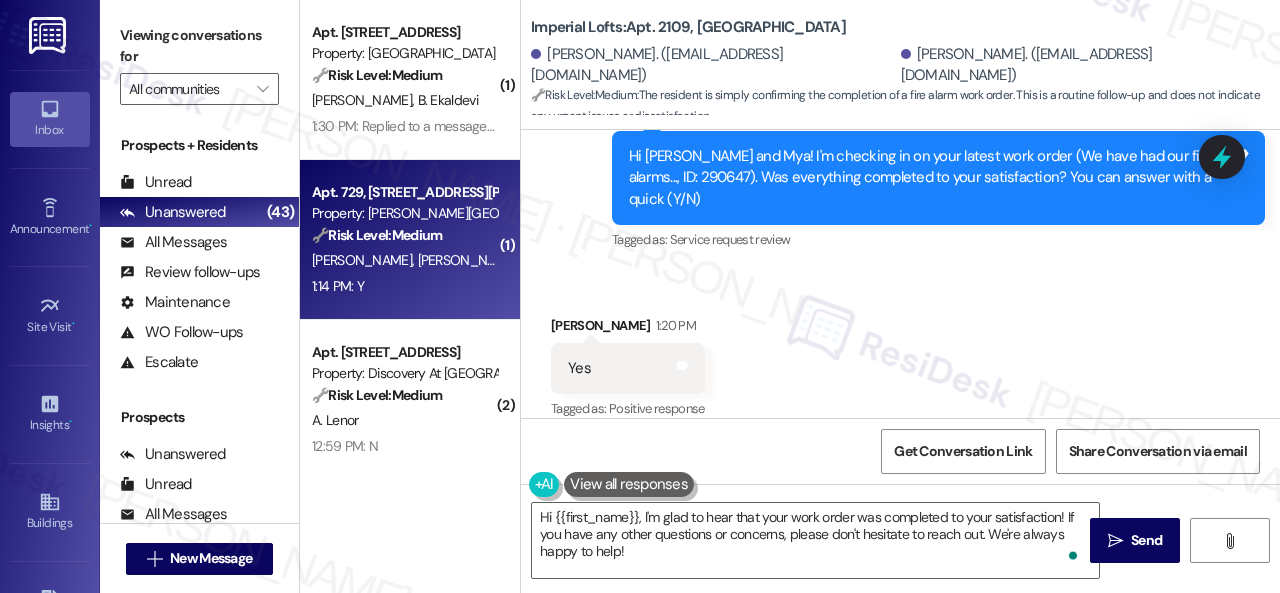 click on "Apt. 729, 4101 S Custer Rd Property: Craig Ranch 🔧  Risk Level:  Medium The resident responded positively to a follow-up regarding a completed work order. This indicates satisfactory resolution and falls under routine customer service. A. Gaddam P. Vallapareddy 1:14 PM: Y 1:14 PM: Y" at bounding box center (410, 240) 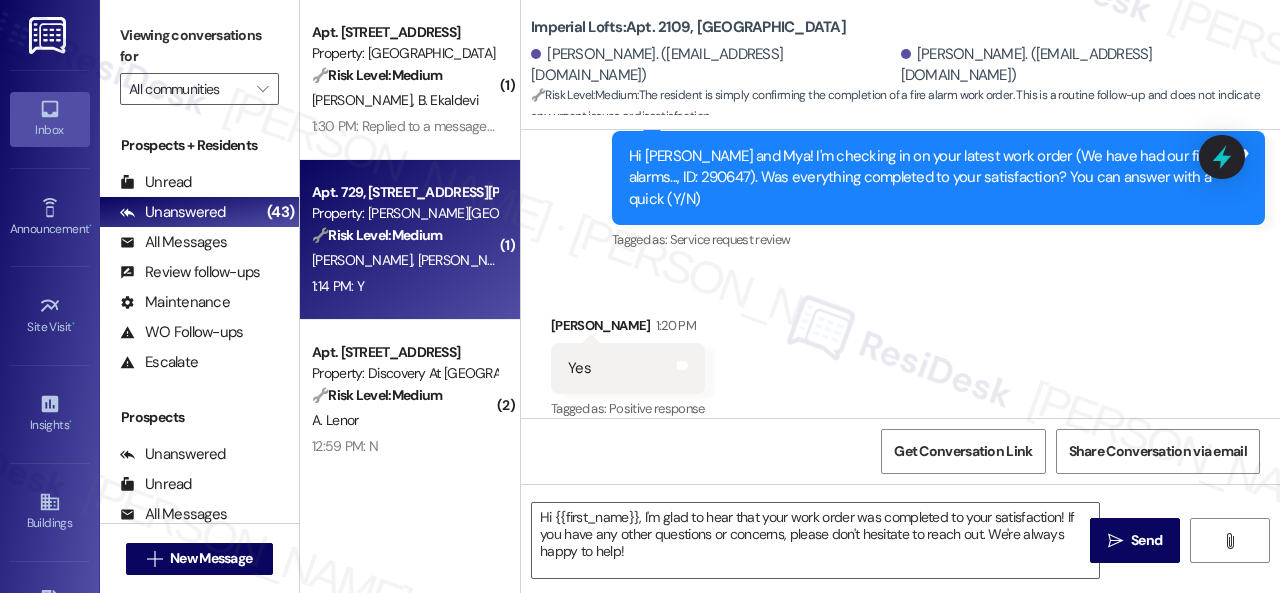 type on "Fetching suggested responses. Please feel free to read through the conversation in the meantime." 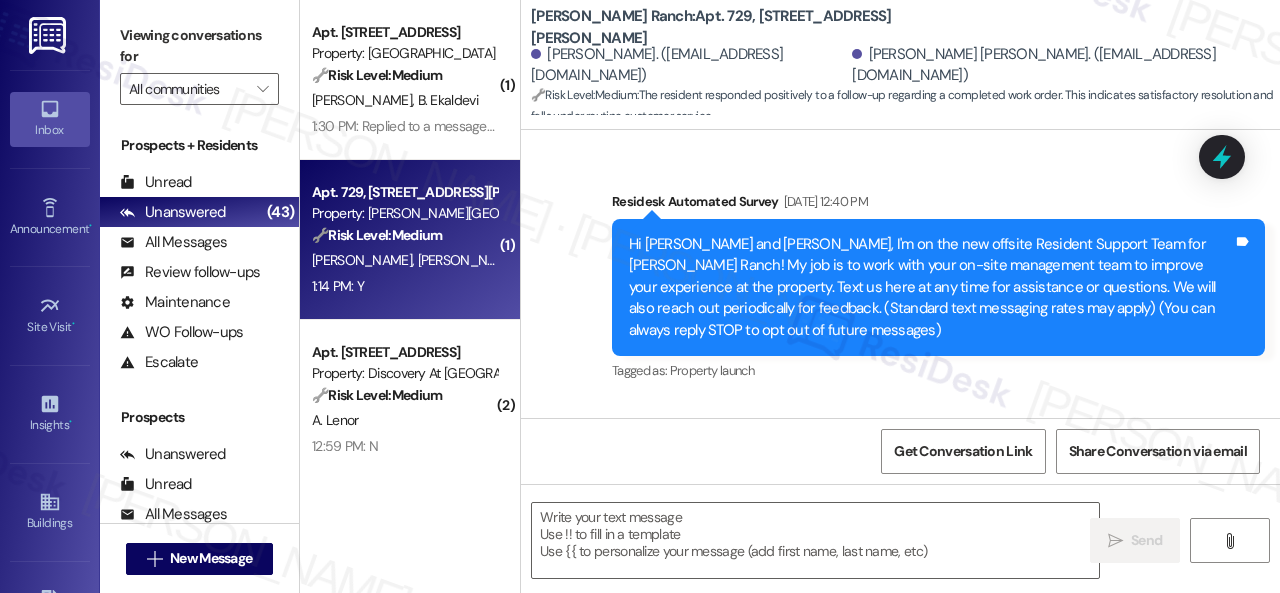 type on "Fetching suggested responses. Please feel free to read through the conversation in the meantime." 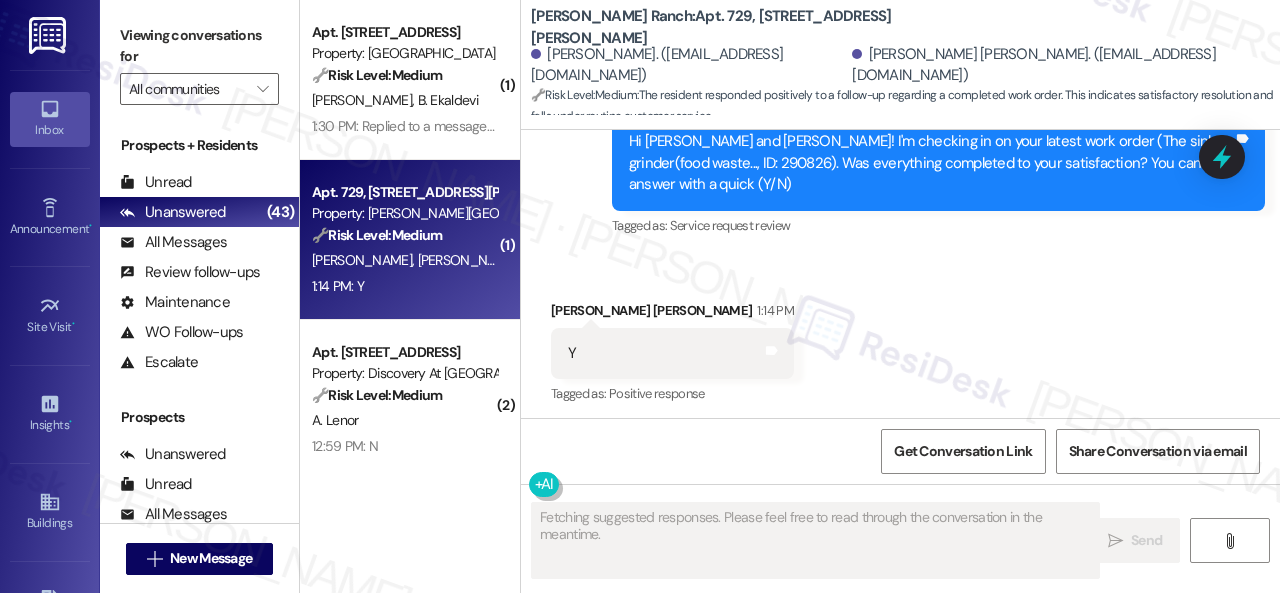 scroll, scrollTop: 3372, scrollLeft: 0, axis: vertical 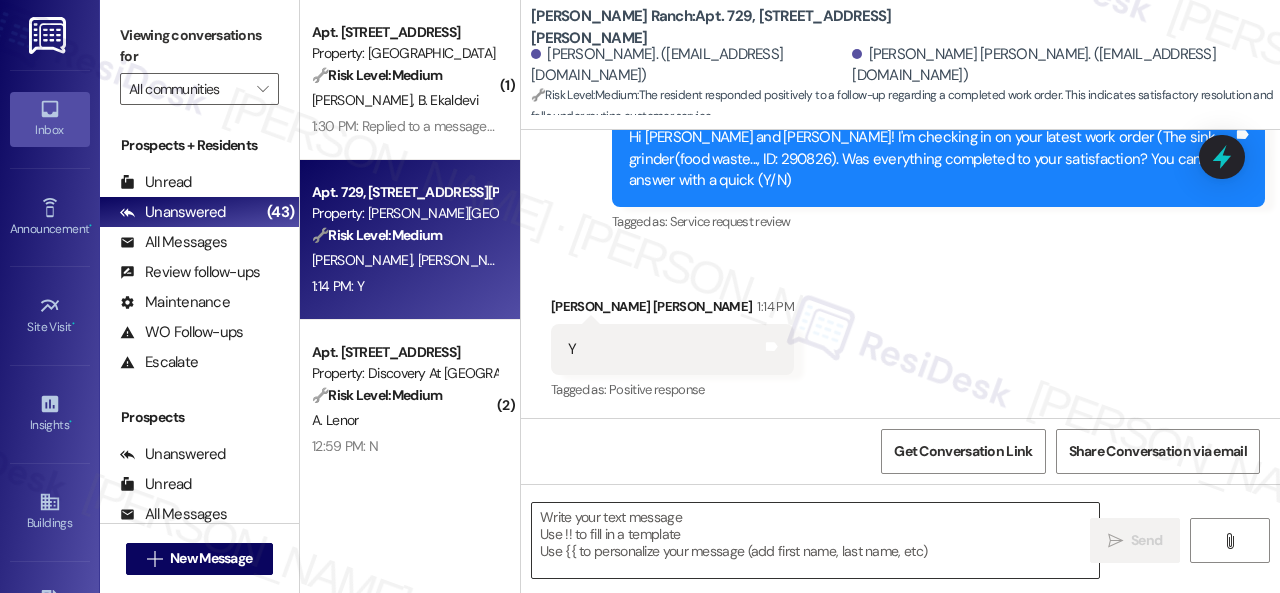 click at bounding box center (815, 540) 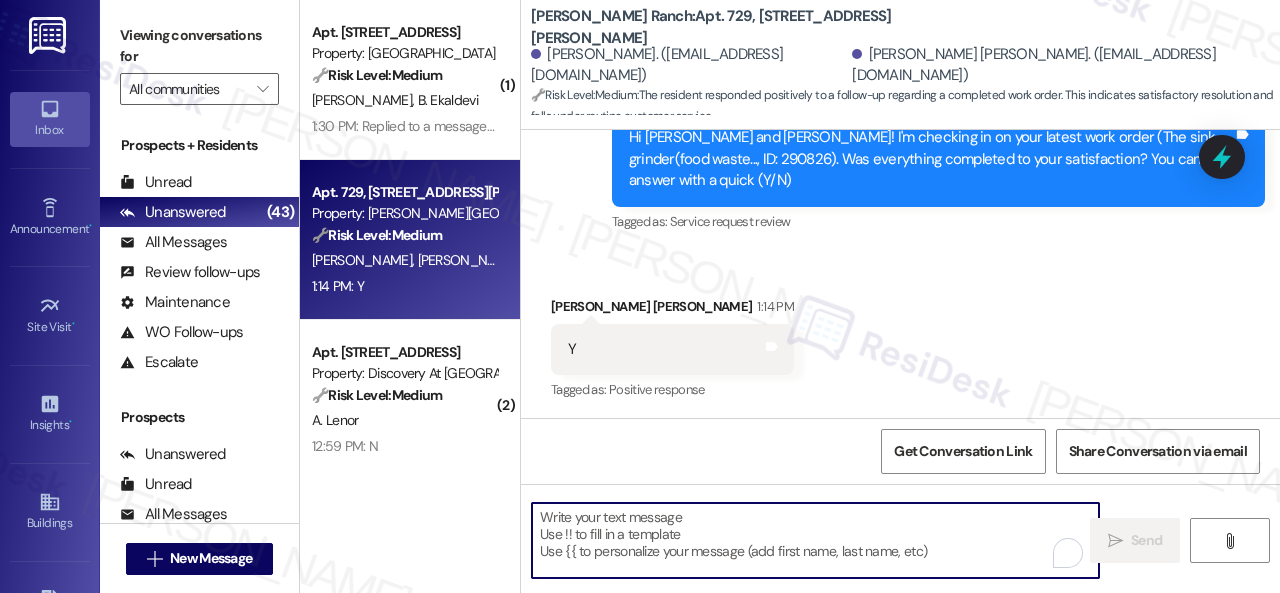 paste on "Glad everything’s all set! If {{property}} met your expectations, just reply with “Yes.” If not, no problem — we’d love to hear your feedback so we can keep improving. Thank you!" 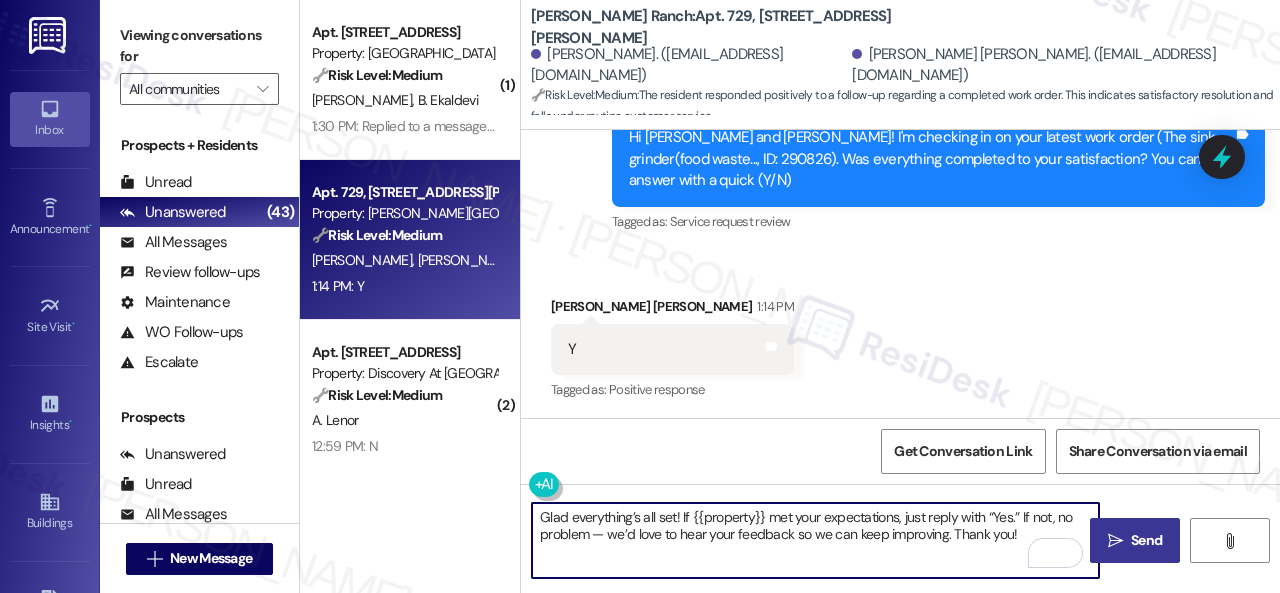 type on "Glad everything’s all set! If {{property}} met your expectations, just reply with “Yes.” If not, no problem — we’d love to hear your feedback so we can keep improving. Thank you!" 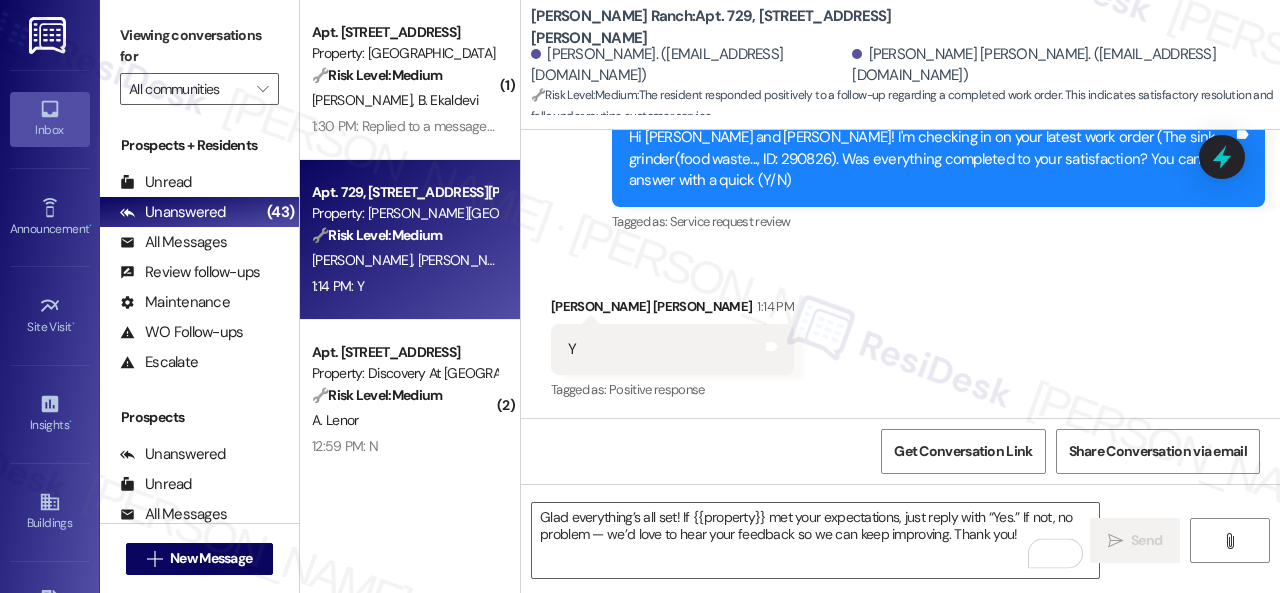 type 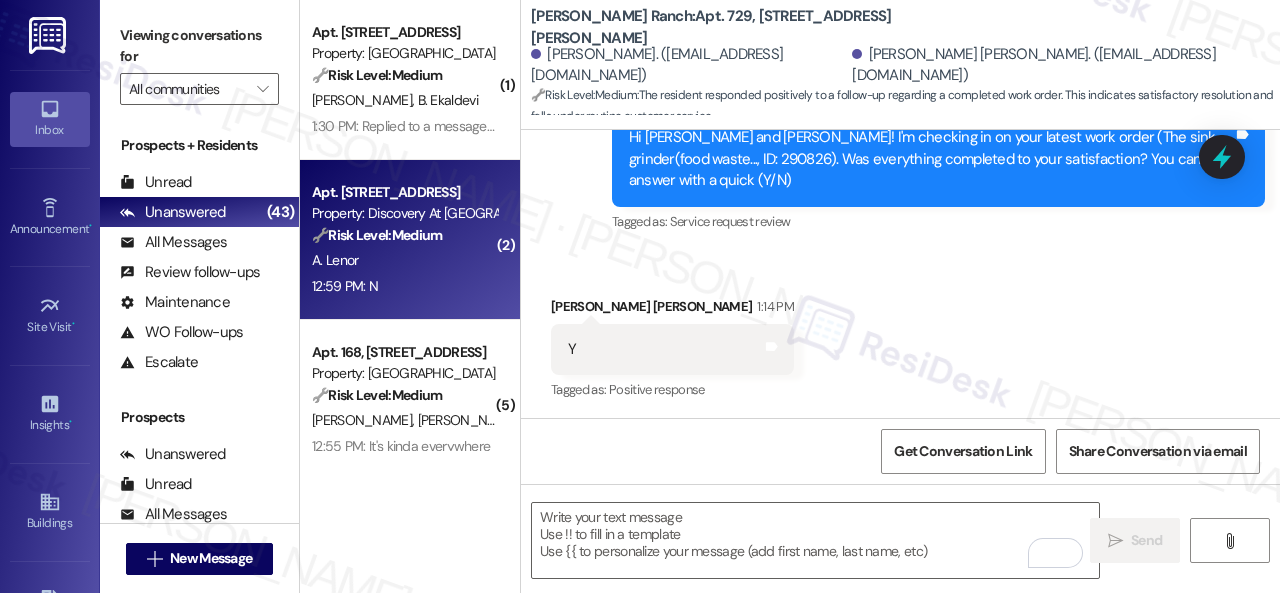 click on "12:59 PM: N 12:59 PM: N" at bounding box center (404, 286) 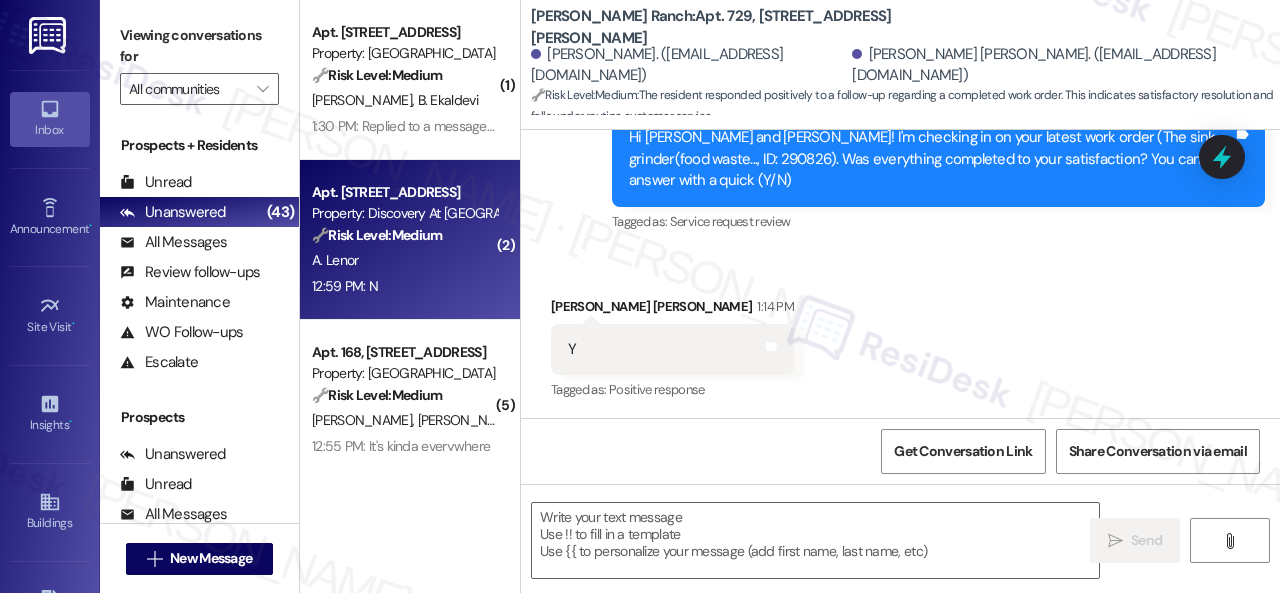 type on "Fetching suggested responses. Please feel free to read through the conversation in the meantime." 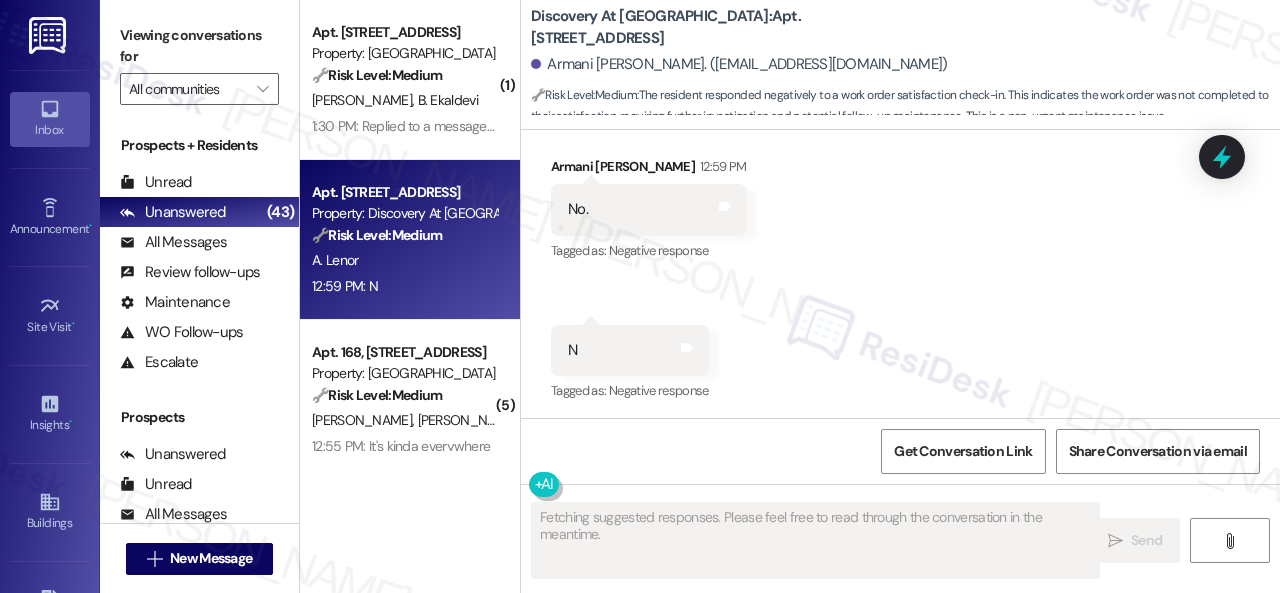 scroll, scrollTop: 5839, scrollLeft: 0, axis: vertical 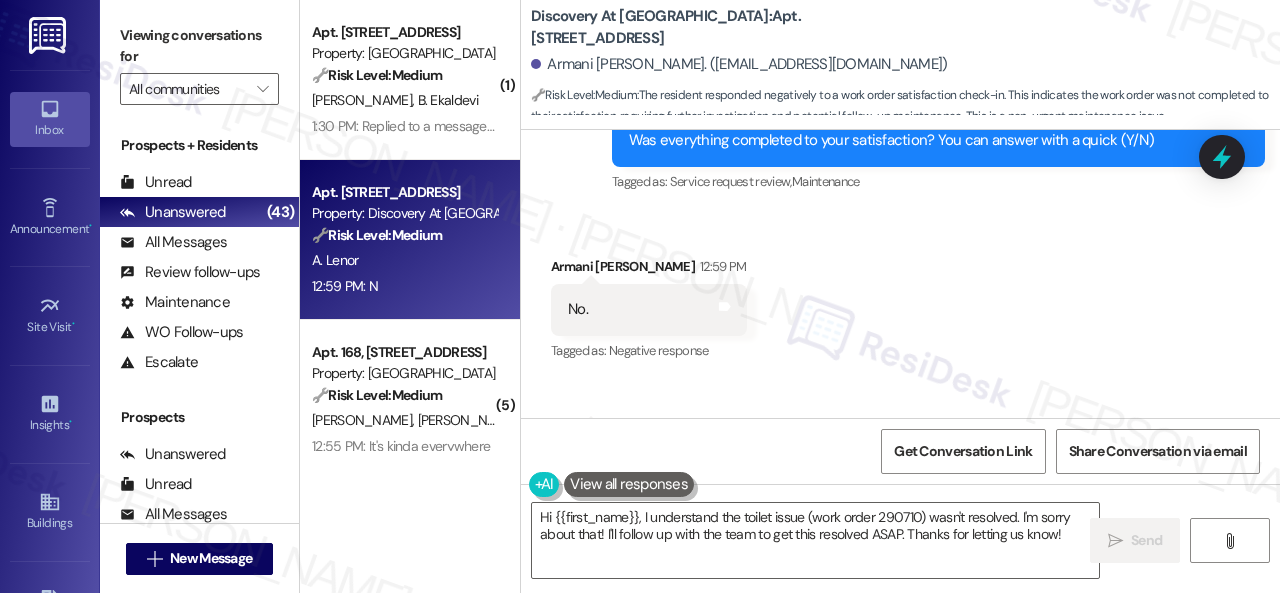 click on "Received via SMS Armani Lenor 12:59 PM No. Tags and notes Tagged as:   Negative response Click to highlight conversations about Negative response Received via SMS 12:59 PM Armani Lenor 12:59 PM N Tags and notes Tagged as:   Negative response Click to highlight conversations about Negative response" at bounding box center [900, 366] 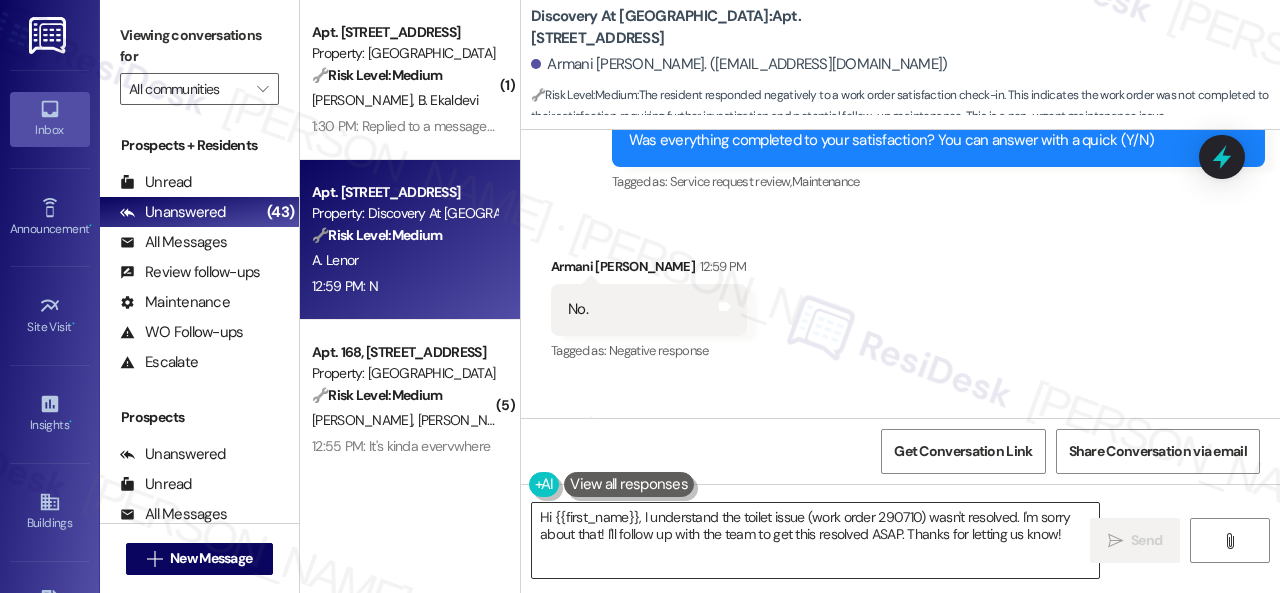 click on "Hi {{first_name}}, I understand the toilet issue (work order 290710) wasn't resolved. I'm sorry about that! I'll follow up with the team to get this resolved ASAP. Thanks for letting us know!" at bounding box center [815, 540] 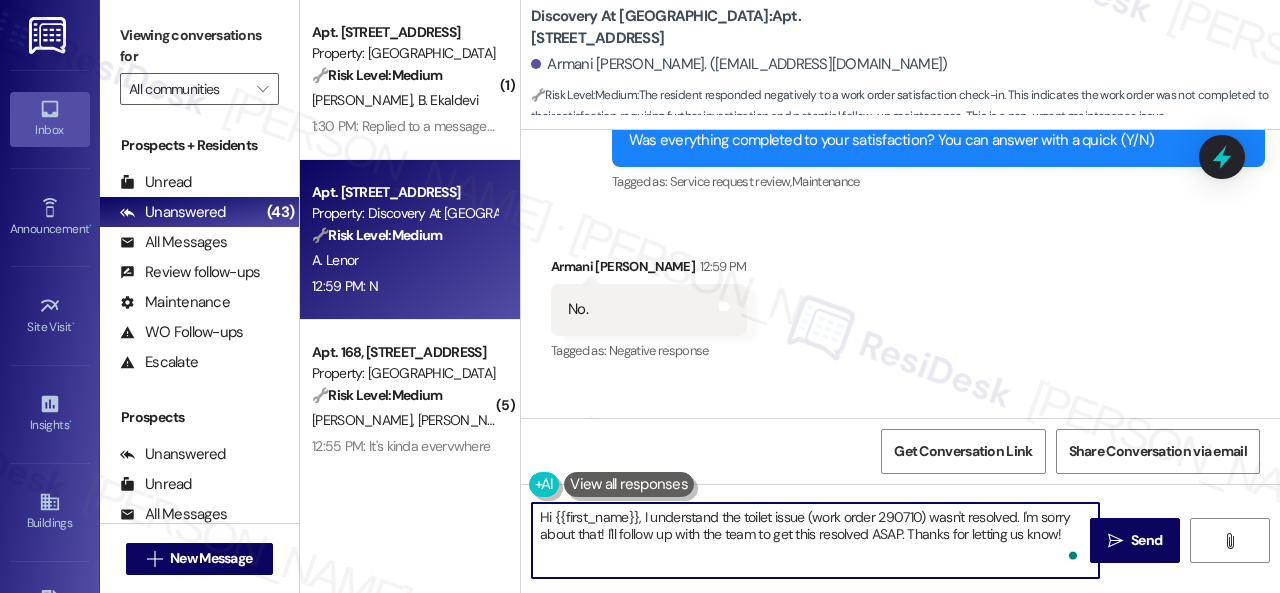 paste on "I'm sorry that the work order wasn't completed to your satisfaction. Can you please provide more details about what went wrong or what needs to be addressed?" 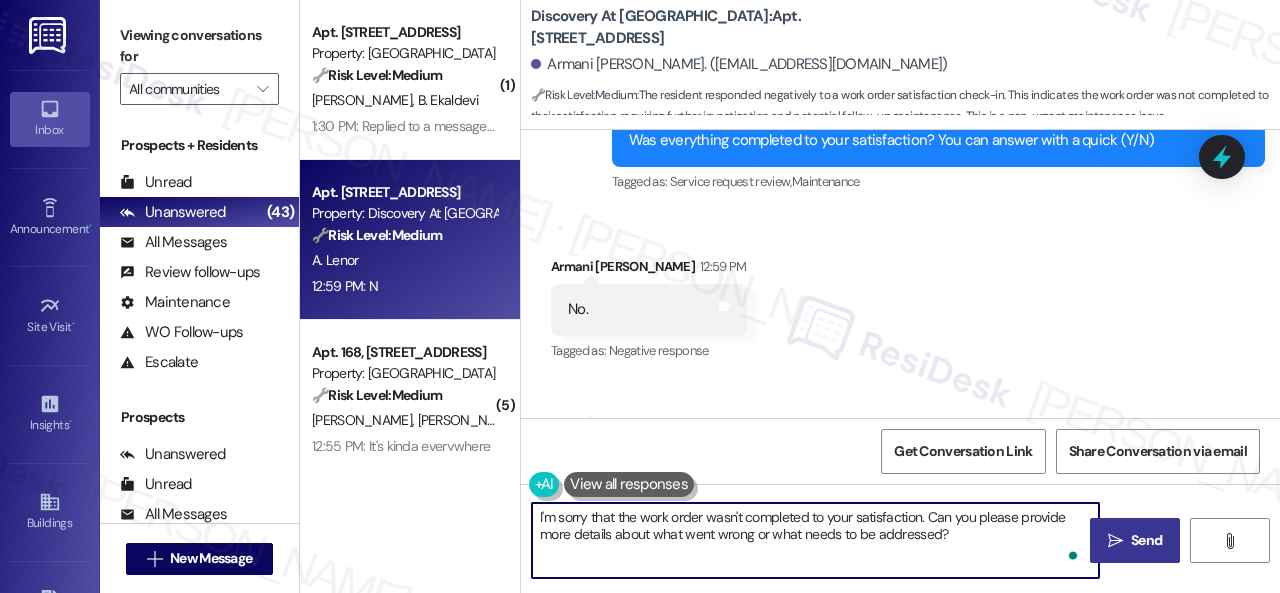 type on "I'm sorry that the work order wasn't completed to your satisfaction. Can you please provide more details about what went wrong or what needs to be addressed?" 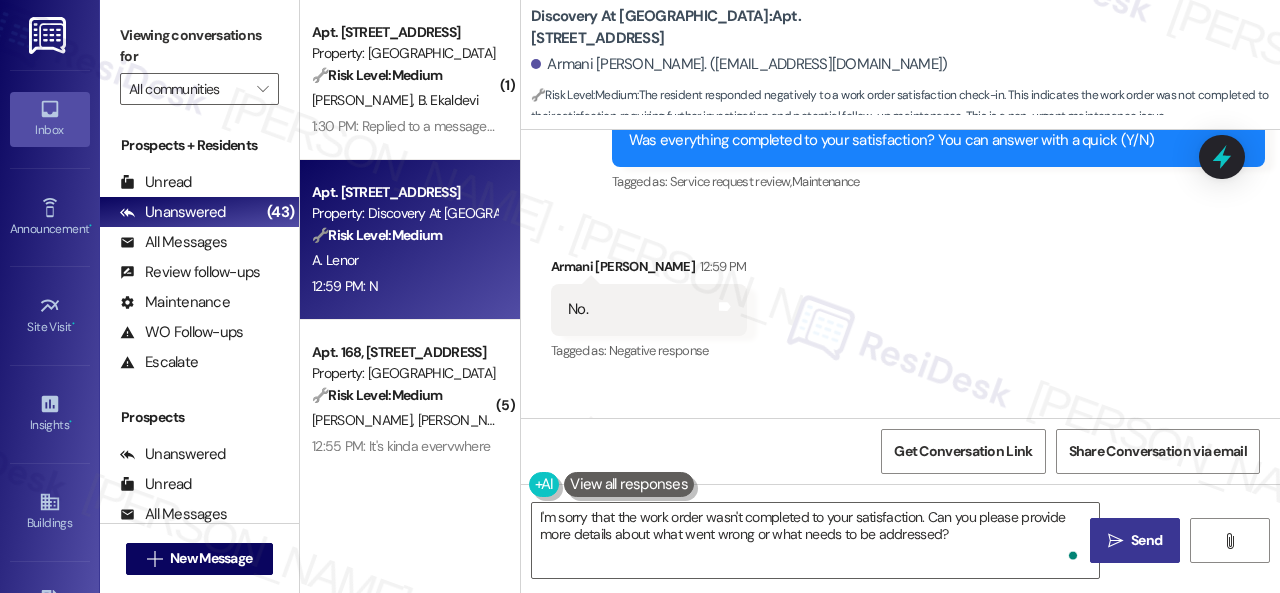click on "Send" at bounding box center (1146, 540) 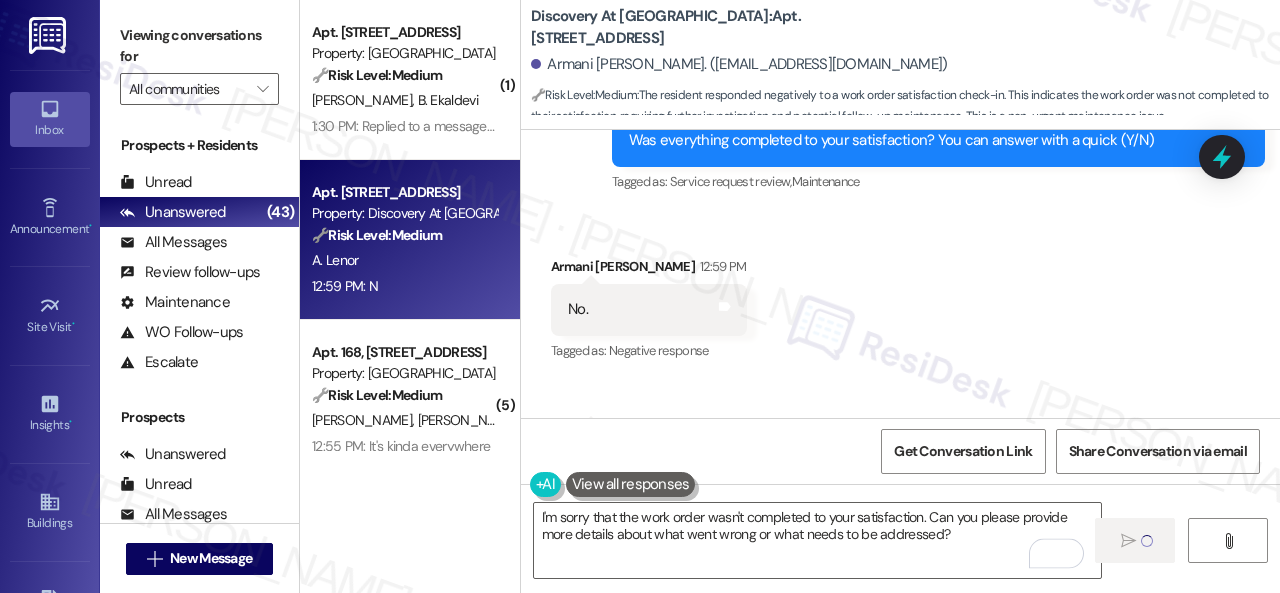type 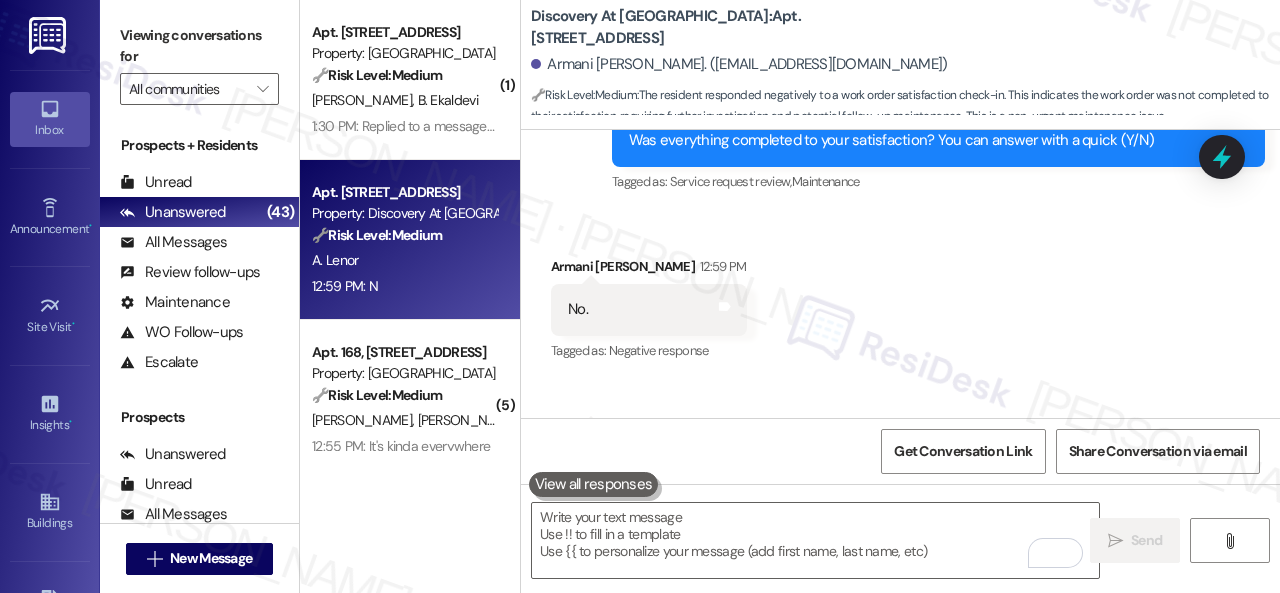 scroll, scrollTop: 5939, scrollLeft: 0, axis: vertical 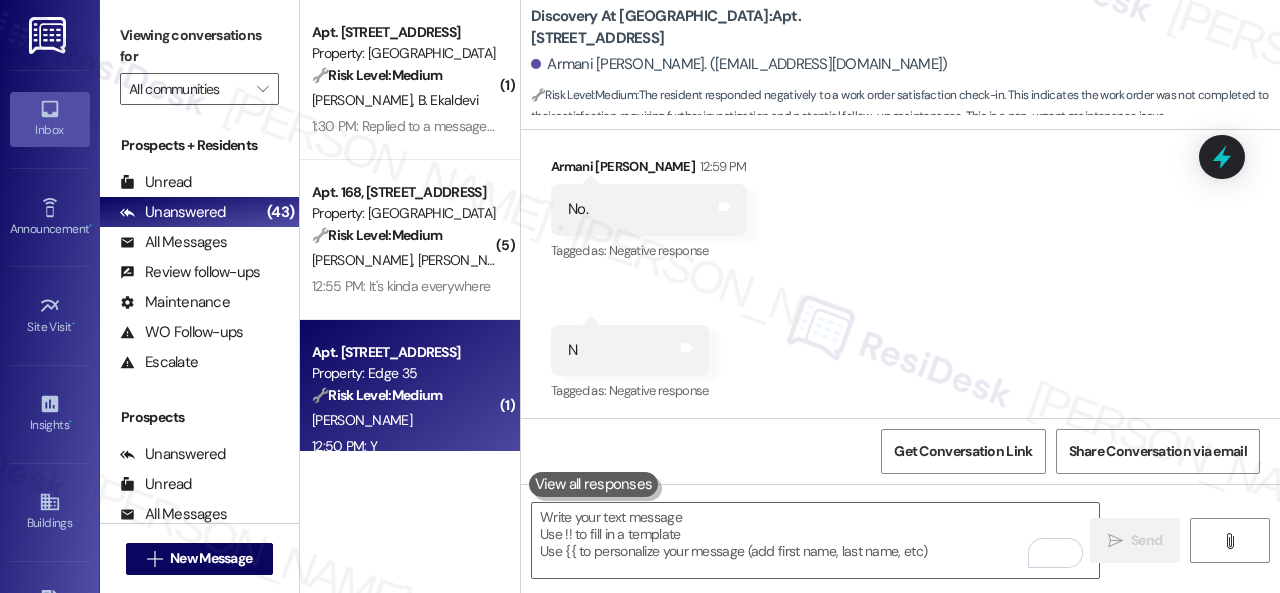 click on "🔧  Risk Level:  Medium The message is a follow-up on a completed work order, and the resident has confirmed that the work was completed to their satisfaction. This indicates a successful resolution and falls under routine customer service." at bounding box center (404, 395) 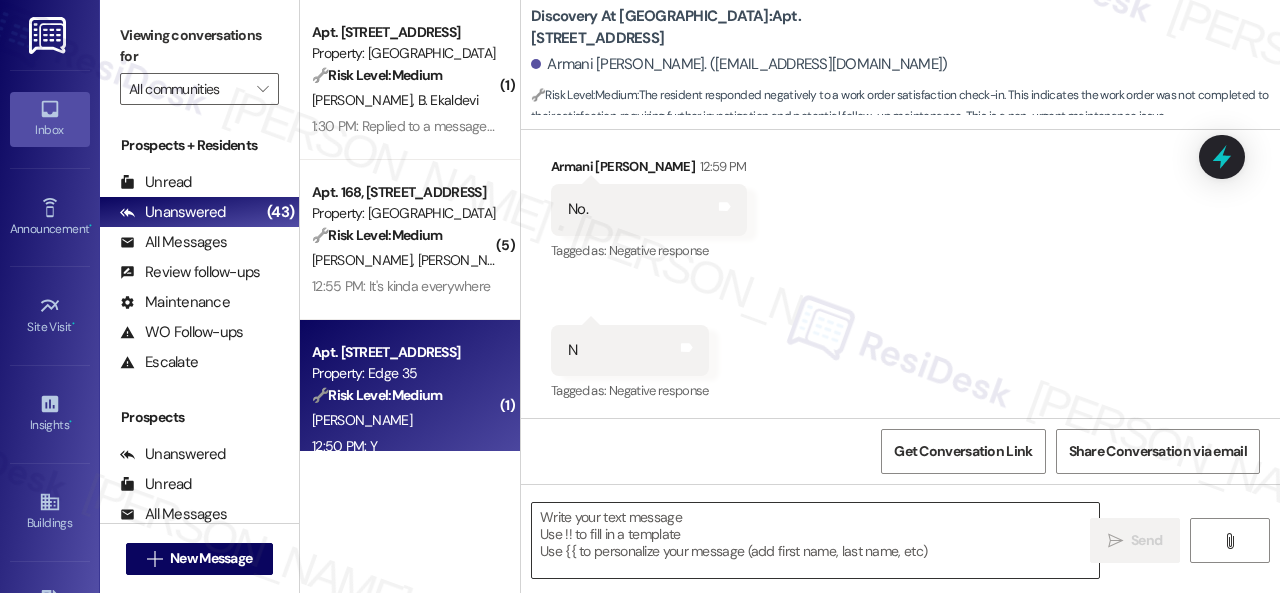 type on "Fetching suggested responses. Please feel free to read through the conversation in the meantime." 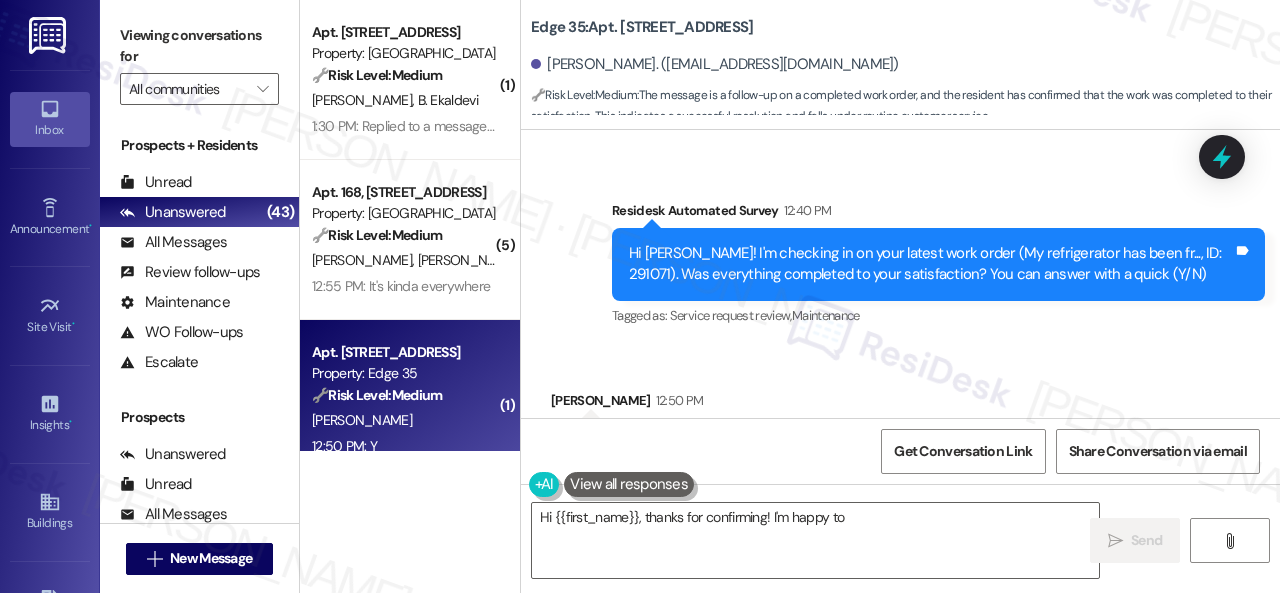 scroll, scrollTop: 2065, scrollLeft: 0, axis: vertical 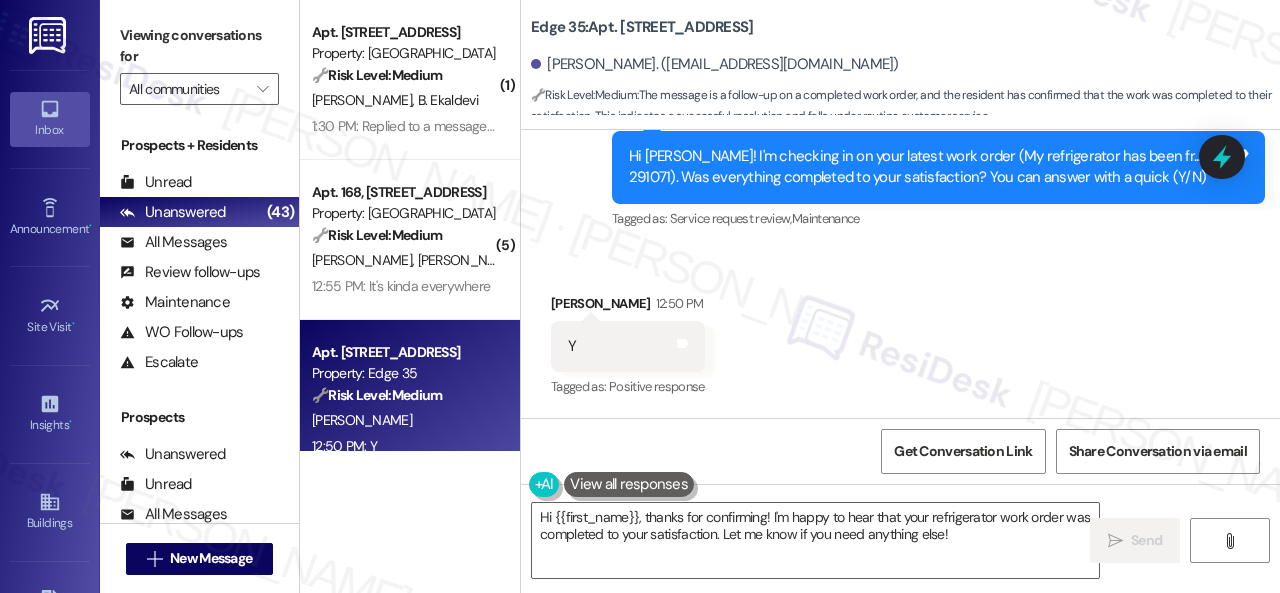 click on "Survey, sent via SMS Residesk Automated Survey 12:40 PM Hi Miriam! I'm checking in on your latest work order (My refrigerator has been fr..., ID: 291071). Was everything completed to your satisfaction? You can answer with a quick (Y/N) Tags and notes Tagged as:   Service request review ,  Click to highlight conversations about Service request review Maintenance Click to highlight conversations about Maintenance" at bounding box center [900, 153] 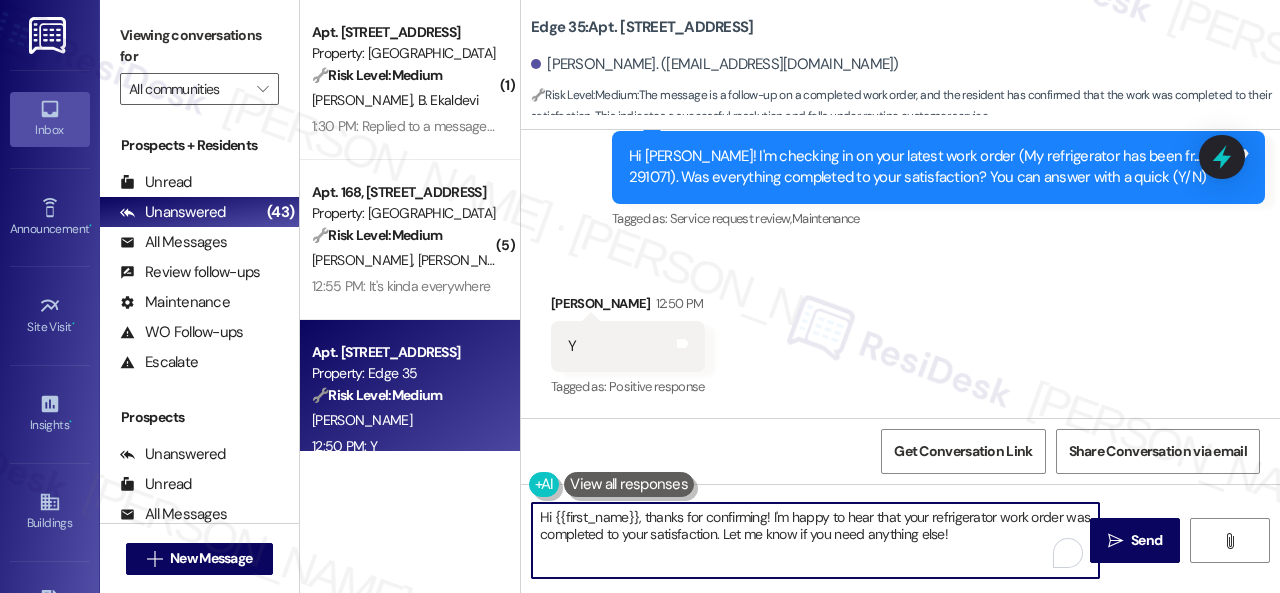 drag, startPoint x: 992, startPoint y: 535, endPoint x: 376, endPoint y: 438, distance: 623.5904 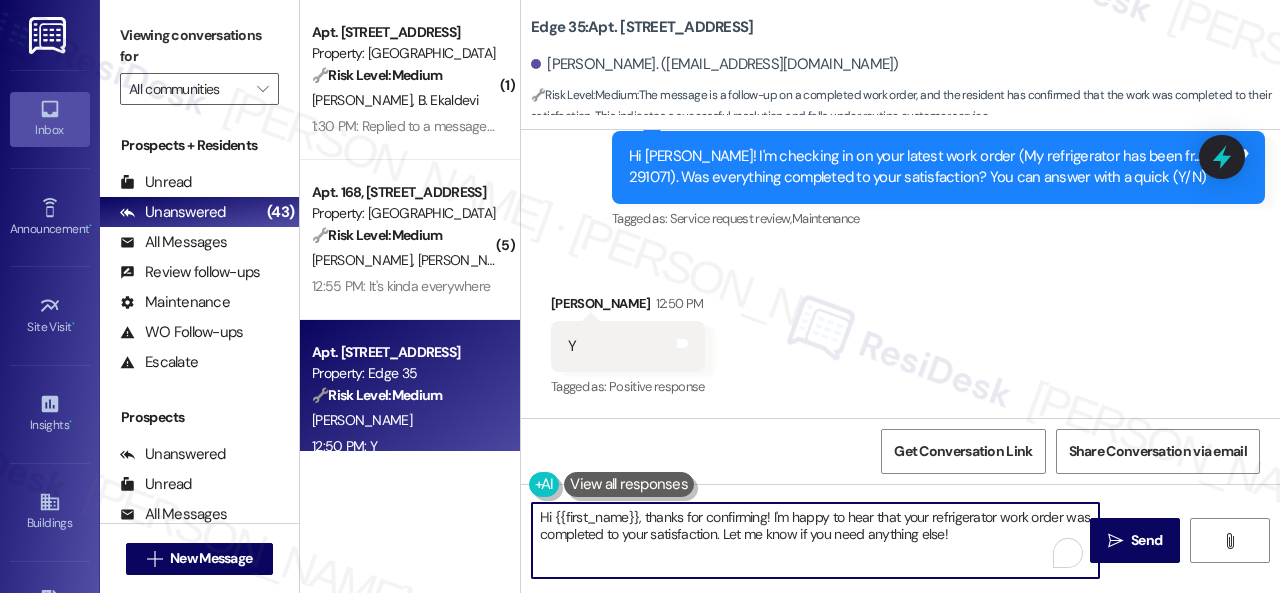 click on "( 1 ) Apt. 3008, 1550 Katy Gap Rd Property: Grand Villas 🔧  Risk Level:  Medium The resident confirmed the work order was completed. This is a routine follow-up on a maintenance request. S. Dase B. Ekaldevi 1:30 PM: Replied to a message:Work order completed  1:30 PM: Replied to a message:Work order completed  ( 5 ) Apt. 168, 6565 W Foxridge Dr Property: The Falls 🔧  Risk Level:  Medium The resident is reporting an ongoing trash issue outside their unit. While this is a community concern, it does not present an immediate threat to health, safety, or property. The maintenance request is still in progress, but the resident acknowledges the quick response. The trash issue is a recurring nuisance, but not an emergency. C. Evans S. Hayes 12:55 PM: It's kinda everywhere  12:55 PM: It's kinda everywhere  Apt. 323, 1224 Prospect Street Property: Edge 35 🔧  Risk Level:  Medium M. Zambrano 12:50 PM: Y 12:50 PM: Y ( 1 ) Apt. 4521SL, 4460 Mountain Laurel Road Property: The Greyson 🔧  Risk Level:  Medium ( 1 )" at bounding box center (790, 296) 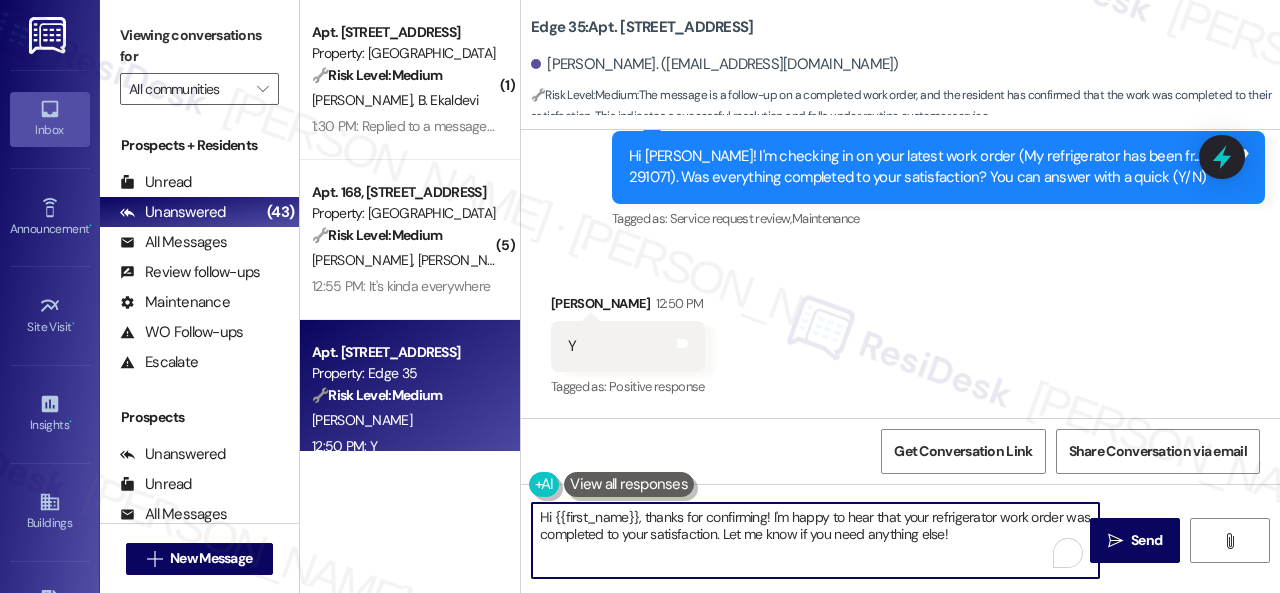 paste on "Glad everything’s all set! If {{property}} met your expectations, just reply with “Yes.” If not, no problem — we’d love to hear your feedback so we can keep improving. Thank you" 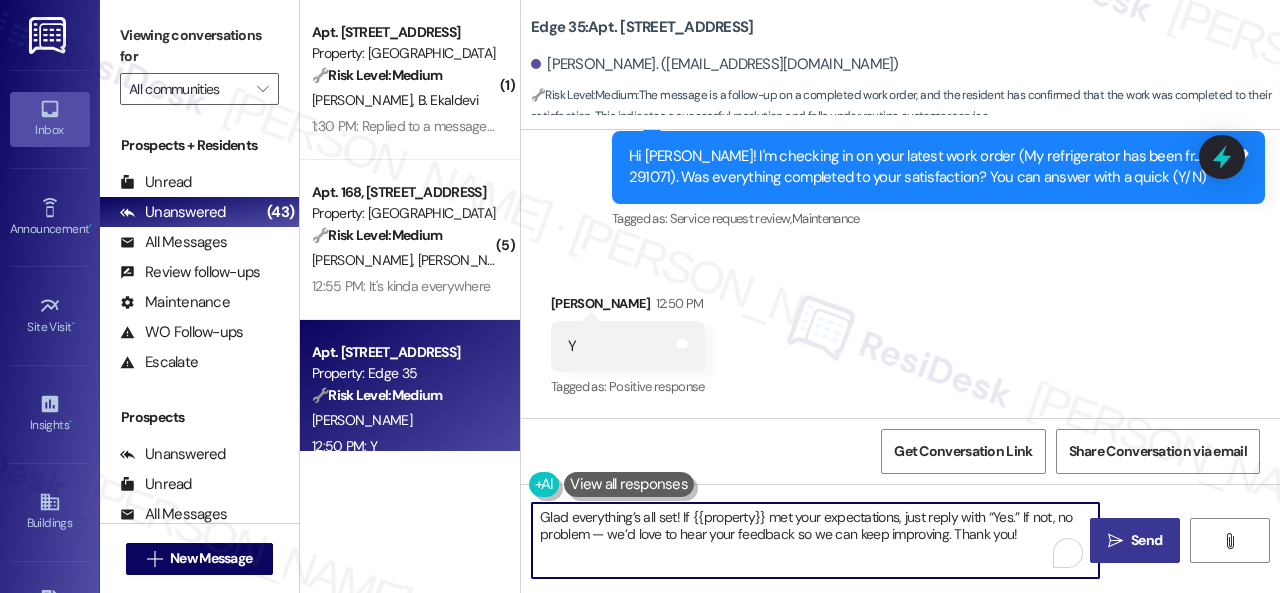 type on "Glad everything’s all set! If {{property}} met your expectations, just reply with “Yes.” If not, no problem — we’d love to hear your feedback so we can keep improving. Thank you!" 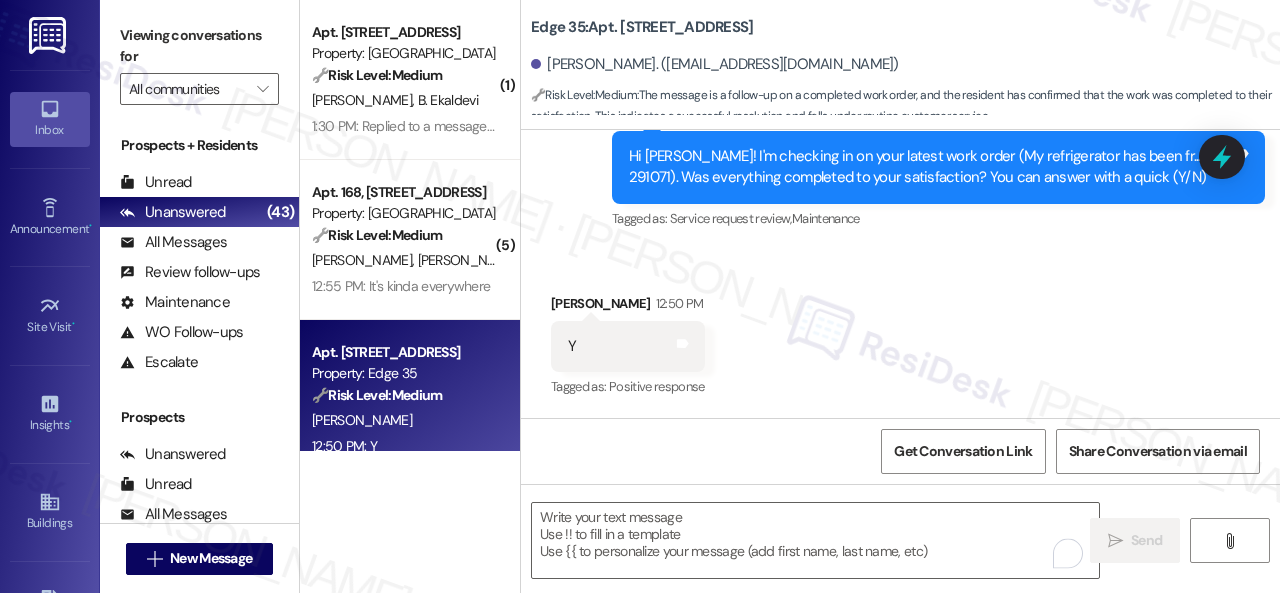 type on "Fetching suggested responses. Please feel free to read through the conversation in the meantime." 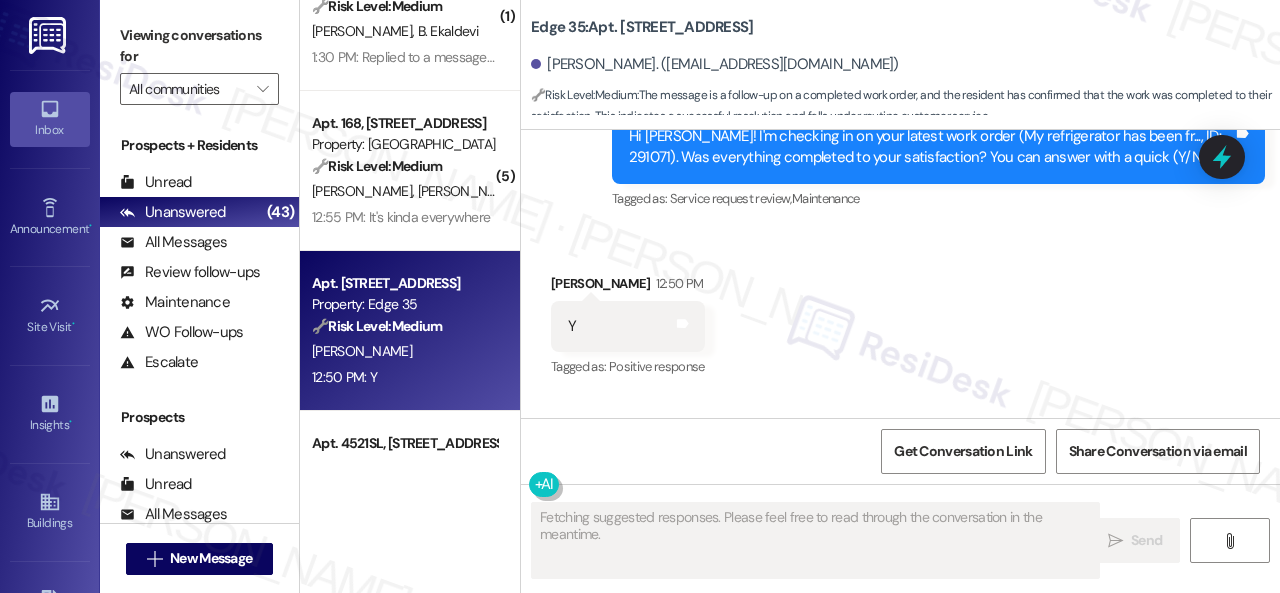 type 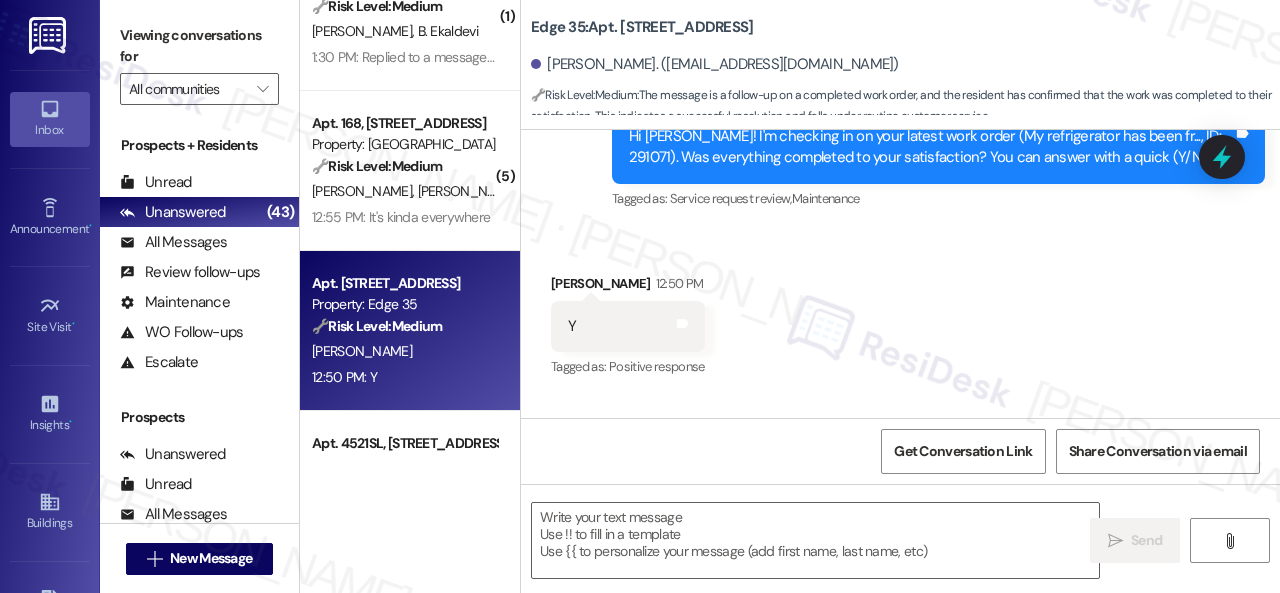 scroll, scrollTop: 100, scrollLeft: 0, axis: vertical 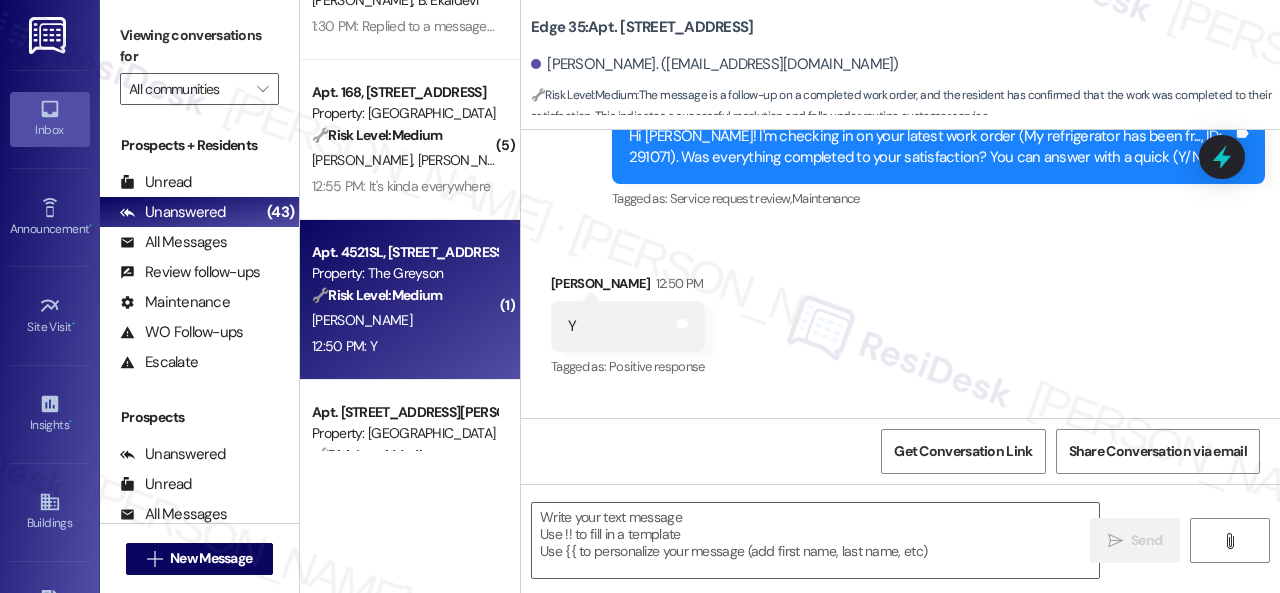 click on "M. Mead" at bounding box center (404, 320) 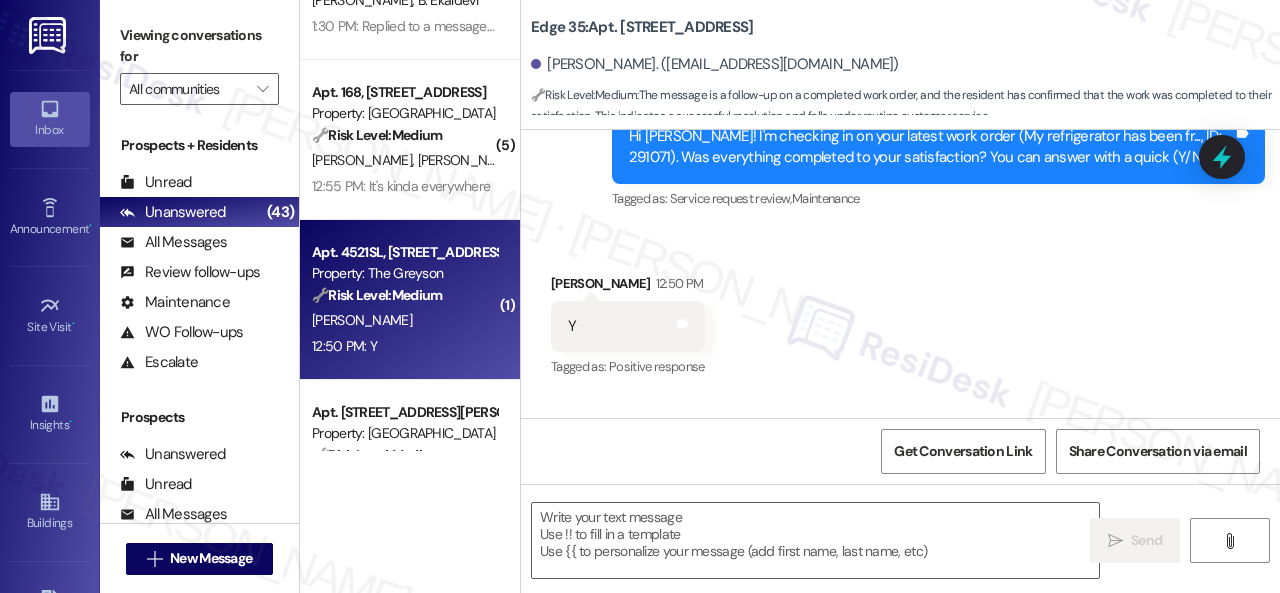 type on "Fetching suggested responses. Please feel free to read through the conversation in the meantime." 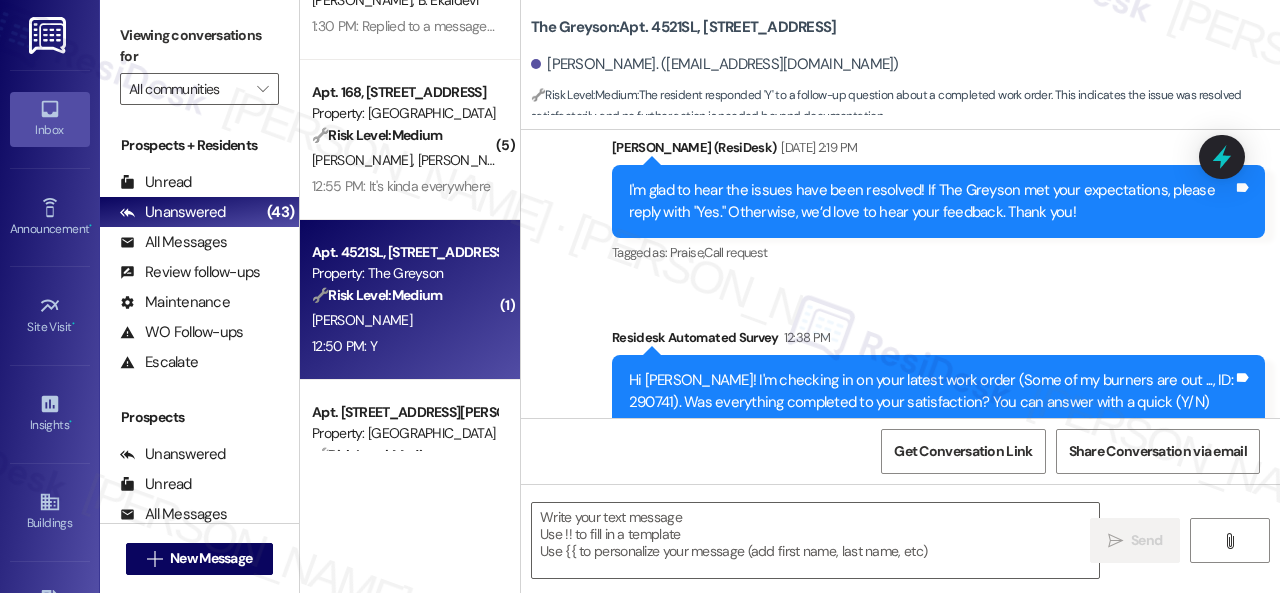 scroll, scrollTop: 3933, scrollLeft: 0, axis: vertical 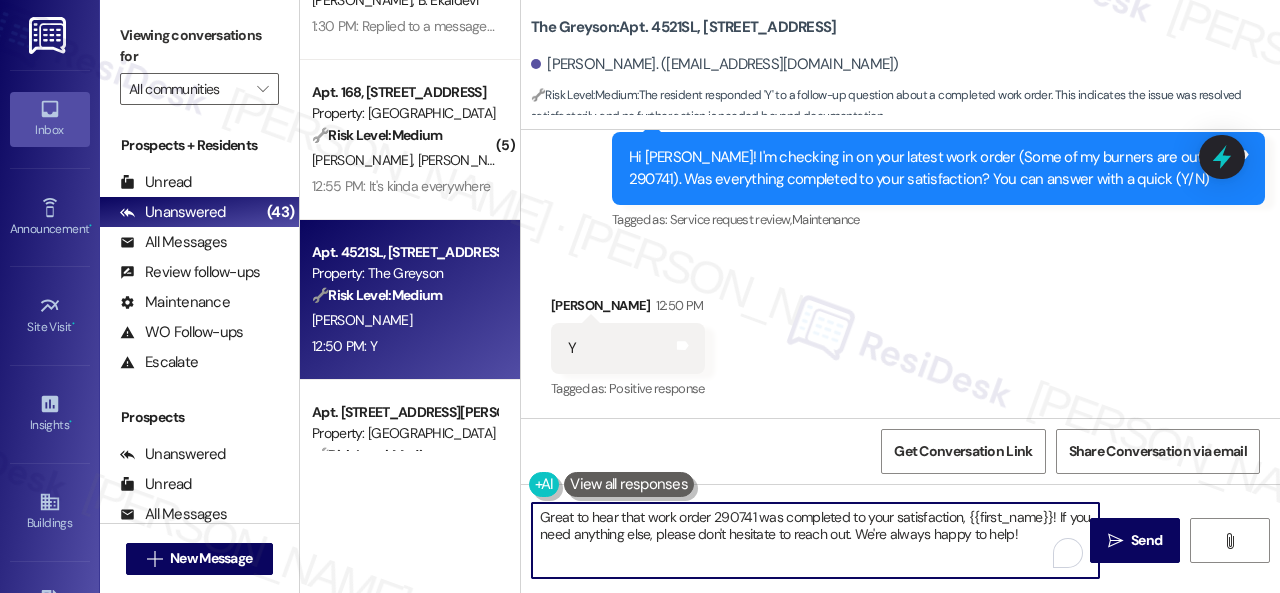 drag, startPoint x: 1048, startPoint y: 530, endPoint x: 358, endPoint y: 483, distance: 691.5989 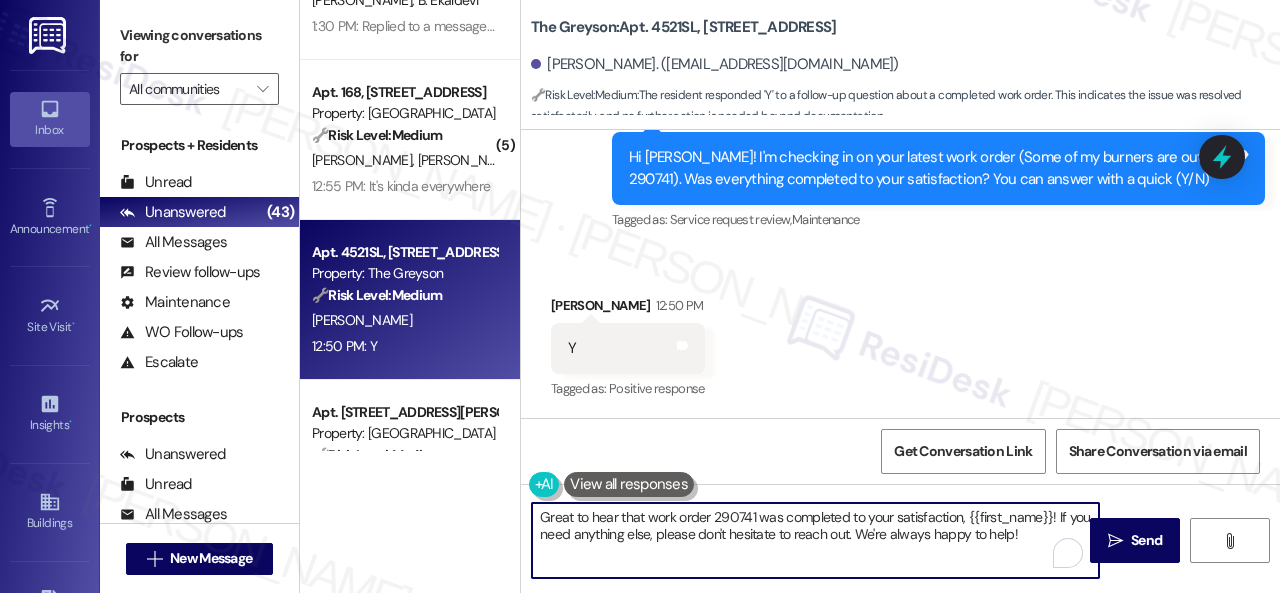 click on "( 1 ) Apt. 3008, 1550 Katy Gap Rd Property: Grand Villas 🔧  Risk Level:  Medium The resident confirmed the work order was completed. This is a routine follow-up on a maintenance request. S. Dase B. Ekaldevi 1:30 PM: Replied to a message:Work order completed  1:30 PM: Replied to a message:Work order completed  ( 5 ) Apt. 168, 6565 W Foxridge Dr Property: The Falls 🔧  Risk Level:  Medium The resident is reporting an ongoing trash issue outside their unit. While this is a community concern, it does not present an immediate threat to health, safety, or property. The maintenance request is still in progress, but the resident acknowledges the quick response. The trash issue is a recurring nuisance, but not an emergency. C. Evans S. Hayes 12:55 PM: It's kinda everywhere  12:55 PM: It's kinda everywhere  Apt. 4521SL, 4460 Mountain Laurel Road Property: The Greyson 🔧  Risk Level:  Medium M. Mead 12:50 PM: Y 12:50 PM: Y ( 1 ) Apt. 708, 201 Courtright East Road Property: Overland Park 🔧  Risk Level:  Medium" at bounding box center [790, 296] 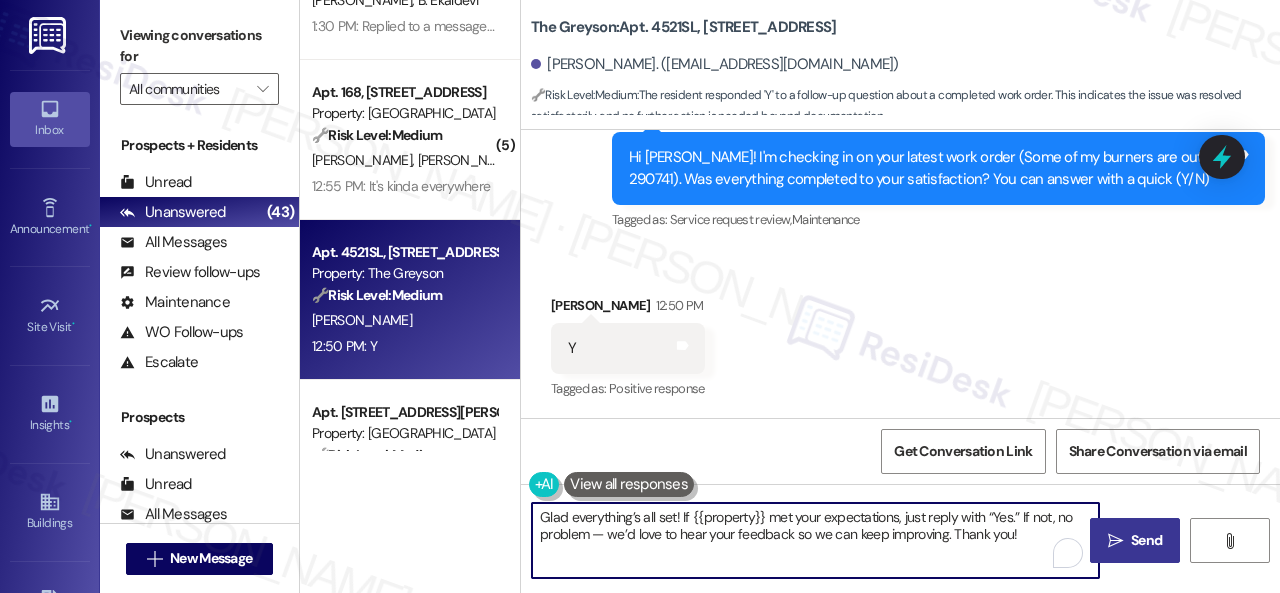 type on "Glad everything’s all set! If {{property}} met your expectations, just reply with “Yes.” If not, no problem — we’d love to hear your feedback so we can keep improving. Thank you!" 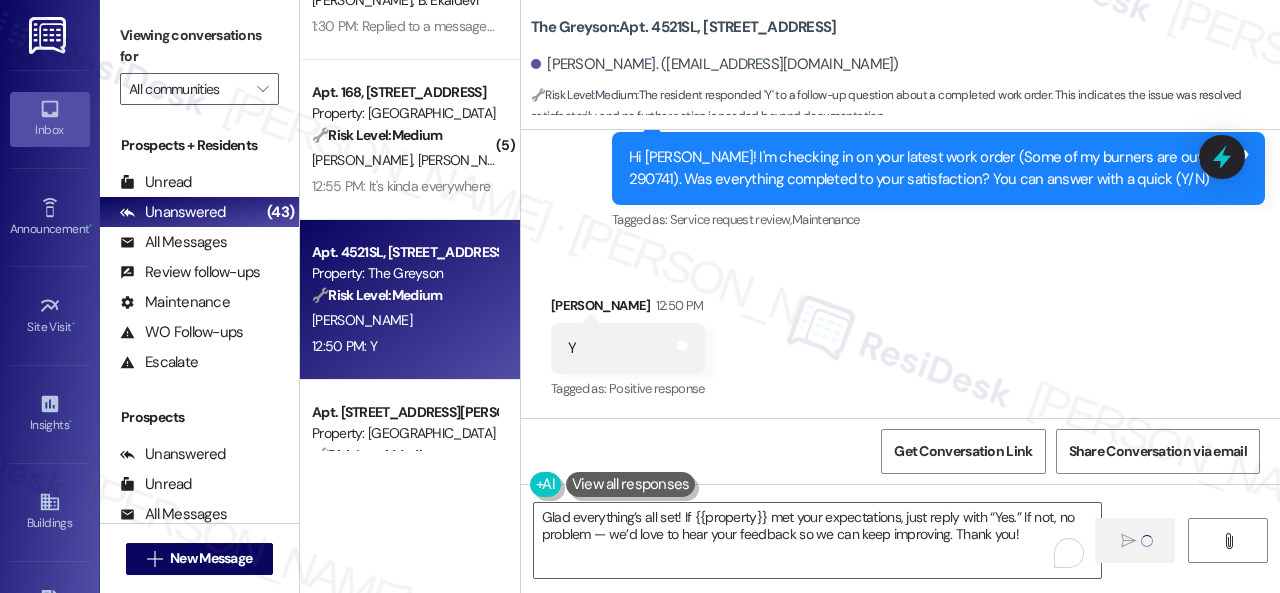 type 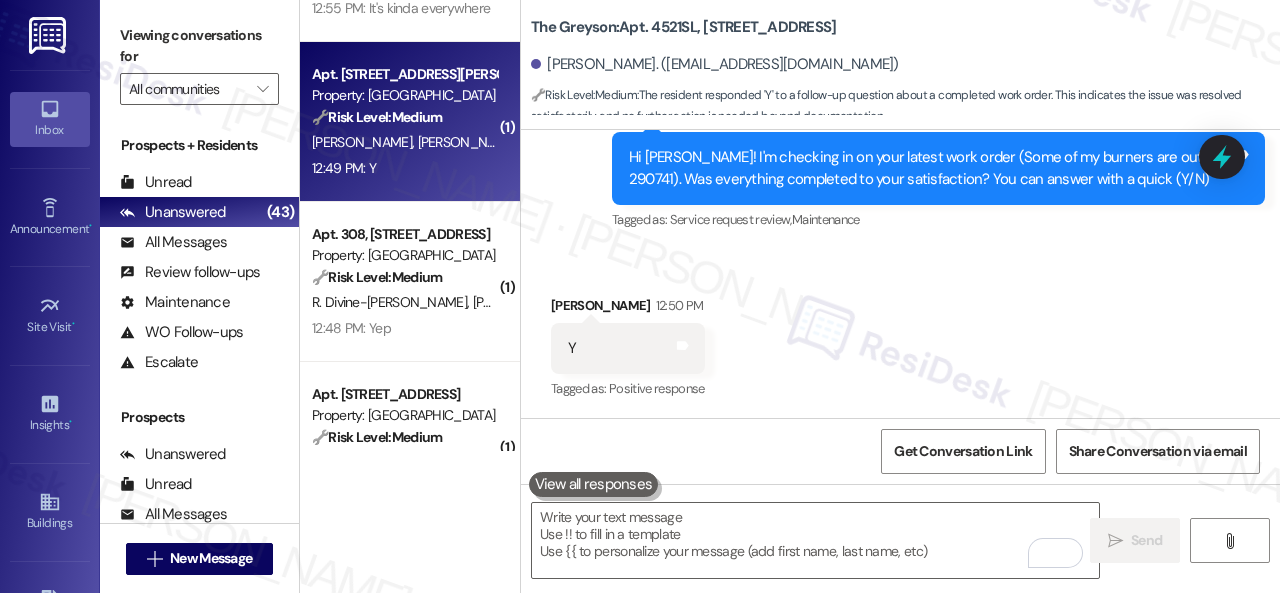 scroll, scrollTop: 300, scrollLeft: 0, axis: vertical 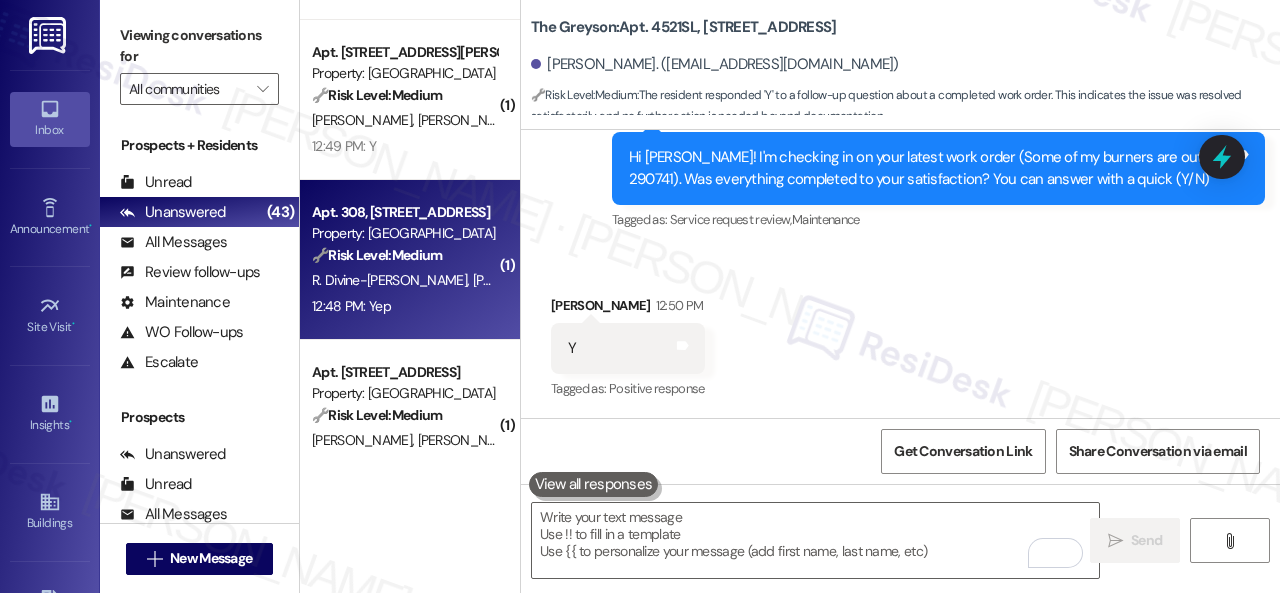 click on "12:48 PM: Yep 12:48 PM: Yep" at bounding box center (404, 306) 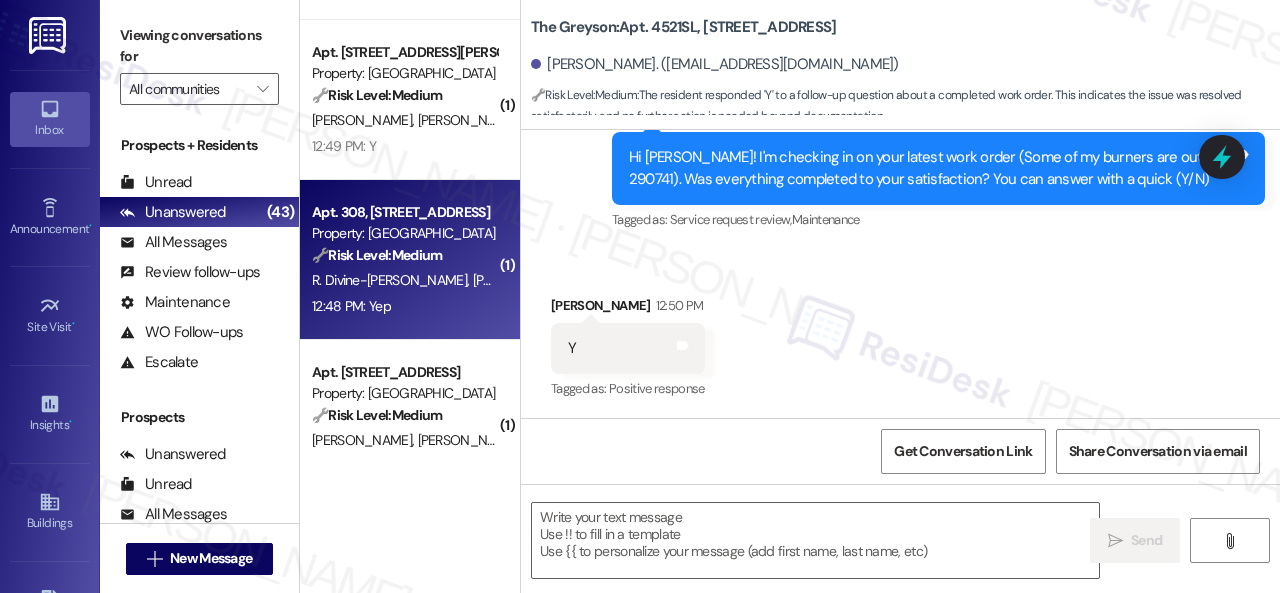 type on "Fetching suggested responses. Please feel free to read through the conversation in the meantime." 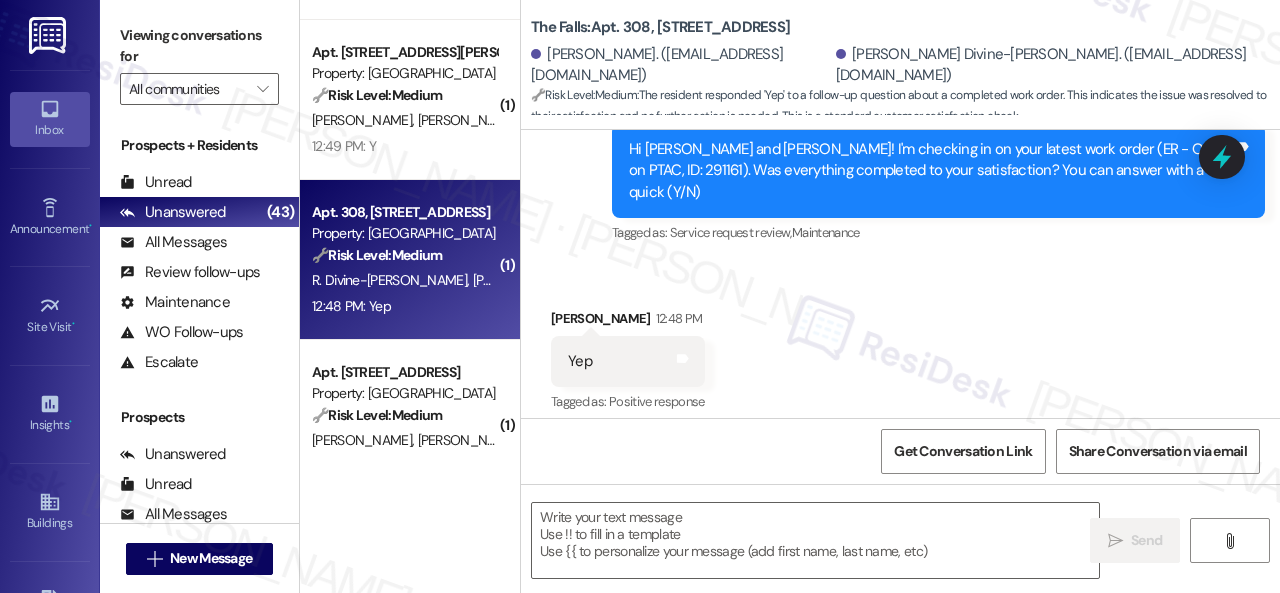 scroll, scrollTop: 5114, scrollLeft: 0, axis: vertical 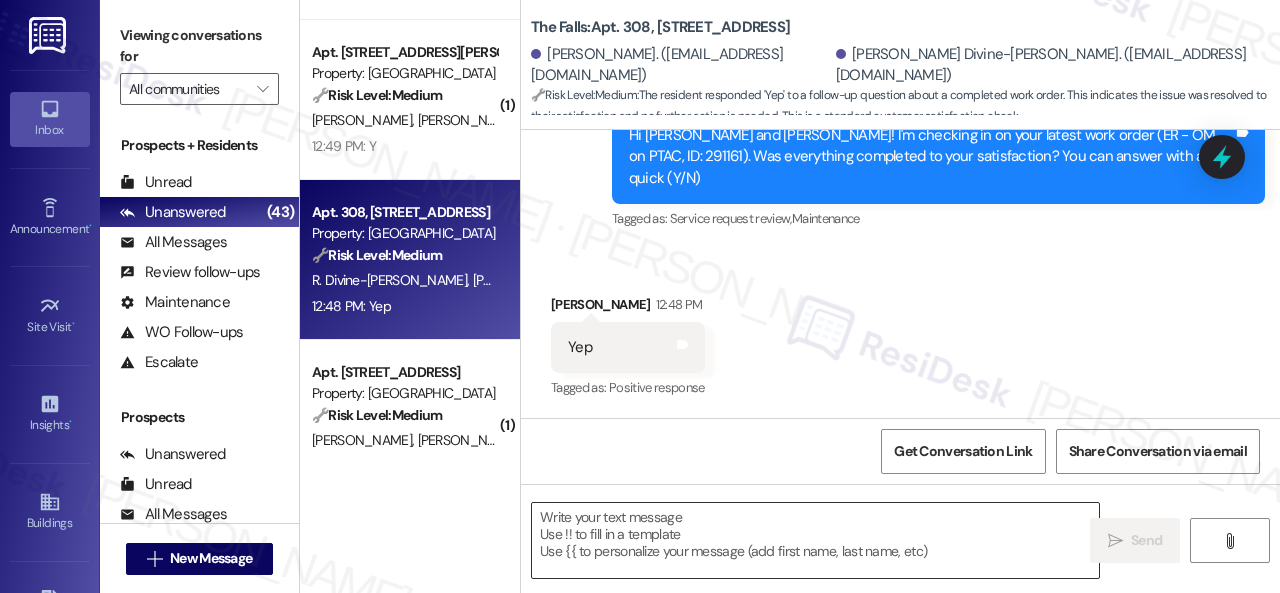 click at bounding box center [815, 540] 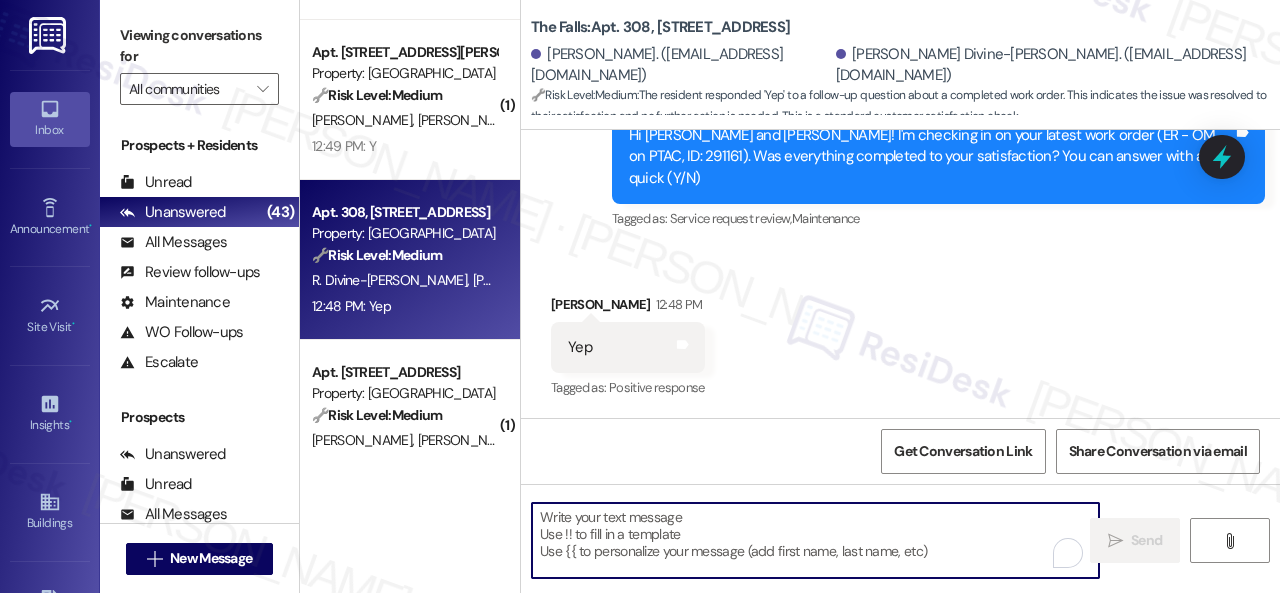 paste on "Glad everything’s all set! If {{property}} met your expectations, just reply with “Yes.” If not, no problem — we’d love to hear your feedback so we can keep improving. Thank you!" 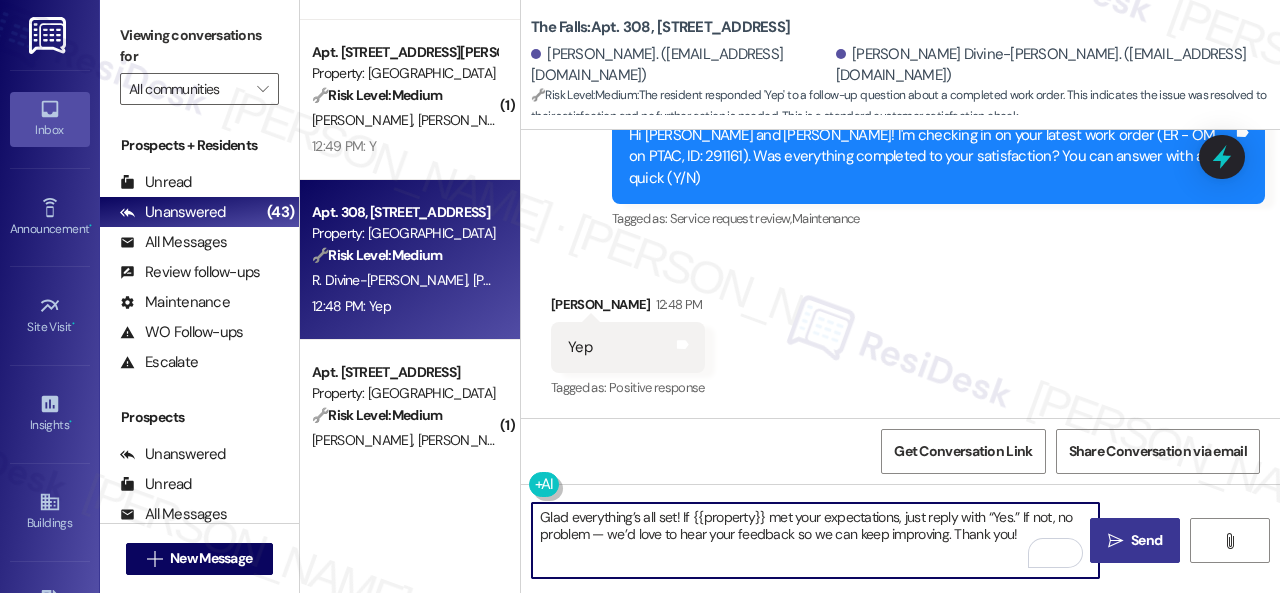 type on "Glad everything’s all set! If {{property}} met your expectations, just reply with “Yes.” If not, no problem — we’d love to hear your feedback so we can keep improving. Thank you!" 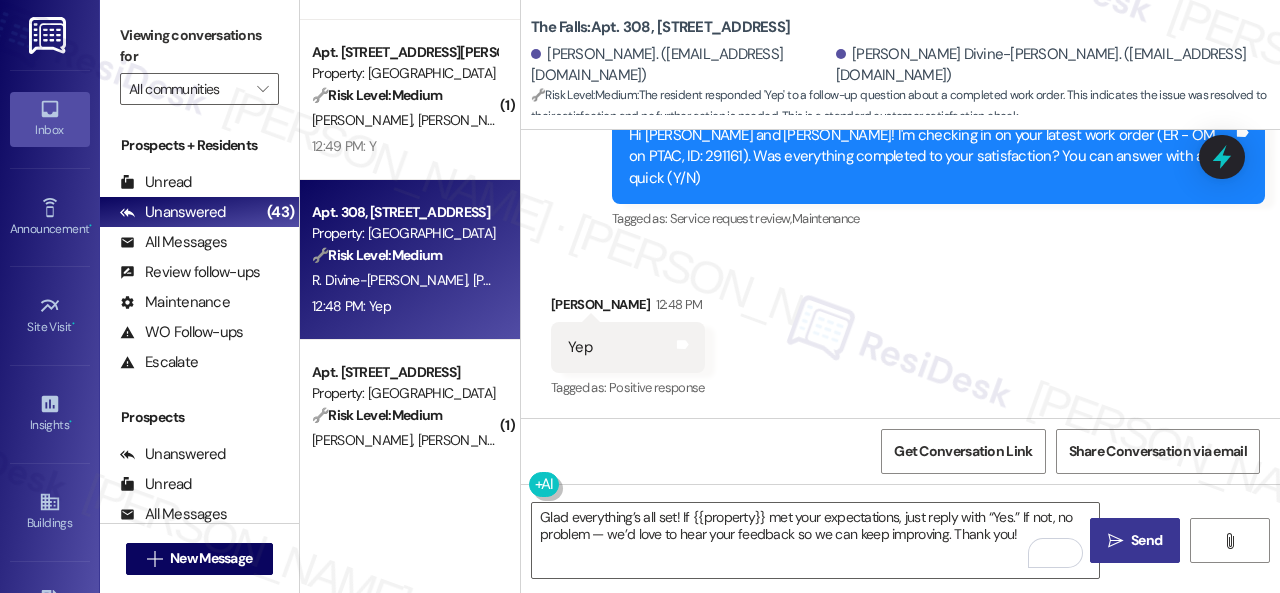 click on "Send" at bounding box center [1146, 540] 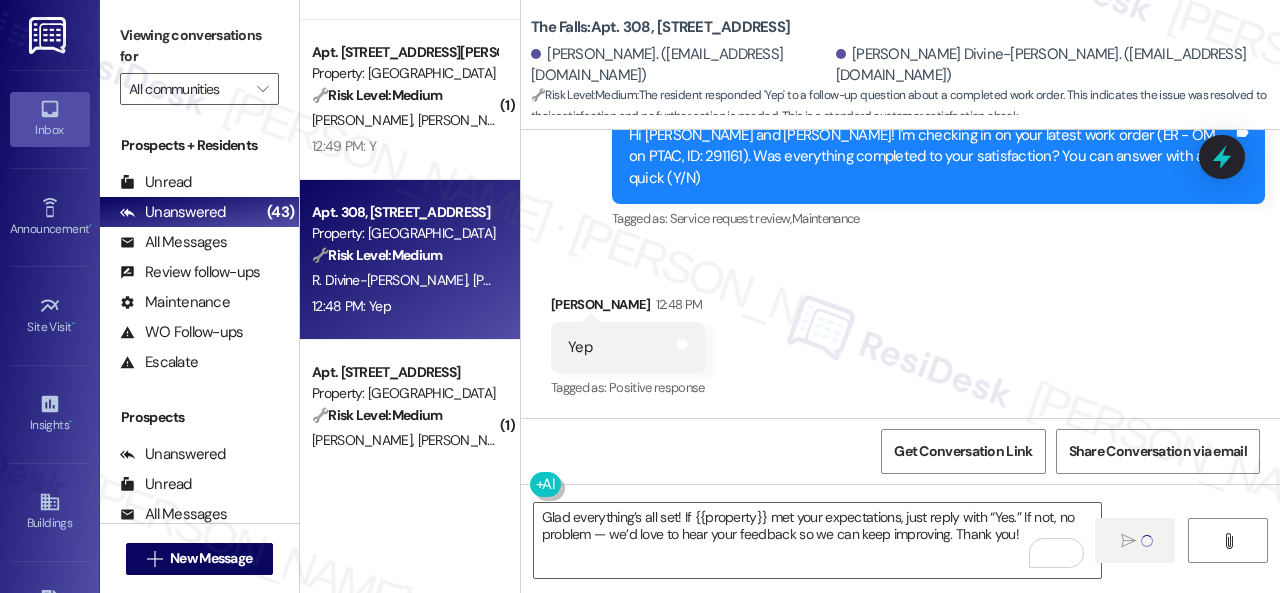 type 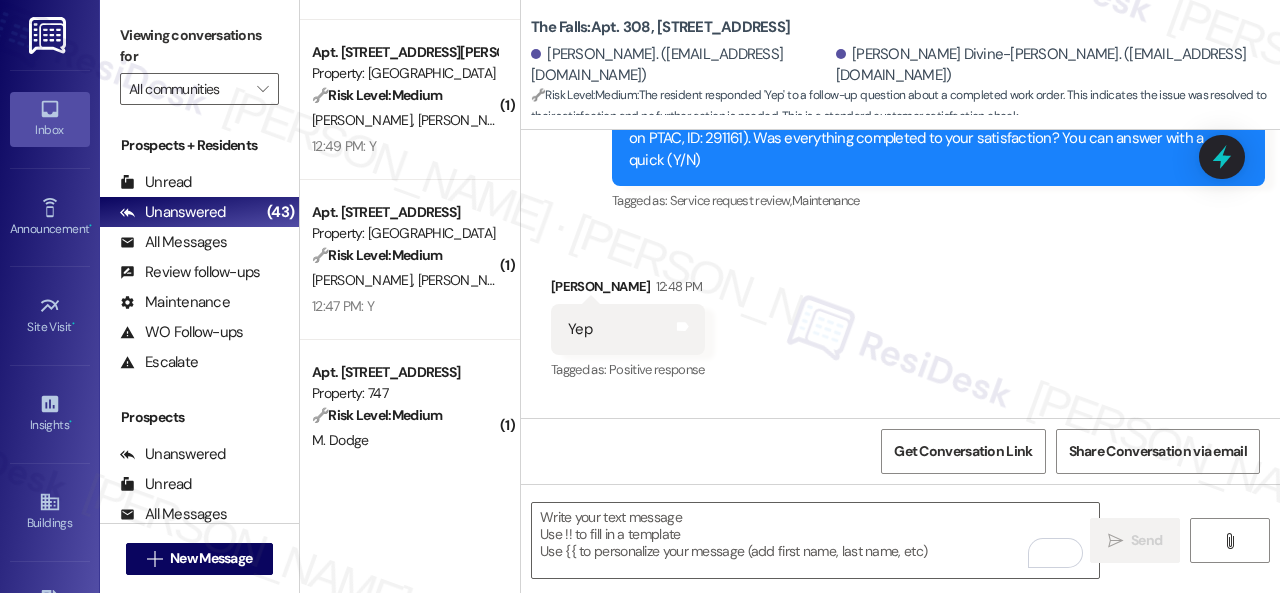 click on "12:49 PM: Y 12:49 PM: Y" at bounding box center (404, 146) 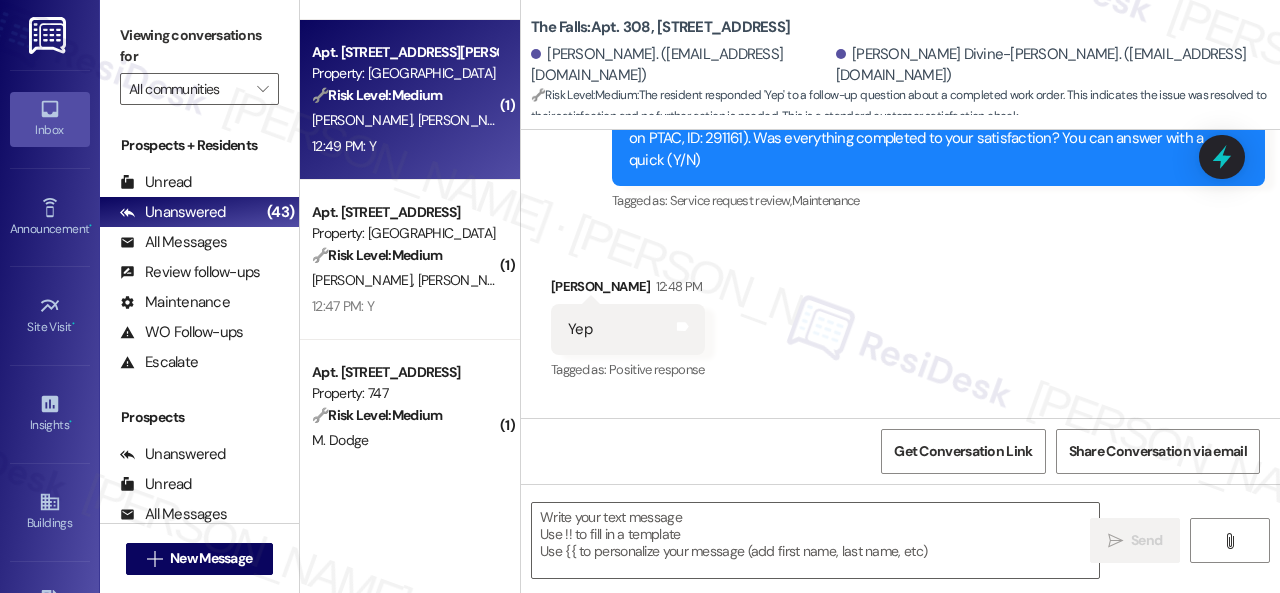 type on "Fetching suggested responses. Please feel free to read through the conversation in the meantime." 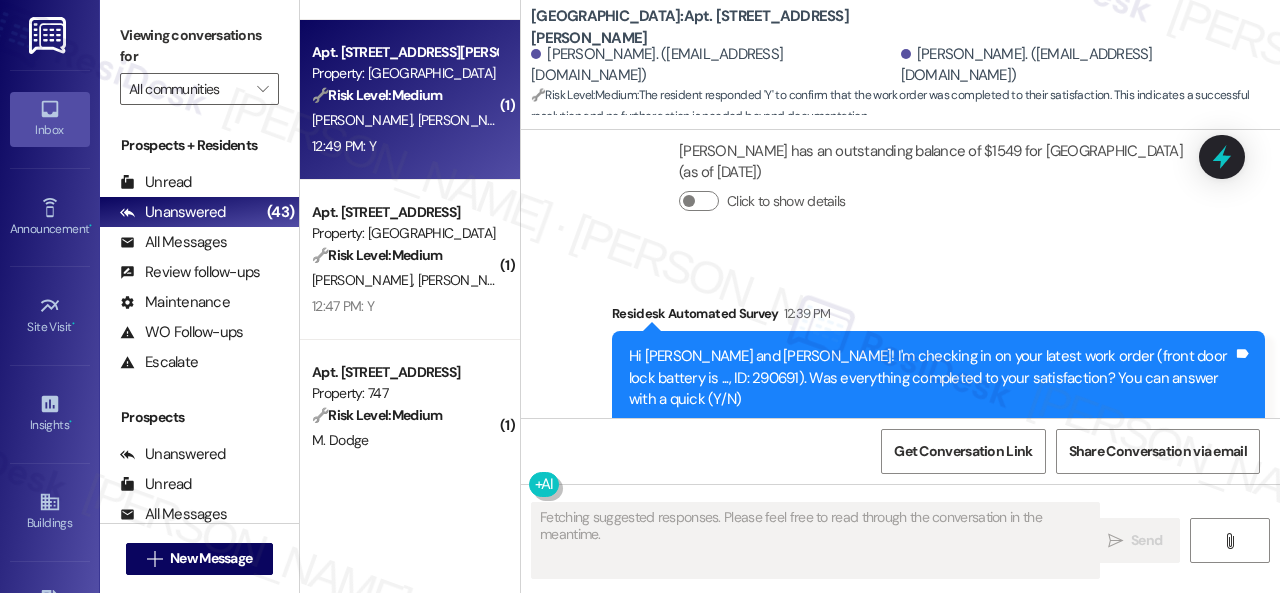 scroll, scrollTop: 1237, scrollLeft: 0, axis: vertical 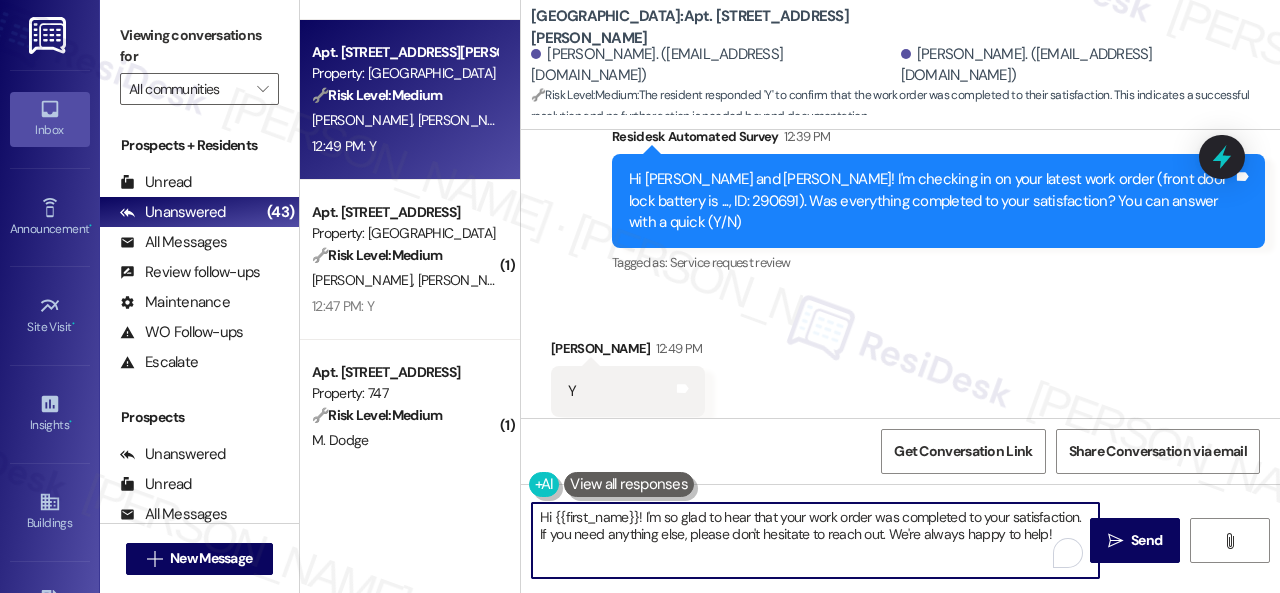 drag, startPoint x: 1057, startPoint y: 538, endPoint x: 440, endPoint y: 525, distance: 617.13696 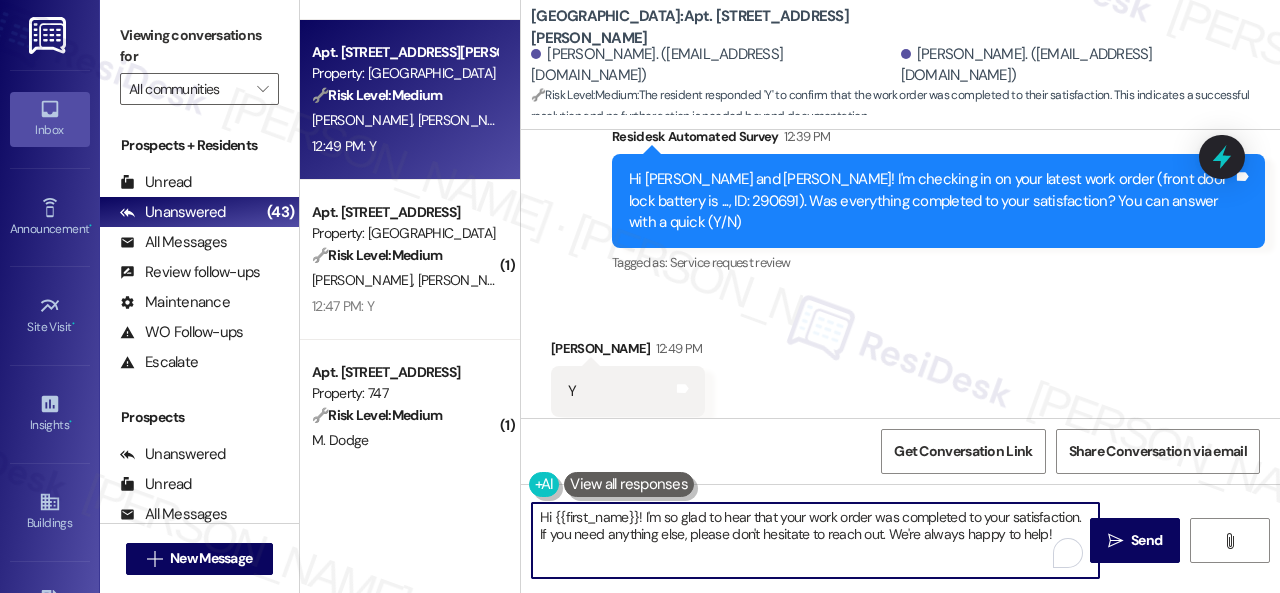 click on "( 1 ) Apt. 3008, 1550 Katy Gap Rd Property: Grand Villas 🔧  Risk Level:  Medium The resident confirmed the work order was completed. This is a routine follow-up on a maintenance request. S. Dase B. Ekaldevi 1:30 PM: Replied to a message:Work order completed  1:30 PM: Replied to a message:Work order completed  ( 5 ) Apt. 168, 6565 W Foxridge Dr Property: The Falls 🔧  Risk Level:  Medium The resident is reporting an ongoing trash issue outside their unit. While this is a community concern, it does not present an immediate threat to health, safety, or property. The maintenance request is still in progress, but the resident acknowledges the quick response. The trash issue is a recurring nuisance, but not an emergency. C. Evans S. Hayes 12:55 PM: It's kinda everywhere  12:55 PM: It's kinda everywhere  Apt. 708, 201 Courtright East Road Property: Overland Park 🔧  Risk Level:  Medium H. Veltre M. Brown 12:49 PM: Y 12:49 PM: Y ( 1 ) Apt. 2705, 1805 S Egret Bay Blvd Property: Tuscan Lakes II 🔧 Medium ( 1 )" at bounding box center [790, 296] 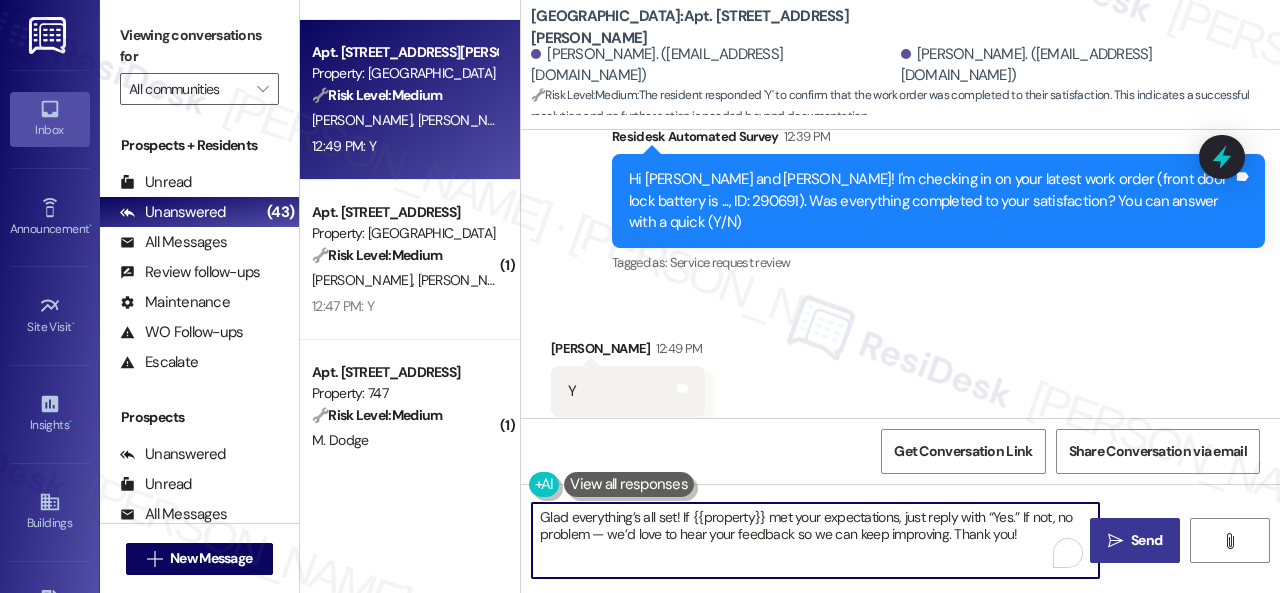 type on "Glad everything’s all set! If {{property}} met your expectations, just reply with “Yes.” If not, no problem — we’d love to hear your feedback so we can keep improving. Thank you!" 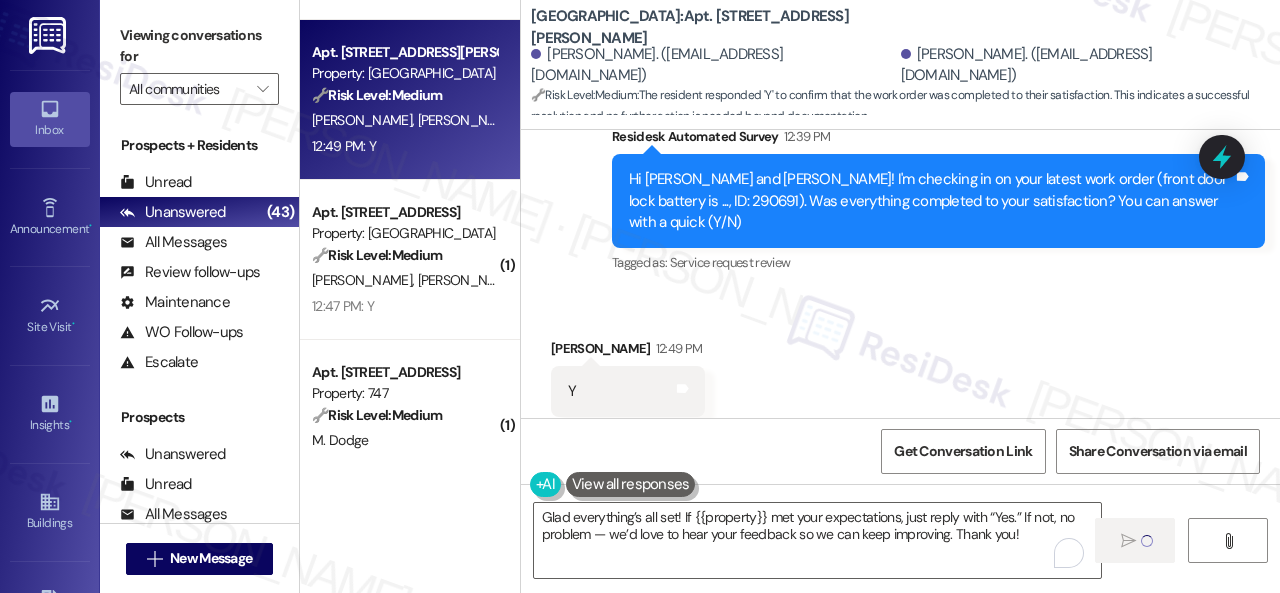 type 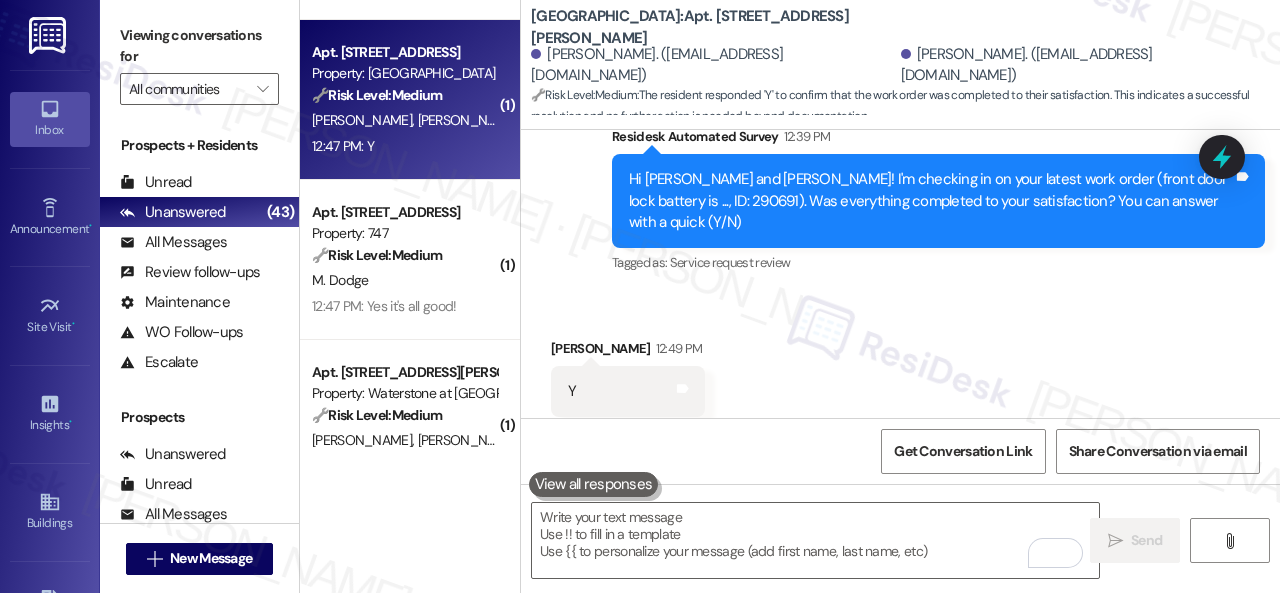 click on "Apt. 2705, 1805 S Egret Bay Blvd Property: Tuscan Lakes II 🔧  Risk Level:  Medium The resident responded 'Y' to confirm that the work order was completed to their satisfaction. This indicates a successful resolution of a maintenance request and falls under routine follow-up. S. Abrams K. Ornberg 12:47 PM: Y 12:47 PM: Y" at bounding box center (410, 100) 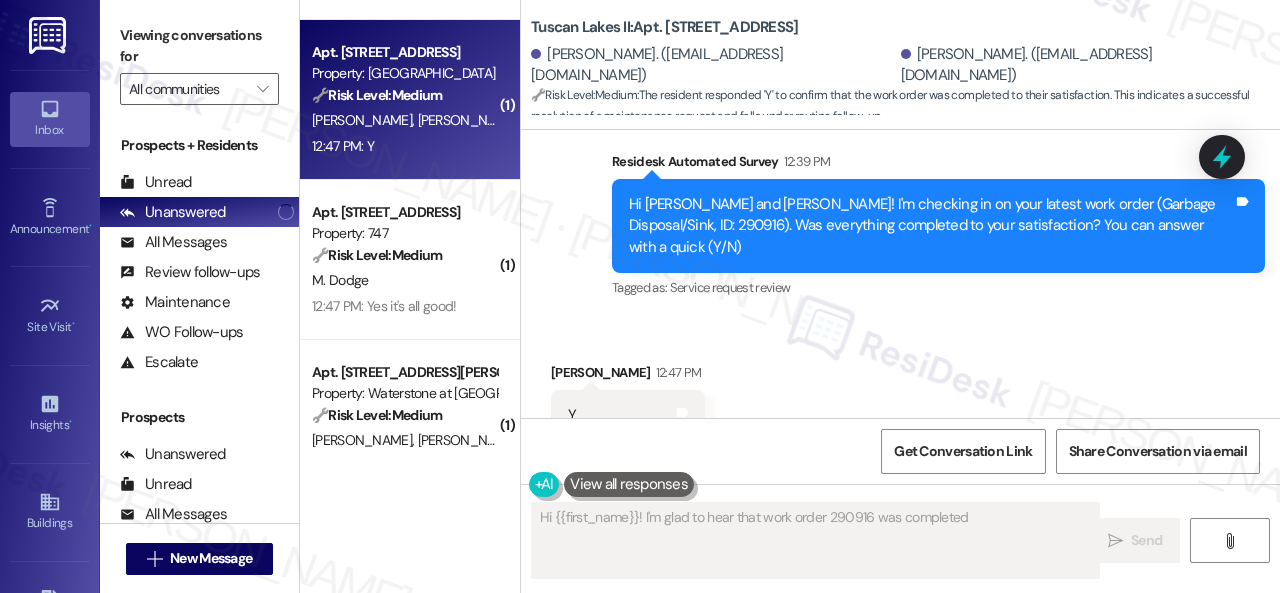 scroll, scrollTop: 3820, scrollLeft: 0, axis: vertical 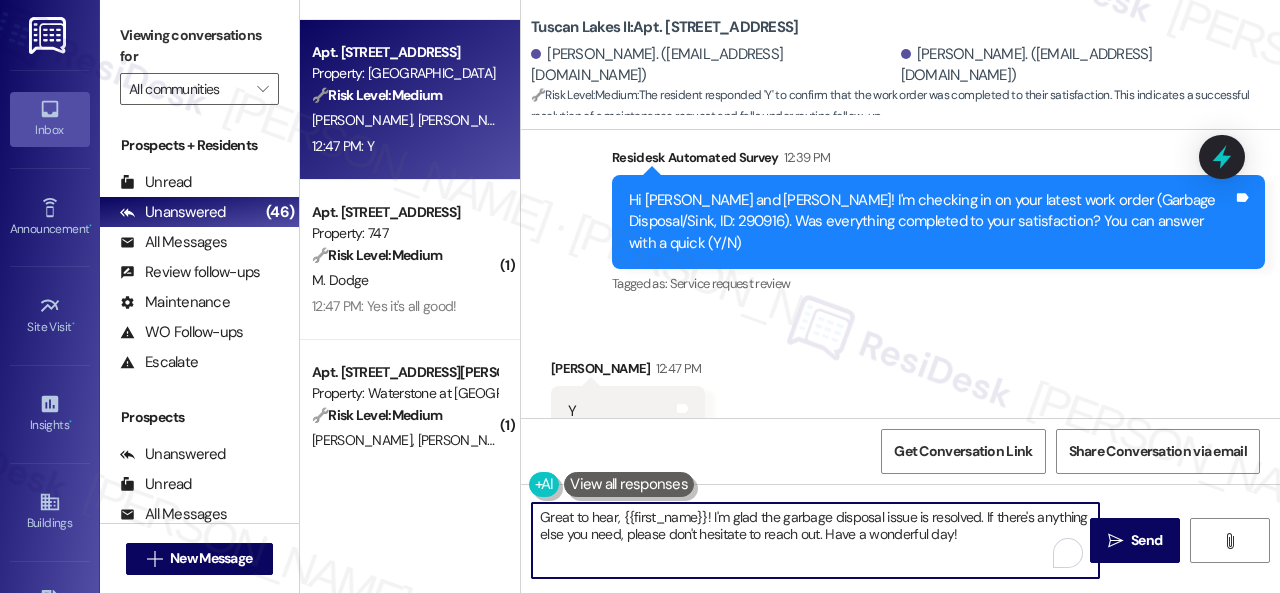 drag, startPoint x: 968, startPoint y: 537, endPoint x: 446, endPoint y: 512, distance: 522.5983 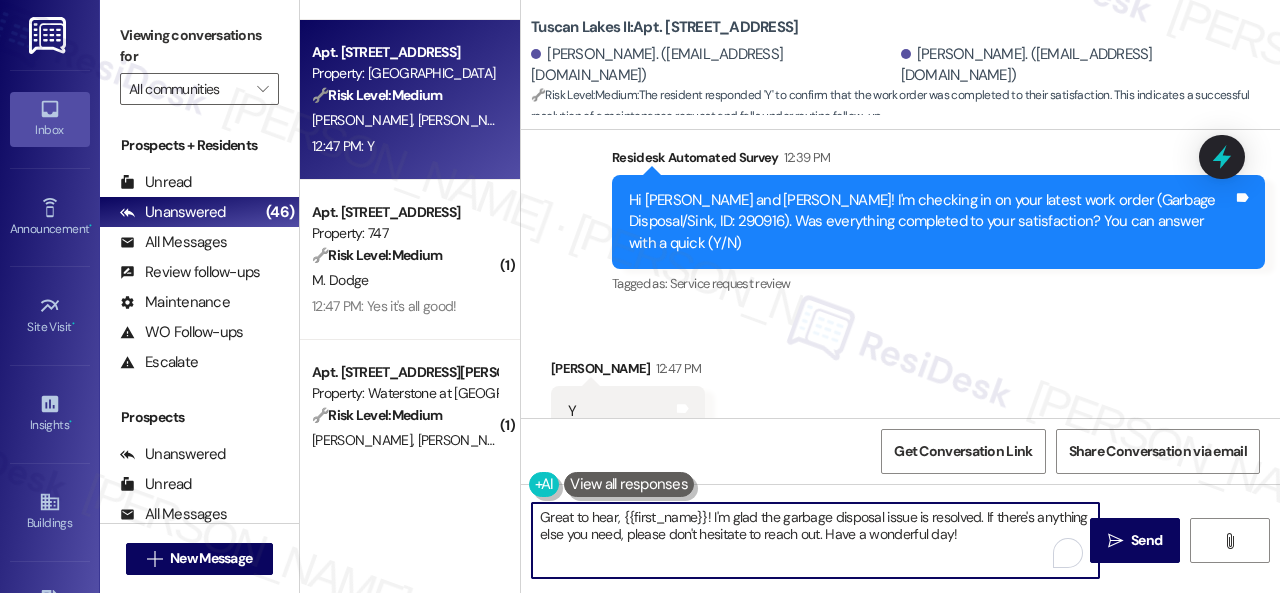 click on "( 1 ) Apt. 3008, 1550 Katy Gap Rd Property: Grand Villas 🔧  Risk Level:  Medium The resident confirmed the work order was completed. This is a routine follow-up on a maintenance request. S. Dase B. Ekaldevi 1:30 PM: Replied to a message:Work order completed  1:30 PM: Replied to a message:Work order completed  ( 5 ) Apt. 168, 6565 W Foxridge Dr Property: The Falls 🔧  Risk Level:  Medium The resident is reporting an ongoing trash issue outside their unit. While this is a community concern, it does not present an immediate threat to health, safety, or property. The maintenance request is still in progress, but the resident acknowledges the quick response. The trash issue is a recurring nuisance, but not an emergency. C. Evans S. Hayes 12:55 PM: It's kinda everywhere  12:55 PM: It's kinda everywhere  Apt. 2705, 1805 S Egret Bay Blvd Property: Tuscan Lakes II 🔧  Risk Level:  Medium S. Abrams K. Ornberg 12:47 PM: Y 12:47 PM: Y ( 1 ) Apt. 404, 747 N College Ave Property: 747 🔧  Risk Level:  Medium ( 1 )" at bounding box center (790, 296) 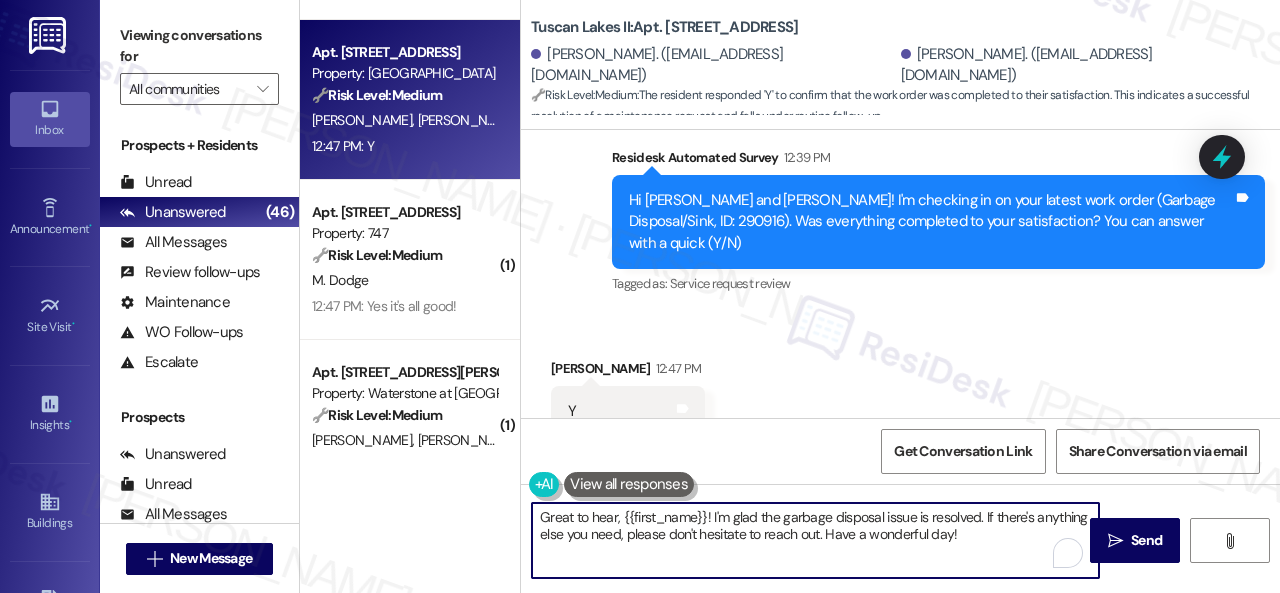 paste on "lad everything’s all set! If {{property}} met your expectations, just reply with “Yes.” If not, no problem — we’d love to hear your feedback so we can keep improving. Thank you" 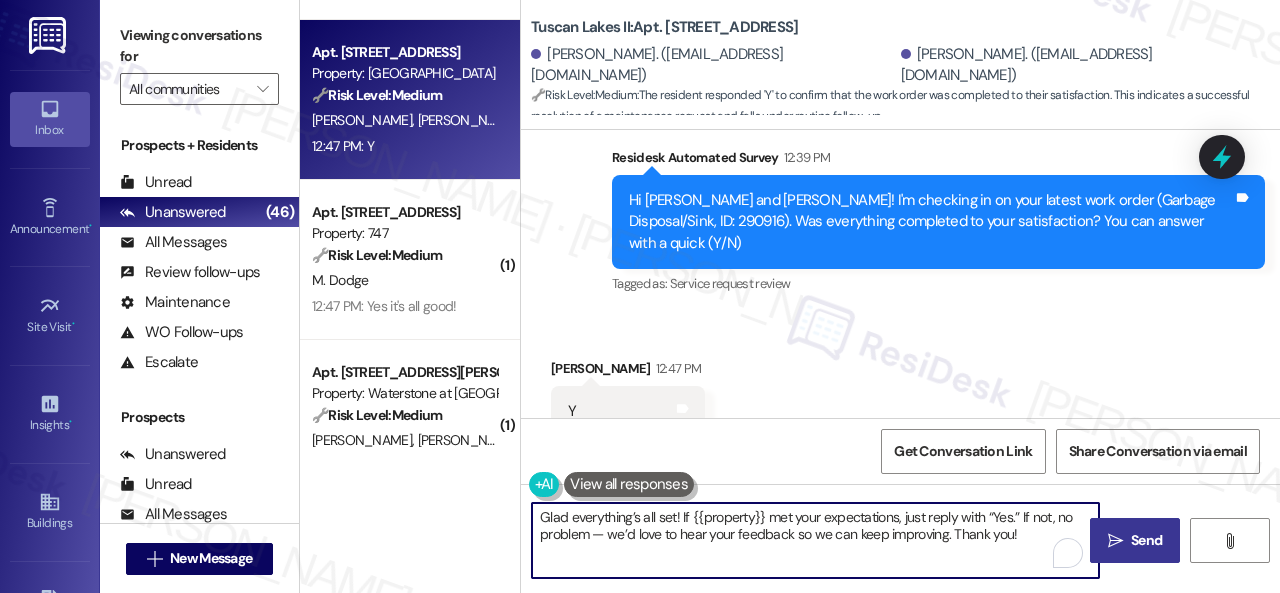 type on "Glad everything’s all set! If {{property}} met your expectations, just reply with “Yes.” If not, no problem — we’d love to hear your feedback so we can keep improving. Thank you!" 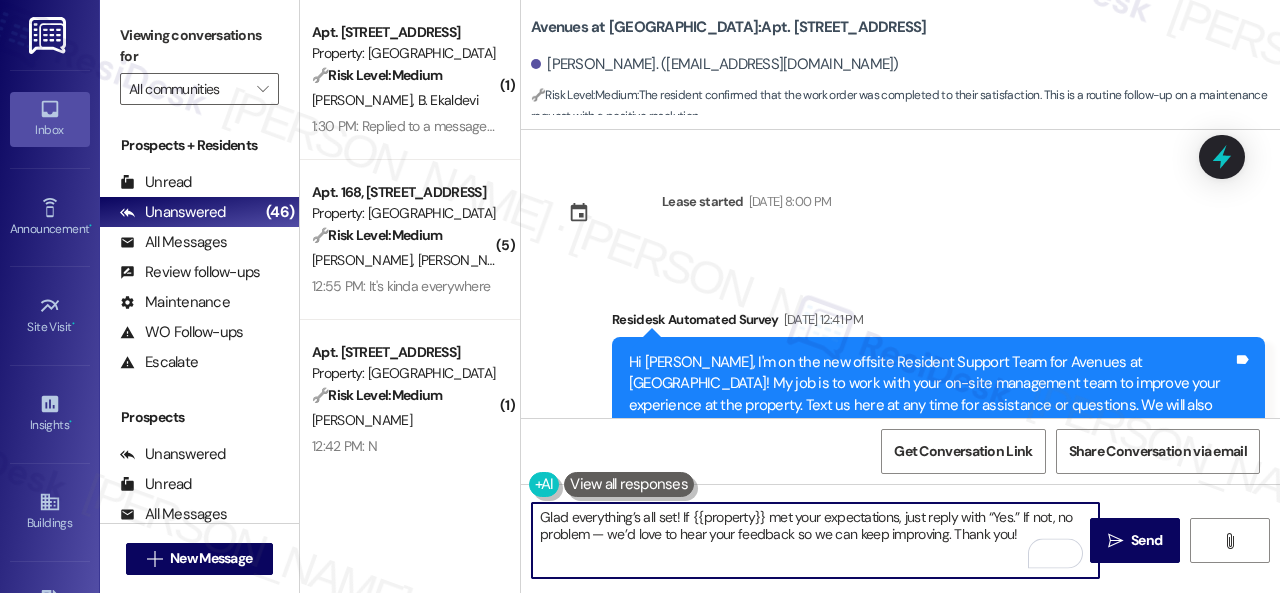 type on "Glad everything’s all set! If {{property}} met your expectations, just reply with “Yes.” If not, no problem — we’d love to hear your feedback so we can keep improving. Thank you!" 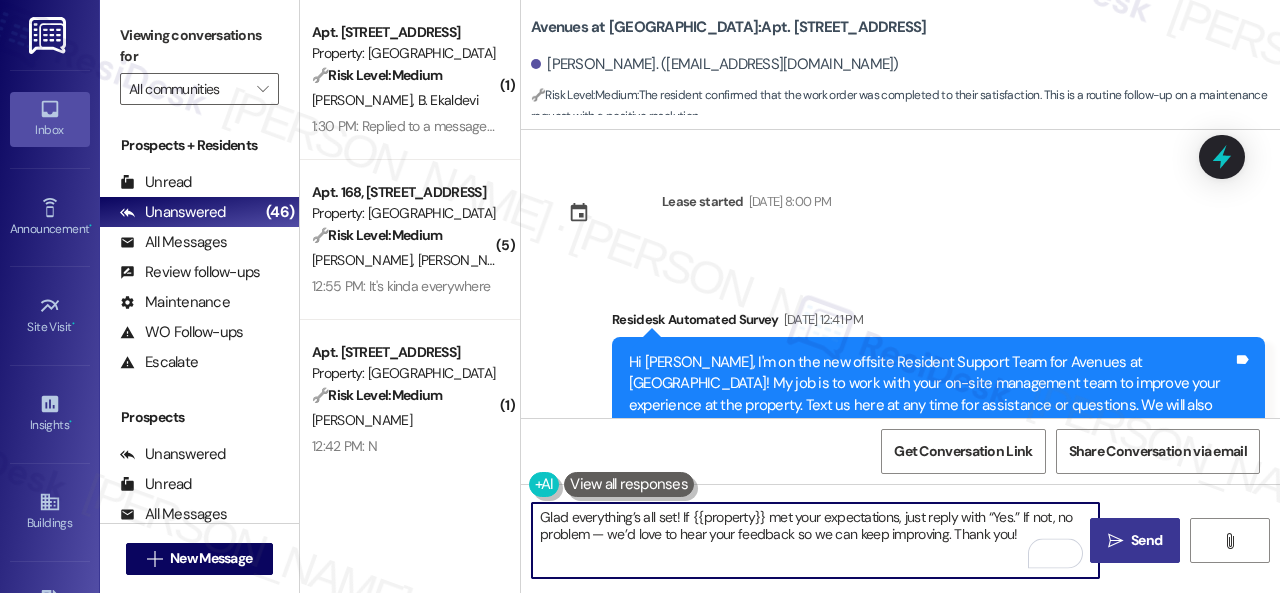 drag, startPoint x: 0, startPoint y: 0, endPoint x: 1140, endPoint y: 526, distance: 1255.4983 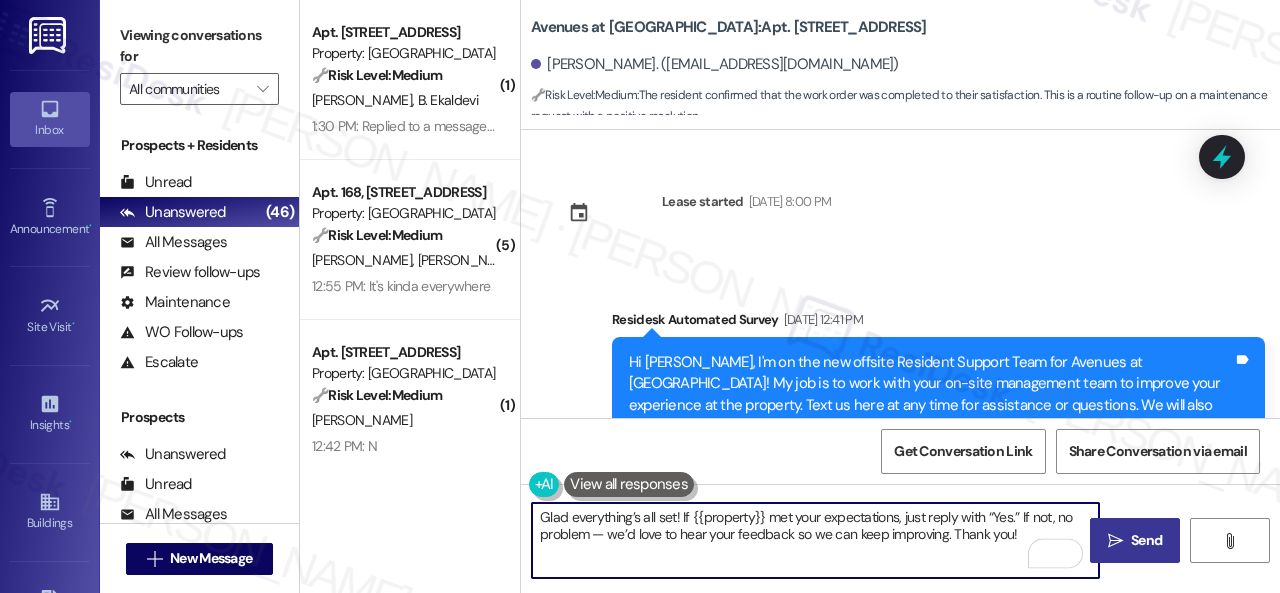 click on " Send" at bounding box center [1135, 540] 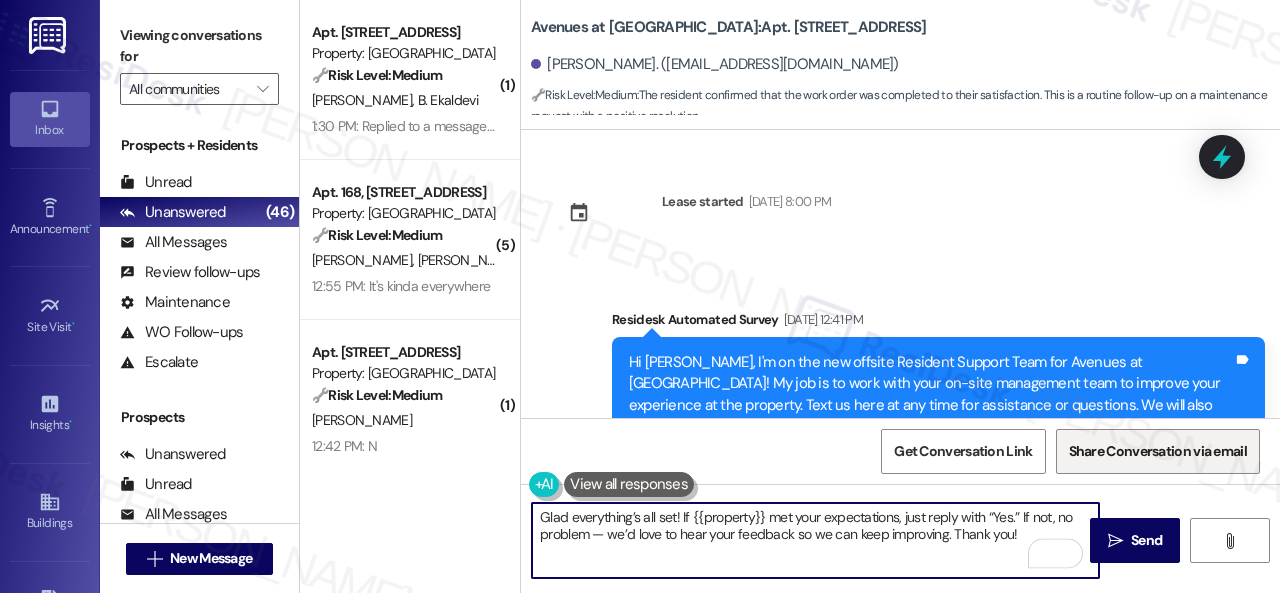 scroll, scrollTop: 0, scrollLeft: 0, axis: both 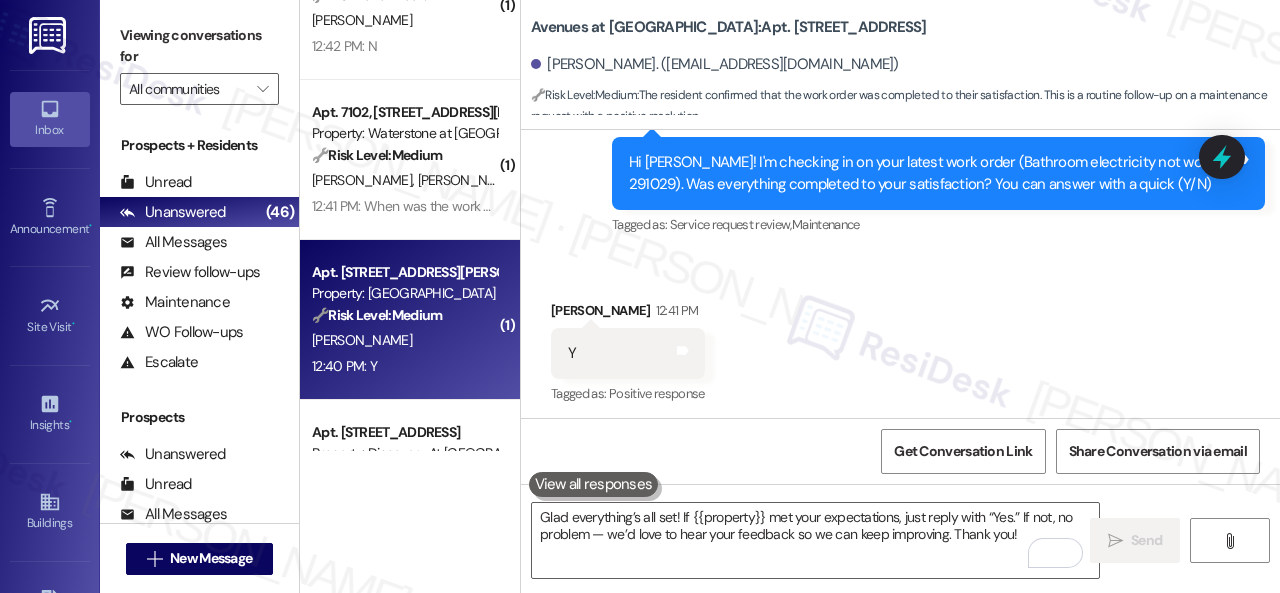 click on "J. Mcgowan" at bounding box center (404, 340) 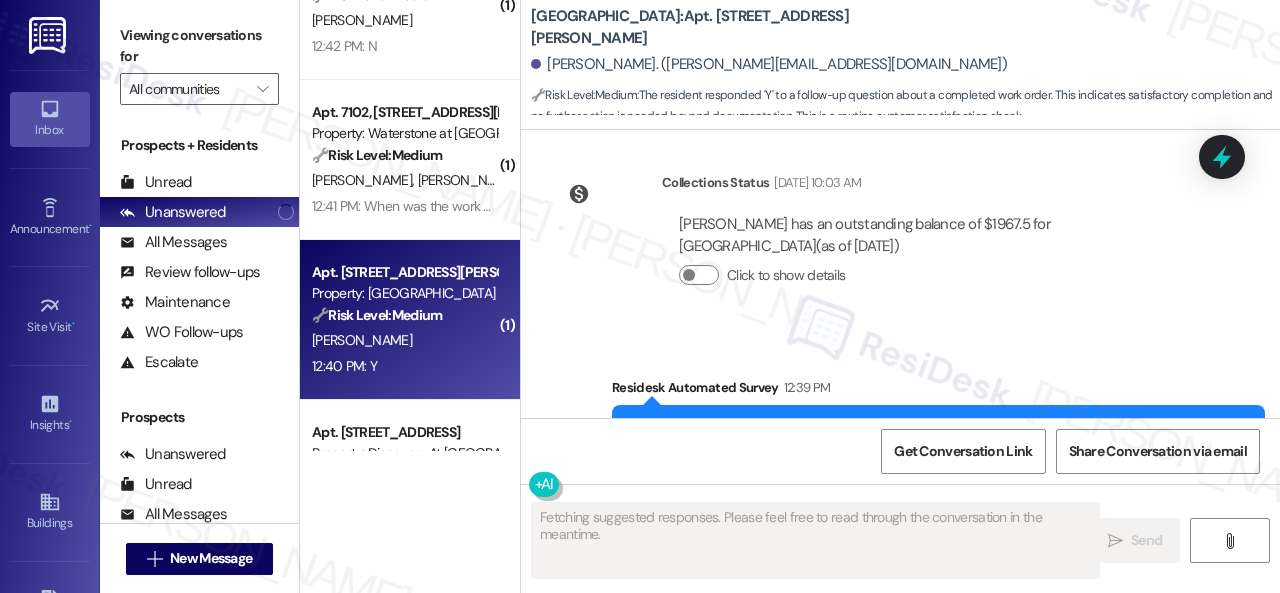 type on "Fetching suggested responses. Please feel free to read through the conversation in the meantime." 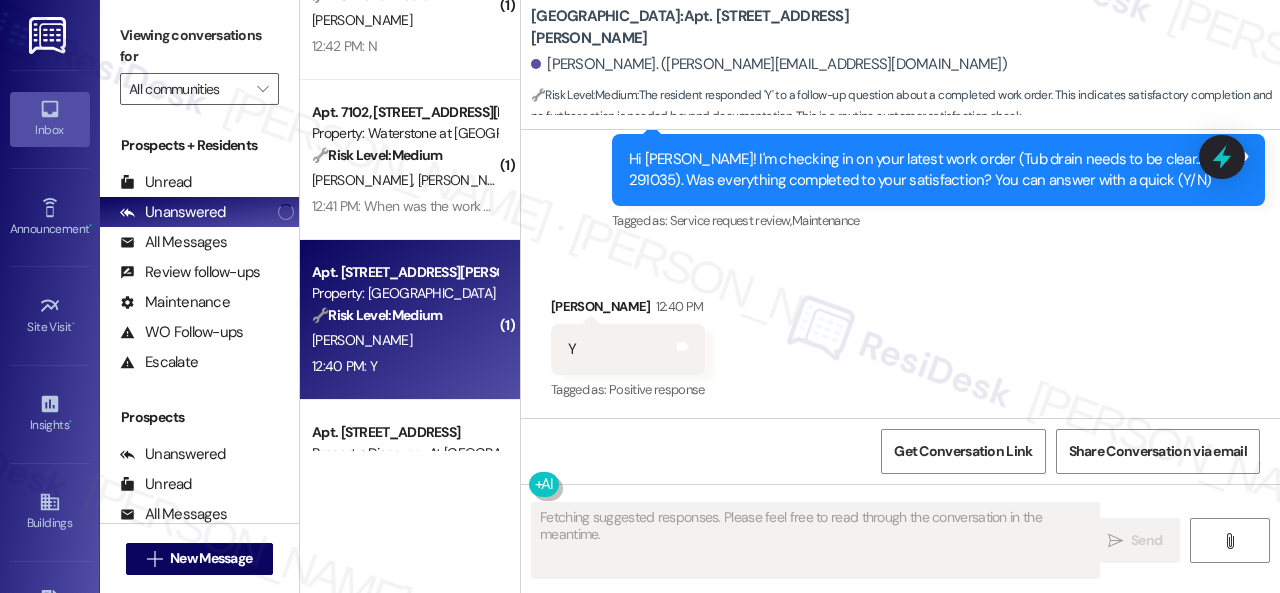 scroll, scrollTop: 621, scrollLeft: 0, axis: vertical 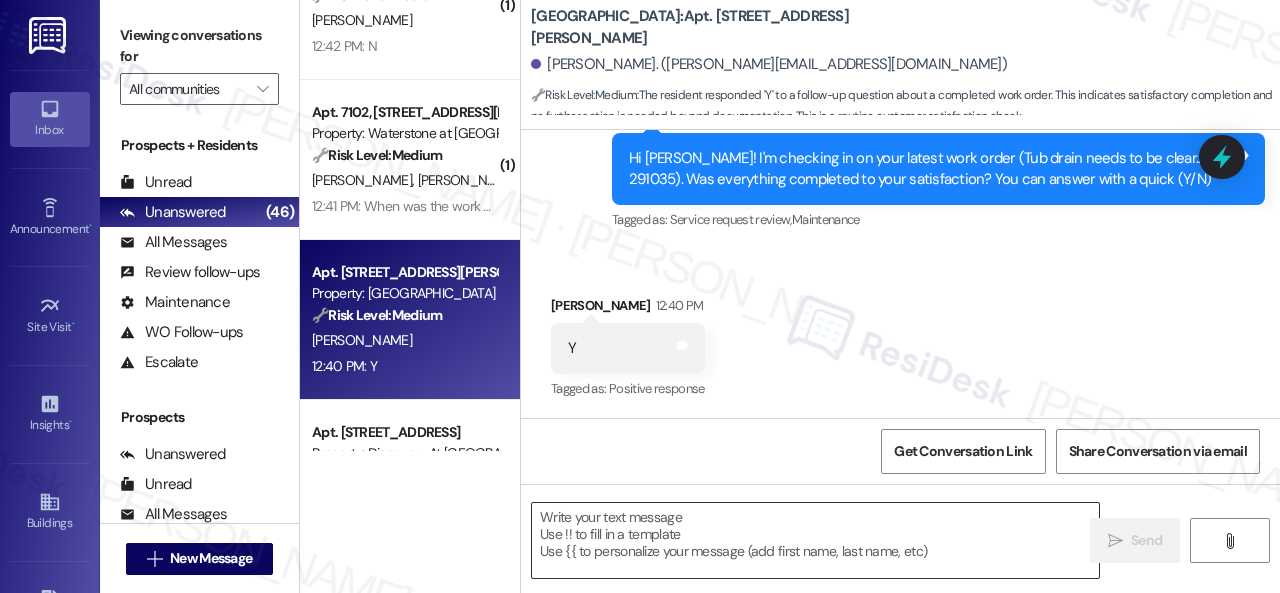 click at bounding box center [815, 540] 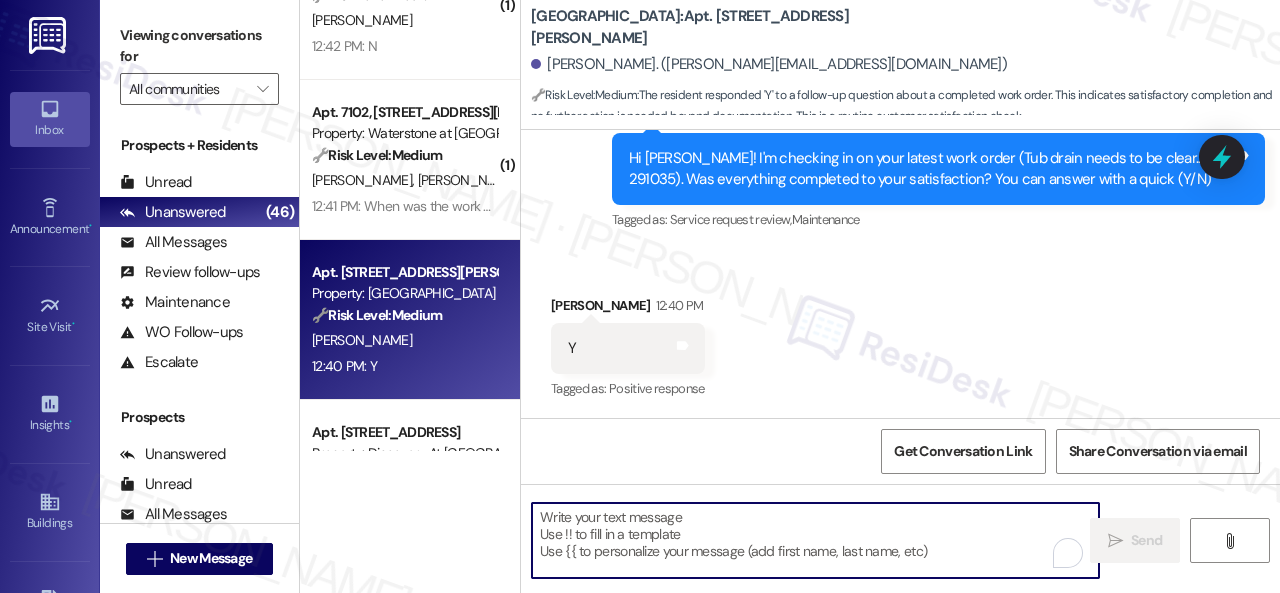 paste on "Glad everything’s all set! If {{property}} met your expectations, just reply with “Yes.” If not, no problem — we’d love to hear your feedback so we can keep improving. Thank you!" 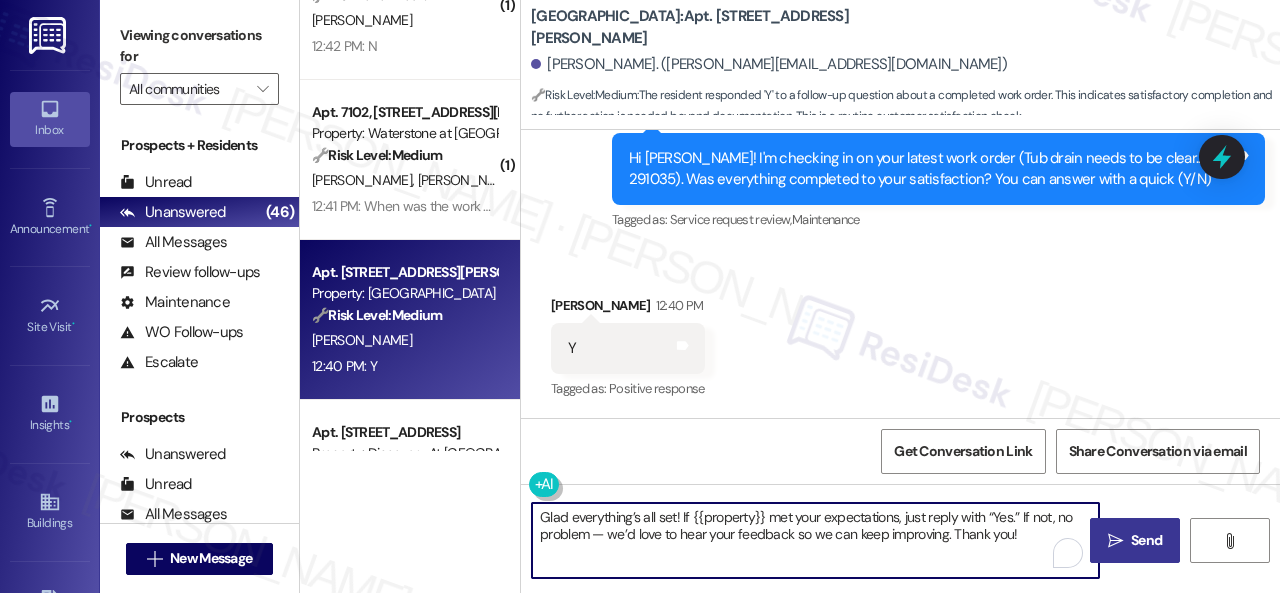 type on "Glad everything’s all set! If {{property}} met your expectations, just reply with “Yes.” If not, no problem — we’d love to hear your feedback so we can keep improving. Thank you!" 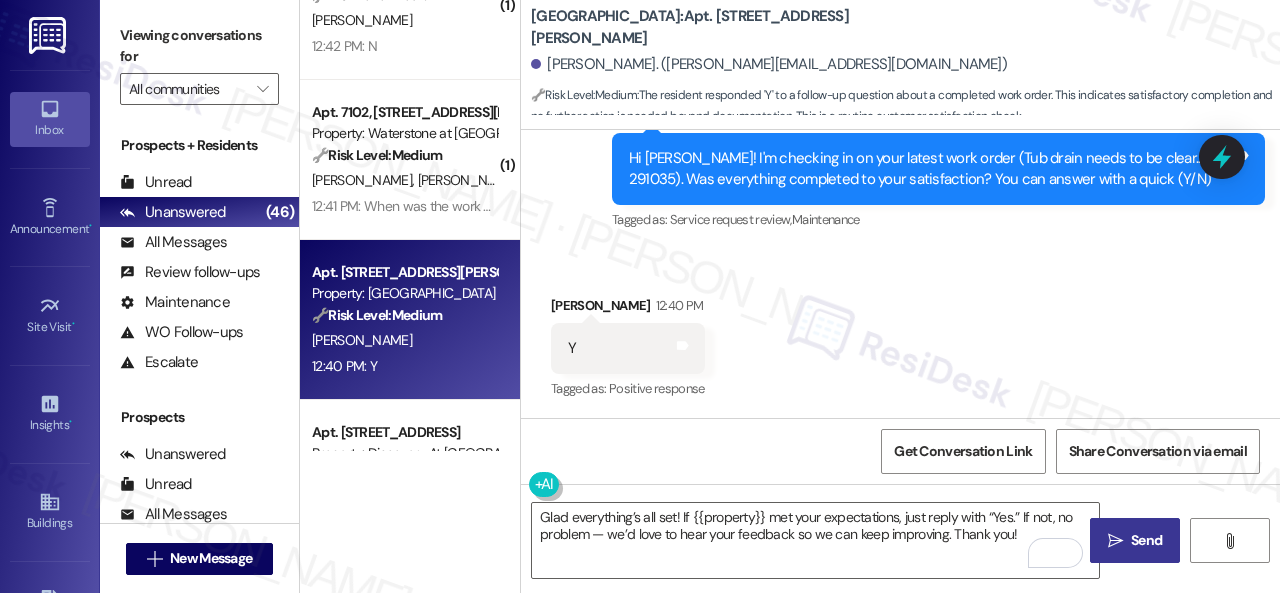 click on "Send" at bounding box center [1146, 540] 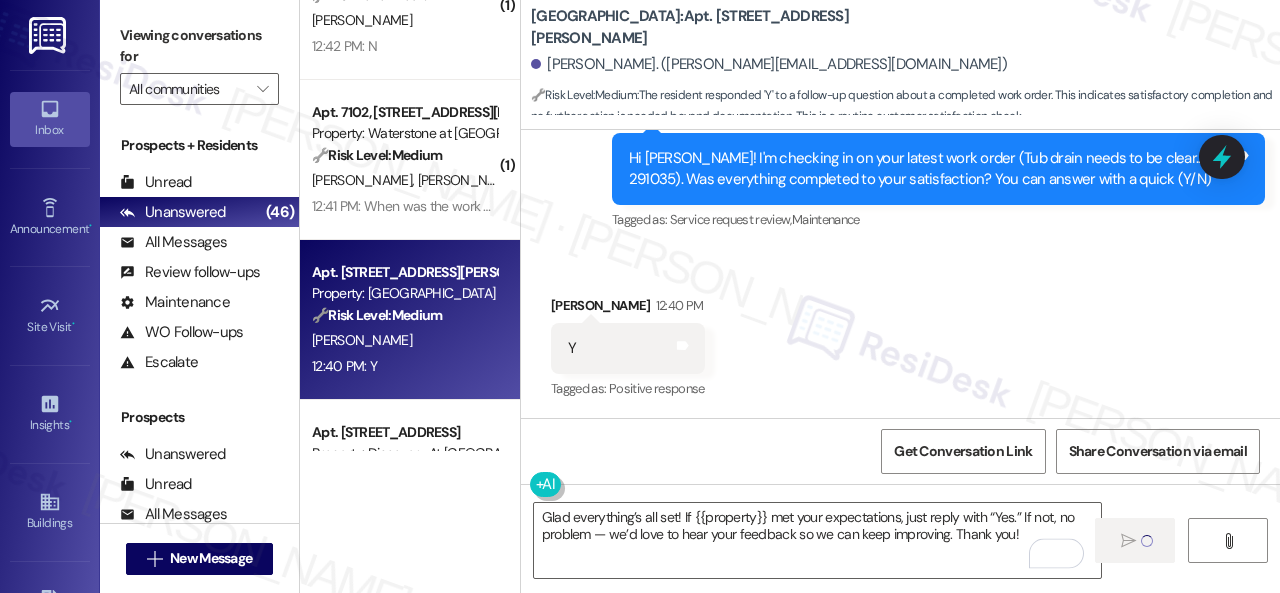 type 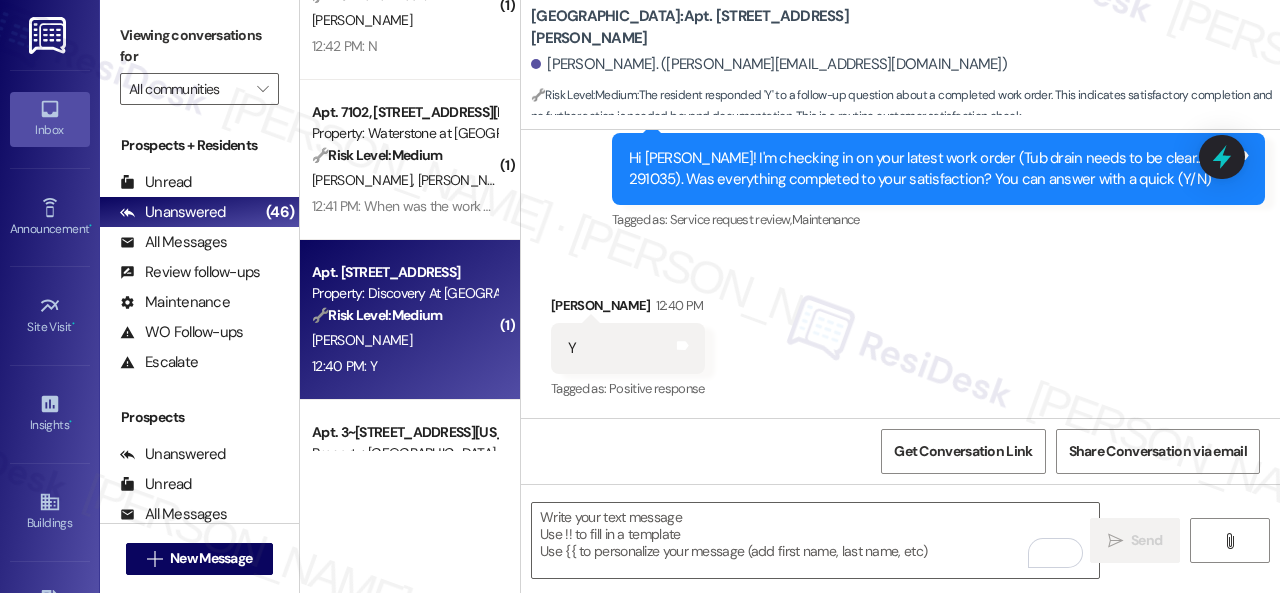 click on "D. Jenkins" at bounding box center (404, 340) 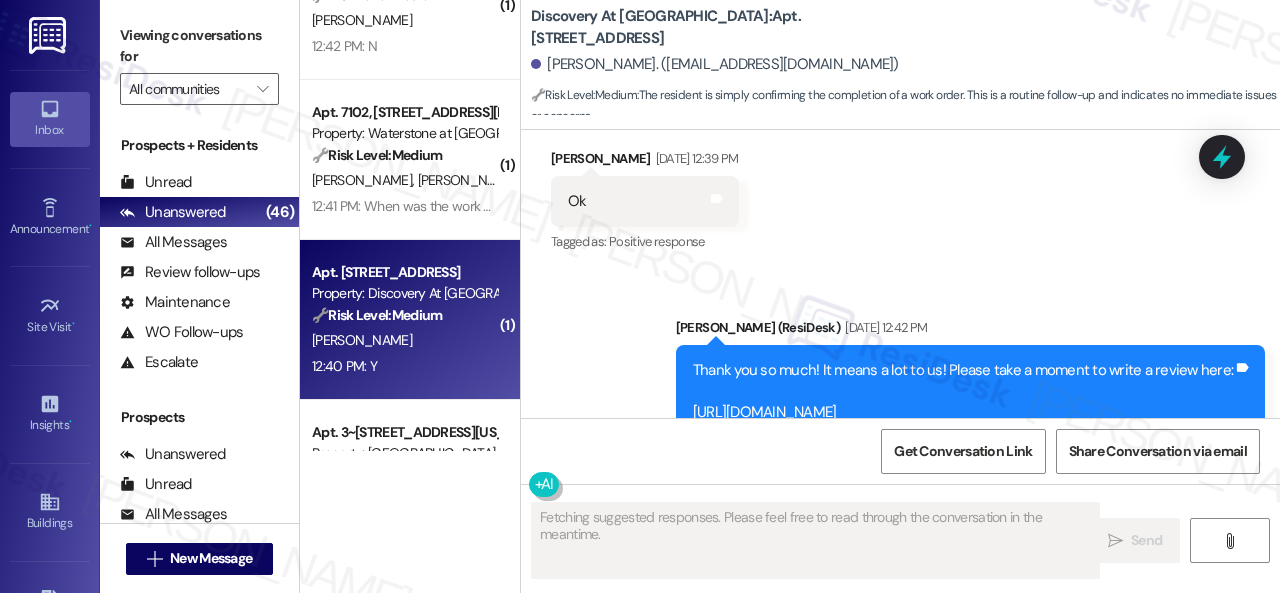 scroll, scrollTop: 9361, scrollLeft: 0, axis: vertical 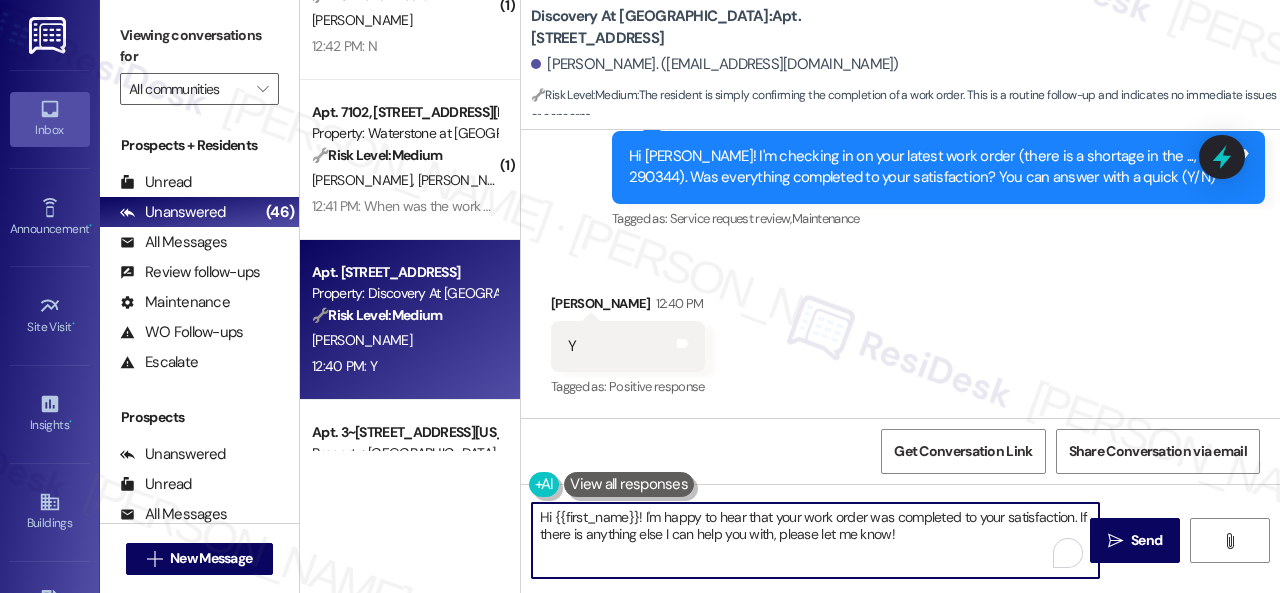 drag, startPoint x: 906, startPoint y: 537, endPoint x: 691, endPoint y: 509, distance: 216.81558 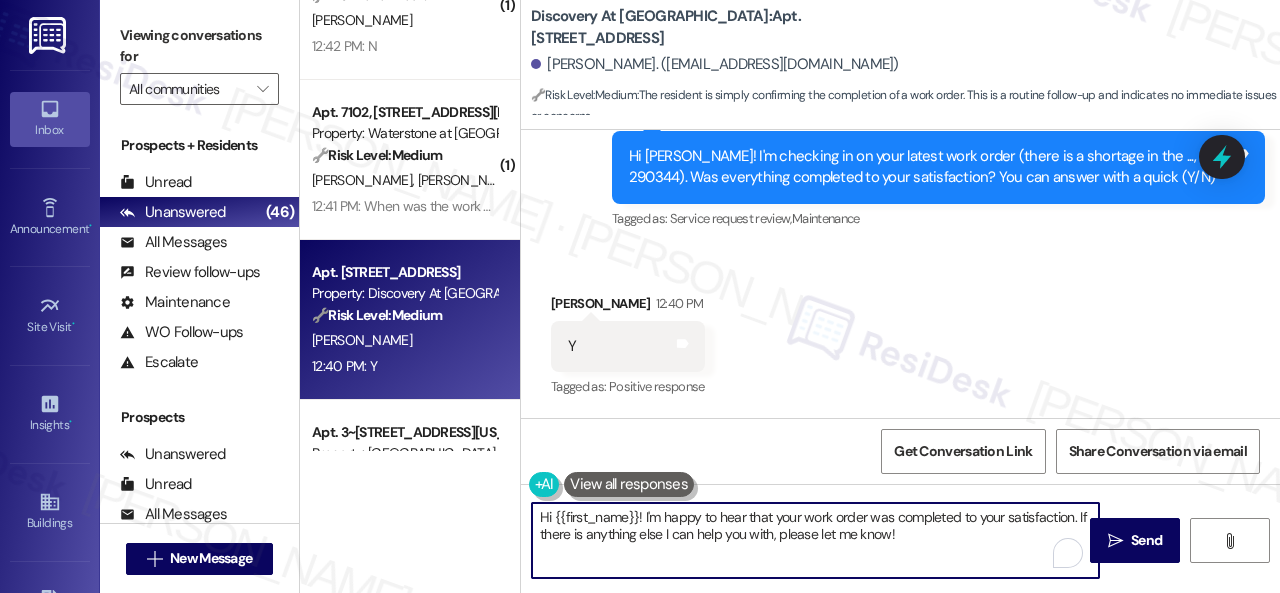 click on "( 1 ) Apt. 3008, 1550 Katy Gap Rd Property: Grand Villas 🔧  Risk Level:  Medium The resident confirmed the work order was completed. This is a routine follow-up on a maintenance request. S. Dase B. Ekaldevi 1:30 PM: Replied to a message:Work order completed  1:30 PM: Replied to a message:Work order completed  ( 5 ) Apt. 168, 6565 W Foxridge Dr Property: The Falls 🔧  Risk Level:  Medium The resident is reporting an ongoing trash issue outside their unit. While this is a community concern, it does not present an immediate threat to health, safety, or property. The maintenance request is still in progress, but the resident acknowledges the quick response. The trash issue is a recurring nuisance, but not an emergency. C. Evans S. Hayes 12:55 PM: It's kinda everywhere  12:55 PM: It's kinda everywhere  ( 1 ) Apt. 602, 1550 Katy Gap Rd Property: Grand Villas 🔧  Risk Level:  Medium R. Michaelsen 12:42 PM: N 12:42 PM: N ( 1 ) Apt. 7102, 6855 S Mason Rd Property: Waterstone at Cinco Ranch 🔧  Risk Level:  (" at bounding box center [790, 296] 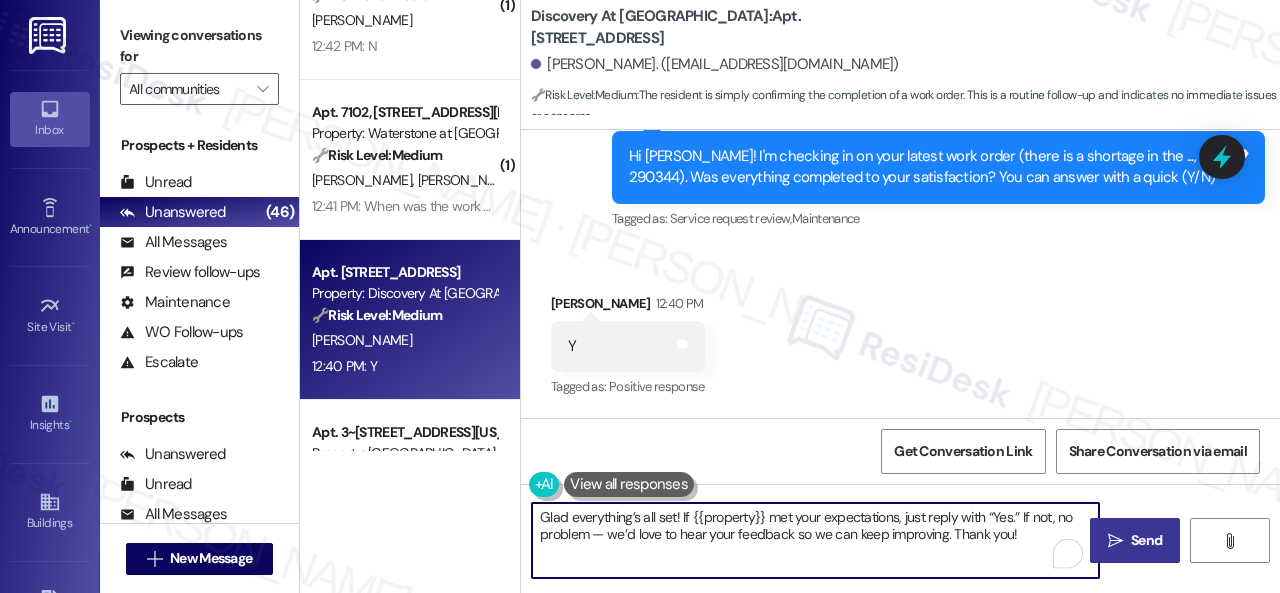 type on "Glad everything’s all set! If {{property}} met your expectations, just reply with “Yes.” If not, no problem — we’d love to hear your feedback so we can keep improving. Thank you!" 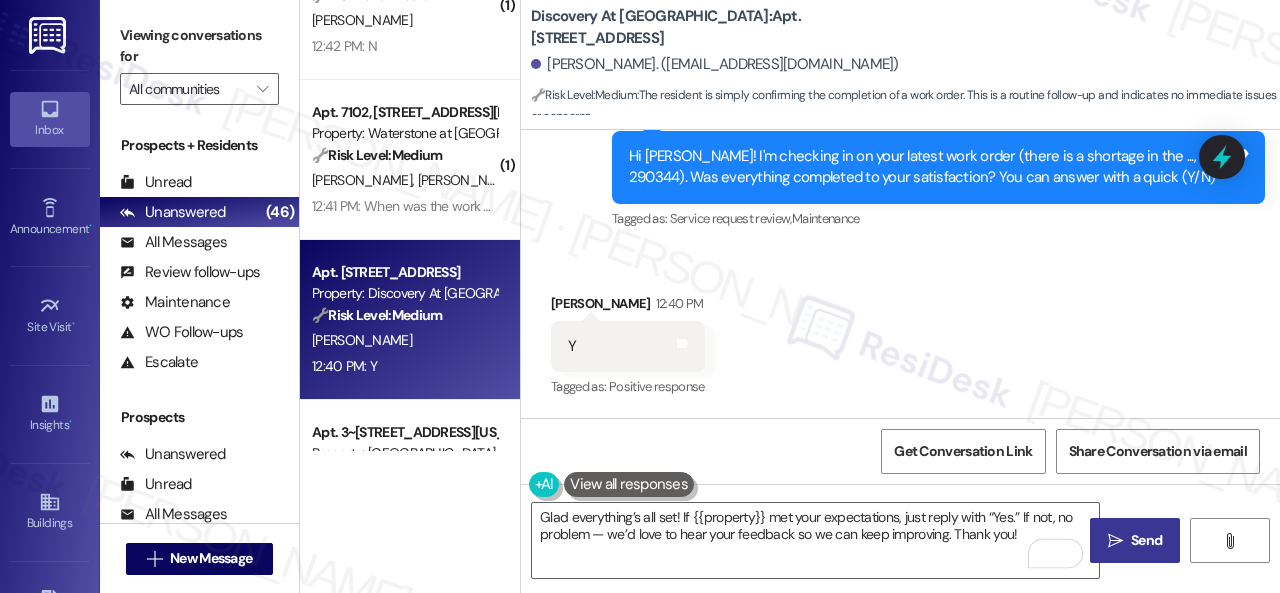 click on "Send" at bounding box center (1146, 540) 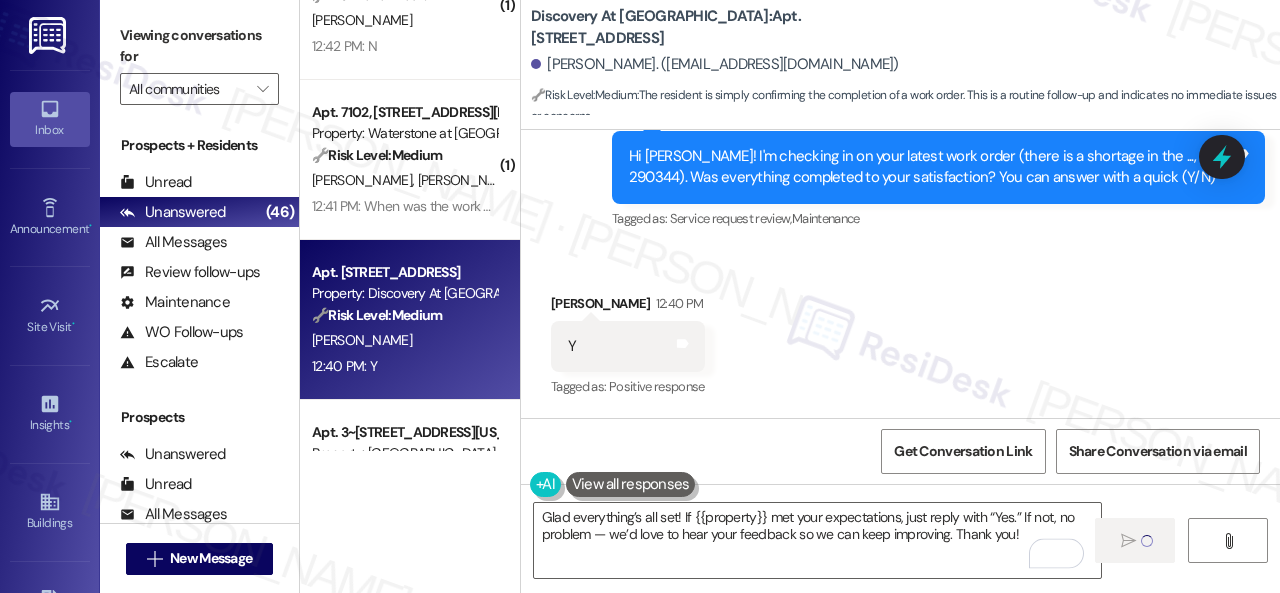 type 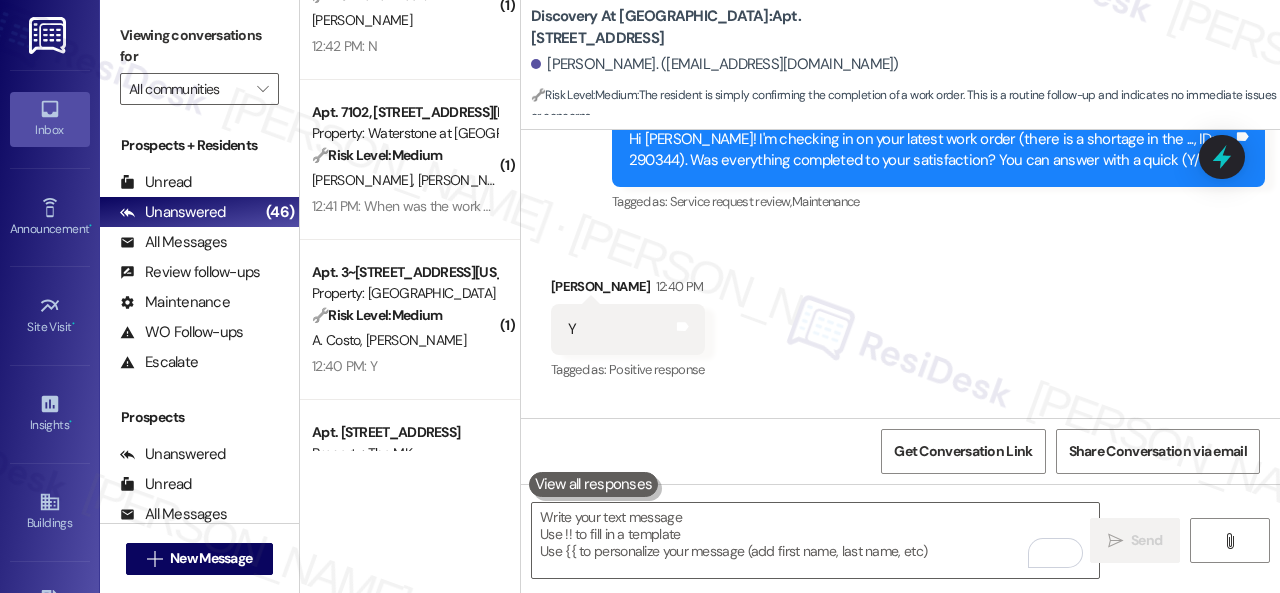 scroll, scrollTop: 600, scrollLeft: 0, axis: vertical 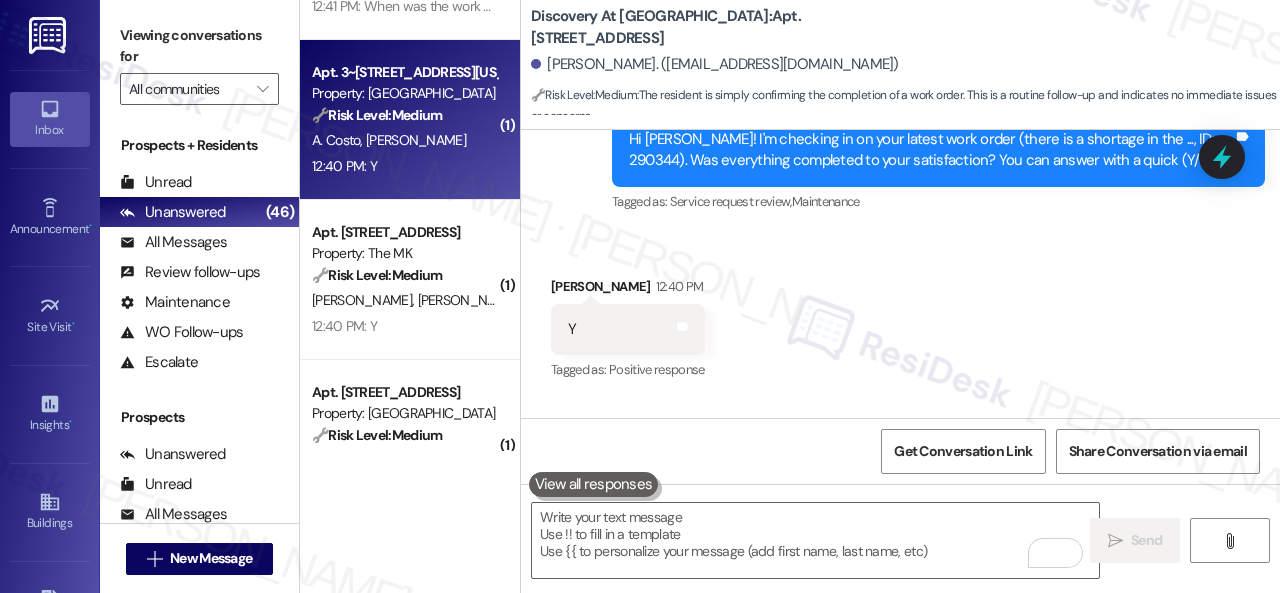 click on "12:40 PM: Y 12:40 PM: Y" at bounding box center [404, 166] 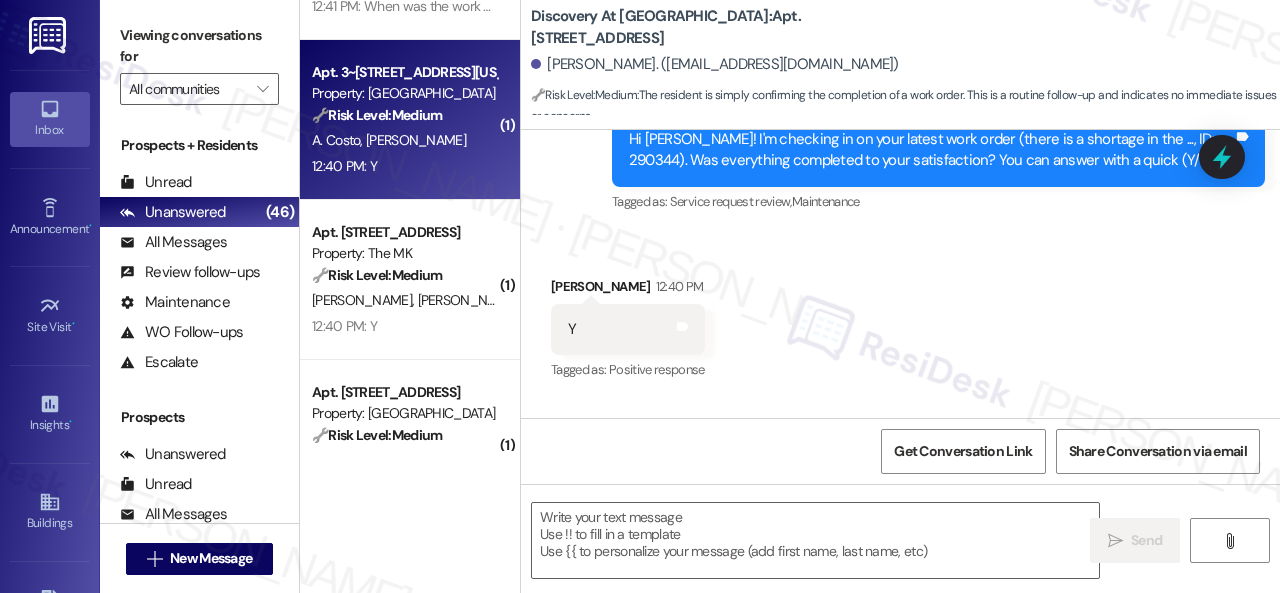 type on "Fetching suggested responses. Please feel free to read through the conversation in the meantime." 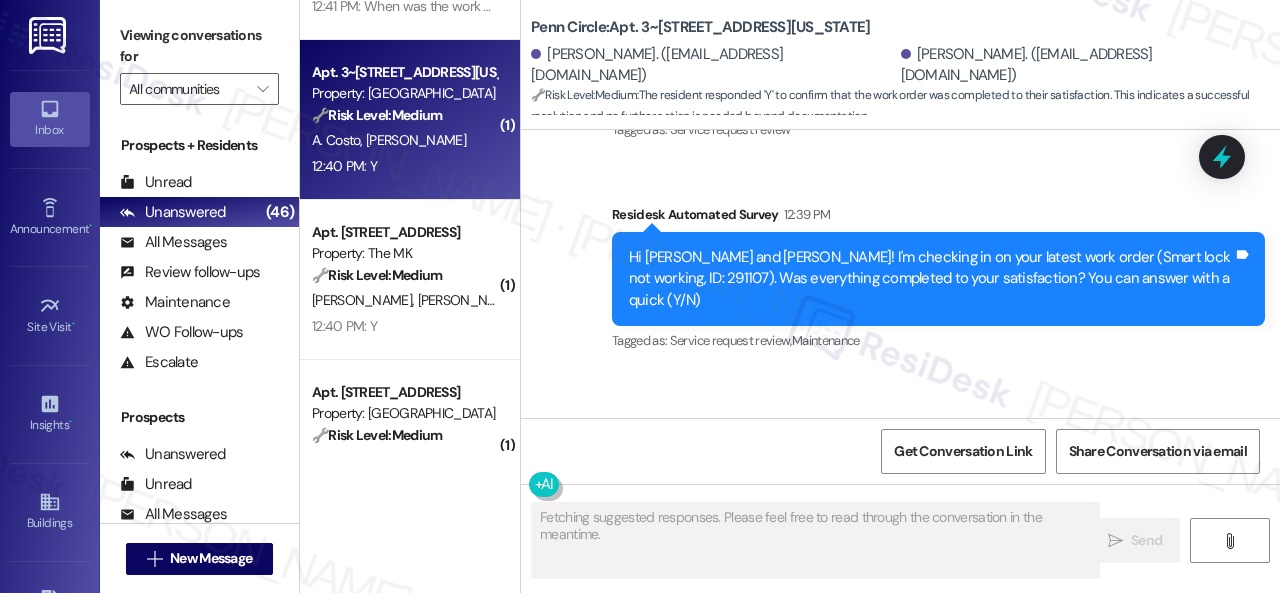 scroll, scrollTop: 4239, scrollLeft: 0, axis: vertical 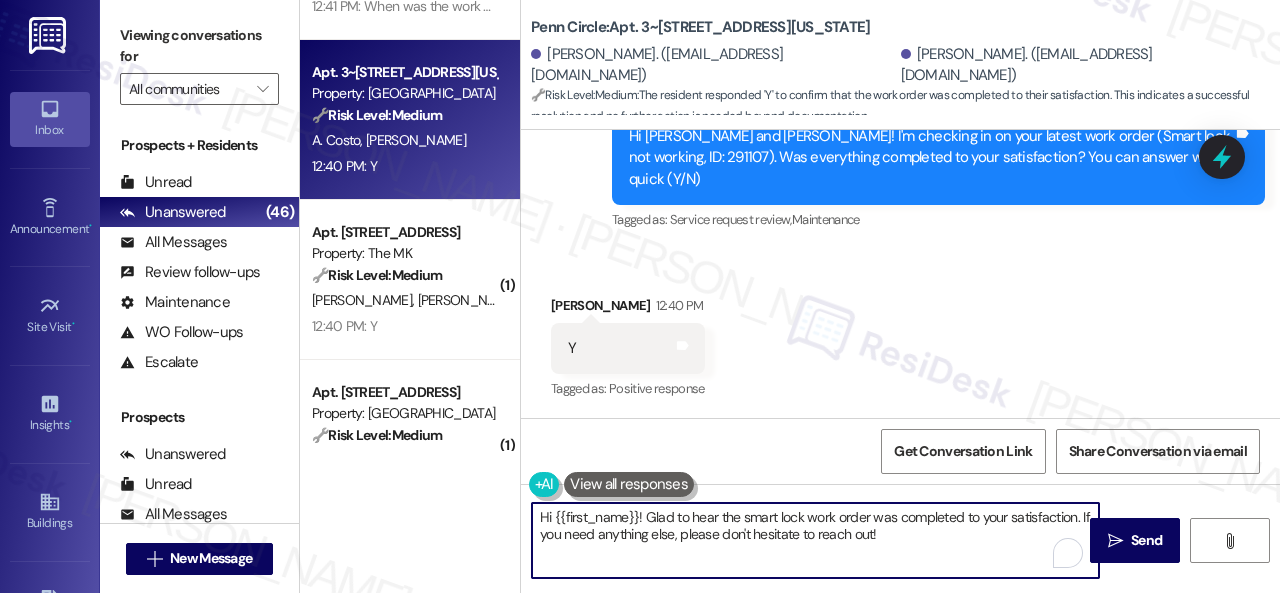 drag, startPoint x: 921, startPoint y: 541, endPoint x: 520, endPoint y: 469, distance: 407.41257 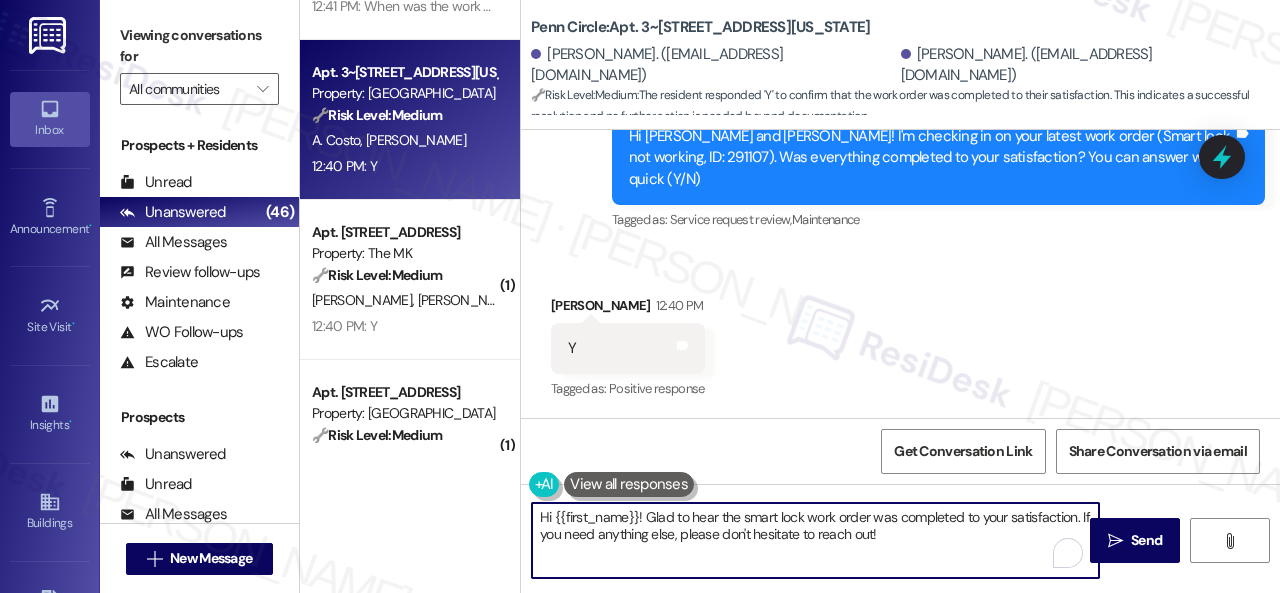 click on "( 5 ) Apt. 168, 6565 W Foxridge Dr Property: The Falls 🔧  Risk Level:  Medium The resident is reporting an ongoing trash issue outside their unit. While this is a community concern, it does not present an immediate threat to health, safety, or property. The maintenance request is still in progress, but the resident acknowledges the quick response. The trash issue is a recurring nuisance, but not an emergency. C. Evans S. Hayes 12:55 PM: It's kinda everywhere  12:55 PM: It's kinda everywhere  ( 1 ) Apt. 602, 1550 Katy Gap Rd Property: Grand Villas 🔧  Risk Level:  Medium The resident responded negatively to a follow-up regarding a completed work order. This indicates a potential issue with the service provided, but does not suggest an emergency or immediate risk. Further investigation is needed to determine the nature and severity of the problem. R. Michaelsen 12:42 PM: N 12:42 PM: N ( 1 ) Apt. 7102, 6855 S Mason Rd Property: Waterstone at Cinco Ranch 🔧  Risk Level:  Medium M. Frish K. Wilson 🔧 ( 1" at bounding box center (790, 296) 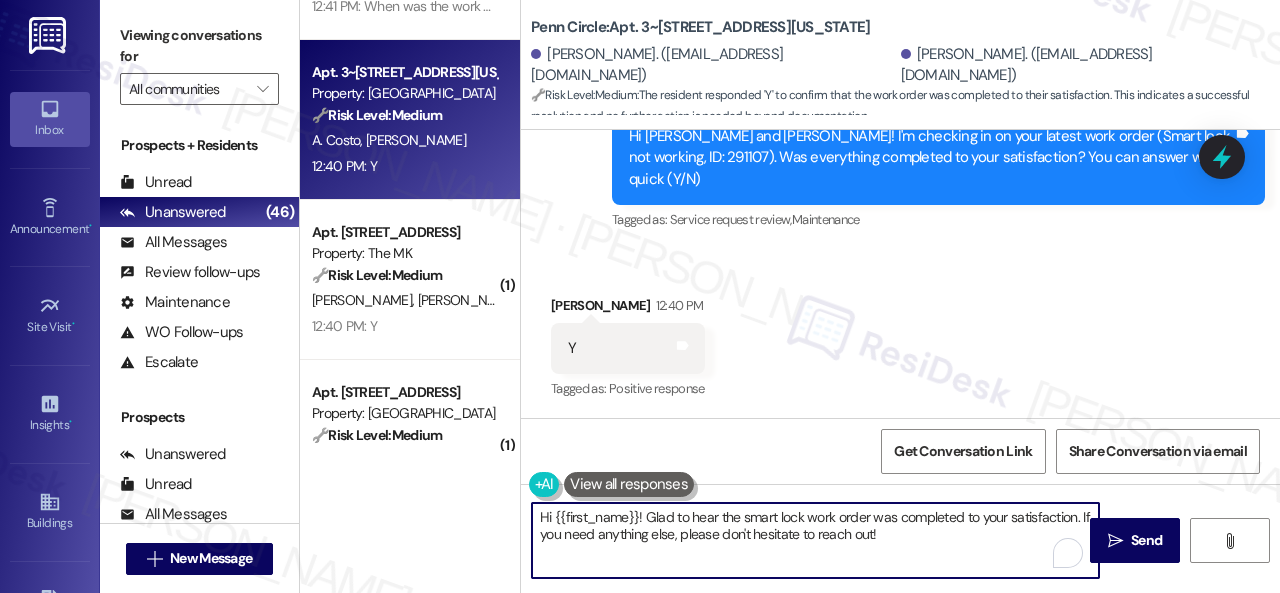 paste on "Glad everything’s all set! If {{property}} met your expectations, just reply with “Yes.” If not, no problem — we’d love to hear your feedback so we can keep improving. Thank you" 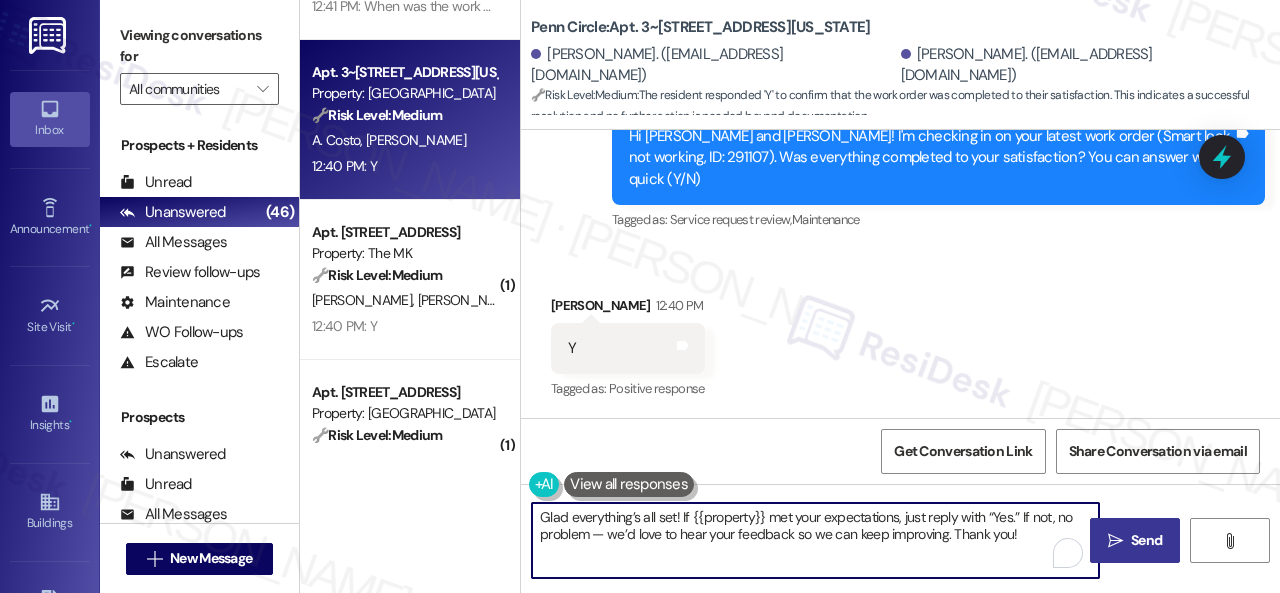 type on "Glad everything’s all set! If {{property}} met your expectations, just reply with “Yes.” If not, no problem — we’d love to hear your feedback so we can keep improving. Thank you!" 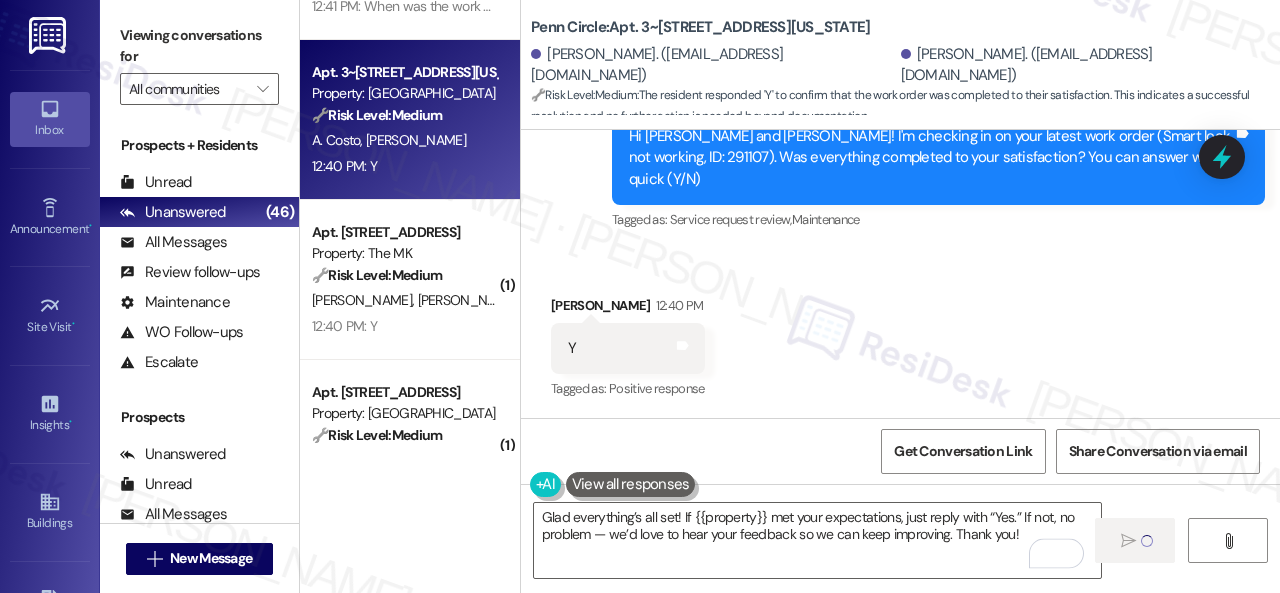 type 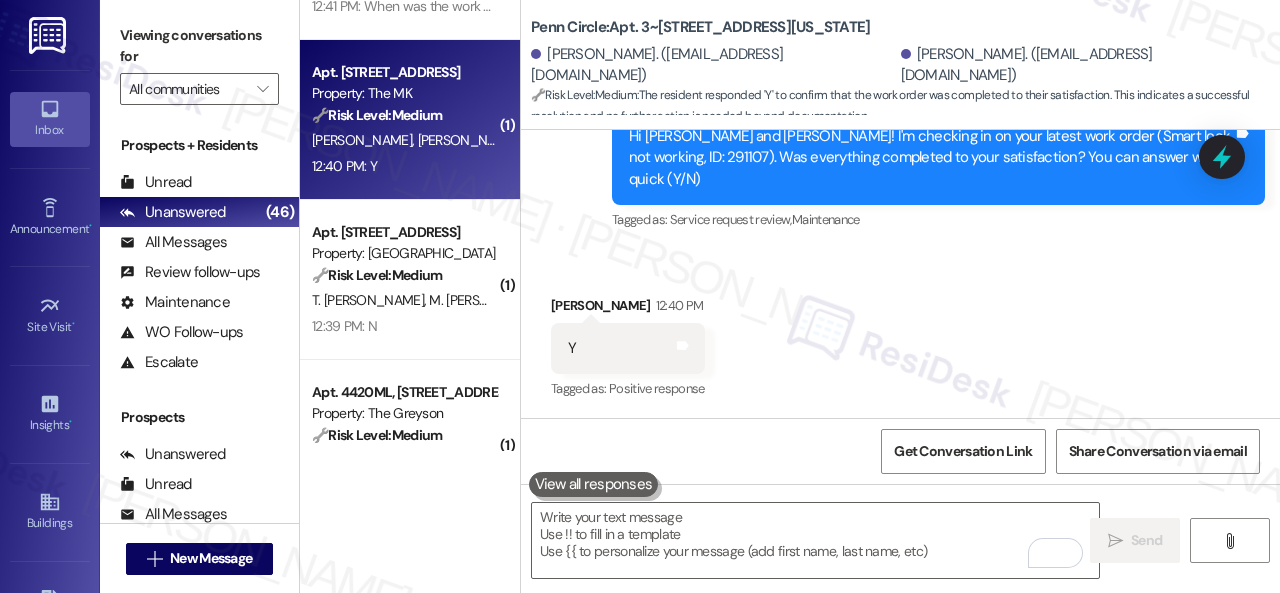 click on "12:40 PM: Y 12:40 PM: Y" at bounding box center (404, 166) 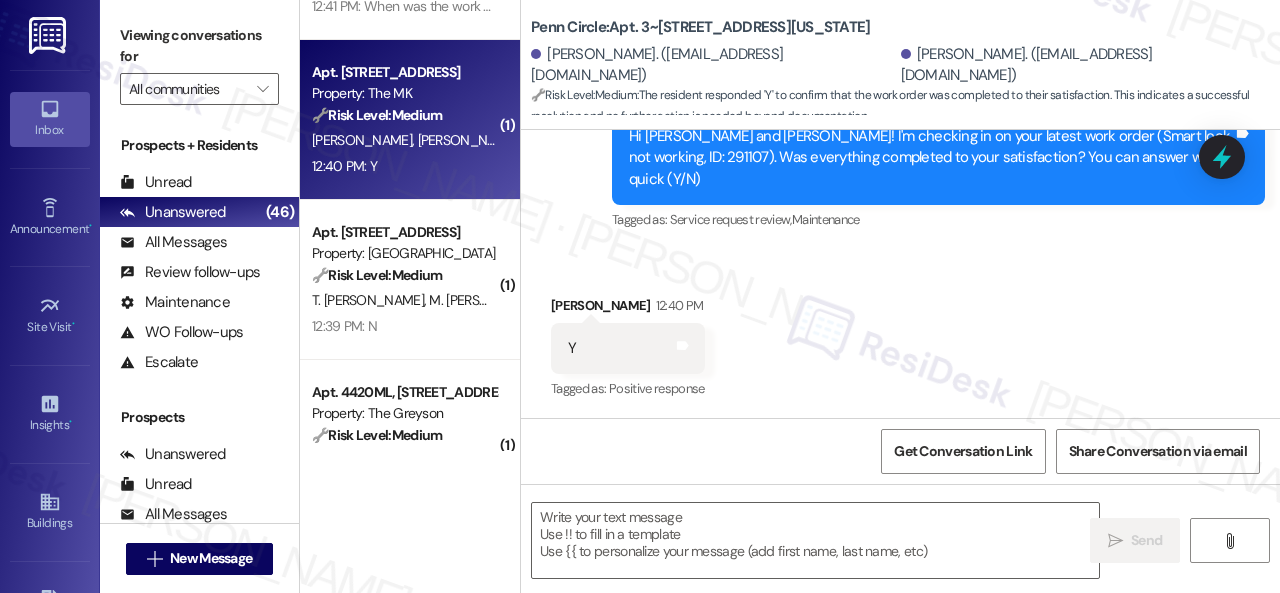 type on "Fetching suggested responses. Please feel free to read through the conversation in the meantime." 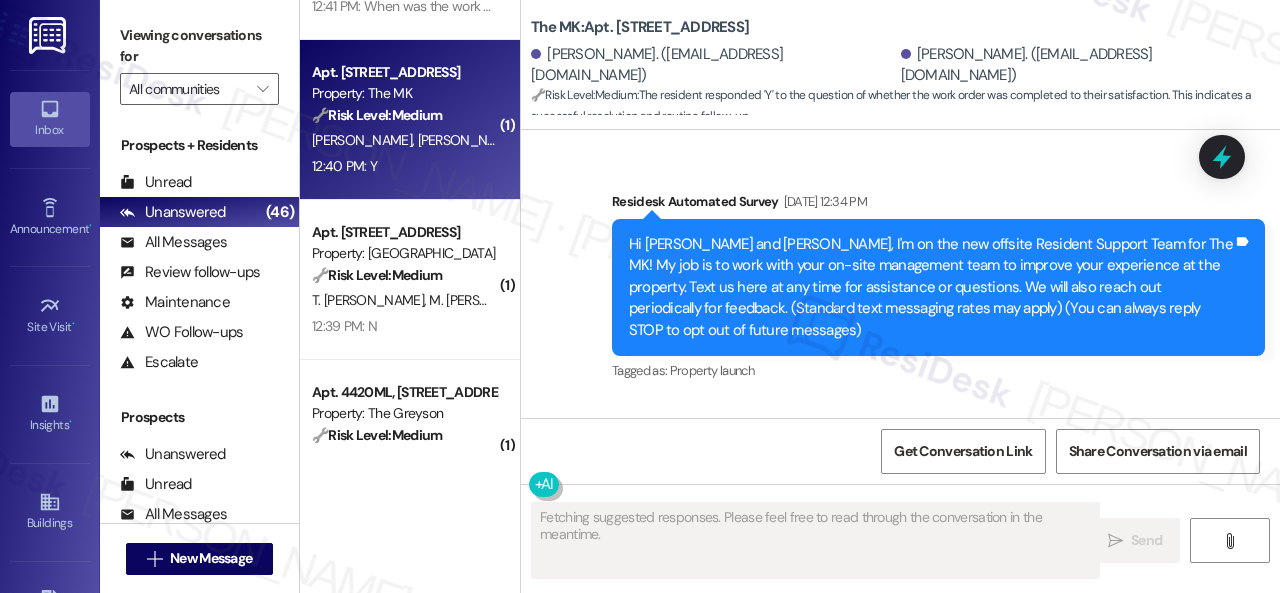 type on "Fetching suggested responses. Please feel free to read through the conversation in the meantime." 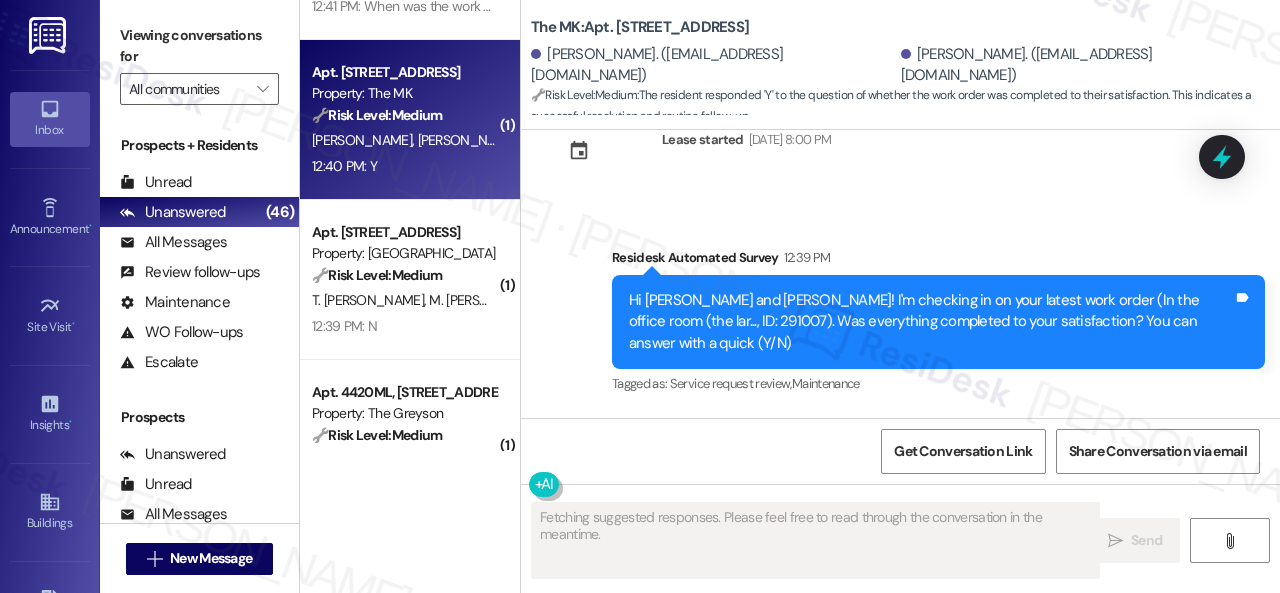scroll, scrollTop: 4324, scrollLeft: 0, axis: vertical 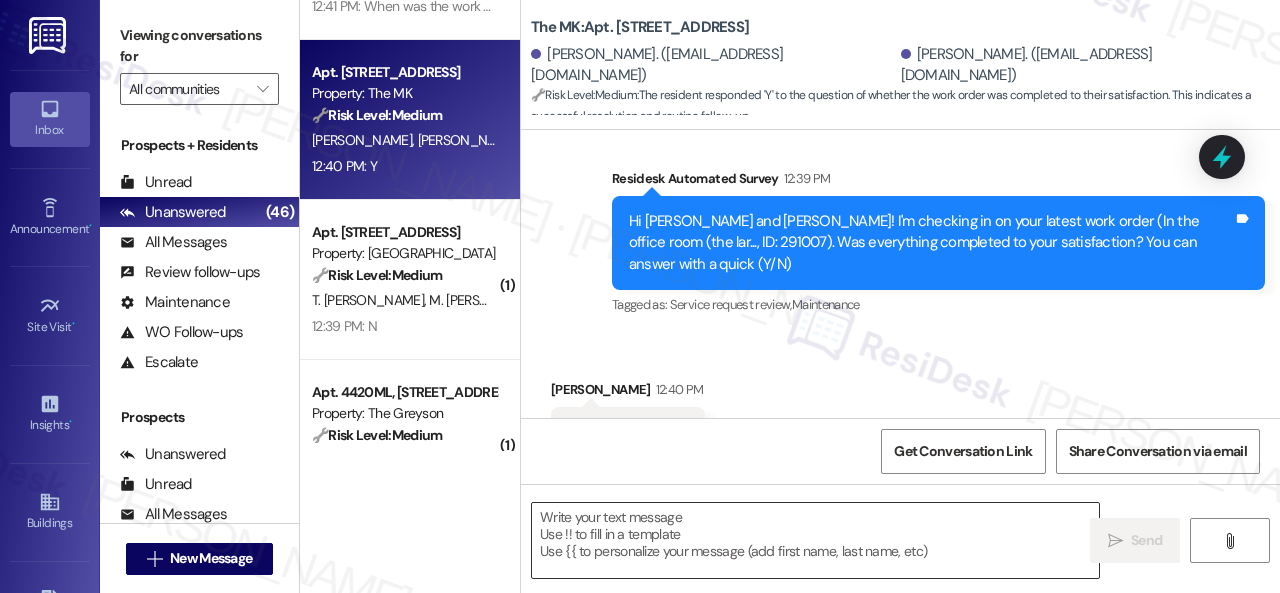 click at bounding box center (815, 540) 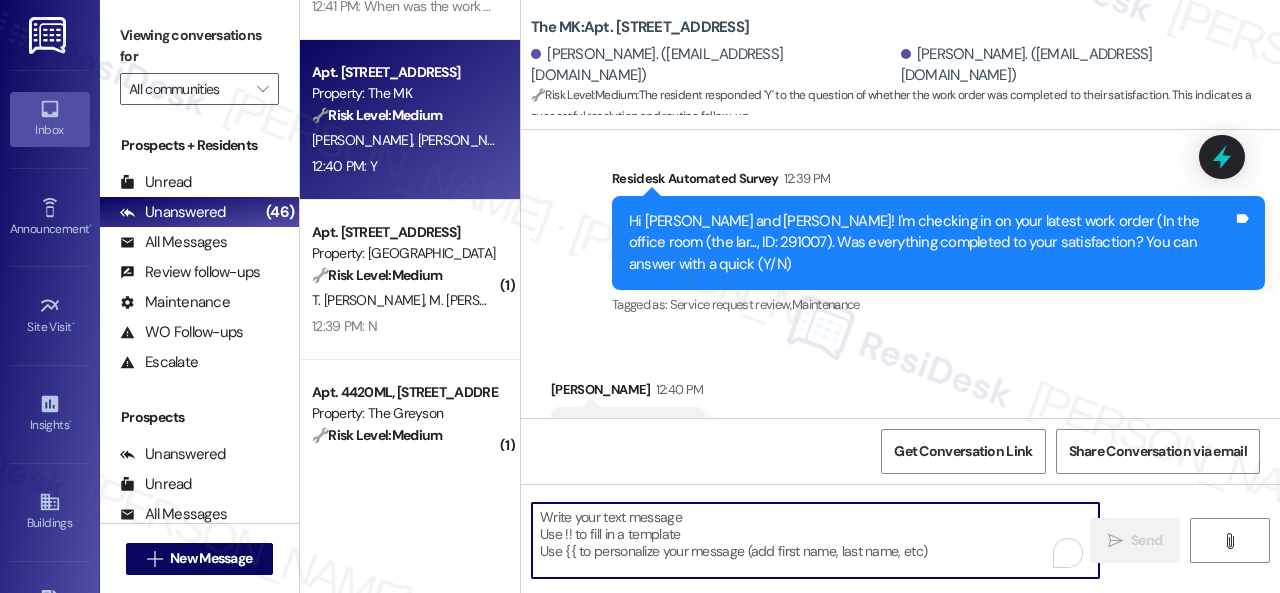 paste on "Glad everything’s all set! If {{property}} met your expectations, just reply with “Yes.” If not, no problem — we’d love to hear your feedback so we can keep improving. Thank you!" 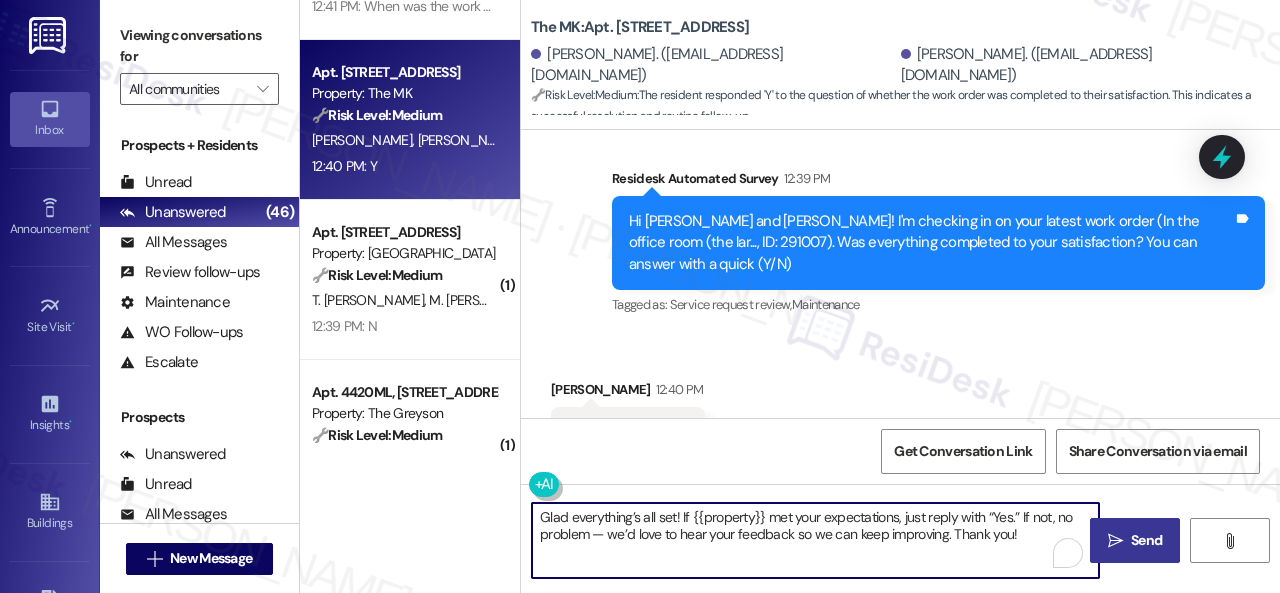 type on "Glad everything’s all set! If {{property}} met your expectations, just reply with “Yes.” If not, no problem — we’d love to hear your feedback so we can keep improving. Thank you!" 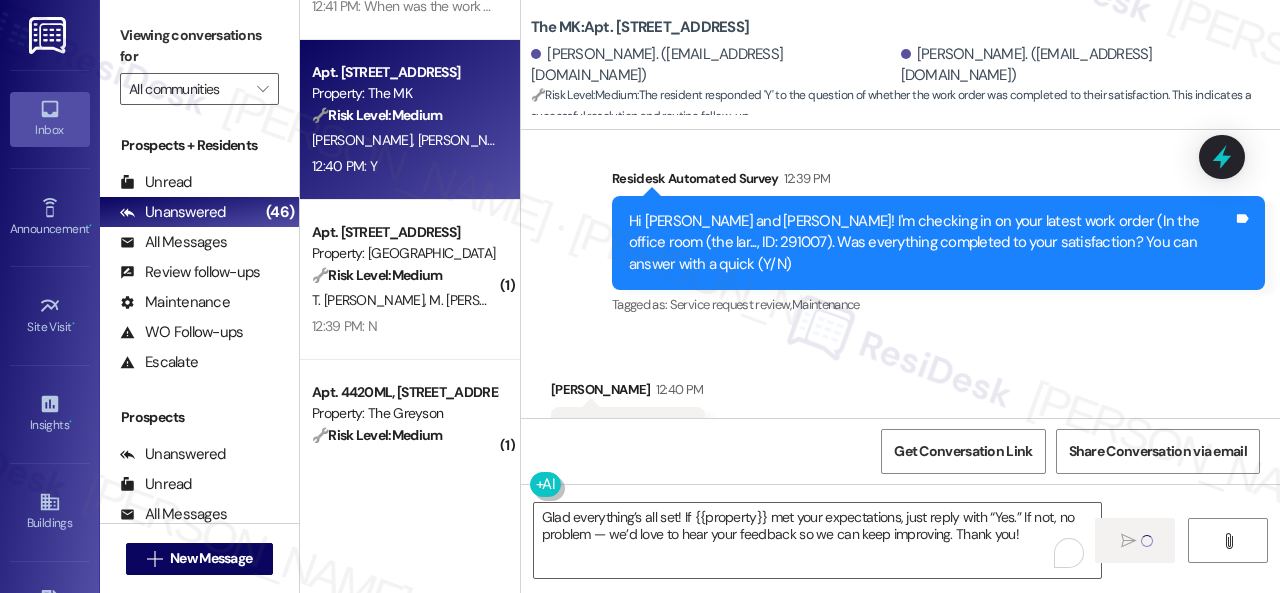 type 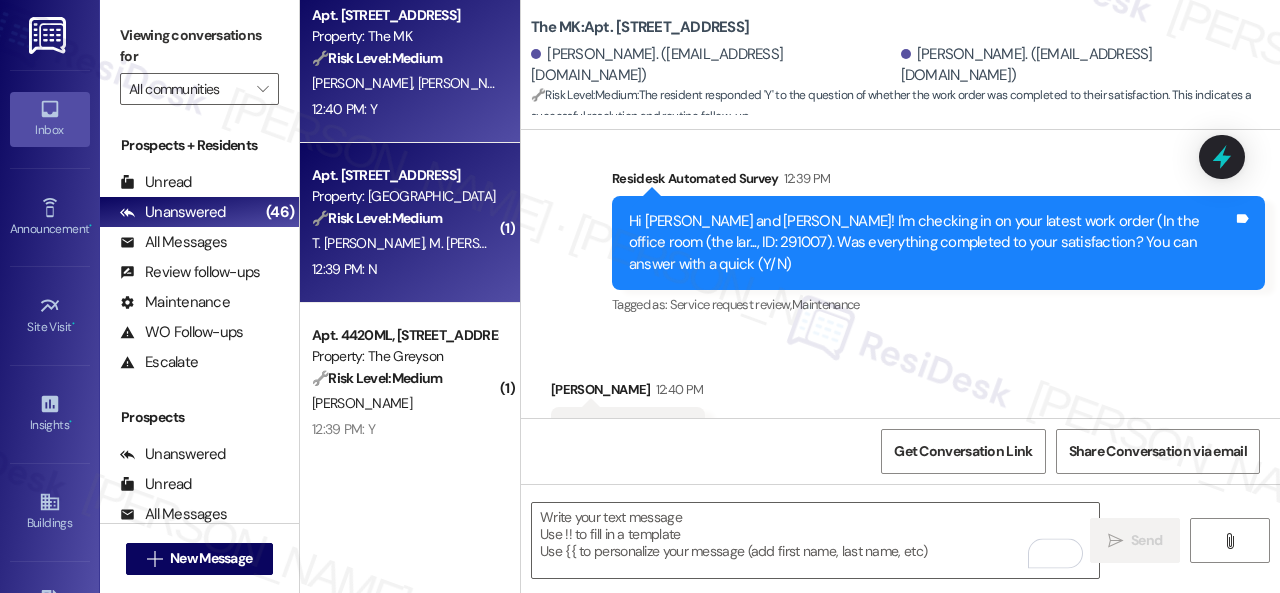 scroll, scrollTop: 700, scrollLeft: 0, axis: vertical 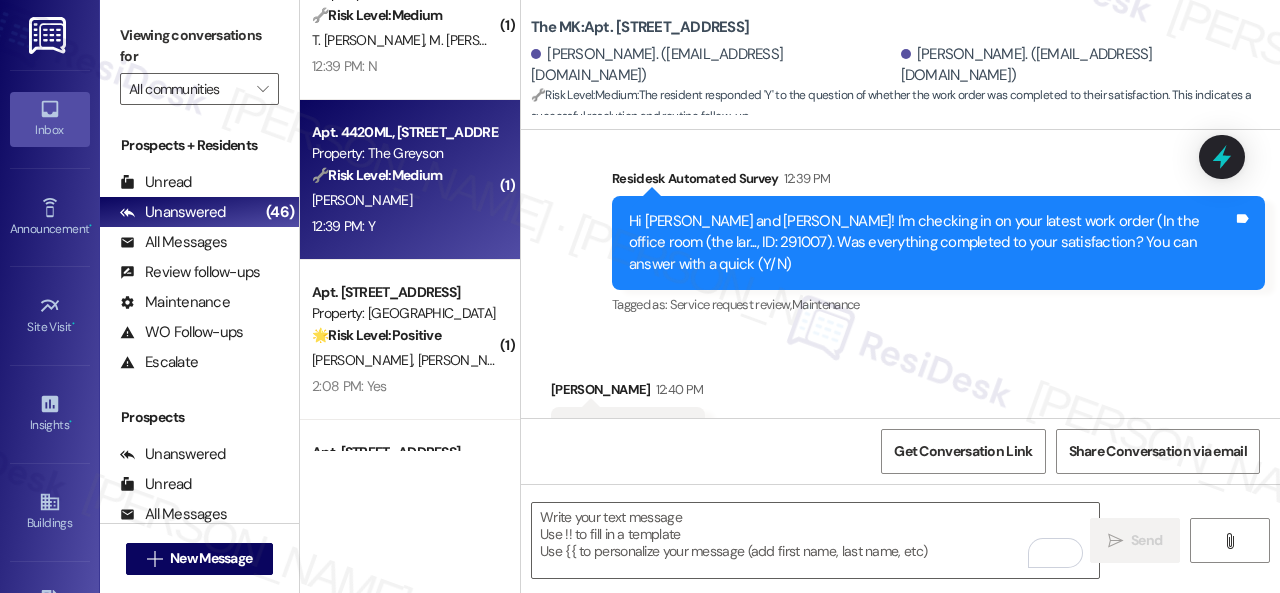 click on "B. Godage" at bounding box center [404, 200] 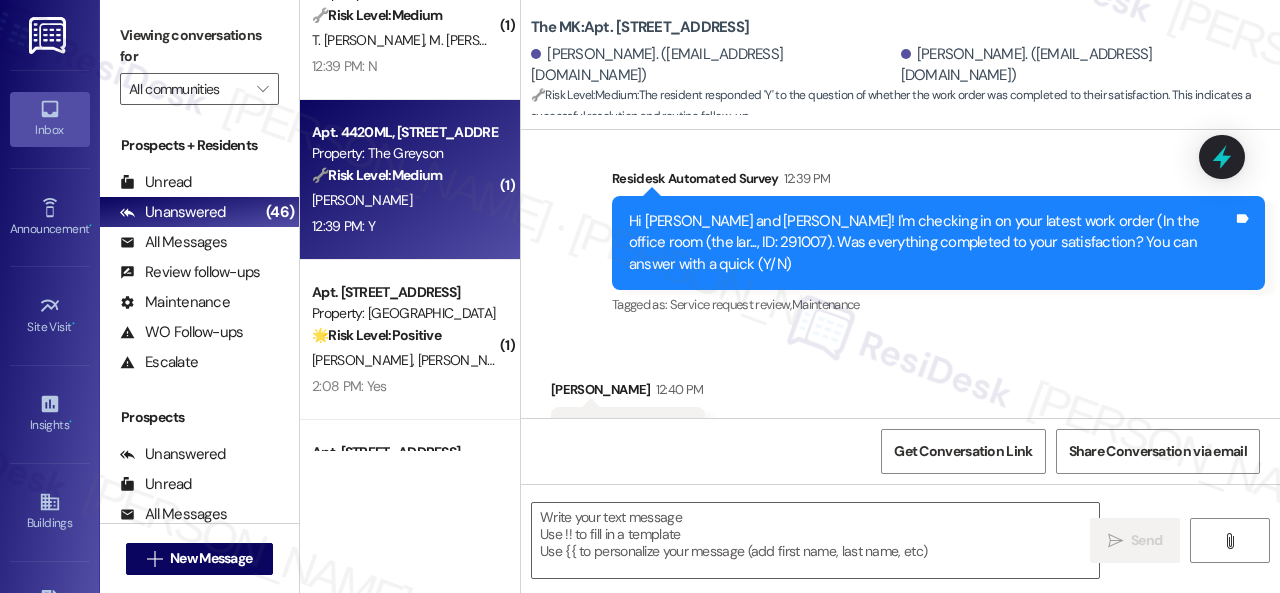 type on "Fetching suggested responses. Please feel free to read through the conversation in the meantime." 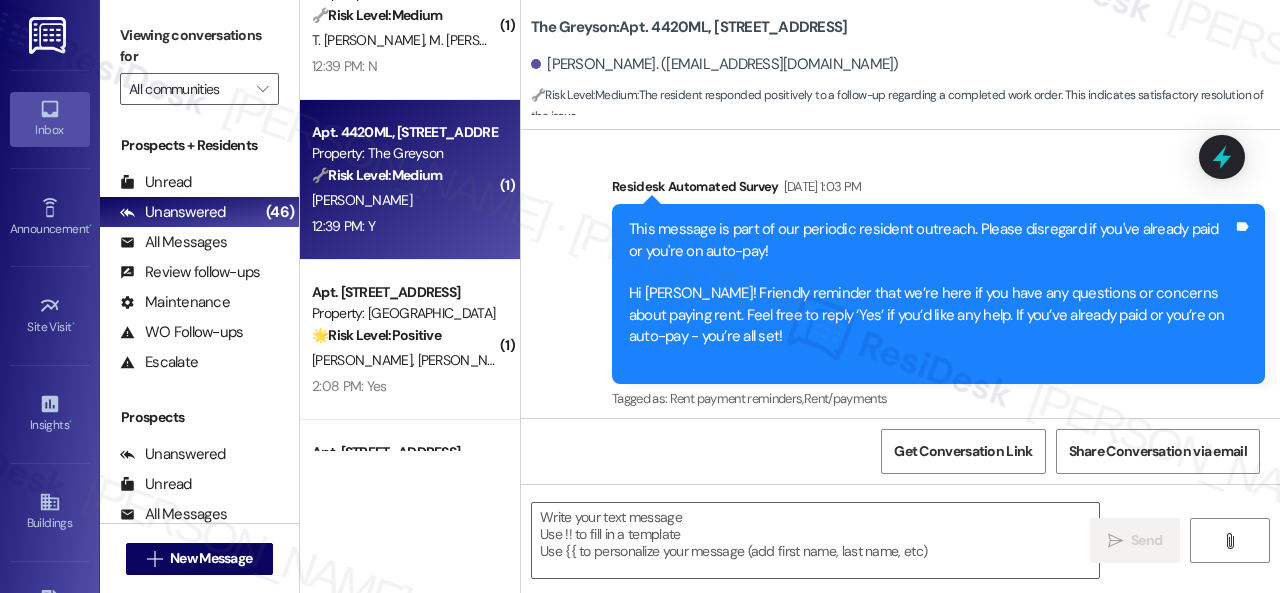 type on "Fetching suggested responses. Please feel free to read through the conversation in the meantime." 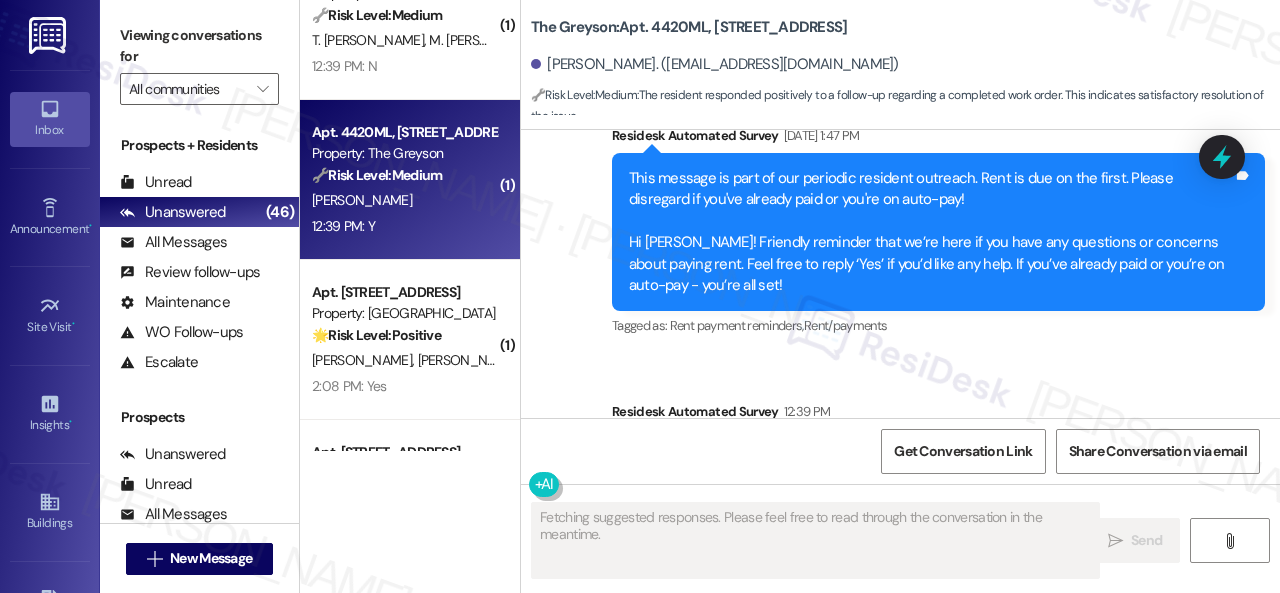 scroll, scrollTop: 4850, scrollLeft: 0, axis: vertical 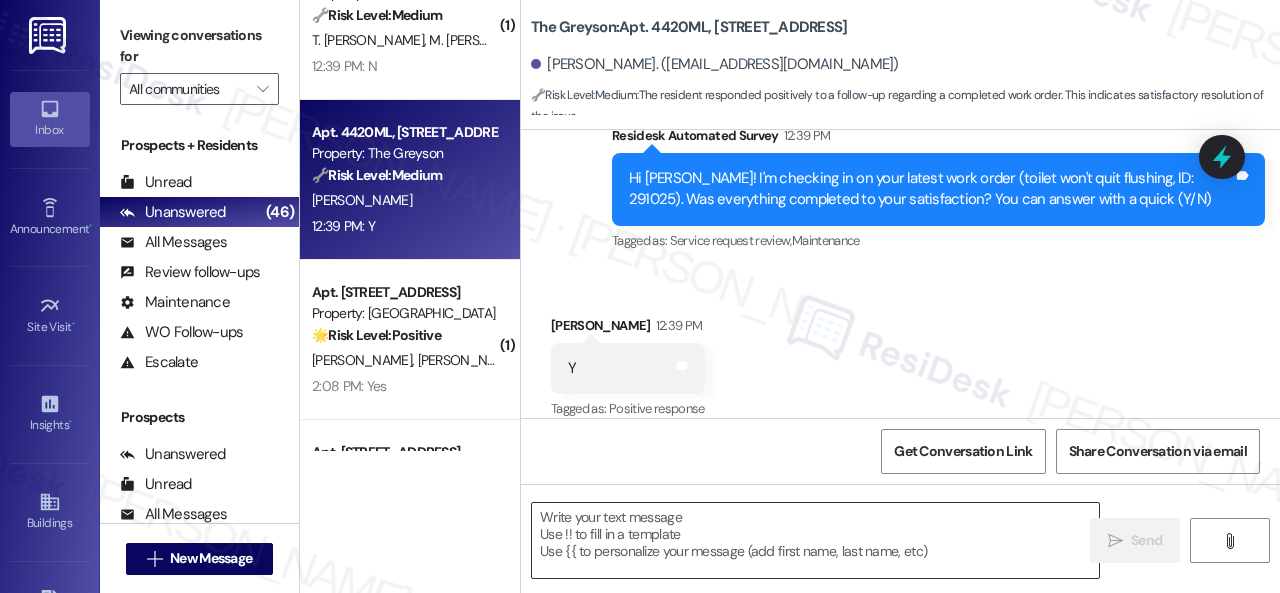 click at bounding box center [815, 540] 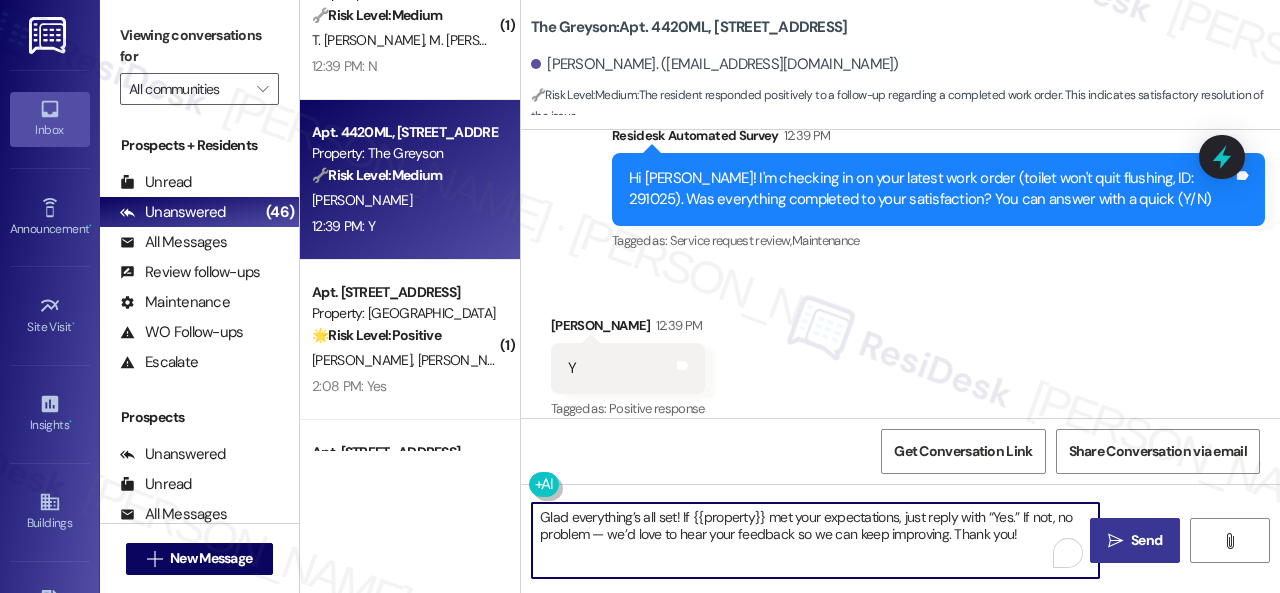 type on "Glad everything’s all set! If {{property}} met your expectations, just reply with “Yes.” If not, no problem — we’d love to hear your feedback so we can keep improving. Thank you!" 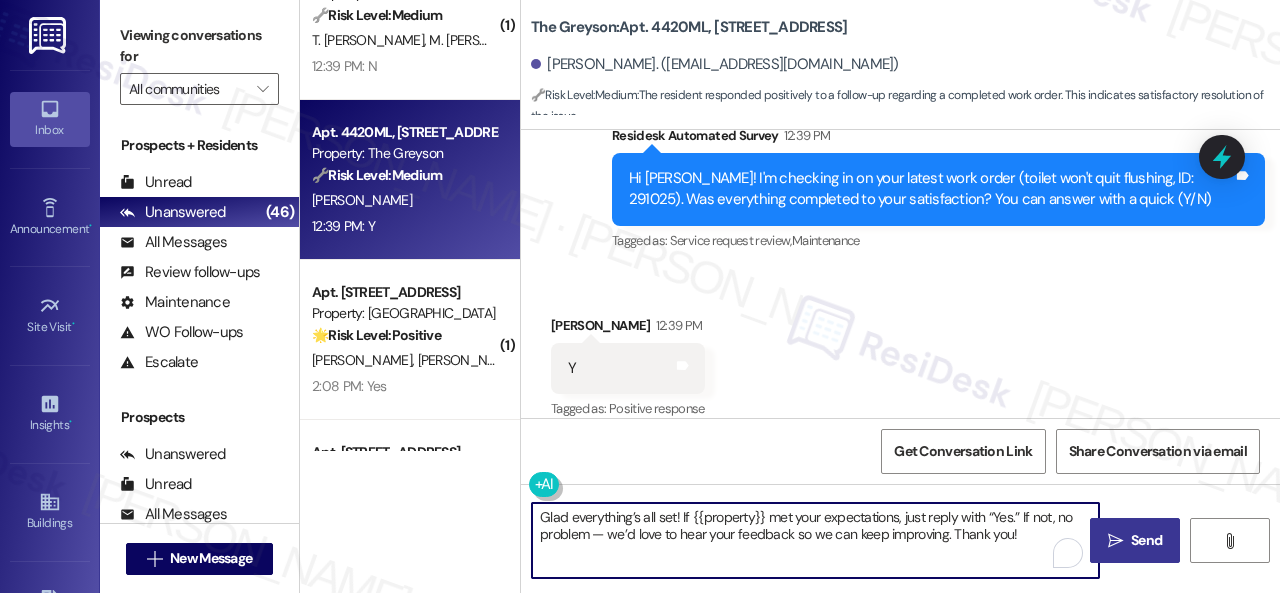 click on "" at bounding box center (1115, 541) 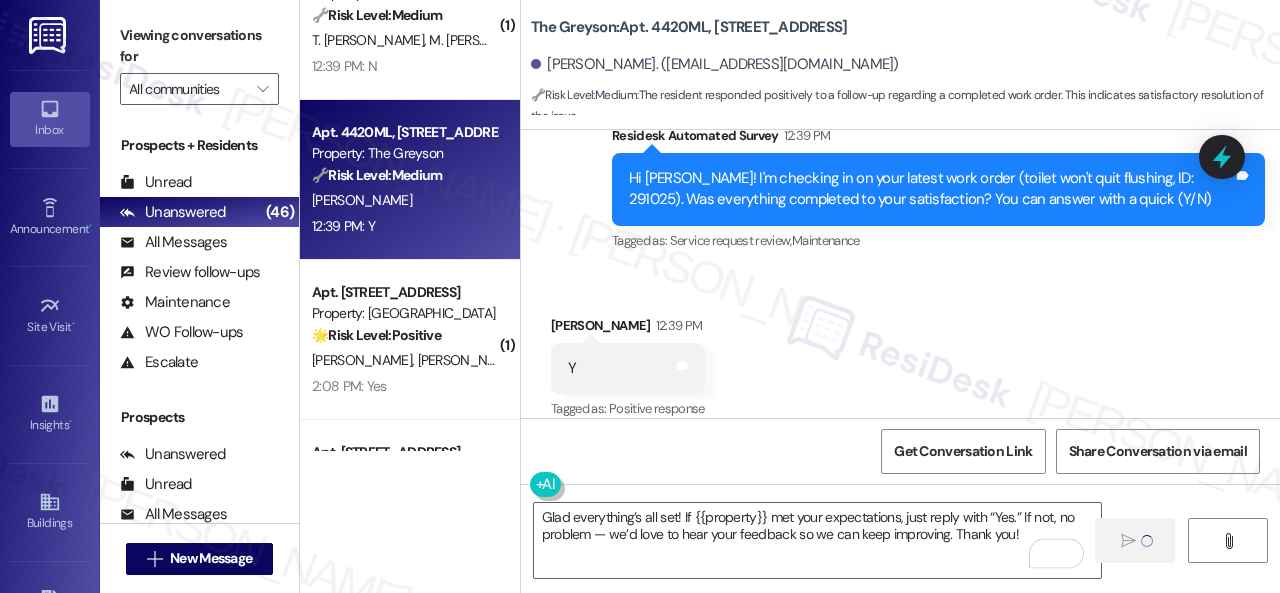 type 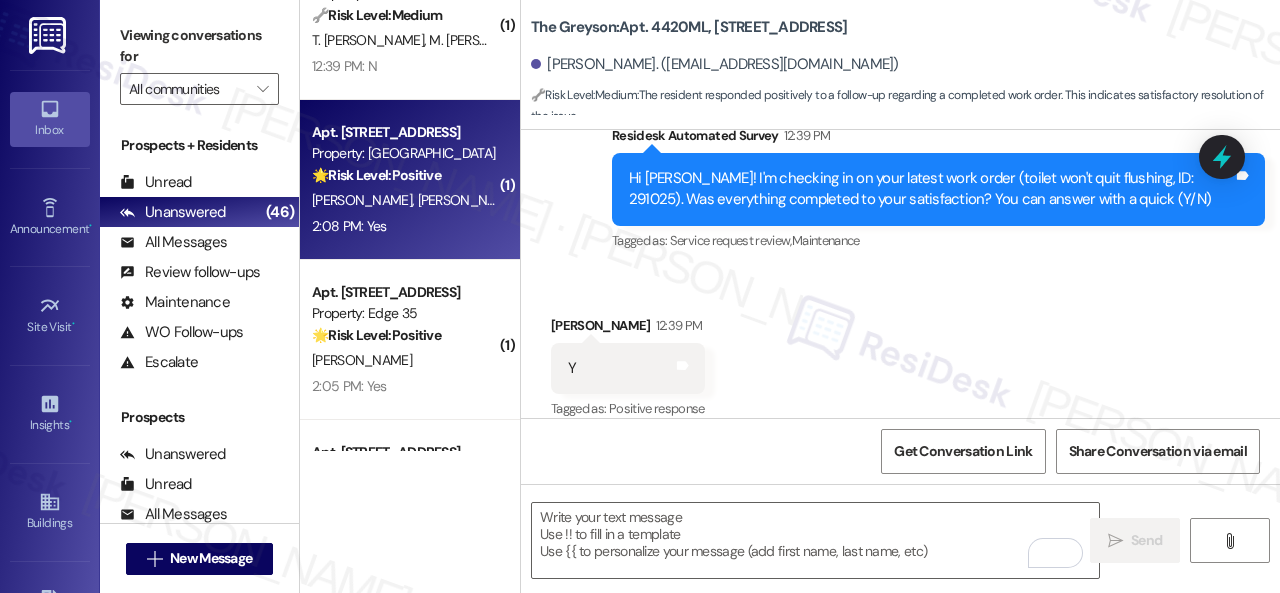 click on "2:08 PM: Yes 2:08 PM: Yes" at bounding box center [404, 226] 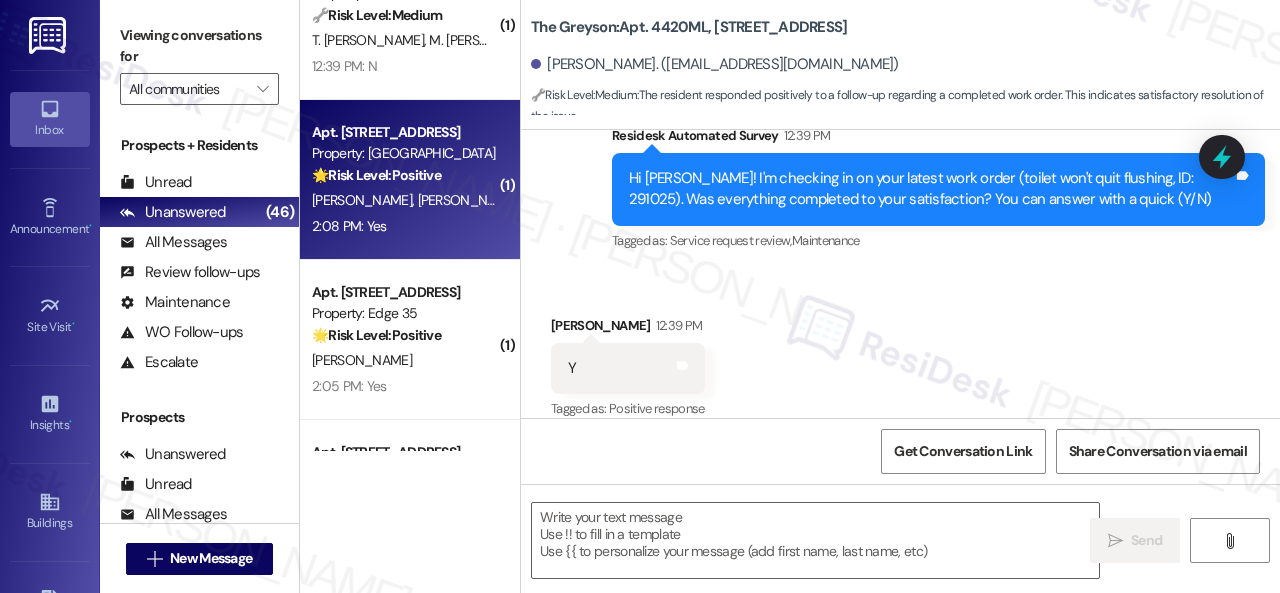 type on "Fetching suggested responses. Please feel free to read through the conversation in the meantime." 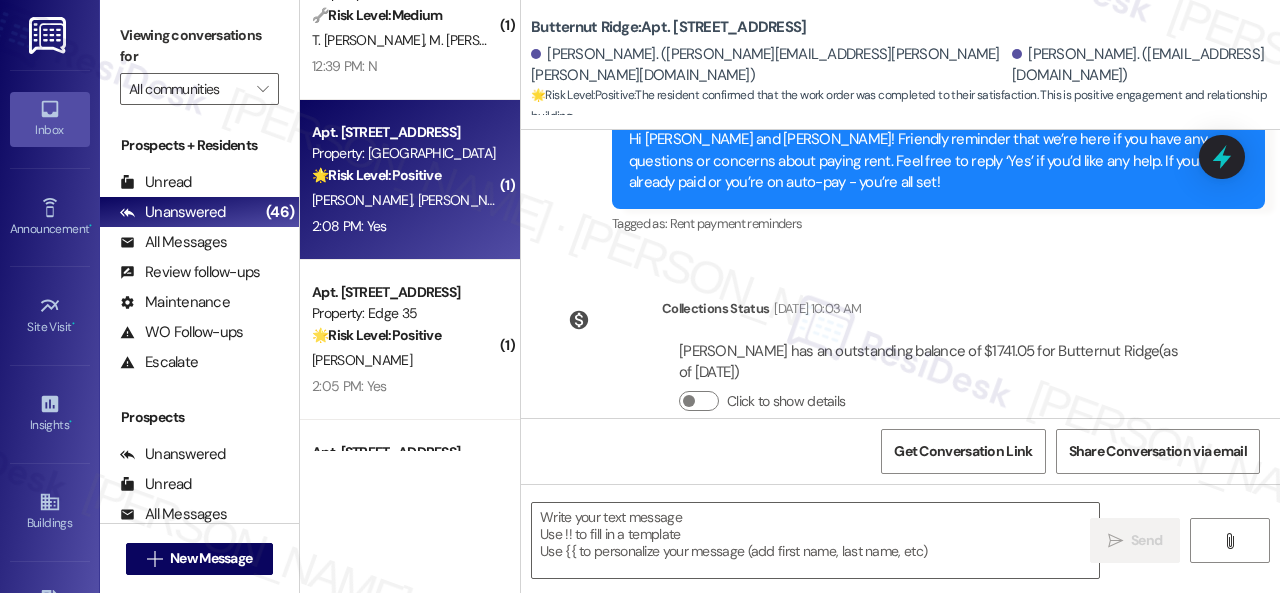 type on "Fetching suggested responses. Please feel free to read through the conversation in the meantime." 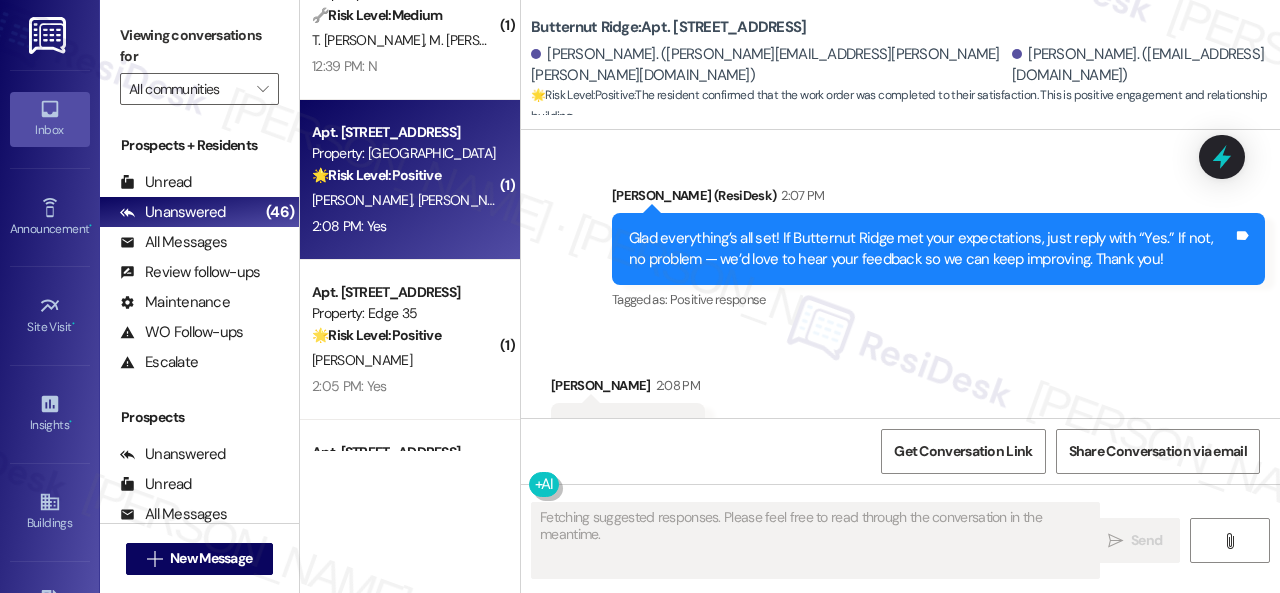 scroll, scrollTop: 1320, scrollLeft: 0, axis: vertical 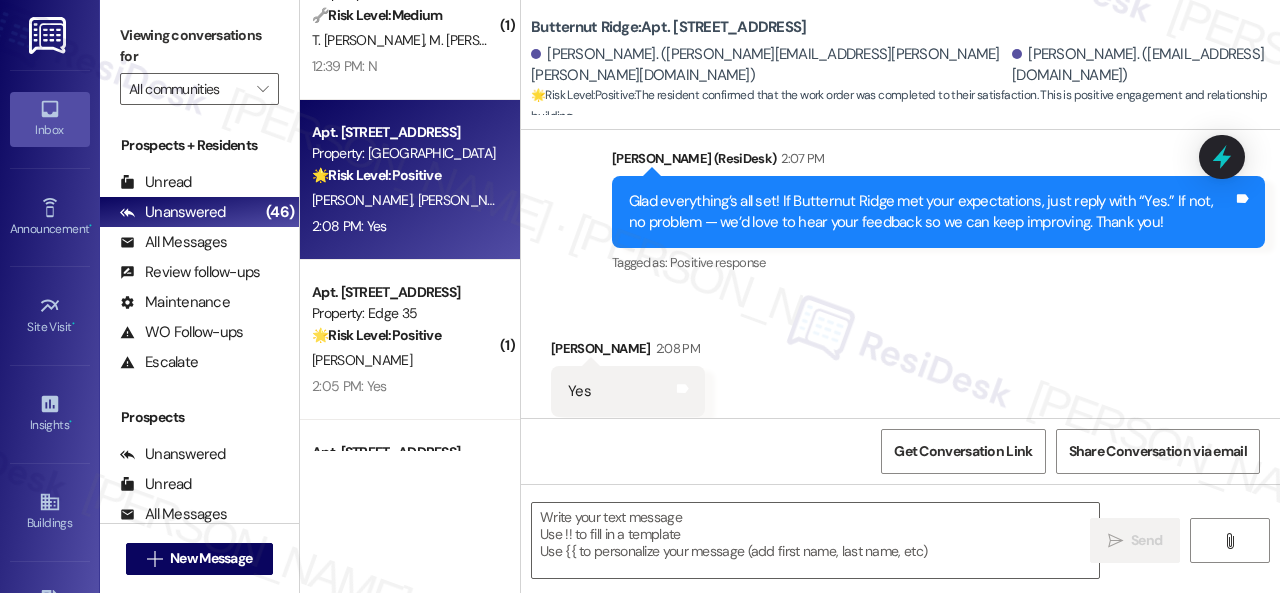 drag, startPoint x: 568, startPoint y: 425, endPoint x: 573, endPoint y: 443, distance: 18.681541 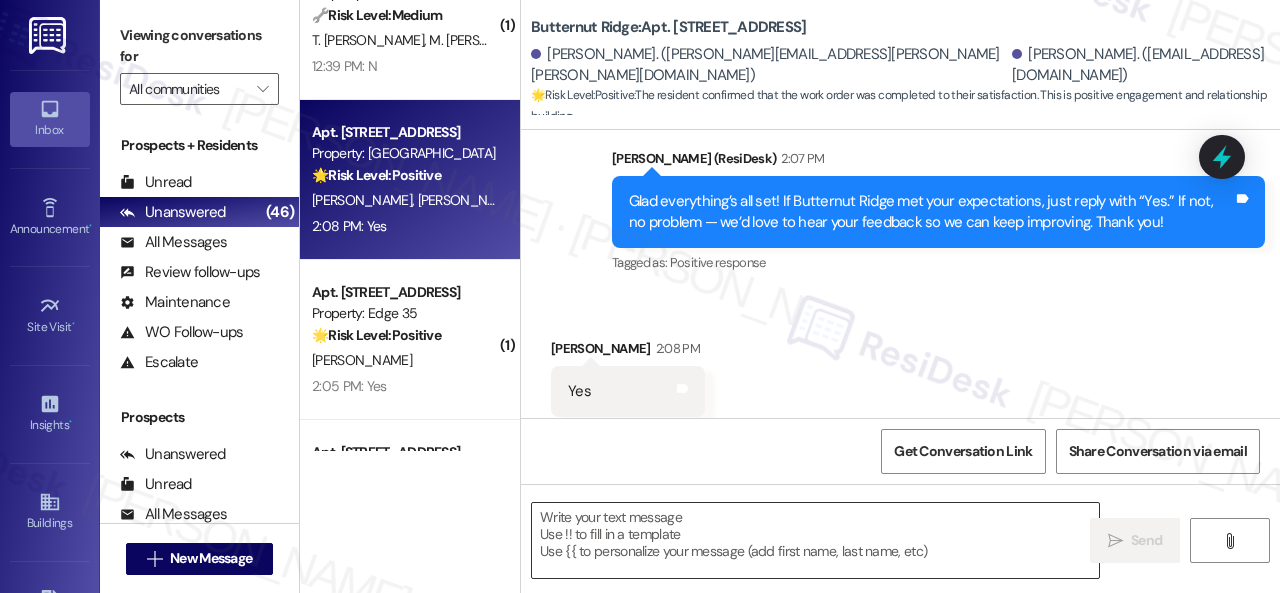 click at bounding box center [815, 540] 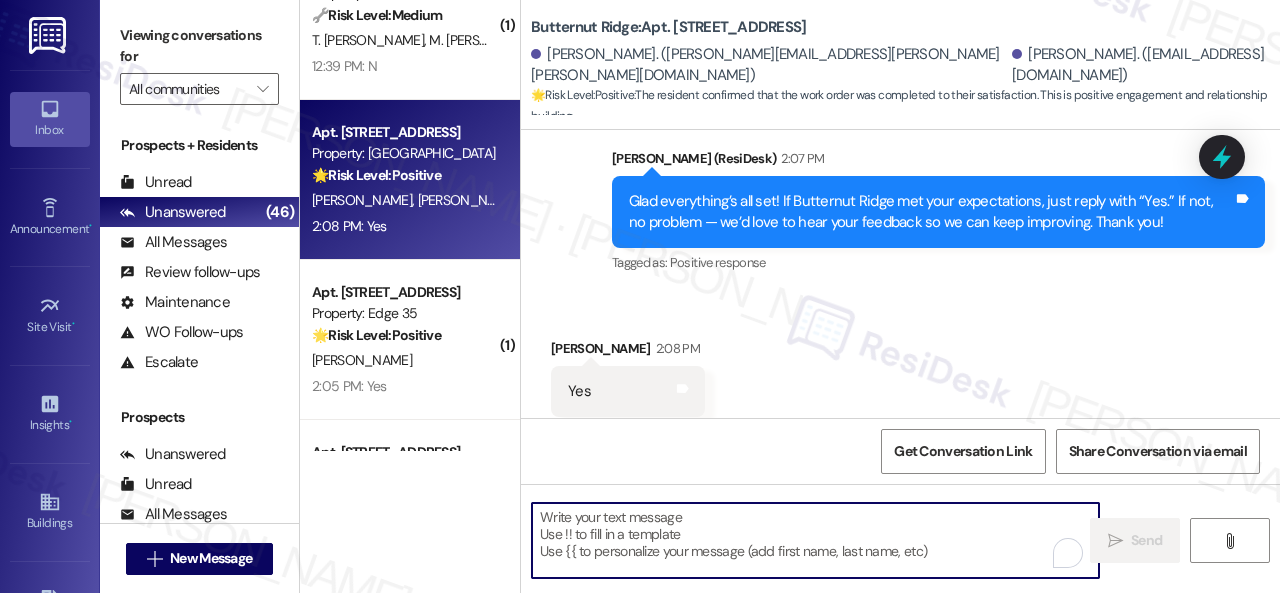 paste on "I'm glad you are satisfied with your home. Have you written a review for us before? If not, can I ask a quick favor? Would you mind writing one for us? I'll give you the link if you are willing.
If you've already done it or couldn't this time, no worries at all—no action is required. Thanks!" 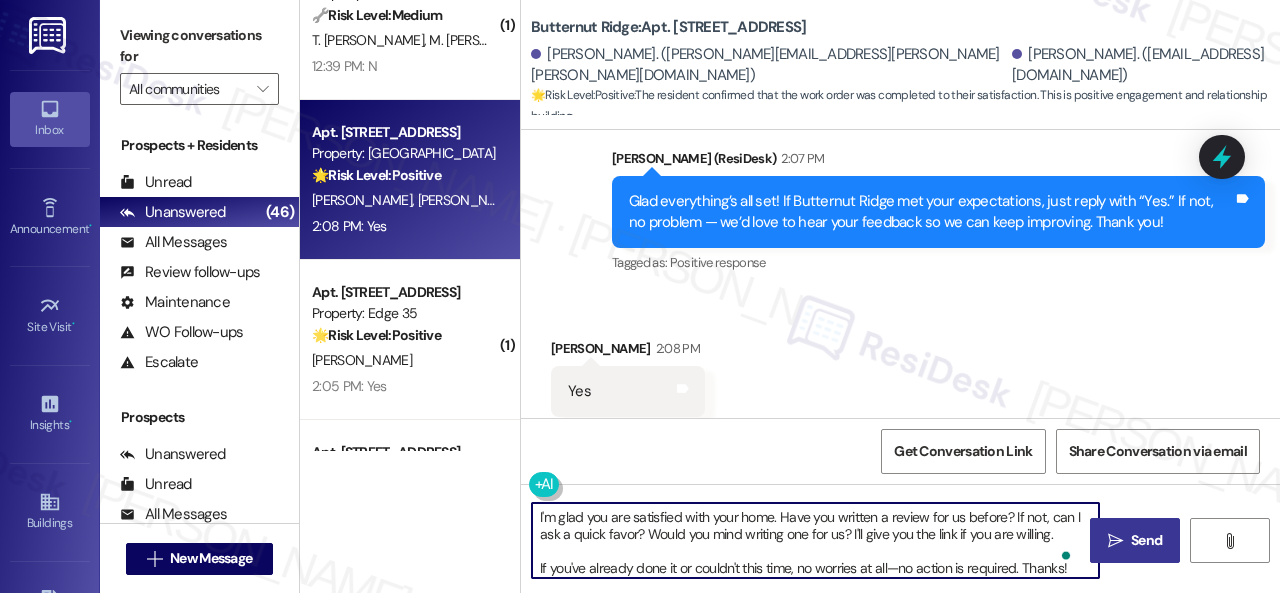type on "I'm glad you are satisfied with your home. Have you written a review for us before? If not, can I ask a quick favor? Would you mind writing one for us? I'll give you the link if you are willing.
If you've already done it or couldn't this time, no worries at all—no action is required. Thanks!" 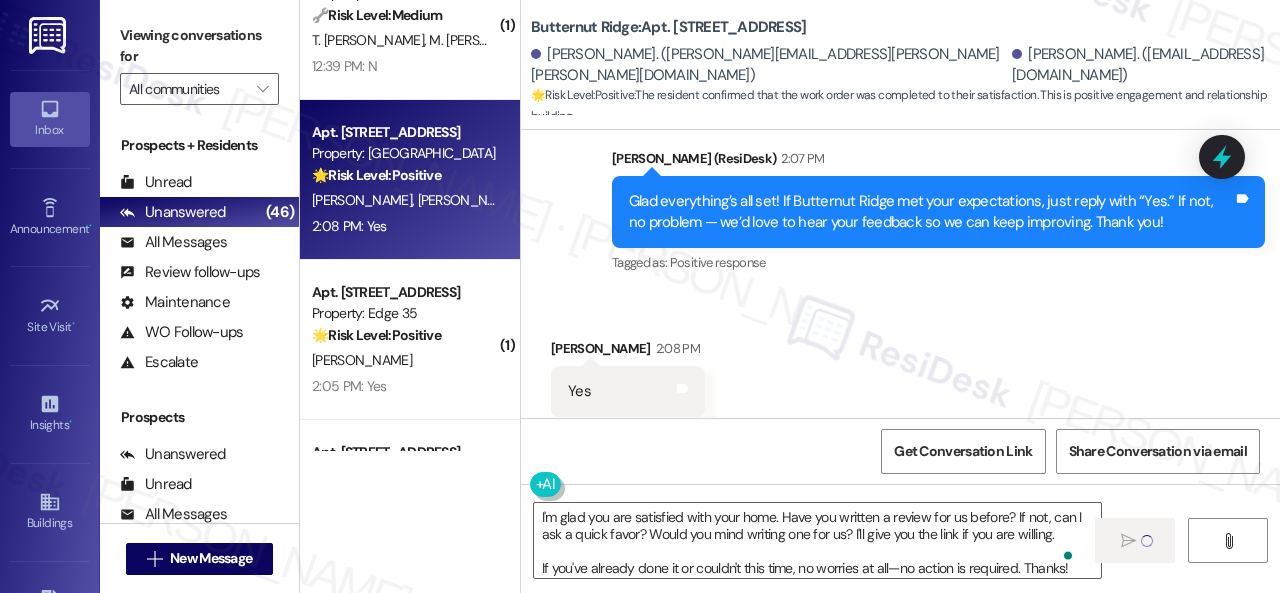 type 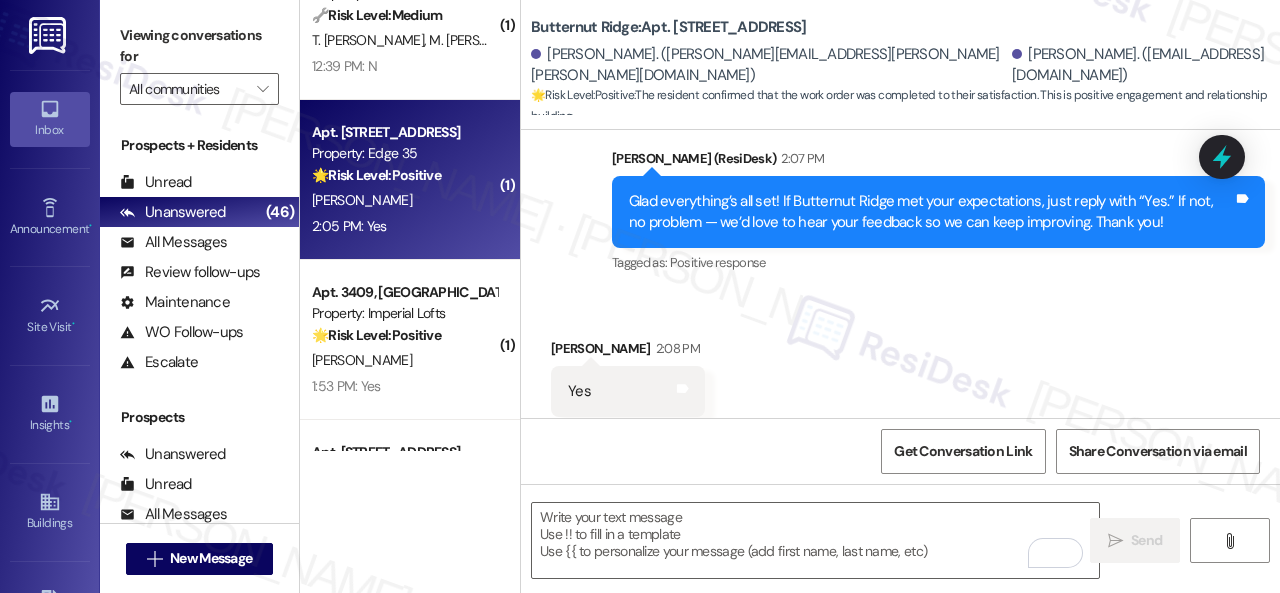 click on "2:05 PM: Yes  2:05 PM: Yes" at bounding box center (404, 226) 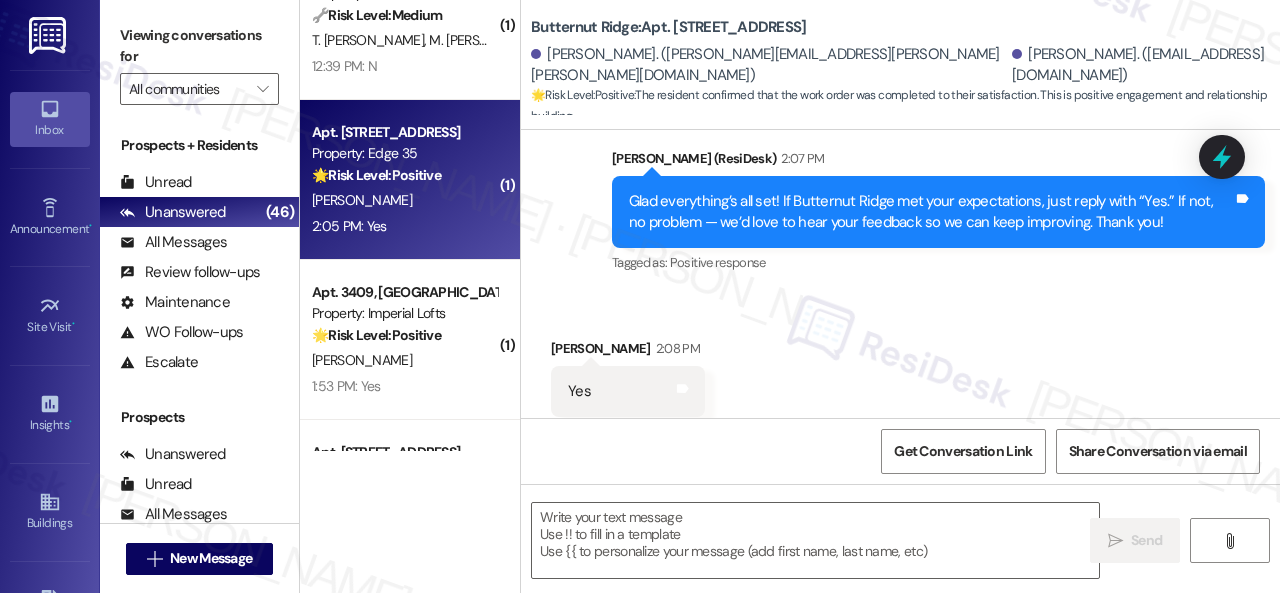 type on "Fetching suggested responses. Please feel free to read through the conversation in the meantime." 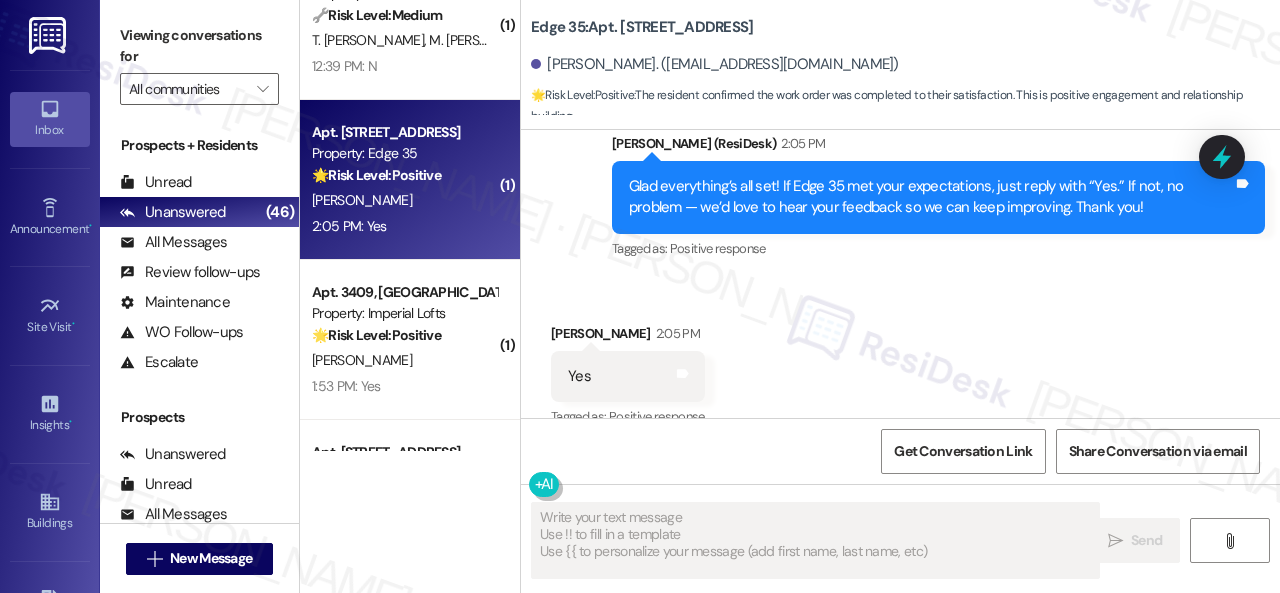 scroll, scrollTop: 2424, scrollLeft: 0, axis: vertical 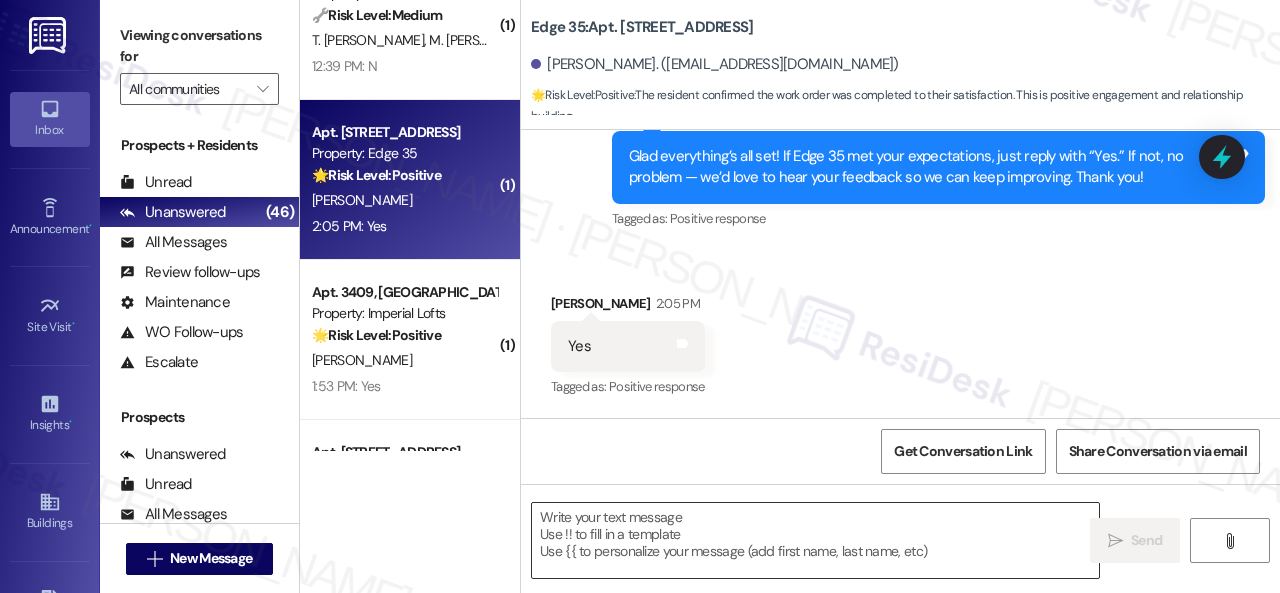 click at bounding box center [815, 540] 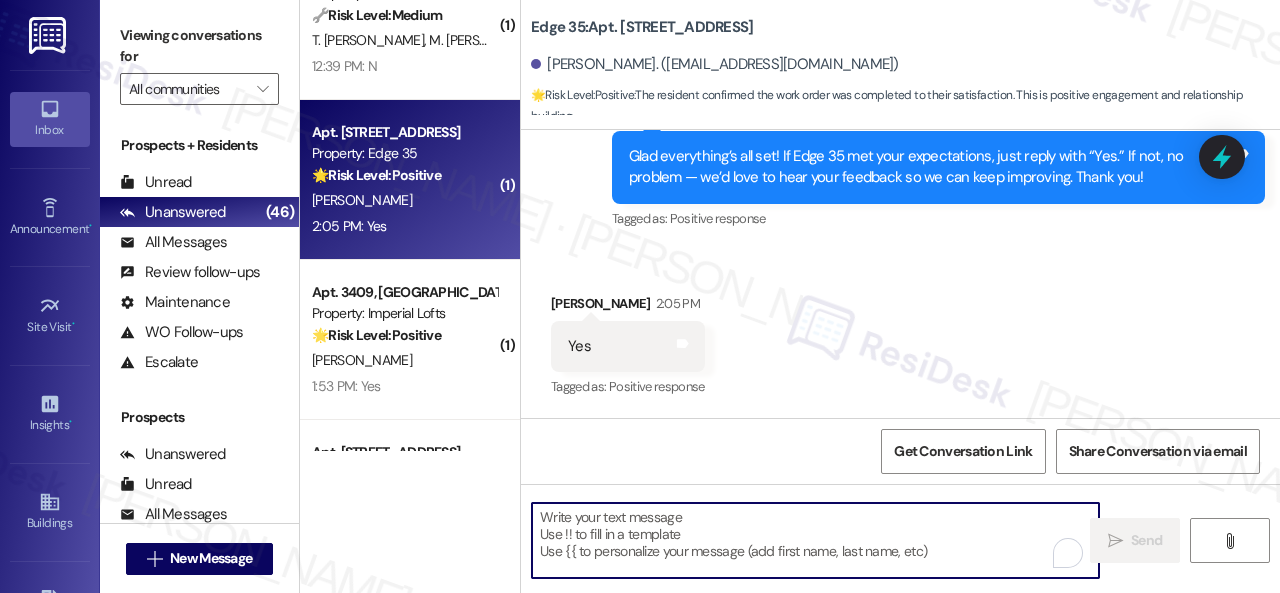 paste on "I'm glad you are satisfied with your home. Have you written a review for us before? If not, can I ask a quick favor? Would you mind writing one for us? I'll give you the link if you are willing.
If you've already done it or couldn't this time, no worries at all—no action is required. Thanks!" 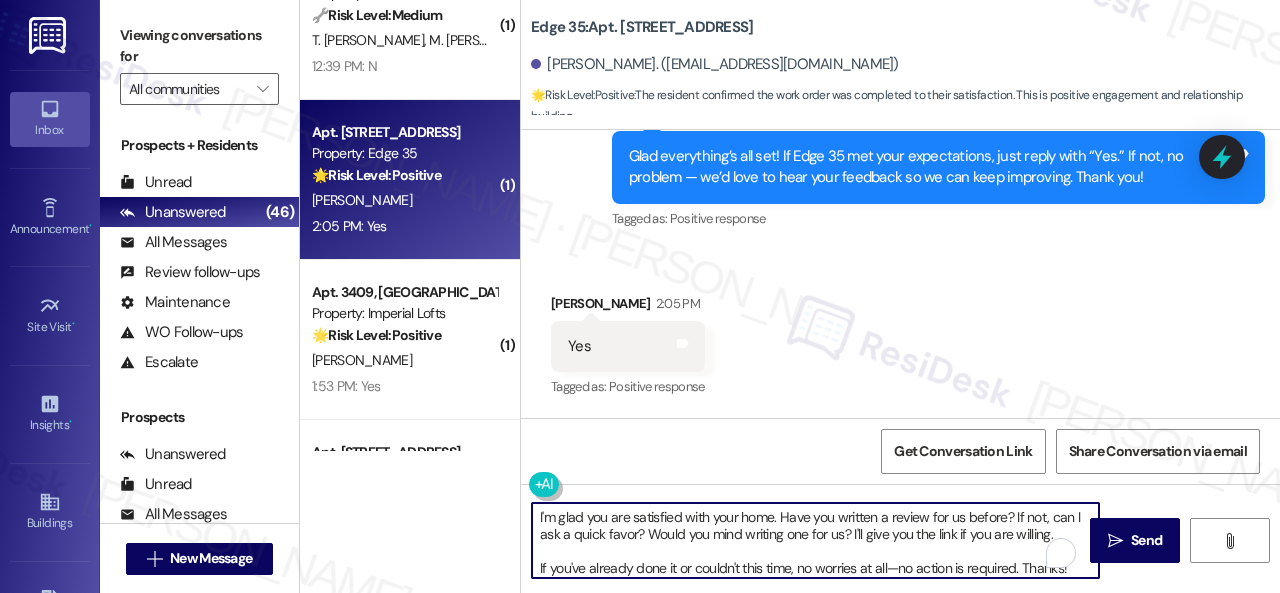 type on "I'm glad you are satisfied with your home. Have you written a review for us before? If not, can I ask a quick favor? Would you mind writing one for us? I'll give you the link if you are willing.
If you've already done it or couldn't this time, no worries at all—no action is required. Thanks!" 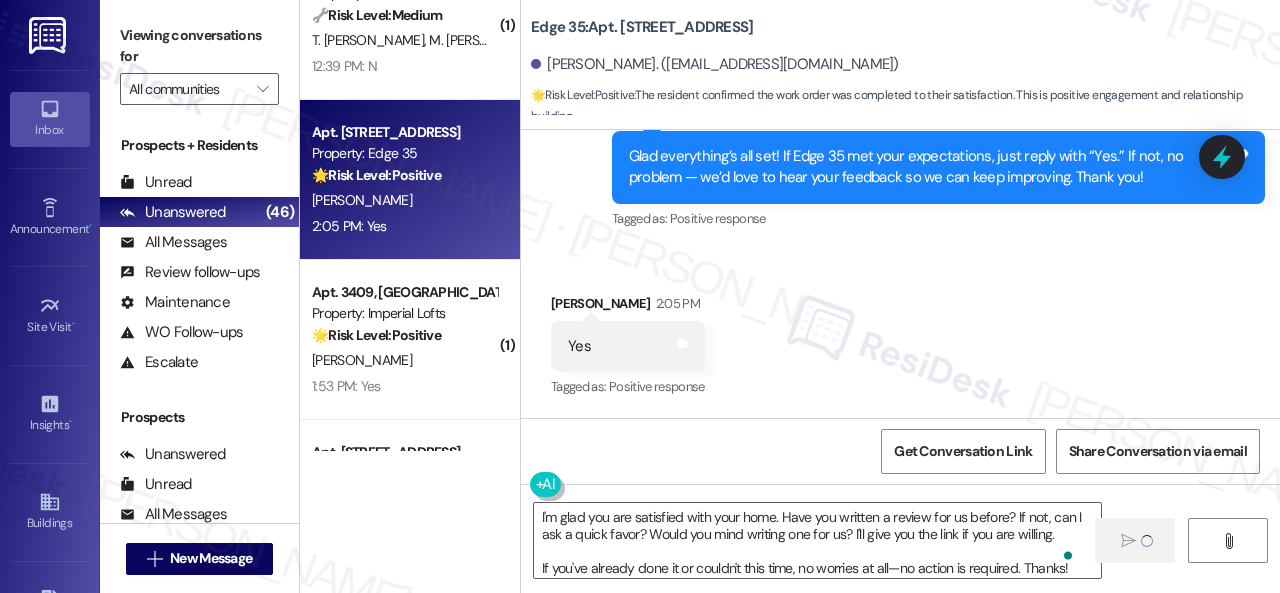 type 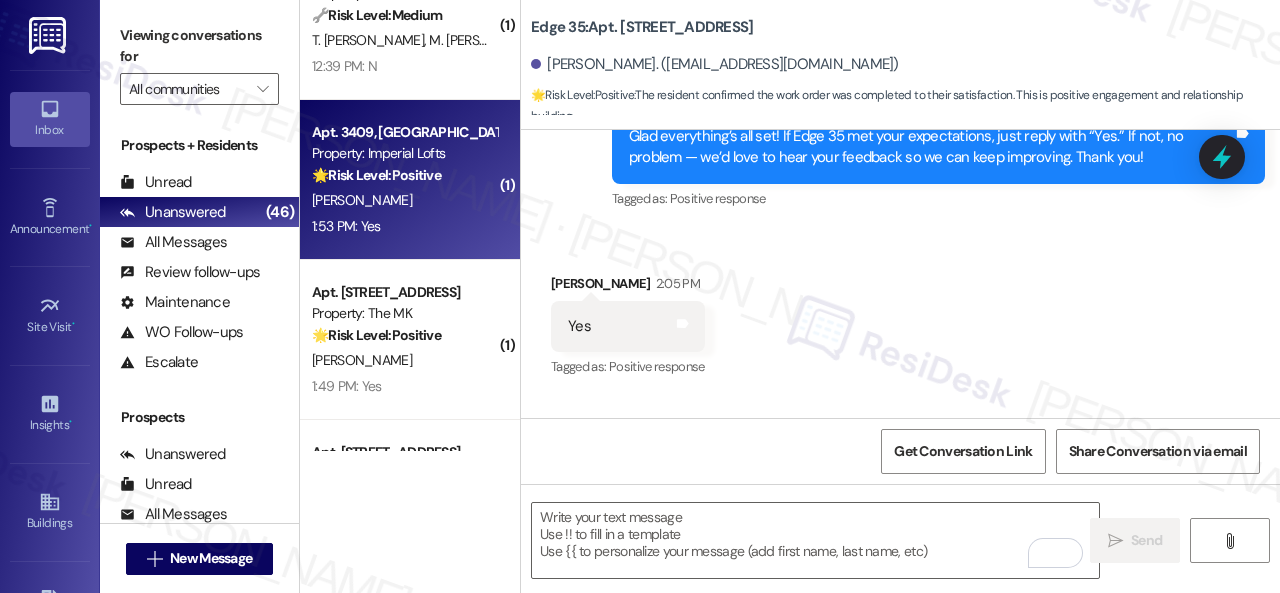 click on "D. Kendrick" at bounding box center (404, 200) 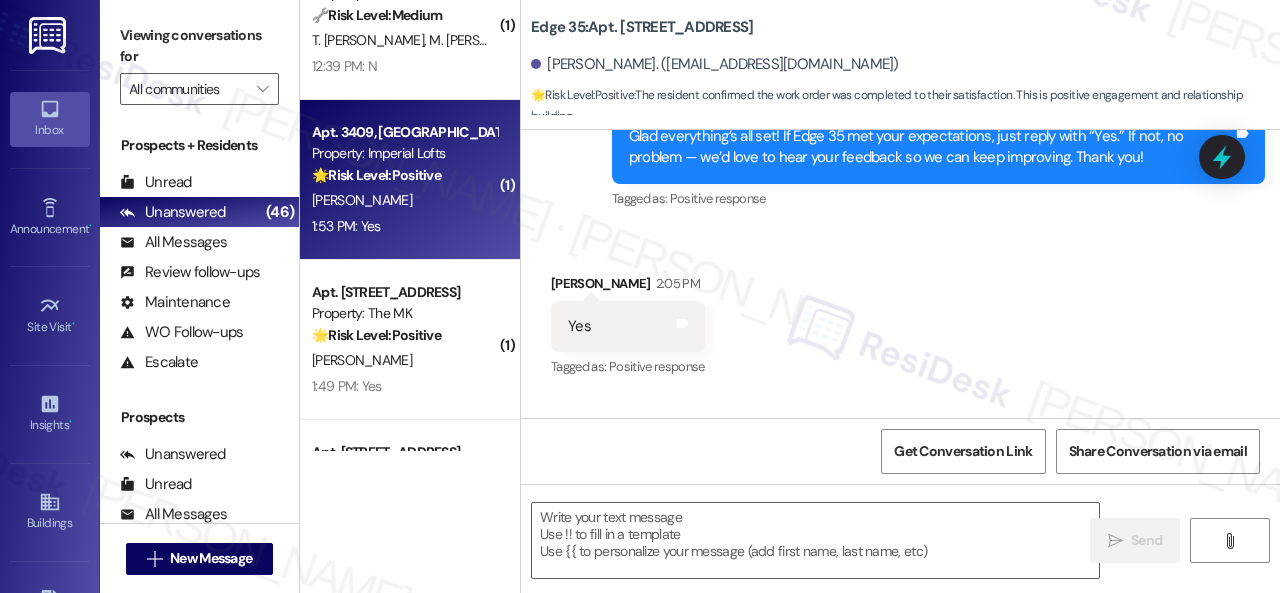 type on "Fetching suggested responses. Please feel free to read through the conversation in the meantime." 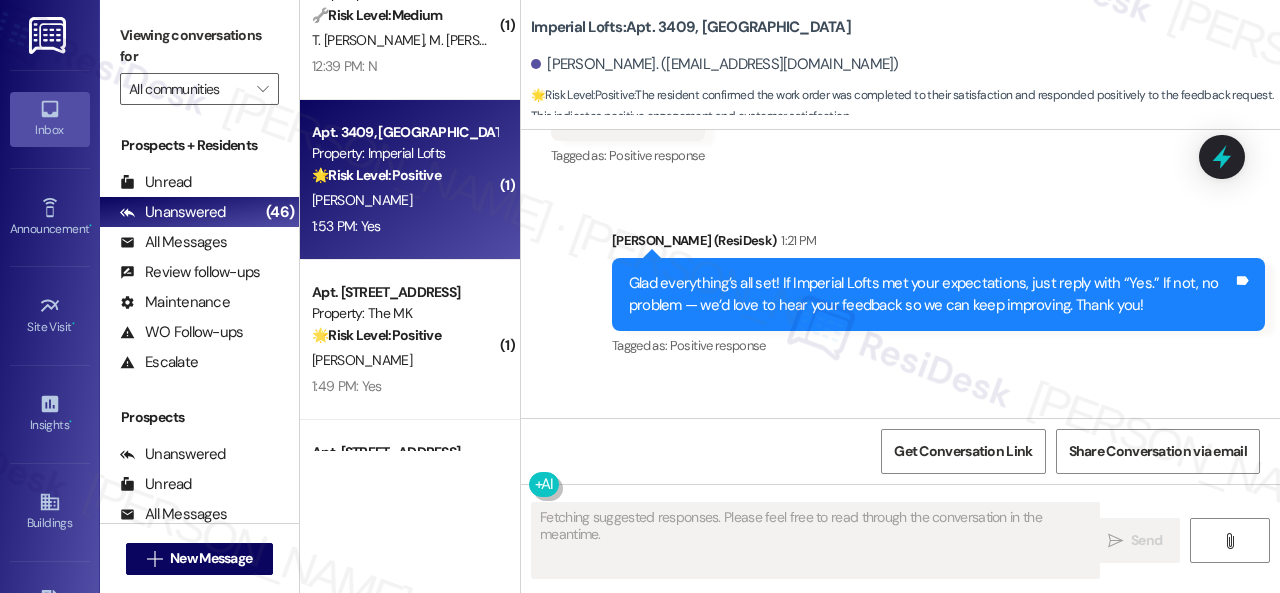 scroll, scrollTop: 3624, scrollLeft: 0, axis: vertical 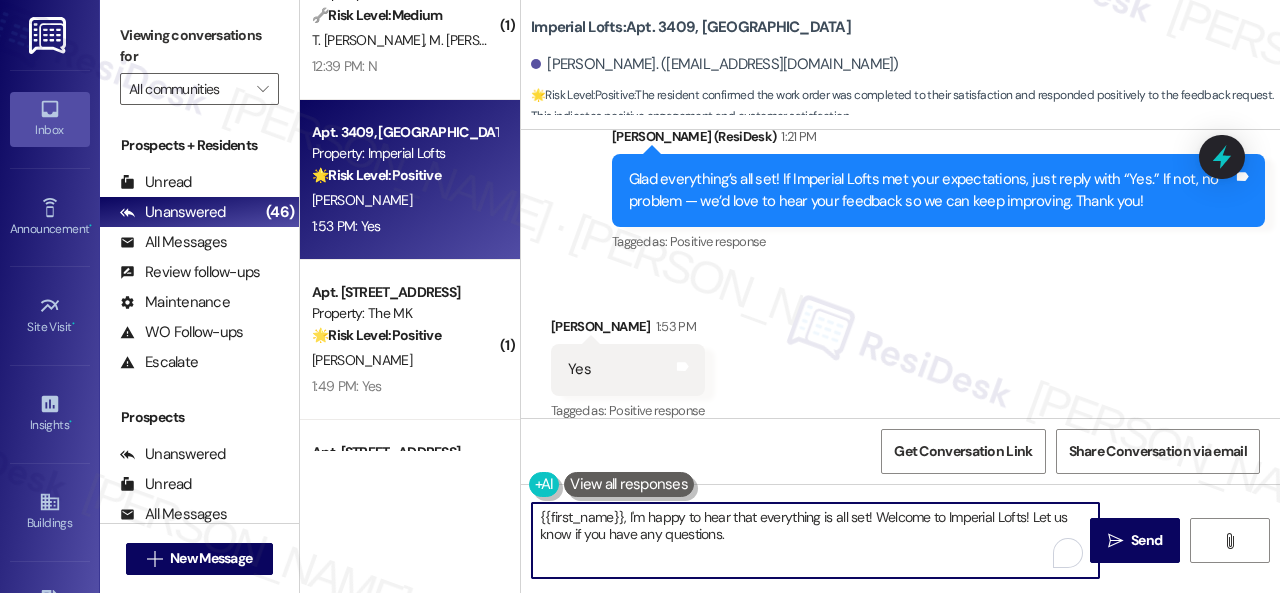 drag, startPoint x: 544, startPoint y: 507, endPoint x: 426, endPoint y: 474, distance: 122.52755 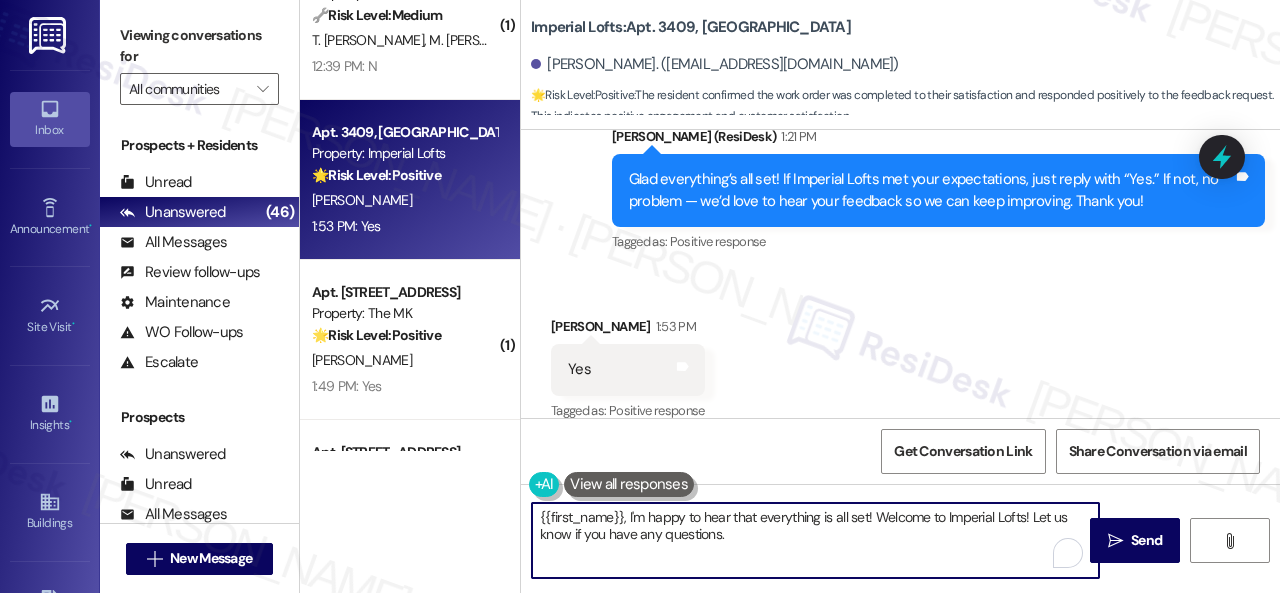 click on "( 1 ) Apt. 602, 1550 Katy Gap Rd Property: Grand Villas 🔧  Risk Level:  Medium The resident responded negatively to a follow-up regarding a completed work order. This indicates a potential issue with the service provided, but does not suggest an emergency or immediate risk. Further investigation is needed to determine the nature and severity of the problem. R. Michaelsen 12:42 PM: N 12:42 PM: N ( 1 ) Apt. 7102, 6855 S Mason Rd Property: Waterstone at Cinco Ranch 🔧  Risk Level:  Medium The resident is asking for clarification on when the work order was completed. This is a standard follow-up question regarding a maintenance request and does not indicate any urgent issues or dissatisfaction. M. Frish K. Wilson 12:41 PM: When was the work order completed?  12:41 PM: When was the work order completed?  ( 1 ) Apt. 614, 1550 Katy Gap Rd Property: Grand Villas 🔧  Risk Level:  Medium T. Ben Mahmoud M. Ben Daw 12:39 PM: N 12:39 PM: N Apt. 3409, 2 Stadium Dr Property: Imperial Lofts 🌟  Risk Level:  Positive" at bounding box center (790, 296) 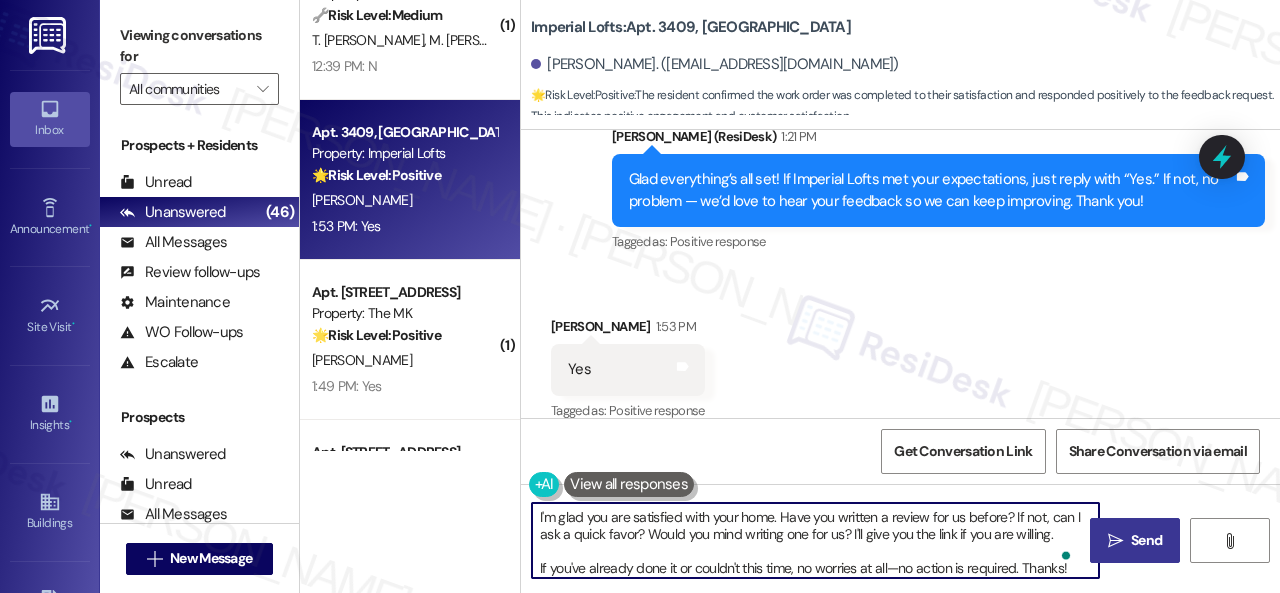 scroll, scrollTop: 4, scrollLeft: 0, axis: vertical 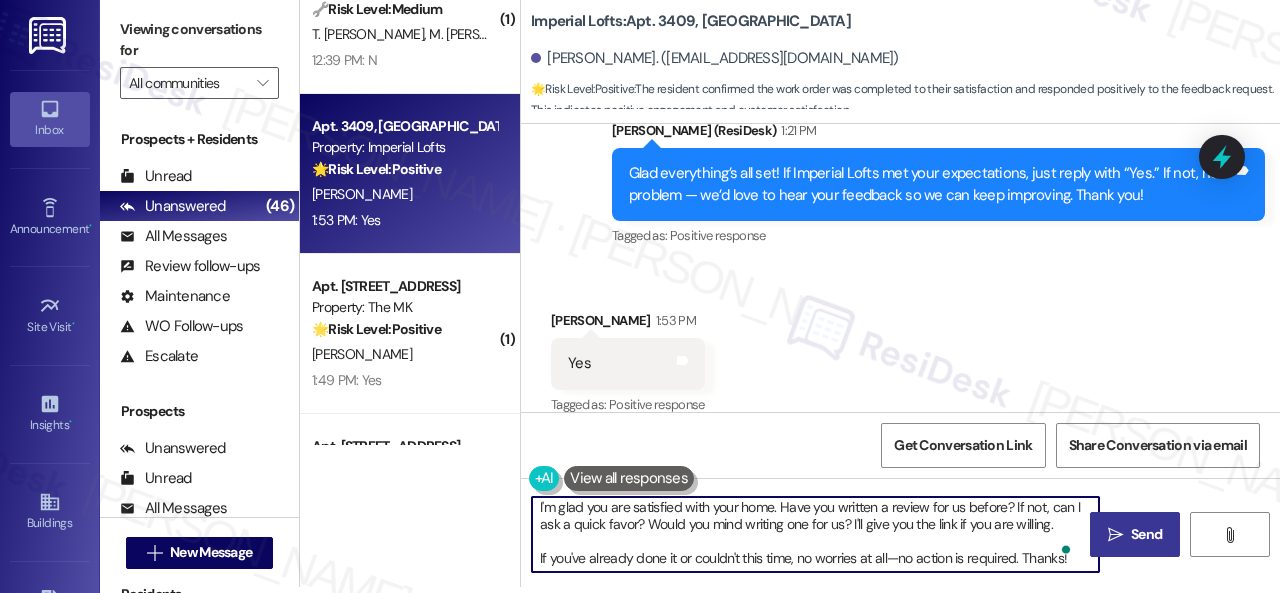 type on "I'm glad you are satisfied with your home. Have you written a review for us before? If not, can I ask a quick favor? Would you mind writing one for us? I'll give you the link if you are willing.
If you've already done it or couldn't this time, no worries at all—no action is required. Thanks!" 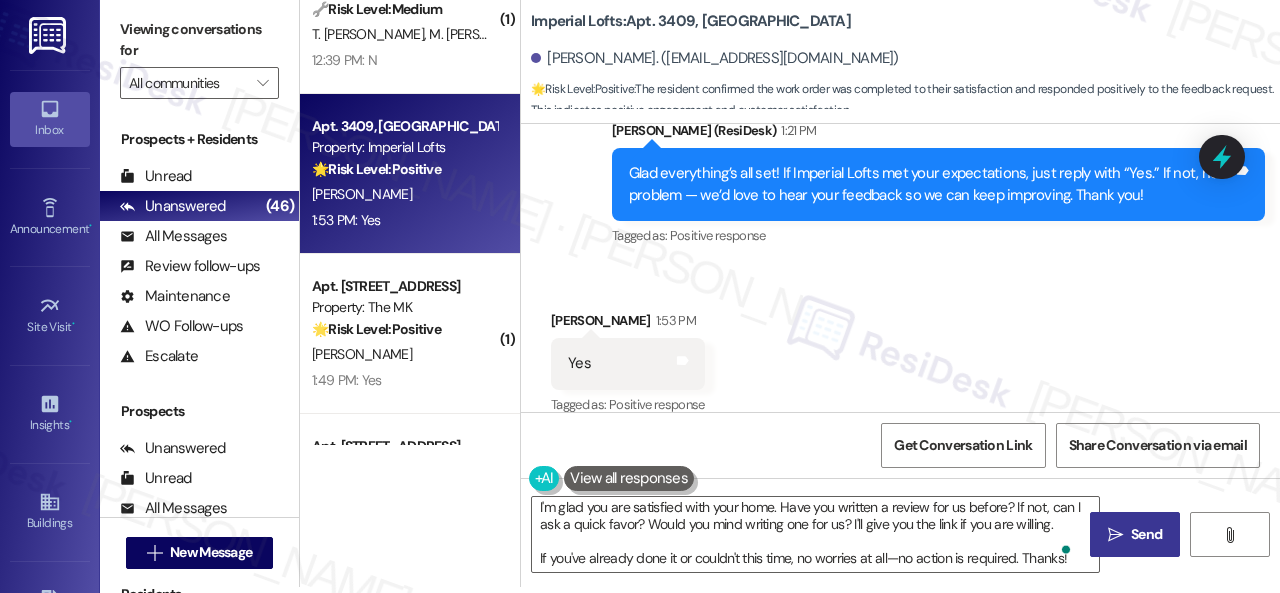 click on "Send" at bounding box center [1146, 534] 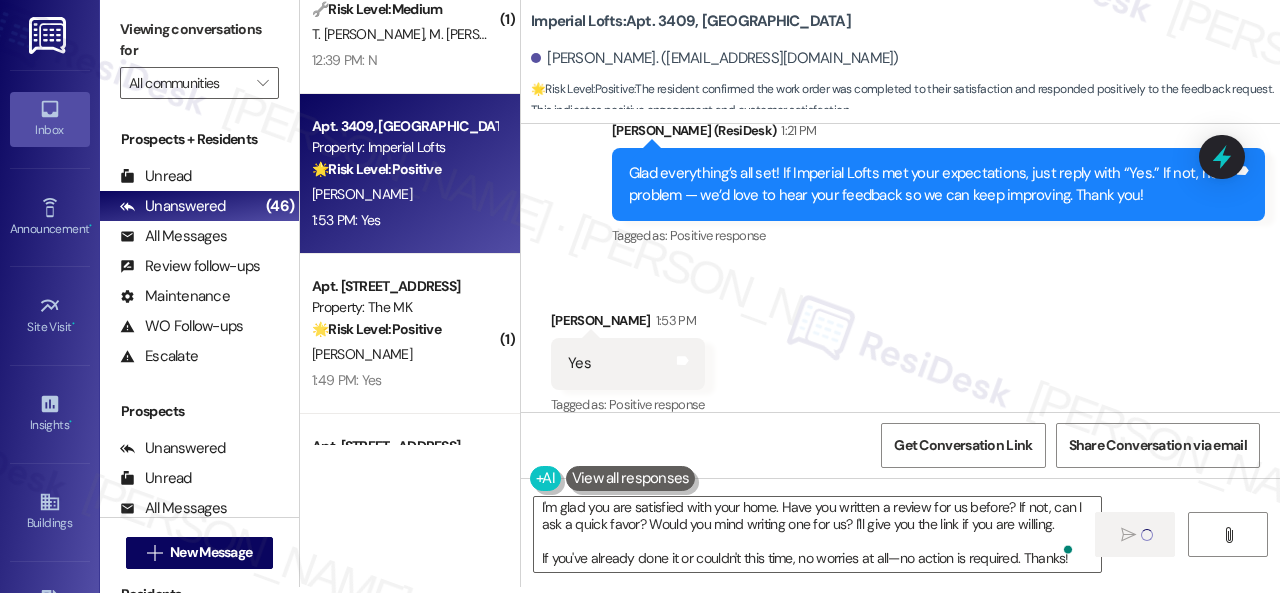 type 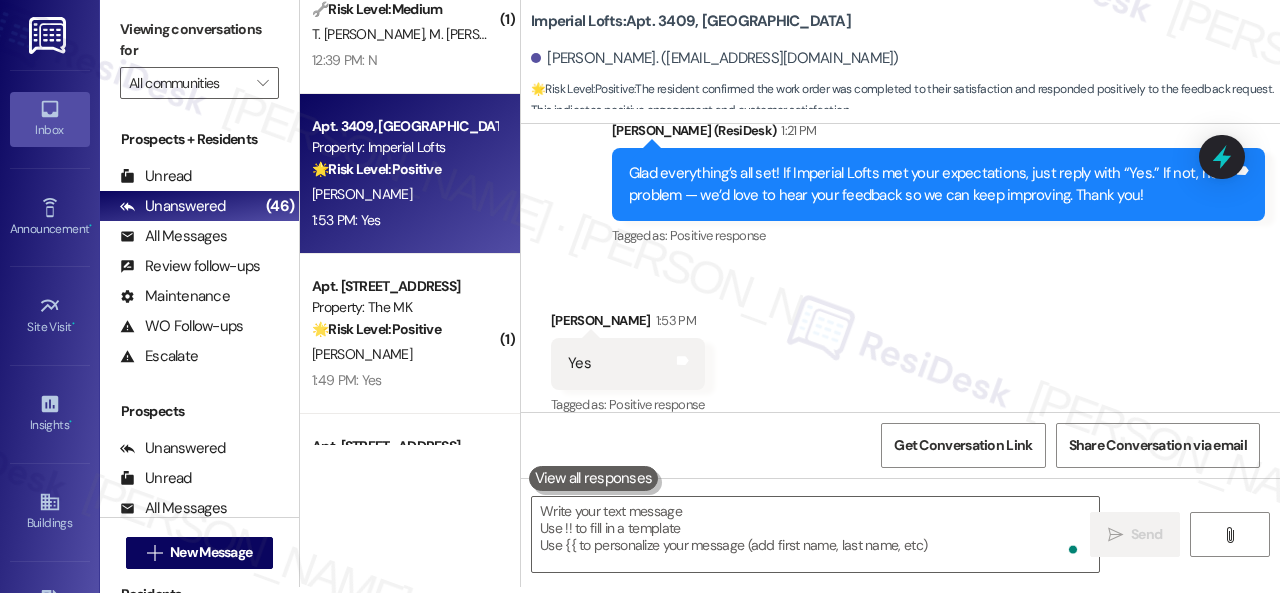 scroll, scrollTop: 0, scrollLeft: 0, axis: both 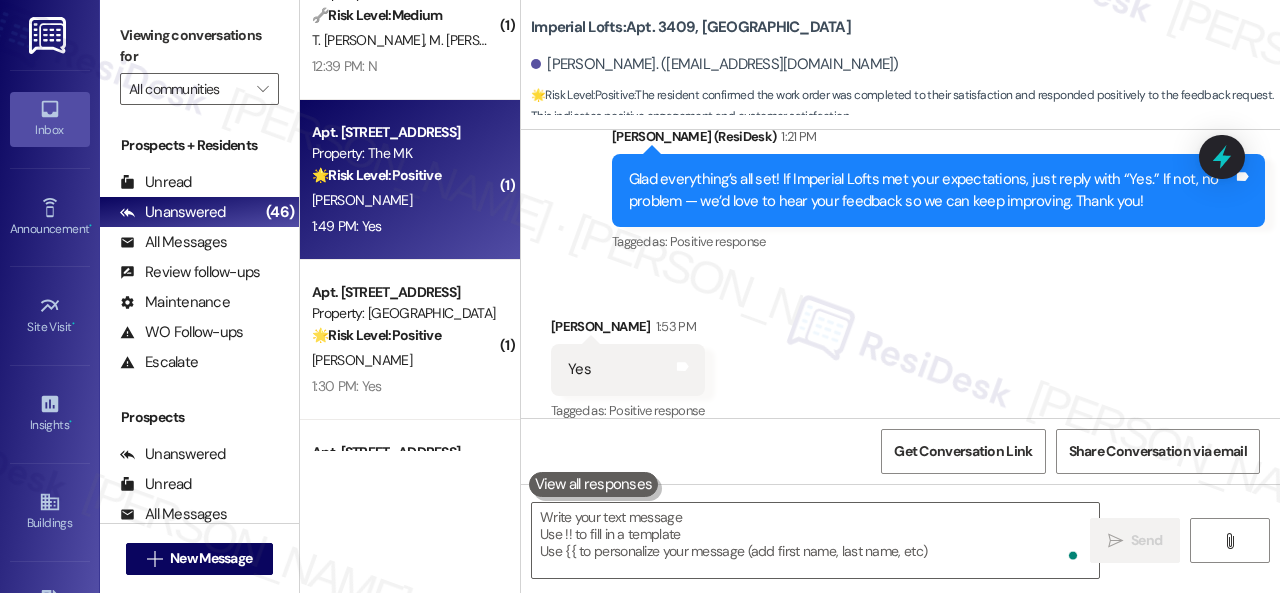 click on "1:49 PM: Yes 1:49 PM: Yes" at bounding box center [404, 226] 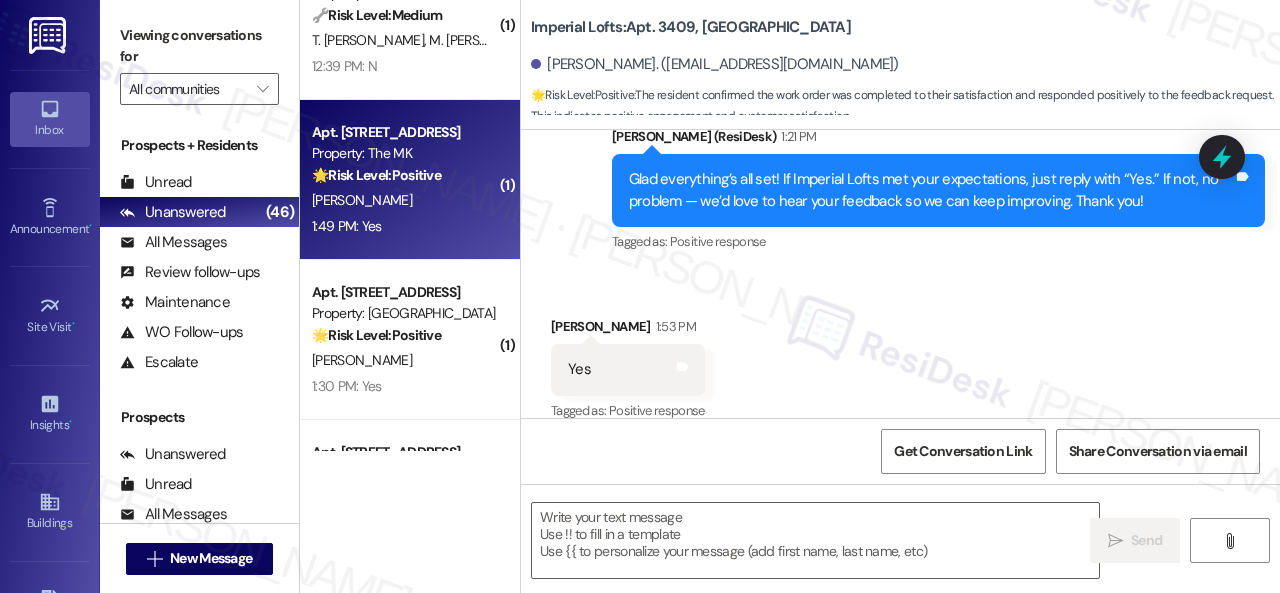 type on "Fetching suggested responses. Please feel free to read through the conversation in the meantime." 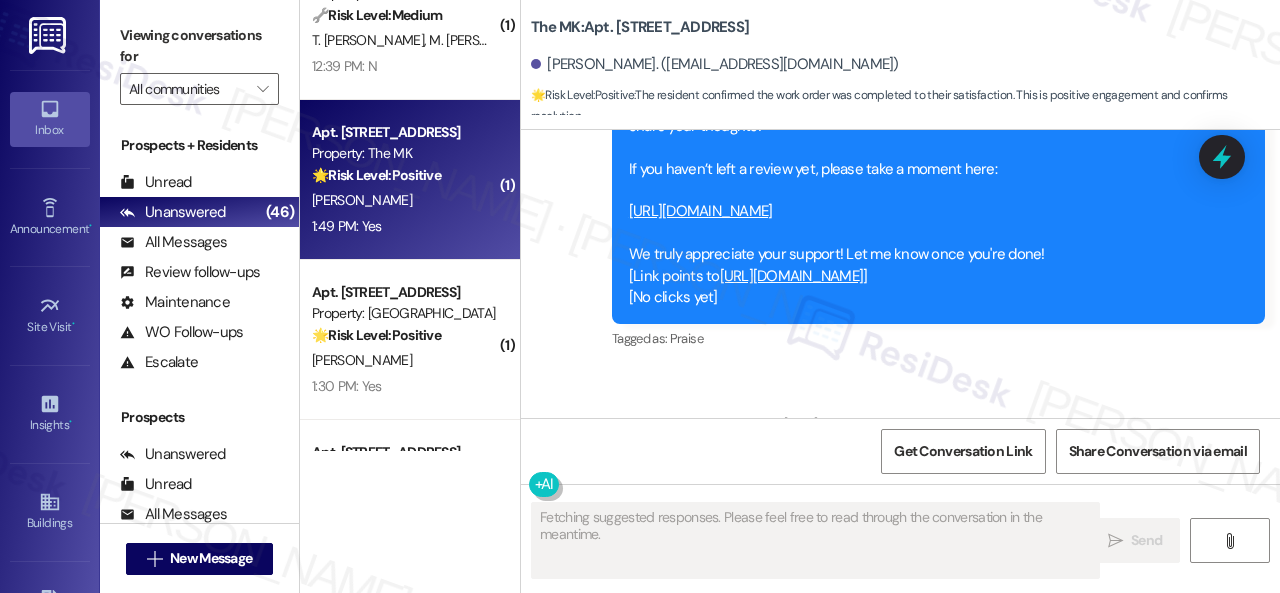 scroll, scrollTop: 7139, scrollLeft: 0, axis: vertical 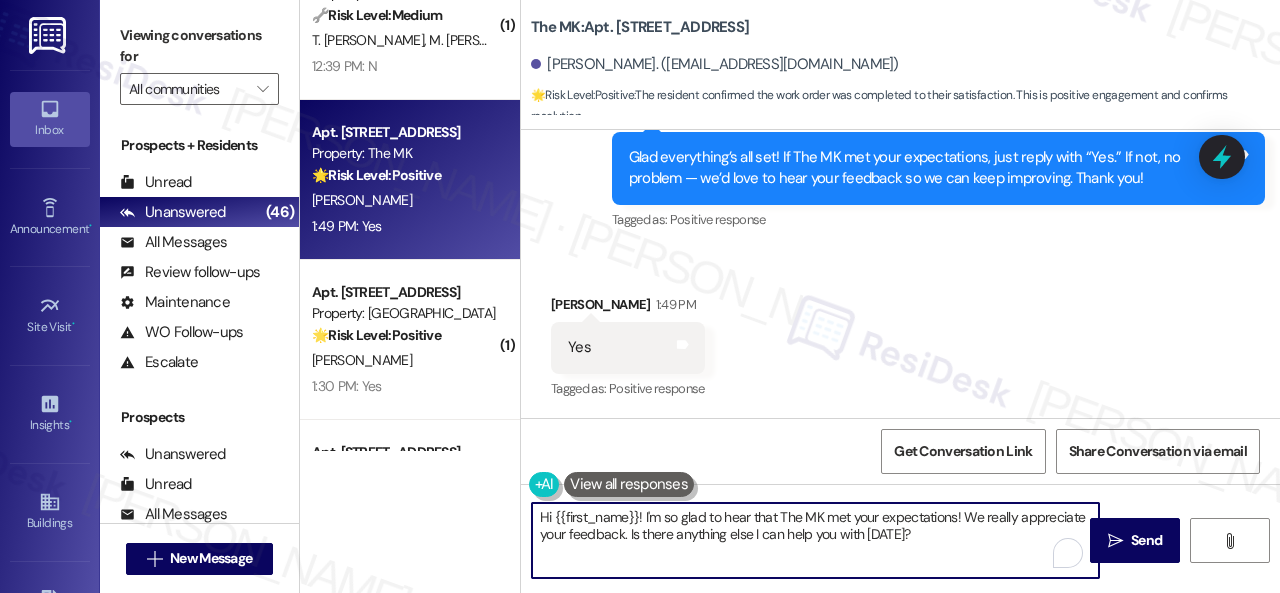 drag, startPoint x: 947, startPoint y: 537, endPoint x: 436, endPoint y: 465, distance: 516.0475 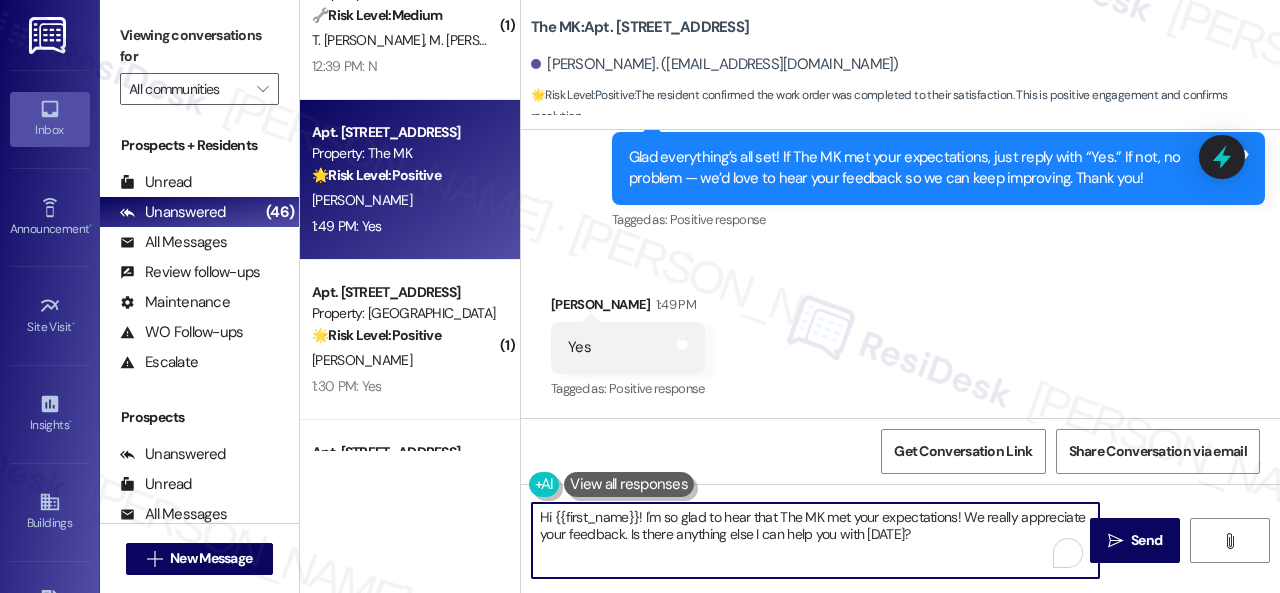 click on "( 1 ) Apt. 602, 1550 Katy Gap Rd Property: Grand Villas 🔧  Risk Level:  Medium The resident responded negatively to a follow-up regarding a completed work order. This indicates a potential issue with the service provided, but does not suggest an emergency or immediate risk. Further investigation is needed to determine the nature and severity of the problem. R. Michaelsen 12:42 PM: N 12:42 PM: N ( 1 ) Apt. 7102, 6855 S Mason Rd Property: Waterstone at Cinco Ranch 🔧  Risk Level:  Medium The resident is asking for clarification on when the work order was completed. This is a standard follow-up question regarding a maintenance request and does not indicate any urgent issues or dissatisfaction. M. Frish K. Wilson 12:41 PM: When was the work order completed?  12:41 PM: When was the work order completed?  ( 1 ) Apt. 614, 1550 Katy Gap Rd Property: Grand Villas 🔧  Risk Level:  Medium T. Ben Mahmoud M. Ben Daw 12:39 PM: N 12:39 PM: N Apt. 320, 5858 North College Avenue Property: The MK 🌟  Risk Level:  ( 1" at bounding box center [790, 296] 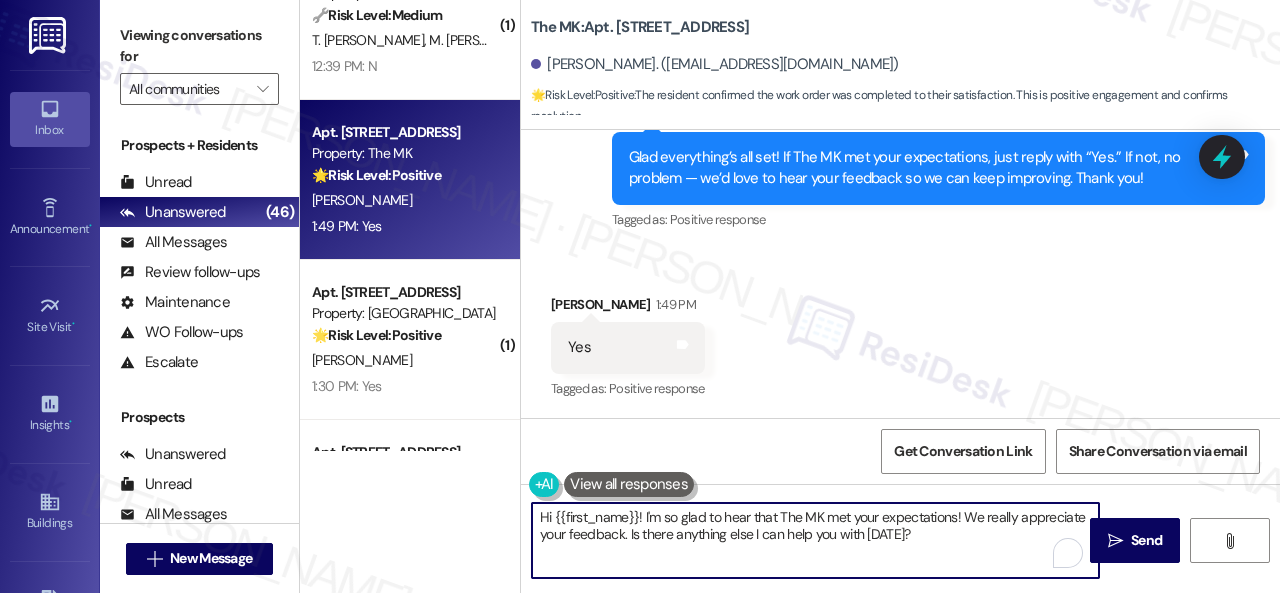 paste on "I'm glad you are satisfied with your home. Have you written a review for us before? If not, can I ask a quick favor? Would you mind writing one for us? I'll give you the link if you are willing.
If you've already done it or couldn't this time, no worries at all—no action is required. Thanks!" 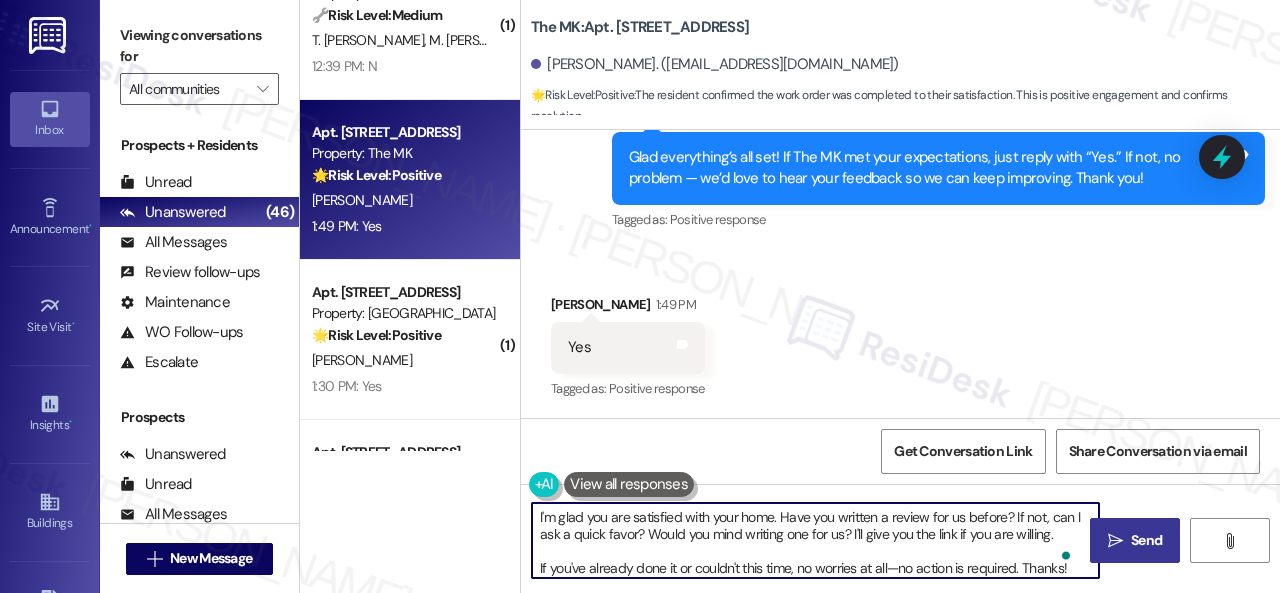 type on "I'm glad you are satisfied with your home. Have you written a review for us before? If not, can I ask a quick favor? Would you mind writing one for us? I'll give you the link if you are willing.
If you've already done it or couldn't this time, no worries at all—no action is required. Thanks!" 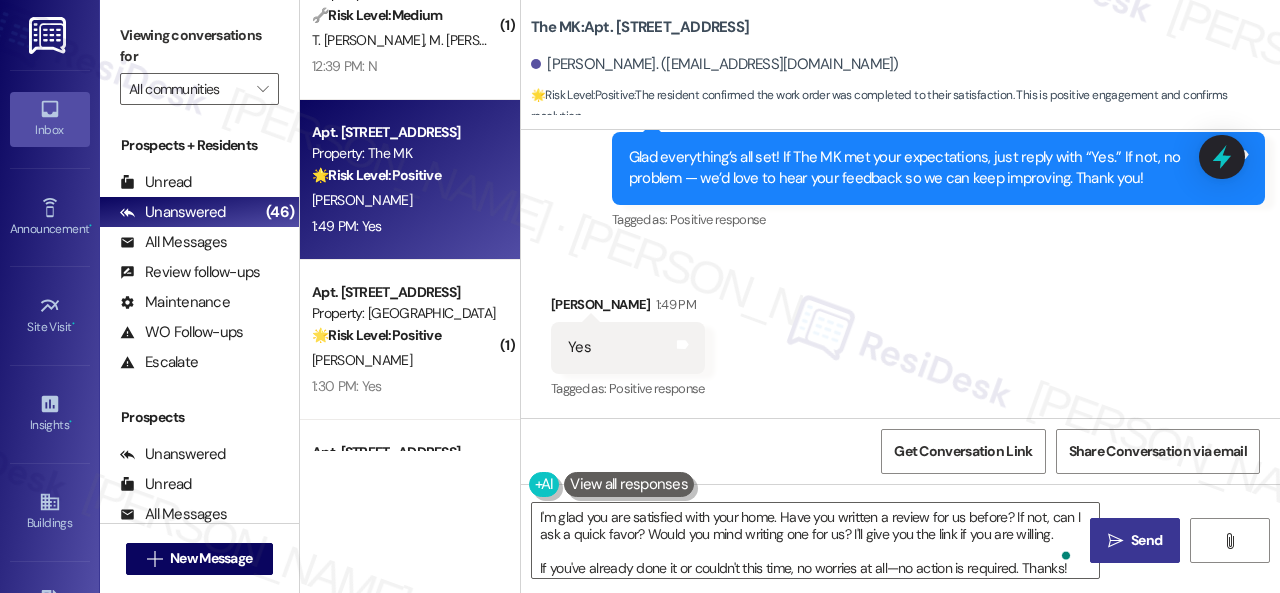 click on "Send" at bounding box center [1146, 540] 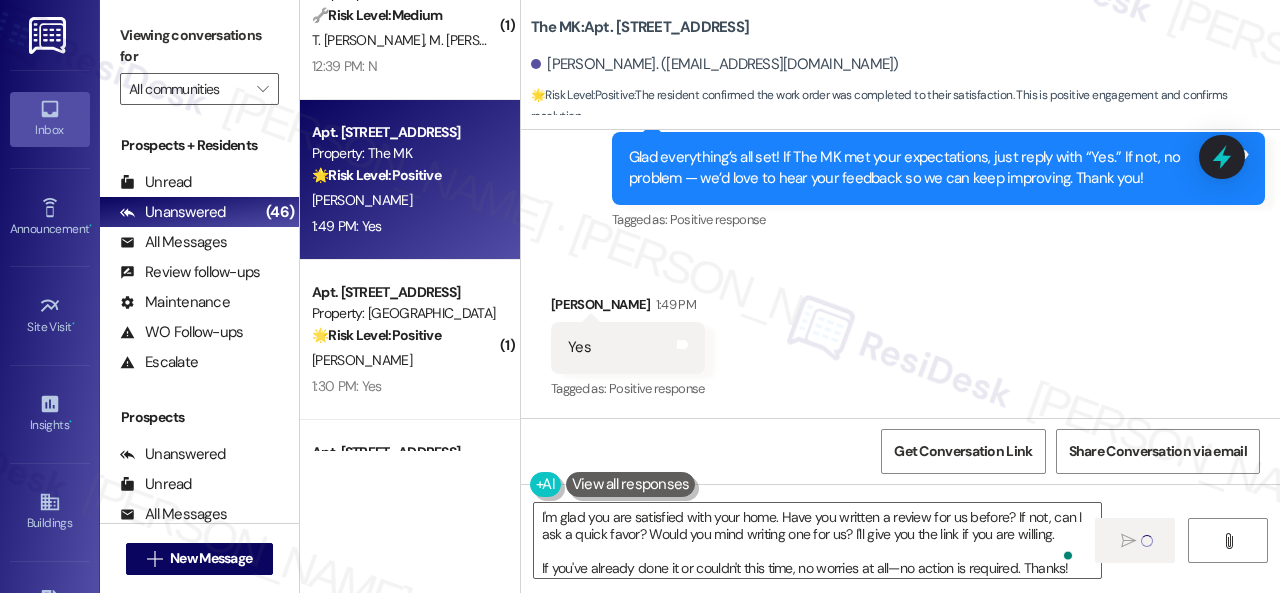 type 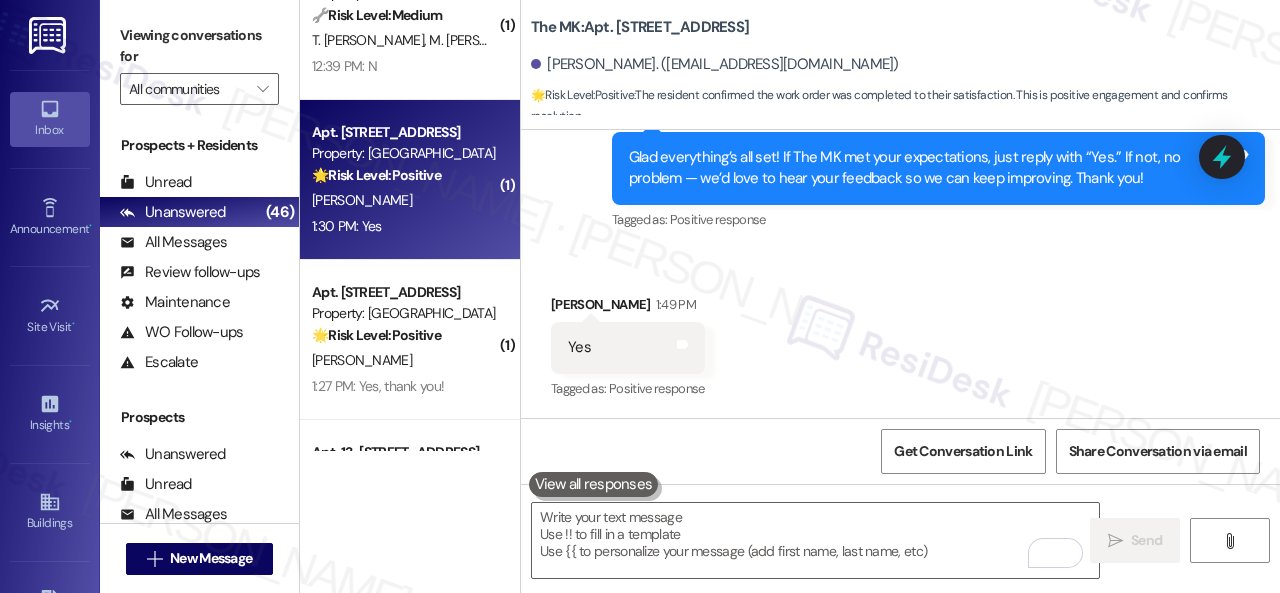 click on "1:30 PM: Yes 1:30 PM: Yes" at bounding box center [404, 226] 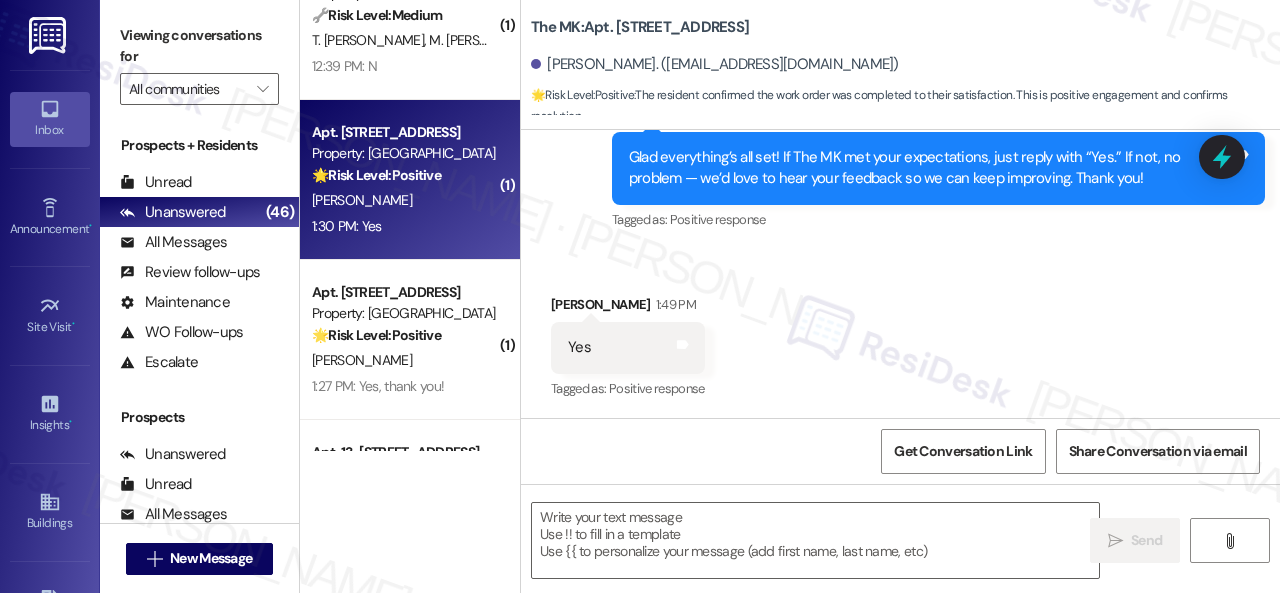 type on "Fetching suggested responses. Please feel free to read through the conversation in the meantime." 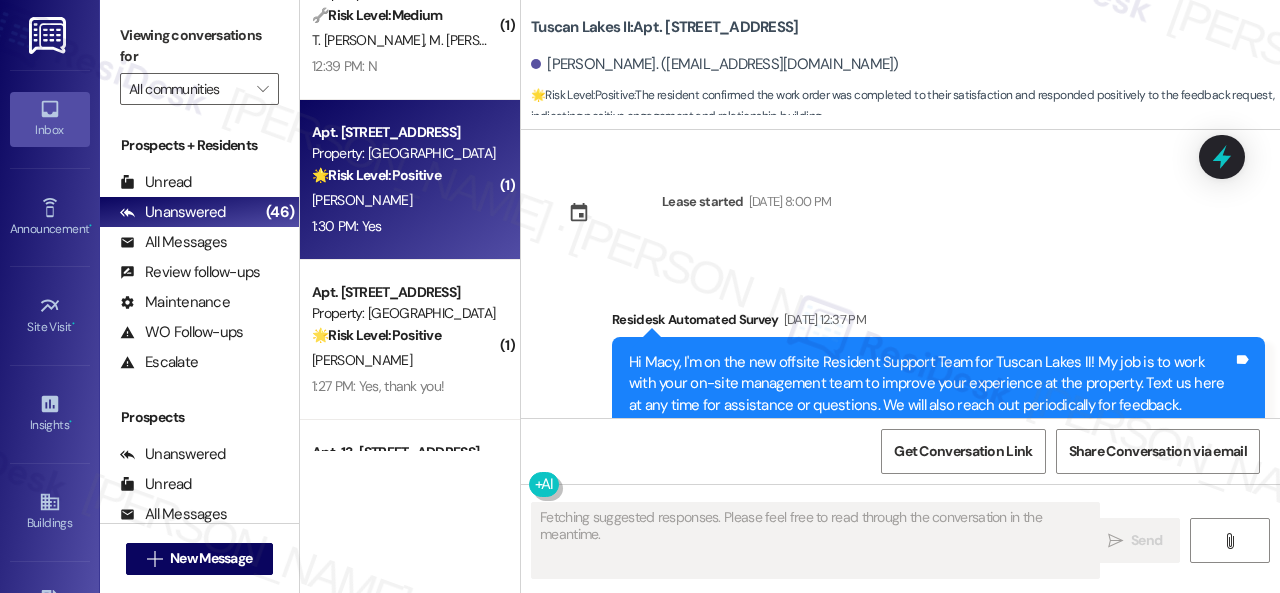 scroll, scrollTop: 10264, scrollLeft: 0, axis: vertical 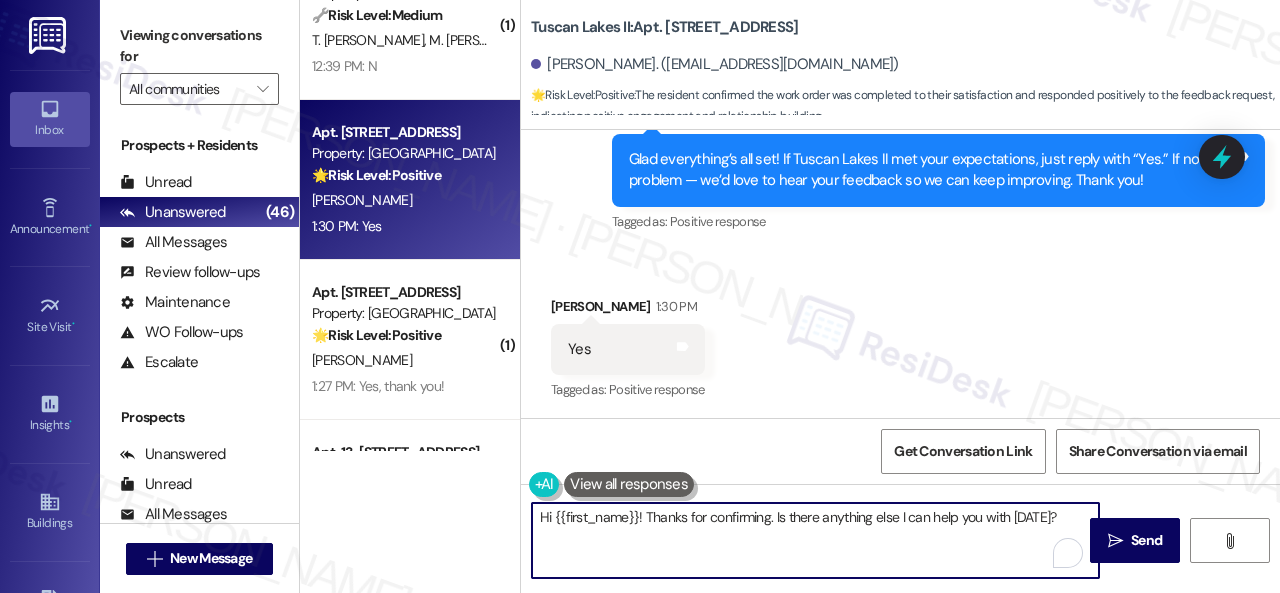 drag, startPoint x: 906, startPoint y: 512, endPoint x: 518, endPoint y: 507, distance: 388.03223 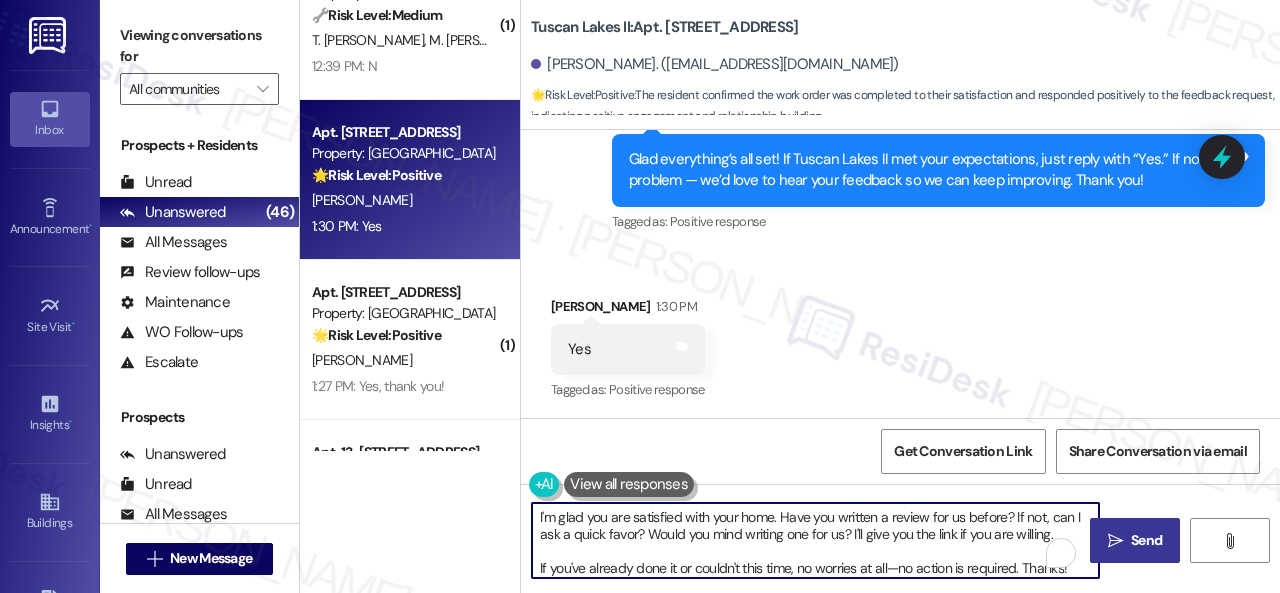 type on "I'm glad you are satisfied with your home. Have you written a review for us before? If not, can I ask a quick favor? Would you mind writing one for us? I'll give you the link if you are willing.
If you've already done it or couldn't this time, no worries at all—no action is required. Thanks!" 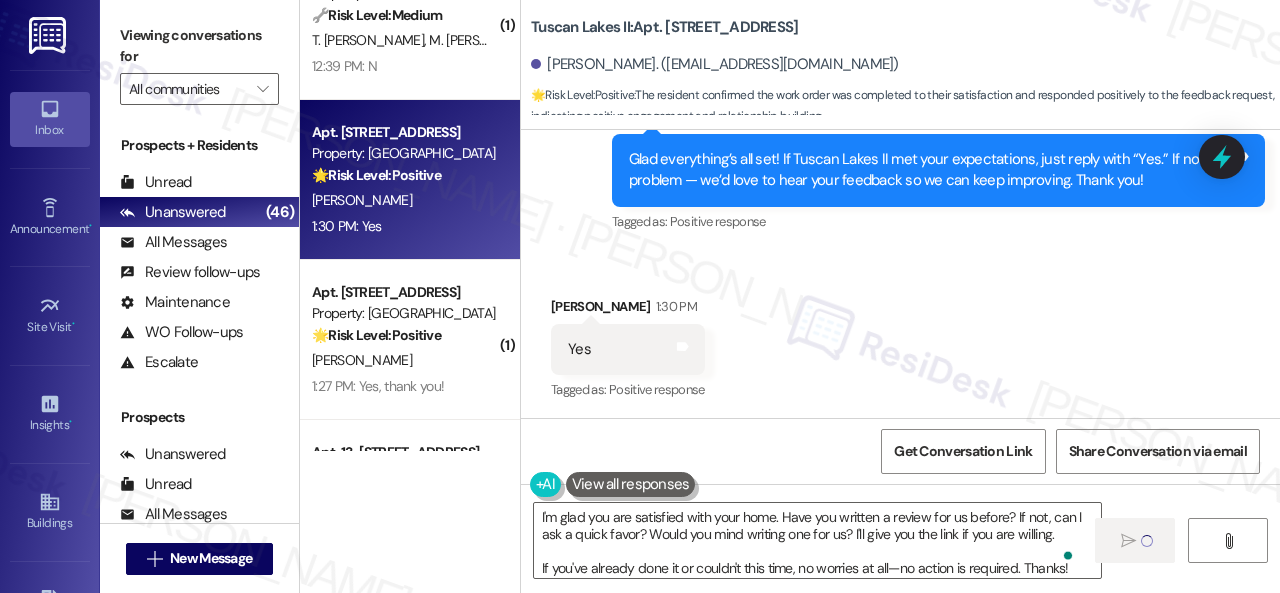 type 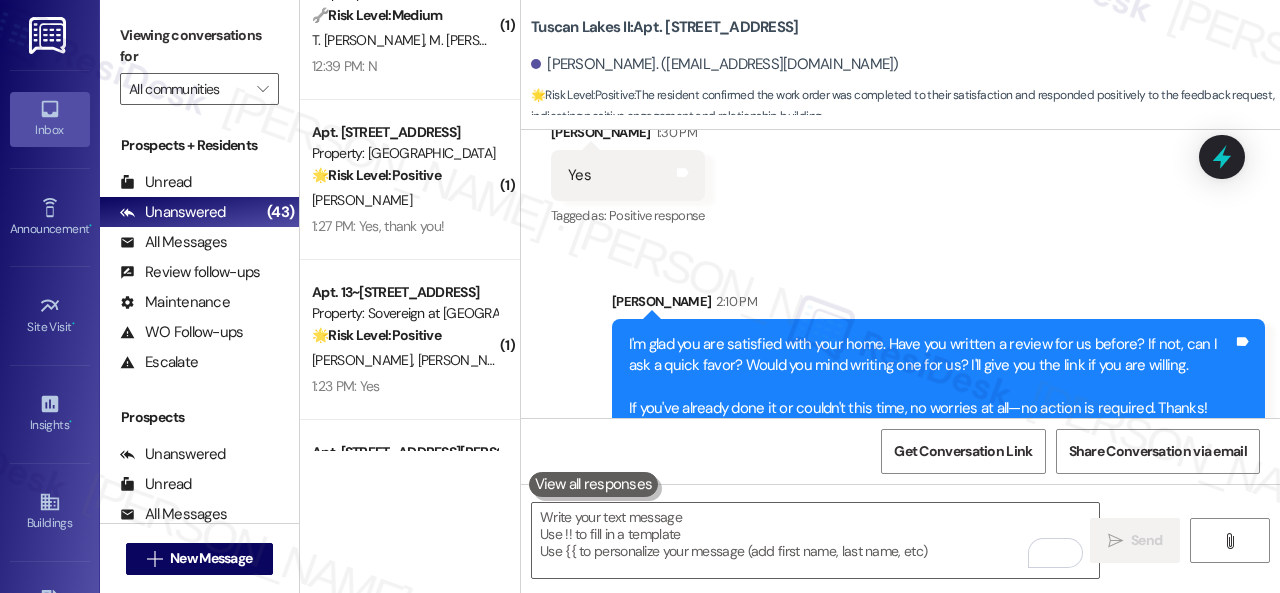 scroll, scrollTop: 10469, scrollLeft: 0, axis: vertical 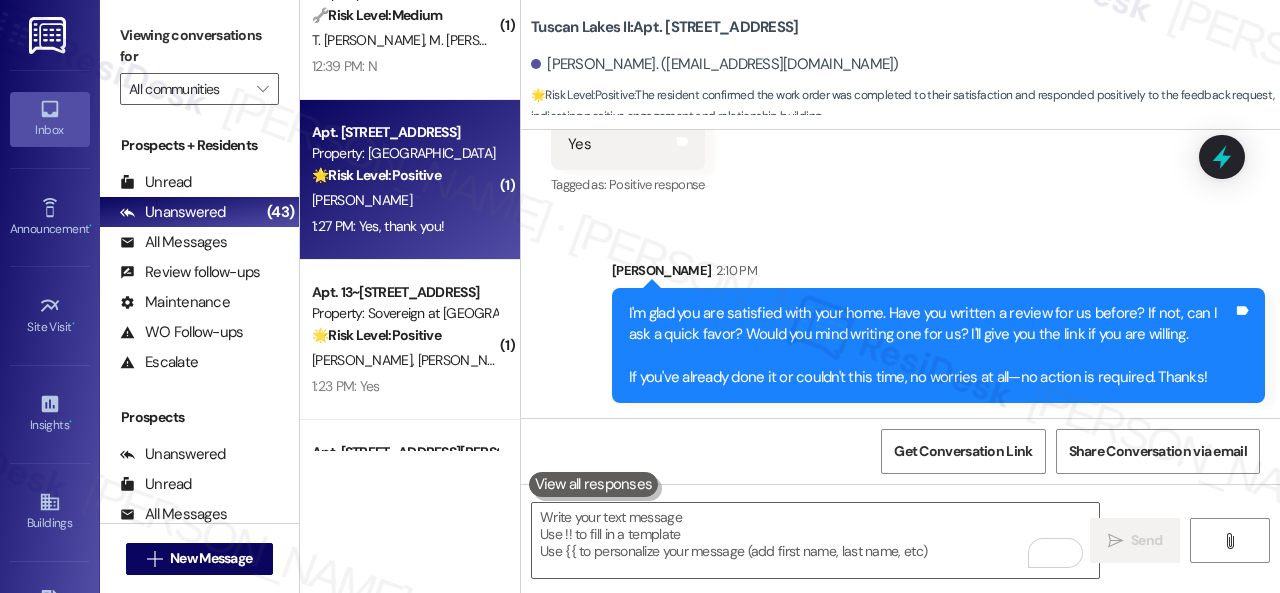 click on "A. Rasmussen" at bounding box center [404, 200] 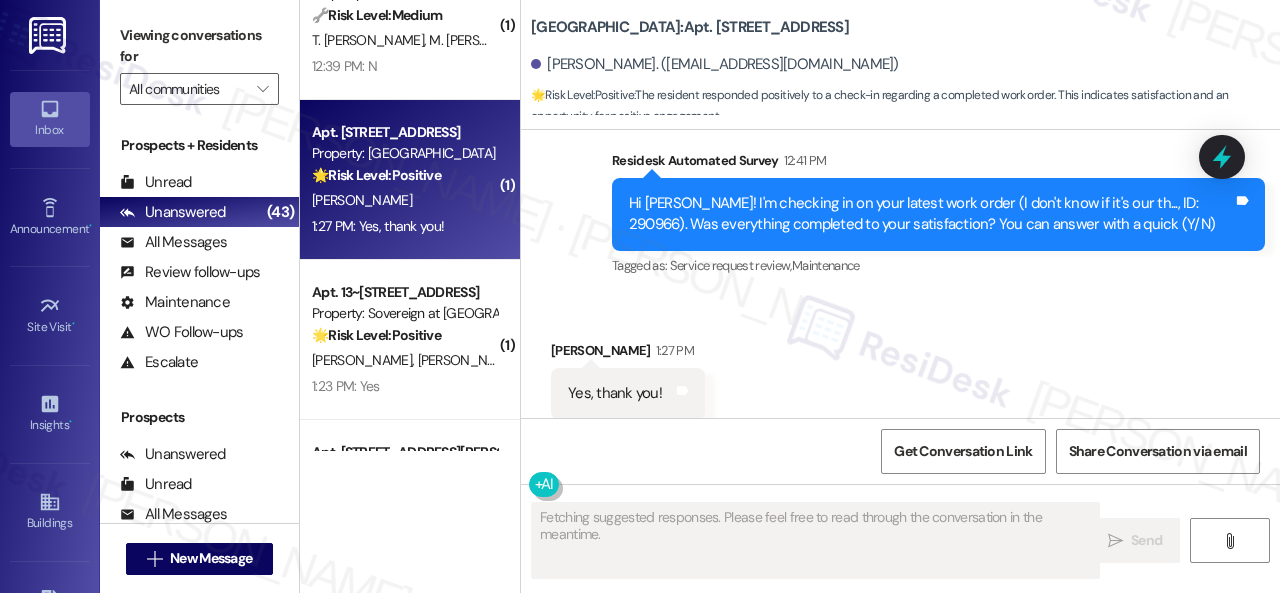 scroll, scrollTop: 5248, scrollLeft: 0, axis: vertical 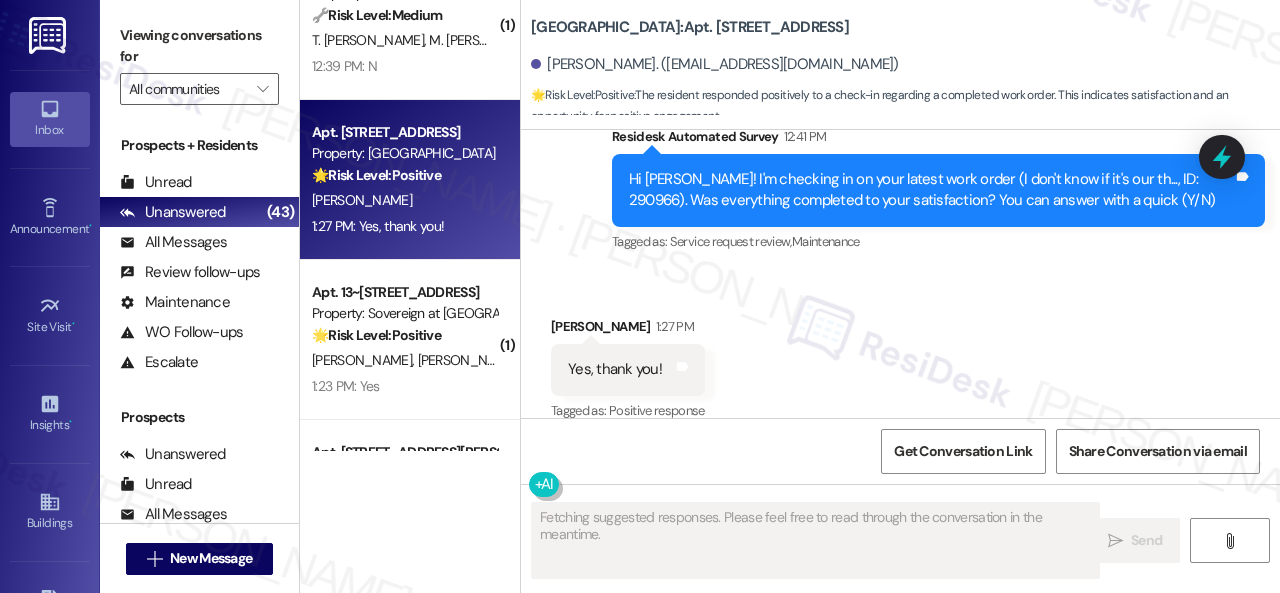 click on "Fetching suggested responses. Please feel free to read through the conversation in the meantime.  Send " at bounding box center (900, 559) 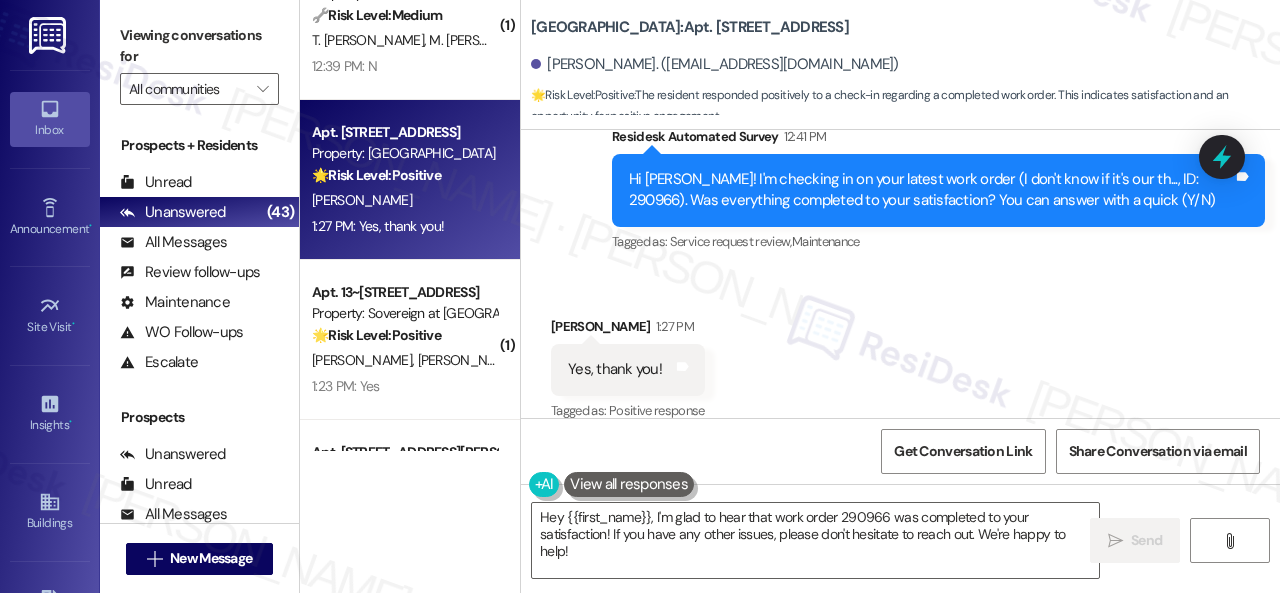 click on "Survey, sent via SMS Residesk Automated Survey 12:41 PM Hi Amir! I'm checking in on your latest work order (I don't know if it's our th..., ID: 290966). Was everything completed to your satisfaction? You can answer with a quick (Y/N) Tags and notes Tagged as:   Service request review ,  Click to highlight conversations about Service request review Maintenance Click to highlight conversations about Maintenance" at bounding box center (900, 176) 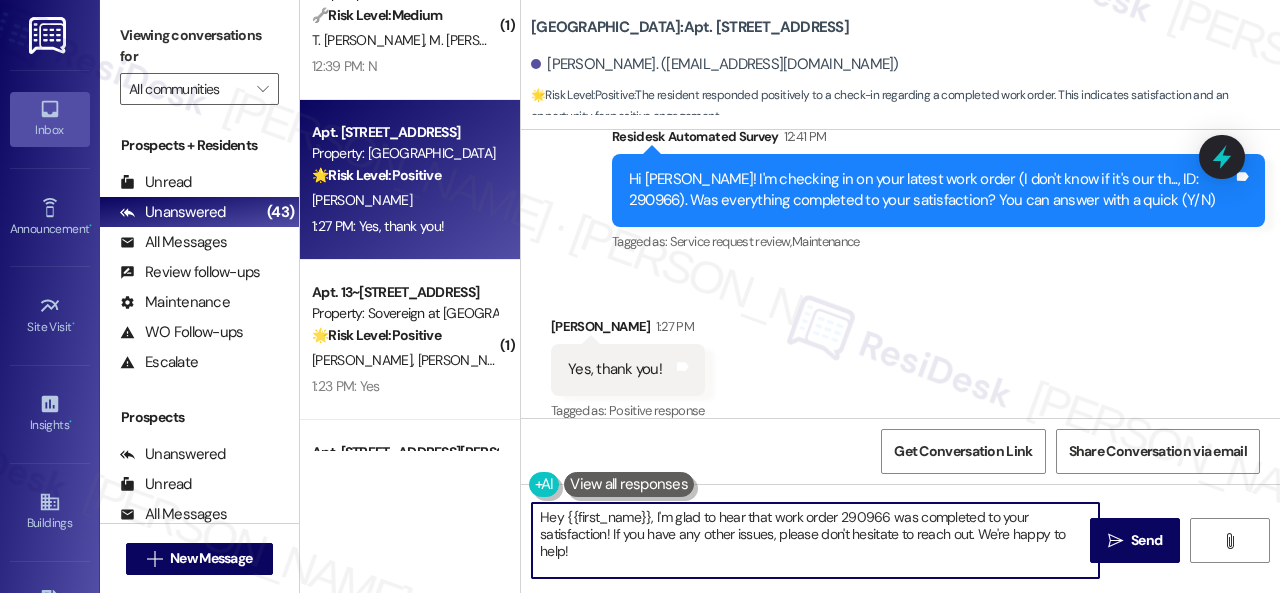 drag, startPoint x: 554, startPoint y: 518, endPoint x: 803, endPoint y: 543, distance: 250.25188 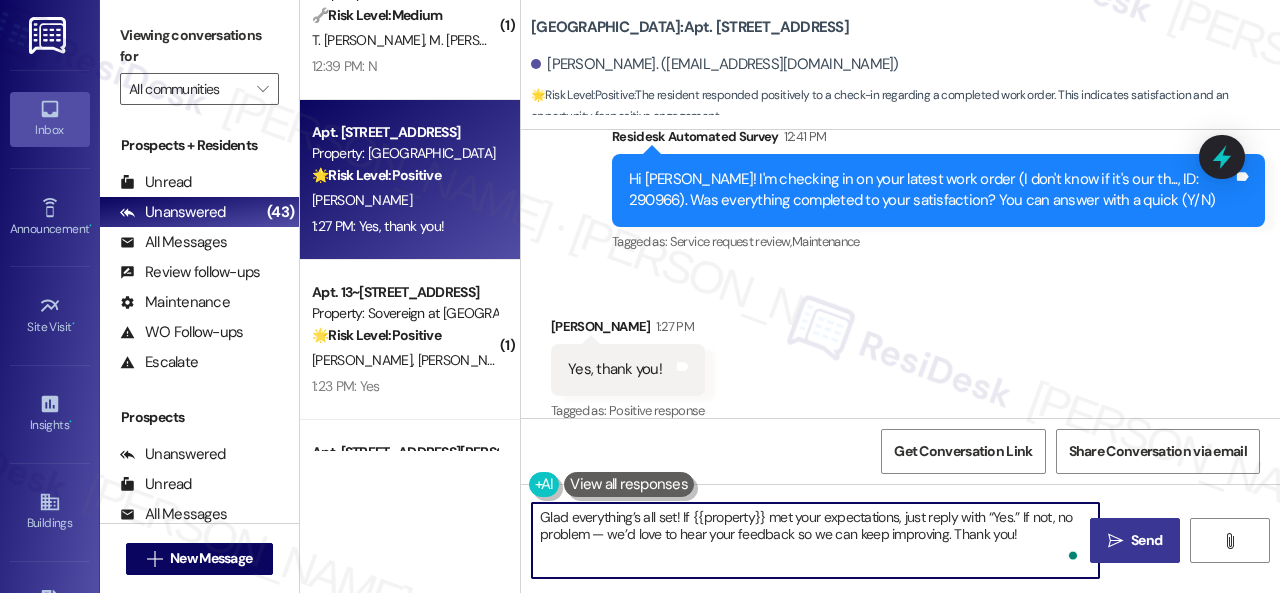 type on "Glad everything’s all set! If {{property}} met your expectations, just reply with “Yes.” If not, no problem — we’d love to hear your feedback so we can keep improving. Thank you!" 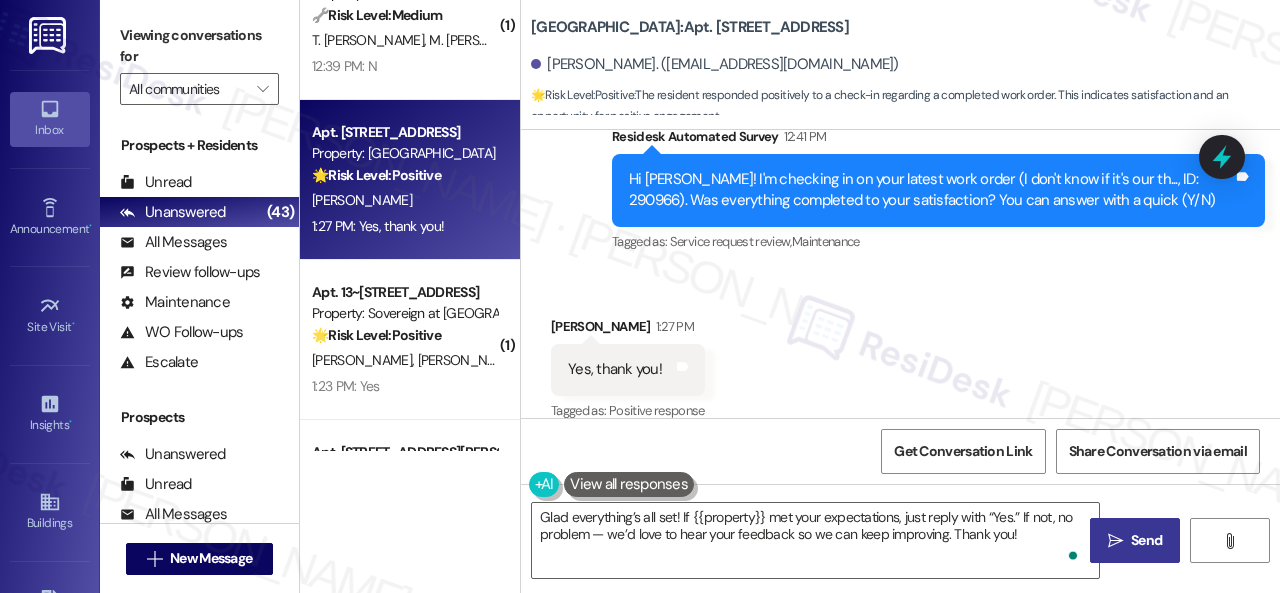 click on "" at bounding box center [1115, 541] 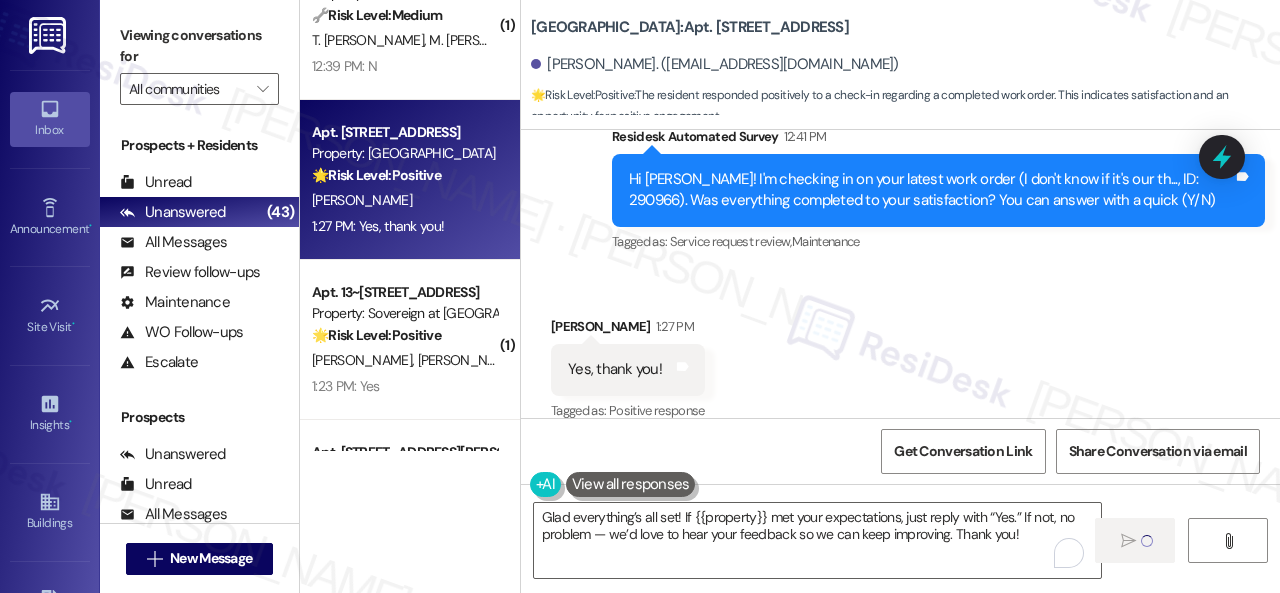type 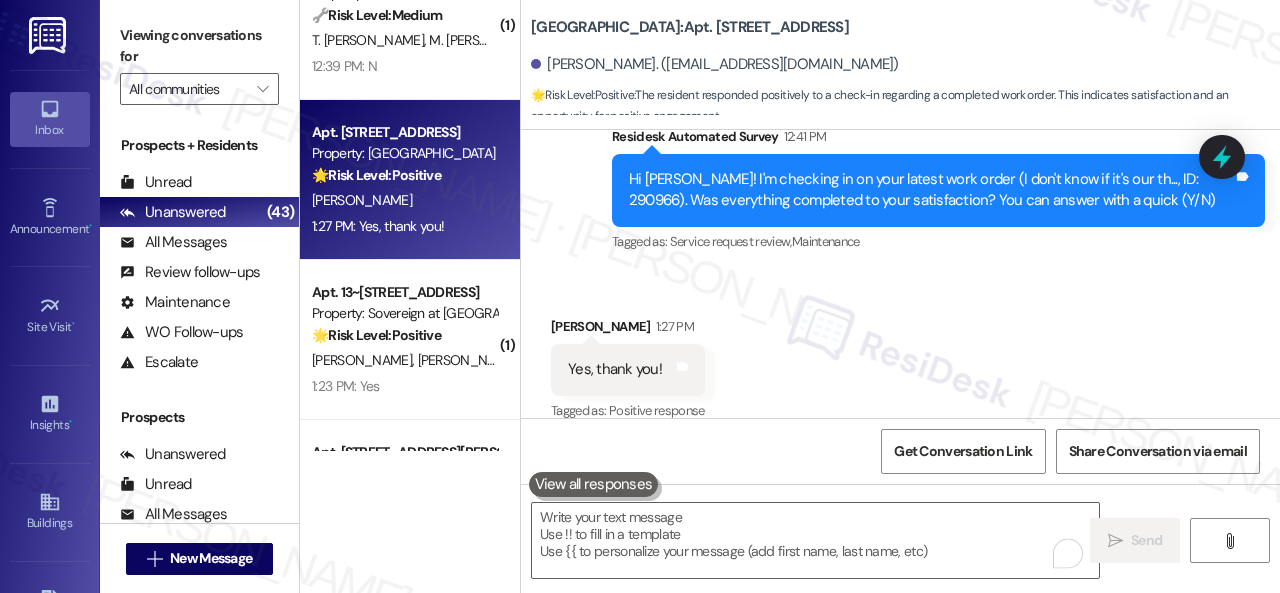 click on "V. Pillai A. Anand" at bounding box center (404, 360) 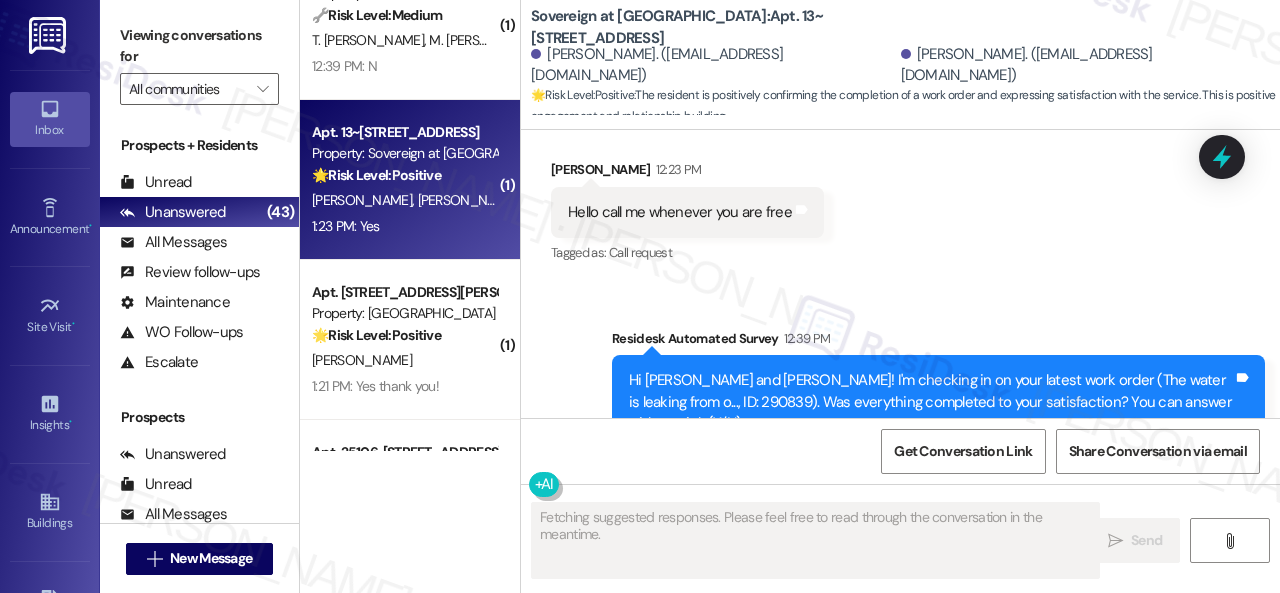 scroll, scrollTop: 3010, scrollLeft: 0, axis: vertical 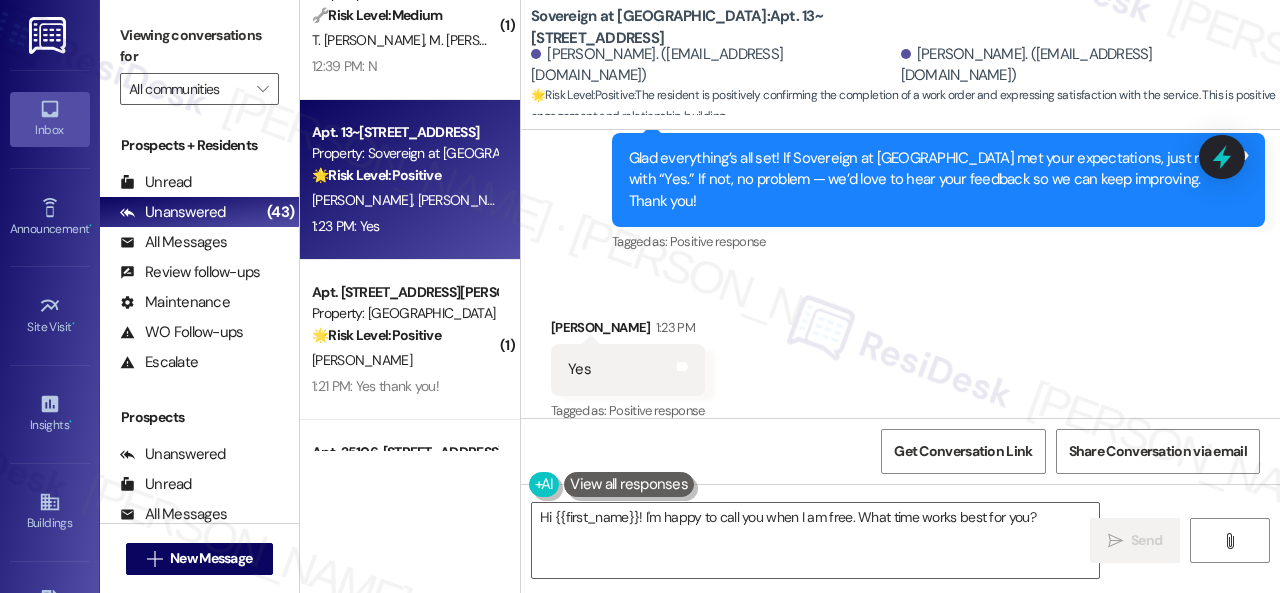 click on "Sent via SMS Sarah   (ResiDesk) 1:12 PM Glad everything’s all set! If Sovereign at Overland Park met your expectations, just reply with “Yes.” If not, no problem — we’d love to hear your feedback so we can keep improving. Thank you! Tags and notes Tagged as:   Positive response Click to highlight conversations about Positive response" at bounding box center (900, 166) 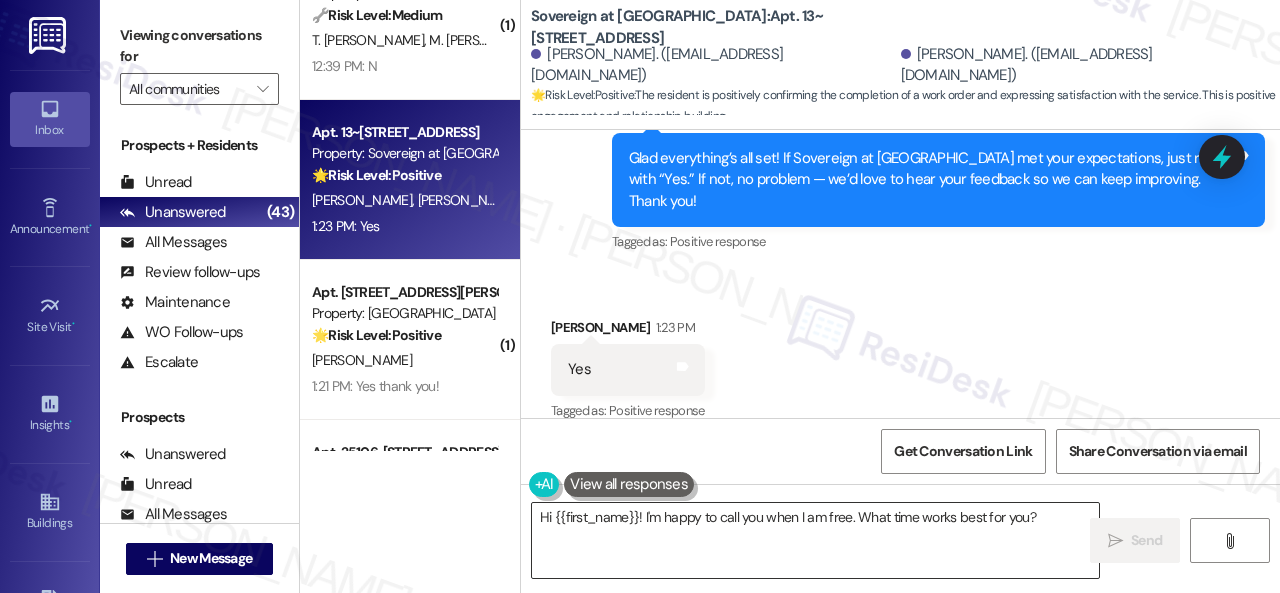 click on "Hi {{first_name}}! I'm happy to call you when I am free. What time works best for you?" at bounding box center (815, 540) 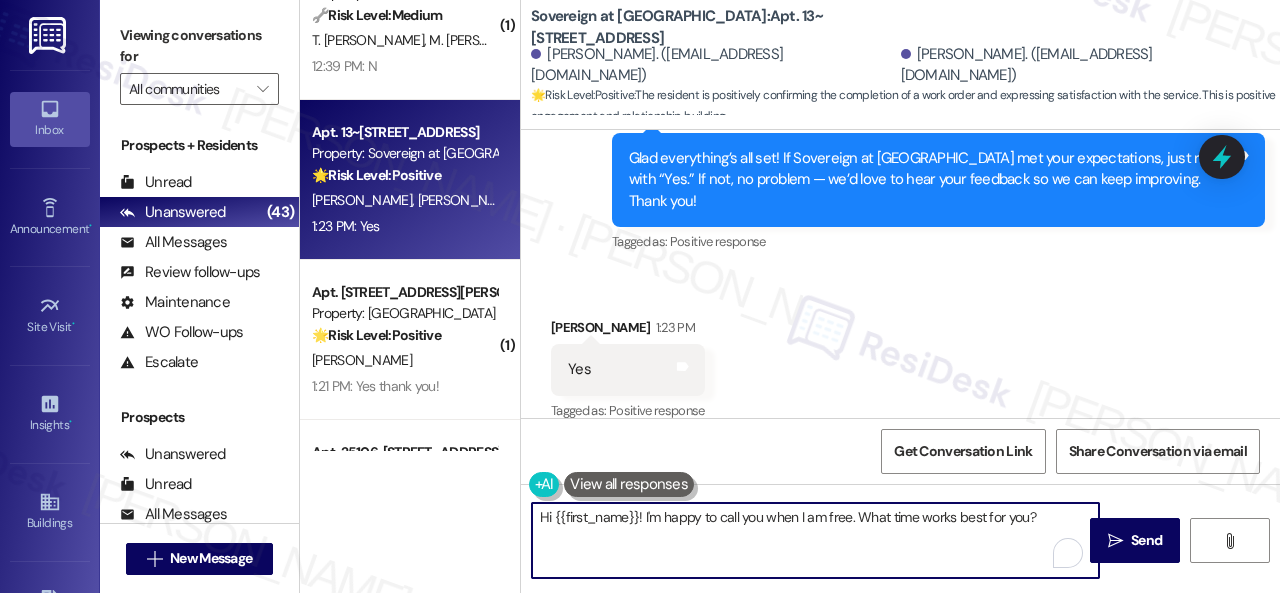paste on "I'm glad you are satisfied with your home. Have you written a review for us before? If not, can I ask a quick favor? Would you mind writing one for us? I'll give you the link if you are willing.
If you've already done it or couldn't this time, no worries at all—no action is required. Thanks!" 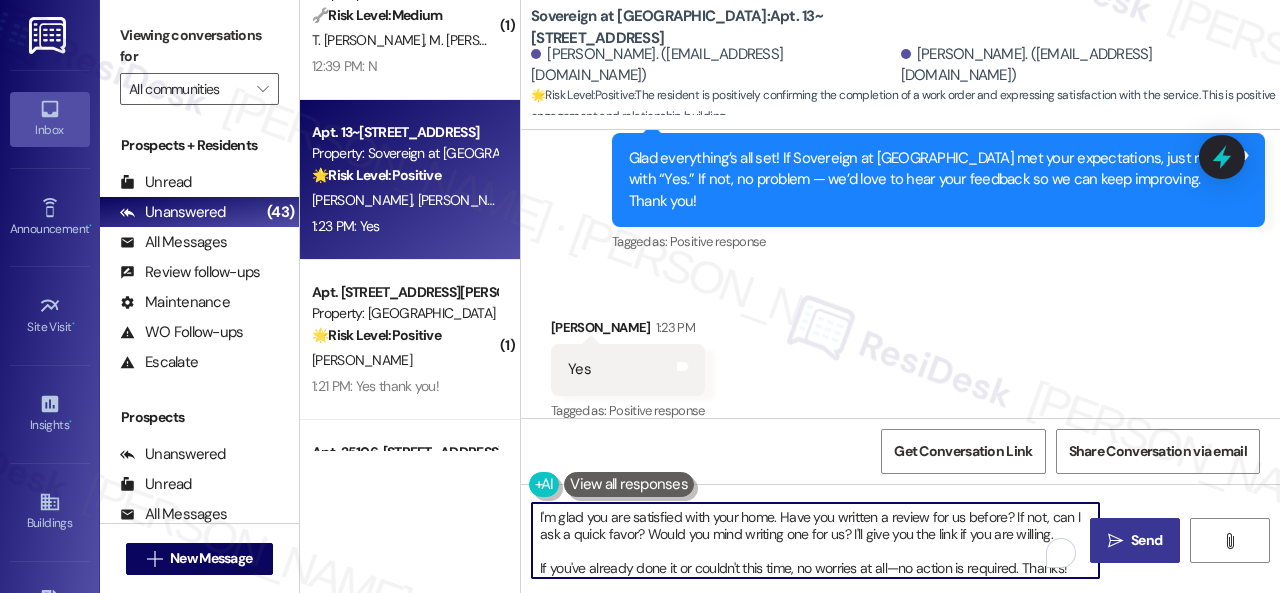 type on "I'm glad you are satisfied with your home. Have you written a review for us before? If not, can I ask a quick favor? Would you mind writing one for us? I'll give you the link if you are willing.
If you've already done it or couldn't this time, no worries at all—no action is required. Thanks!" 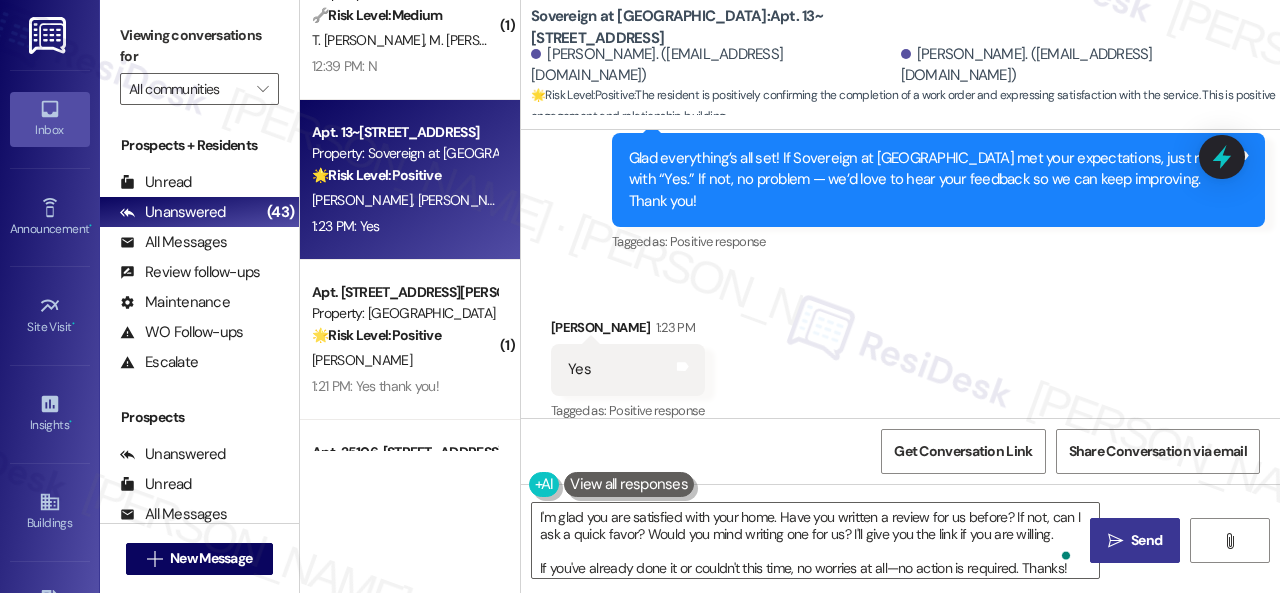 click on " Send" at bounding box center (1135, 540) 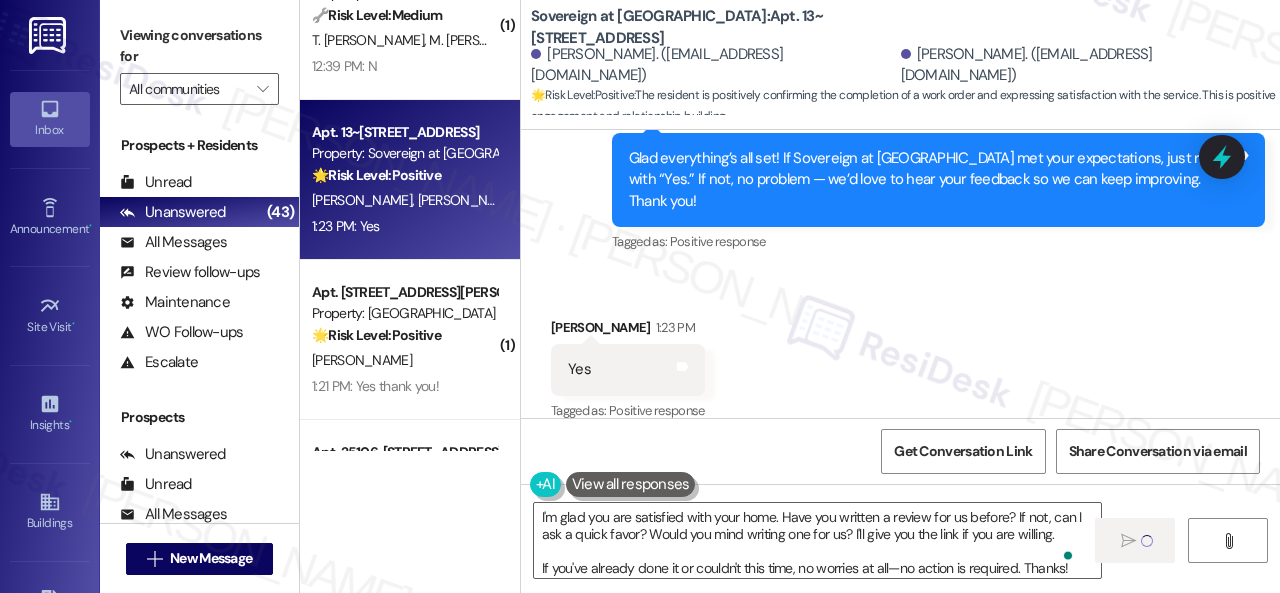 type 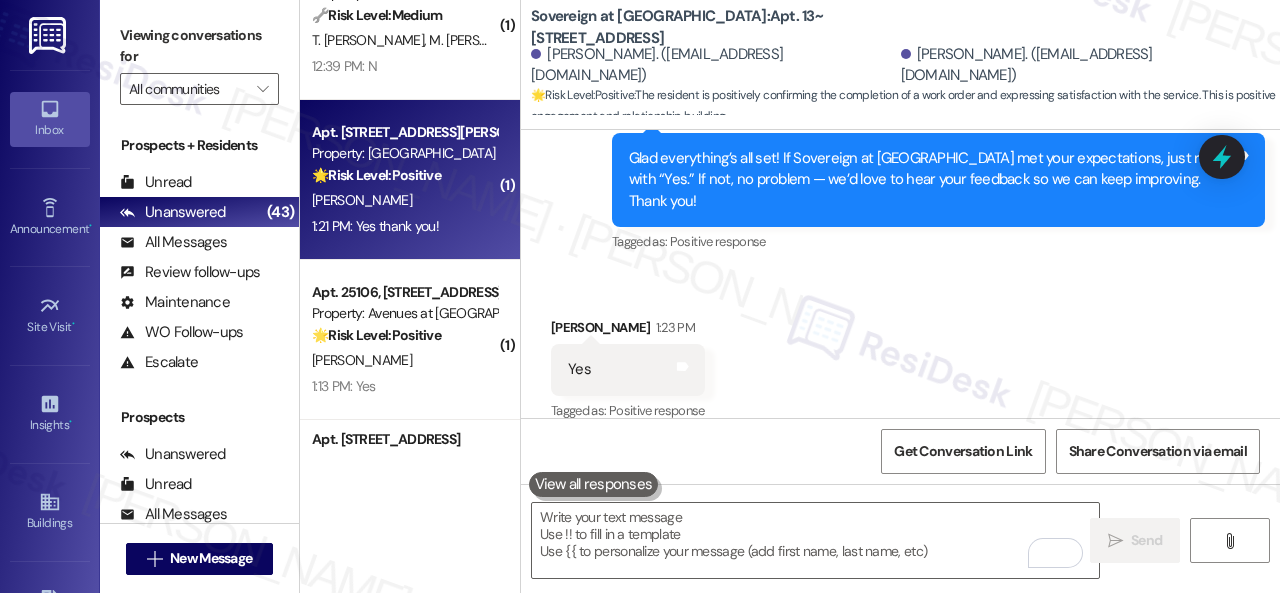 click on "E. Schwass" at bounding box center [404, 200] 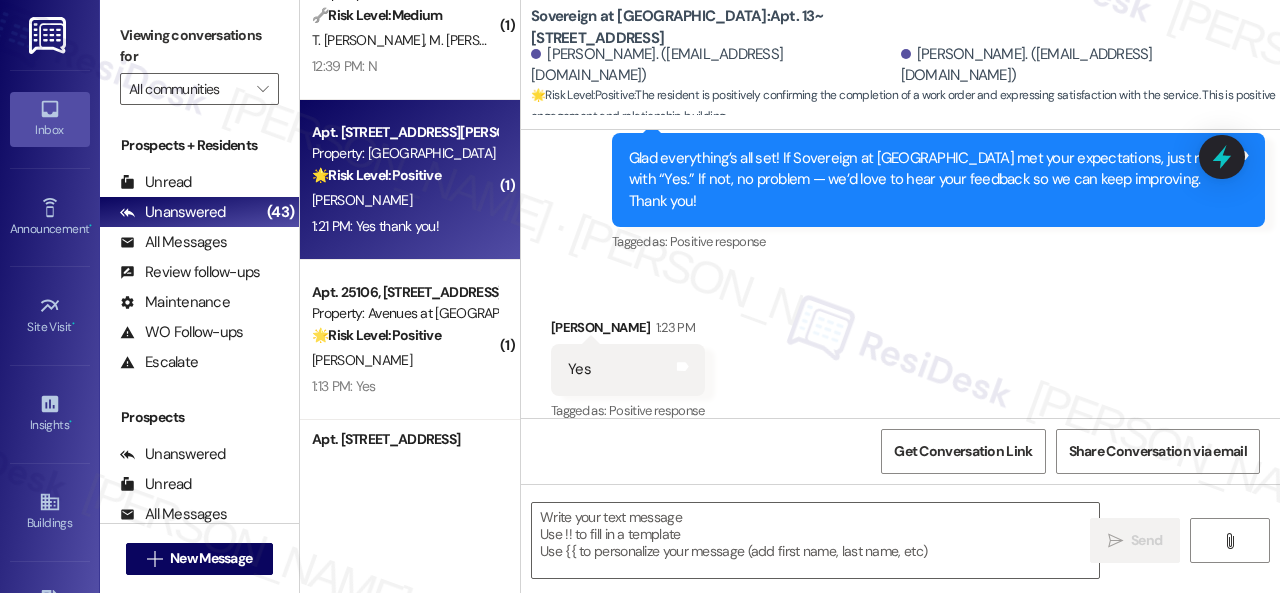 type on "Fetching suggested responses. Please feel free to read through the conversation in the meantime." 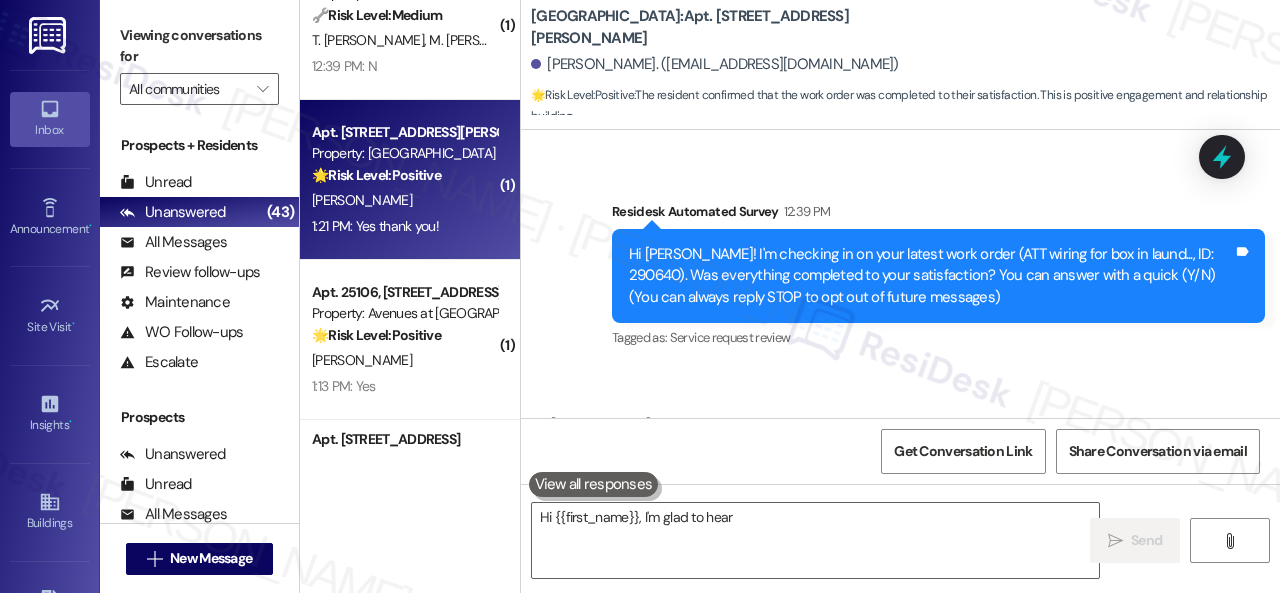 scroll, scrollTop: 226, scrollLeft: 0, axis: vertical 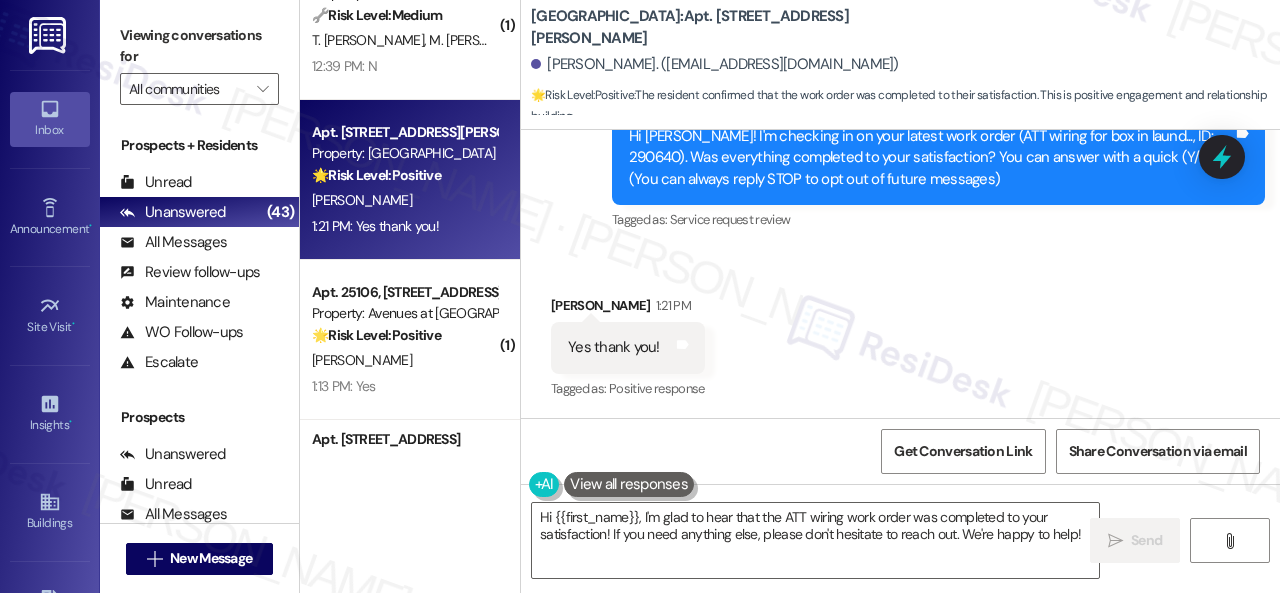 drag, startPoint x: 544, startPoint y: 189, endPoint x: 607, endPoint y: 253, distance: 89.80534 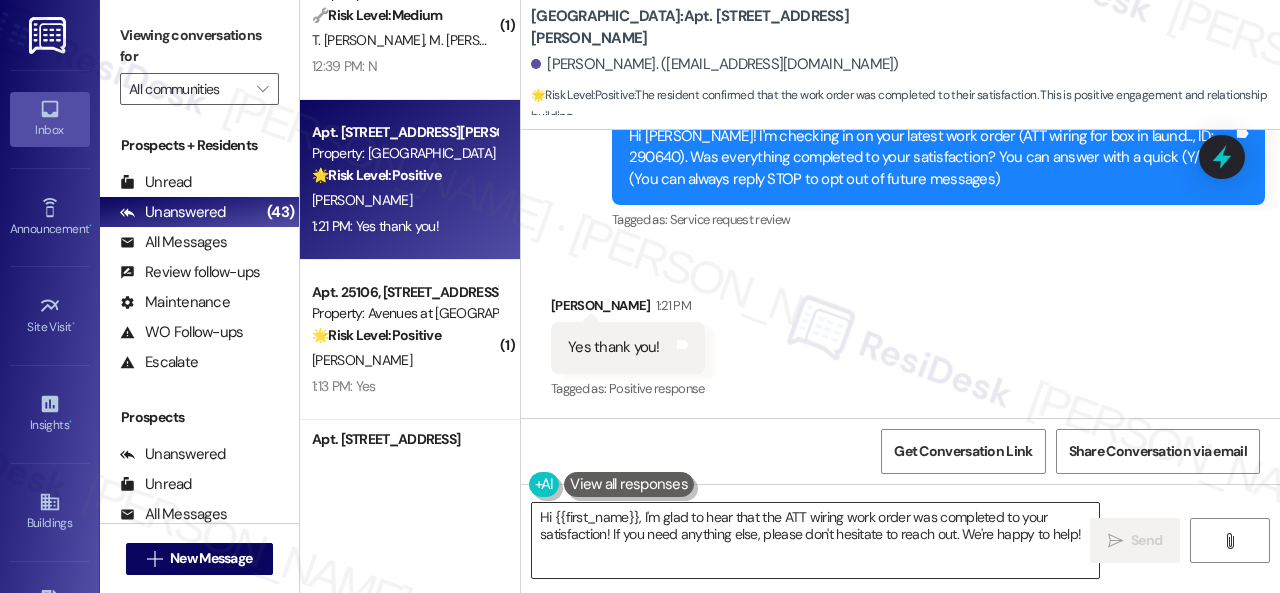 click on "Hi {{first_name}}, I'm glad to hear that the ATT wiring work order was completed to your satisfaction! If you need anything else, please don't hesitate to reach out. We're happy to help!" at bounding box center (815, 540) 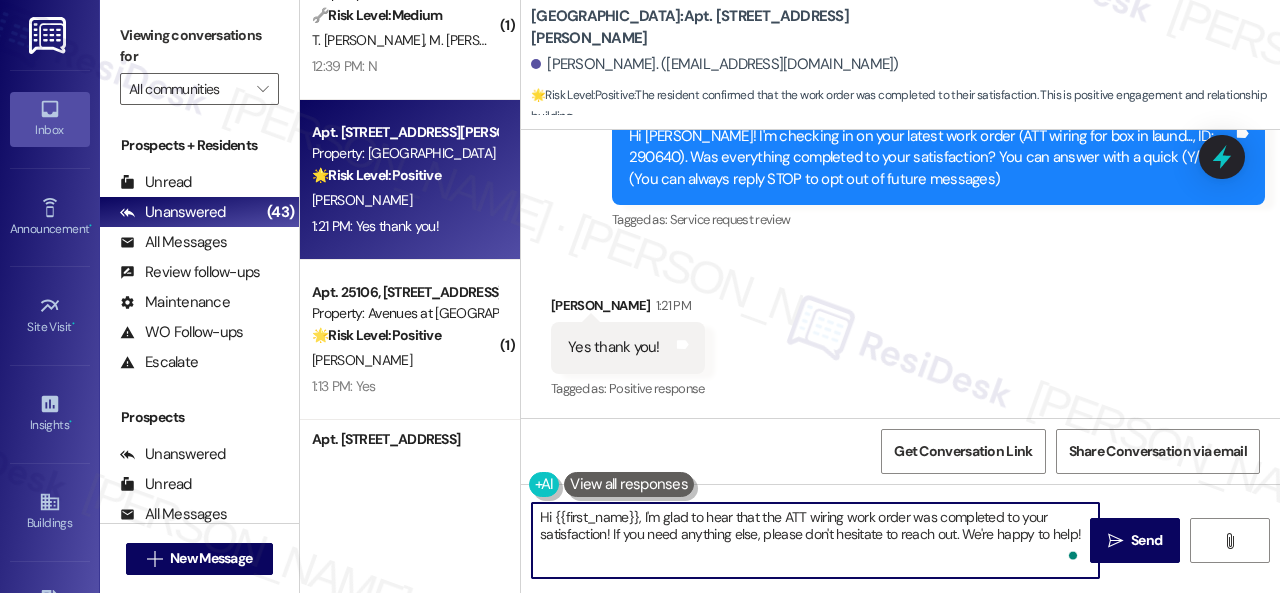paste on "Glad everything’s all set! If {{property}} met your expectations, just reply with “Yes.” If not, no problem — we’d love to hear your feedback so we can keep improving. Thank you" 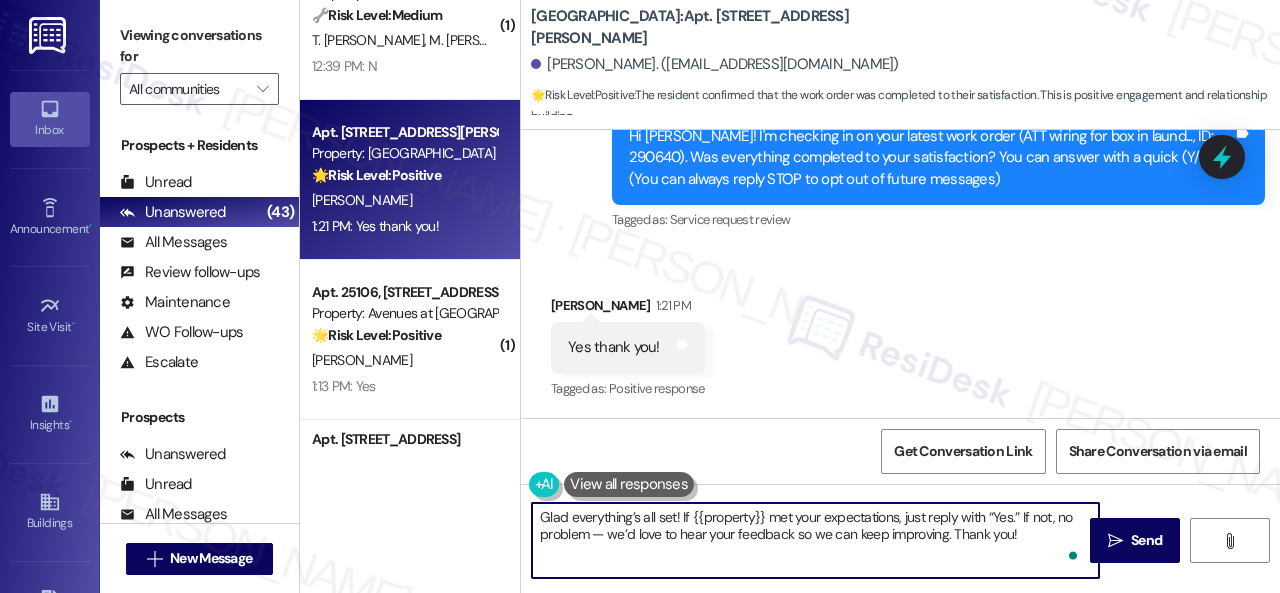 type on "Glad everything’s all set! If {{property}} met your expectations, just reply with “Yes.” If not, no problem — we’d love to hear your feedback so we can keep improving. Thank you!" 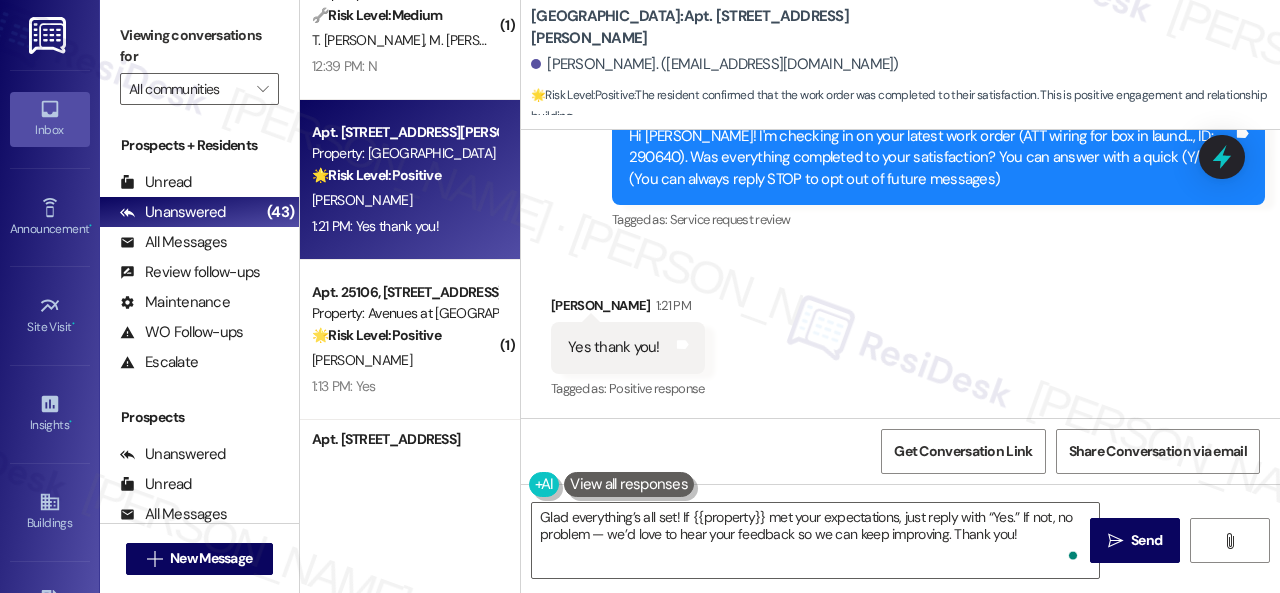 click on "Glad everything’s all set! If {{property}} met your expectations, just reply with “Yes.” If not, no problem — we’d love to hear your feedback so we can keep improving. Thank you!  Send " at bounding box center [900, 559] 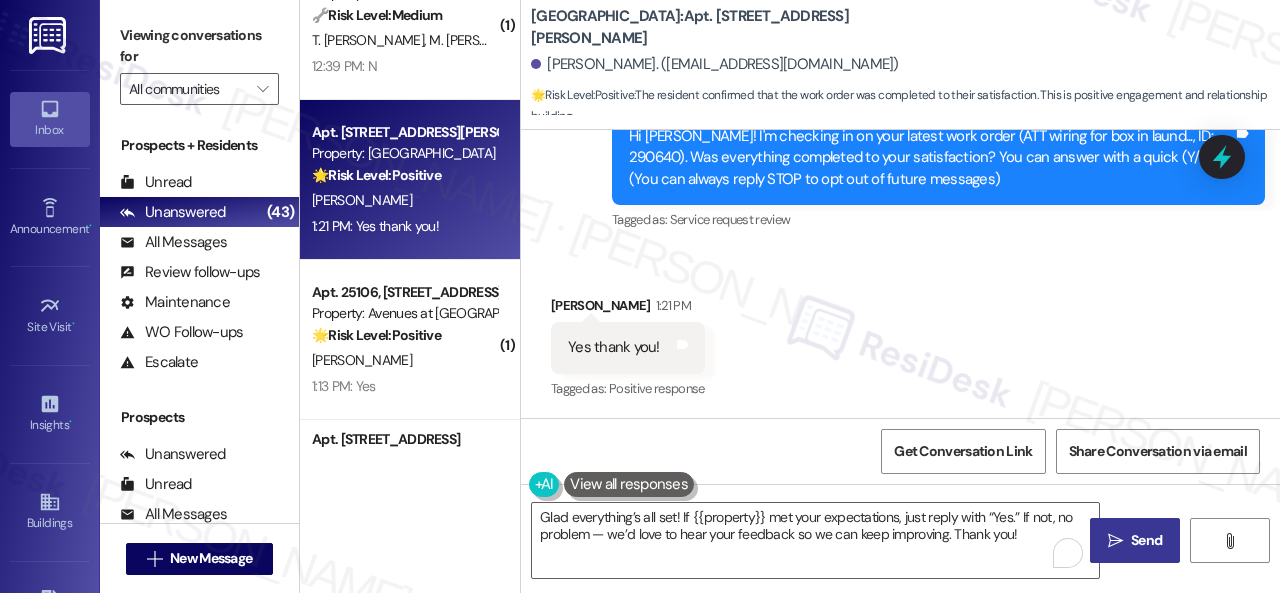 click on " Send" at bounding box center [1135, 540] 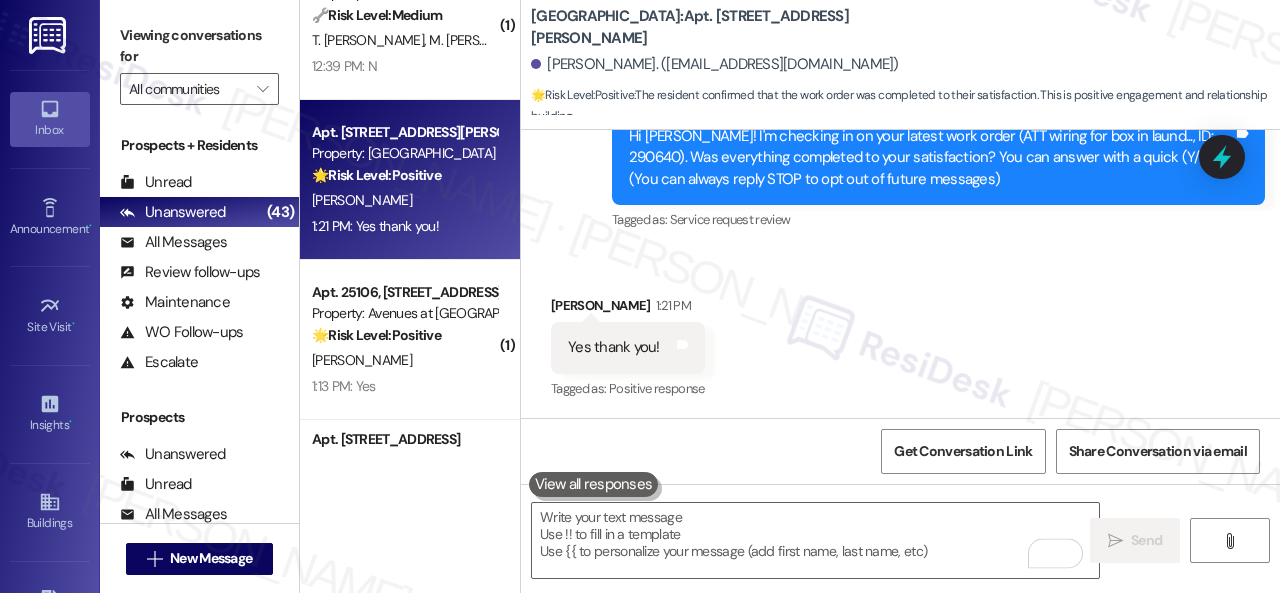 type on "Fetching suggested responses. Please feel free to read through the conversation in the meantime." 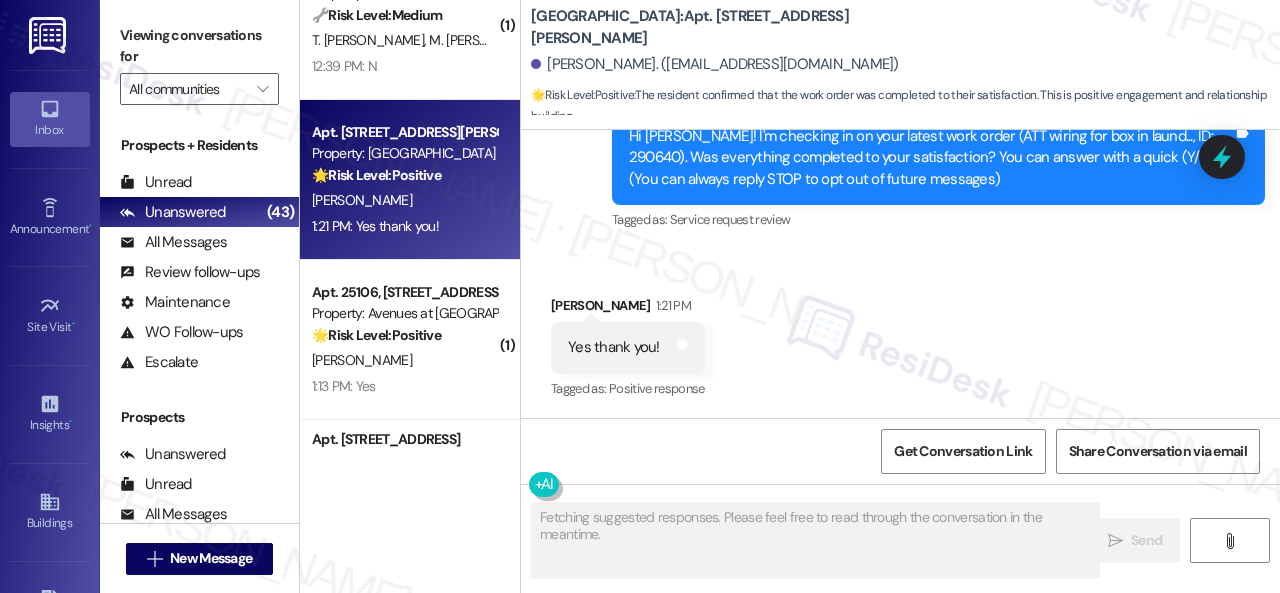 type 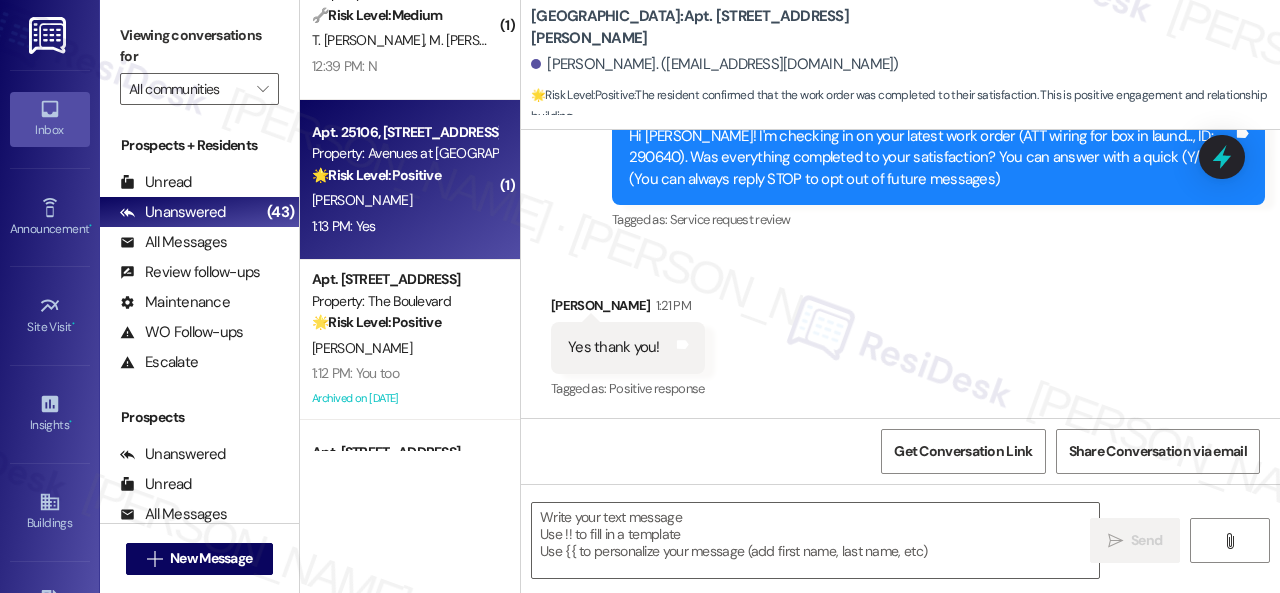 click on "1:13 PM: Yes 1:13 PM: Yes" at bounding box center (404, 226) 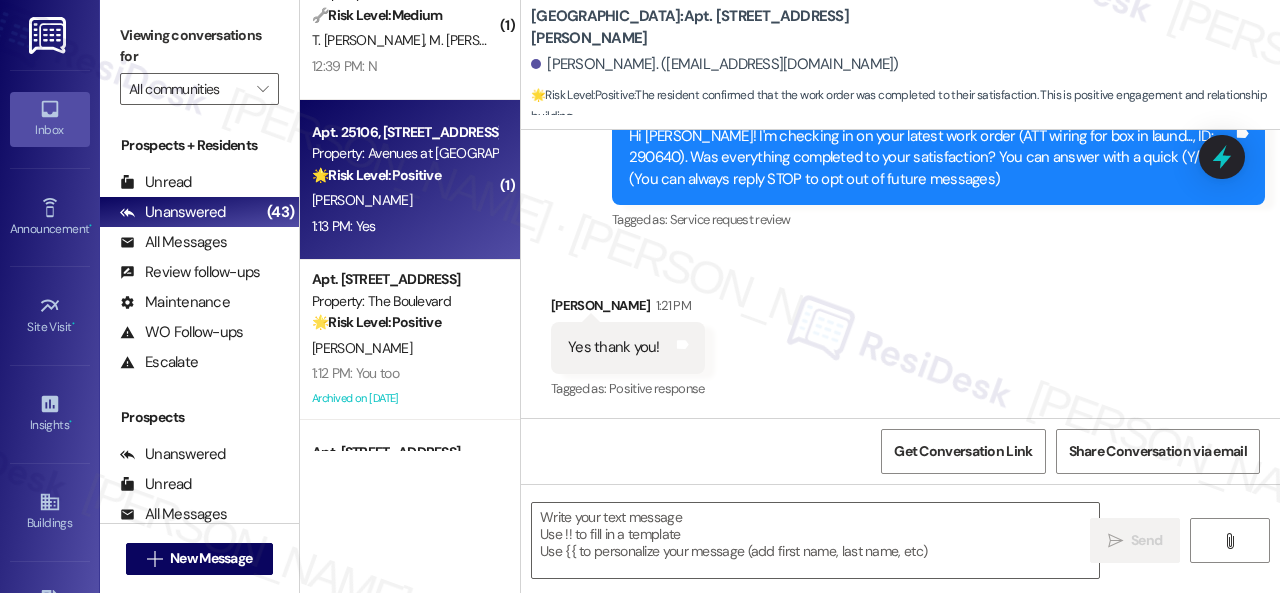 type on "Fetching suggested responses. Please feel free to read through the conversation in the meantime." 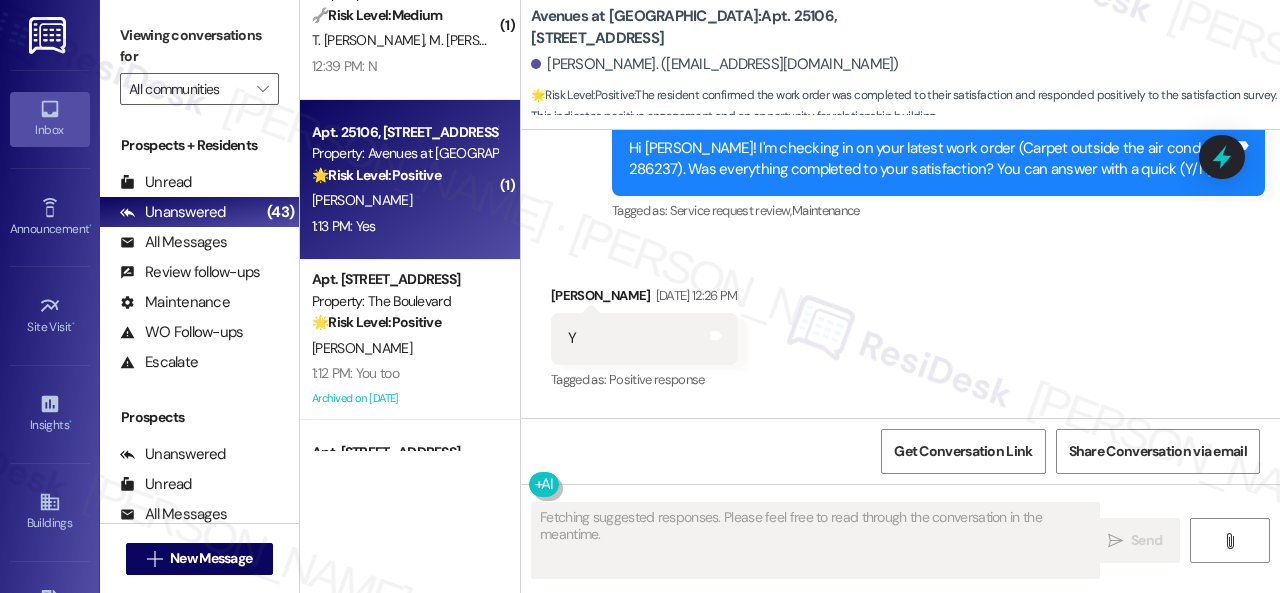 scroll, scrollTop: 6451, scrollLeft: 0, axis: vertical 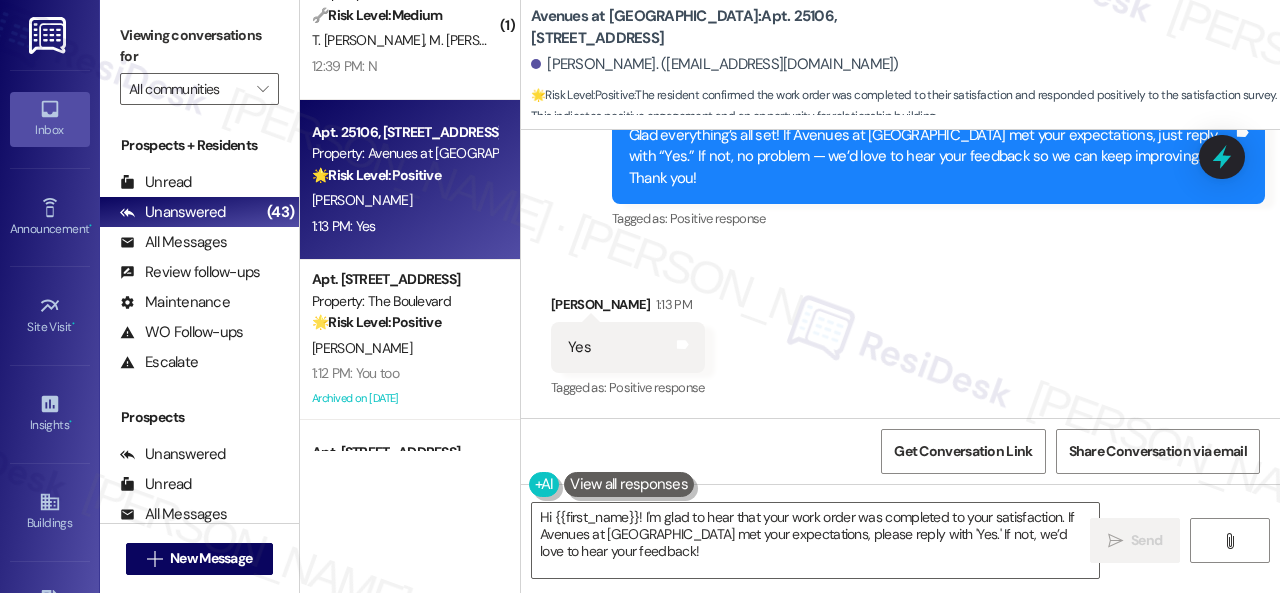 click on "Sent via SMS Sarah   (ResiDesk) 1:12 PM Glad everything’s all set! If Avenues at Shadow Creek met your expectations, just reply with “Yes.” If not, no problem — we’d love to hear your feedback so we can keep improving. Thank you! Tags and notes Tagged as:   Positive response Click to highlight conversations about Positive response" at bounding box center (900, 143) 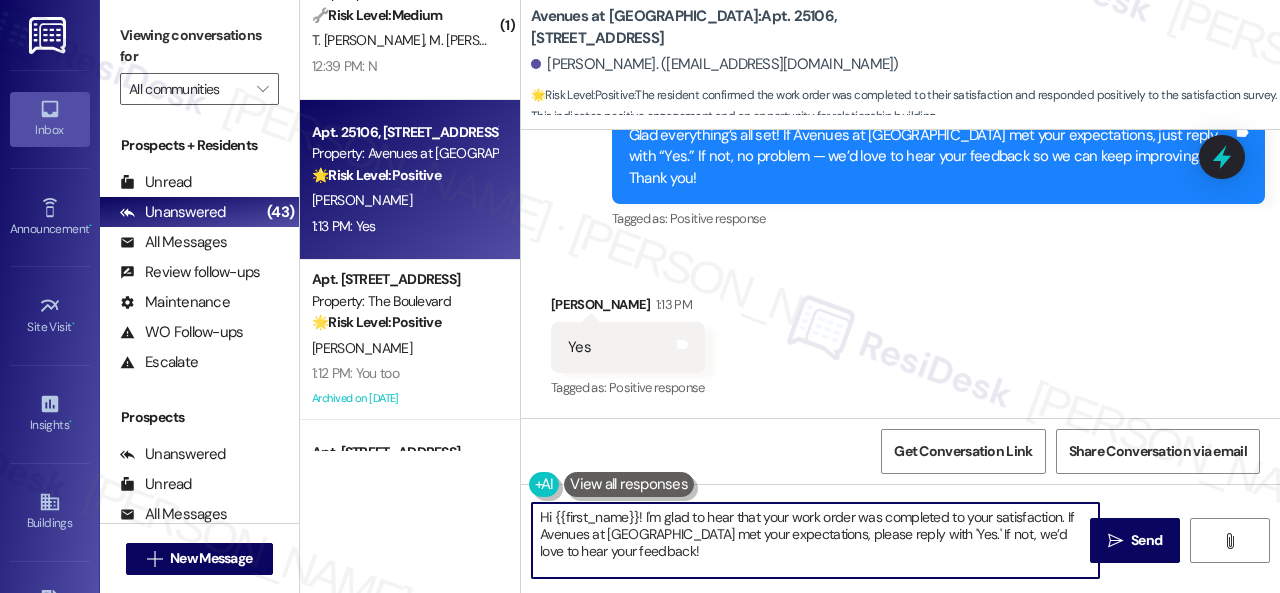 click on "( 1 ) Apt. 602, 1550 Katy Gap Rd Property: Grand Villas 🔧  Risk Level:  Medium The resident responded negatively to a follow-up regarding a completed work order. This indicates a potential issue with the service provided, but does not suggest an emergency or immediate risk. Further investigation is needed to determine the nature and severity of the problem. R. Michaelsen 12:42 PM: N 12:42 PM: N ( 1 ) Apt. 7102, 6855 S Mason Rd Property: Waterstone at Cinco Ranch 🔧  Risk Level:  Medium The resident is asking for clarification on when the work order was completed. This is a standard follow-up question regarding a maintenance request and does not indicate any urgent issues or dissatisfaction. M. Frish K. Wilson 12:41 PM: When was the work order completed?  12:41 PM: When was the work order completed?  ( 1 ) Apt. 614, 1550 Katy Gap Rd Property: Grand Villas 🔧  Risk Level:  Medium T. Ben Mahmoud M. Ben Daw 12:39 PM: N 12:39 PM: N Apt. 25106, 12501 Broadway St Property: Avenues at Shadow Creek 🌟 🌟 (" at bounding box center (790, 296) 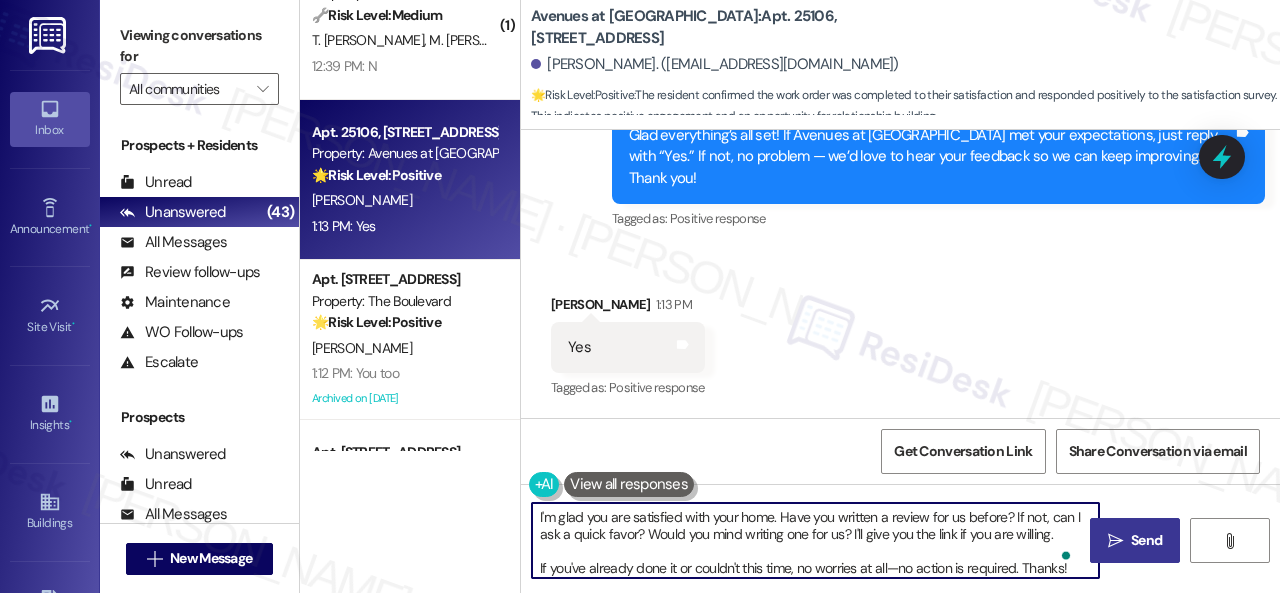 type on "I'm glad you are satisfied with your home. Have you written a review for us before? If not, can I ask a quick favor? Would you mind writing one for us? I'll give you the link if you are willing.
If you've already done it or couldn't this time, no worries at all—no action is required. Thanks!" 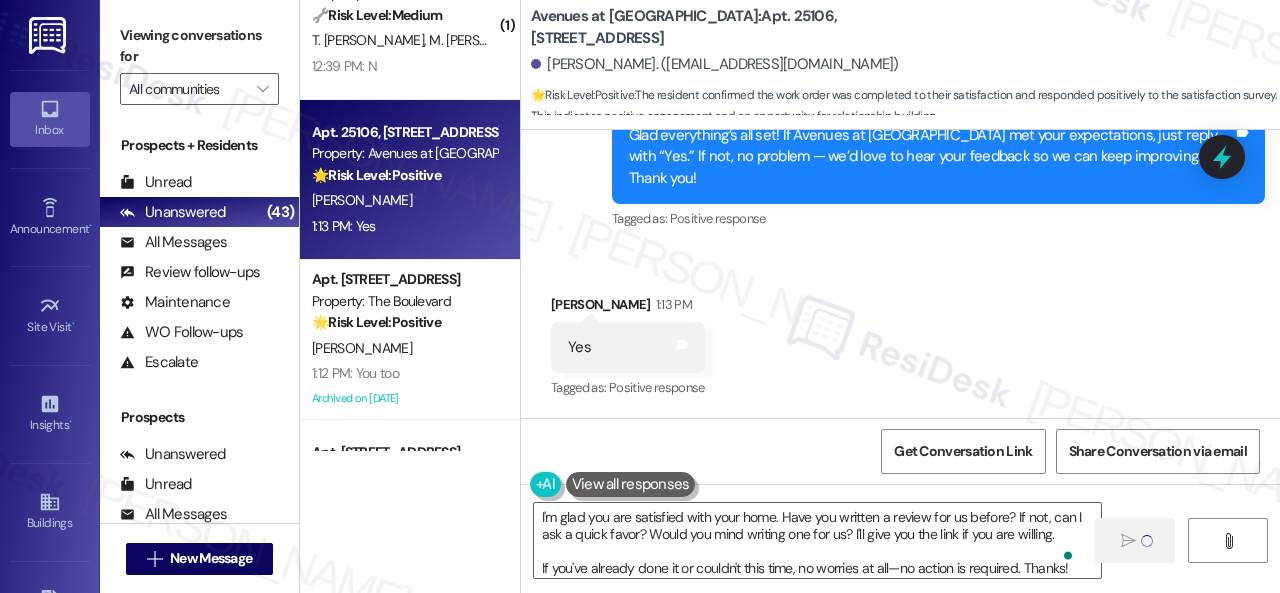 type 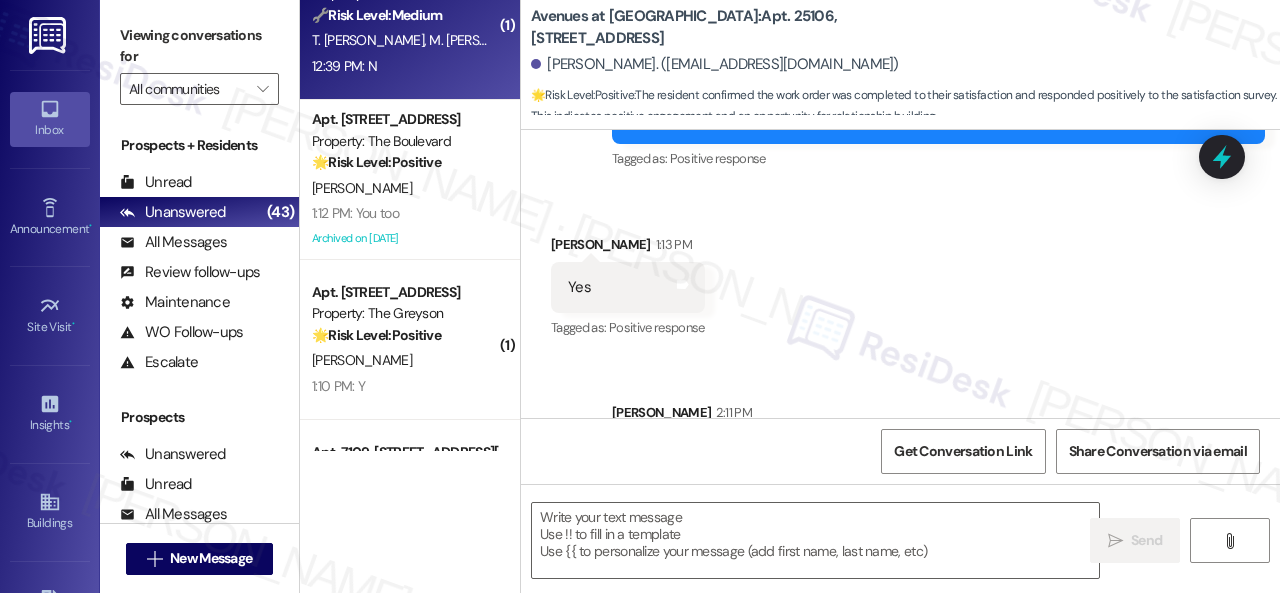 type on "Fetching suggested responses. Please feel free to read through the conversation in the meantime." 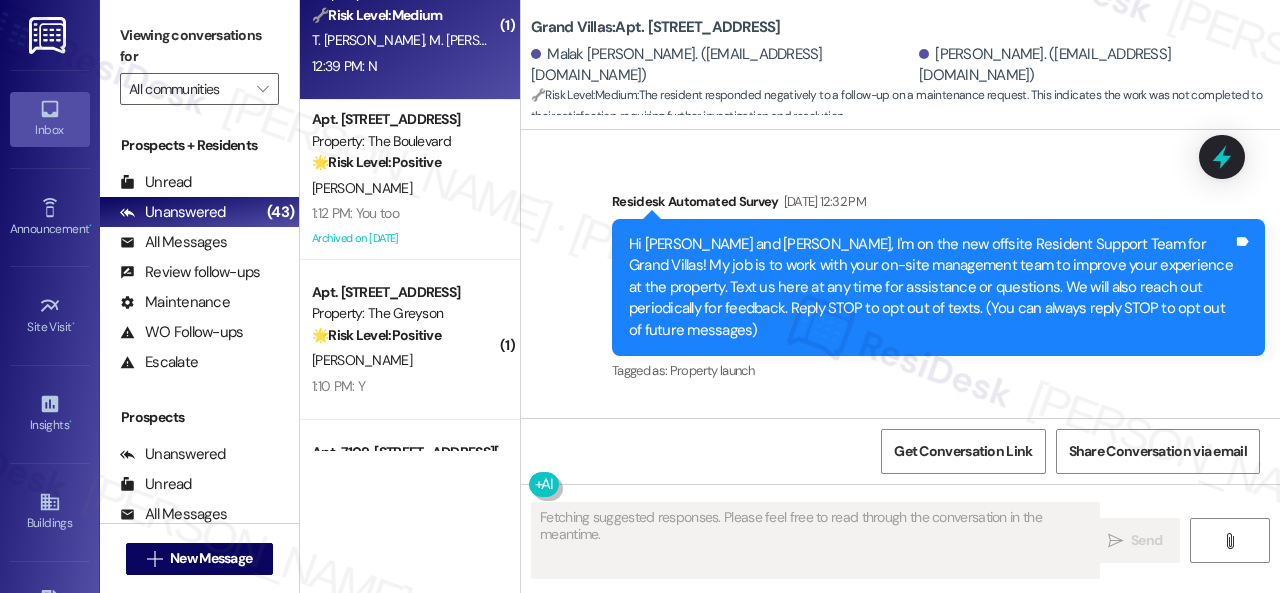 scroll, scrollTop: 9279, scrollLeft: 0, axis: vertical 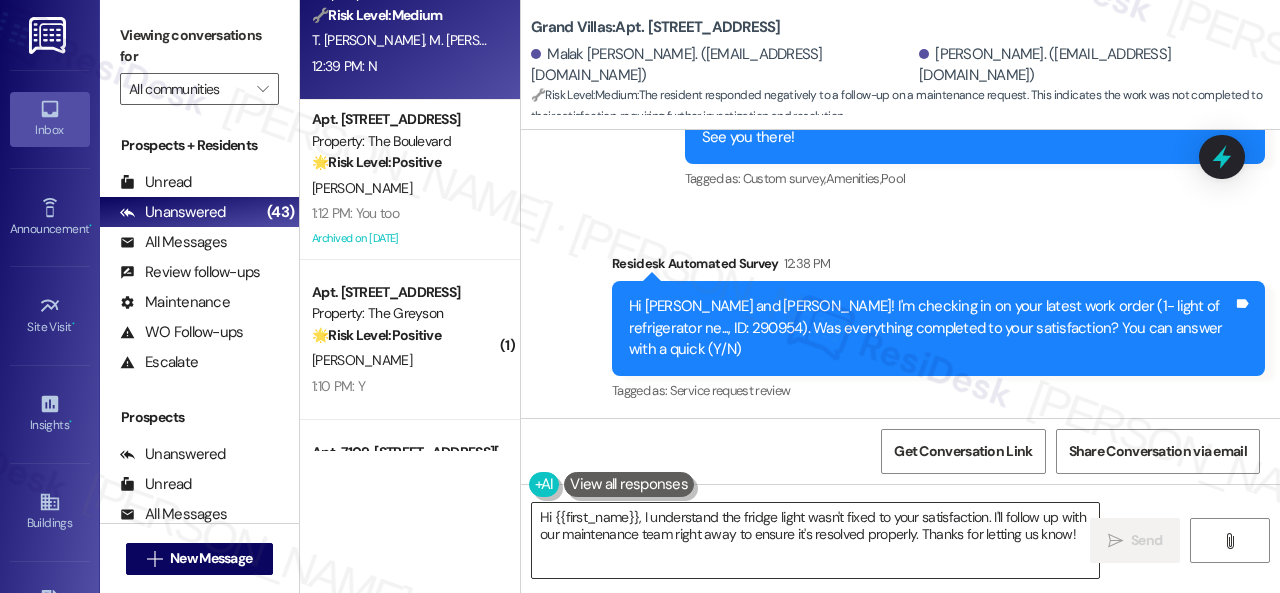 click on "Hi {{first_name}}, I understand the fridge light wasn't fixed to your satisfaction. I'll follow up with our maintenance team right away to ensure it's resolved properly. Thanks for letting us know!" at bounding box center [815, 540] 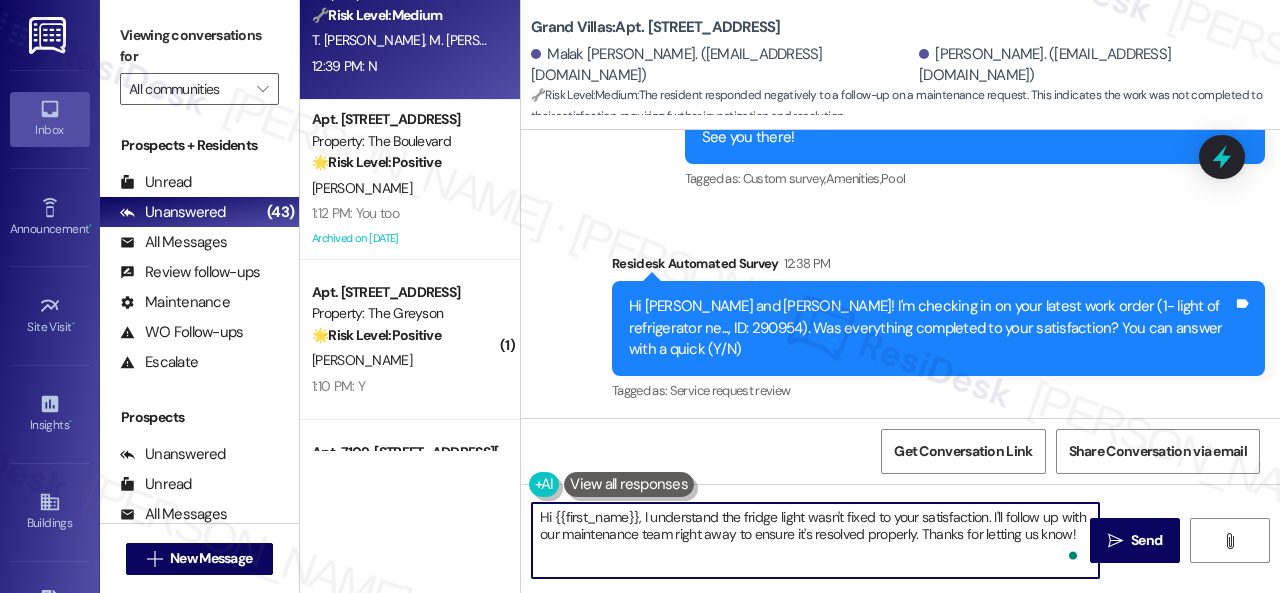 paste on "I'm sorry that the work order wasn't completed to your satisfaction. Can you please provide more details about what went wrong or what needs to be addressed?" 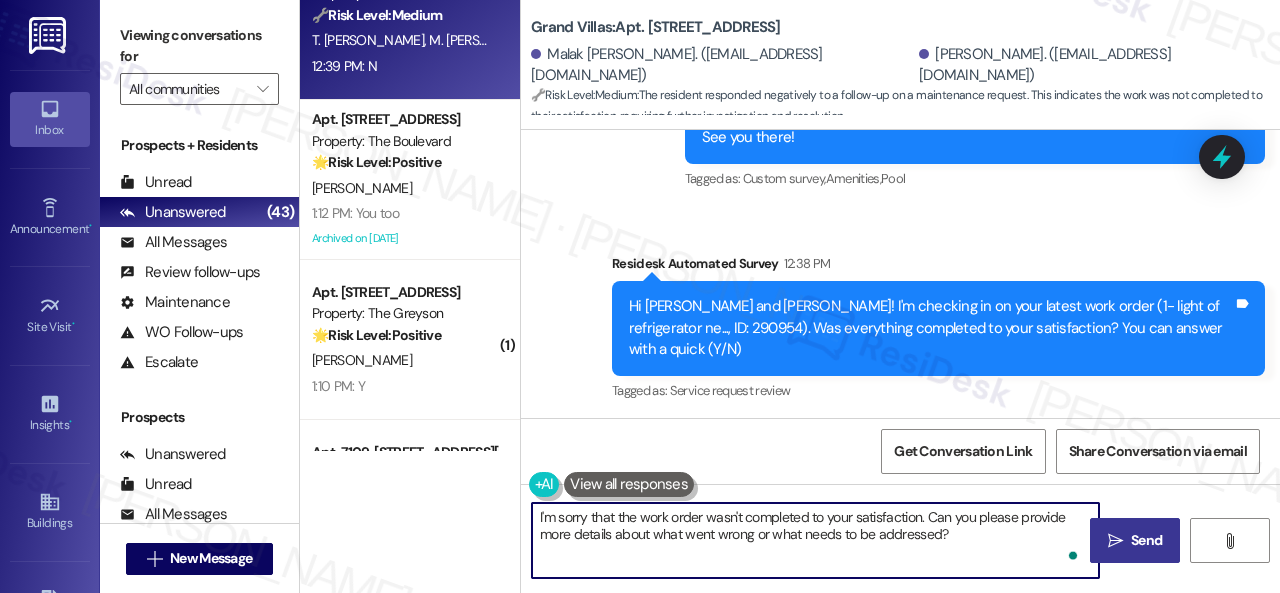 type on "I'm sorry that the work order wasn't completed to your satisfaction. Can you please provide more details about what went wrong or what needs to be addressed?" 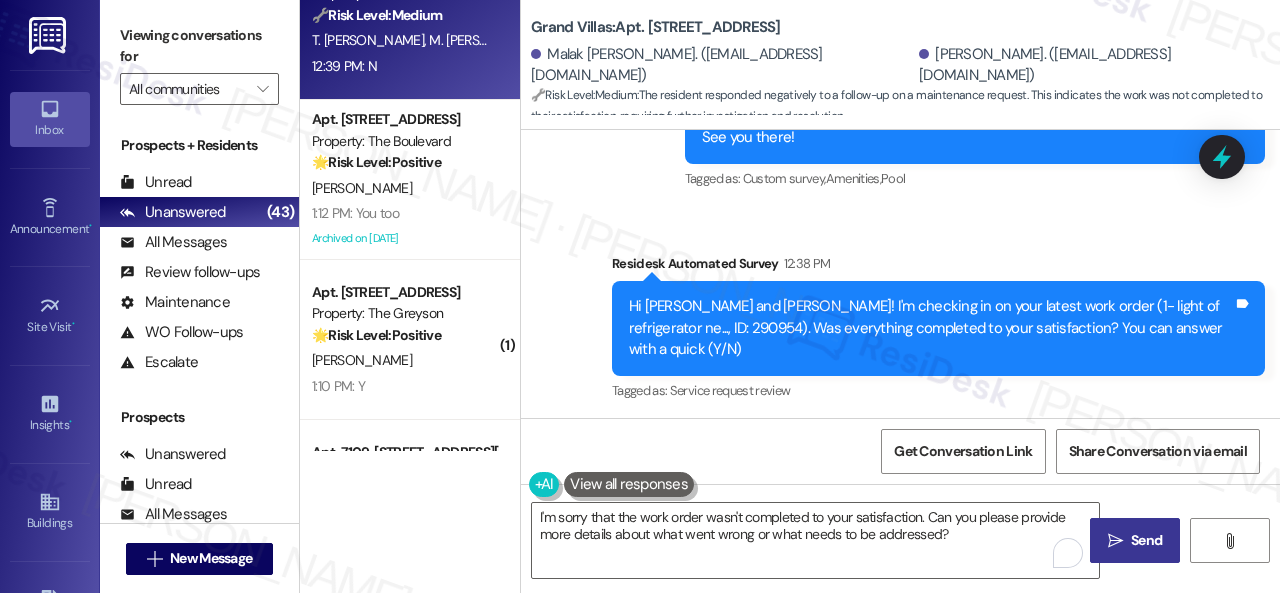 click on "Send" at bounding box center (1146, 540) 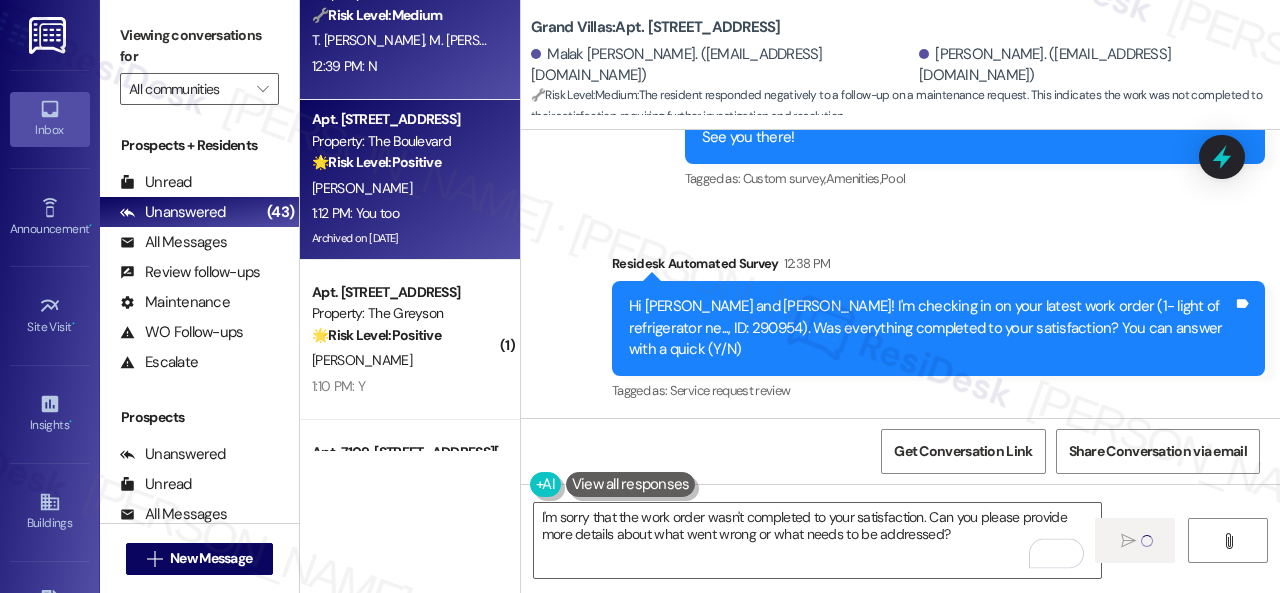 type 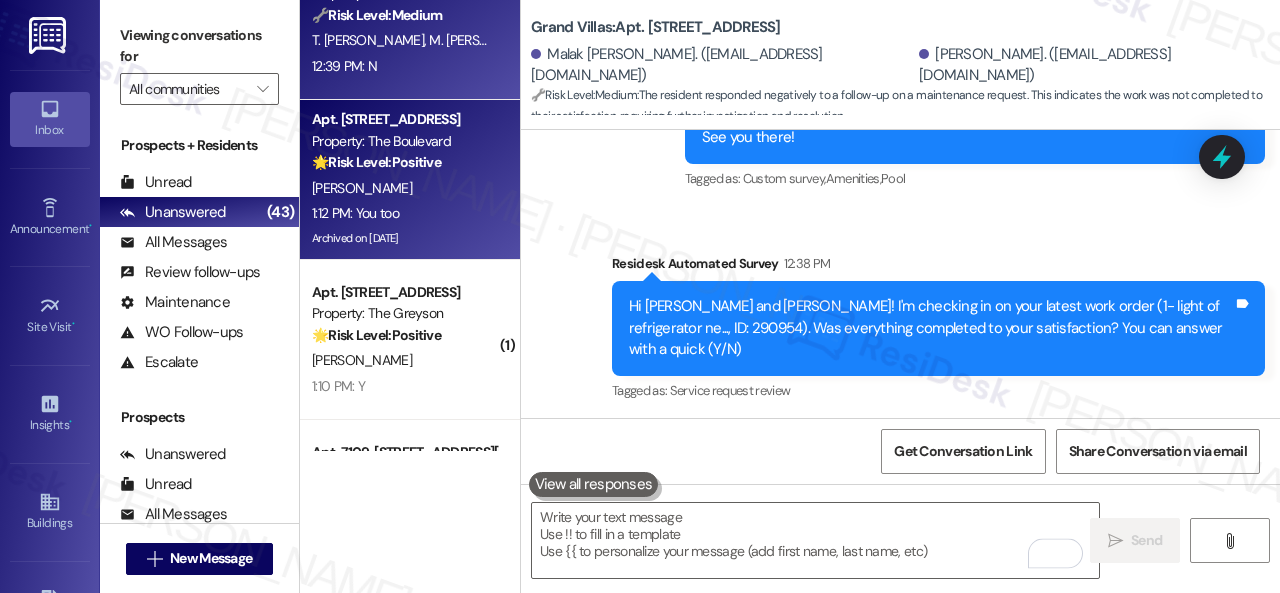 scroll, scrollTop: 9278, scrollLeft: 0, axis: vertical 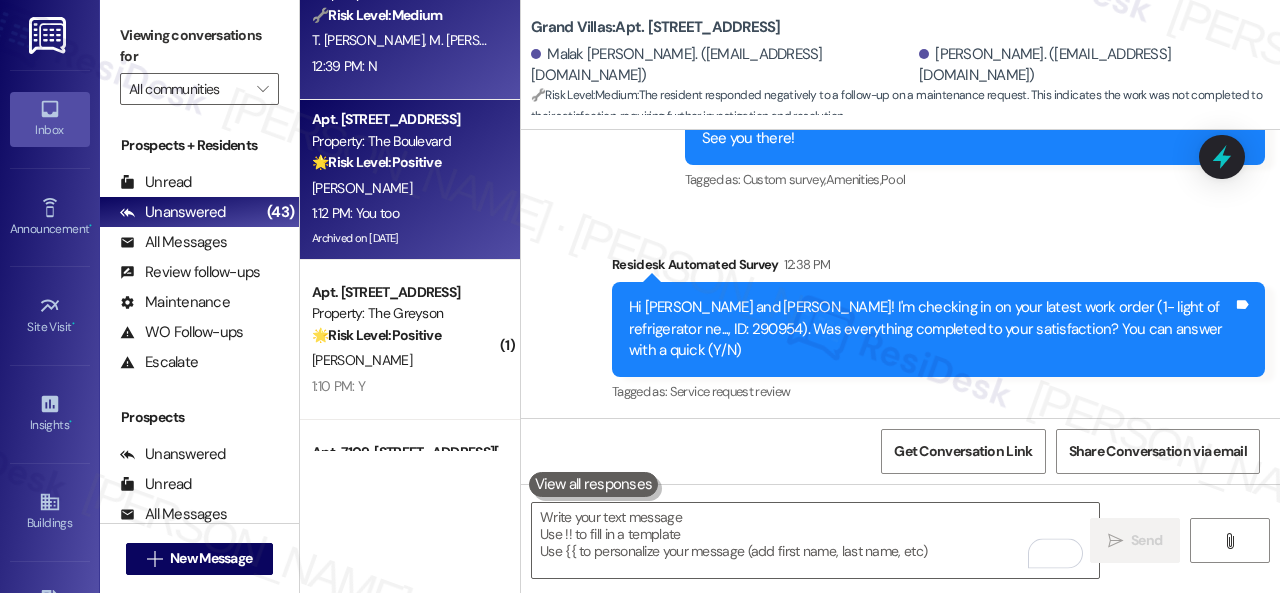 click on "M. Kelly" at bounding box center [404, 188] 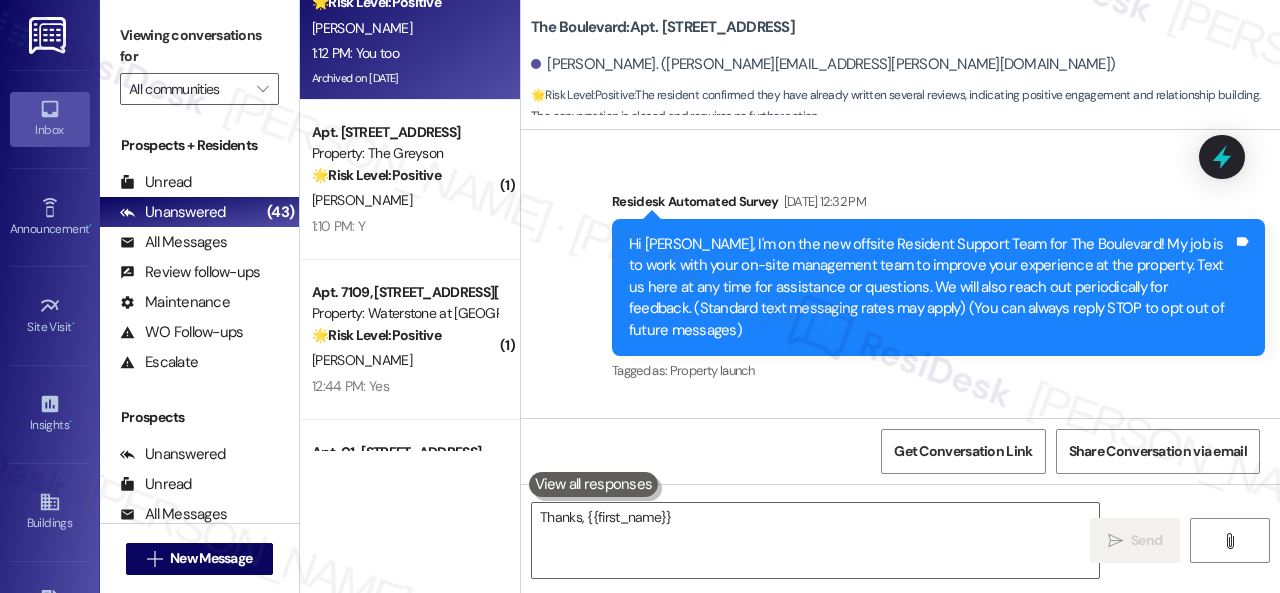 scroll, scrollTop: 42460, scrollLeft: 0, axis: vertical 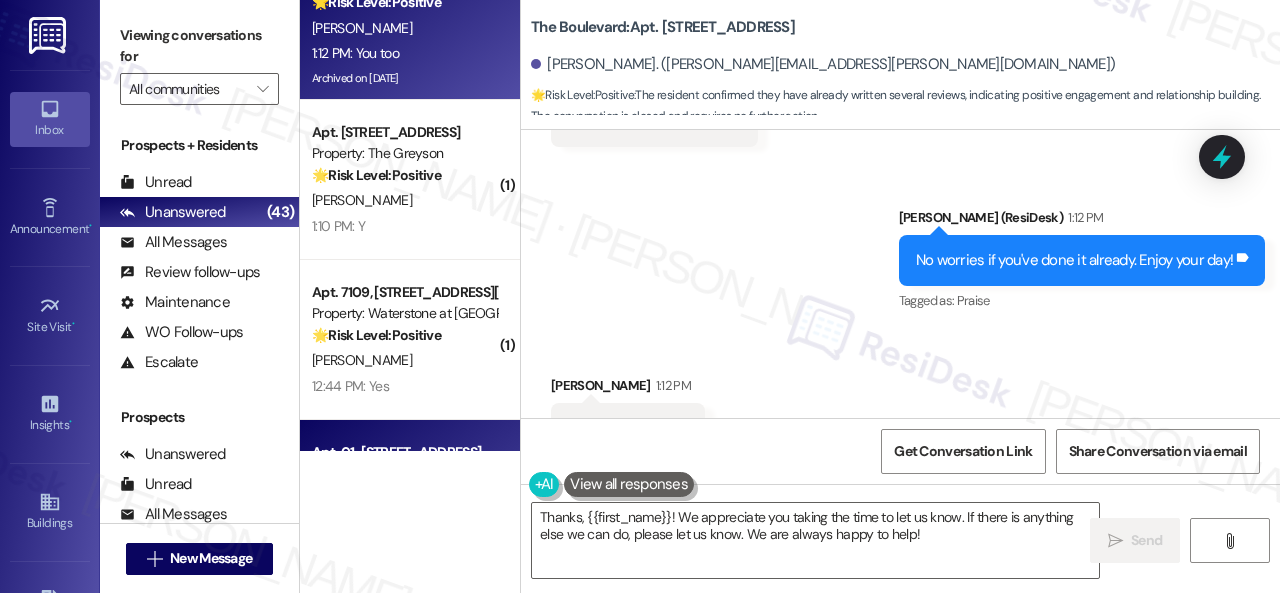 drag, startPoint x: 980, startPoint y: 541, endPoint x: 458, endPoint y: 432, distance: 533.25885 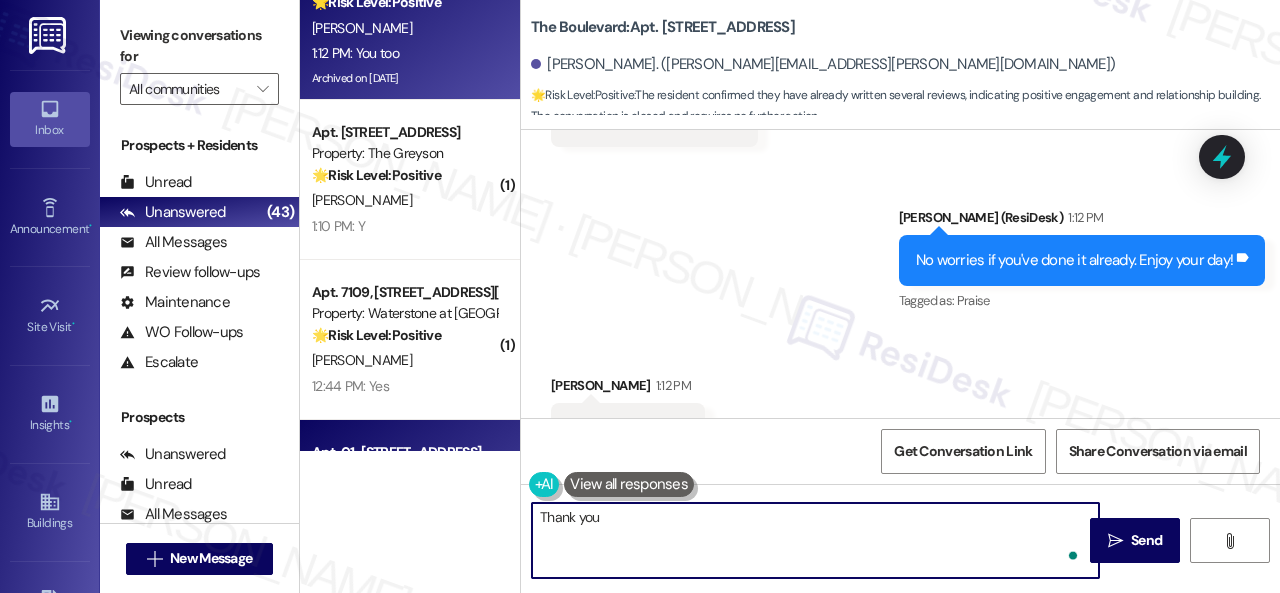 type on "Thank you!" 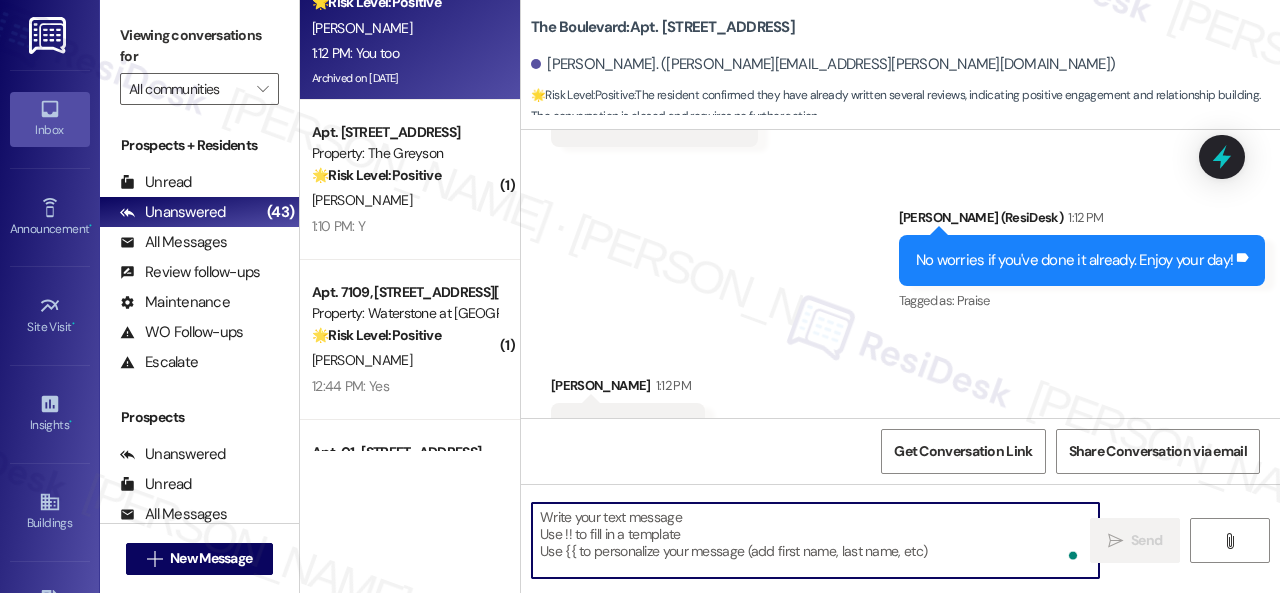 type on "Fetching suggested responses. Please feel free to read through the conversation in the meantime." 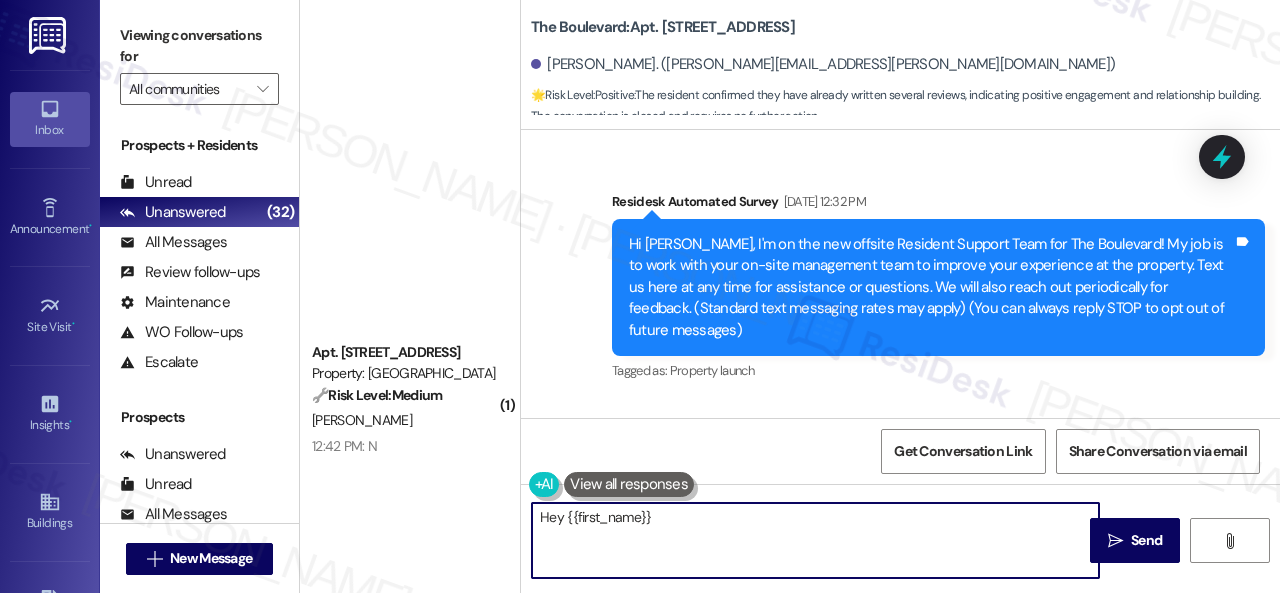 scroll, scrollTop: 0, scrollLeft: 0, axis: both 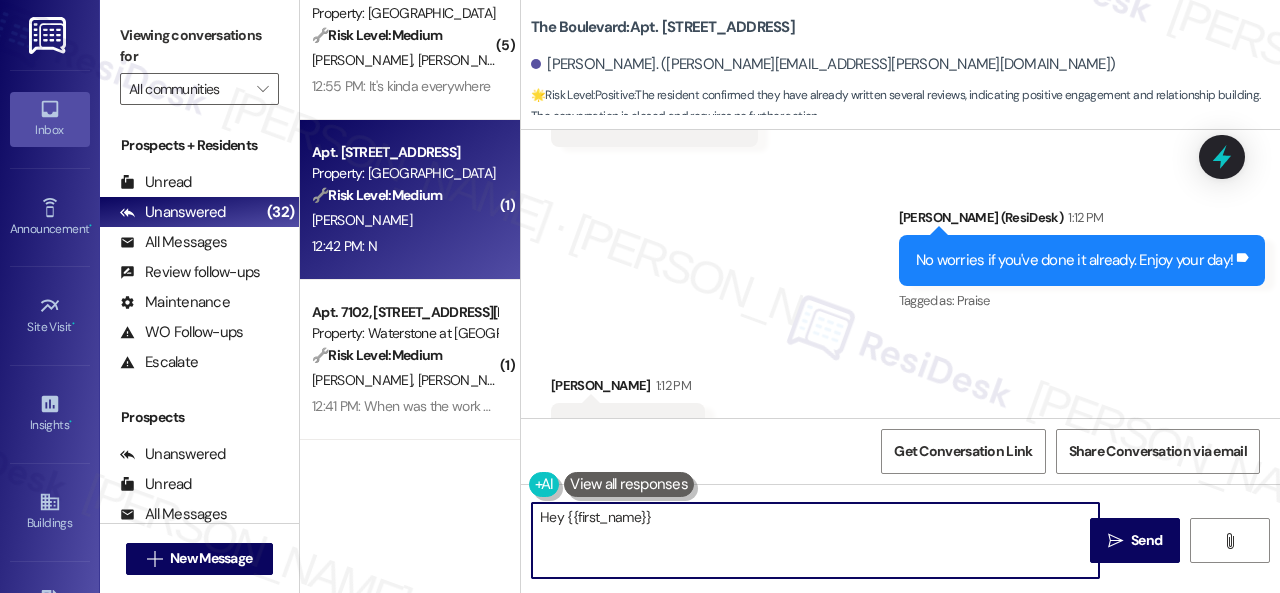 click on "12:42 PM: N 12:42 PM: N" at bounding box center [404, 246] 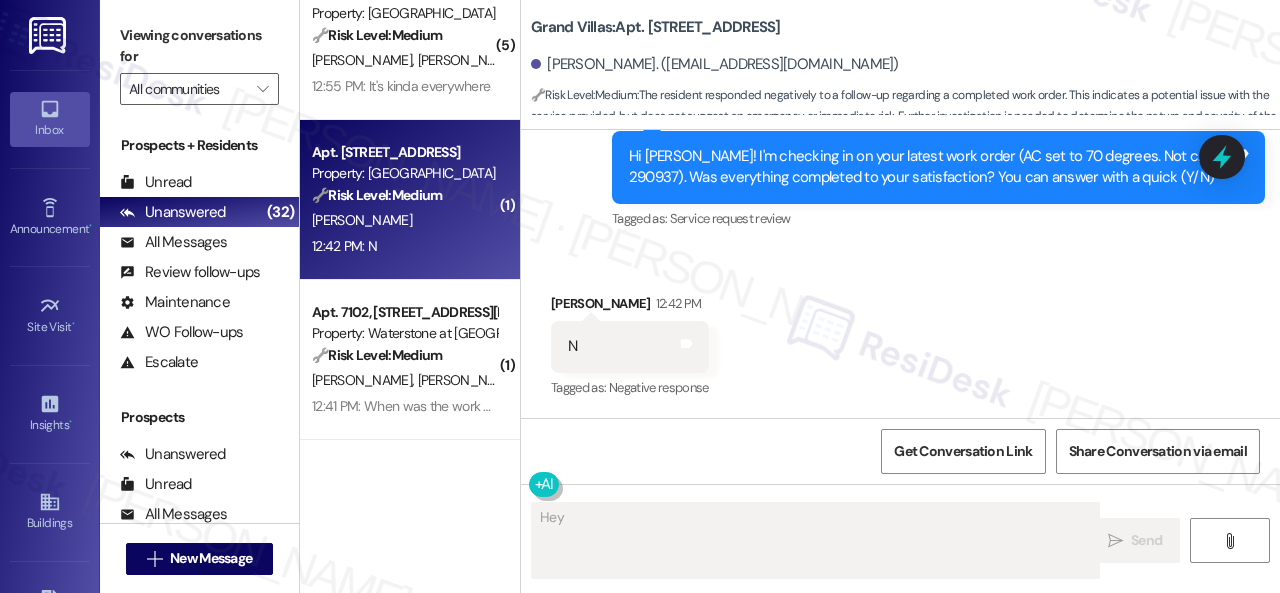 scroll, scrollTop: 1746, scrollLeft: 0, axis: vertical 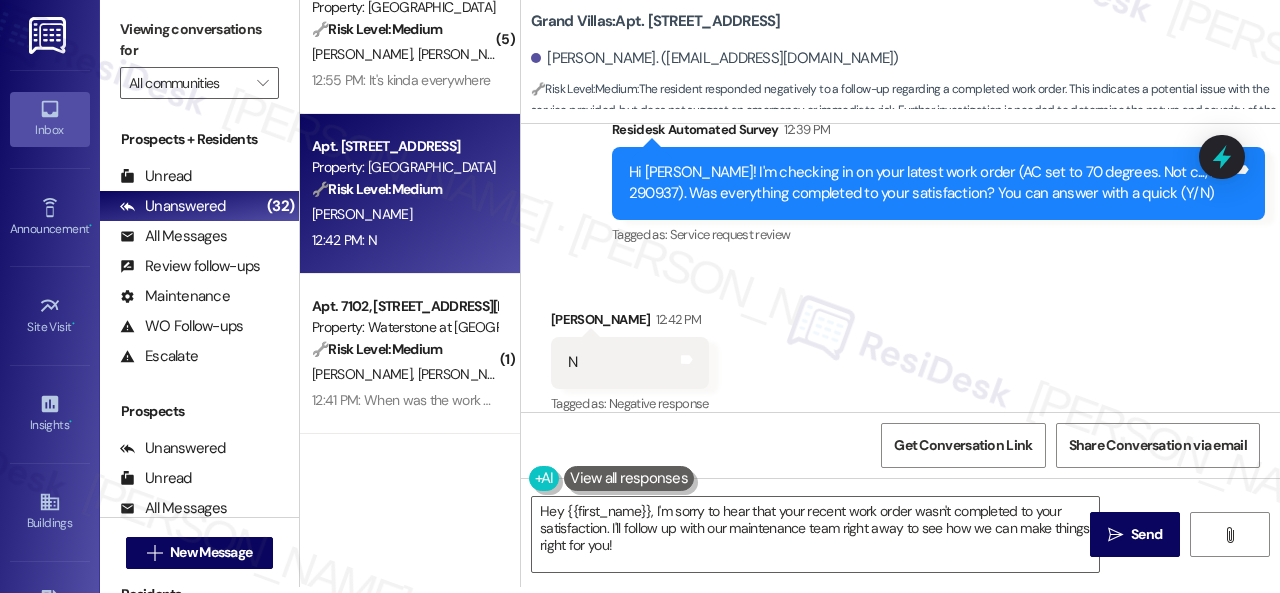 click on "Sent via SMS ResiDesk After Hours Assistant [DATE] 10:54 AM Thank you for your message. Our offices are currently closed, but we will contact you when we resume operations. For emergencies, please contact your emergency number [PHONE_NUMBER] Option #03. Tags and notes Tagged as:   Call request Click to highlight conversations about Call request Sent via SMS [PERSON_NAME]   (ResiDesk) [DATE] 11:57 AM 👍 Tags and notes Tagged as:   Positive response Click to highlight conversations about Positive response Survey, sent via SMS Residesk Automated Survey 12:39 PM Hi [PERSON_NAME]! I'm checking in on your latest work order (AC set to 70 degrees. Not c..., ID: 290937). Was everything completed to your satisfaction? You can answer with a quick (Y/N) Tags and notes Tagged as:   Service request review Click to highlight conversations about Service request review" at bounding box center [900, -21] 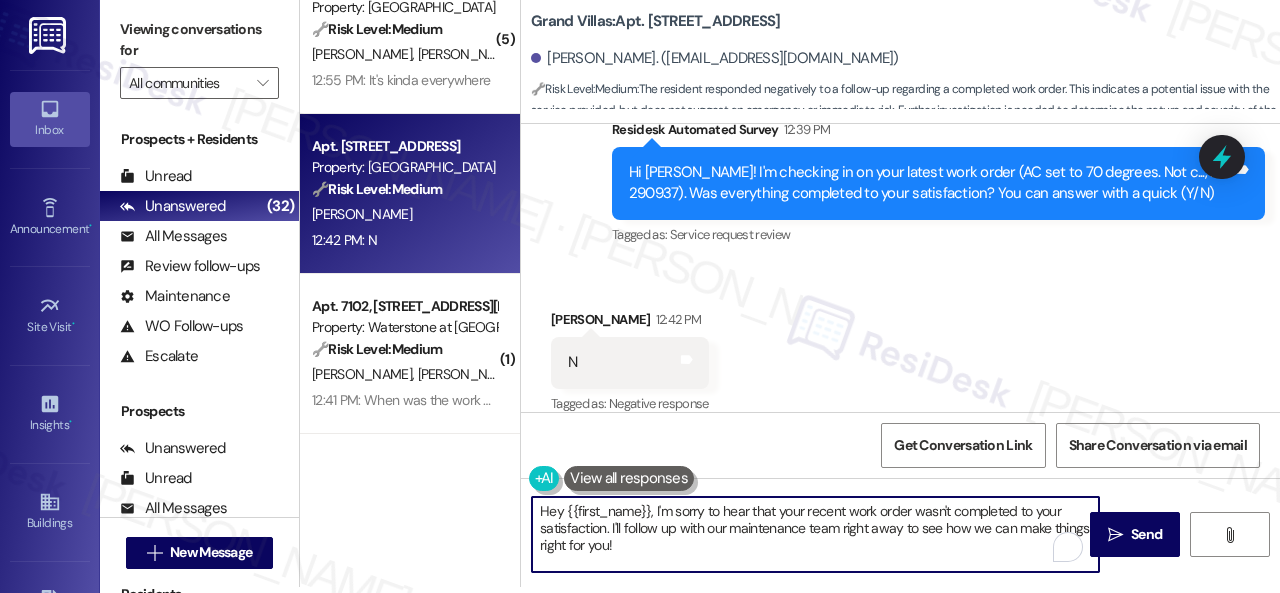 drag, startPoint x: 662, startPoint y: 546, endPoint x: 495, endPoint y: 474, distance: 181.85983 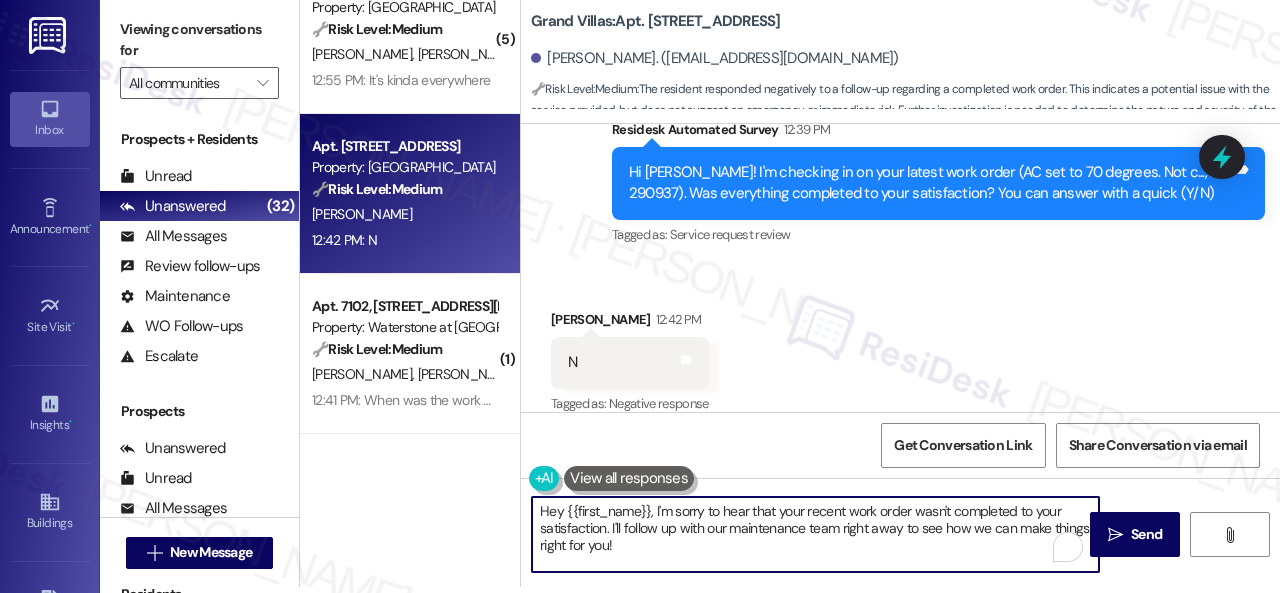 click on "( 1 ) Apt. 3008, [STREET_ADDRESS] Property: Grand Villas 🔧  Risk Level:  Medium The resident confirmed the work order was completed. This is a routine follow-up on a maintenance request. [PERSON_NAME] B. Ekaldevi 1:30 PM: Replied to a message:Work order completed  1:30 PM: Replied to a message:Work order completed  ( 5 ) Apt. 168, [STREET_ADDRESS] Property: The Falls 🔧  Risk Level:  Medium The resident is reporting an ongoing trash issue outside their unit. While this is a community concern, it does not present an immediate threat to health, safety, or property. The maintenance request is still in progress, but the resident acknowledges the quick response. The trash issue is a recurring nuisance, but not an emergency. [PERSON_NAME] [PERSON_NAME] 12:55 PM: It's kinda everywhere  12:55 PM: It's kinda everywhere  Apt. [GEOGRAPHIC_DATA][STREET_ADDRESS] Property: Grand Villas 🔧  Risk Level:  Medium [PERSON_NAME] 12:42 PM: N 12:42 PM: N ( 1 ) Apt. 7102, [STREET_ADDRESS][PERSON_NAME] Property: Waterstone at [GEOGRAPHIC_DATA] 🔧  Risk Level:  Medium (" at bounding box center (790, 290) 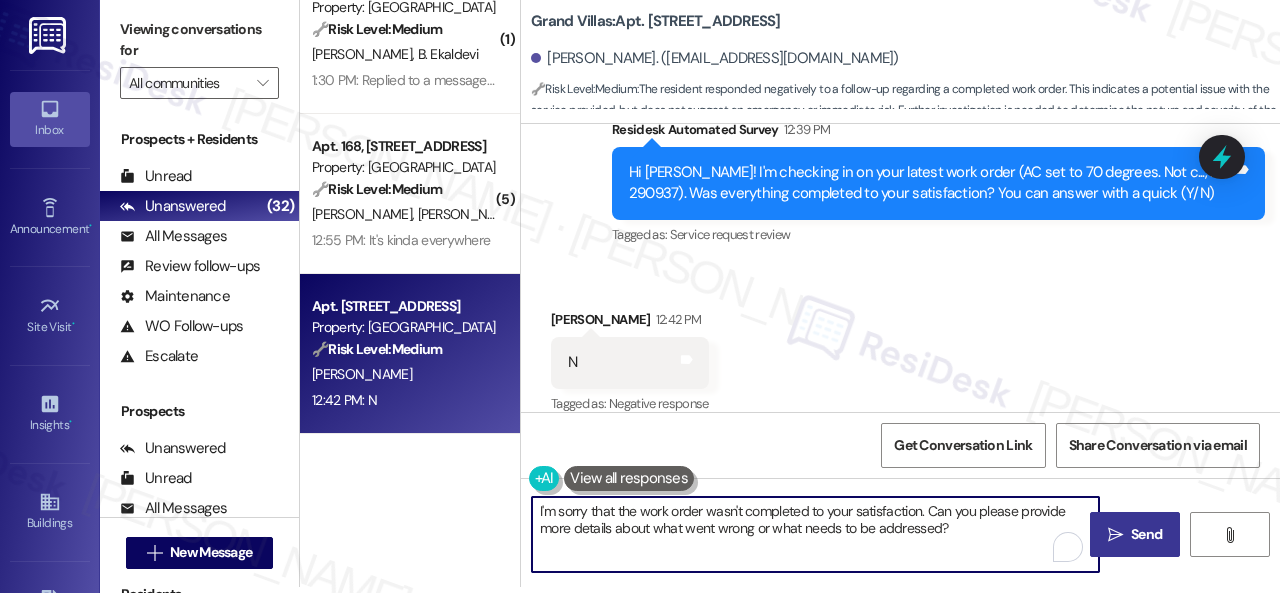 type on "I'm sorry that the work order wasn't completed to your satisfaction. Can you please provide more details about what went wrong or what needs to be addressed?" 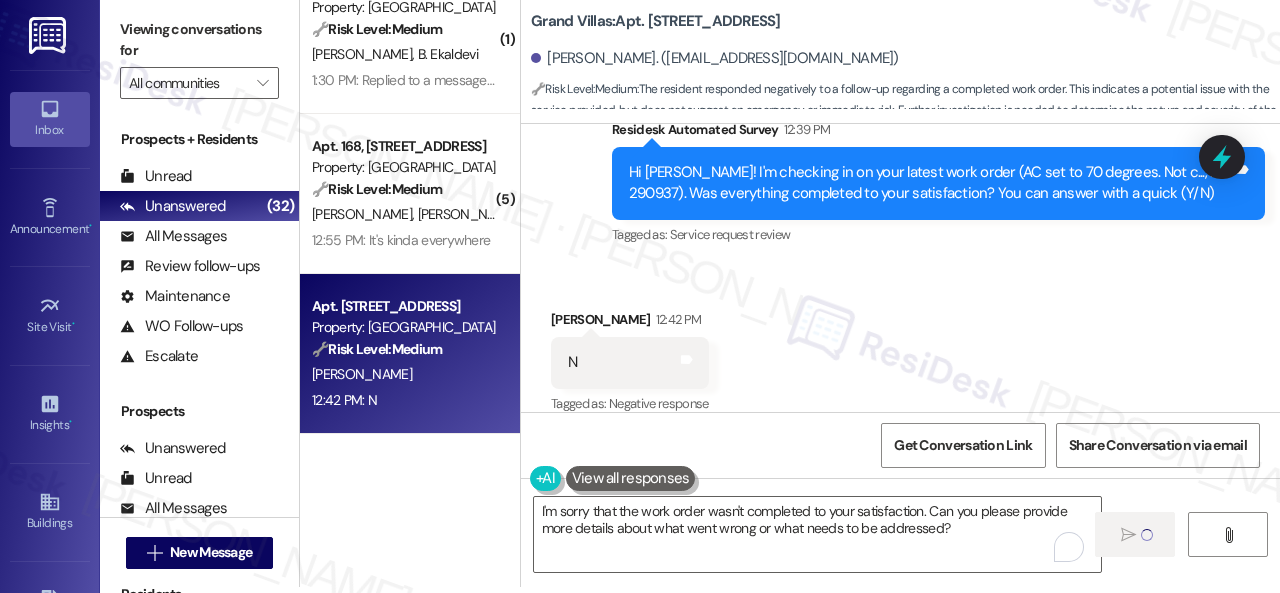 type 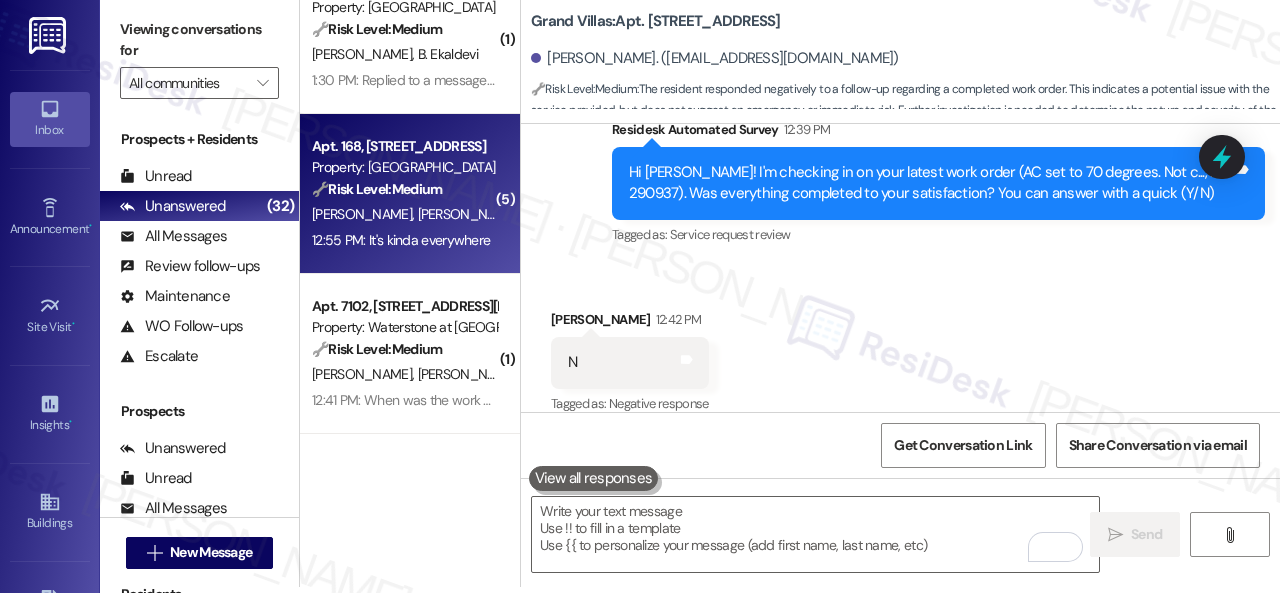 click on "🔧  Risk Level:  Medium The resident is reporting an ongoing trash issue outside their unit. While this is a community concern, it does not present an immediate threat to health, safety, or property. The maintenance request is still in progress, but the resident acknowledges the quick response. The trash issue is a recurring nuisance, but not an emergency." at bounding box center [404, 189] 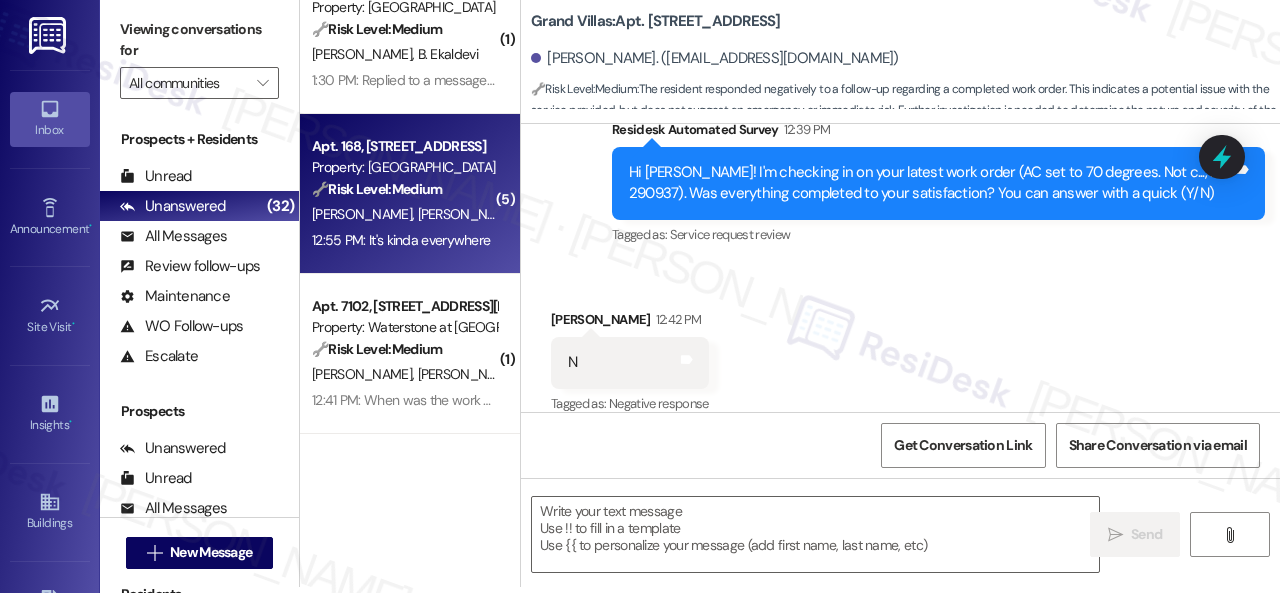 type on "Fetching suggested responses. Please feel free to read through the conversation in the meantime." 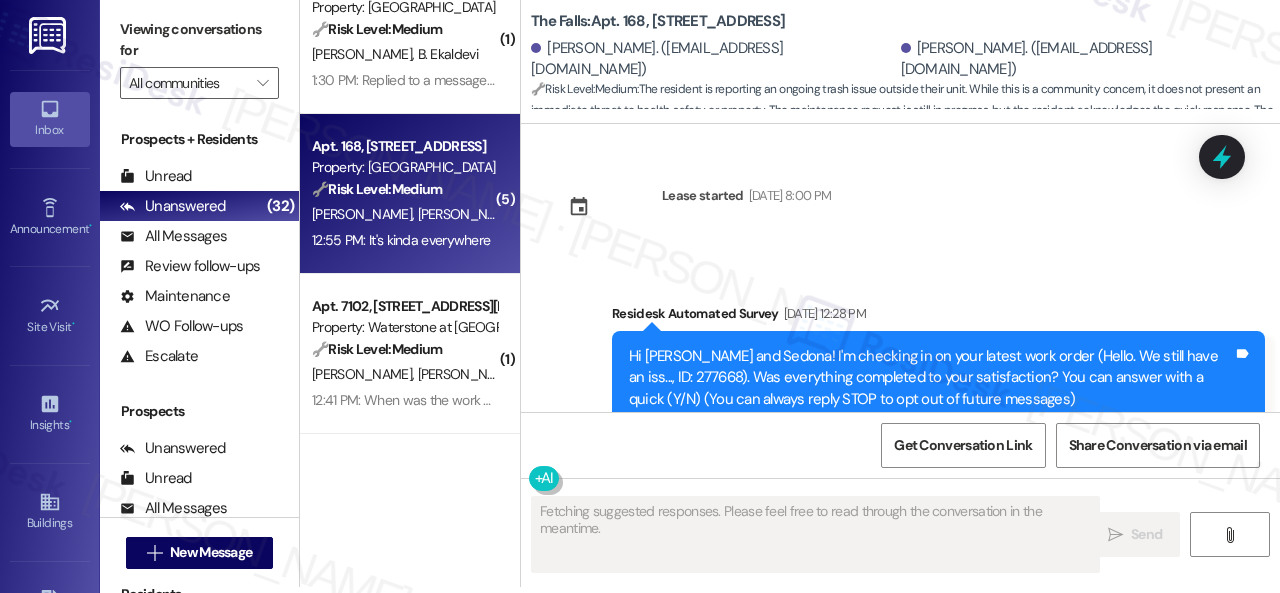 scroll, scrollTop: 0, scrollLeft: 0, axis: both 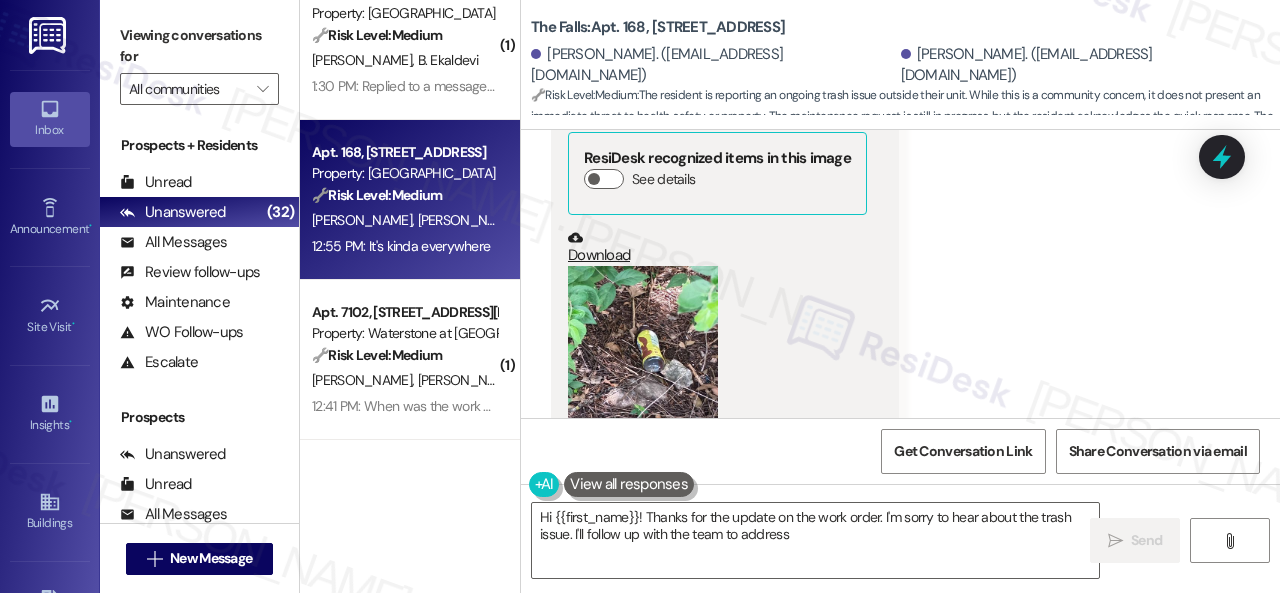 click at bounding box center (643, 366) 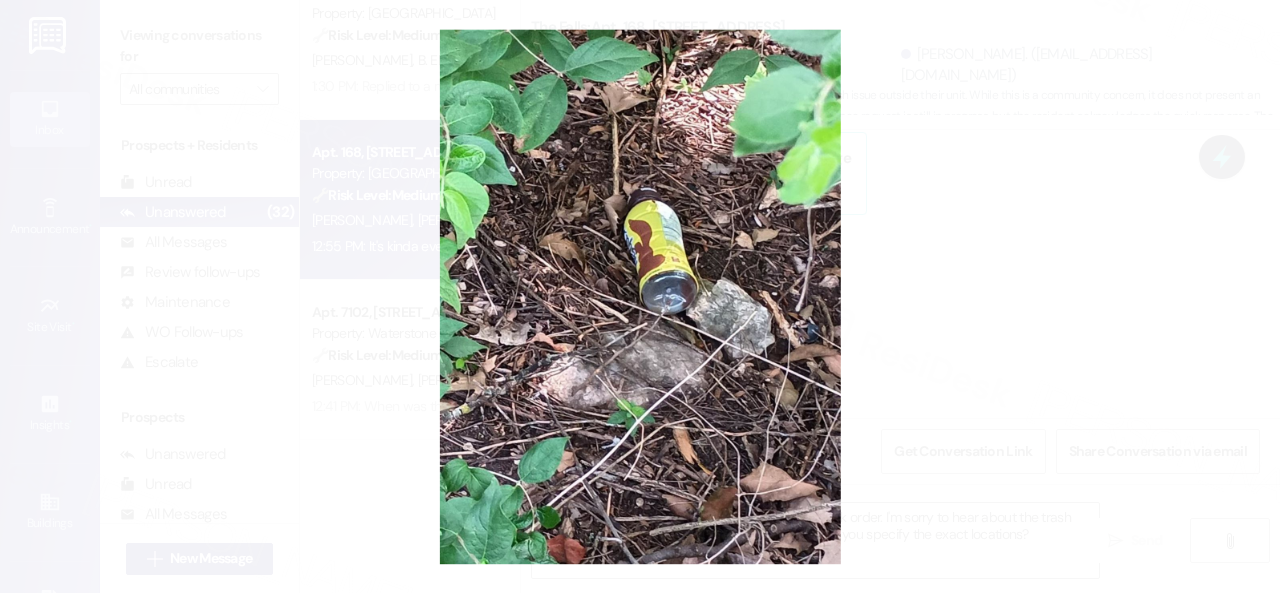 click at bounding box center (640, 296) 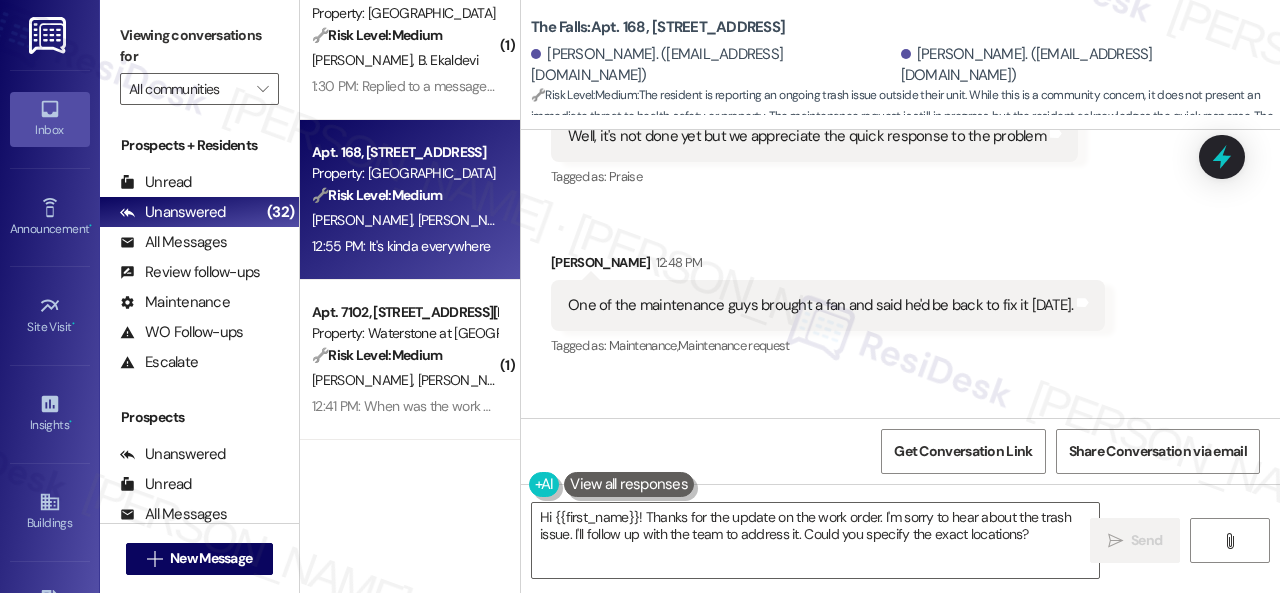 scroll, scrollTop: 6728, scrollLeft: 0, axis: vertical 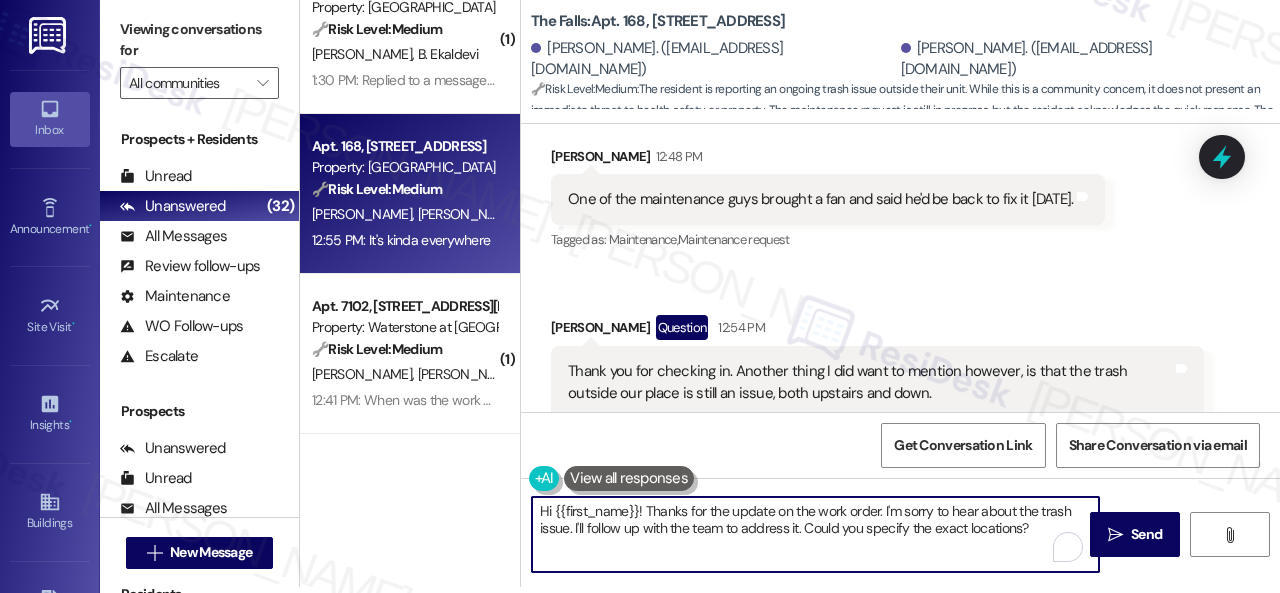drag, startPoint x: 540, startPoint y: 516, endPoint x: 1169, endPoint y: 632, distance: 639.60693 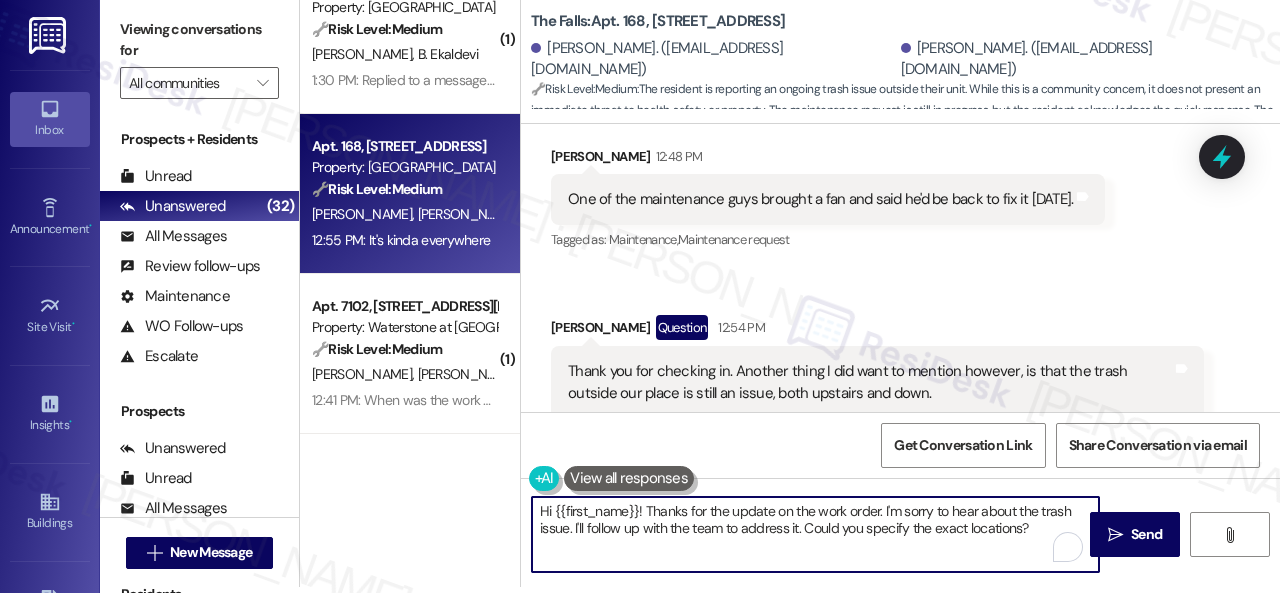 click on "Inbox   Go to Inbox Announcement   • Send A Text Announcement Site Visit   • Go to Site Visit Insights   • Go to Insights Buildings   Go to Buildings Leads   Go to Leads Templates   • Go to Templates Account   Go to Account Support   Go to Support Viewing conversations for All communities  Prospects + Residents Unread (0) Unread: Any message you haven't read yet will show up here Unanswered (32) Unanswered: ResiDesk identifies open questions and unanswered conversations so you can respond to them. All Messages (undefined) All Messages: This is your inbox. All of your tenant messages will show up here. Review follow-ups (undefined) Review follow-ups: [PERSON_NAME] identifies open review candidates and conversations so you can respond to them. Maintenance (undefined) Maintenance: ResiDesk identifies conversations around maintenance or work orders from the last 14 days so you can respond to them. WO Follow-ups (undefined) Escalate (undefined) Prospects Unanswered (0) Unread (0) All Messages (undefined) (0)" at bounding box center (640, 296) 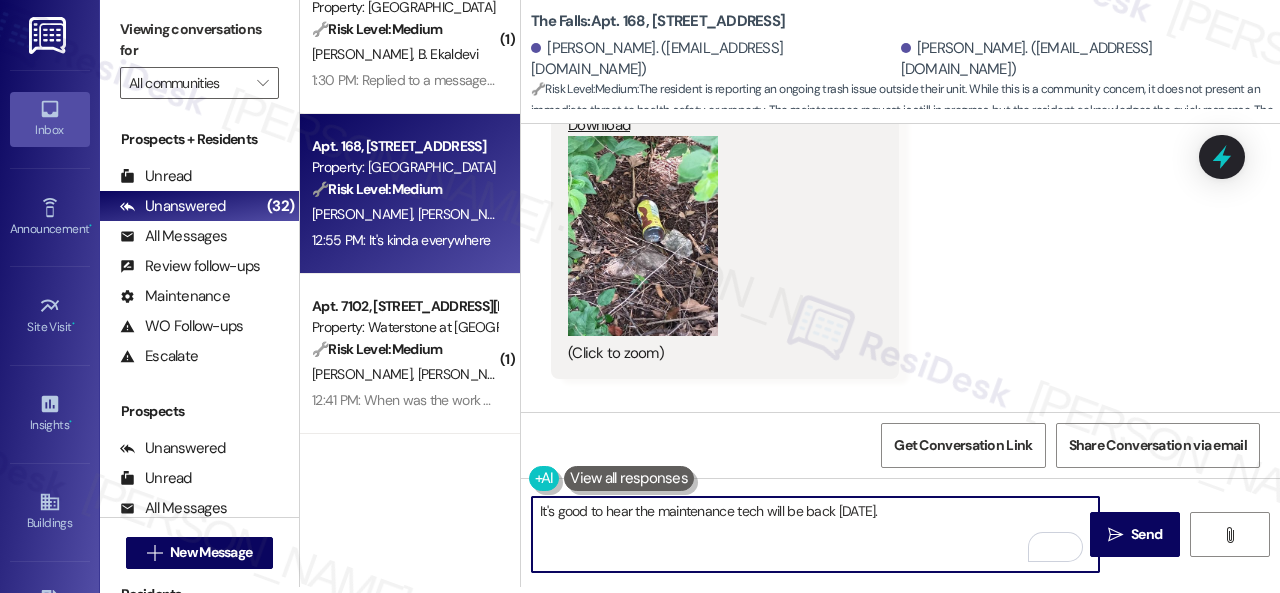 scroll, scrollTop: 7728, scrollLeft: 0, axis: vertical 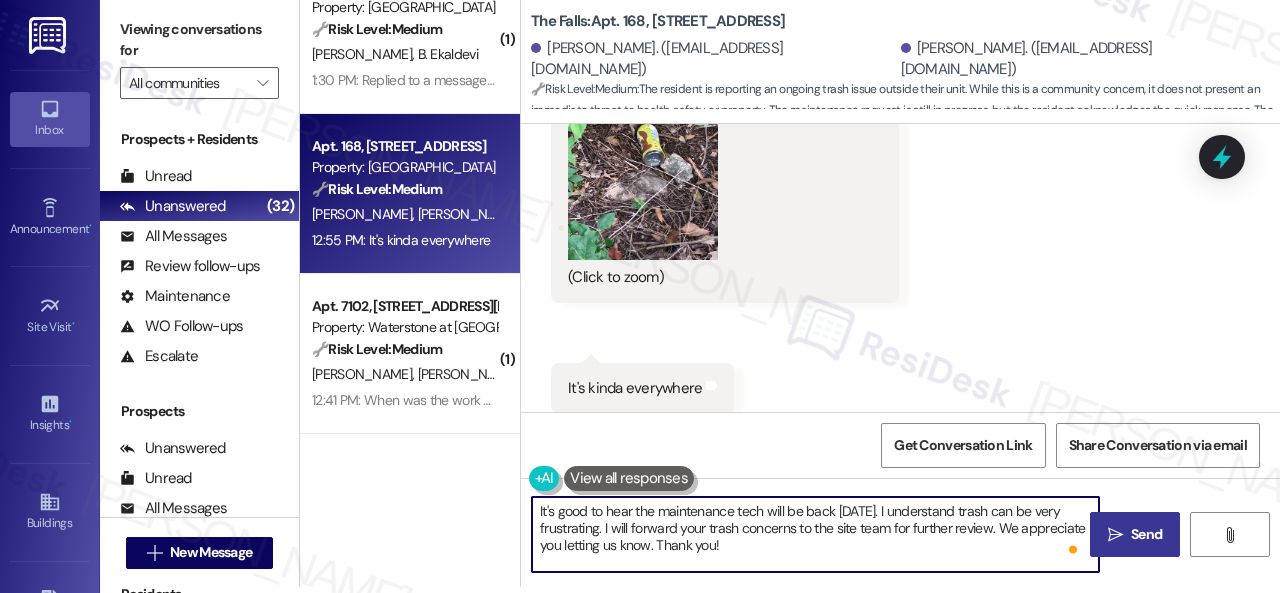 type on "It's good to hear the maintenance tech will be back [DATE]. I understand trash can be very frustrating. I will forward your trash concerns to the site team for further review. We appreciate you letting us know. Thank you!" 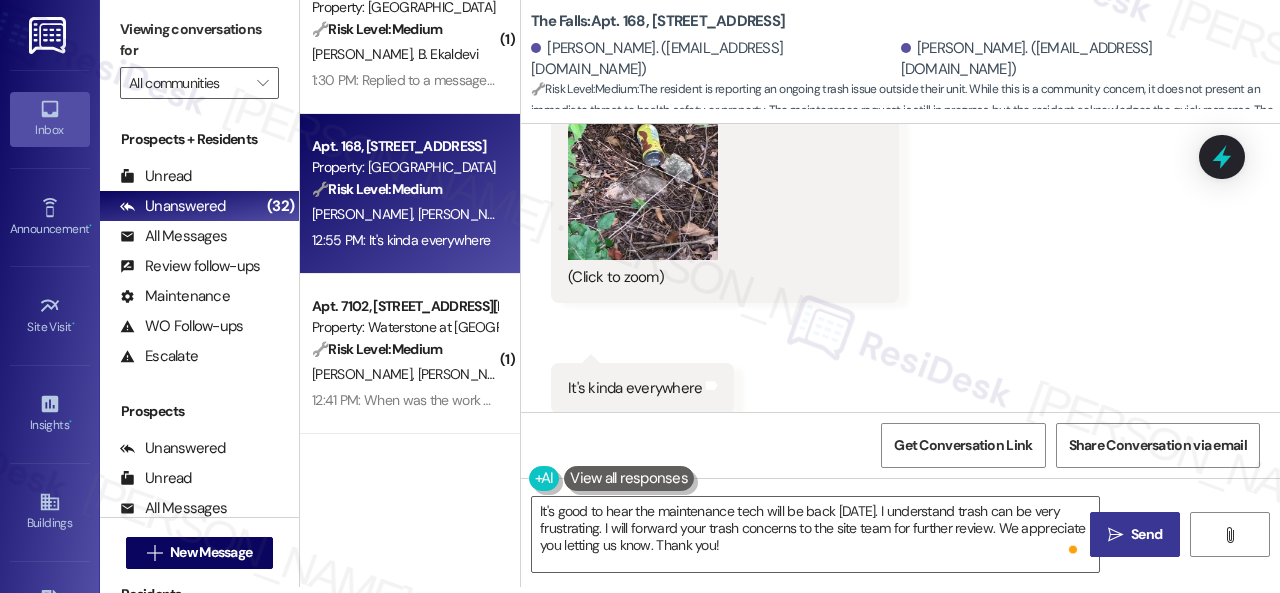click on " Send" at bounding box center (1135, 534) 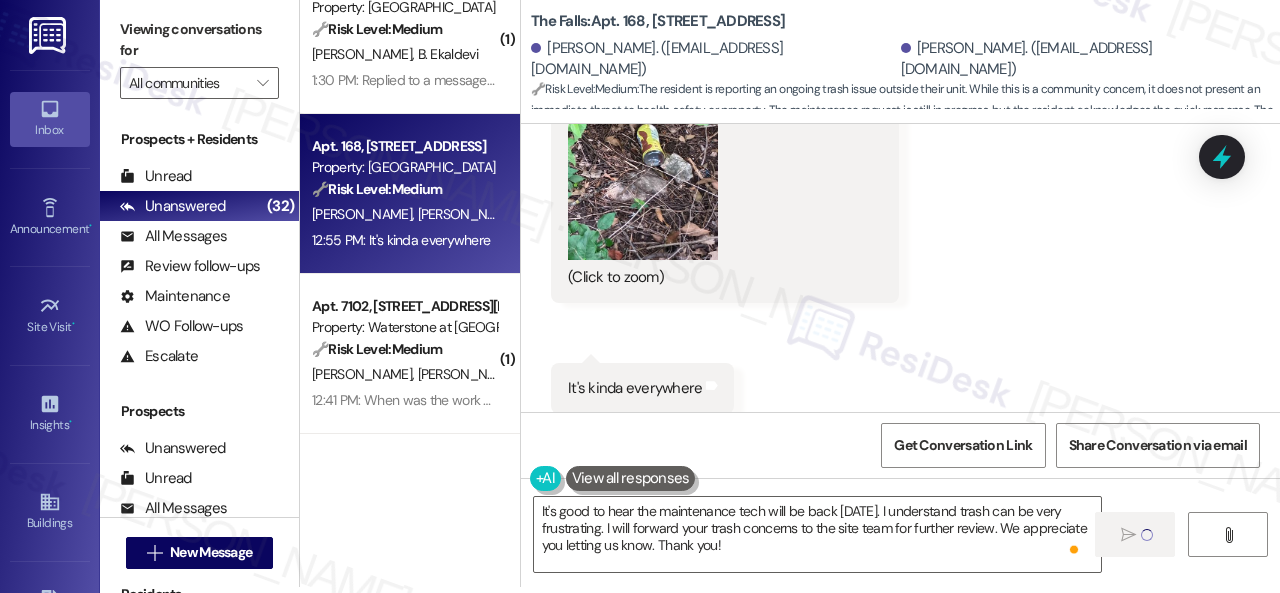 type 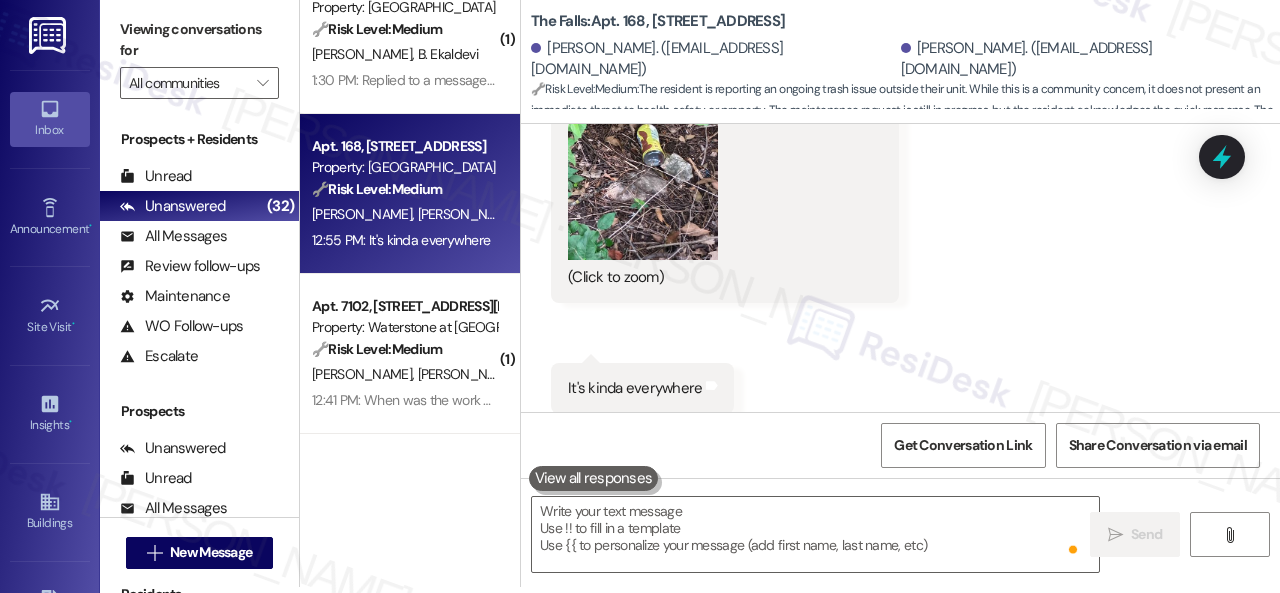 scroll, scrollTop: 0, scrollLeft: 0, axis: both 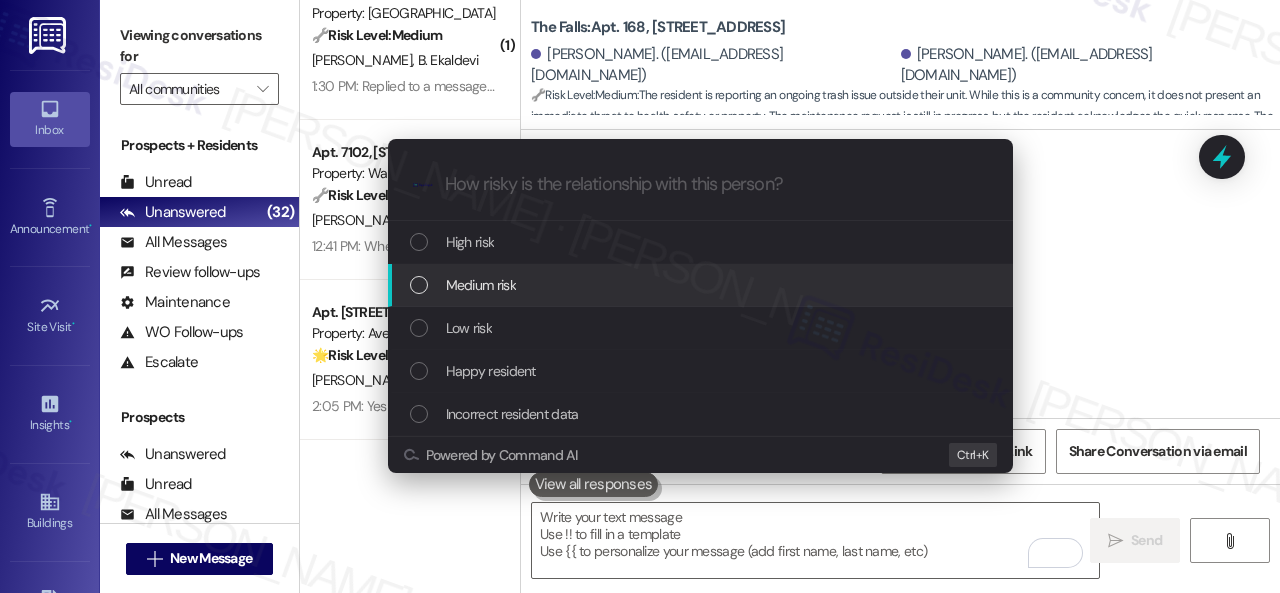 click on "Medium risk" at bounding box center (481, 285) 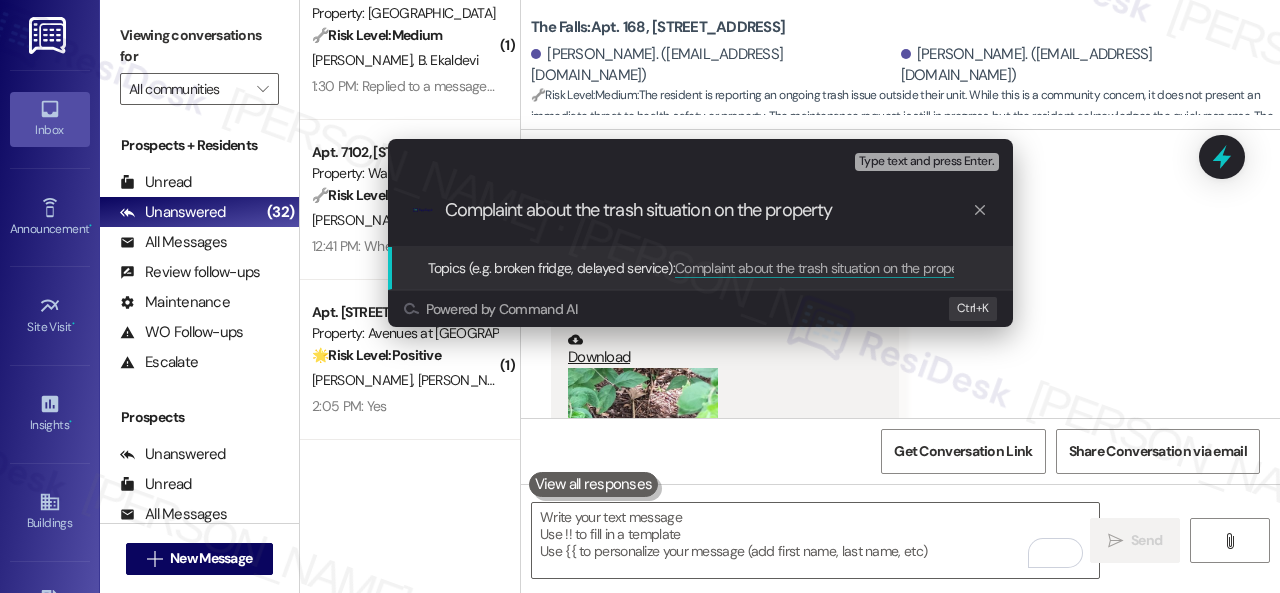 type on "Complaint about the trash situation on the property." 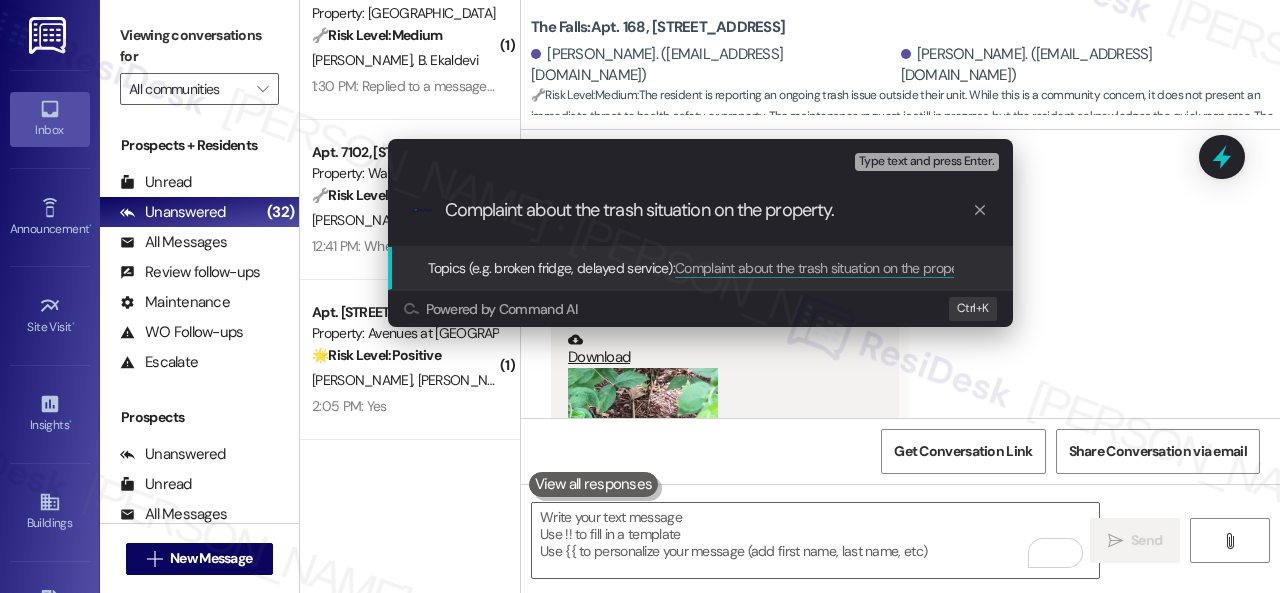 type 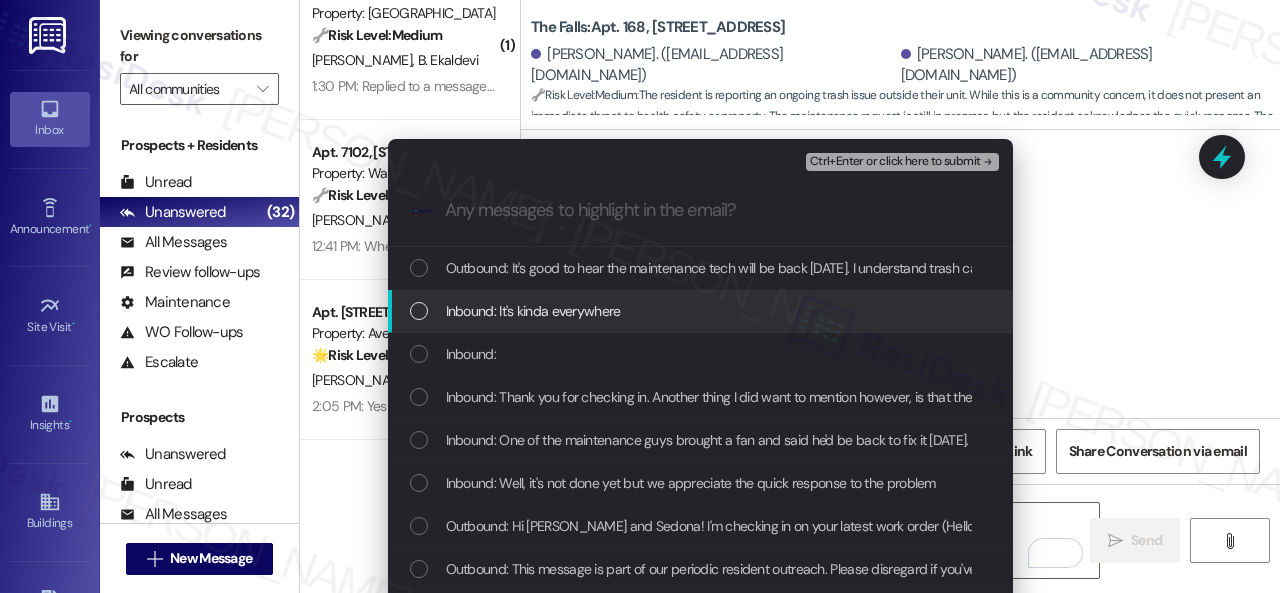 click on "Inbound: It's kinda everywhere" at bounding box center [533, 311] 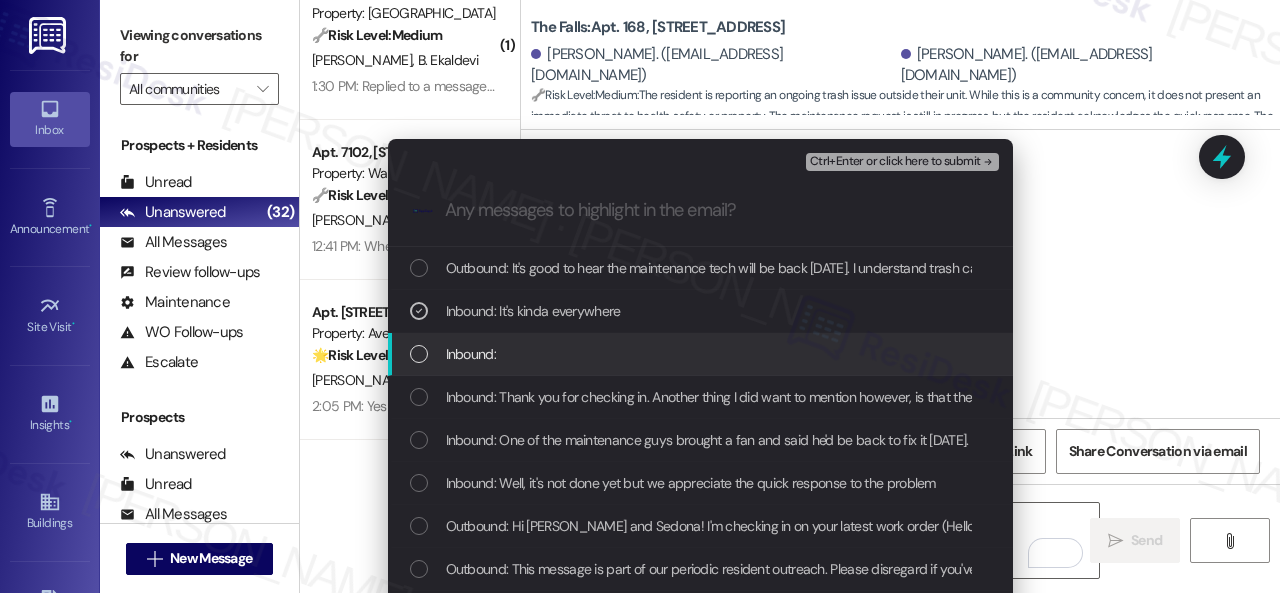 click on "Inbound:" at bounding box center (471, 354) 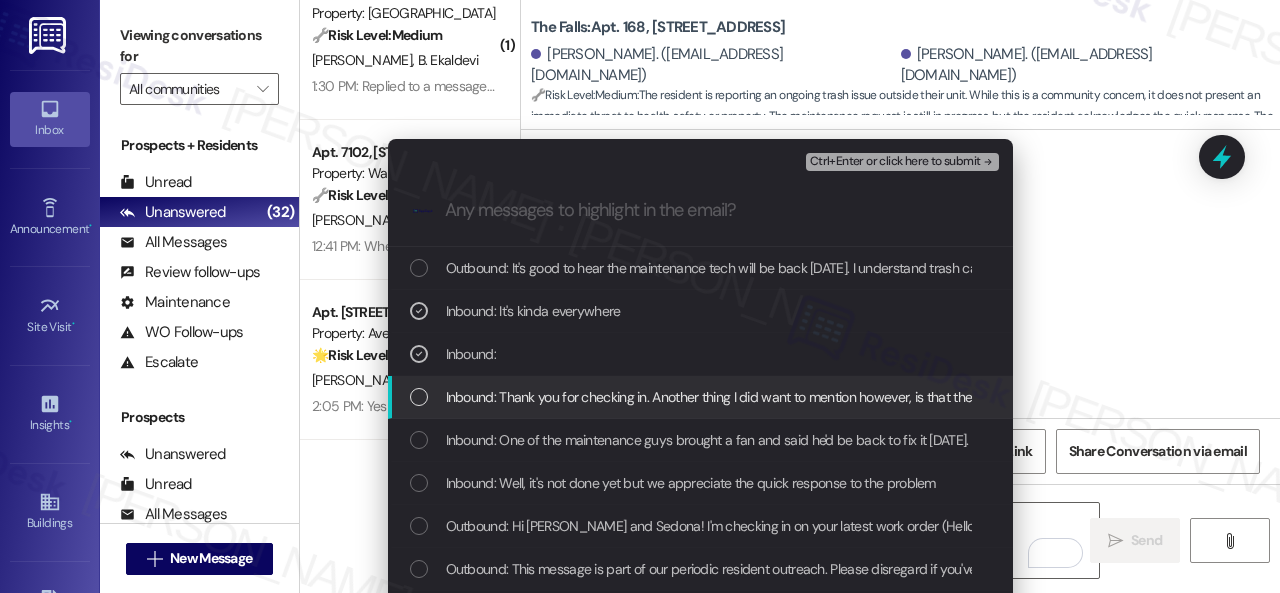 click on "Inbound: Thank you for checking in. Another thing I did want to mention however, is that the trash outside our place is still an issue, both upstairs and down.
I saw someone with a dust pan a few weeks ago, but very little of it was picked up. I think it will probably take more than one individual with lots of trash bags." at bounding box center (1349, 397) 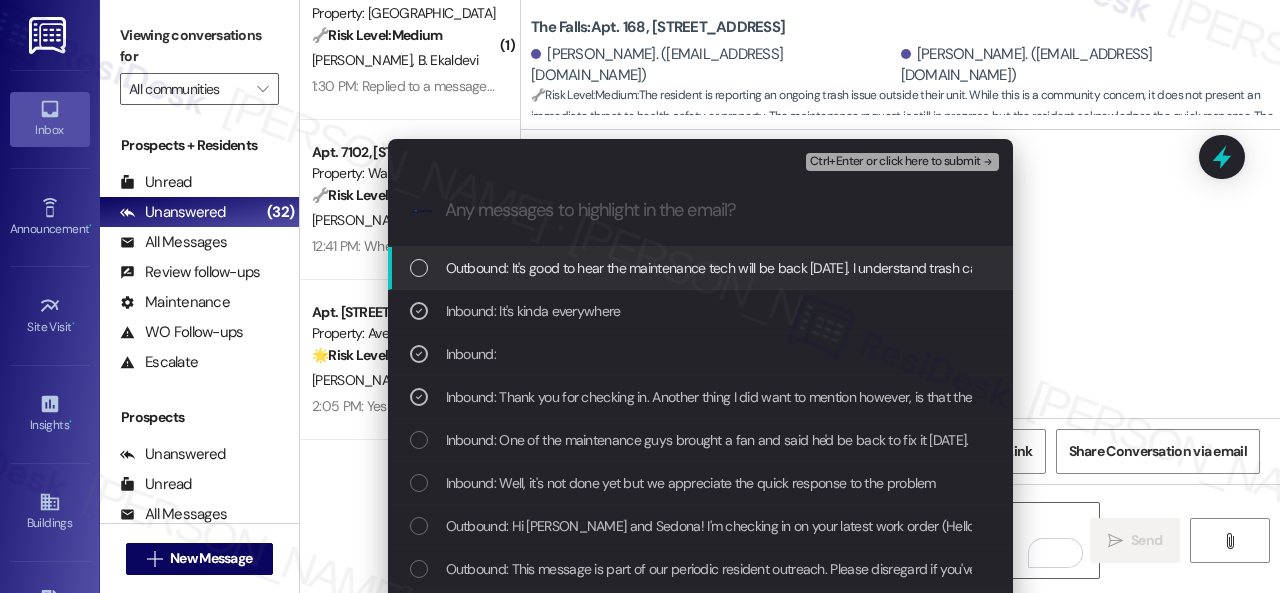 click on "Ctrl+Enter or click here to submit" at bounding box center [895, 162] 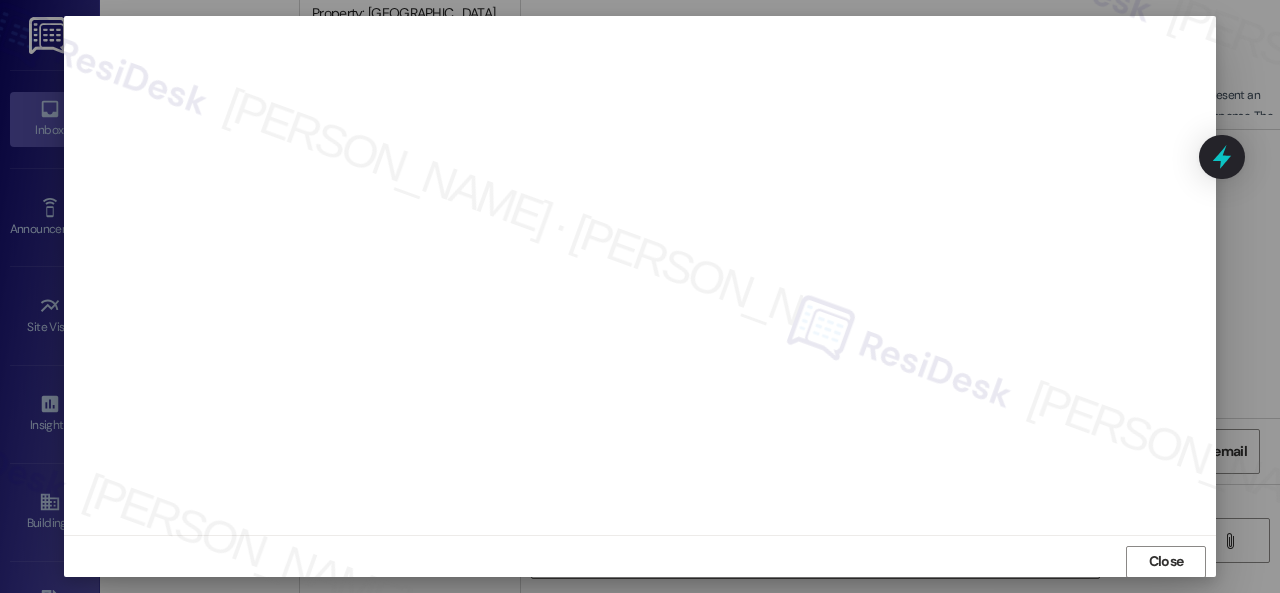 scroll, scrollTop: 25, scrollLeft: 0, axis: vertical 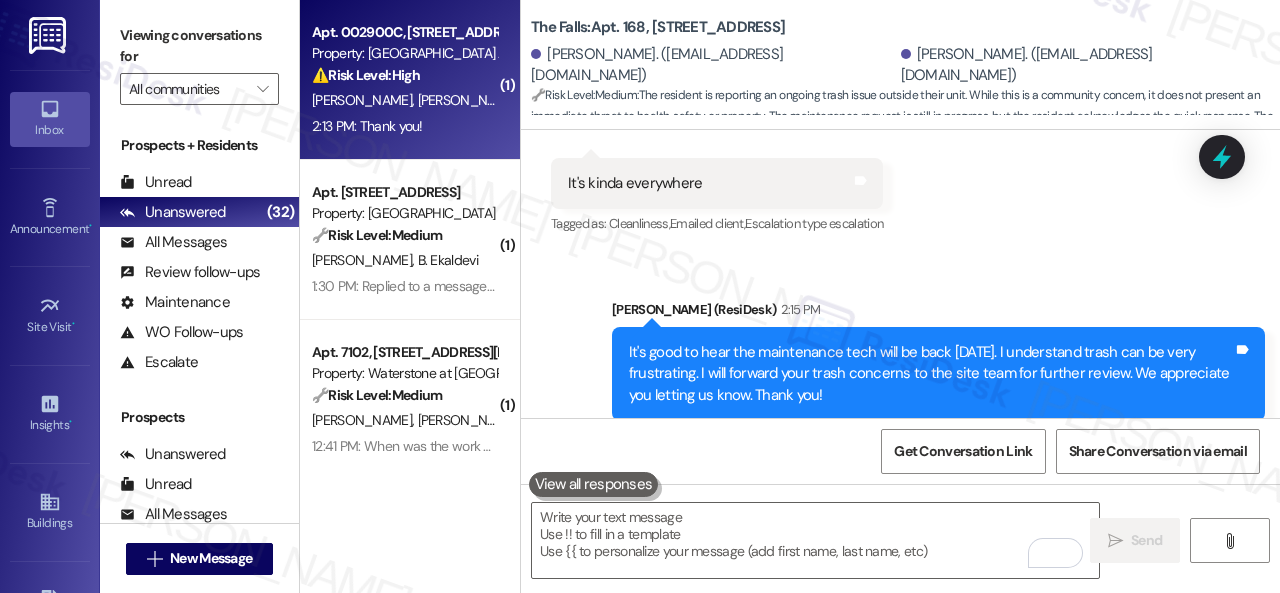 click on "S. Barker T. Lee" at bounding box center [404, 100] 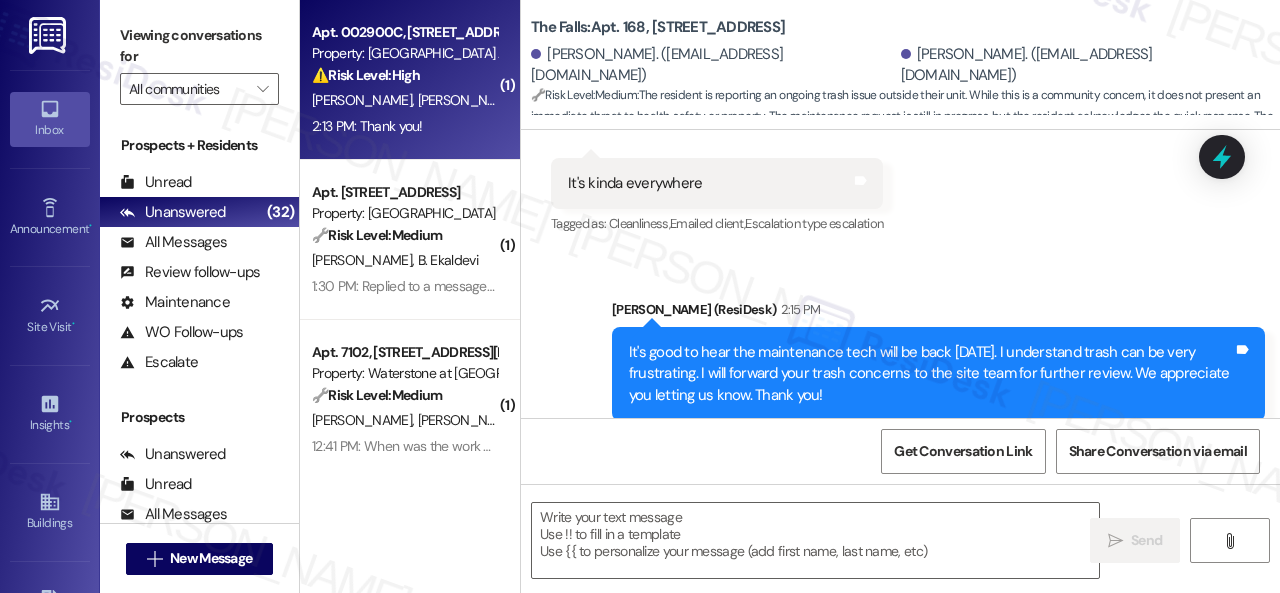 type on "Fetching suggested responses. Please feel free to read through the conversation in the meantime." 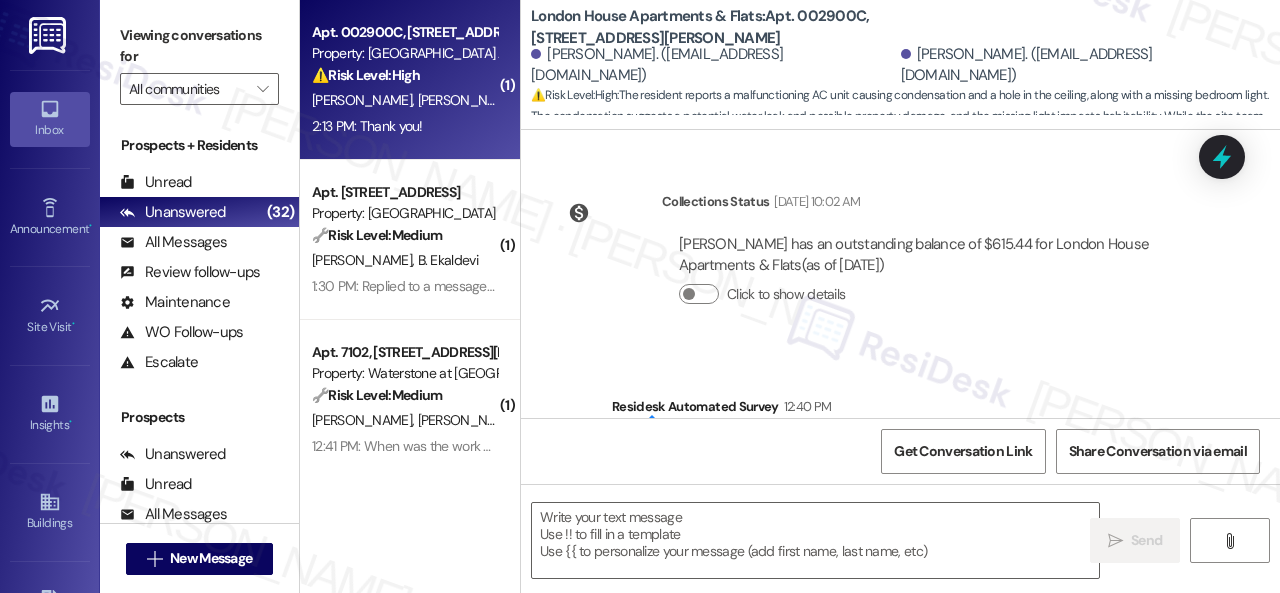 type on "Fetching suggested responses. Please feel free to read through the conversation in the meantime." 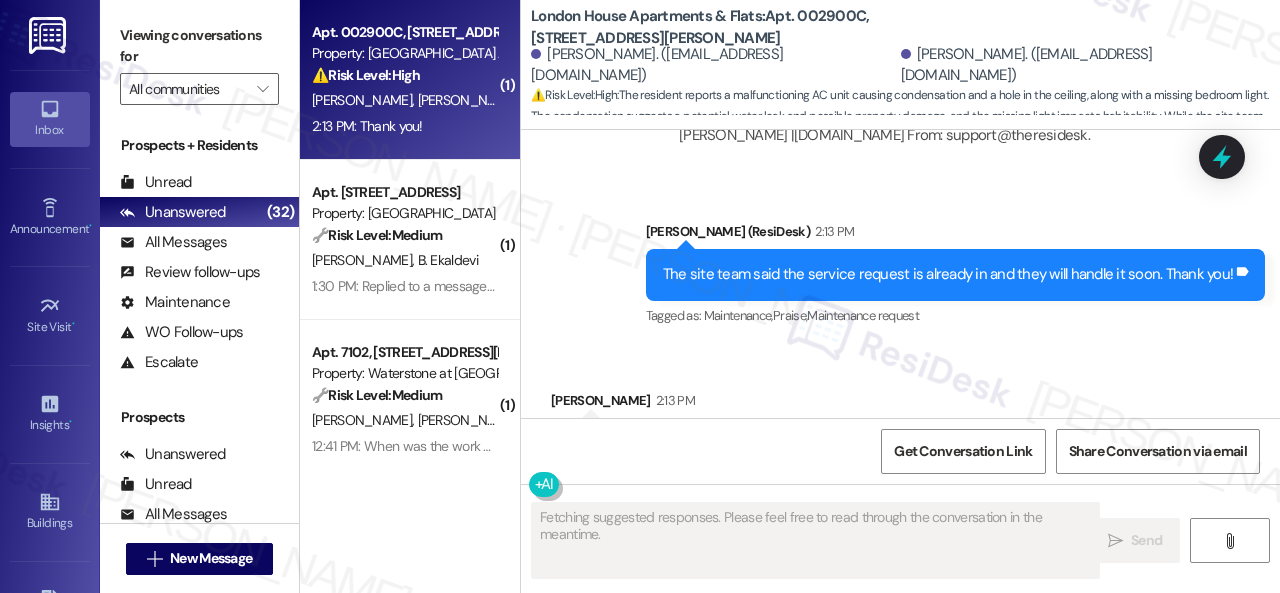 scroll, scrollTop: 1671, scrollLeft: 0, axis: vertical 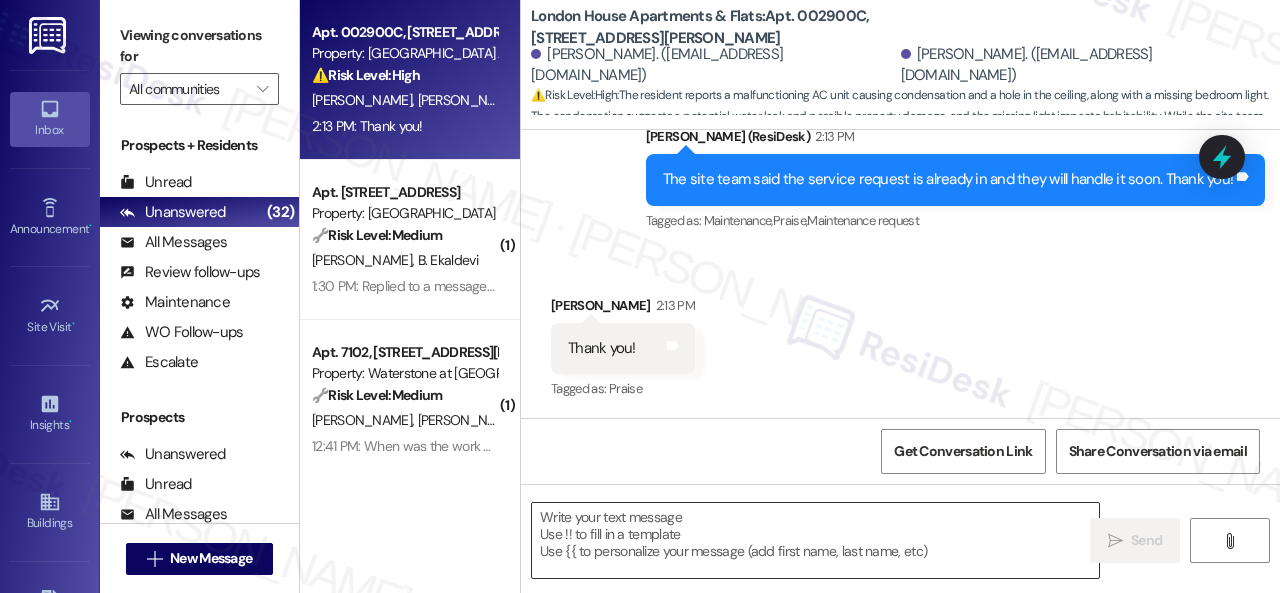 click at bounding box center [815, 540] 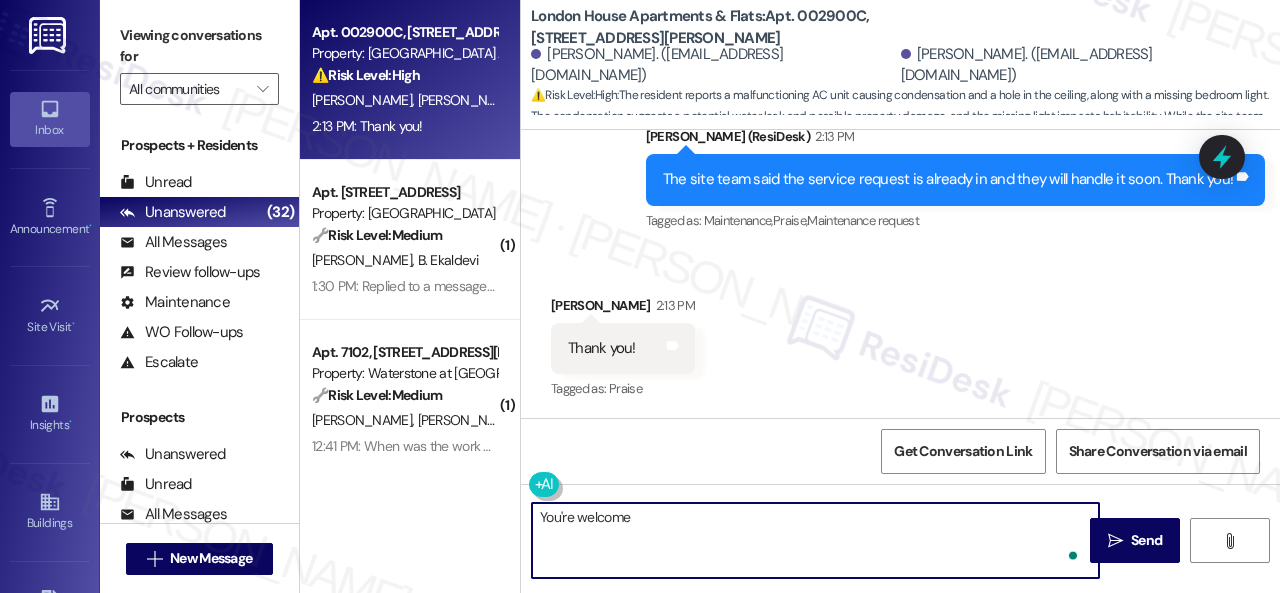 type on "You're welcome!" 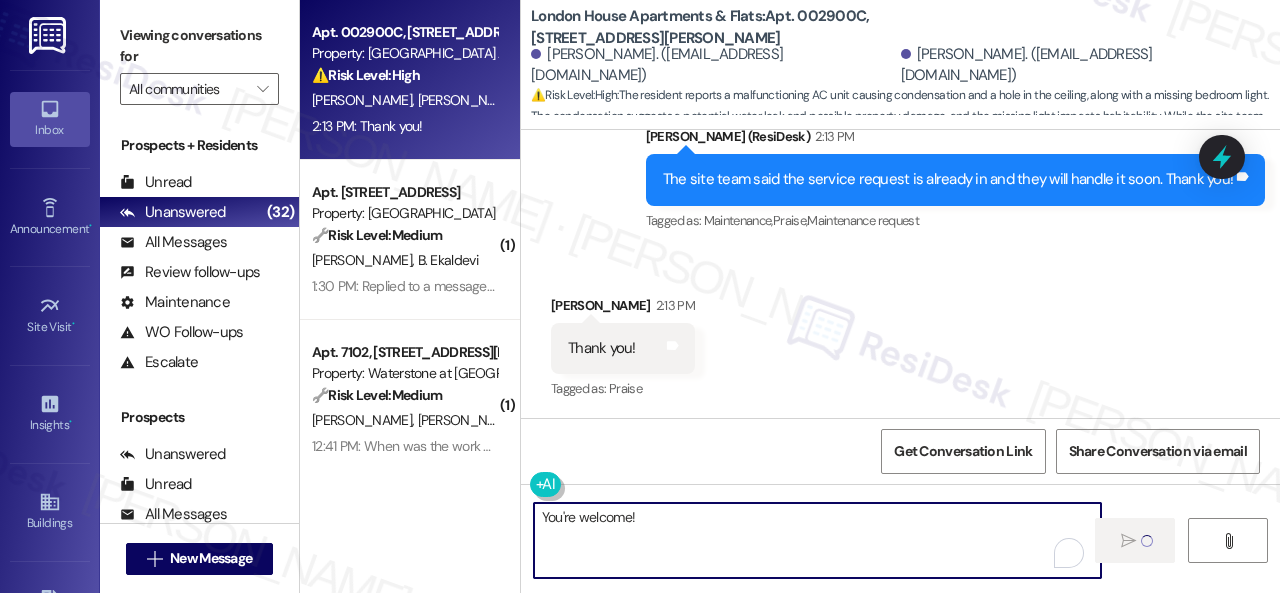 type 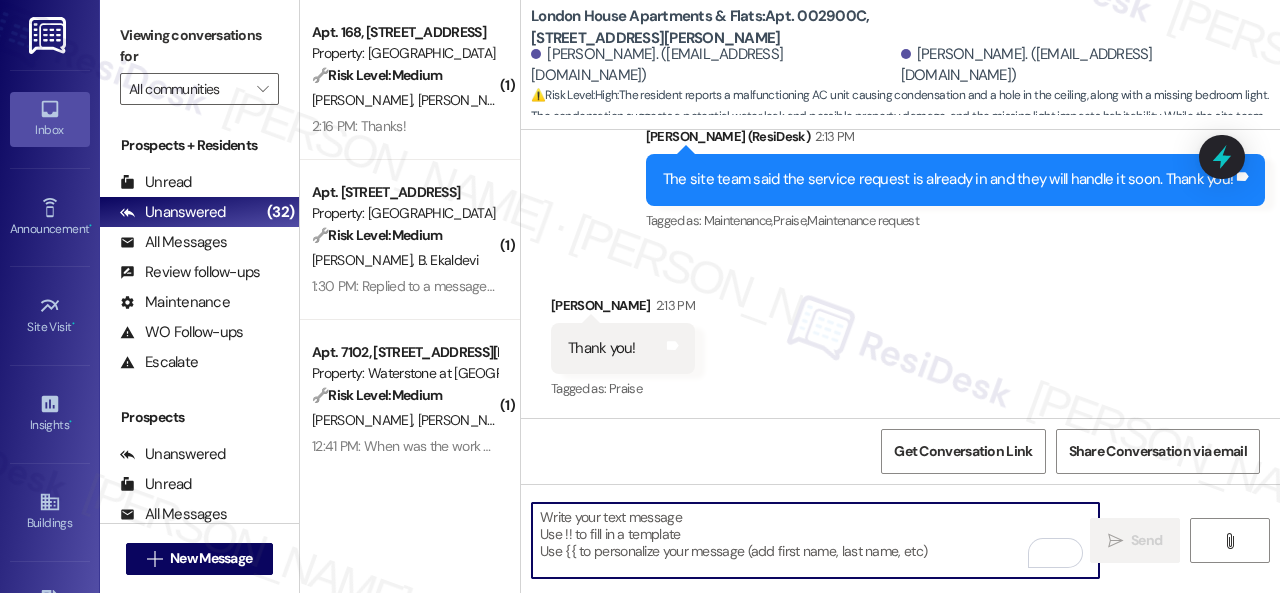 click on "C. Evans S. Hayes" at bounding box center (404, 100) 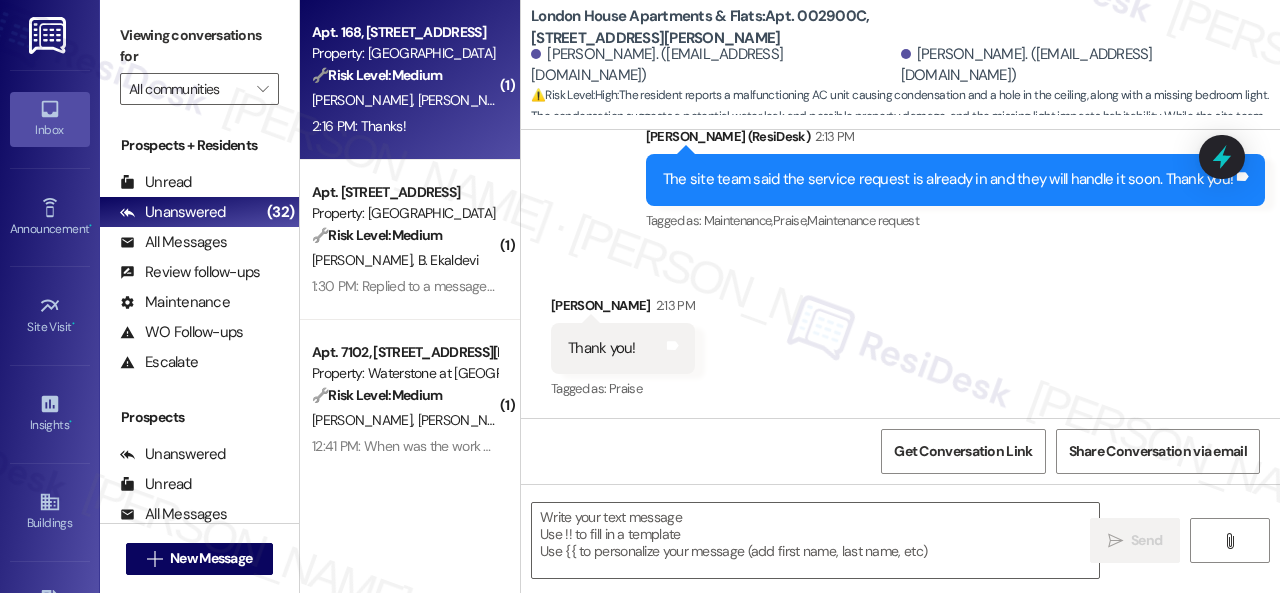 type on "Fetching suggested responses. Please feel free to read through the conversation in the meantime." 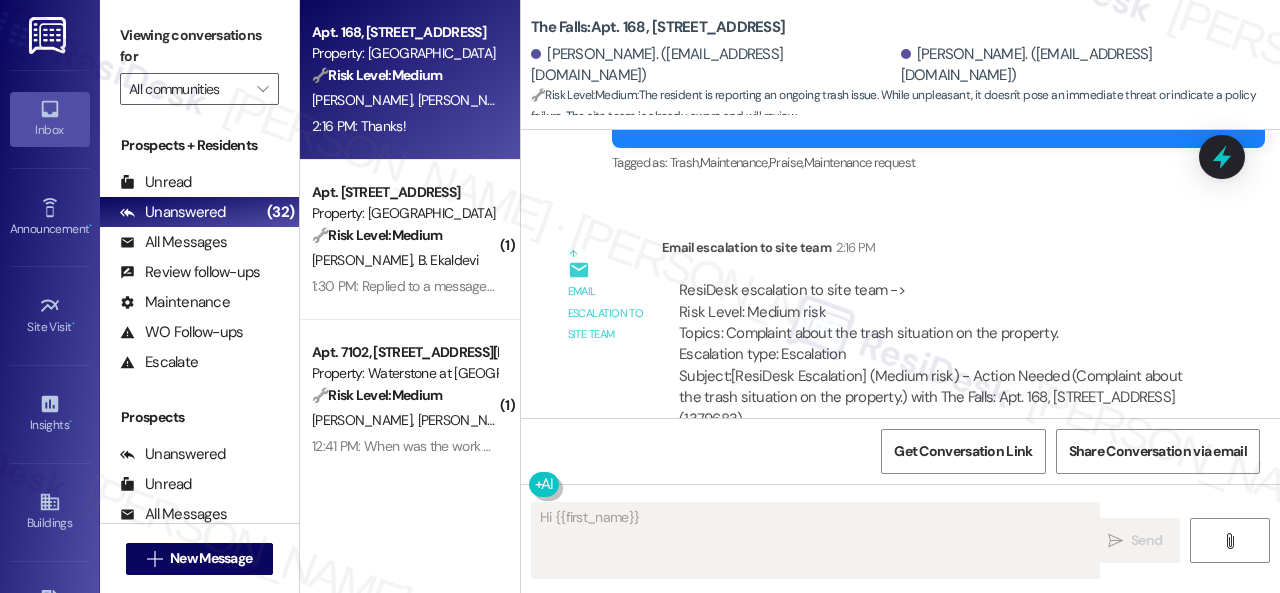scroll, scrollTop: 8138, scrollLeft: 0, axis: vertical 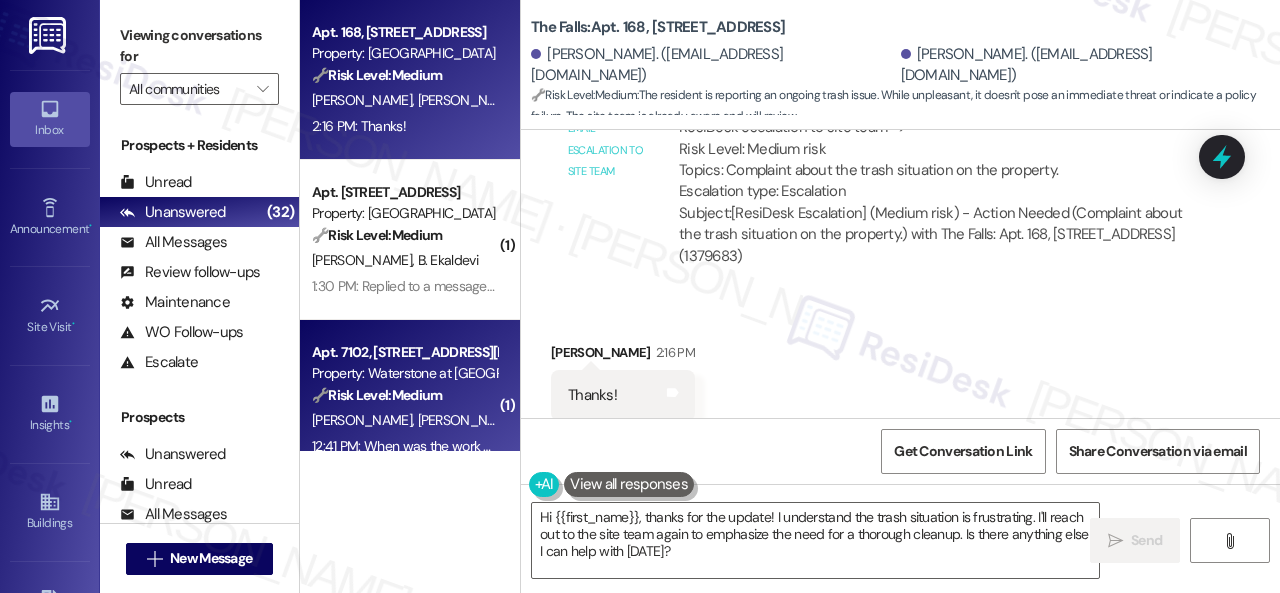 drag, startPoint x: 732, startPoint y: 550, endPoint x: 390, endPoint y: 435, distance: 360.81714 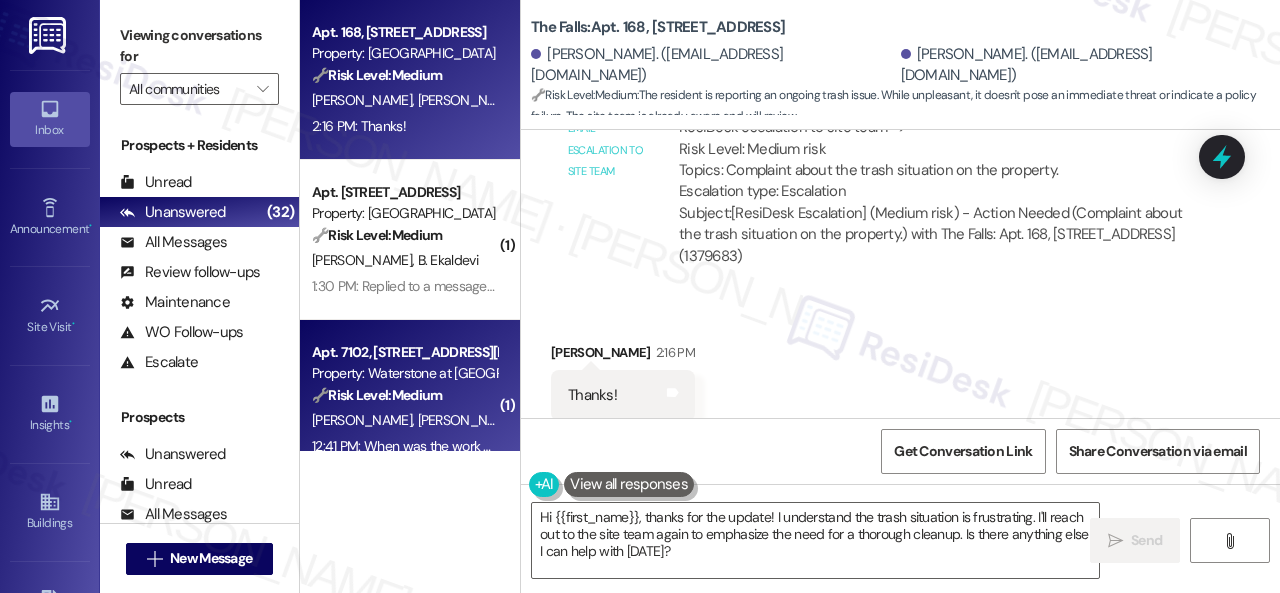 click on "Apt. 168, 6565 W Foxridge Dr Property: The Falls 🔧  Risk Level:  Medium The resident is reporting an ongoing trash issue. While unpleasant, it doesn't pose an immediate threat or indicate a policy failure. The site team is already aware and will review. C. Evans S. Hayes 2:16 PM: Thanks! 2:16 PM: Thanks! ( 1 ) Apt. 3008, 1550 Katy Gap Rd Property: Grand Villas 🔧  Risk Level:  Medium The resident confirmed the work order was completed. This is a routine follow-up on a maintenance request. S. Dase B. Ekaldevi 1:30 PM: Replied to a message:Work order completed  1:30 PM: Replied to a message:Work order completed  ( 1 ) Apt. 7102, 6855 S Mason Rd Property: Waterstone at Cinco Ranch 🔧  Risk Level:  Medium The resident is asking for clarification on when the work order was completed. This is a standard follow-up question regarding a maintenance request and does not indicate any urgent issues or dissatisfaction. M. Frish K. Wilson 12:41 PM: When was the work order completed?  ( 1 ) 🌟  Risk Level:  ( 1 )" at bounding box center (790, 296) 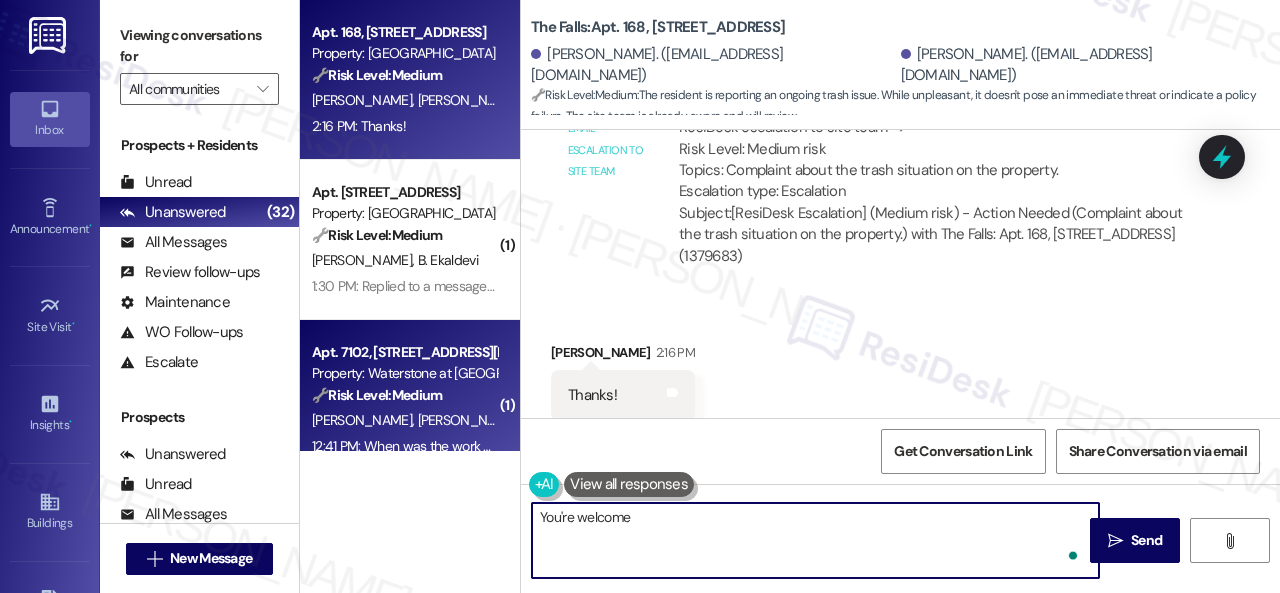 type on "You're welcome!" 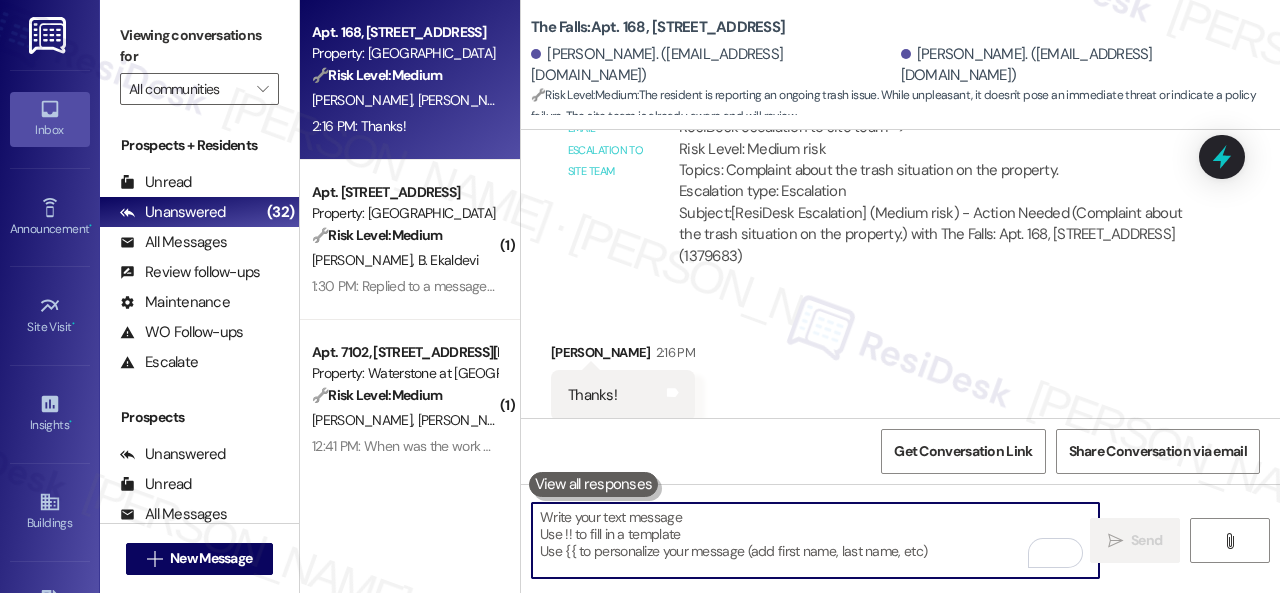 scroll, scrollTop: 8137, scrollLeft: 0, axis: vertical 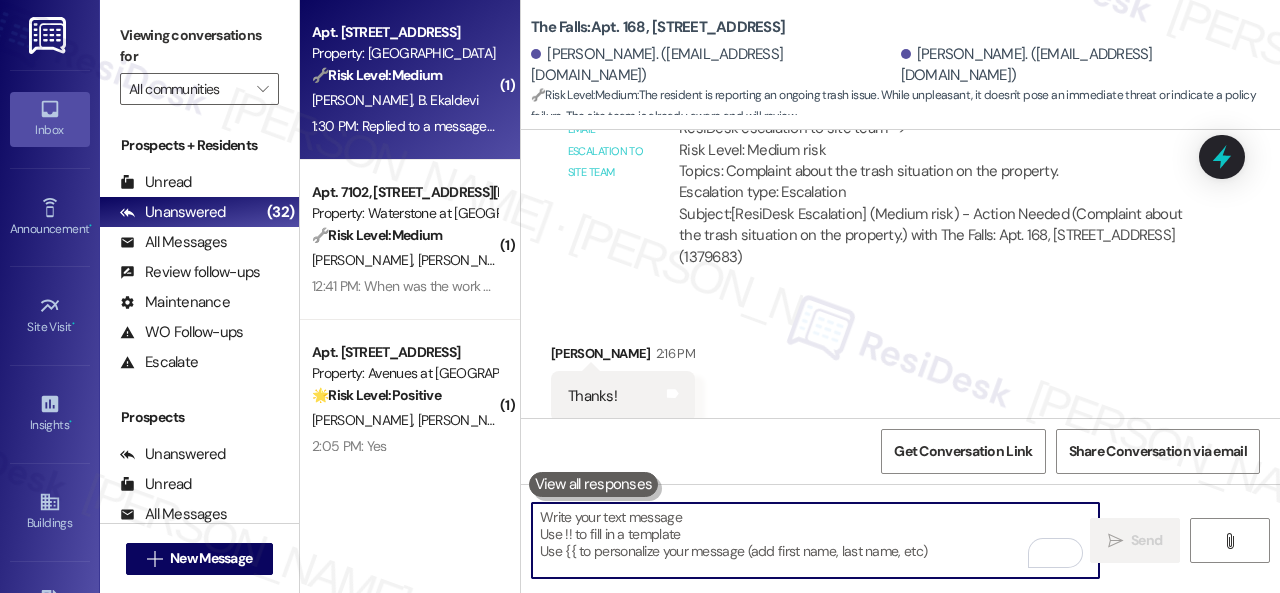 type 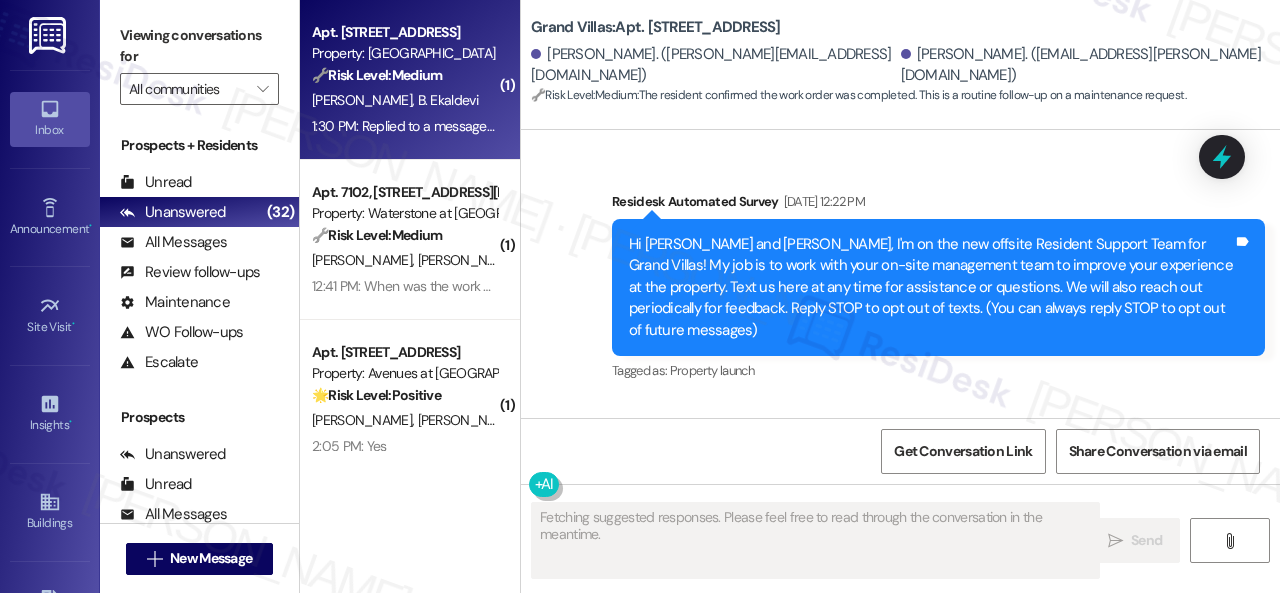scroll, scrollTop: 27813, scrollLeft: 0, axis: vertical 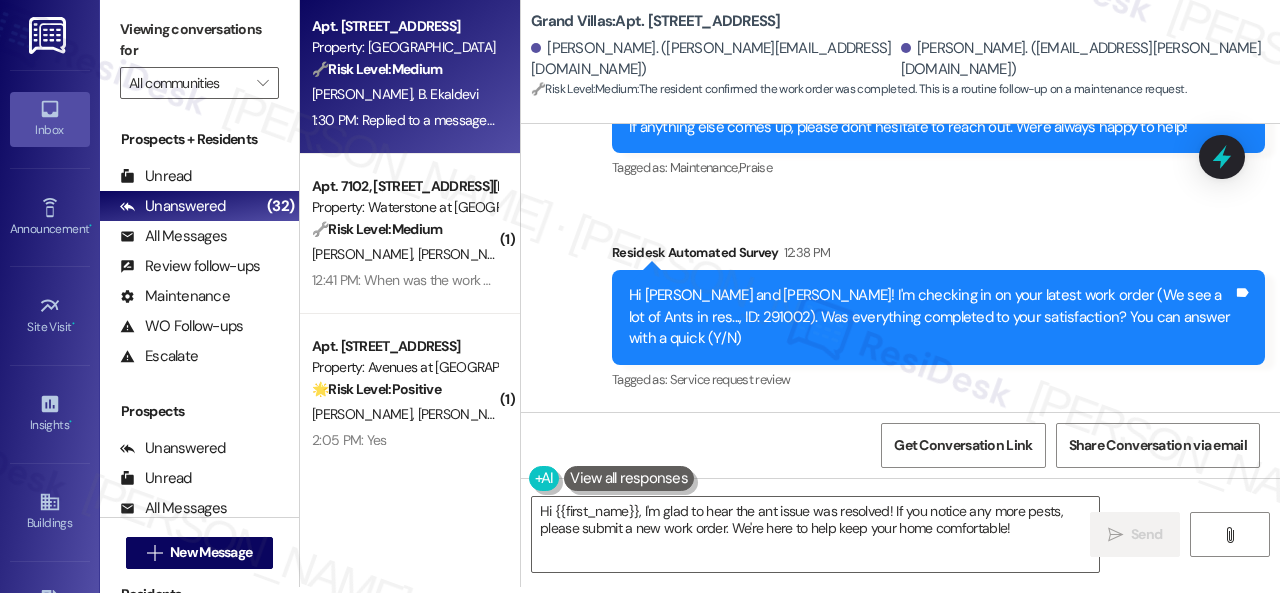 drag, startPoint x: 556, startPoint y: 225, endPoint x: 595, endPoint y: 315, distance: 98.08669 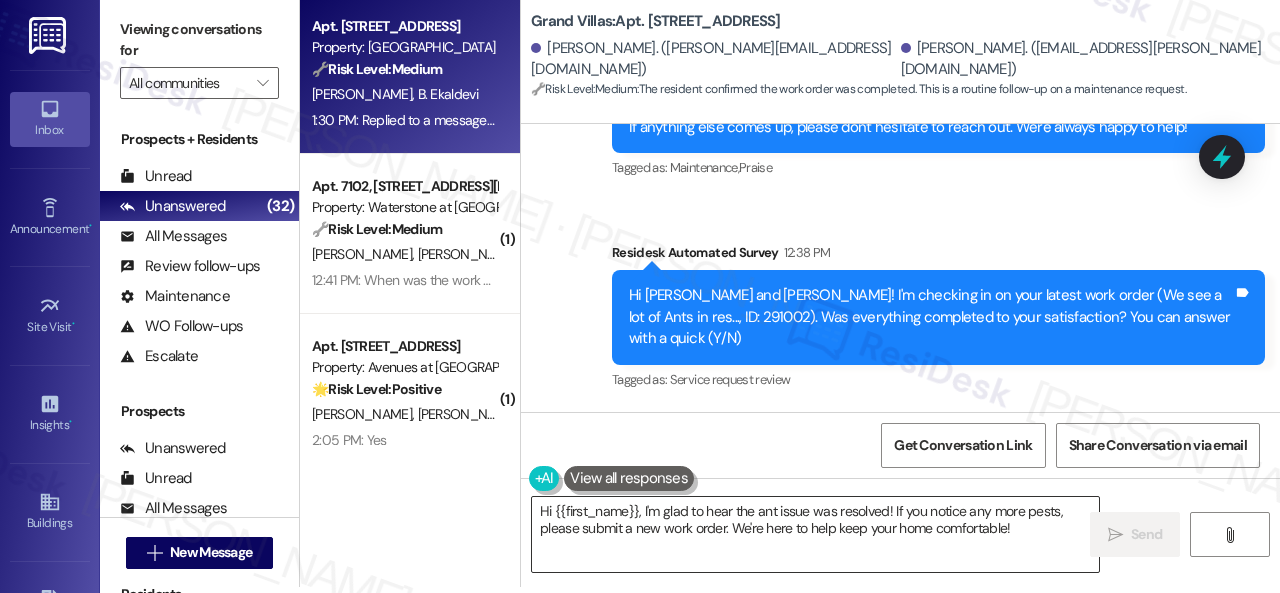 click on "Hi {{first_name}}, I'm glad to hear the ant issue was resolved! If you notice any more pests, please submit a new work order. We're here to help keep your home comfortable!" at bounding box center (815, 534) 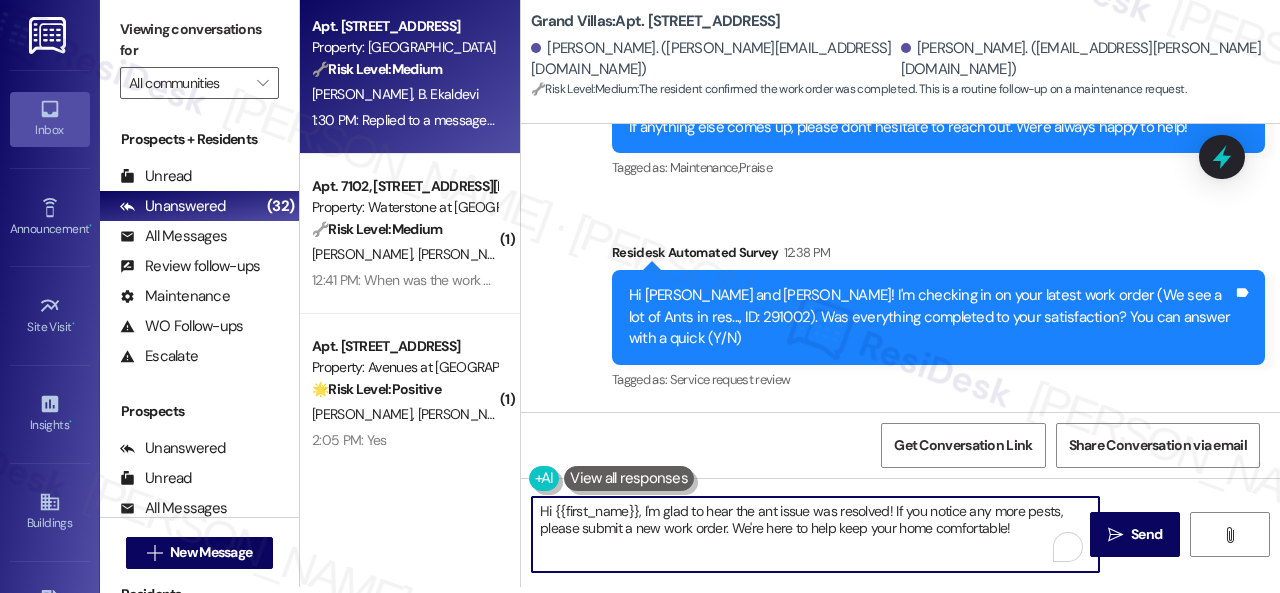 paste on "Thanks for your feedback. We appreciate it. Enjoy your day" 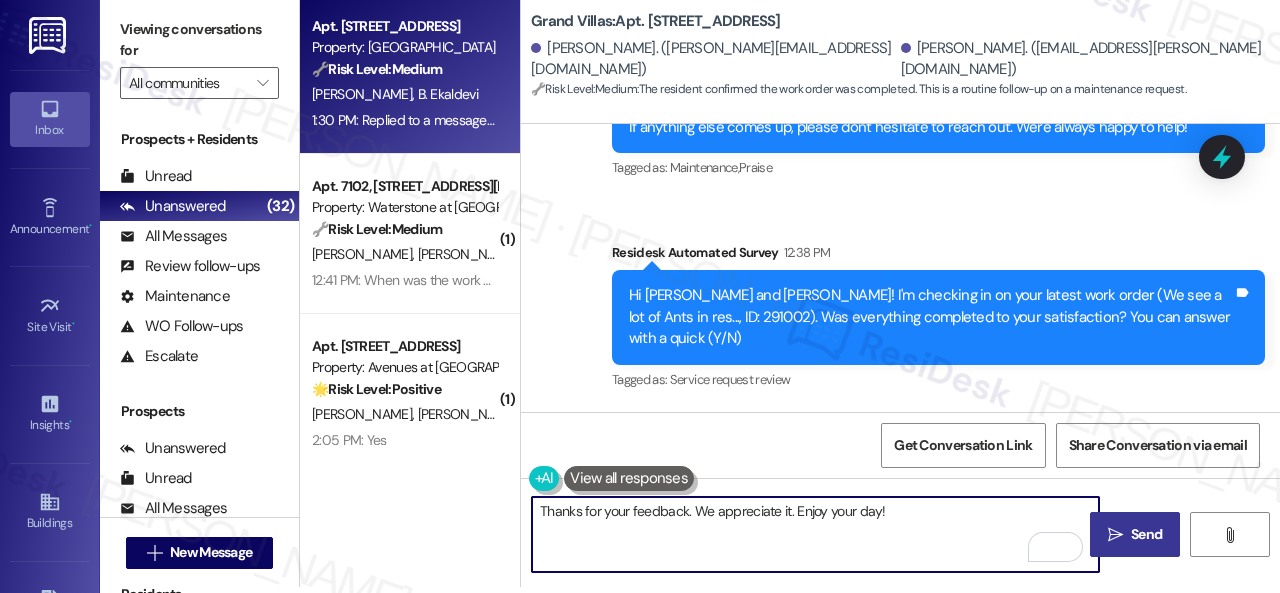 type on "Thanks for your feedback. We appreciate it. Enjoy your day!" 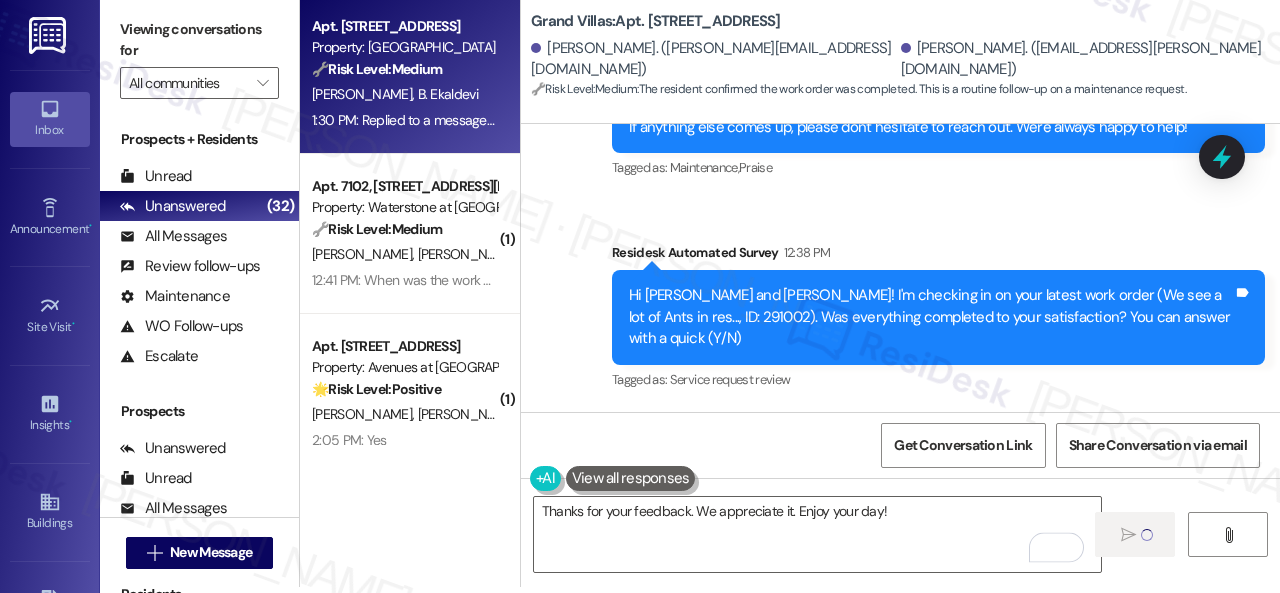 type 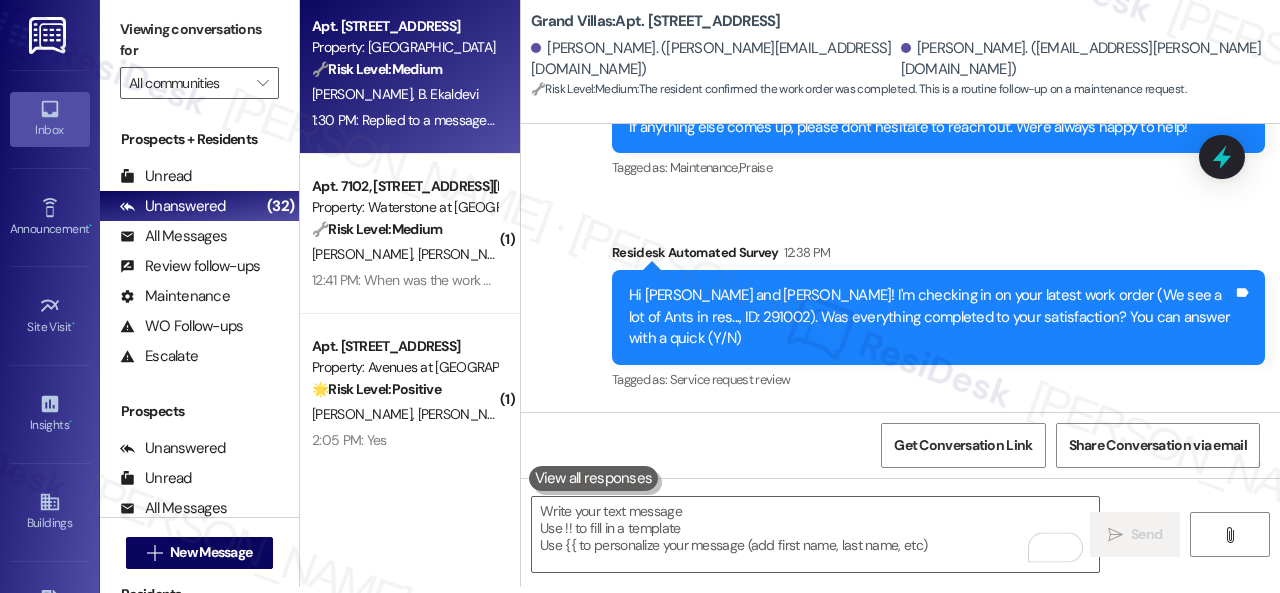 scroll, scrollTop: 0, scrollLeft: 0, axis: both 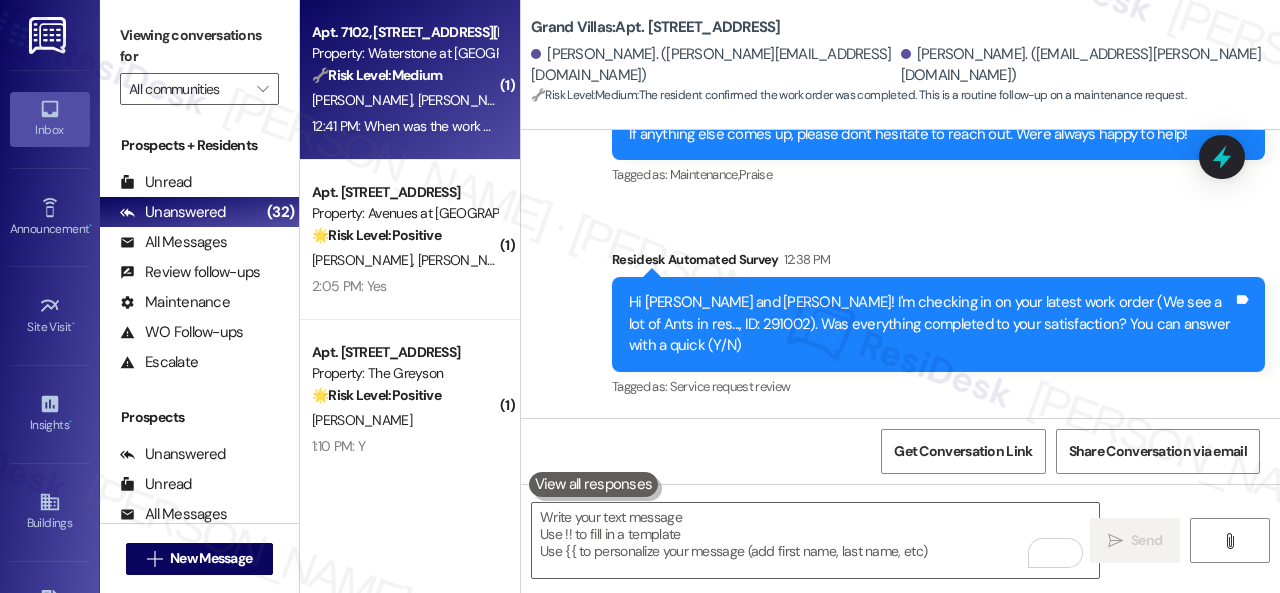 click on "M. Frish K. Wilson" at bounding box center [404, 100] 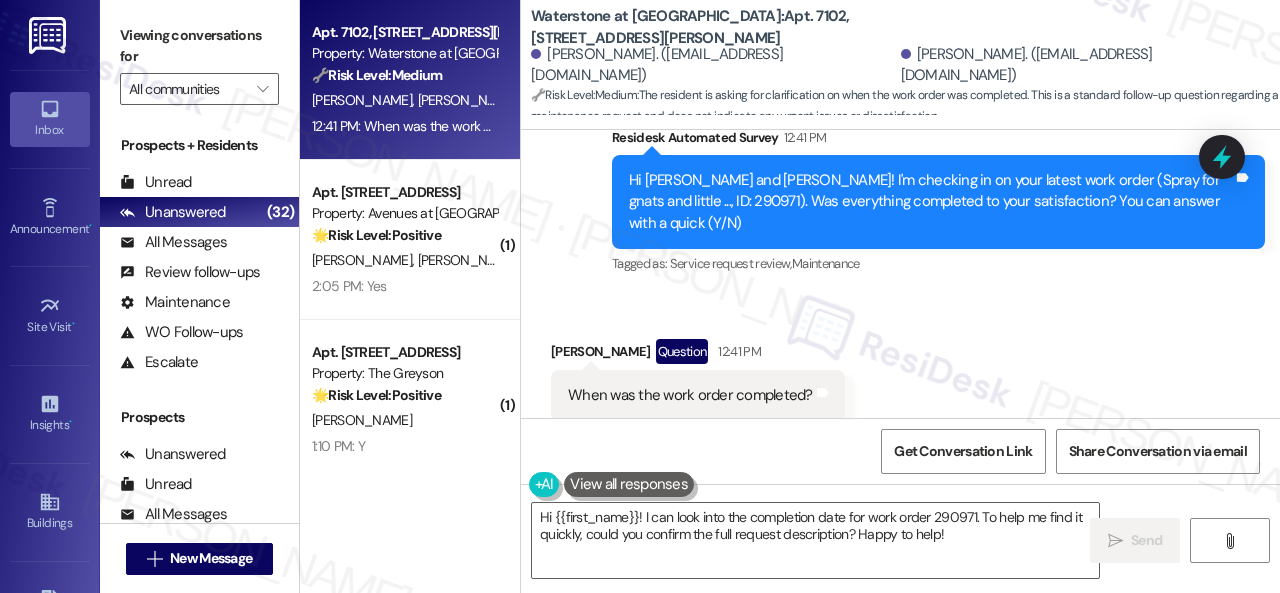 scroll, scrollTop: 8486, scrollLeft: 0, axis: vertical 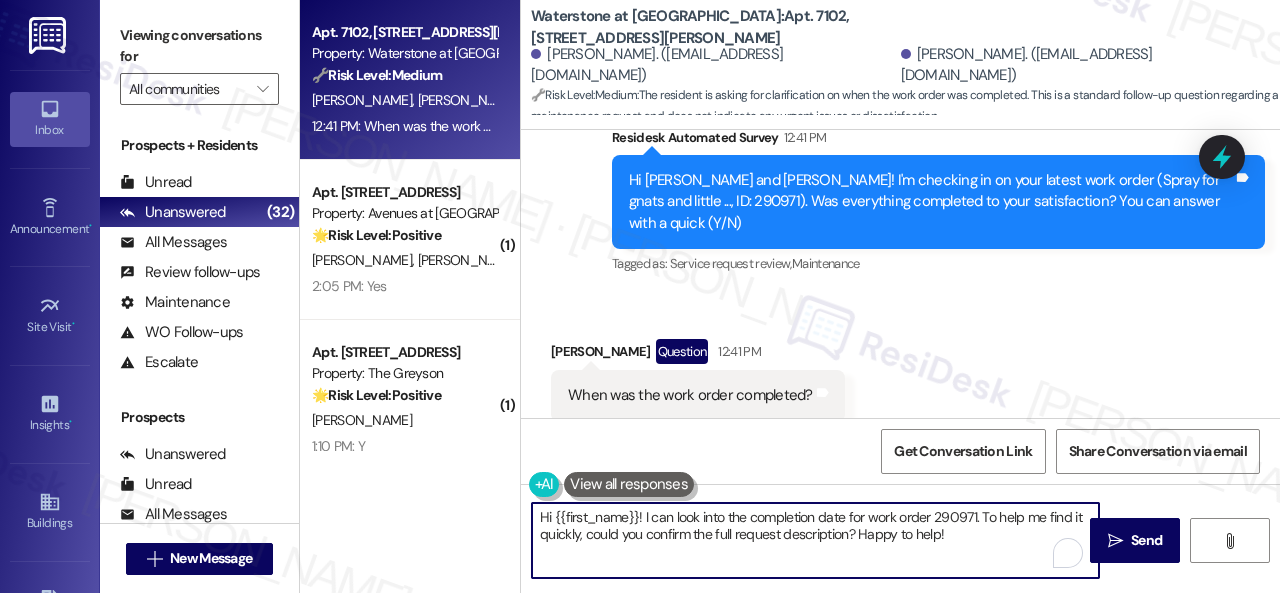 drag, startPoint x: 972, startPoint y: 533, endPoint x: 372, endPoint y: 487, distance: 601.76074 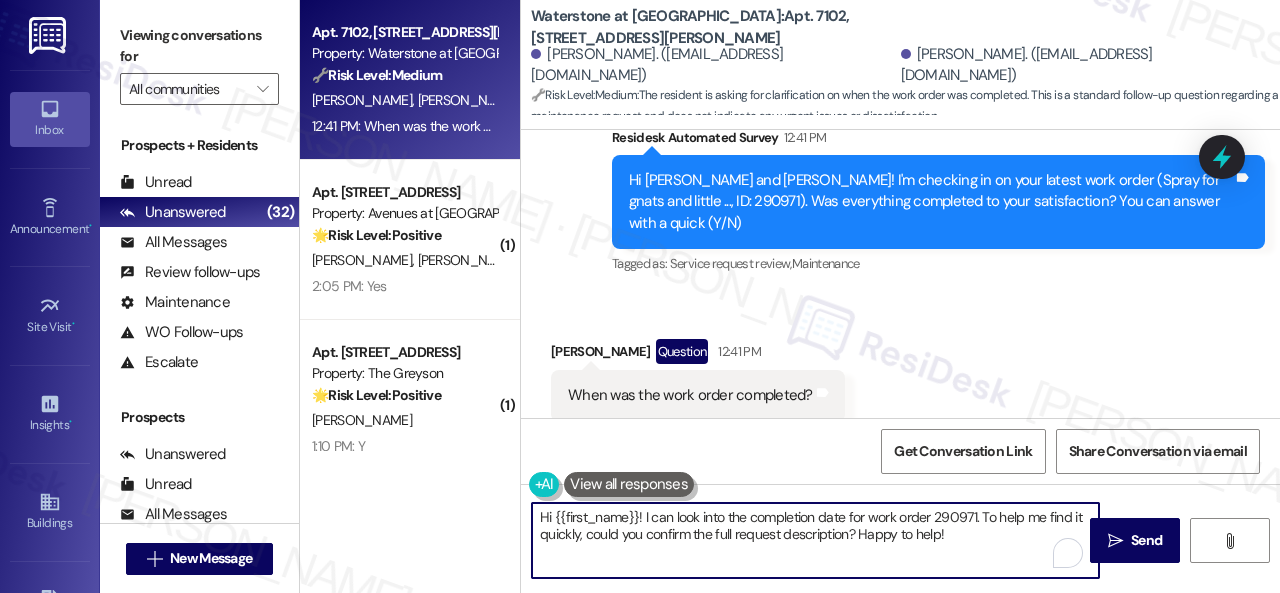 click on "Apt. 7102, 6855 S Mason Rd Property: Waterstone at Cinco Ranch 🔧  Risk Level:  Medium The resident is asking for clarification on when the work order was completed. This is a standard follow-up question regarding a maintenance request and does not indicate any urgent issues or dissatisfaction. M. Frish K. Wilson 12:41 PM: When was the work order completed?  12:41 PM: When was the work order completed?  ( 1 ) Apt. 5109, 12501 Broadway St Property: Avenues at Shadow Creek 🌟  Risk Level:  Positive The resident confirmed the work order was completed to their satisfaction. This indicates positive engagement and an opportunity for relationship building. C. Buckmaster R. Buckmaster I. Buckmaster 2:05 PM: Yes 2:05 PM: Yes ( 1 ) Apt. 4450EL, 4460 Mountain Laurel Road Property: The Greyson 🌟  Risk Level:  Positive The message is a follow-up on a completed work order and the resident confirmed satisfaction. This is positive engagement and relationship building. G. Orr 1:10 PM: Y 1:10 PM: Y ( 1 ) 🌟 Positive (" at bounding box center (790, 296) 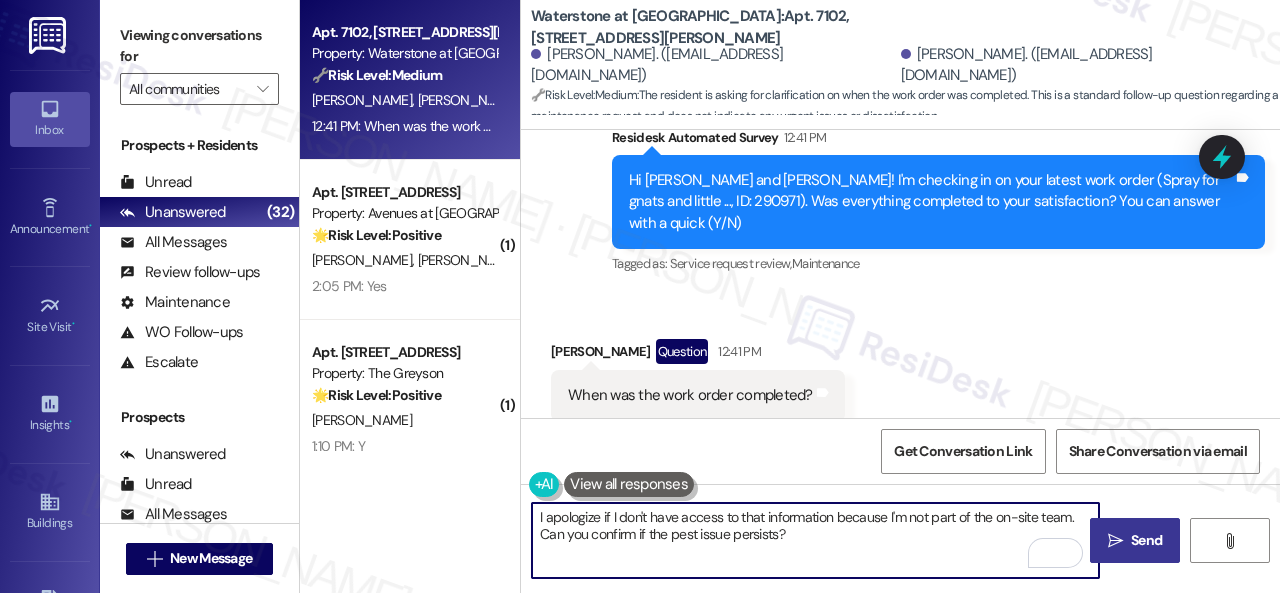 type on "I apologize if I don't have access to that information because I'm not part of the on-site team. Can you confirm if the pest issue persists?" 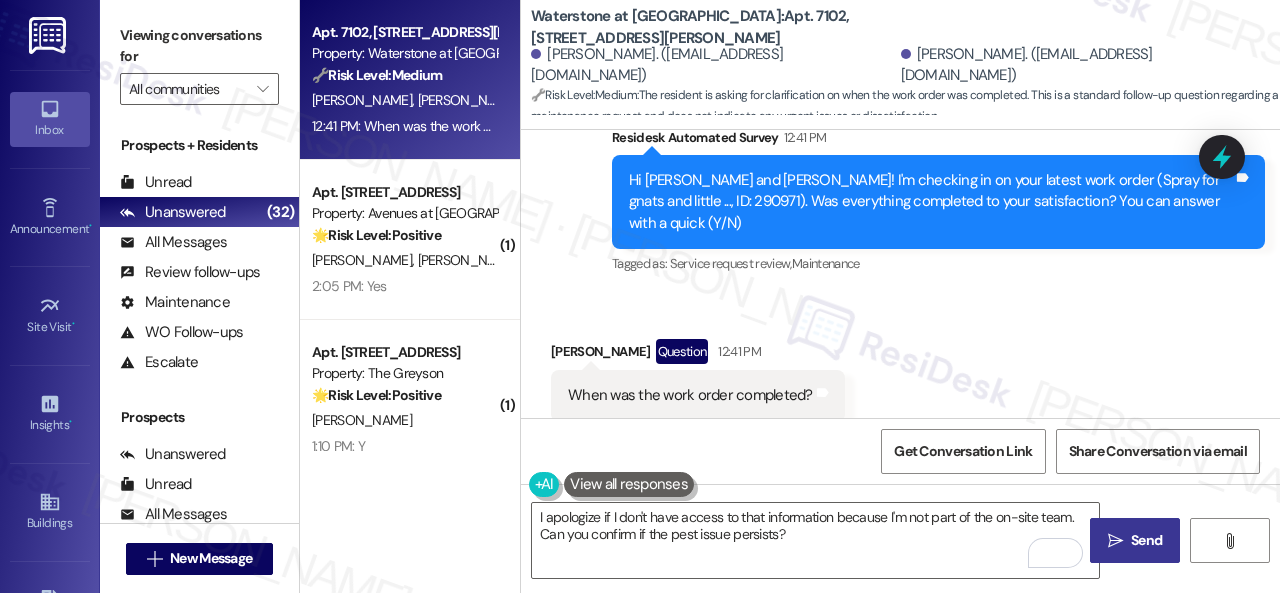 click on "" at bounding box center [1115, 541] 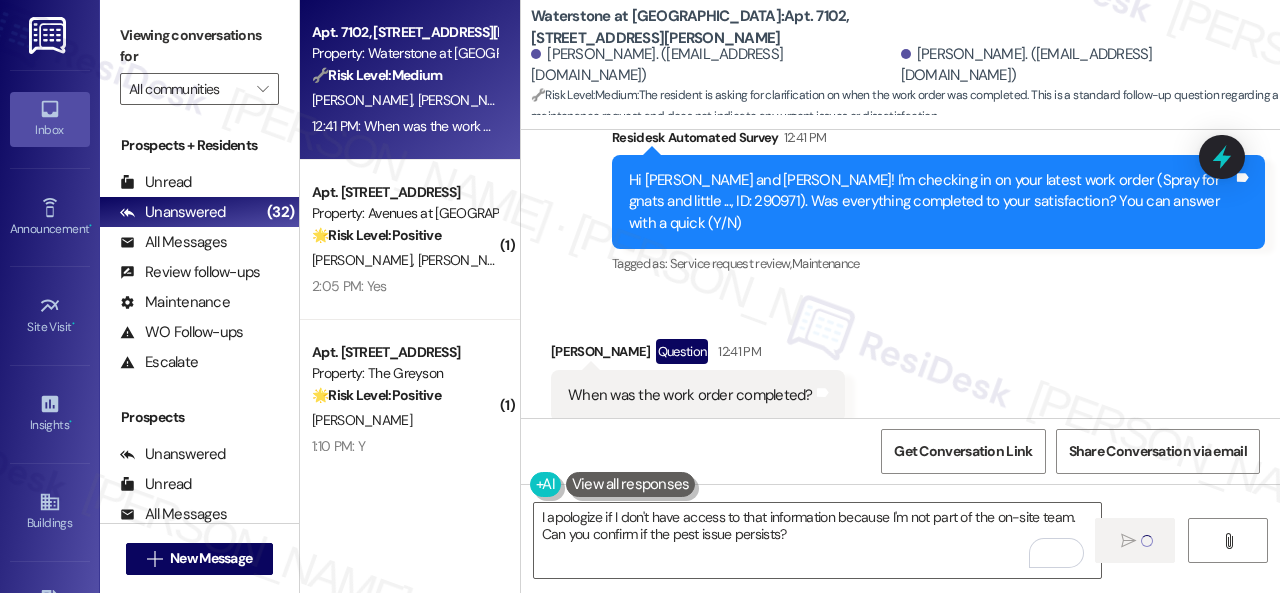 type 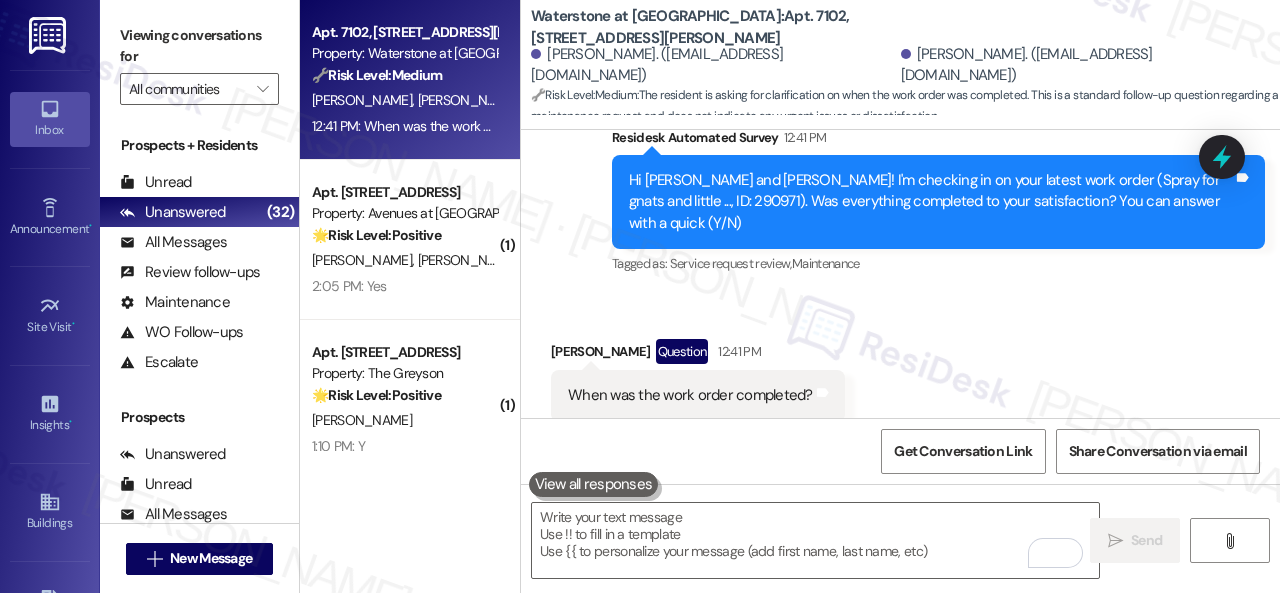 scroll, scrollTop: 8485, scrollLeft: 0, axis: vertical 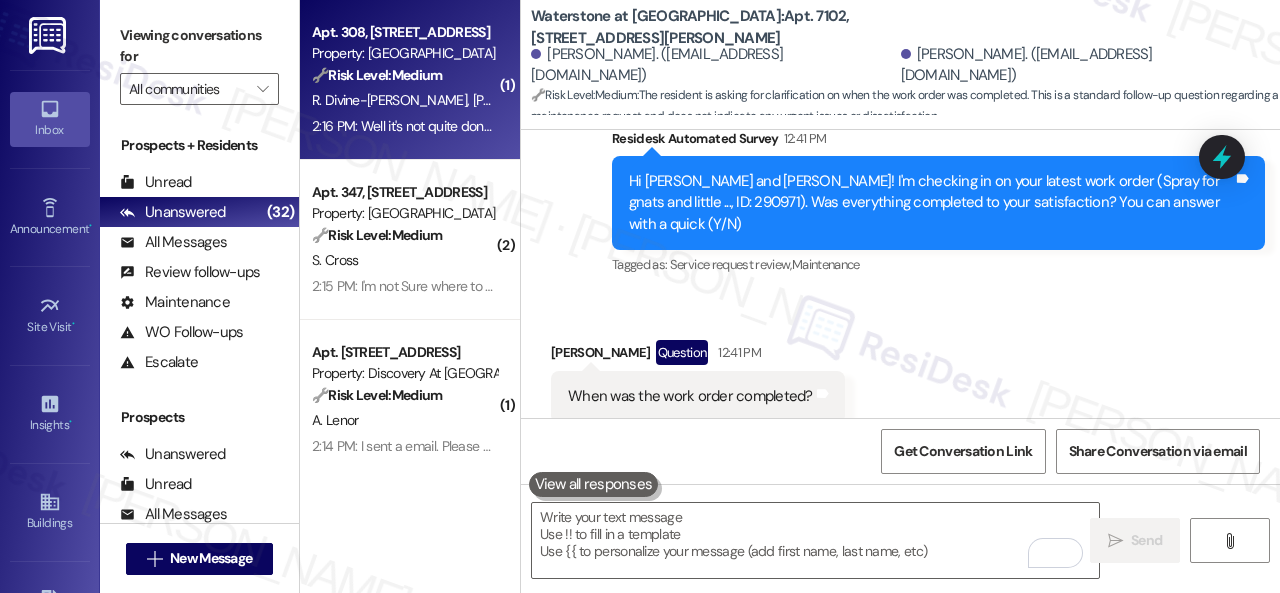 click on "🔧  Risk Level:  Medium The resident indicates that the work order is not fully complete, as replacement fixtures are still on order. This is a non-urgent maintenance follow-up." at bounding box center (404, 75) 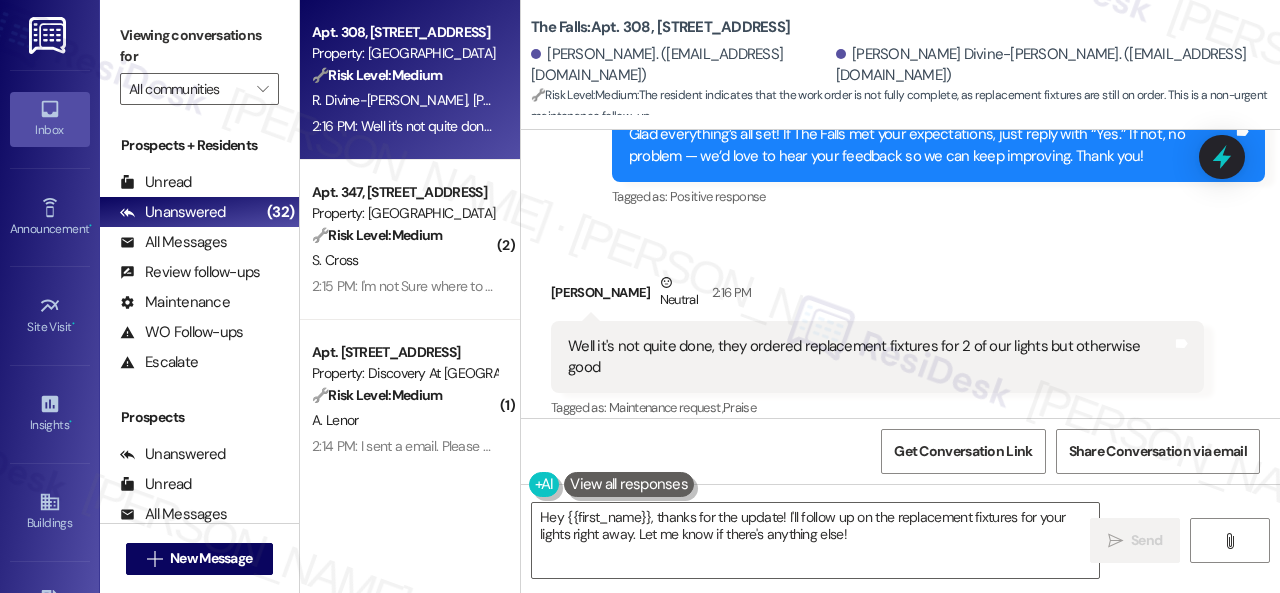 scroll, scrollTop: 5517, scrollLeft: 0, axis: vertical 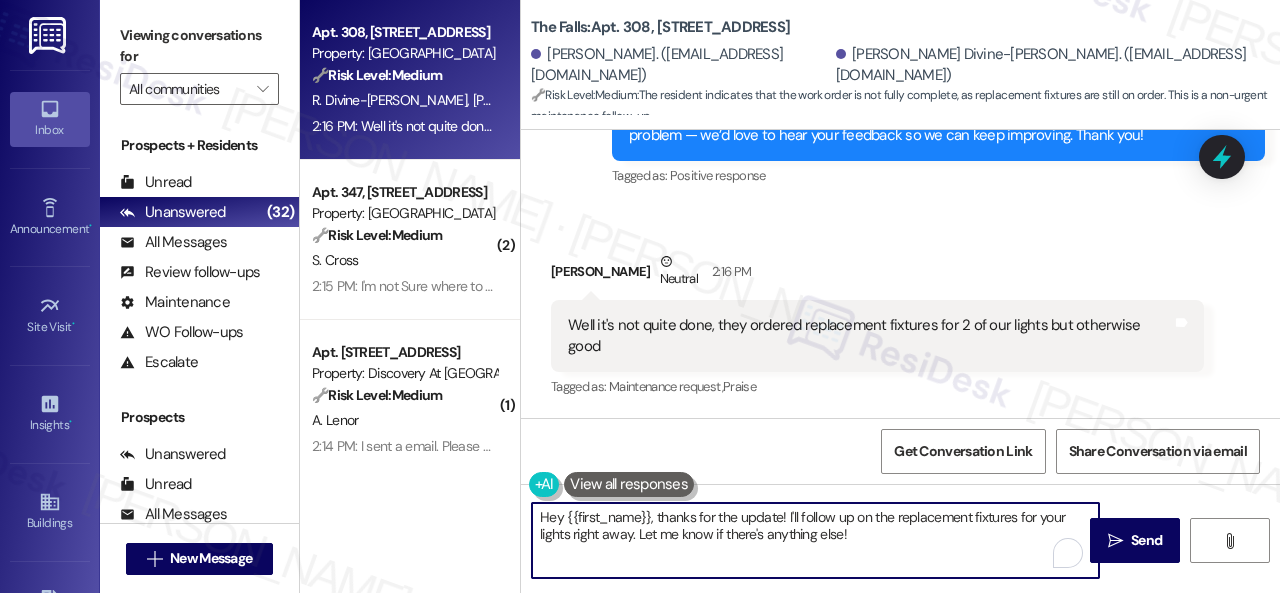 drag, startPoint x: 891, startPoint y: 535, endPoint x: 639, endPoint y: 522, distance: 252.3351 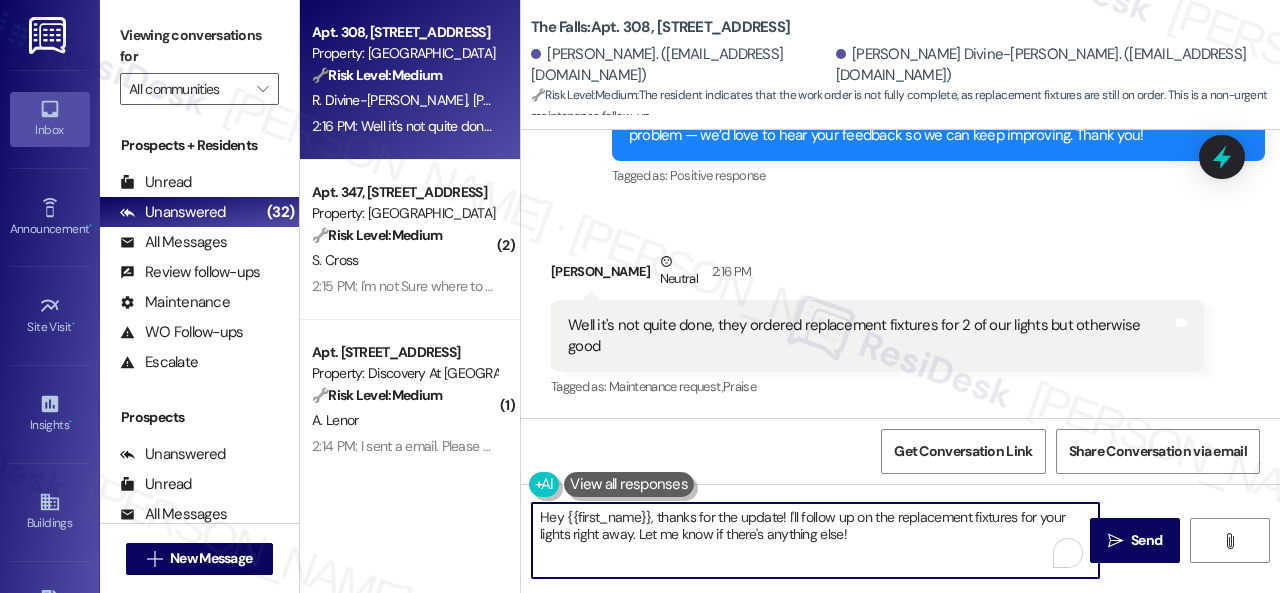 click on "Hey {{first_name}}, thanks for the update! I'll follow up on the replacement fixtures for your lights right away. Let me know if there's anything else!" at bounding box center (815, 540) 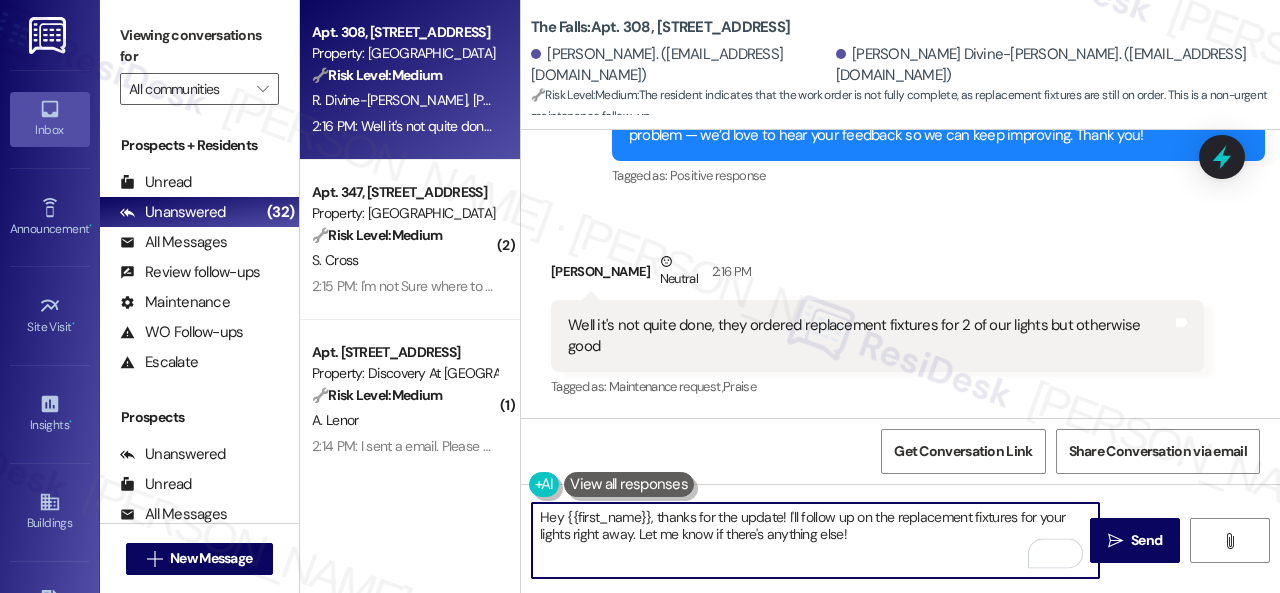 drag, startPoint x: 876, startPoint y: 532, endPoint x: 480, endPoint y: 503, distance: 397.06046 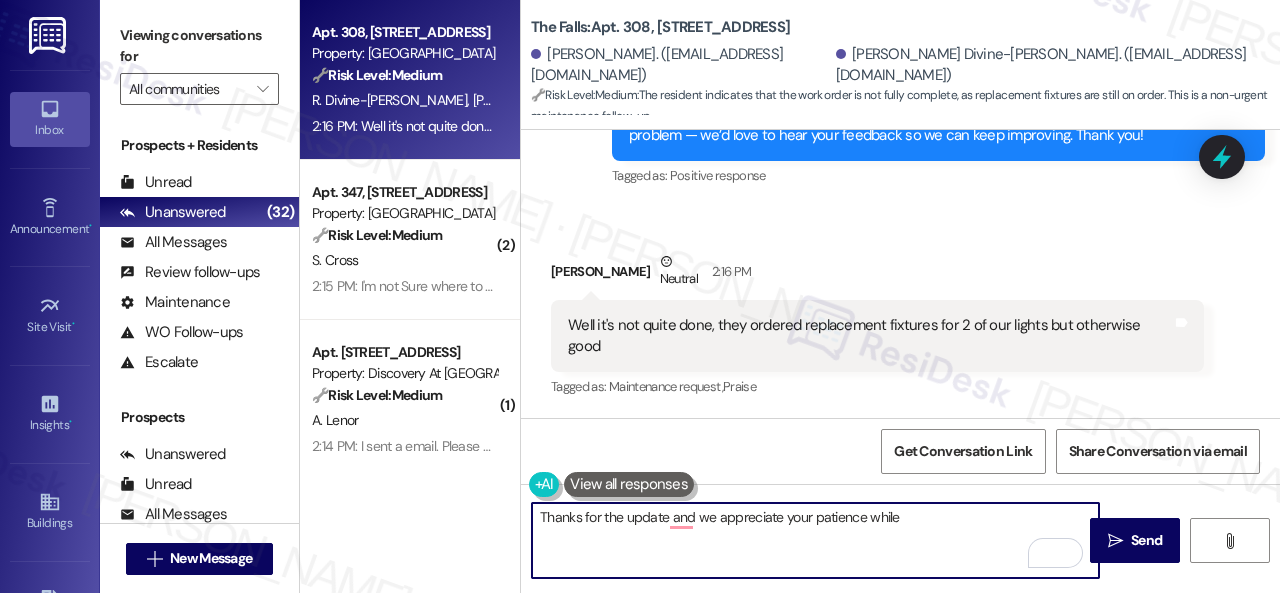 drag, startPoint x: 867, startPoint y: 523, endPoint x: 925, endPoint y: 523, distance: 58 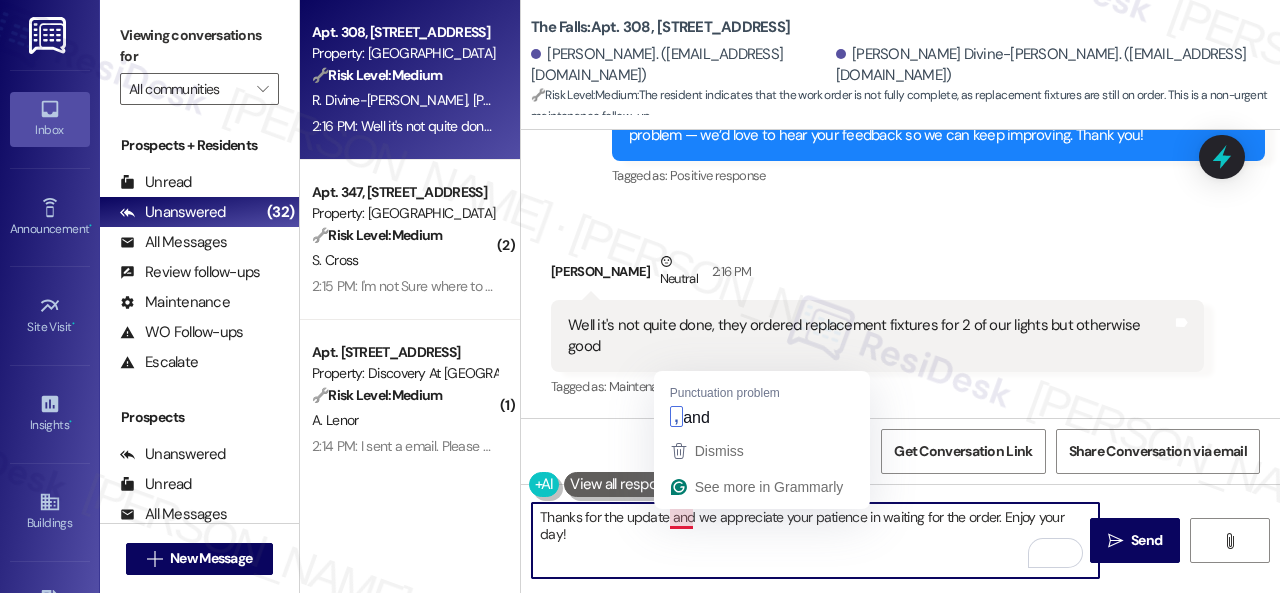 click on "Thanks for the update and we appreciate your patience in waiting for the order. Enjoy your day!" at bounding box center [815, 540] 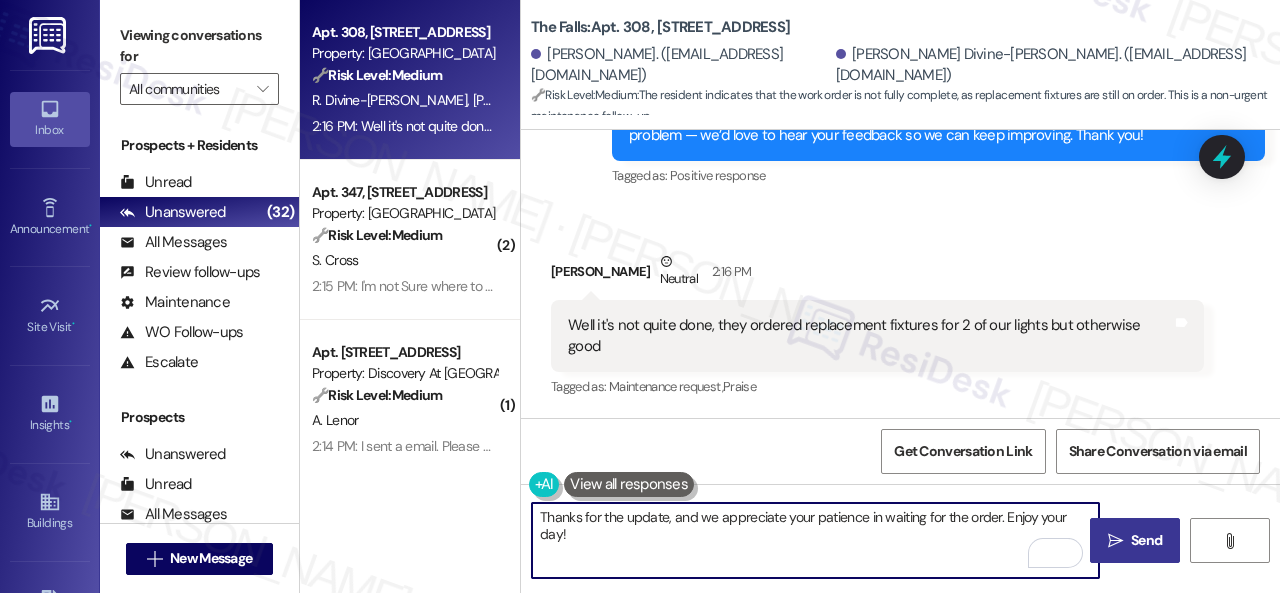 type on "Thanks for the update, and we appreciate your patience in waiting for the order. Enjoy your day!" 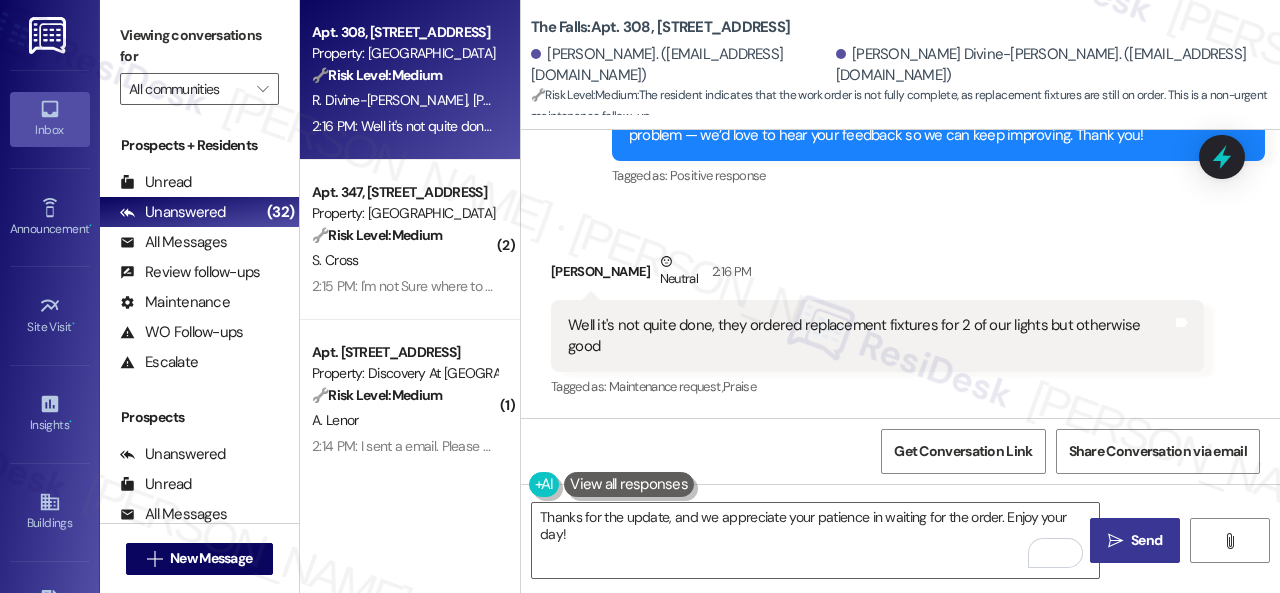 click on "Send" at bounding box center (1146, 540) 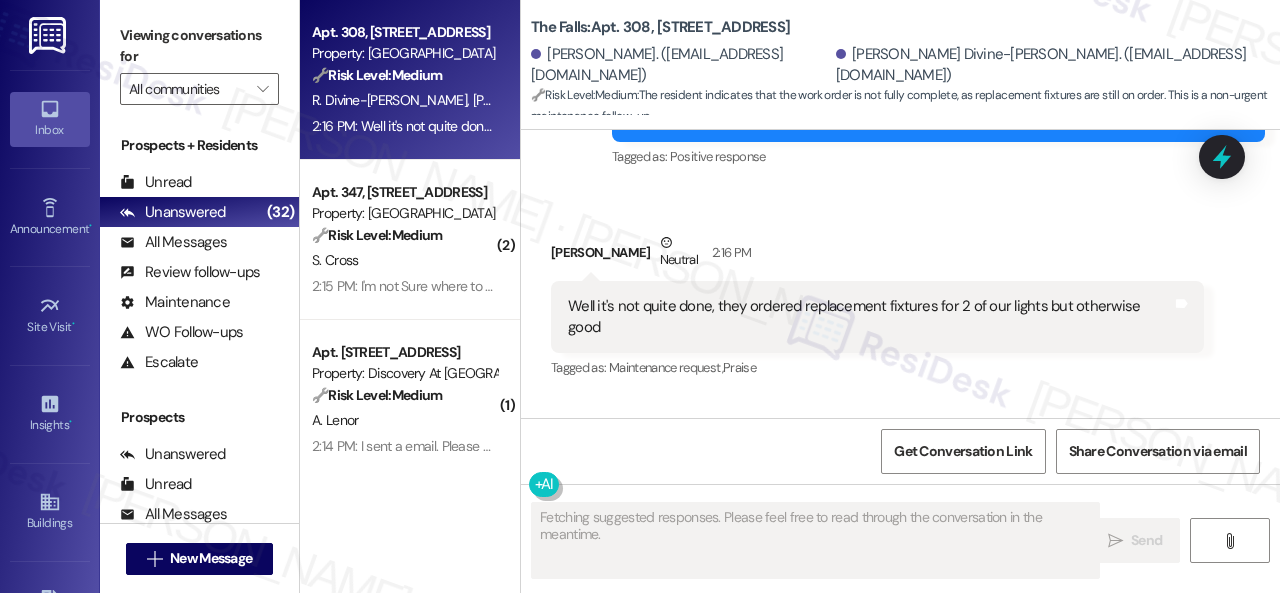 scroll, scrollTop: 5516, scrollLeft: 0, axis: vertical 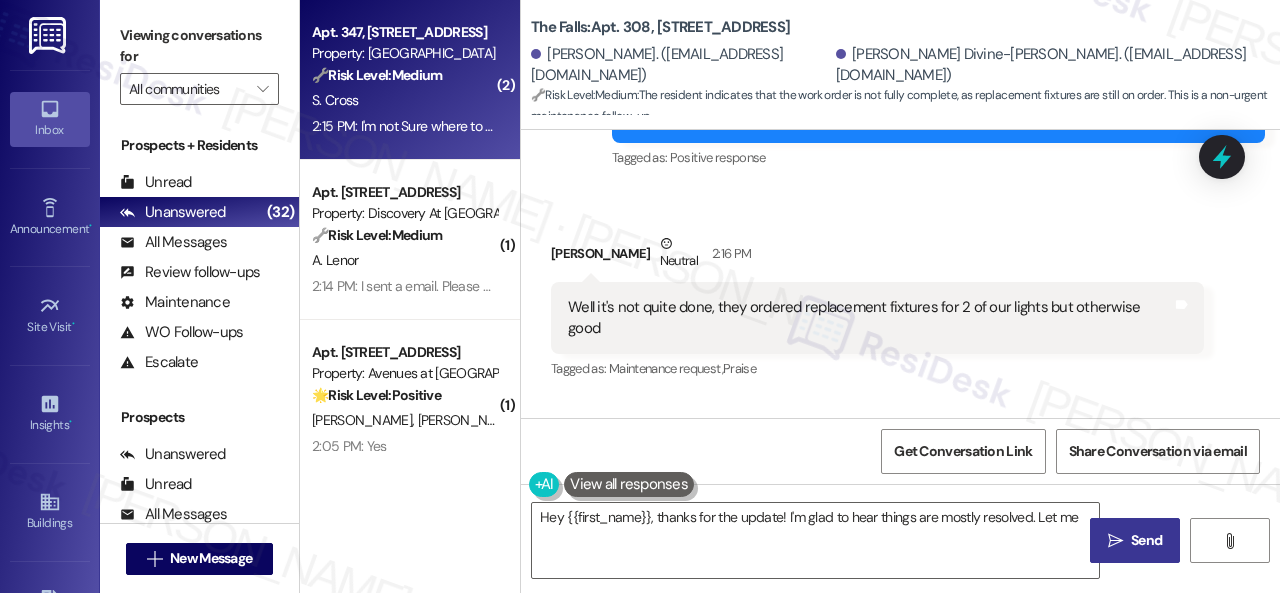 type on "Hey {{first_name}}, thanks for the update! I'm glad to hear things are mostly resolved. Let me know" 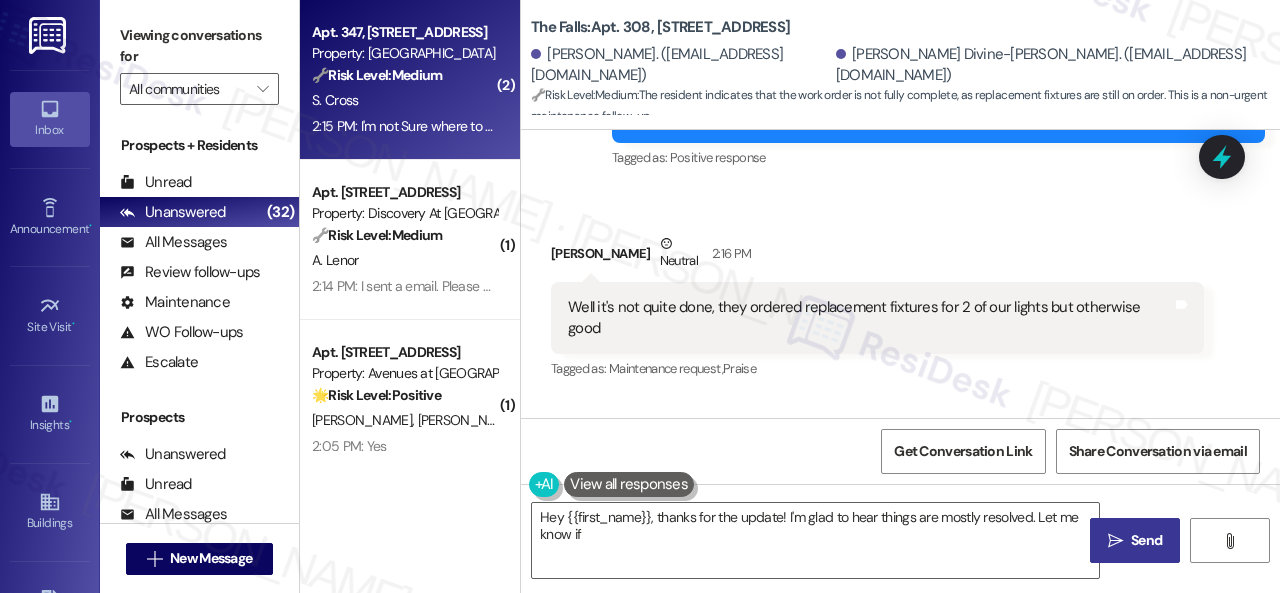 click on "S. Cross" at bounding box center [404, 100] 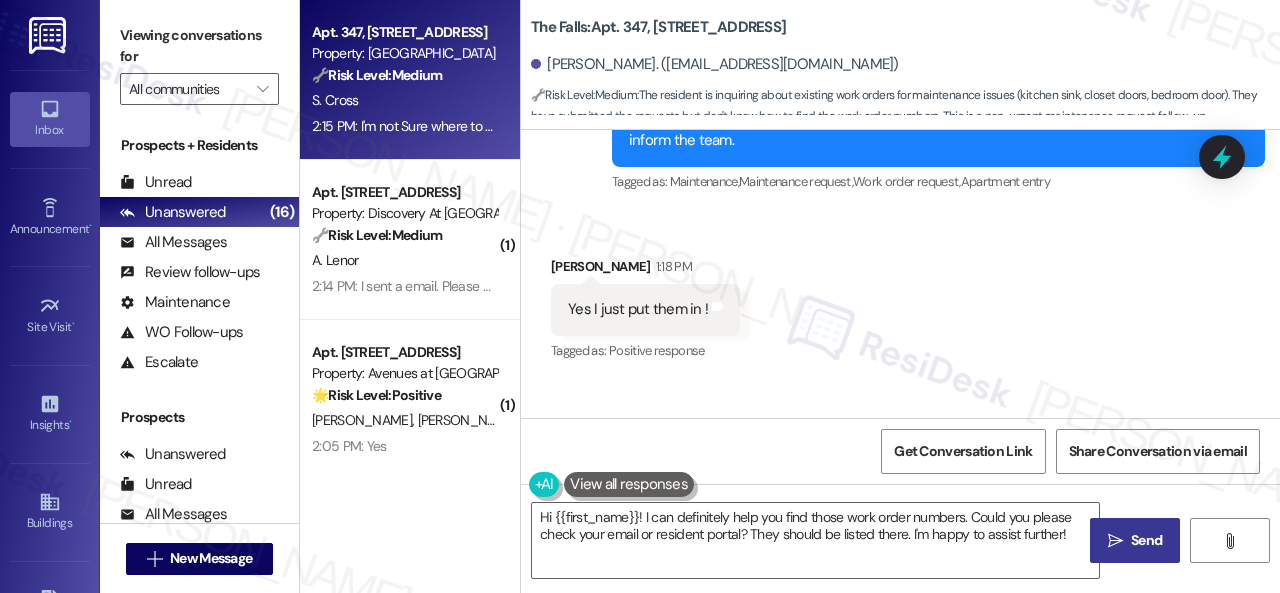 scroll, scrollTop: 4546, scrollLeft: 0, axis: vertical 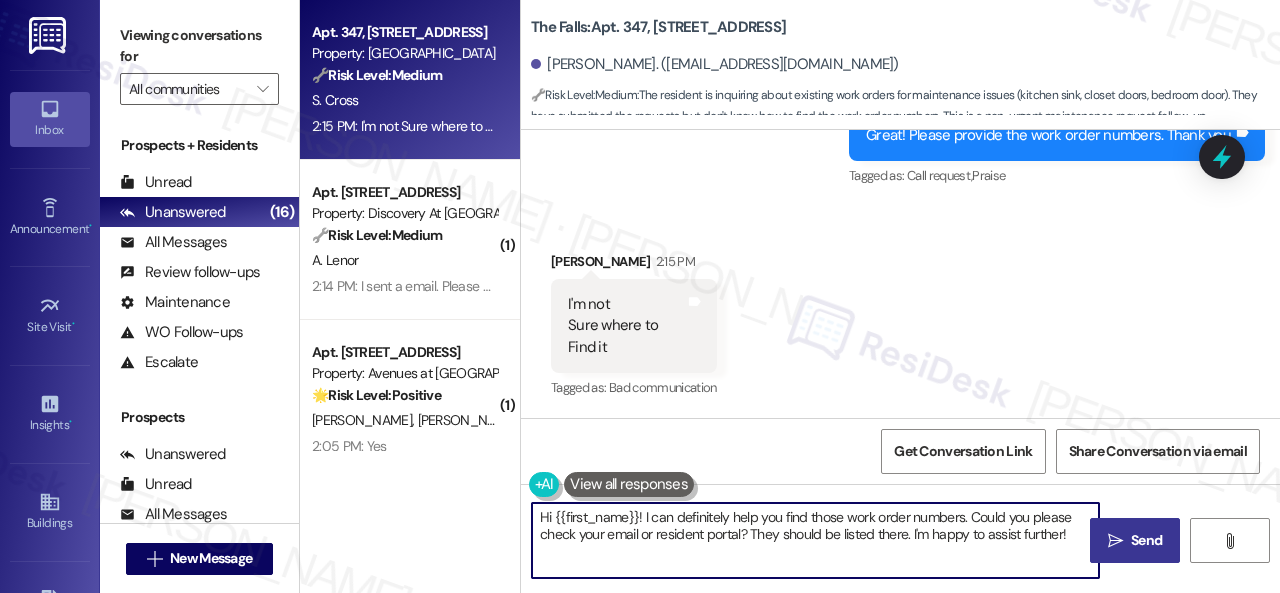 drag, startPoint x: 1070, startPoint y: 537, endPoint x: 492, endPoint y: 466, distance: 582.3444 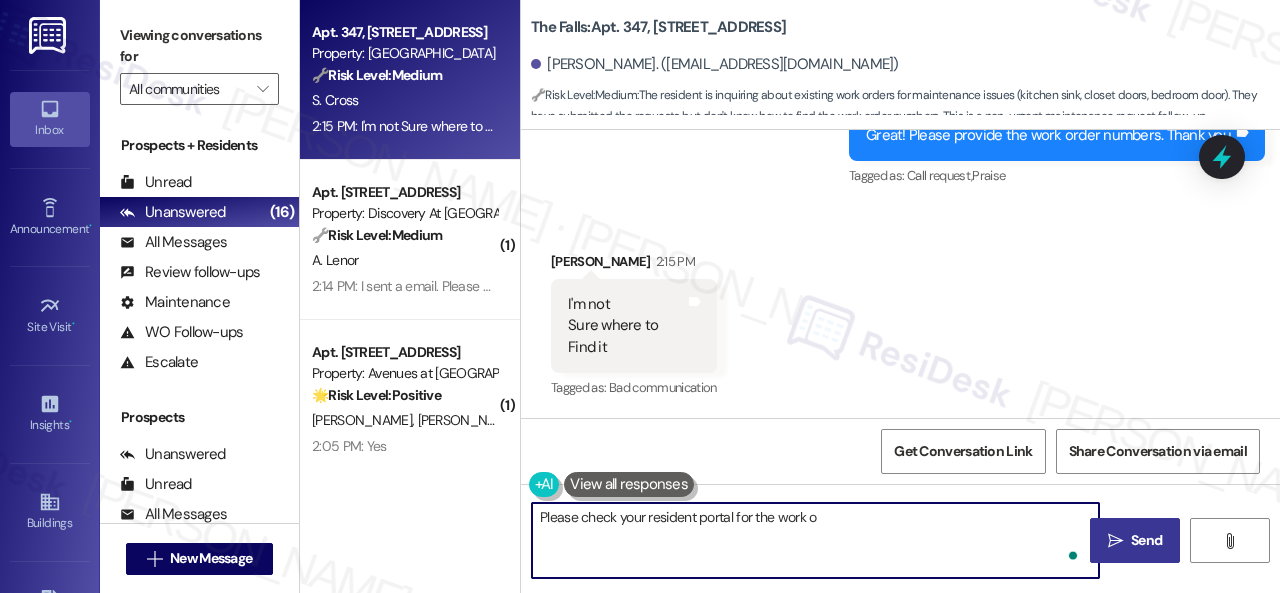 type on "Please check your resident portal for the work or" 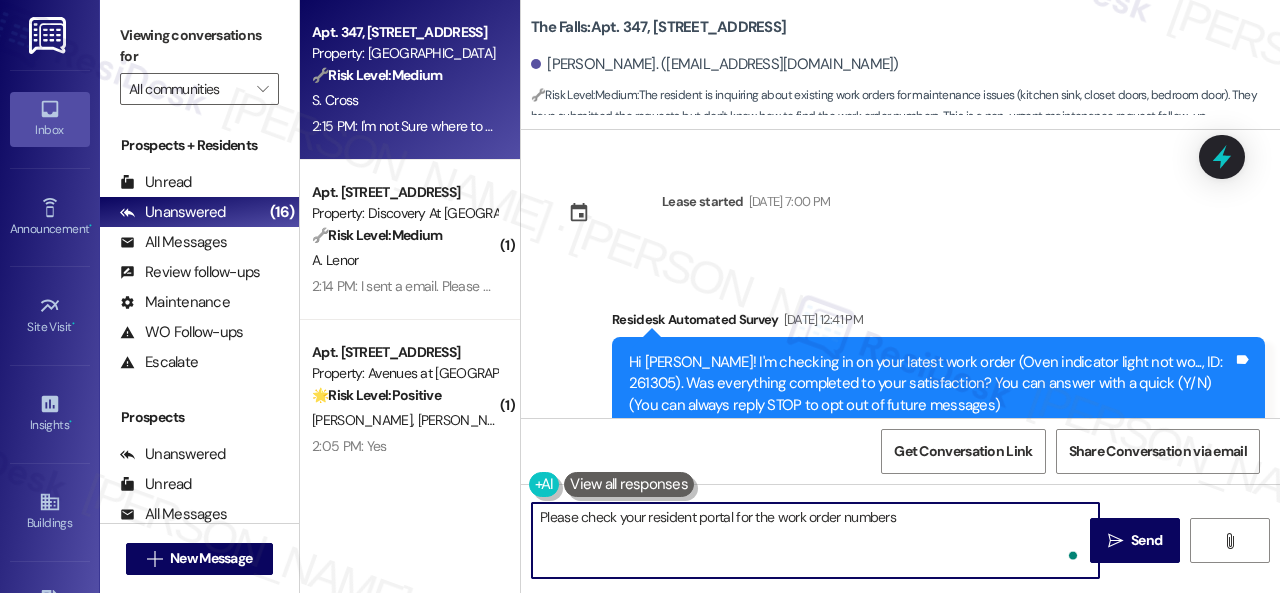 scroll, scrollTop: 0, scrollLeft: 0, axis: both 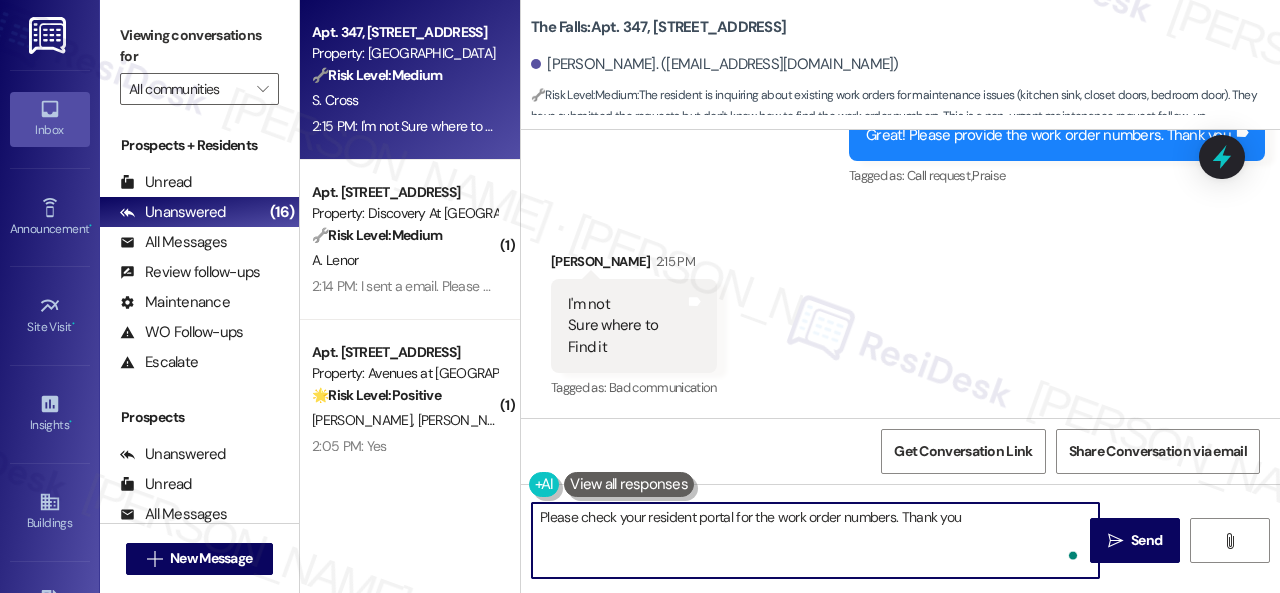 type on "Please check your resident portal for the work order numbers. Thank you." 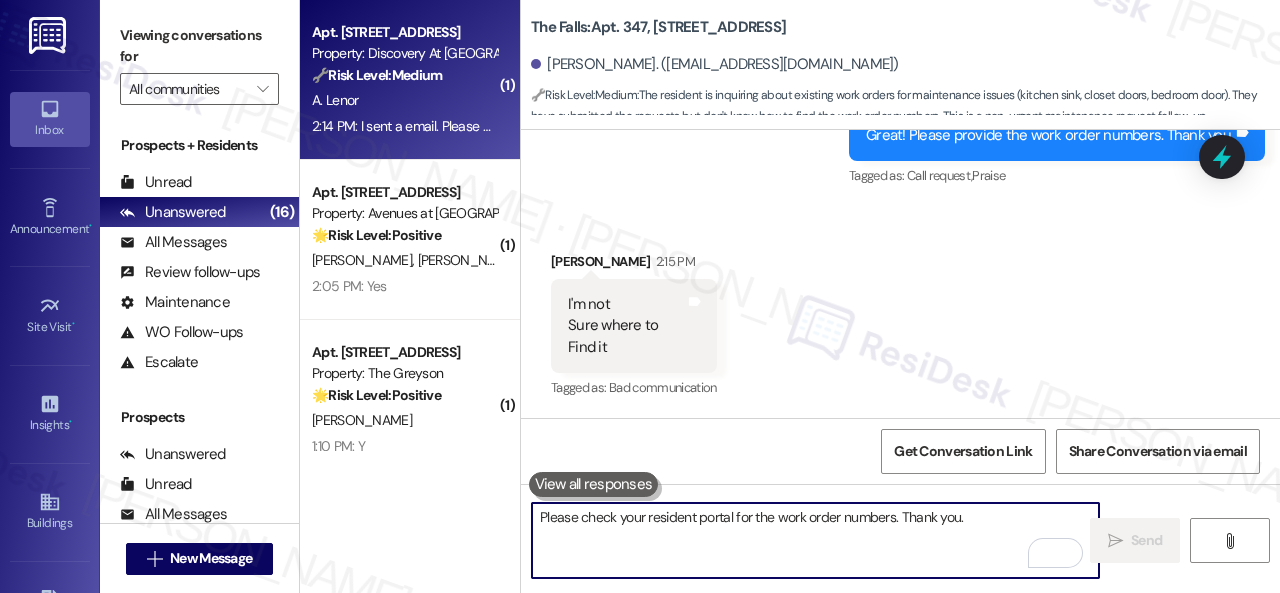 type 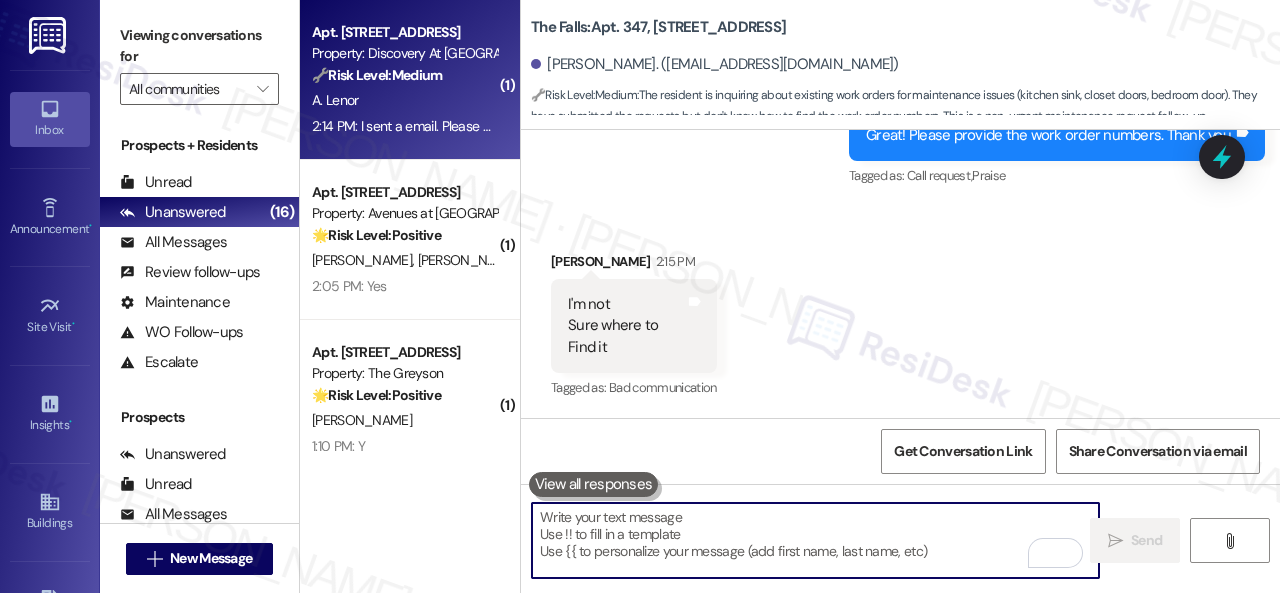 click on "A. Lenor" at bounding box center (404, 100) 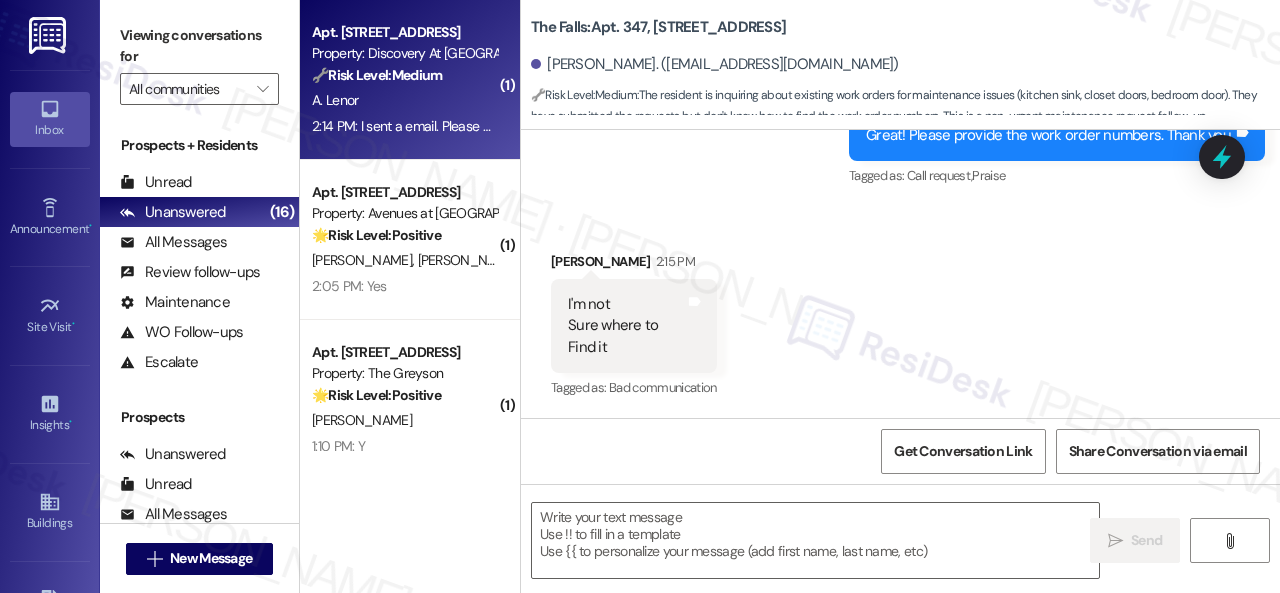 type on "Fetching suggested responses. Please feel free to read through the conversation in the meantime." 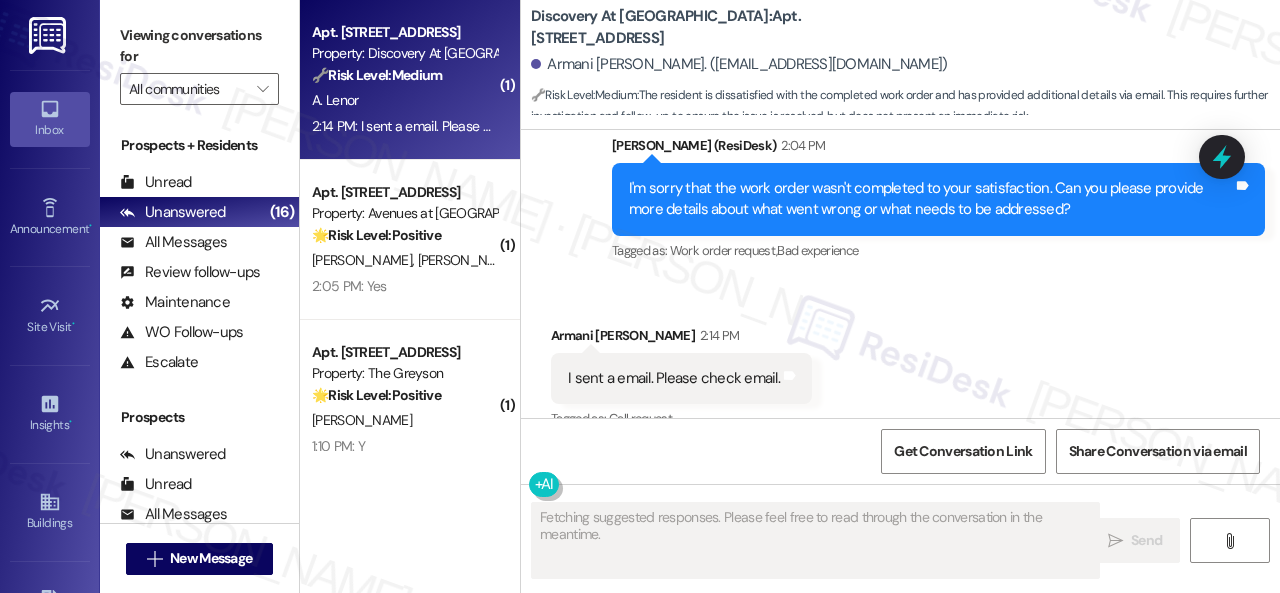 scroll, scrollTop: 6298, scrollLeft: 0, axis: vertical 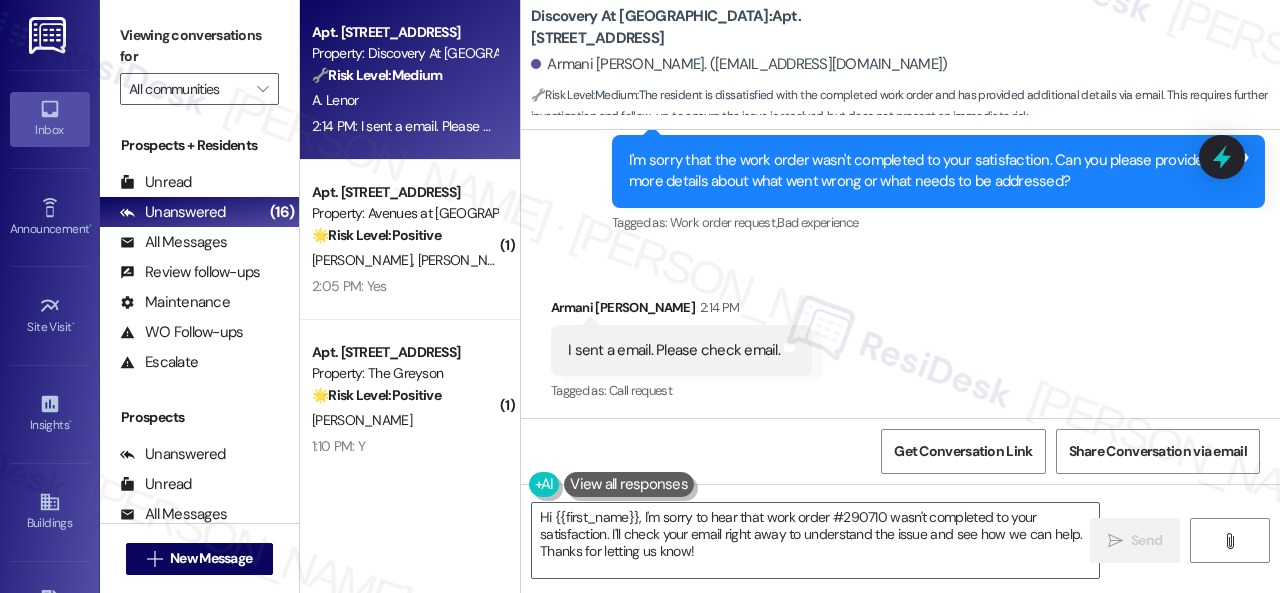 drag, startPoint x: 715, startPoint y: 556, endPoint x: 340, endPoint y: 451, distance: 389.42264 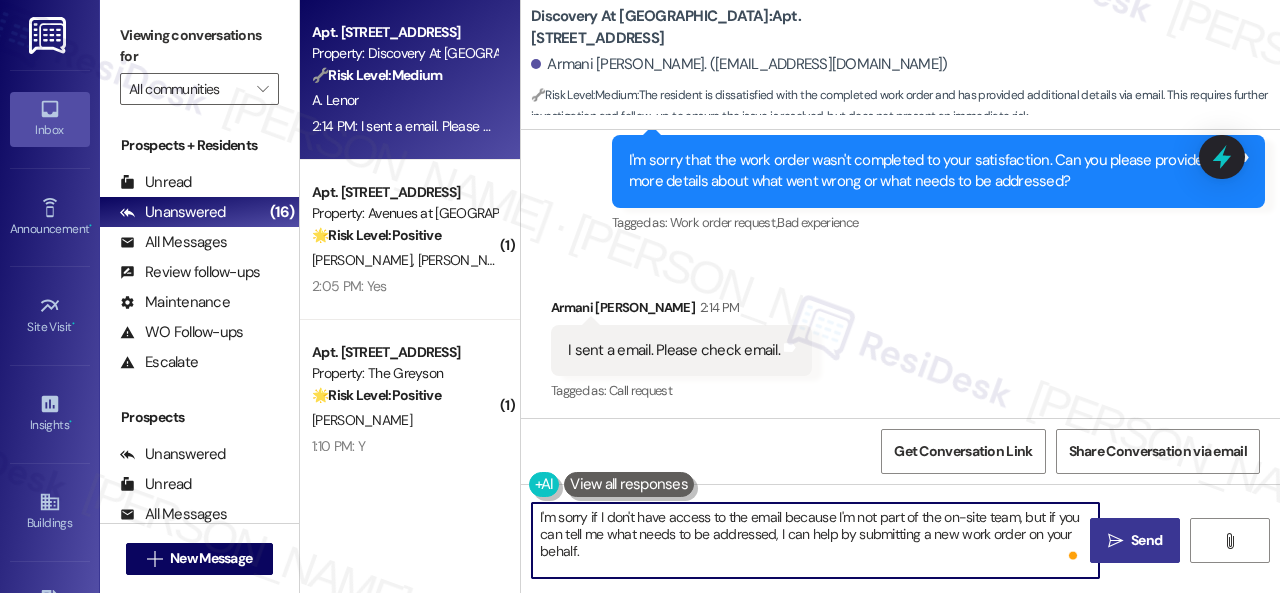 type on "I'm sorry if I don't have access to the email because I'm not part of the on-site team, but if you can tell me what needs to be addressed, I can help by submitting a new work order on your behalf." 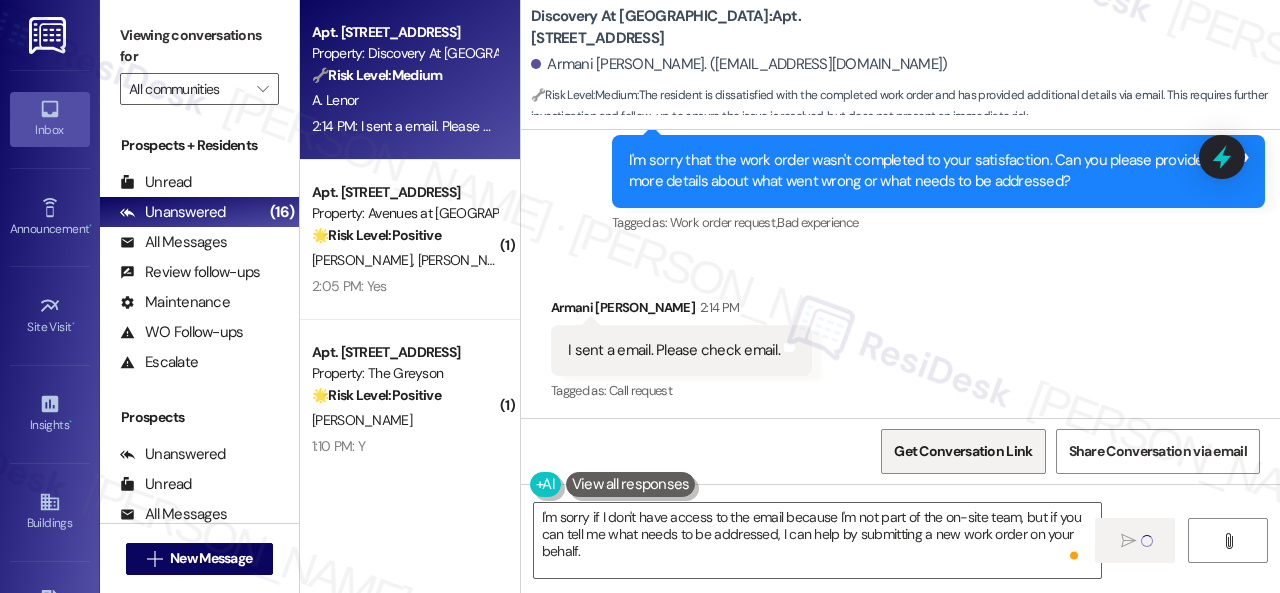type 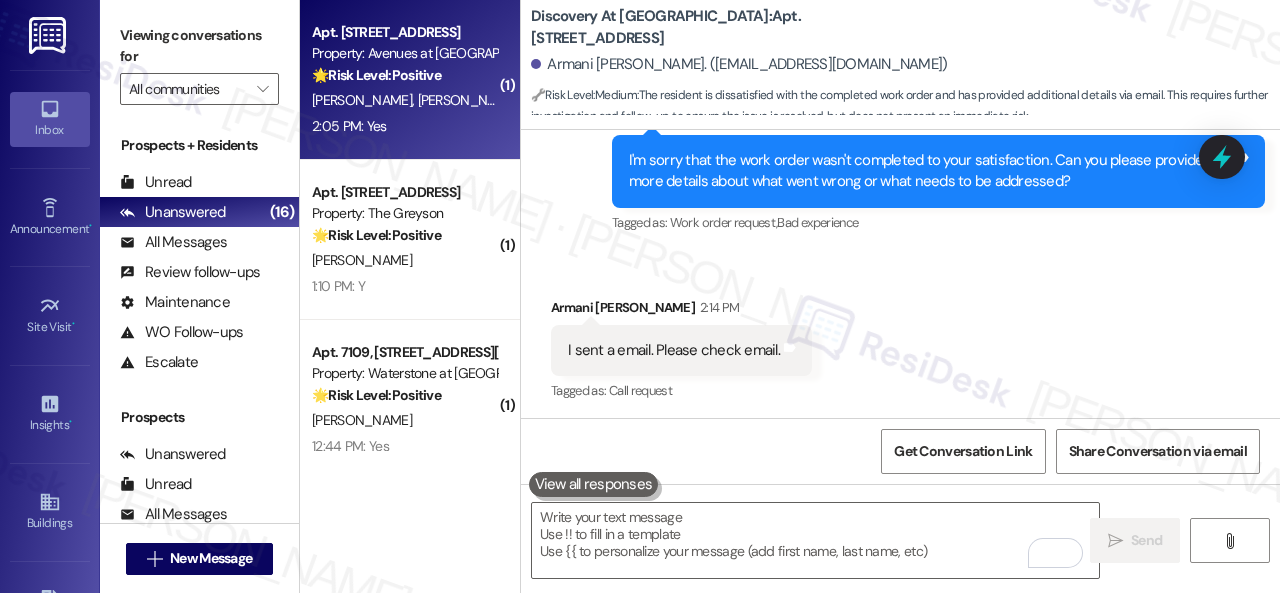 click on "2:05 PM: Yes 2:05 PM: Yes" at bounding box center [404, 126] 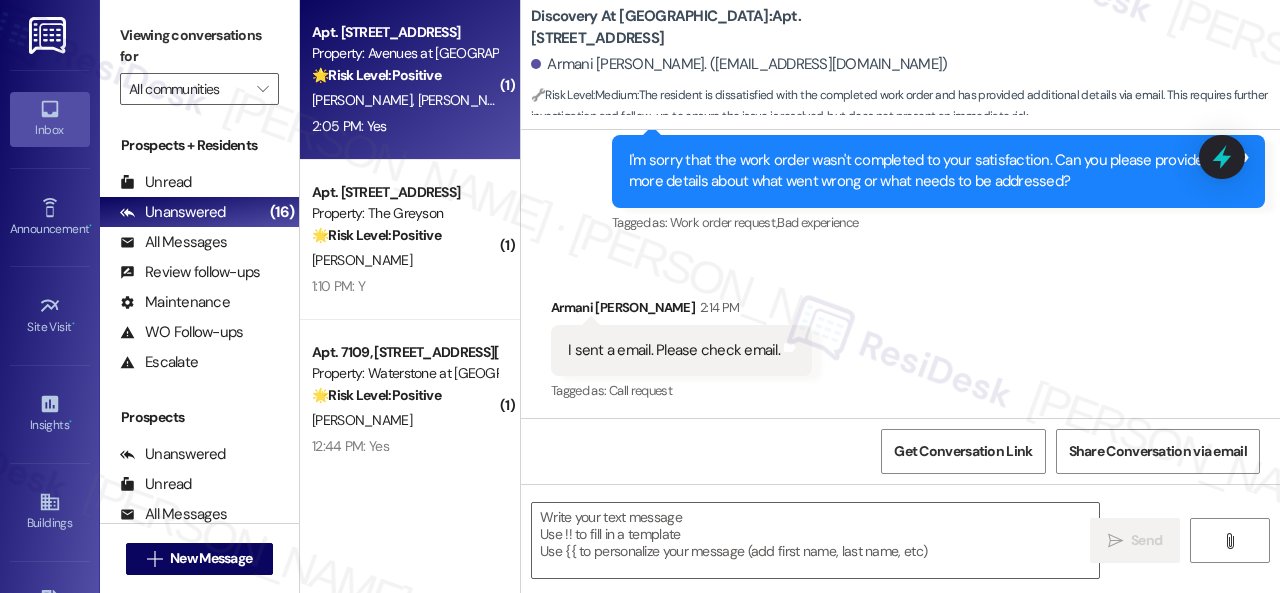 type on "Fetching suggested responses. Please feel free to read through the conversation in the meantime." 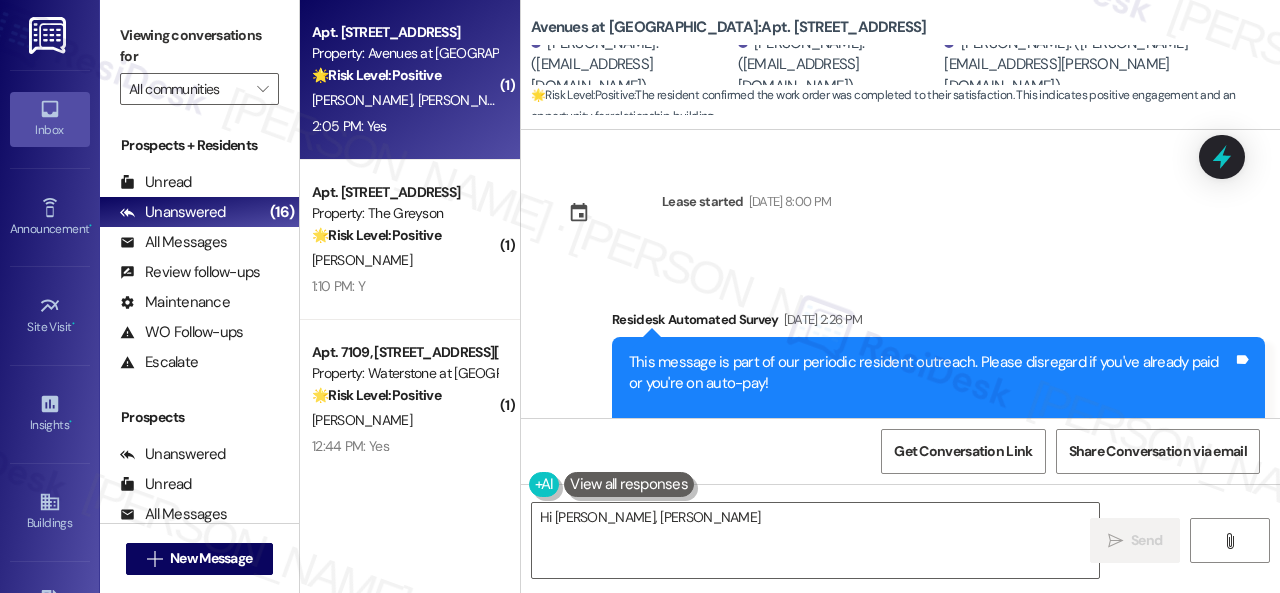 scroll, scrollTop: 1812, scrollLeft: 0, axis: vertical 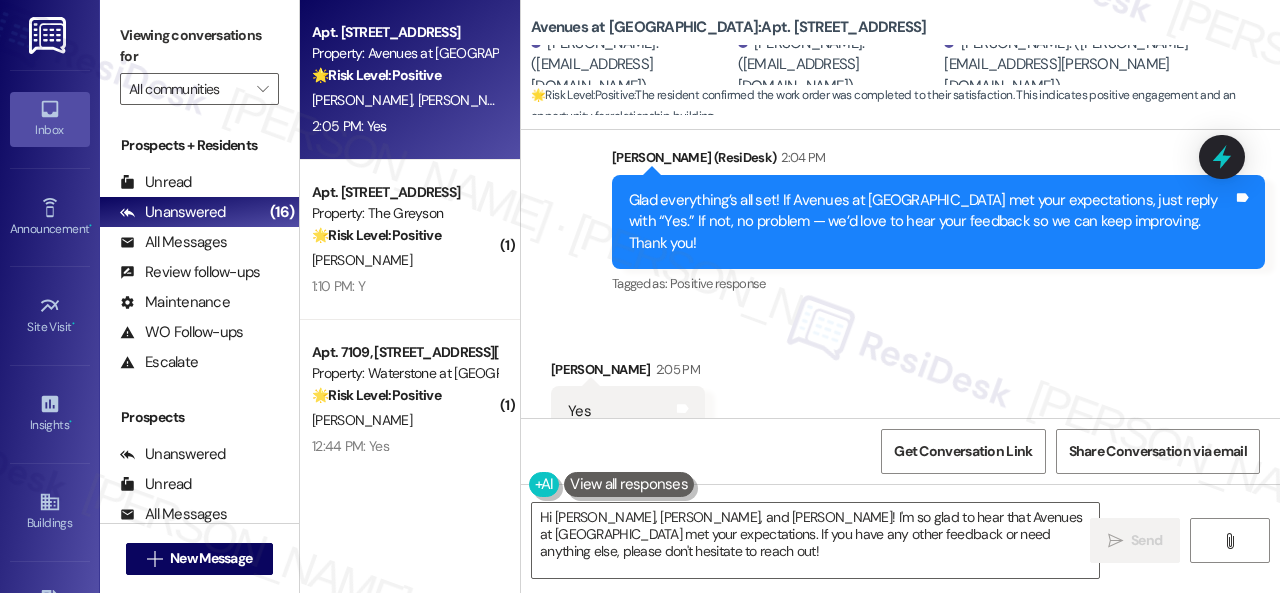click on "Received via SMS Chad Buckmaster 2:05 PM Yes Tags and notes Tagged as:   Positive response Click to highlight conversations about Positive response" at bounding box center (900, 398) 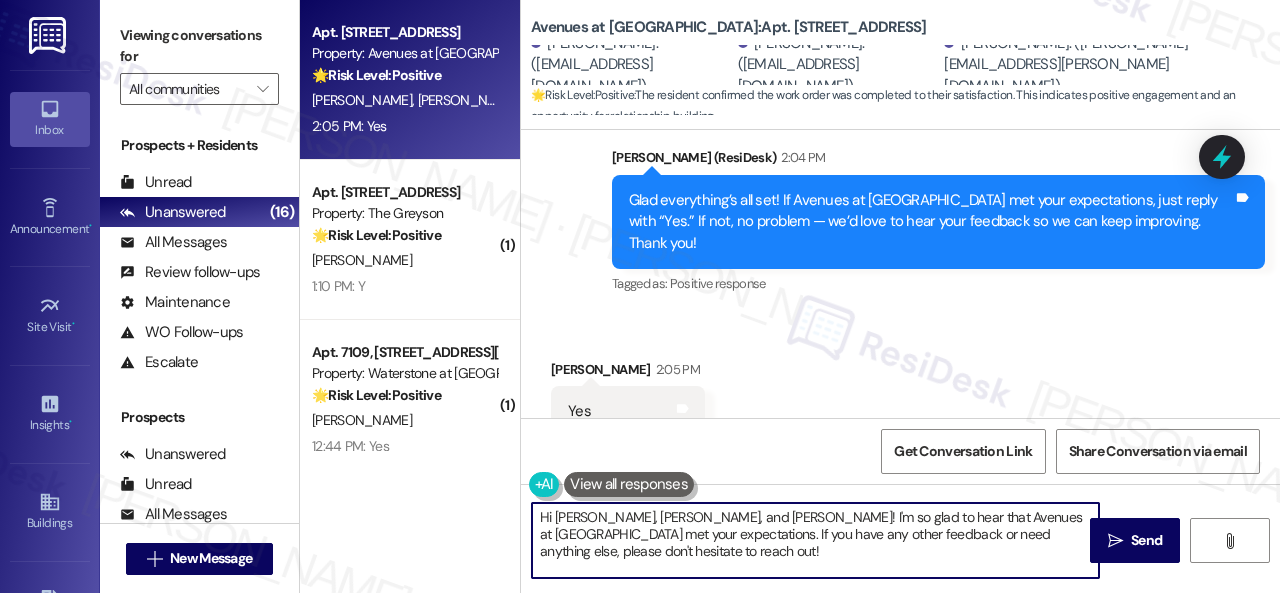 drag, startPoint x: 536, startPoint y: 503, endPoint x: 961, endPoint y: 528, distance: 425.73465 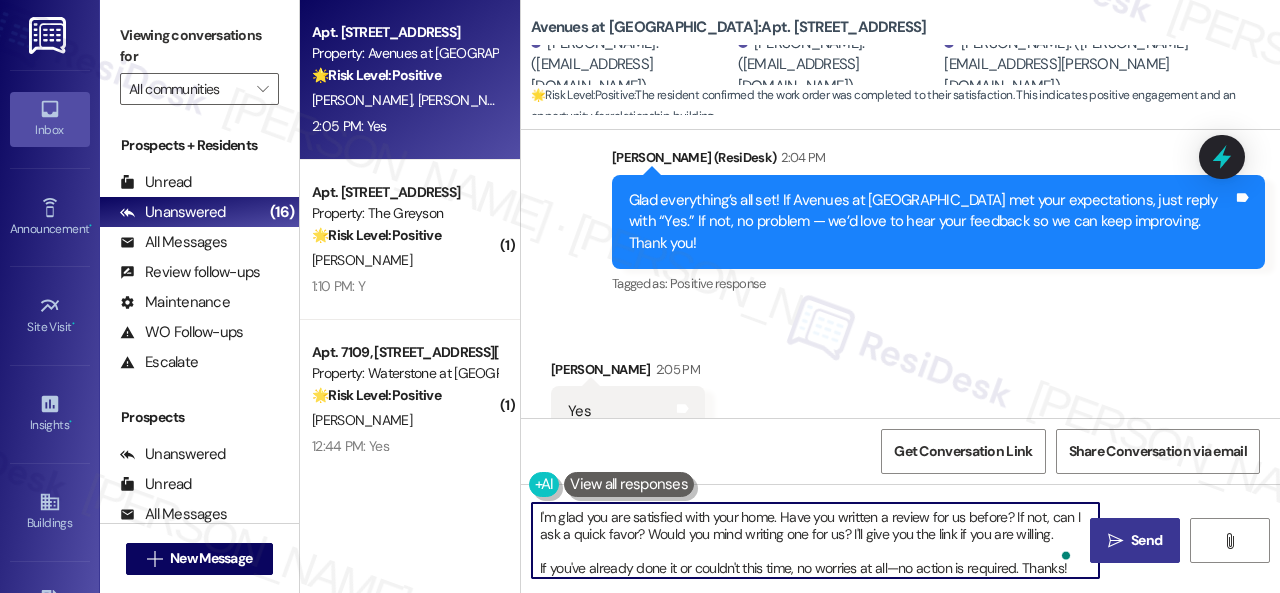 type on "I'm glad you are satisfied with your home. Have you written a review for us before? If not, can I ask a quick favor? Would you mind writing one for us? I'll give you the link if you are willing.
If you've already done it or couldn't this time, no worries at all—no action is required. Thanks!" 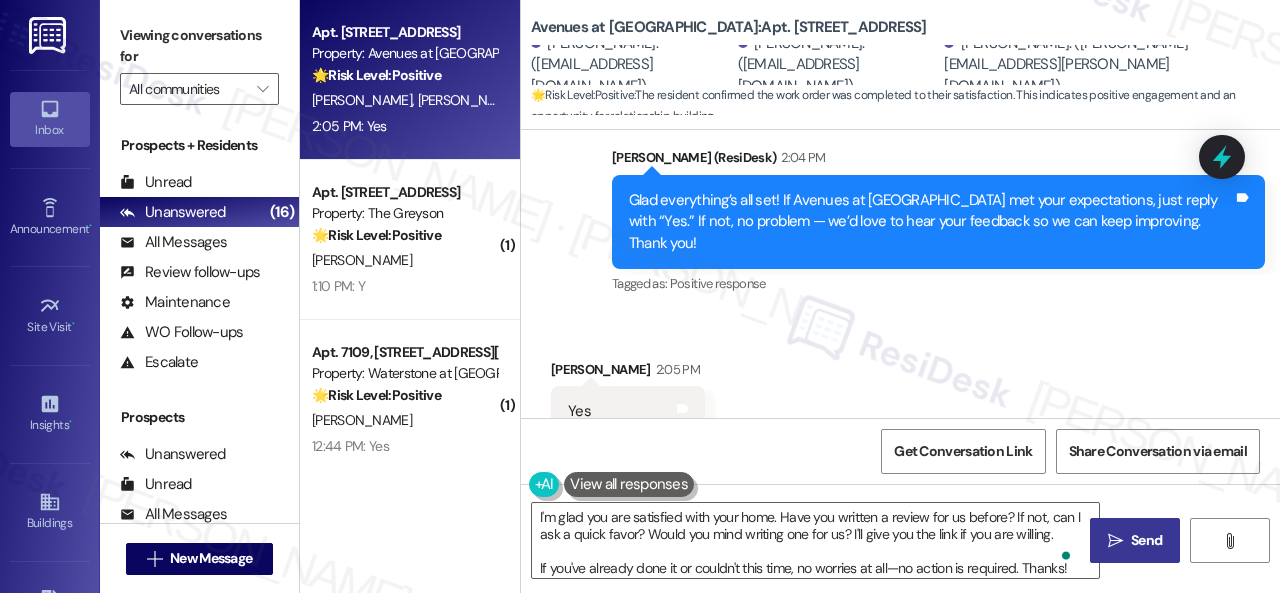 click on "" at bounding box center (1115, 541) 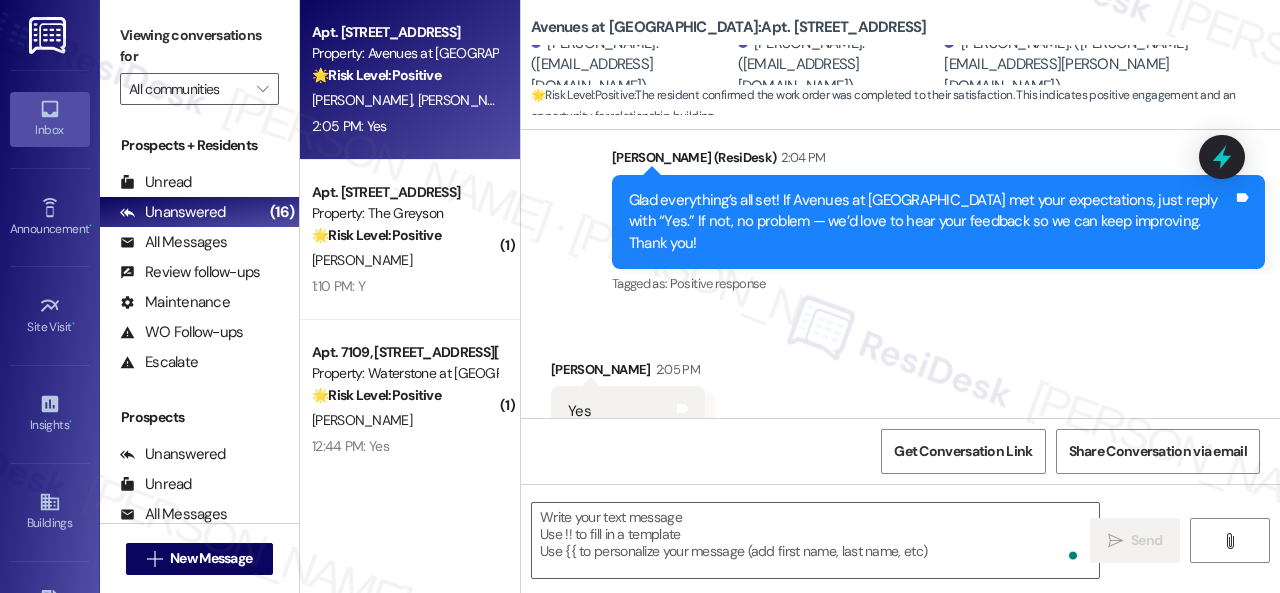 type on "Fetching suggested responses. Please feel free to read through the conversation in the meantime." 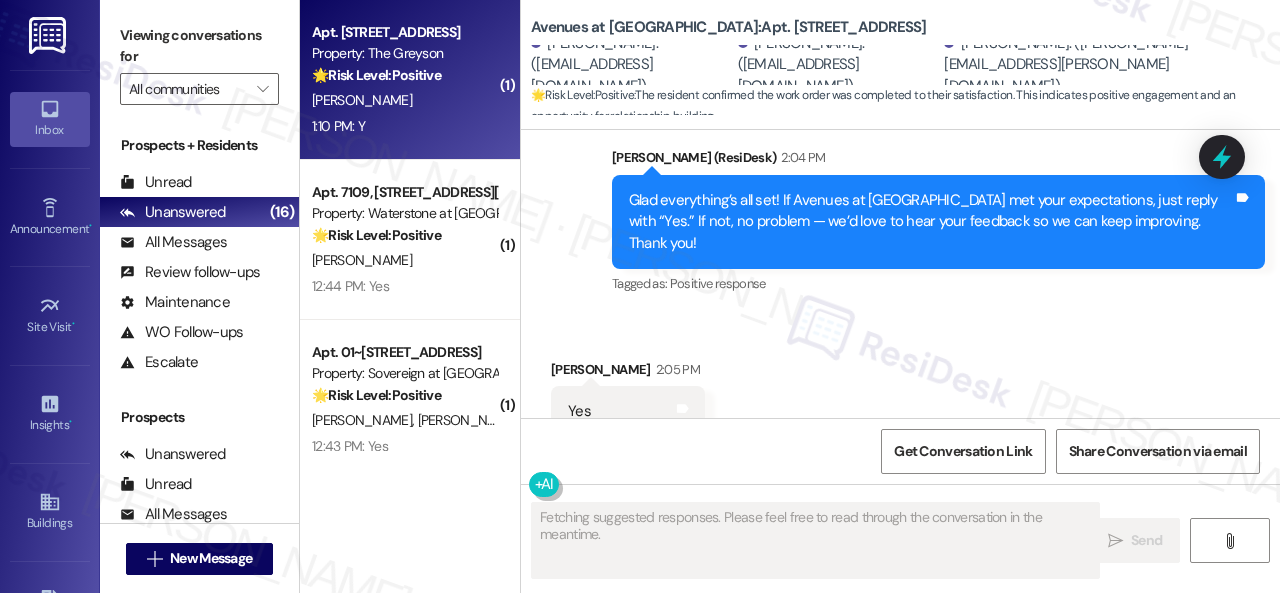 click on "1:10 PM: Y 1:10 PM: Y" at bounding box center [404, 126] 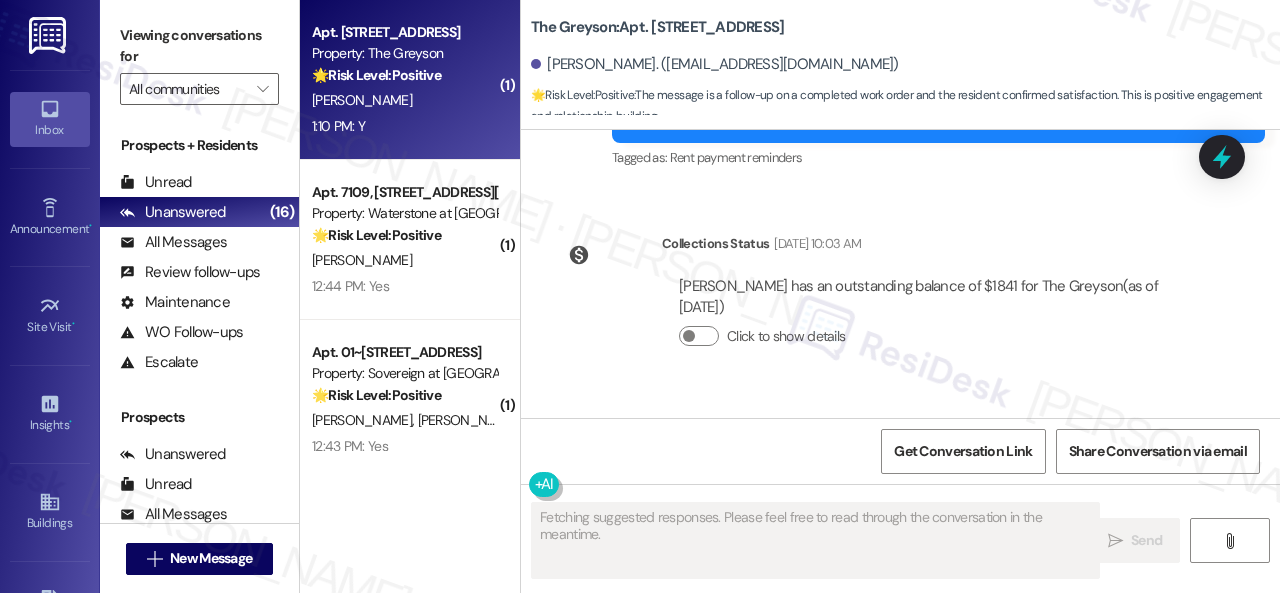 scroll, scrollTop: 8380, scrollLeft: 0, axis: vertical 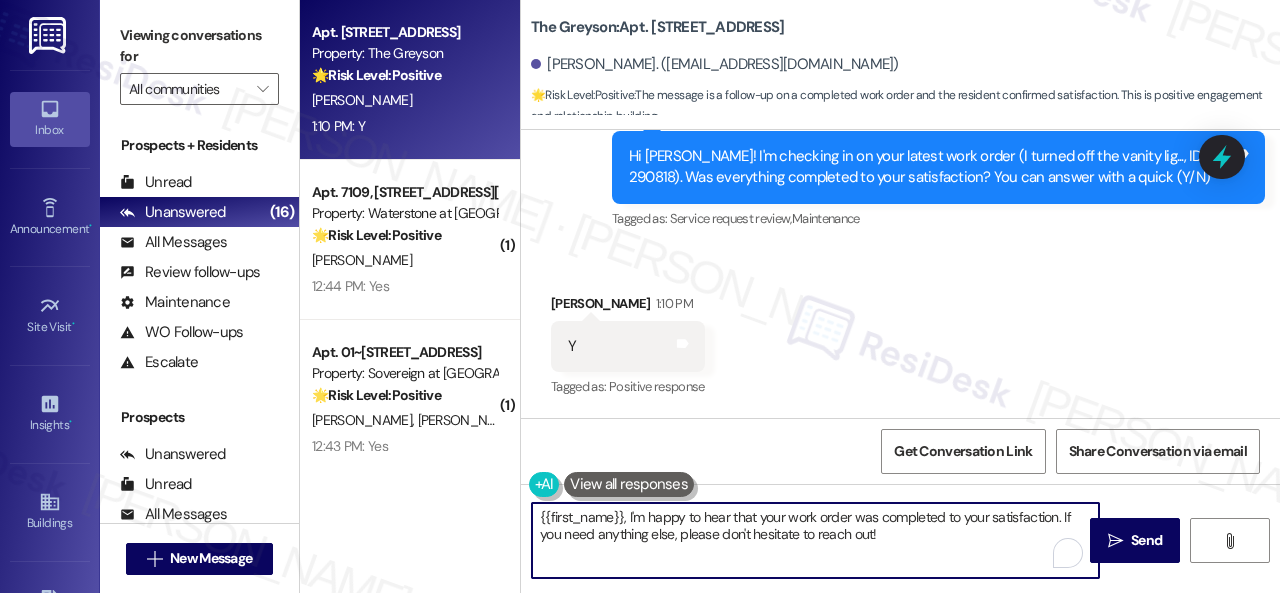 drag, startPoint x: 894, startPoint y: 533, endPoint x: 468, endPoint y: 475, distance: 429.93024 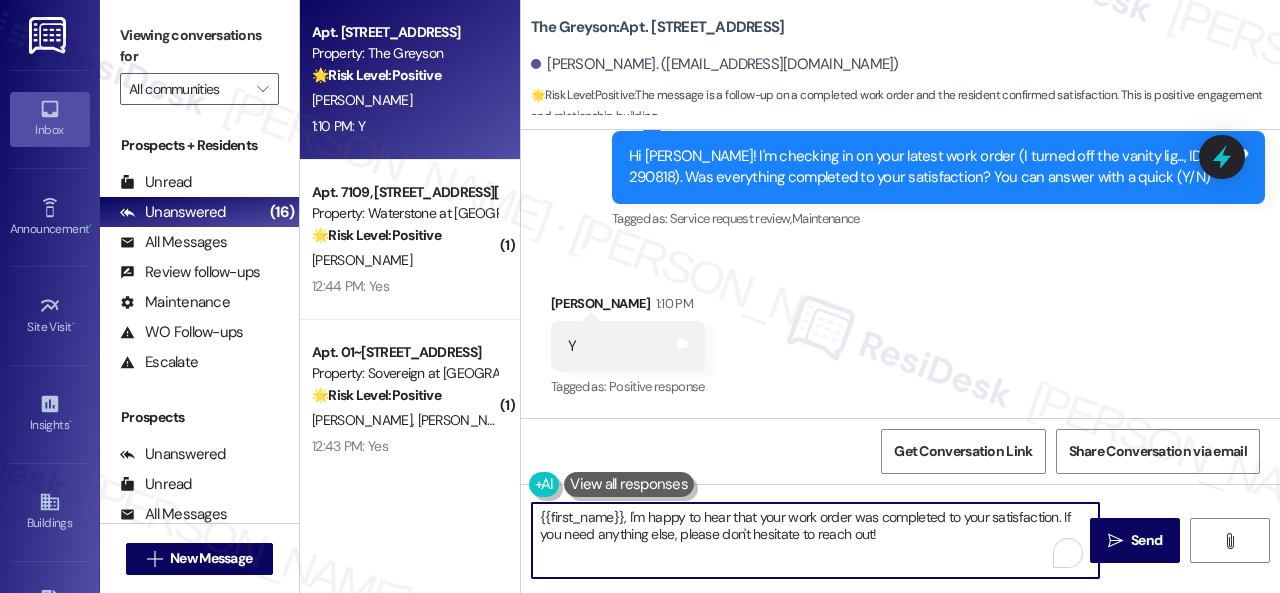 click on "Apt. 4450EL, 4460 Mountain Laurel Road Property: The Greyson 🌟  Risk Level:  Positive The message is a follow-up on a completed work order and the resident confirmed satisfaction. This is positive engagement and relationship building. G. Orr 1:10 PM: Y 1:10 PM: Y ( 1 ) Apt. 7109, 6855 S Mason Rd Property: Waterstone at Cinco Ranch 🌟  Risk Level:  Positive The resident responded positively to a check-in regarding a completed work order. This indicates satisfaction and positive engagement. C. Rodgers 12:44 PM: Yes 12:44 PM: Yes ( 1 ) Apt. 01~102, 13310 Melrose Lane Property: Sovereign at Overland Park 🌟  Risk Level:  Positive The resident responded positively to a check-in regarding a completed work order. This indicates satisfaction and positive engagement. A. Hedges B. Taylor 12:43 PM: Yes  12:43 PM: Yes  ( 1 ) Apt. 274, 146 Spring Creek Dr Property: Spring Creek 🌟  Risk Level:  Positive L. Johnson D. Johnson 12:41 PM: Y 12:41 PM: Y Apt. 5109, 12501 Broadway St Property: Avenues at Shadow Creek" at bounding box center [790, 296] 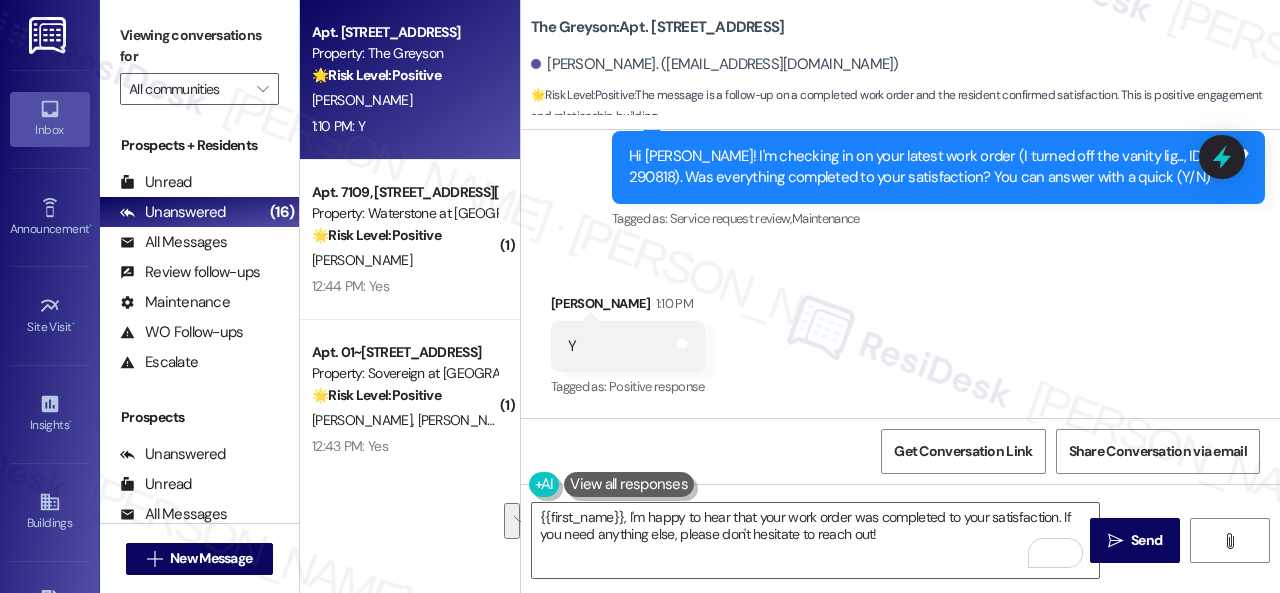 click on "Survey, sent via SMS Residesk Automated Survey May 30, 2025 at 1:46 PM This message is part of our periodic resident outreach. Rent is due on the first. Please disregard if you've already paid or you're on auto-pay!
Hi Gary! Friendly reminder that we’re here if you have any questions or concerns about paying rent. Feel free to reply ‘Yes’ if you’d like any help. If you’ve already paid or you’re on auto-pay - you’re all set! Tags and notes Tagged as:   Rent payment reminders ,  Click to highlight conversations about Rent payment reminders Rent/payments Click to highlight conversations about Rent/payments Survey, sent via SMS Residesk Automated Survey 12:38 PM Hi Gary! I'm checking in on your latest work order (I turned off the vanity lig..., ID: 290818). Was everything completed to your satisfaction? You can answer with a quick (Y/N) Tags and notes Tagged as:   Service request review ,  Click to highlight conversations about Service request review Maintenance" at bounding box center [900, 15] 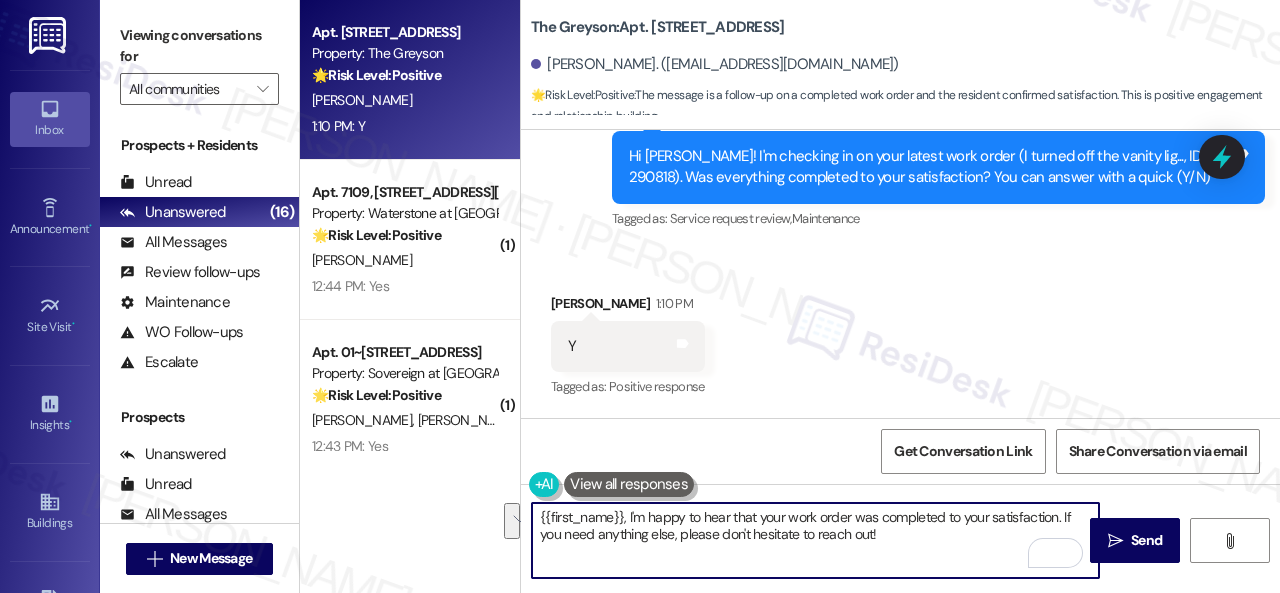 drag, startPoint x: 914, startPoint y: 531, endPoint x: 506, endPoint y: 499, distance: 409.253 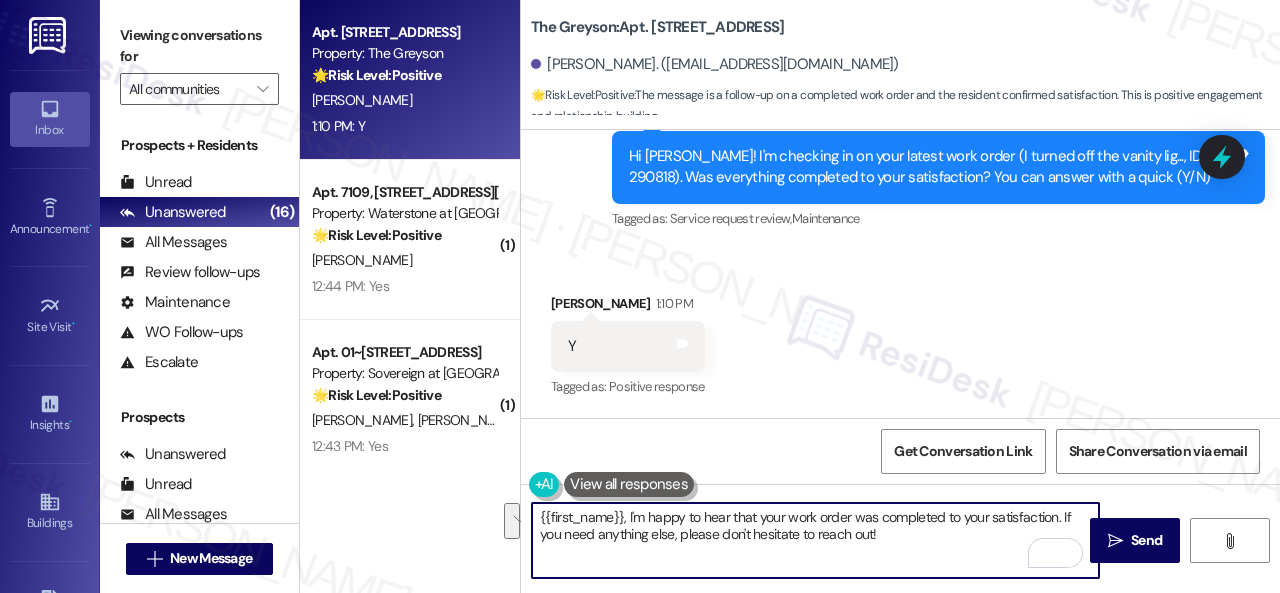 click on "Apt. 4450EL, 4460 Mountain Laurel Road Property: The Greyson 🌟  Risk Level:  Positive The message is a follow-up on a completed work order and the resident confirmed satisfaction. This is positive engagement and relationship building. G. Orr 1:10 PM: Y 1:10 PM: Y ( 1 ) Apt. 7109, 6855 S Mason Rd Property: Waterstone at Cinco Ranch 🌟  Risk Level:  Positive The resident responded positively to a check-in regarding a completed work order. This indicates satisfaction and positive engagement. C. Rodgers 12:44 PM: Yes 12:44 PM: Yes ( 1 ) Apt. 01~102, 13310 Melrose Lane Property: Sovereign at Overland Park 🌟  Risk Level:  Positive The resident responded positively to a check-in regarding a completed work order. This indicates satisfaction and positive engagement. A. Hedges B. Taylor 12:43 PM: Yes  12:43 PM: Yes  ( 1 ) Apt. 274, 146 Spring Creek Dr Property: Spring Creek 🌟  Risk Level:  Positive L. Johnson D. Johnson 12:41 PM: Y 12:41 PM: Y Apt. 5109, 12501 Broadway St Property: Avenues at Shadow Creek" at bounding box center (790, 296) 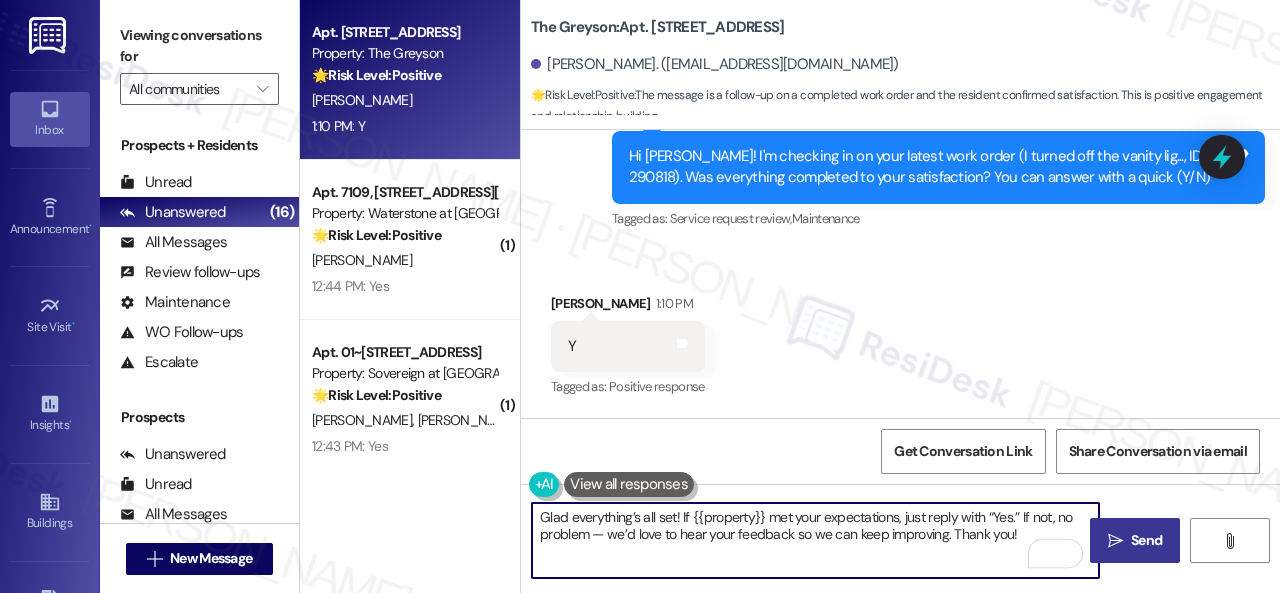 type on "Glad everything’s all set! If {{property}} met your expectations, just reply with “Yes.” If not, no problem — we’d love to hear your feedback so we can keep improving. Thank you!" 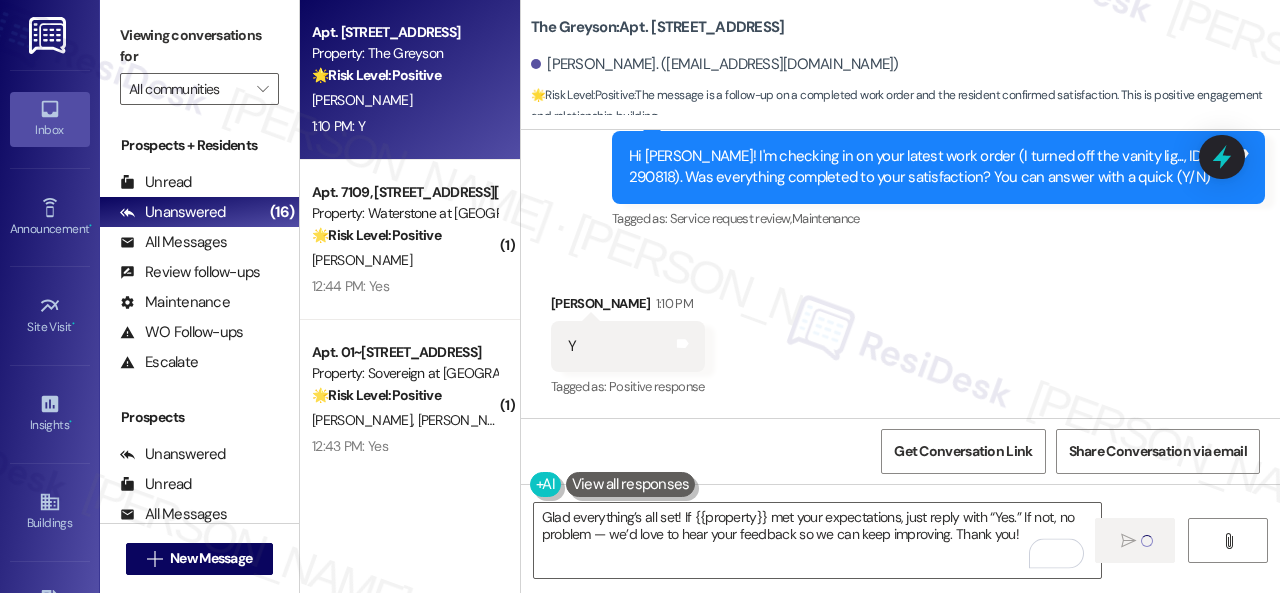 type 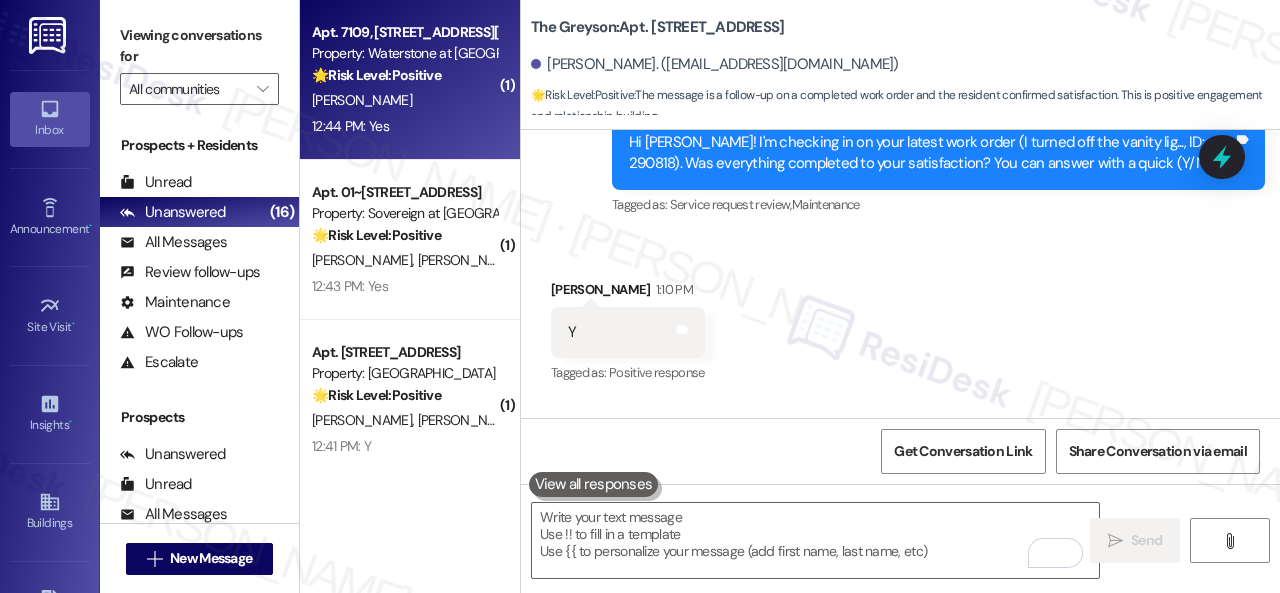 click on "[PERSON_NAME]" at bounding box center [404, 100] 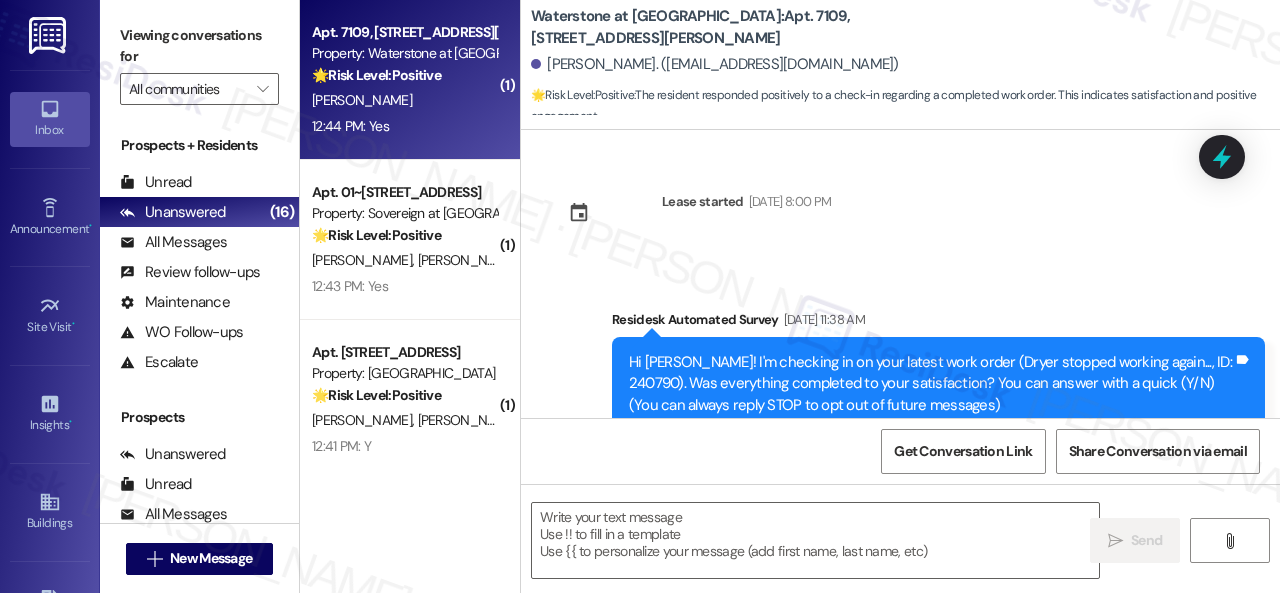 type on "Fetching suggested responses. Please feel free to read through the conversation in the meantime." 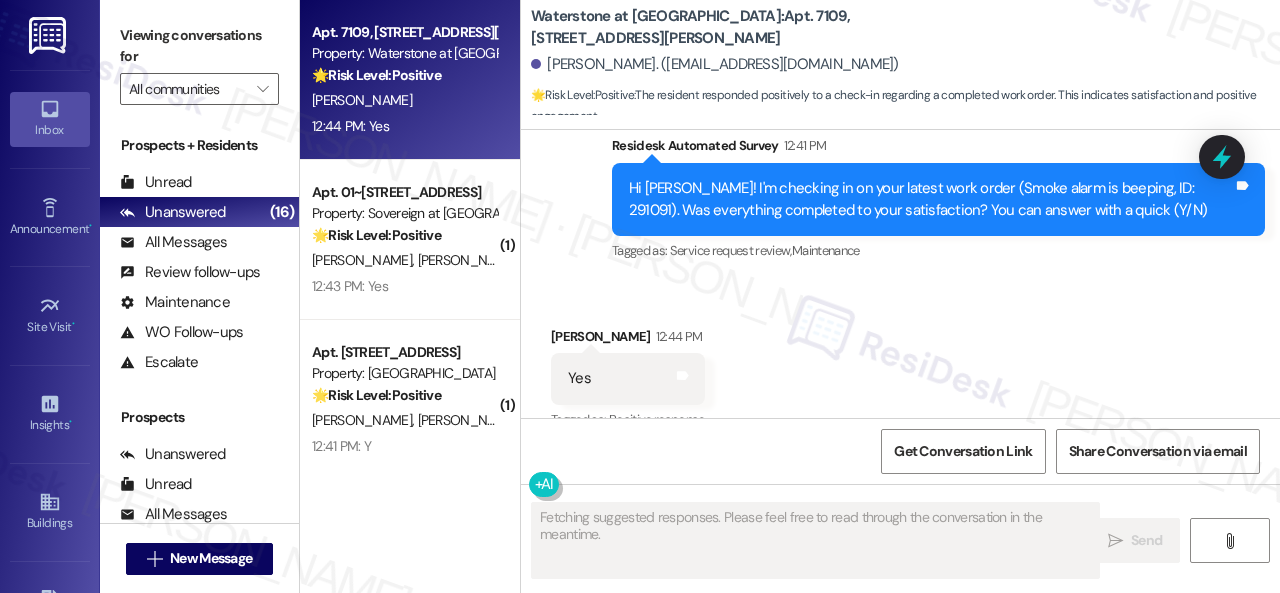 scroll, scrollTop: 6242, scrollLeft: 0, axis: vertical 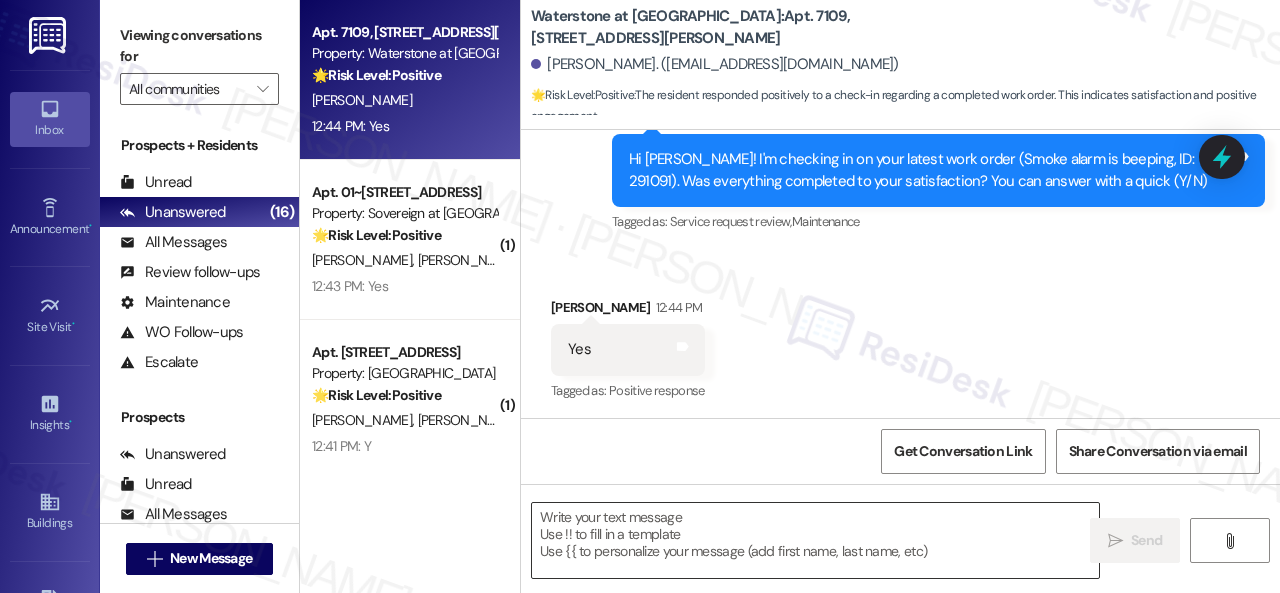 click at bounding box center (815, 540) 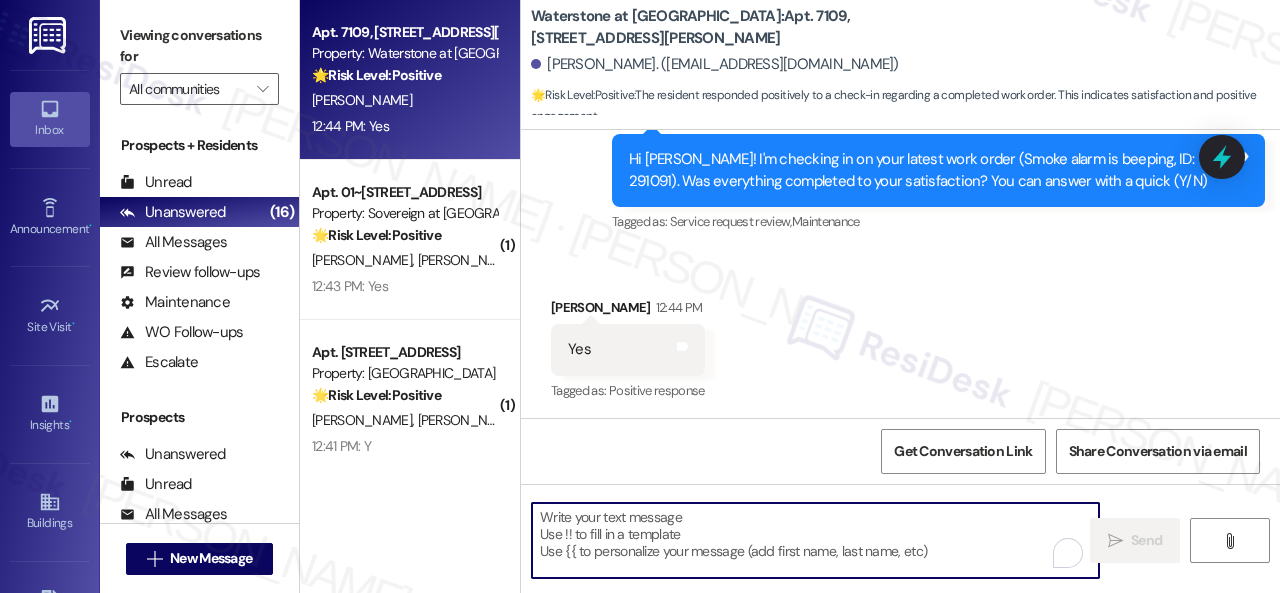 paste on "Glad everything’s all set! If {{property}} met your expectations, just reply with “Yes.” If not, no problem — we’d love to hear your feedback so we can keep improving. Thank you!" 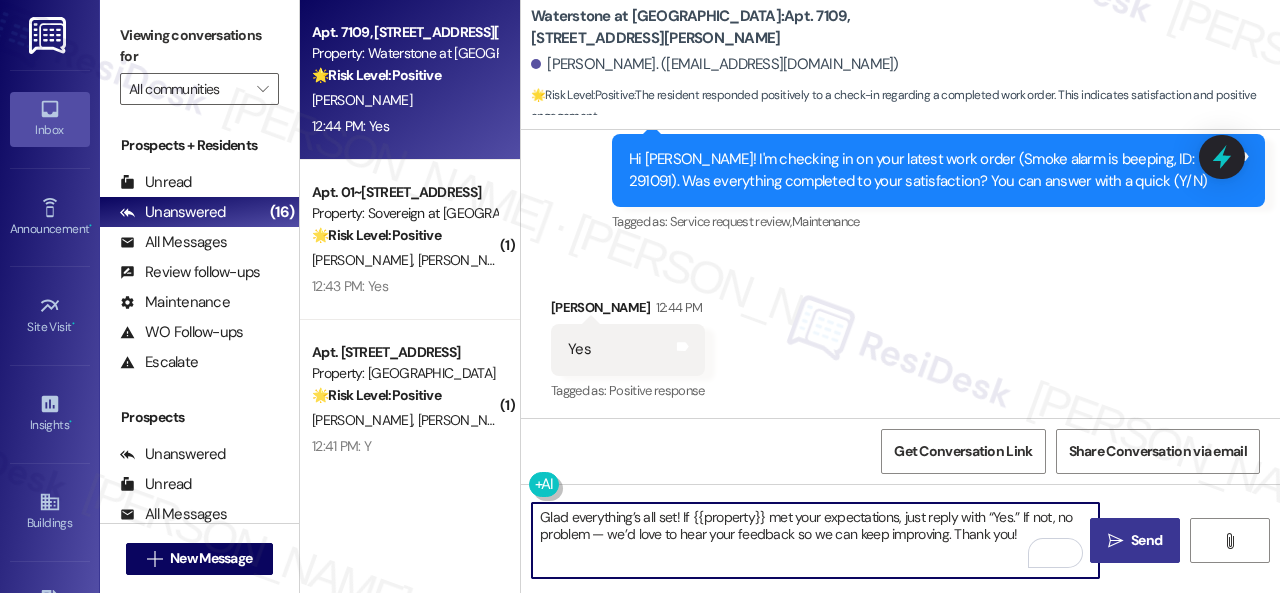 type on "Glad everything’s all set! If {{property}} met your expectations, just reply with “Yes.” If not, no problem — we’d love to hear your feedback so we can keep improving. Thank you!" 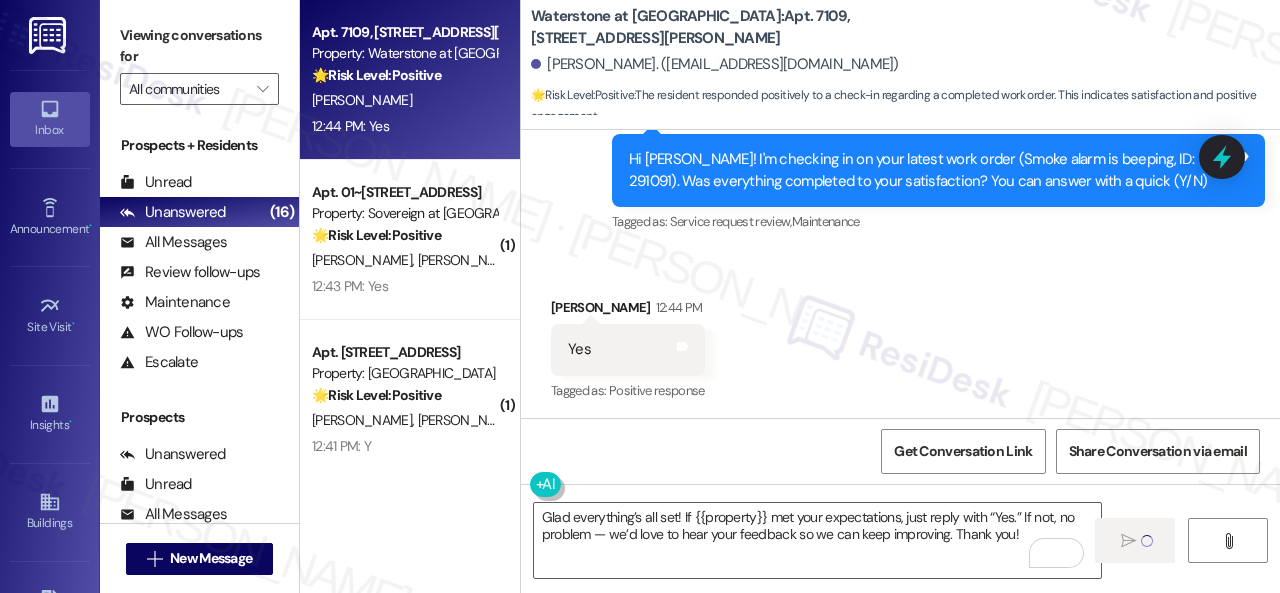 type 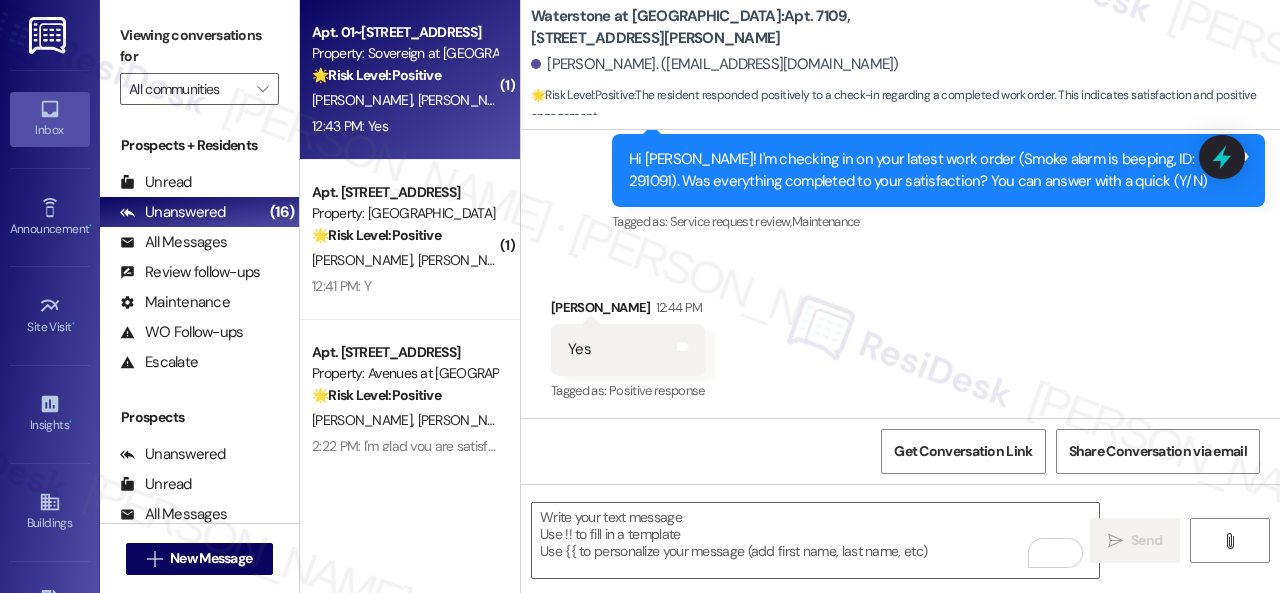 click on "12:43 PM: Yes  12:43 PM: Yes" at bounding box center [404, 126] 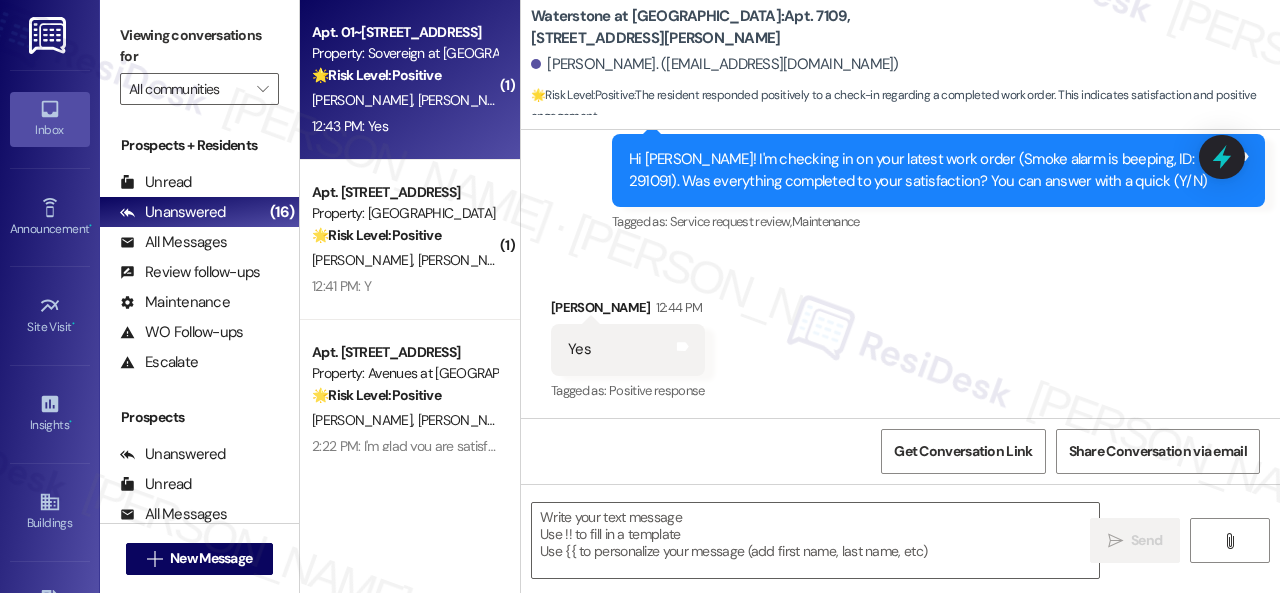 type on "Fetching suggested responses. Please feel free to read through the conversation in the meantime." 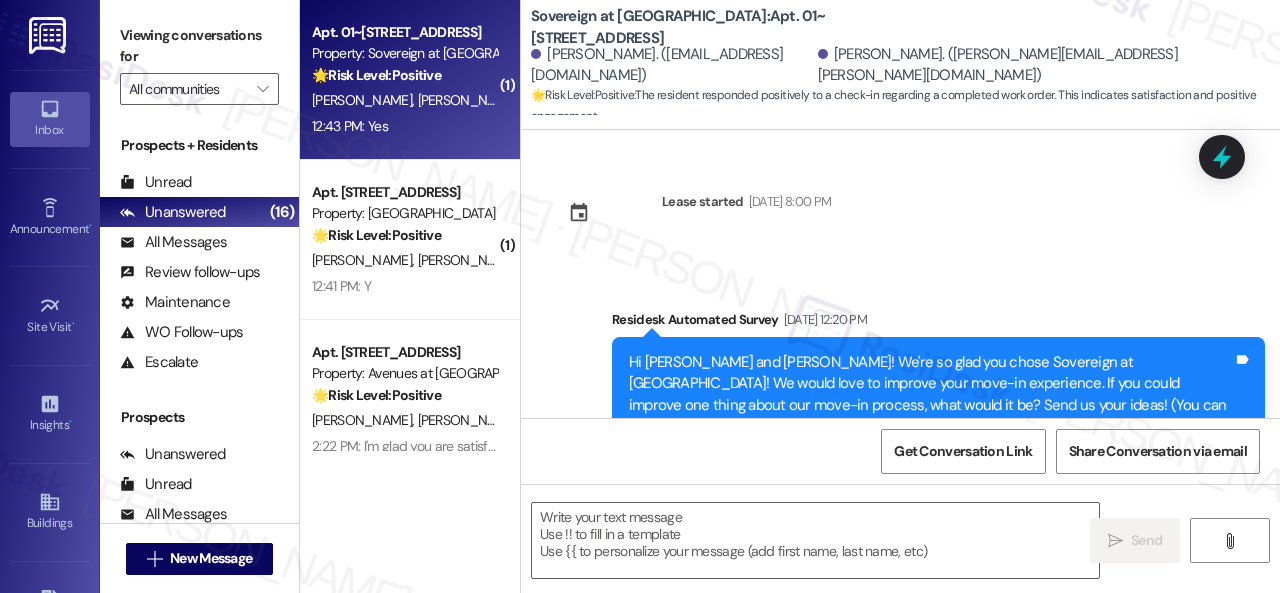 type on "Fetching suggested responses. Please feel free to read through the conversation in the meantime." 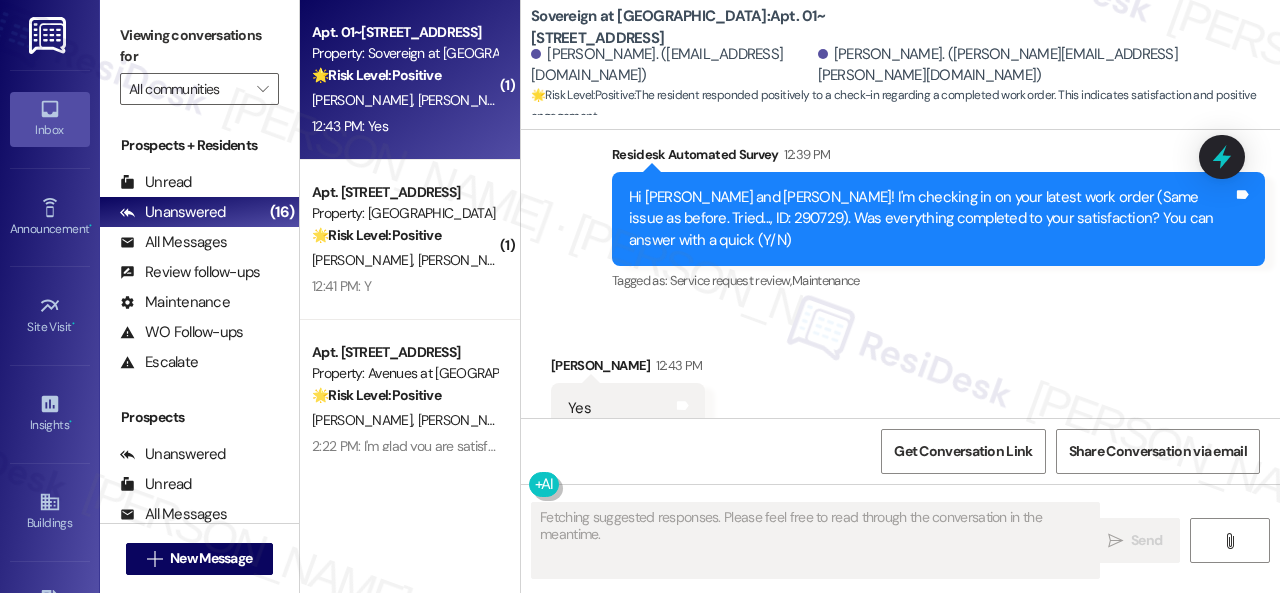 scroll, scrollTop: 1765, scrollLeft: 0, axis: vertical 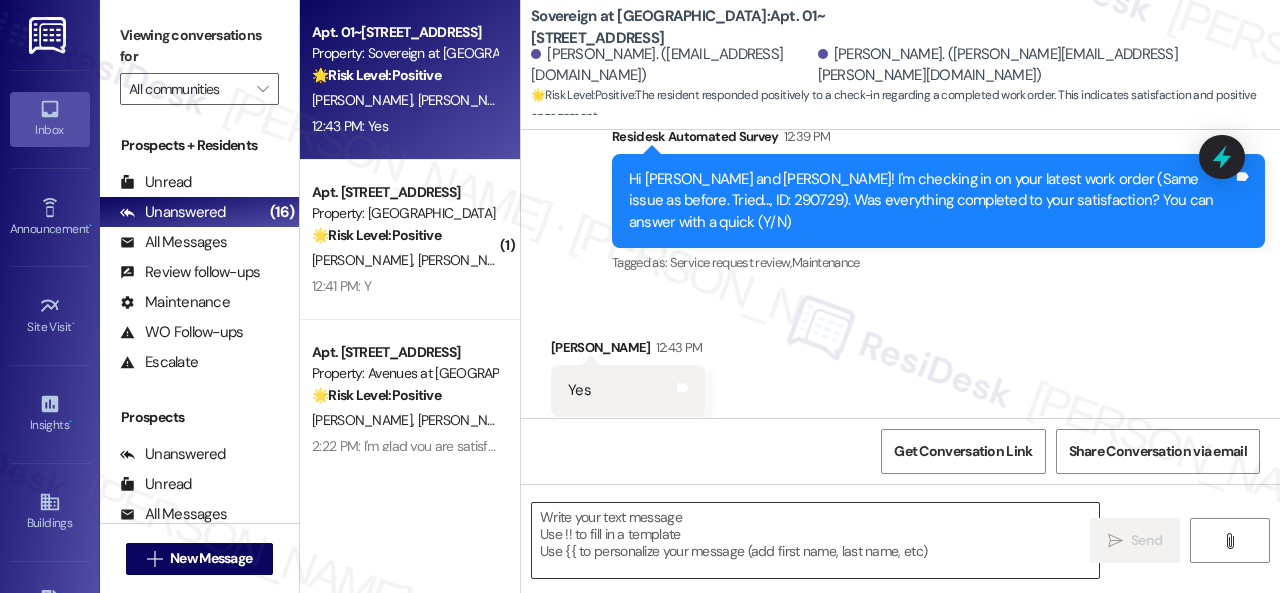 click at bounding box center (815, 540) 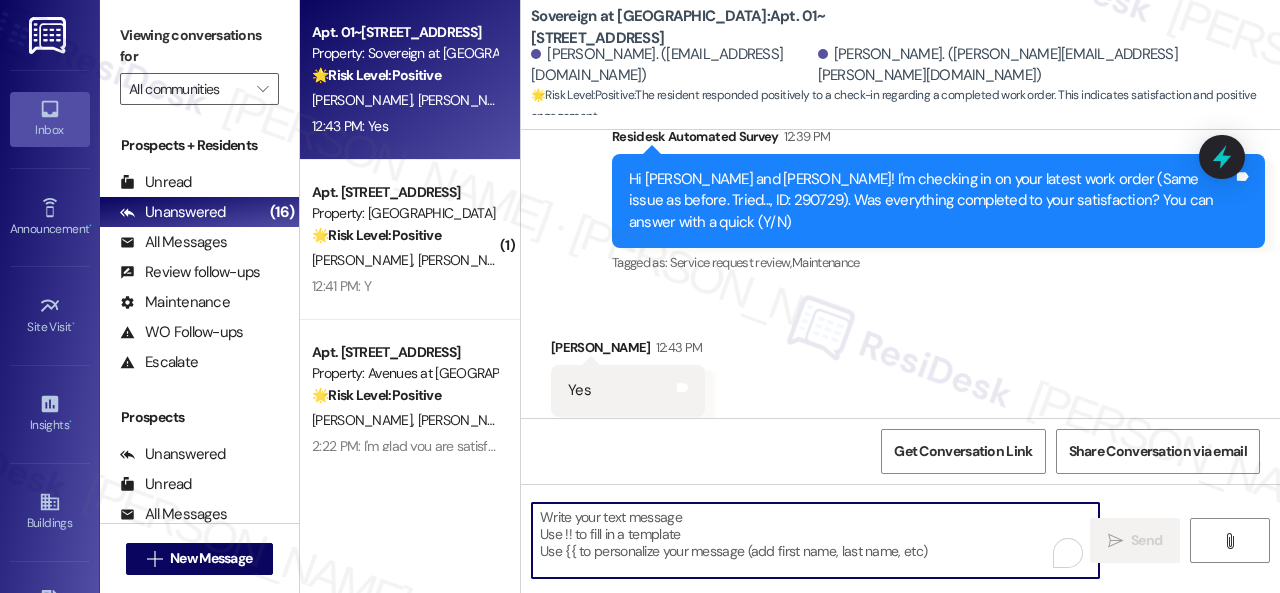 paste on "Glad everything’s all set! If {{property}} met your expectations, just reply with “Yes.” If not, no problem — we’d love to hear your feedback so we can keep improving. Thank you!" 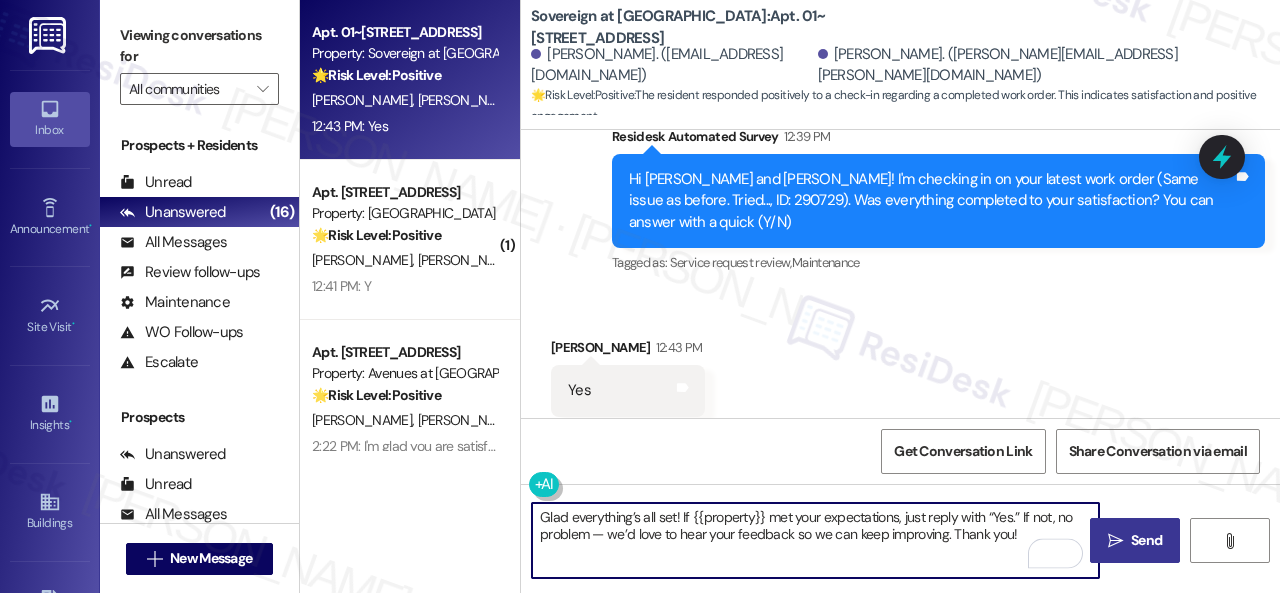 type on "Glad everything’s all set! If {{property}} met your expectations, just reply with “Yes.” If not, no problem — we’d love to hear your feedback so we can keep improving. Thank you!" 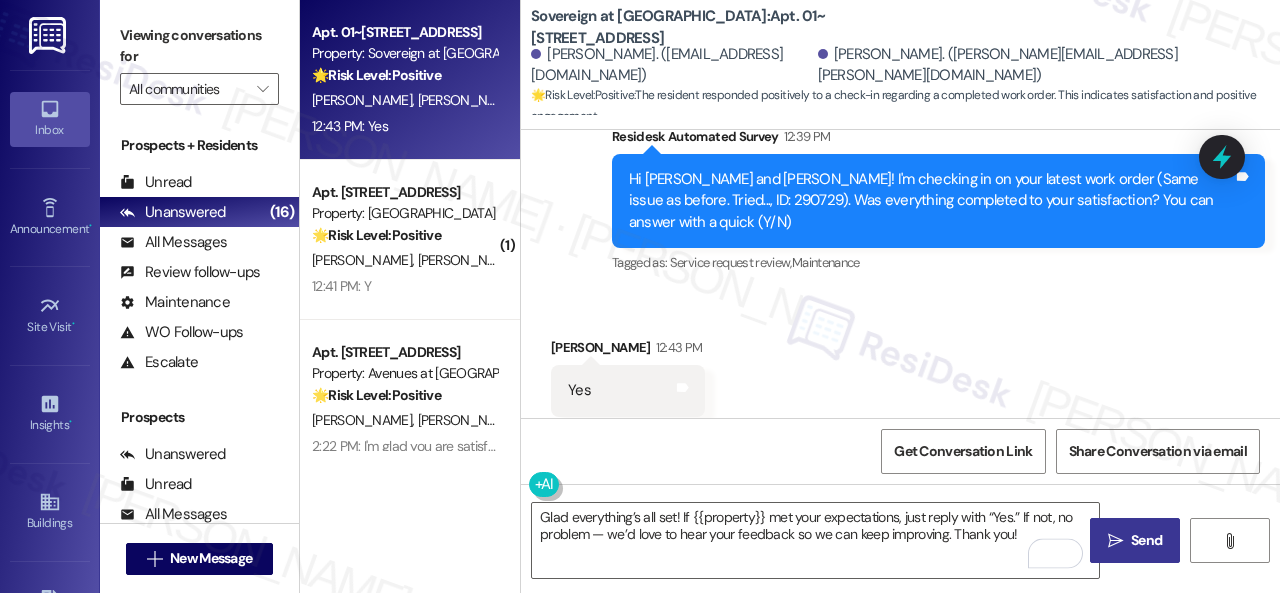 click on "Send" at bounding box center (1146, 540) 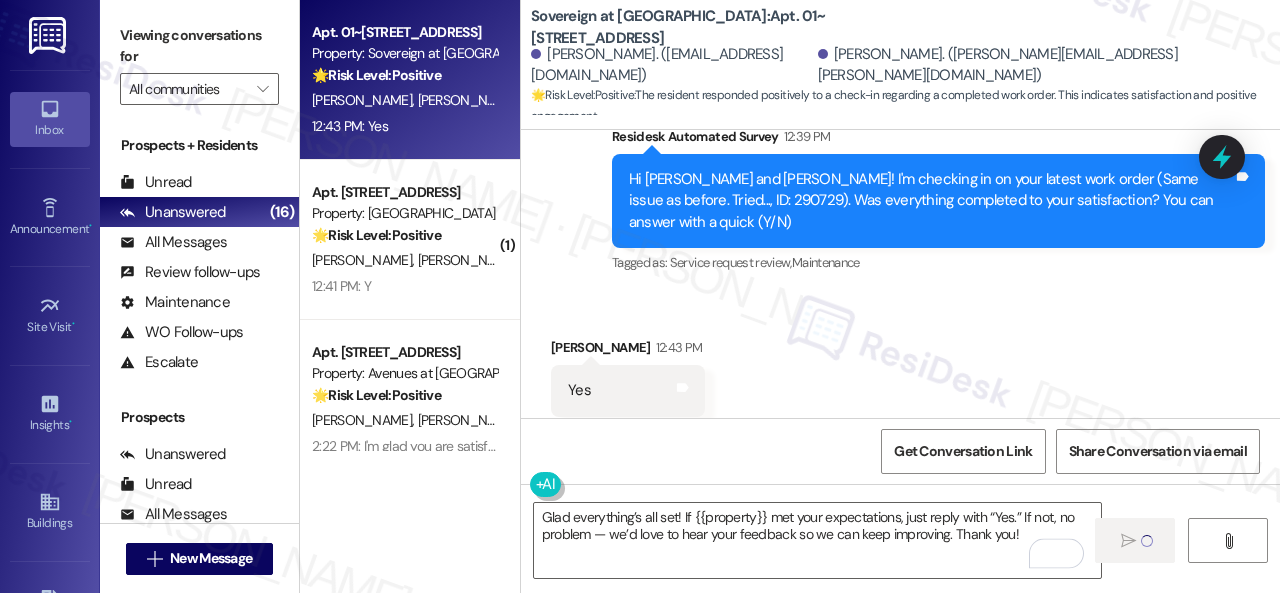 type 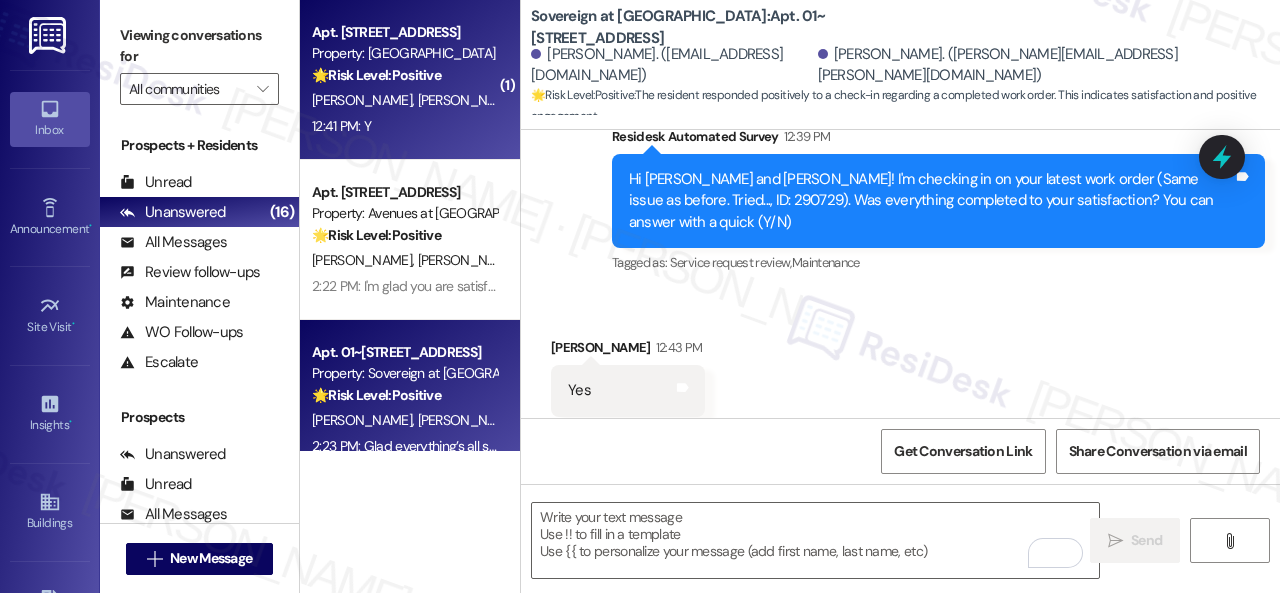 click on "12:41 PM: Y 12:41 PM: Y" at bounding box center (404, 126) 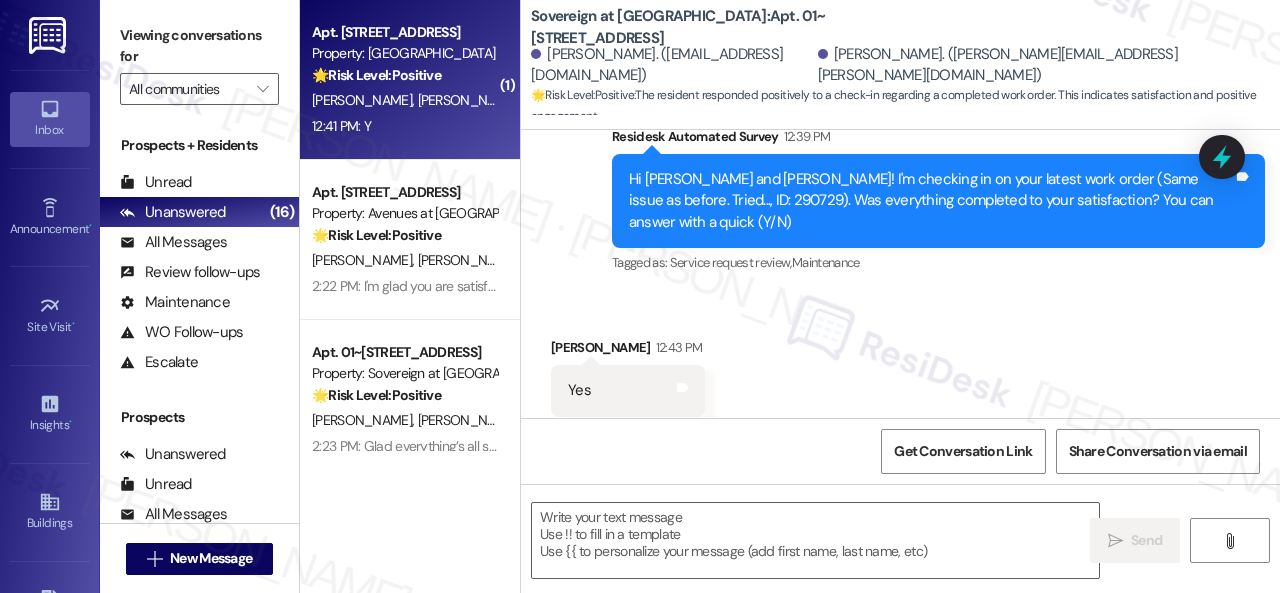 type on "Fetching suggested responses. Please feel free to read through the conversation in the meantime." 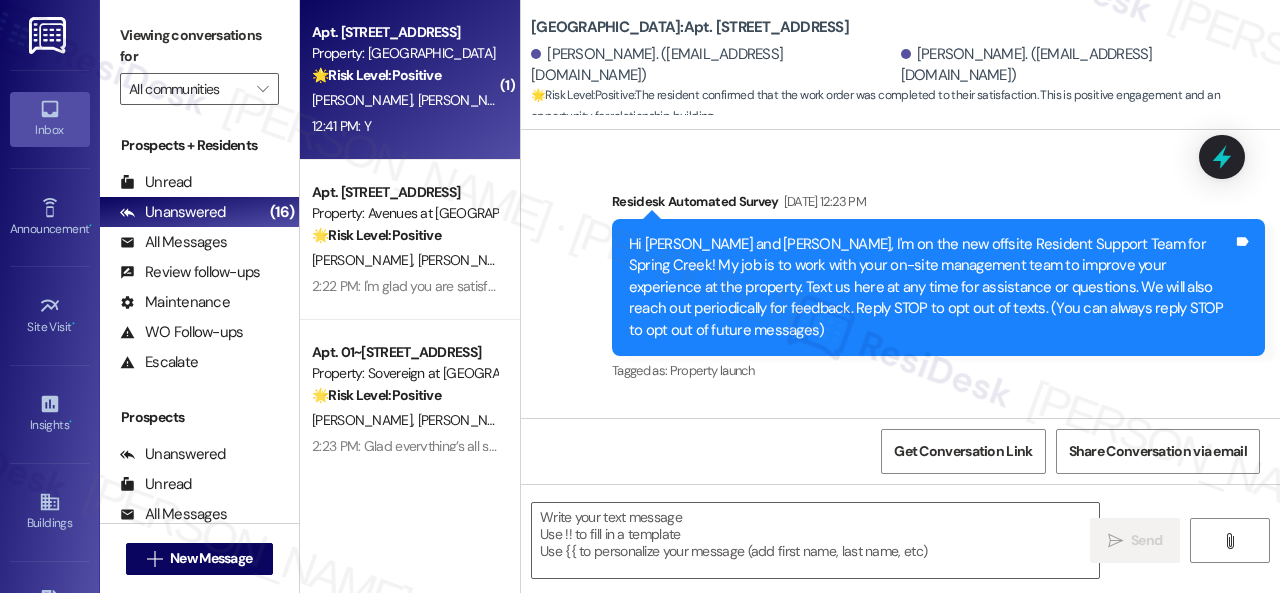 type on "Fetching suggested responses. Please feel free to read through the conversation in the meantime." 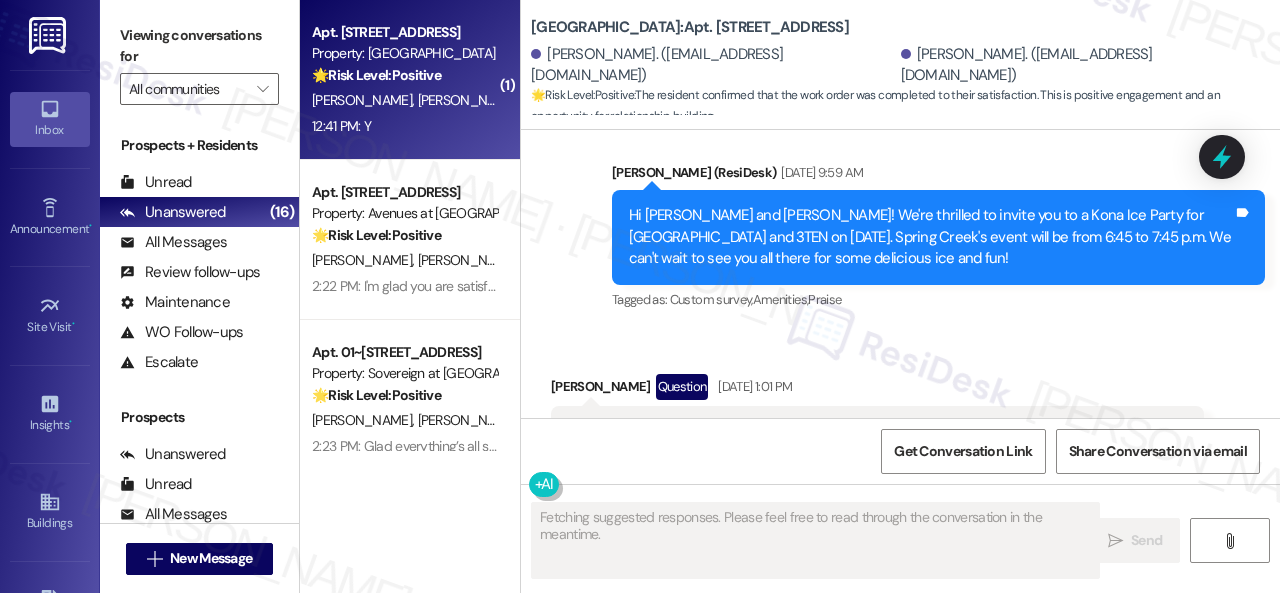scroll, scrollTop: 10231, scrollLeft: 0, axis: vertical 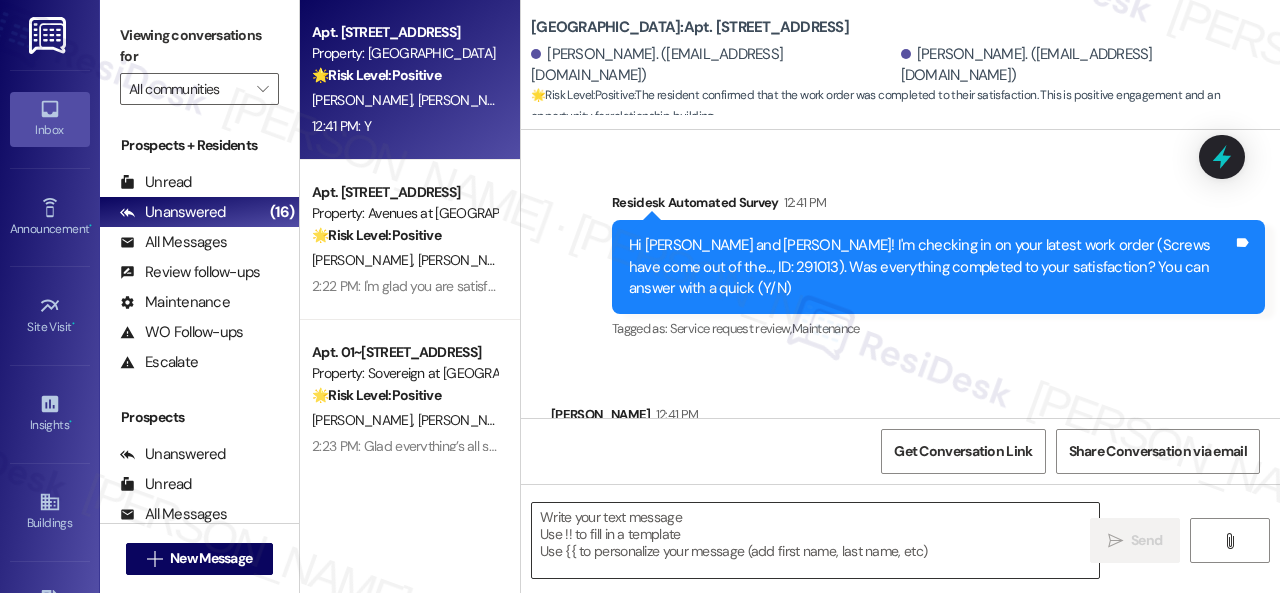 click at bounding box center [815, 540] 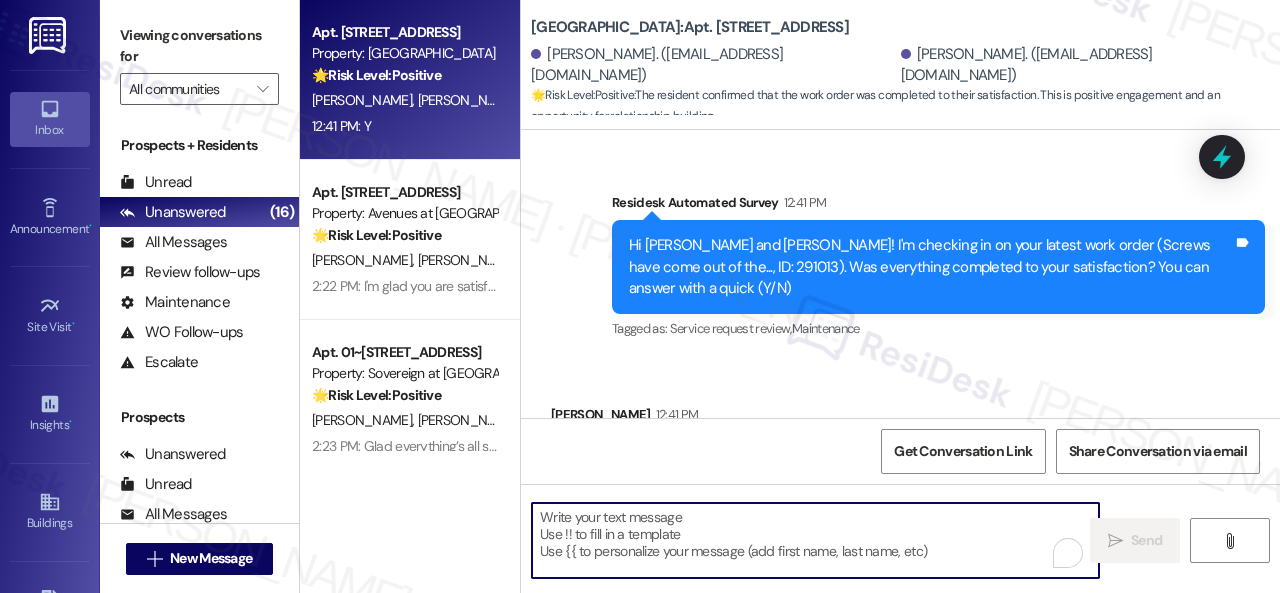 paste on "Glad everything’s all set! If {{property}} met your expectations, just reply with “Yes.” If not, no problem — we’d love to hear your feedback so we can keep improving. Thank you!" 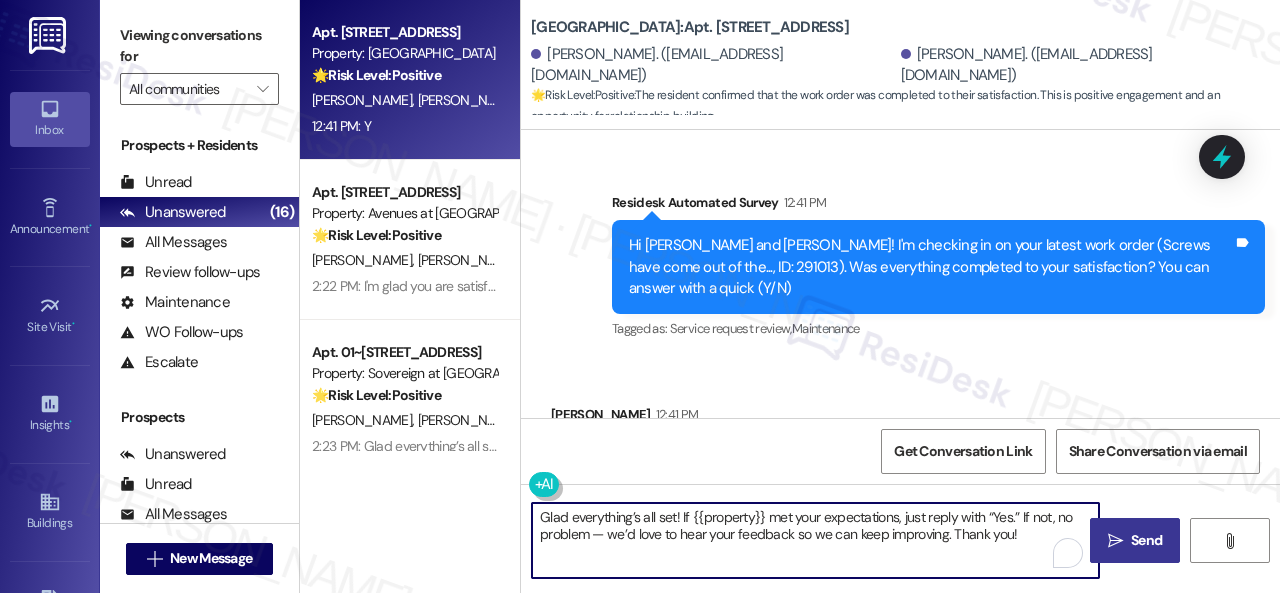 type on "Glad everything’s all set! If {{property}} met your expectations, just reply with “Yes.” If not, no problem — we’d love to hear your feedback so we can keep improving. Thank you!" 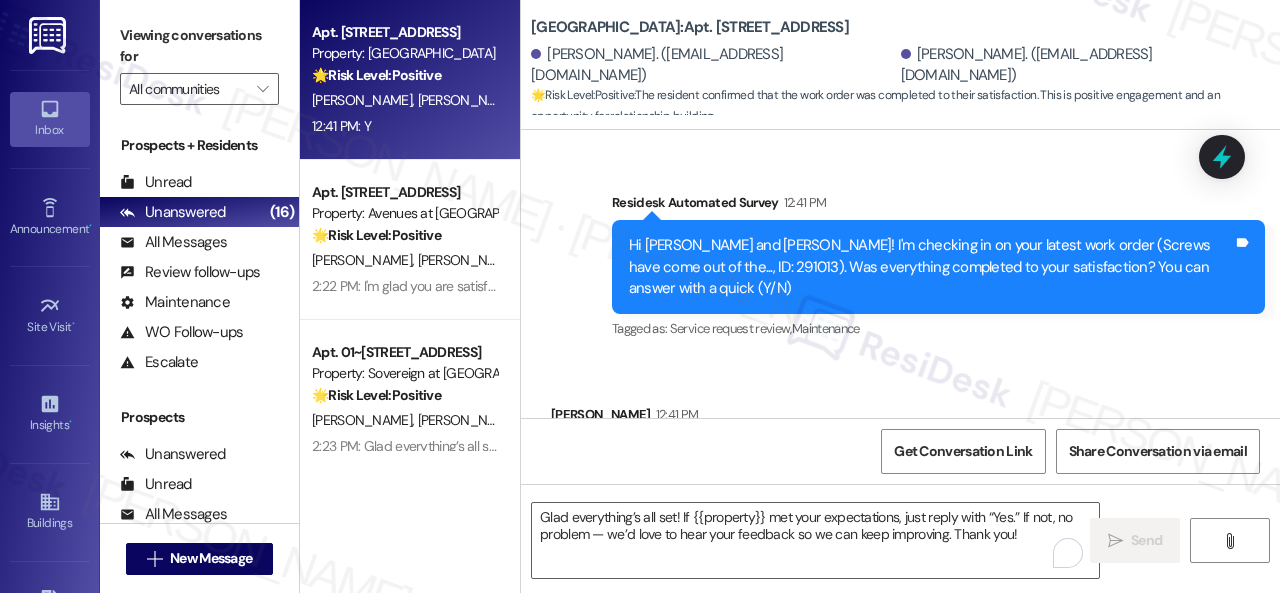 type 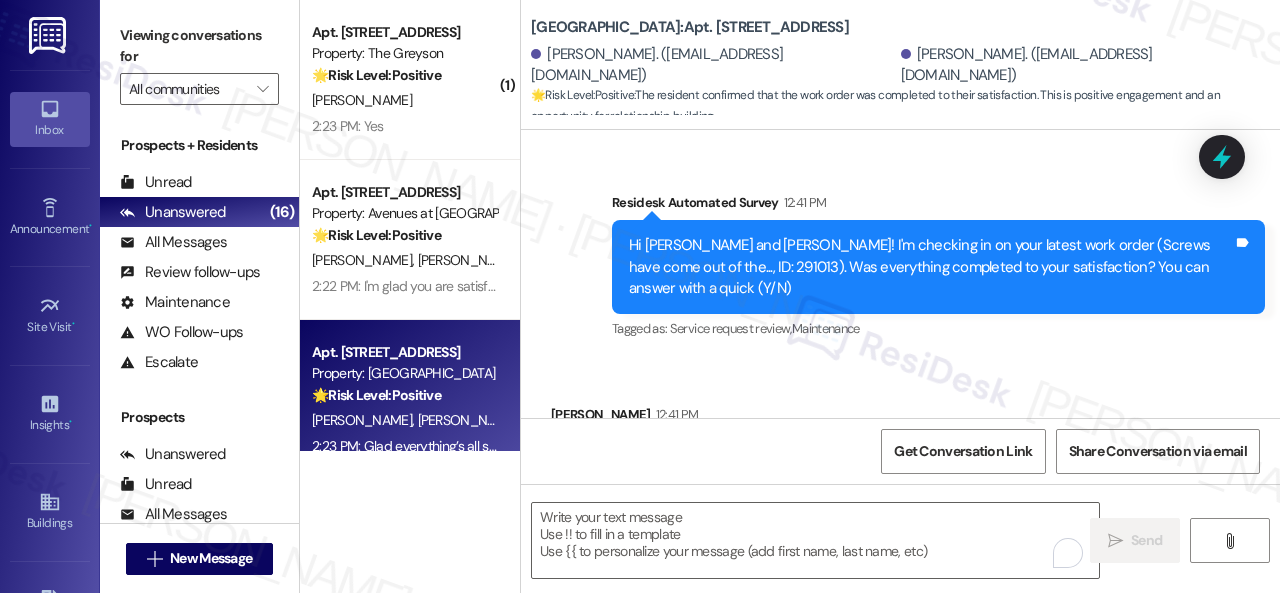 scroll, scrollTop: 10393, scrollLeft: 0, axis: vertical 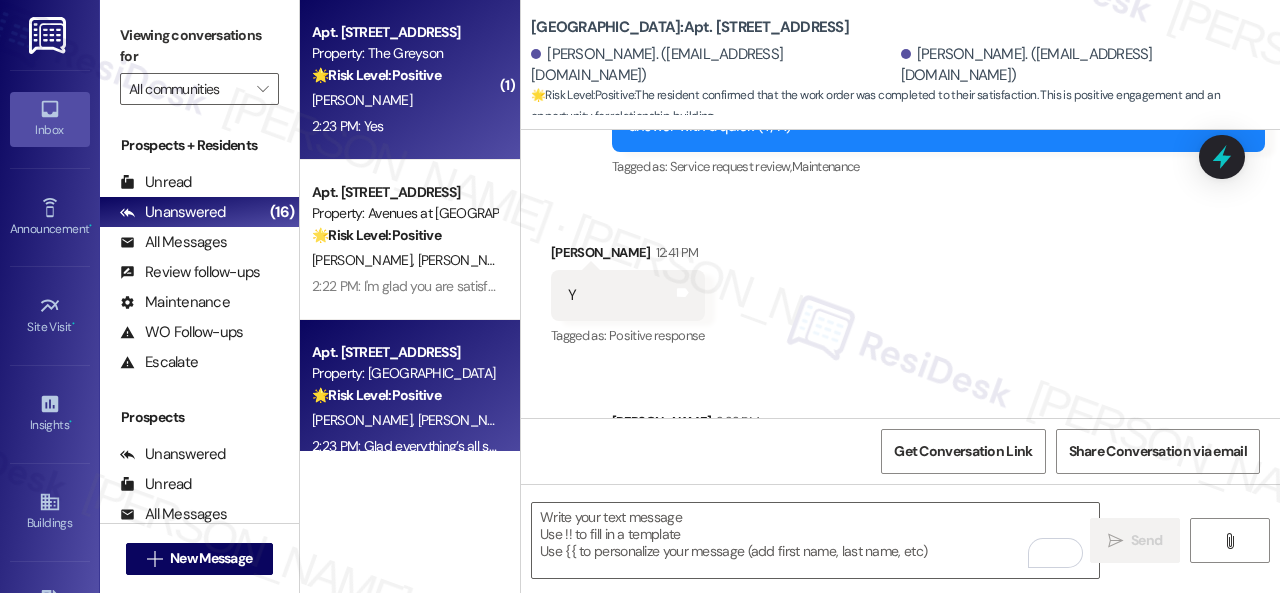 click on "2:23 PM: Yes 2:23 PM: Yes" at bounding box center (404, 126) 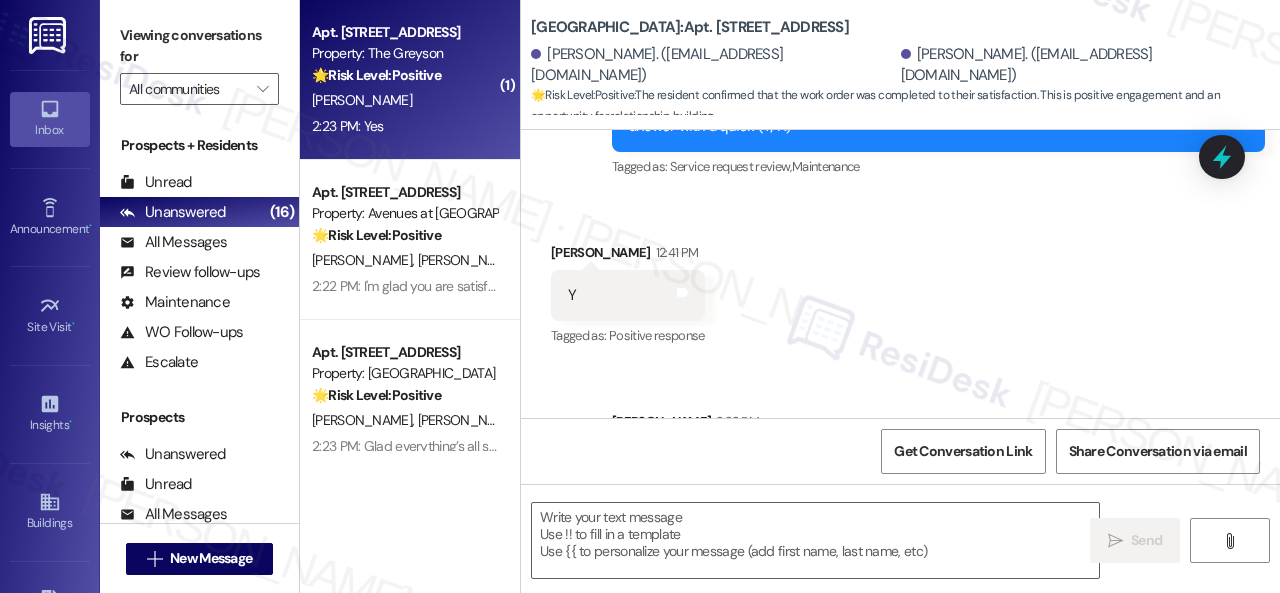 type on "Fetching suggested responses. Please feel free to read through the conversation in the meantime." 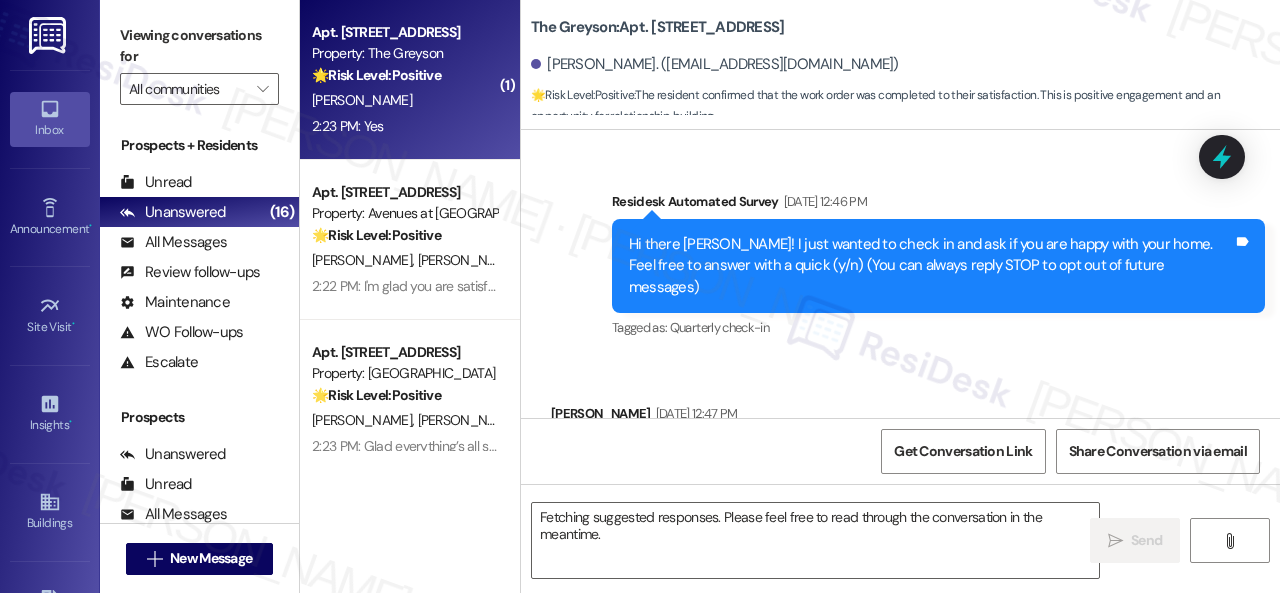scroll, scrollTop: 8738, scrollLeft: 0, axis: vertical 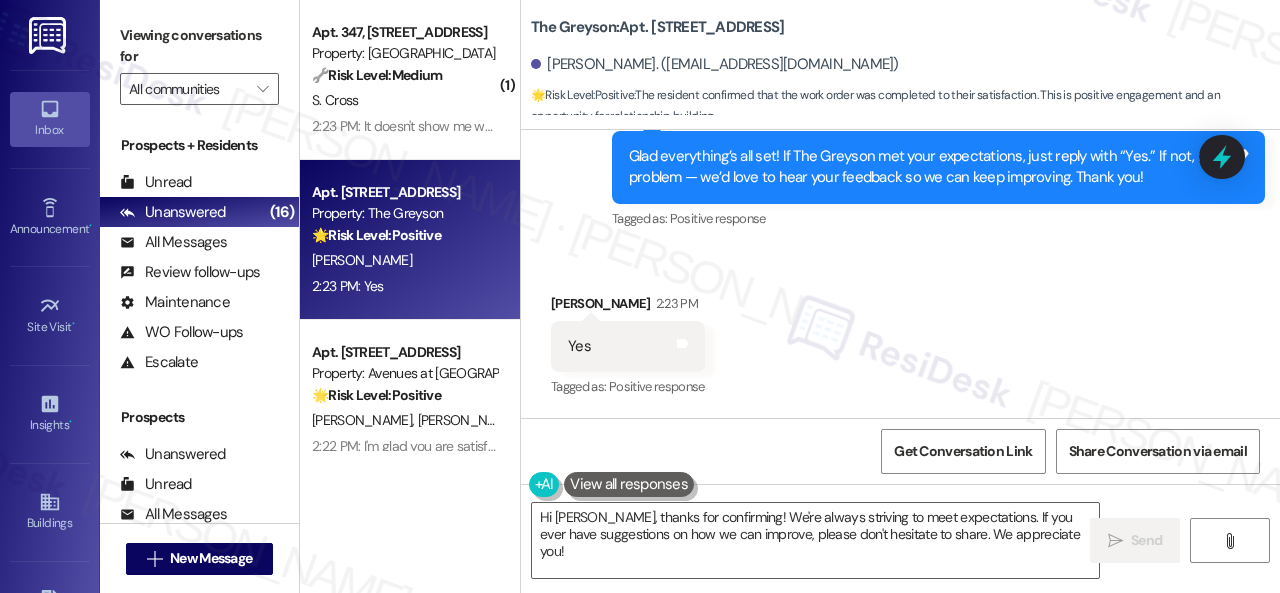 drag, startPoint x: 534, startPoint y: 261, endPoint x: 590, endPoint y: 370, distance: 122.54387 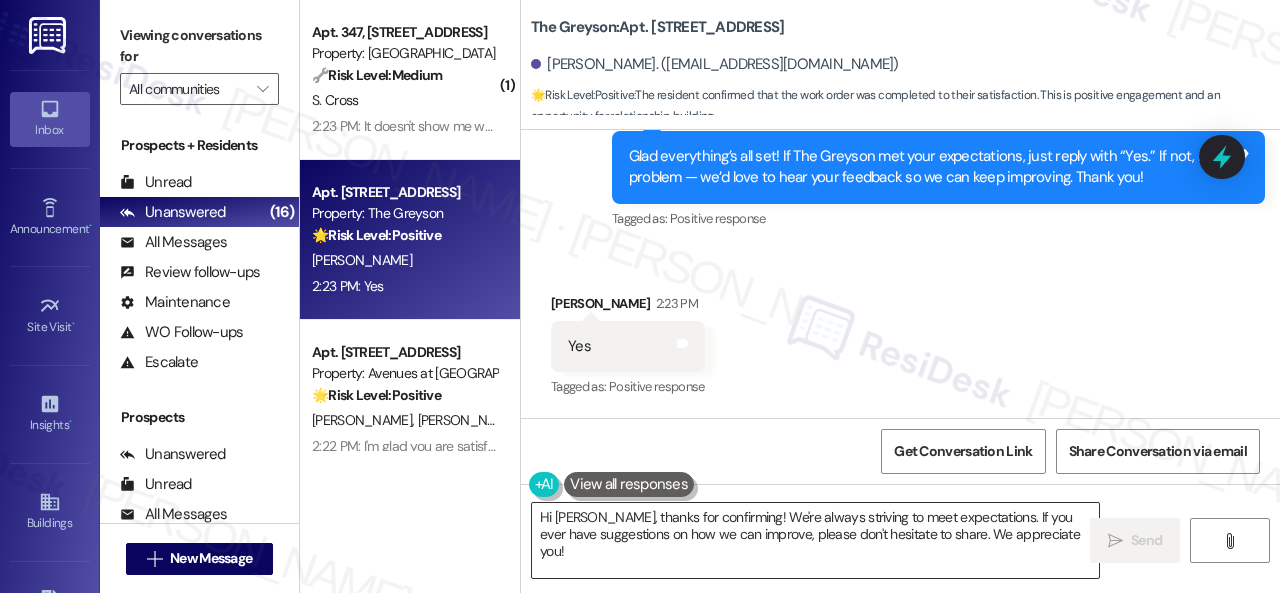 click on "Hi Gary, thanks for confirming! We're always striving to meet expectations. If you ever have suggestions on how we can improve, please don't hesitate to share. We appreciate you!" at bounding box center [815, 540] 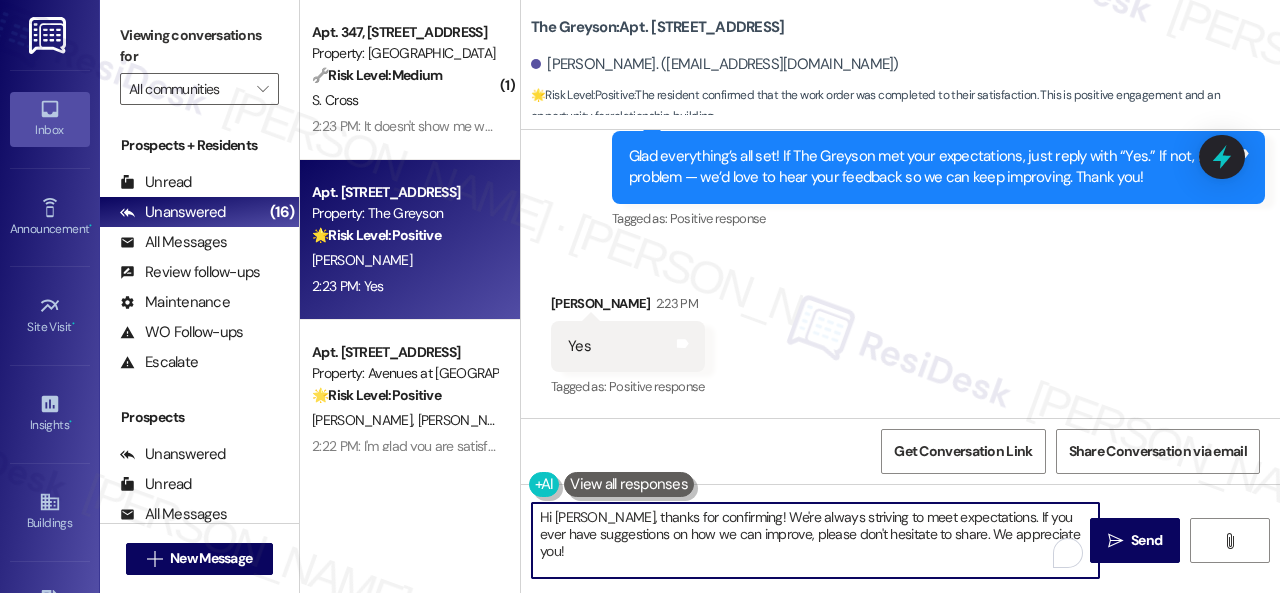 paste on "I'm glad you are satisfied with your home. Have you written a review for us before? If not, can I ask a quick favor? Would you mind writing one for us? I'll give you the link if you are willing.
If you've already done it or couldn't this time, no worries at all—no action is required. Thanks" 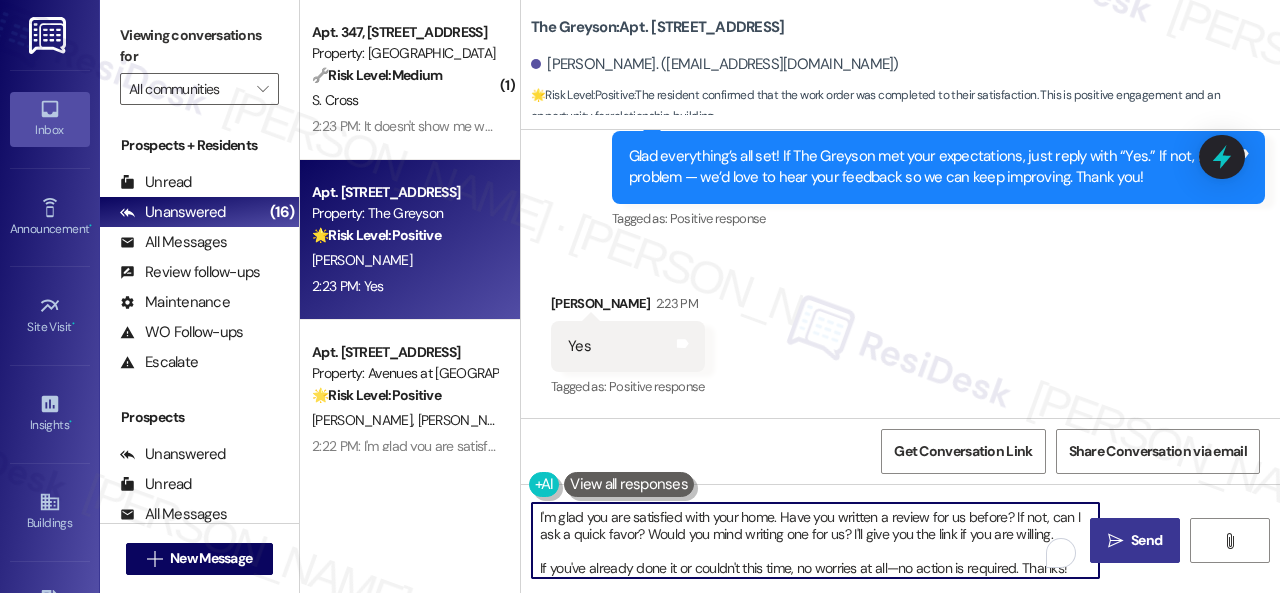 type on "I'm glad you are satisfied with your home. Have you written a review for us before? If not, can I ask a quick favor? Would you mind writing one for us? I'll give you the link if you are willing.
If you've already done it or couldn't this time, no worries at all—no action is required. Thanks!" 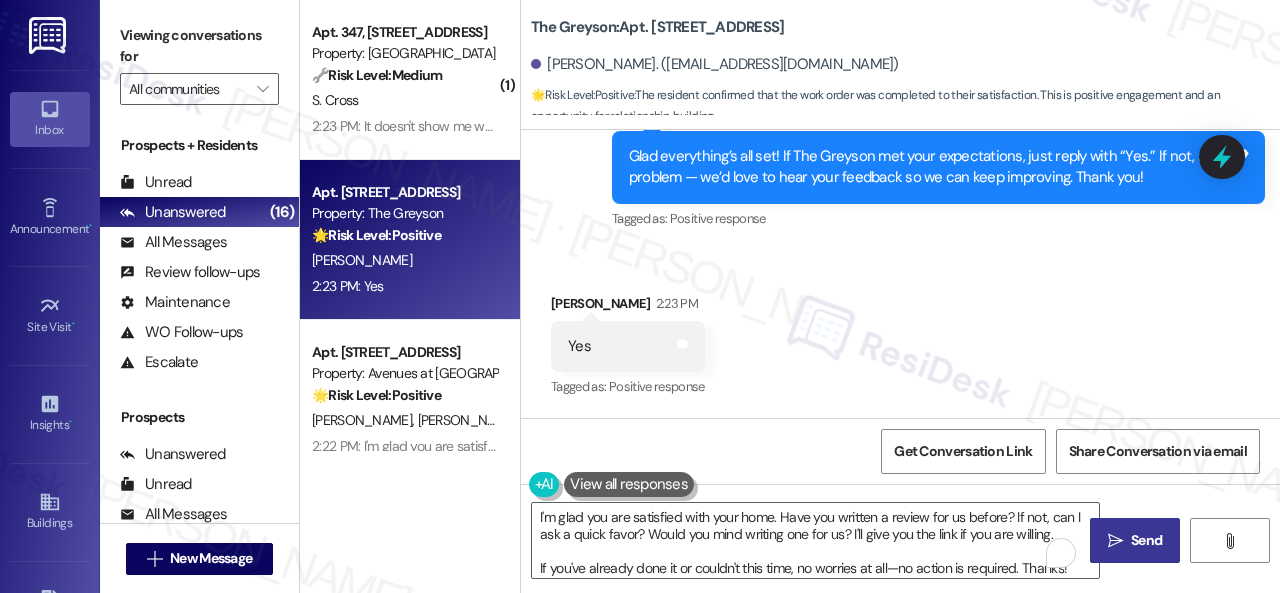 click on " Send" at bounding box center [1135, 540] 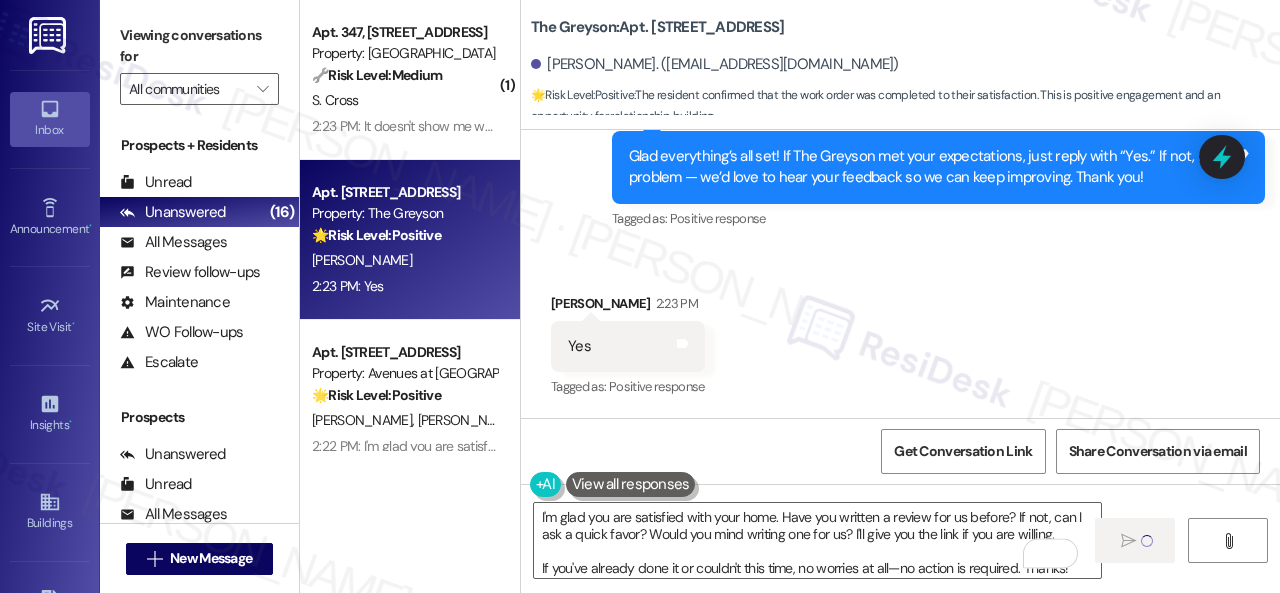 type 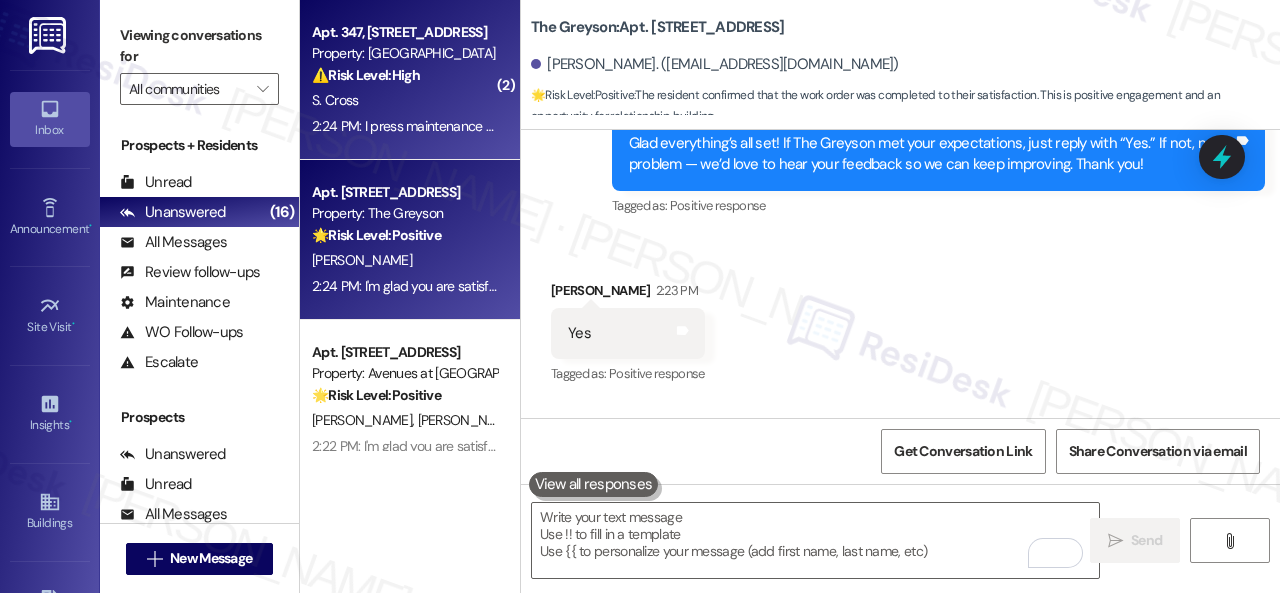 click on "S. Cross" at bounding box center (404, 100) 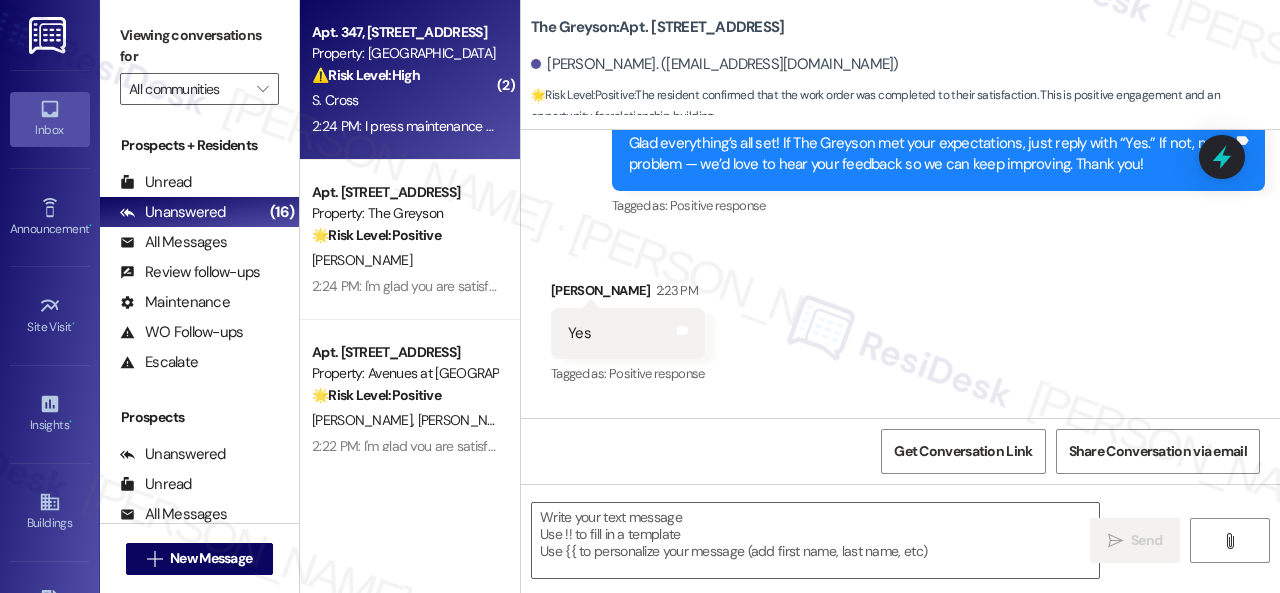 type on "Fetching suggested responses. Please feel free to read through the conversation in the meantime." 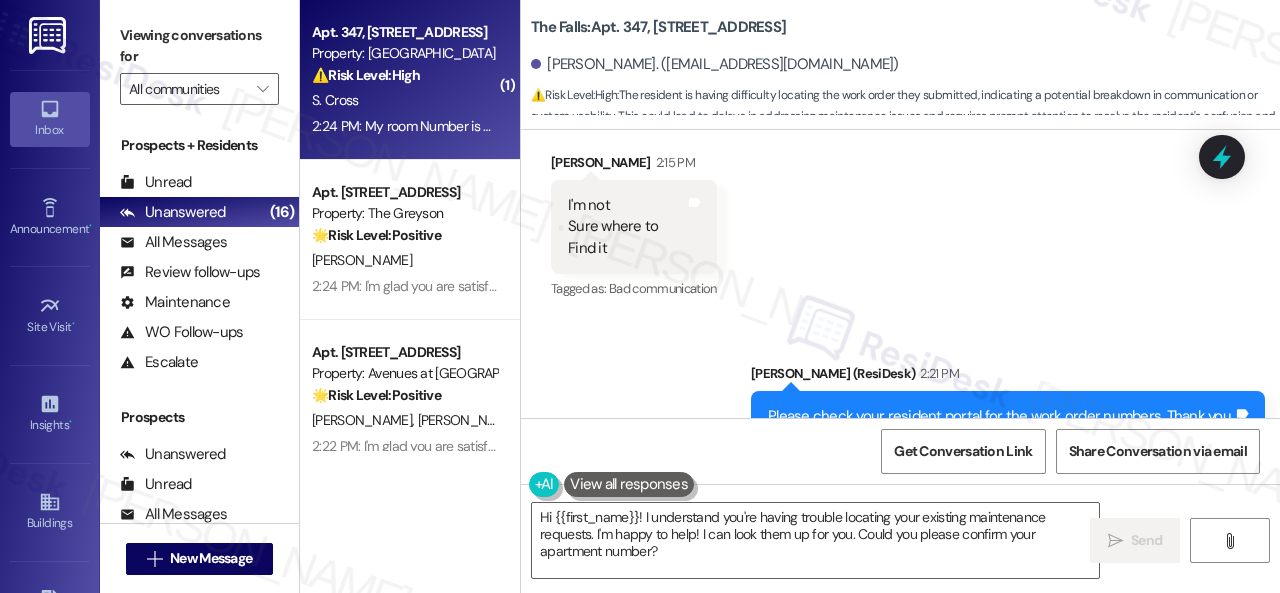 scroll, scrollTop: 3845, scrollLeft: 0, axis: vertical 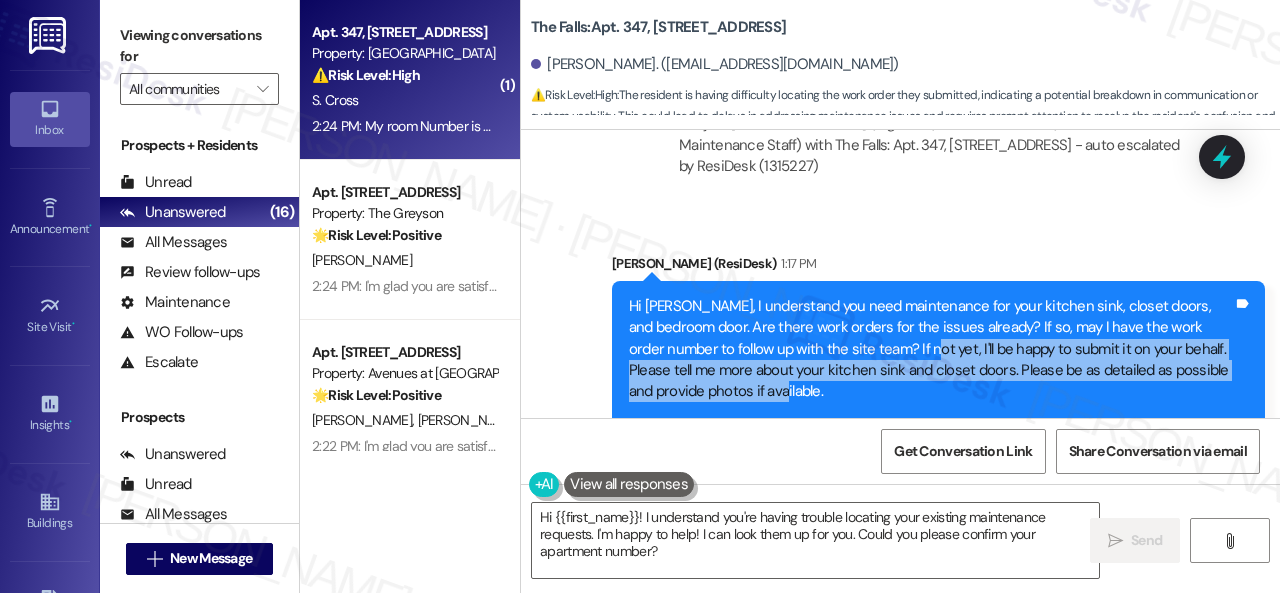 drag, startPoint x: 866, startPoint y: 345, endPoint x: 891, endPoint y: 386, distance: 48.02083 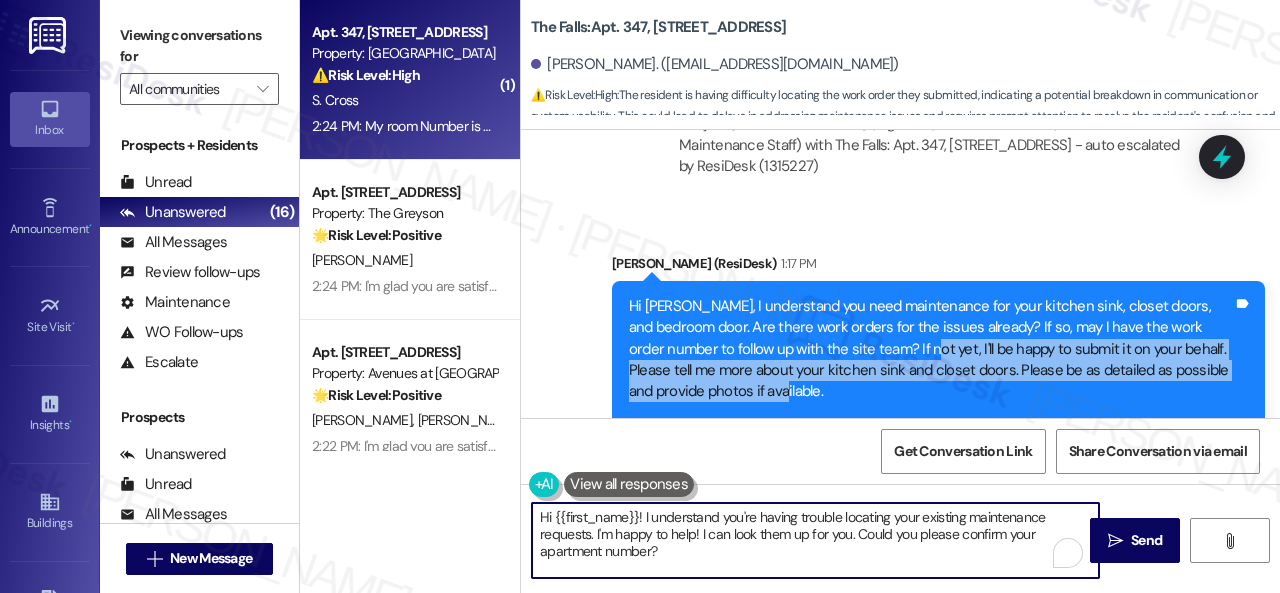 drag, startPoint x: 682, startPoint y: 555, endPoint x: 488, endPoint y: 501, distance: 201.37527 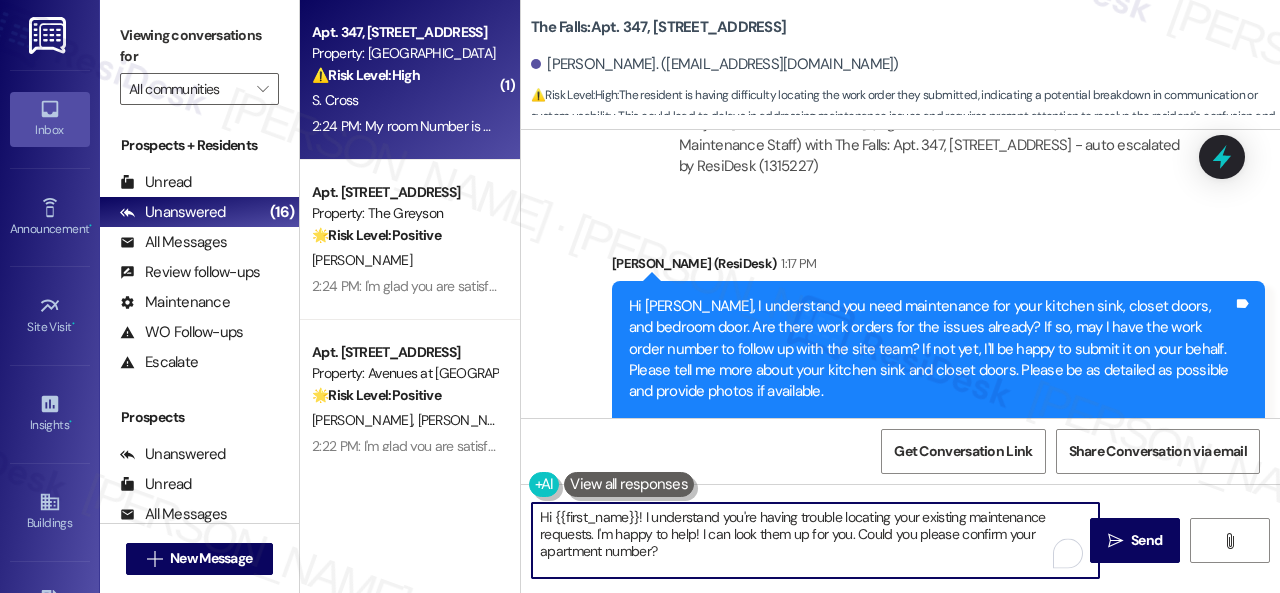 paste on "I'll be happy to submit it on your behalf. Please tell me more about your kitchen sink and closet doors. Please be as detailed as possible and provide photos if available." 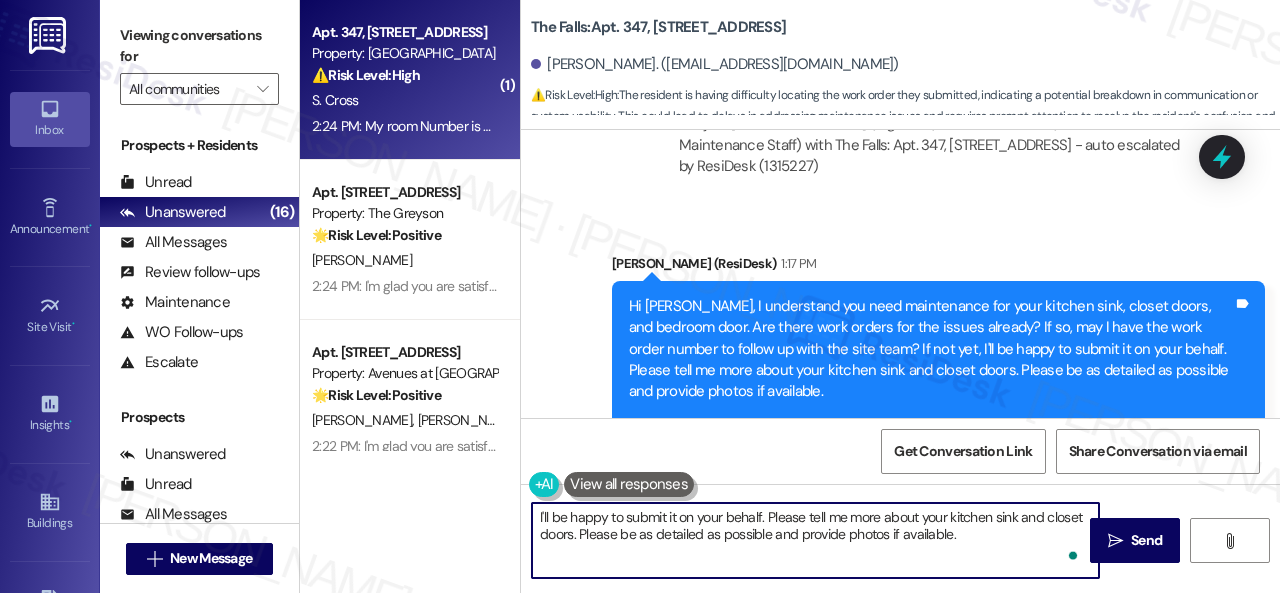 scroll, scrollTop: 4545, scrollLeft: 0, axis: vertical 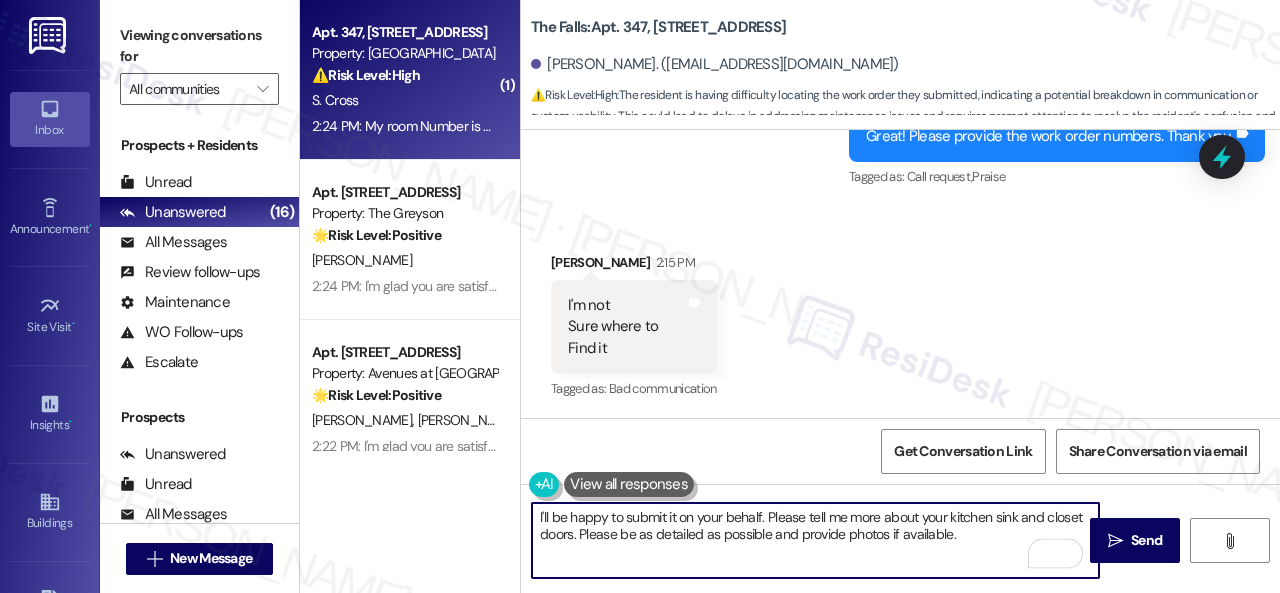 drag, startPoint x: 667, startPoint y: 517, endPoint x: 678, endPoint y: 515, distance: 11.18034 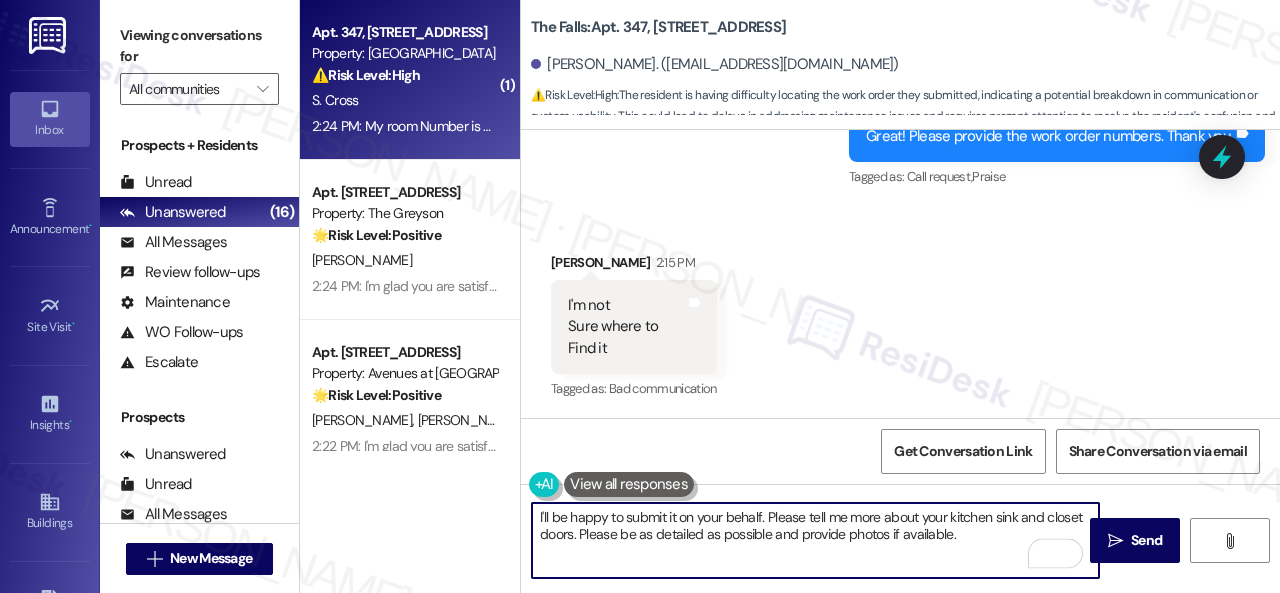 click on "I'll be happy to submit it on your behalf. Please tell me more about your kitchen sink and closet doors. Please be as detailed as possible and provide photos if available." at bounding box center (815, 540) 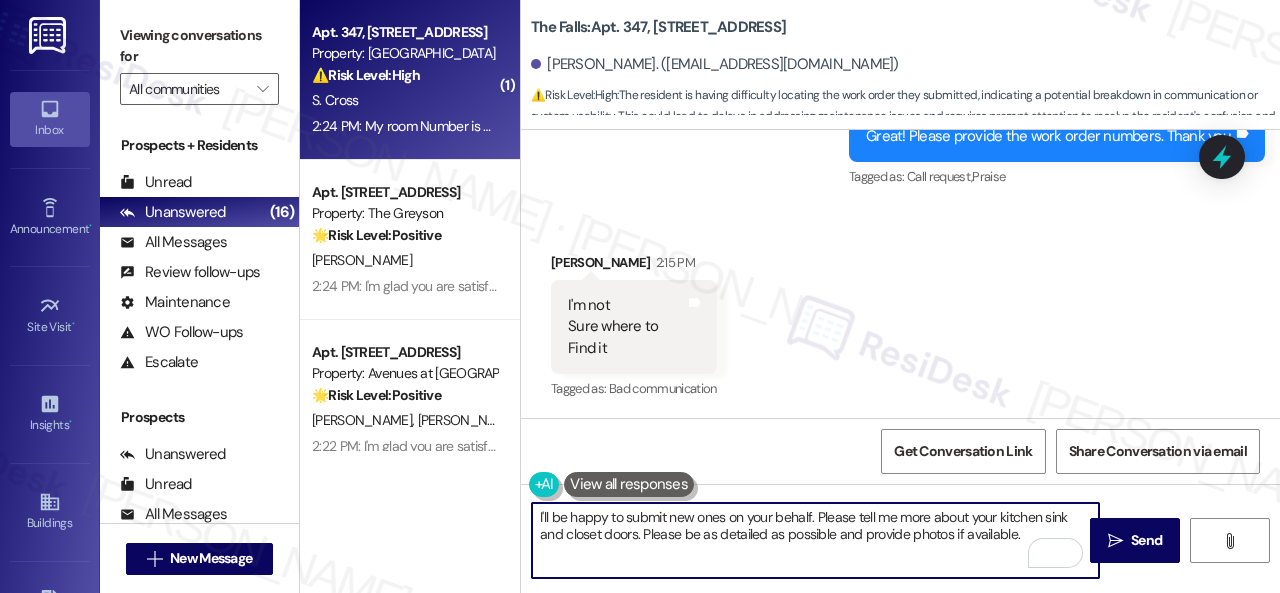 click on "I'll be happy to submit new ones on your behalf. Please tell me more about your kitchen sink and closet doors. Please be as detailed as possible and provide photos if available." at bounding box center [815, 540] 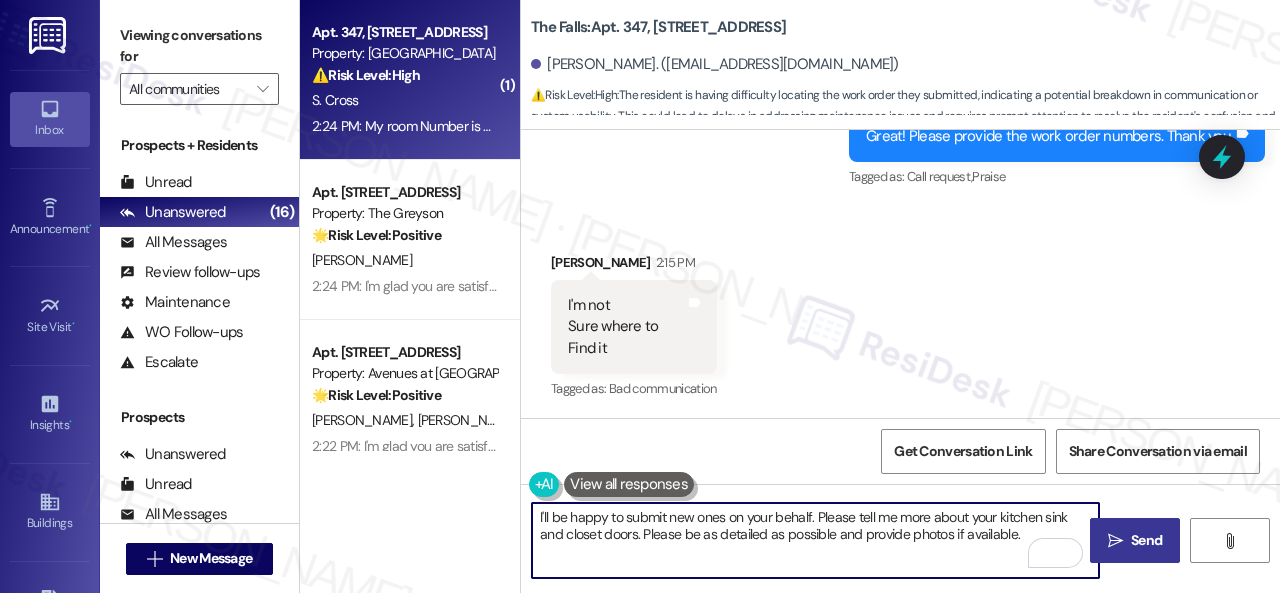 type on "I'll be happy to submit new ones on your behalf. Please tell me more about your kitchen sink and closet doors. Please be as detailed as possible and provide photos if available." 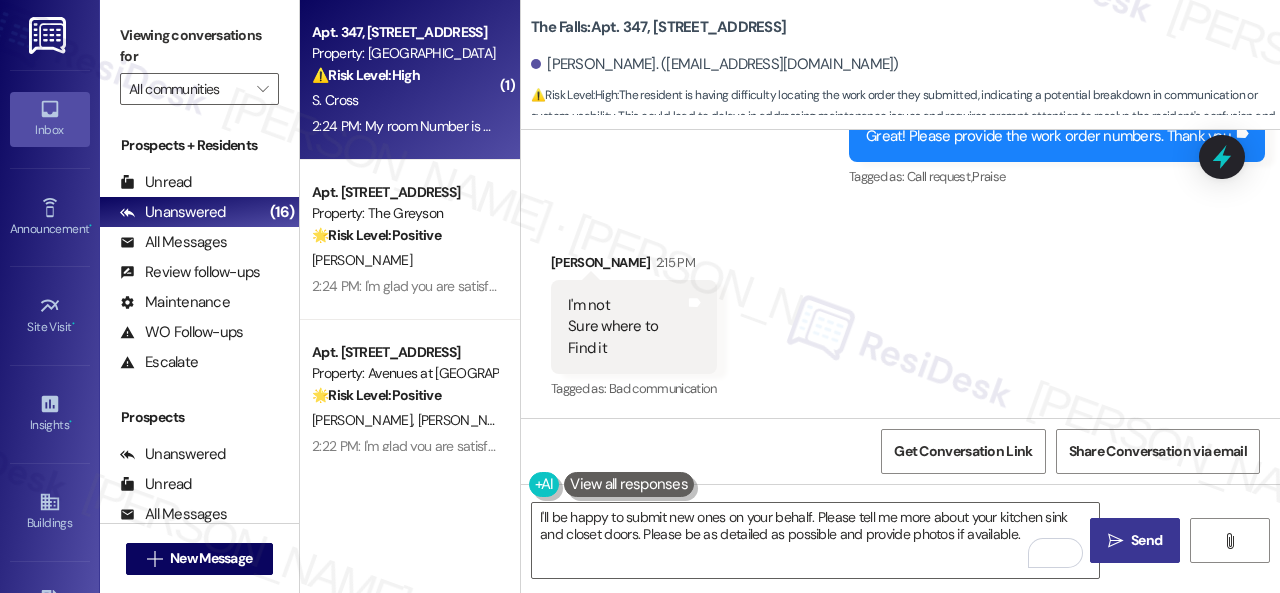 click on " Send" at bounding box center [1135, 540] 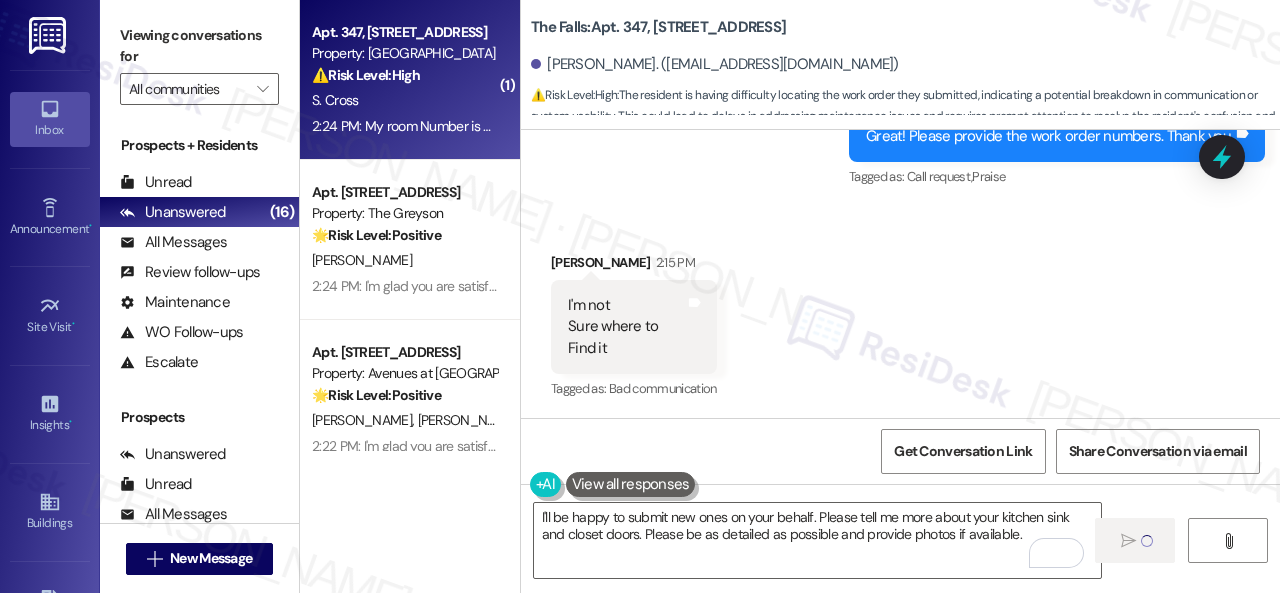 type 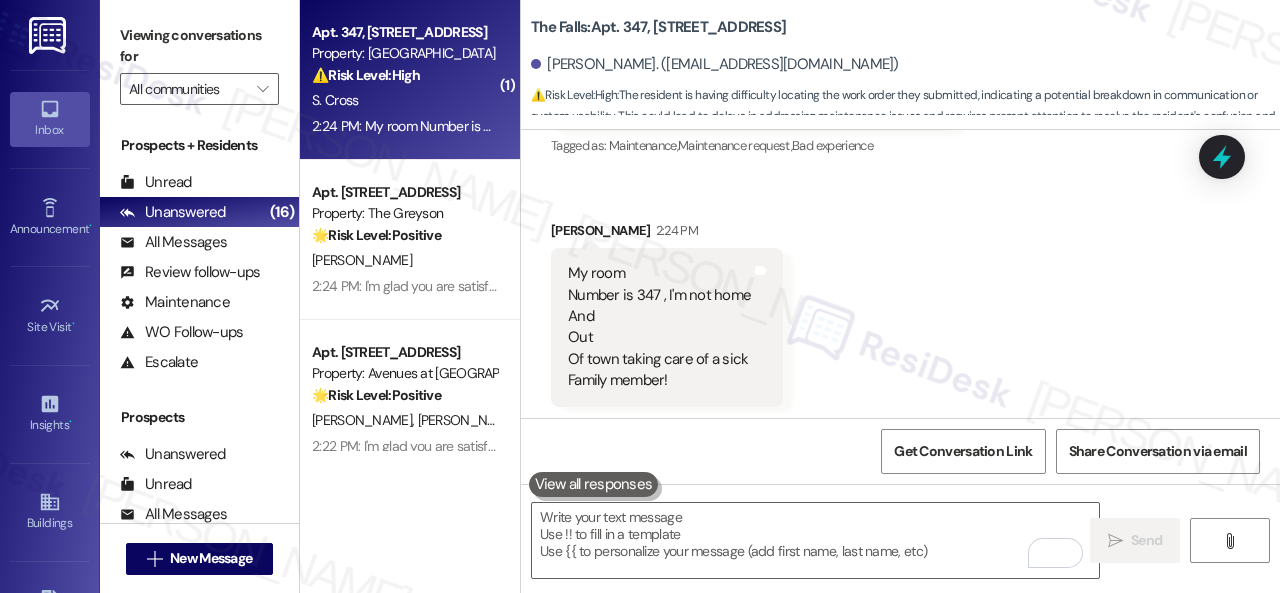 scroll, scrollTop: 5290, scrollLeft: 0, axis: vertical 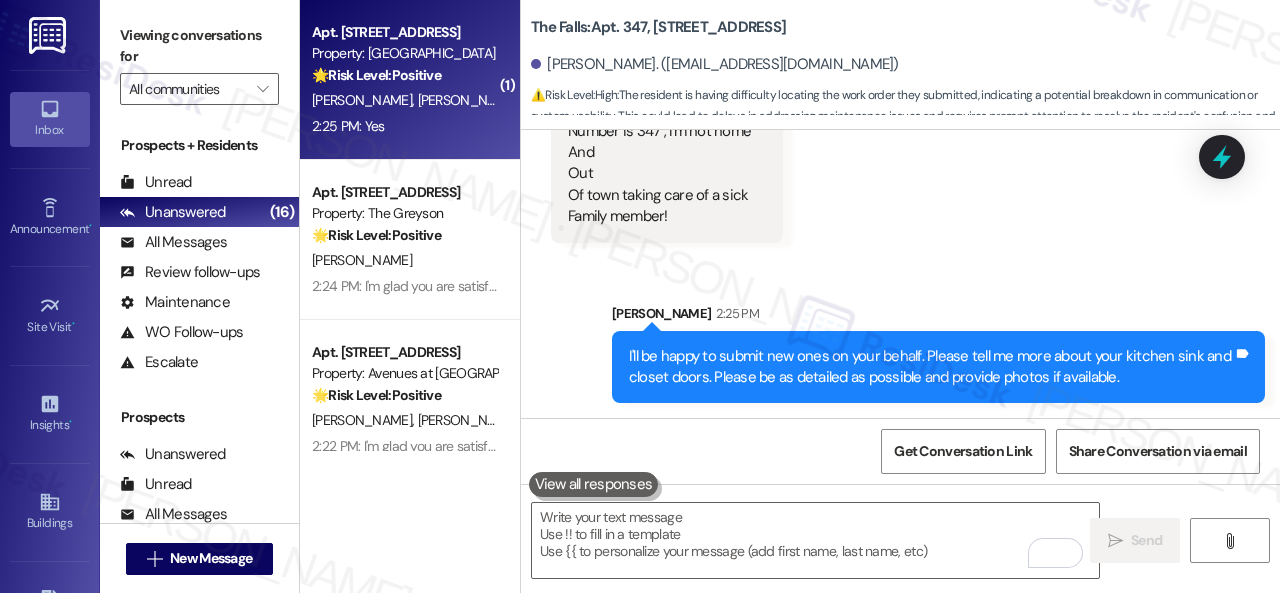 click on "2:25 PM: Yes  2:25 PM: Yes" at bounding box center (404, 126) 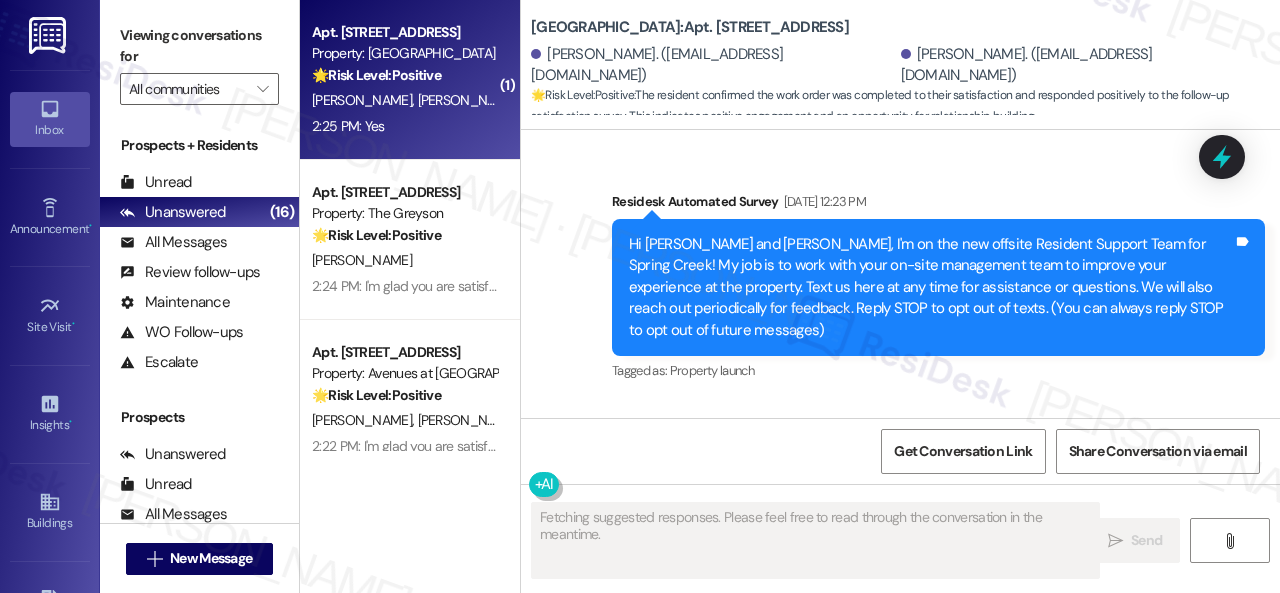 type on "Fetching suggested responses. Please feel free to read through the conversation in the meantime." 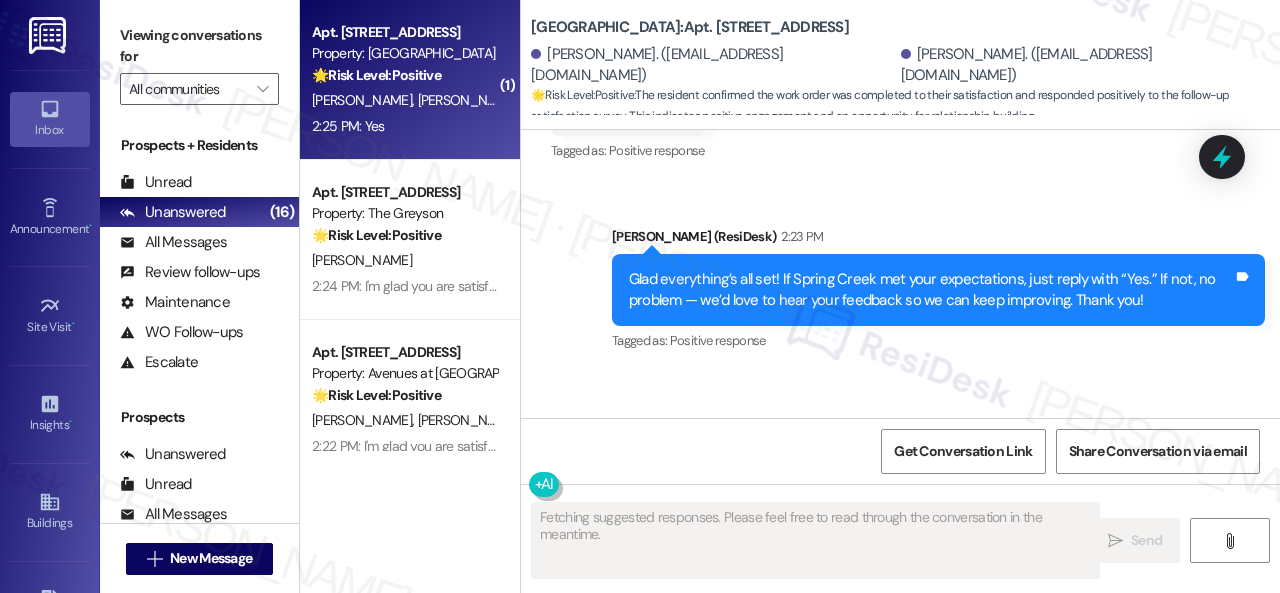 scroll, scrollTop: 10590, scrollLeft: 0, axis: vertical 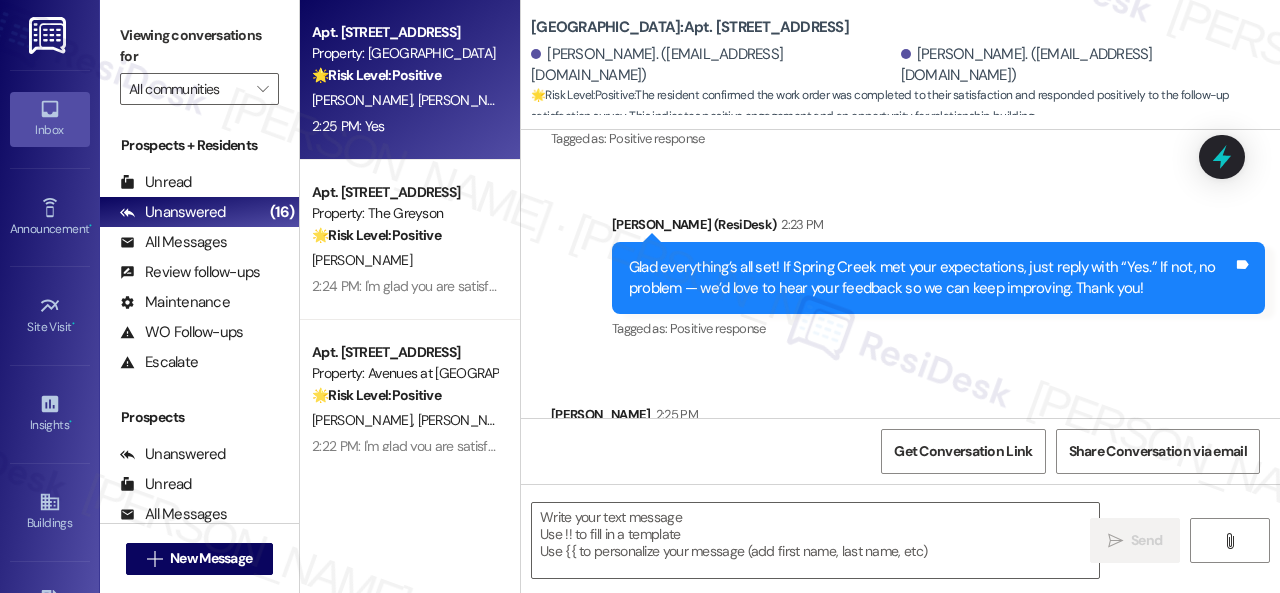 click on "Sent via SMS [PERSON_NAME]   (ResiDesk) 2:23 PM Glad everything’s all set! If Spring Creek met your expectations, just reply with “Yes.” If not, no problem — we’d love to hear your feedback so we can keep improving. Thank you! Tags and notes Tagged as:   Positive response Click to highlight conversations about Positive response" at bounding box center (900, 264) 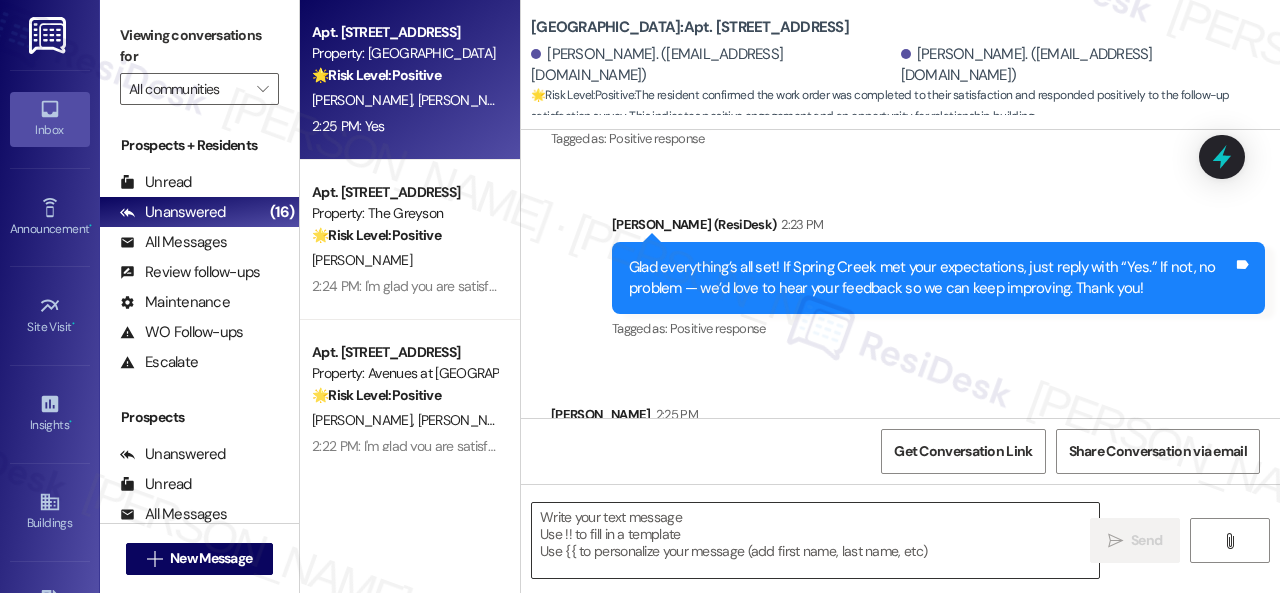 click at bounding box center (815, 540) 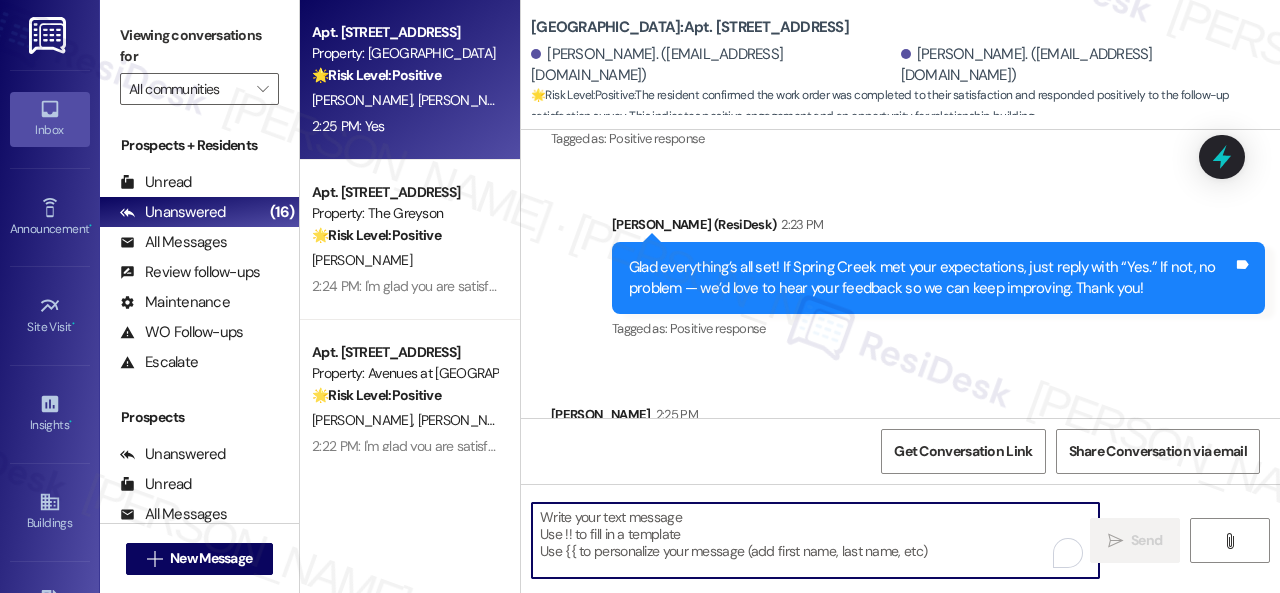 paste on "I'm glad you are satisfied with your home. Have you written a review for us before? If not, can I ask a quick favor? Would you mind writing one for us? I'll give you the link if you are willing.
If you've already done it or couldn't this time, no worries at all—no action is required. Thanks!" 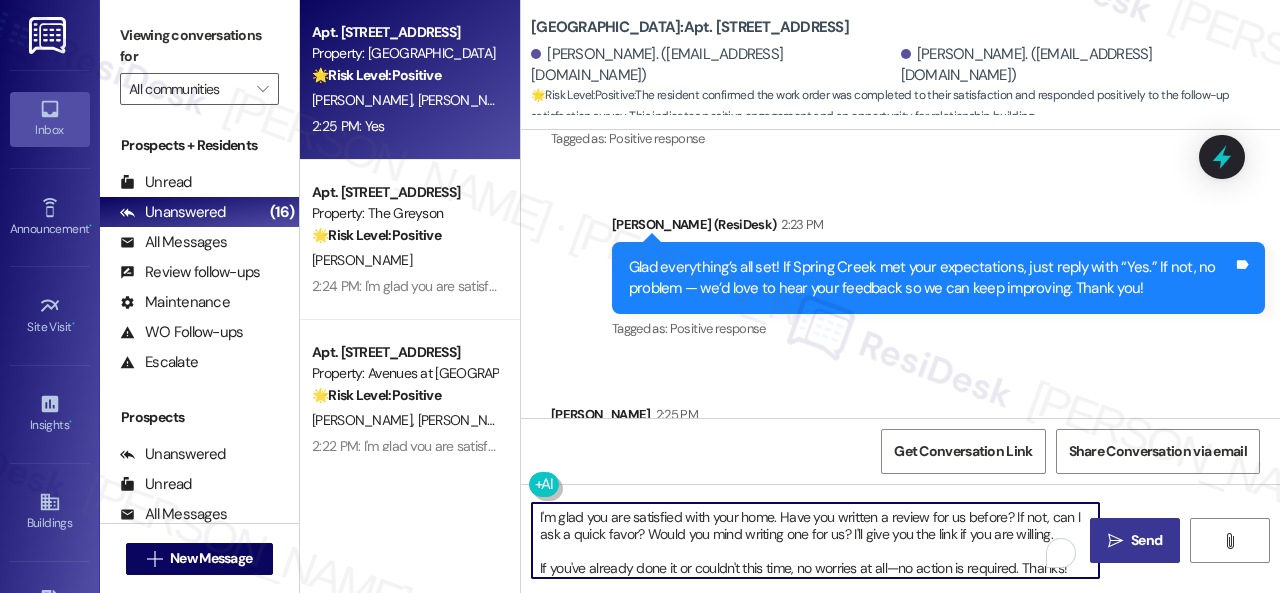 type on "I'm glad you are satisfied with your home. Have you written a review for us before? If not, can I ask a quick favor? Would you mind writing one for us? I'll give you the link if you are willing.
If you've already done it or couldn't this time, no worries at all—no action is required. Thanks!" 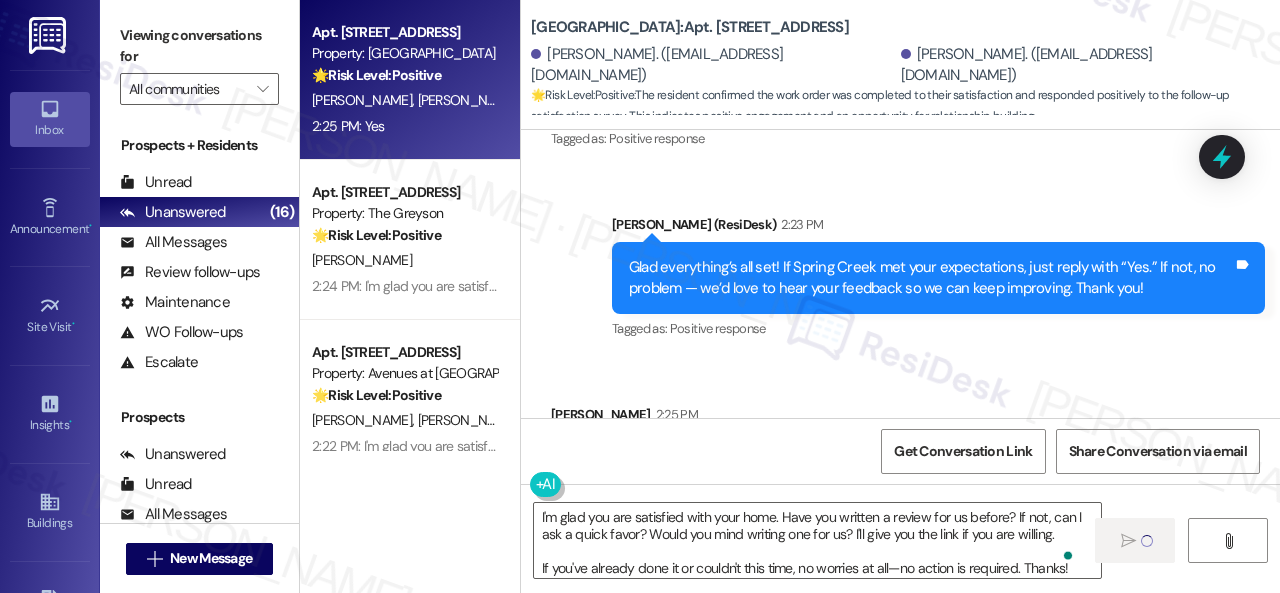 type 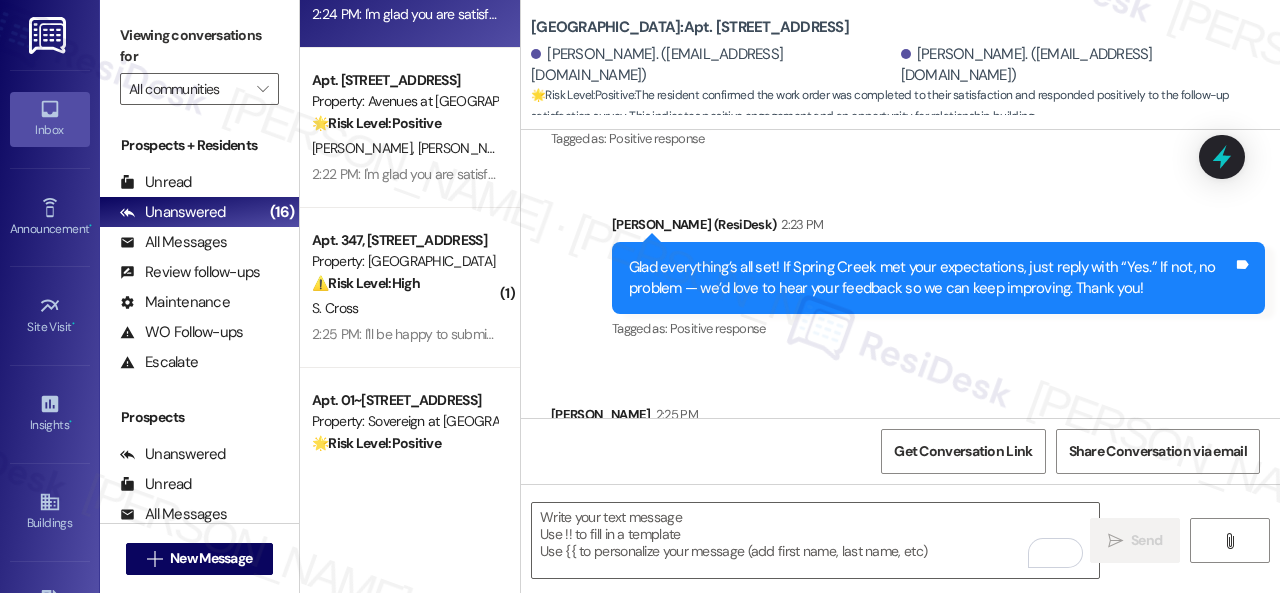 scroll, scrollTop: 300, scrollLeft: 0, axis: vertical 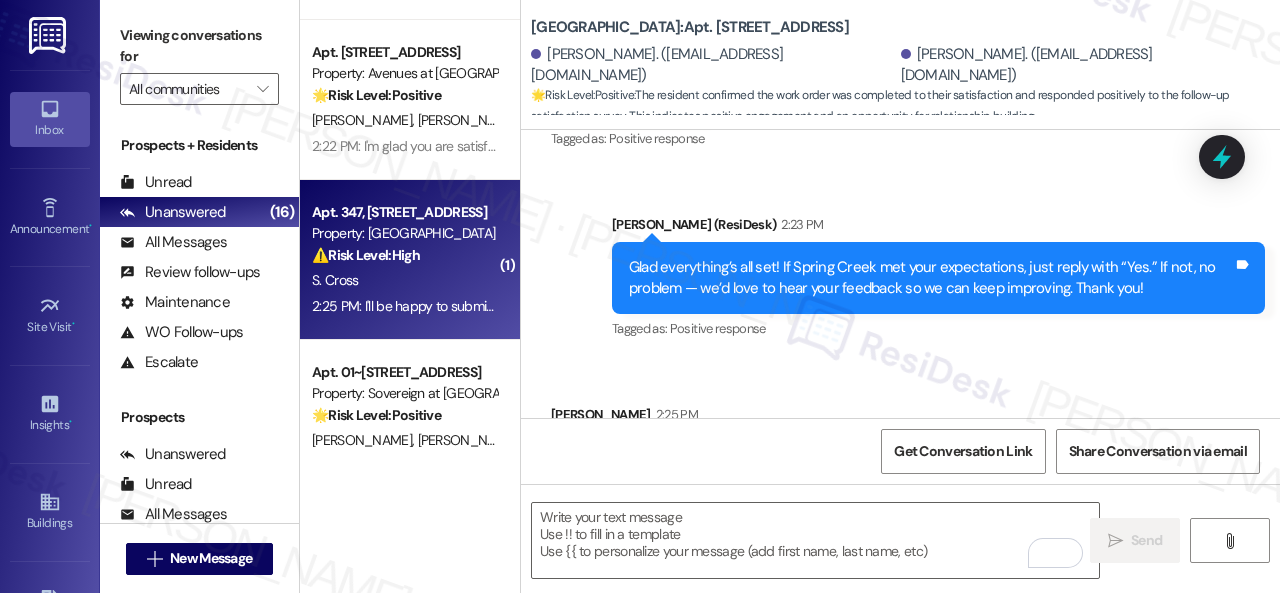click on "Apt. 347, [STREET_ADDRESS] Property: The Falls ⚠️  Risk Level:  High The resident is having difficulty locating existing work orders in the portal and indicates they are out of town taking care of a sick family member. This suggests a potential delay in addressing the maintenance issue and a need for prompt assistance to avoid further complications or damage while they are away. The resident's inability to access the work order information and their absence require a higher level of attention to ensure the issue is addressed appropriately." at bounding box center [404, 234] 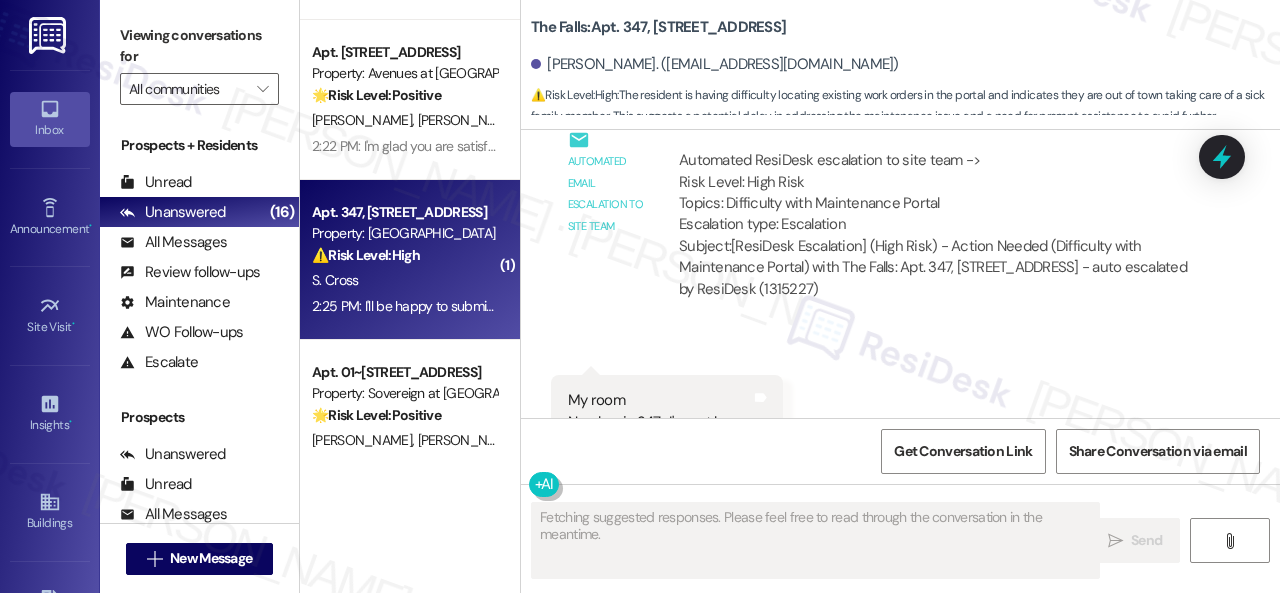 scroll, scrollTop: 5560, scrollLeft: 0, axis: vertical 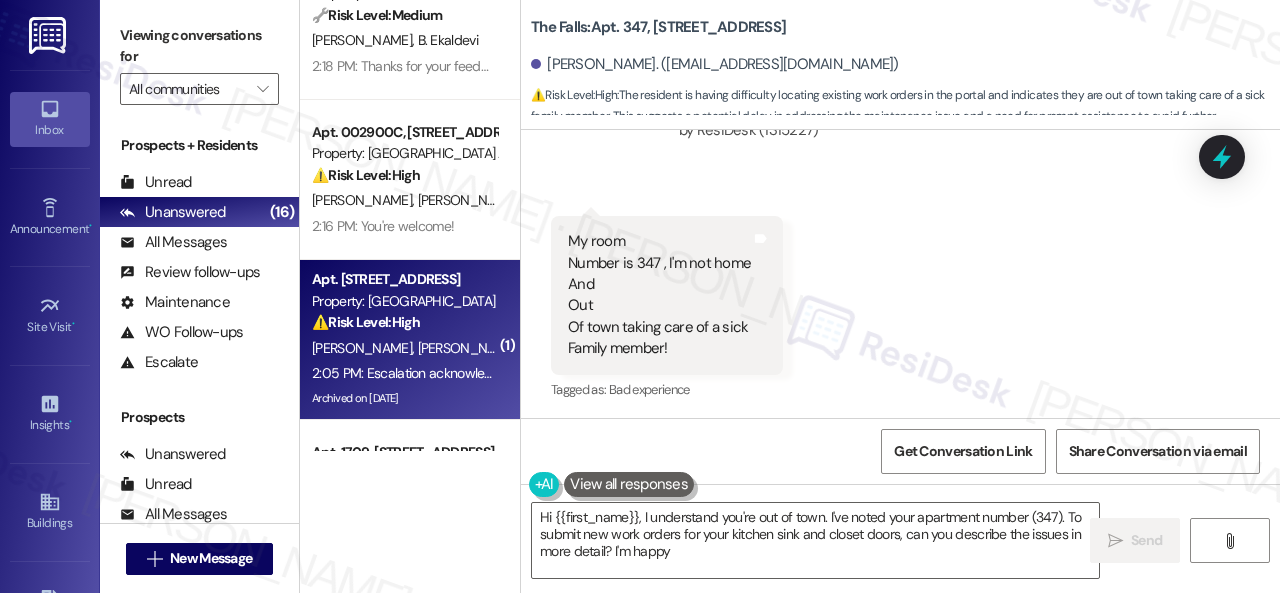 type on "Hi {{first_name}}, I understand you're out of town. I've noted your apartment number (347). To submit new work orders for your kitchen sink and closet doors, can you describe the issues in more detail? I'm happy to" 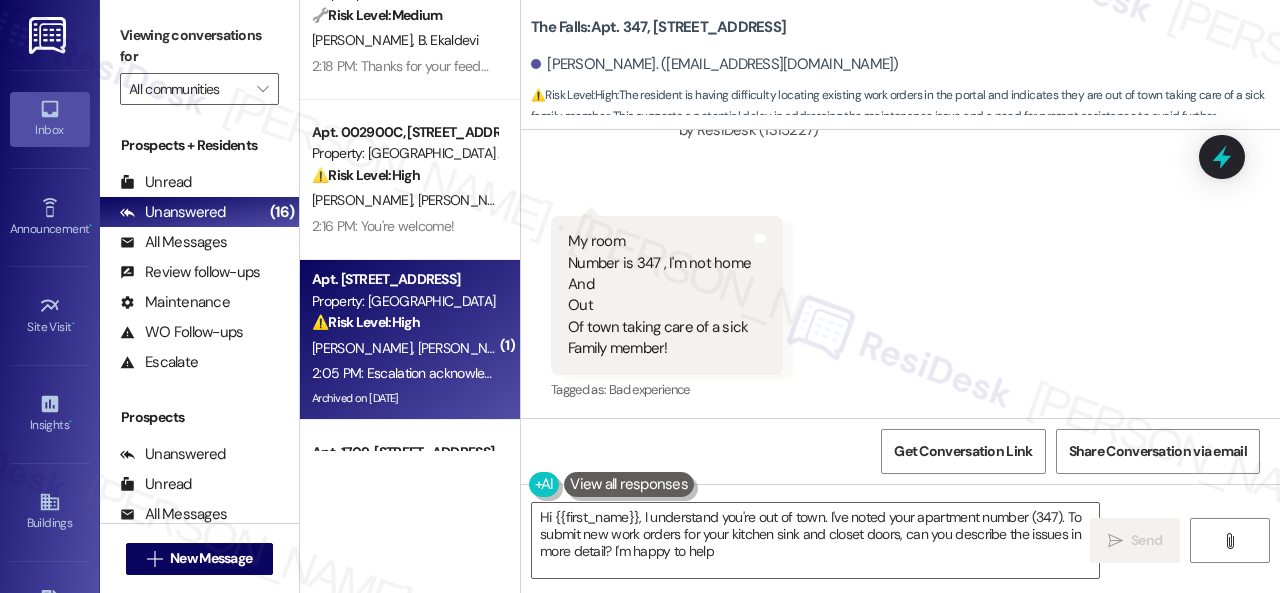 click on "Apt. [STREET_ADDRESS] Property: Grand Villas ⚠️  Risk Level:  High The resident is following up on a washing machine repair (work order 289778) and states they are still suffering from the issue. A malfunctioning washing machine is an urgent maintenance issue that affects the resident's quality of life and could potentially lead to water damage if not addressed promptly." at bounding box center (404, 301) 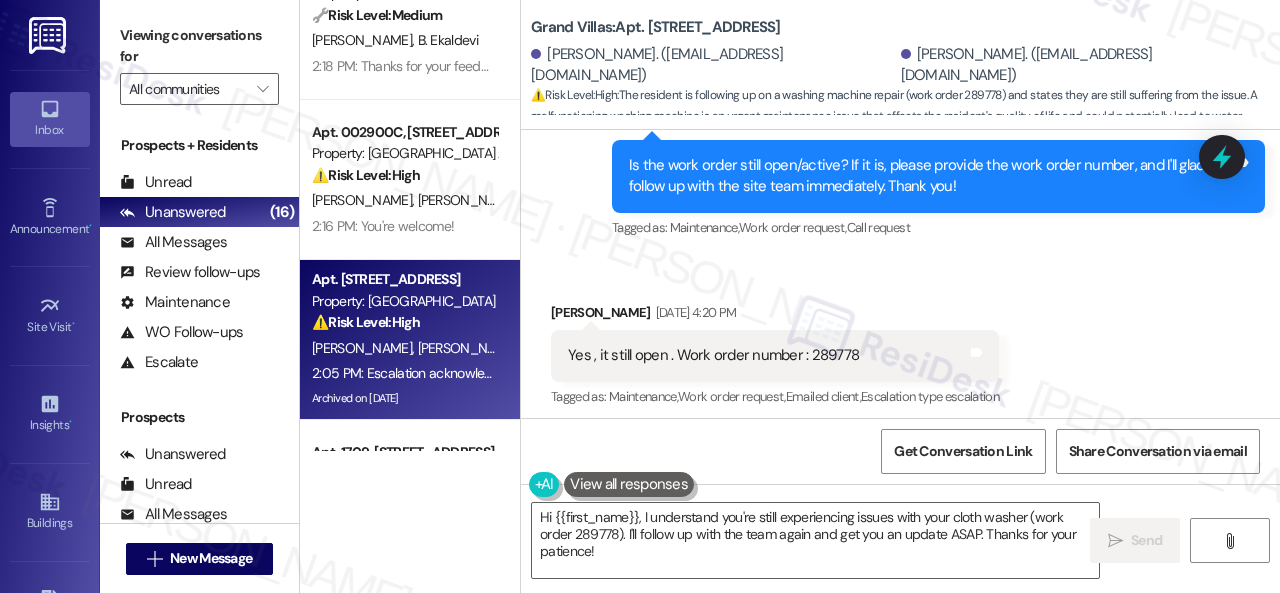 scroll, scrollTop: 4075, scrollLeft: 0, axis: vertical 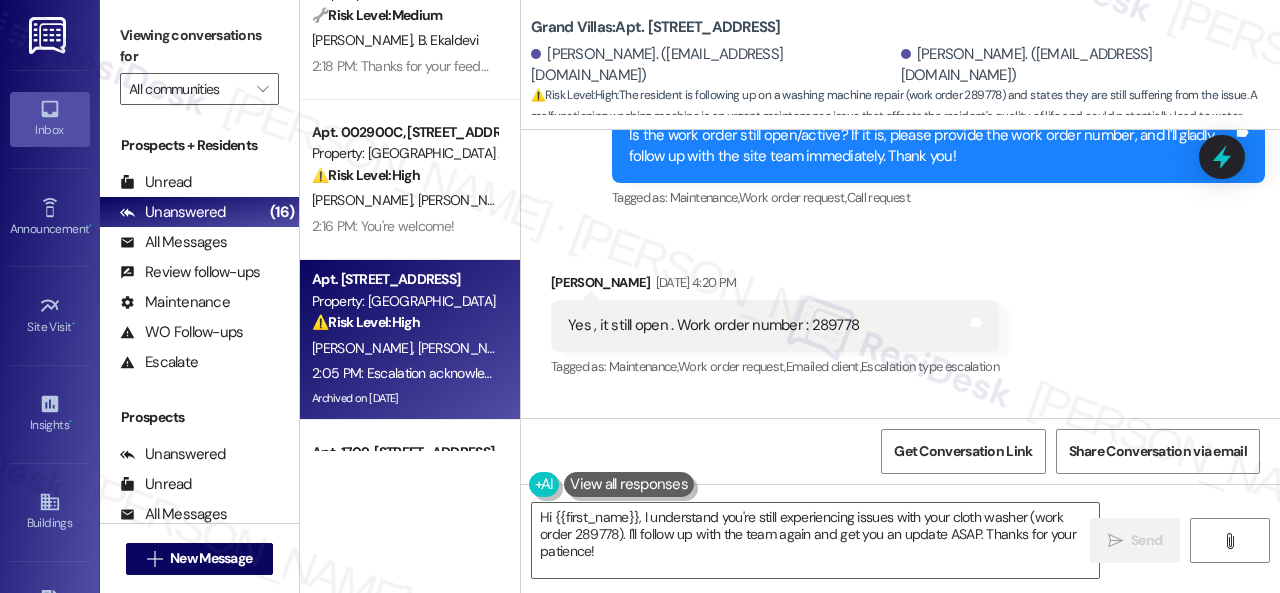 click on "Yes , it still open . Work order number : 289778" at bounding box center (713, 325) 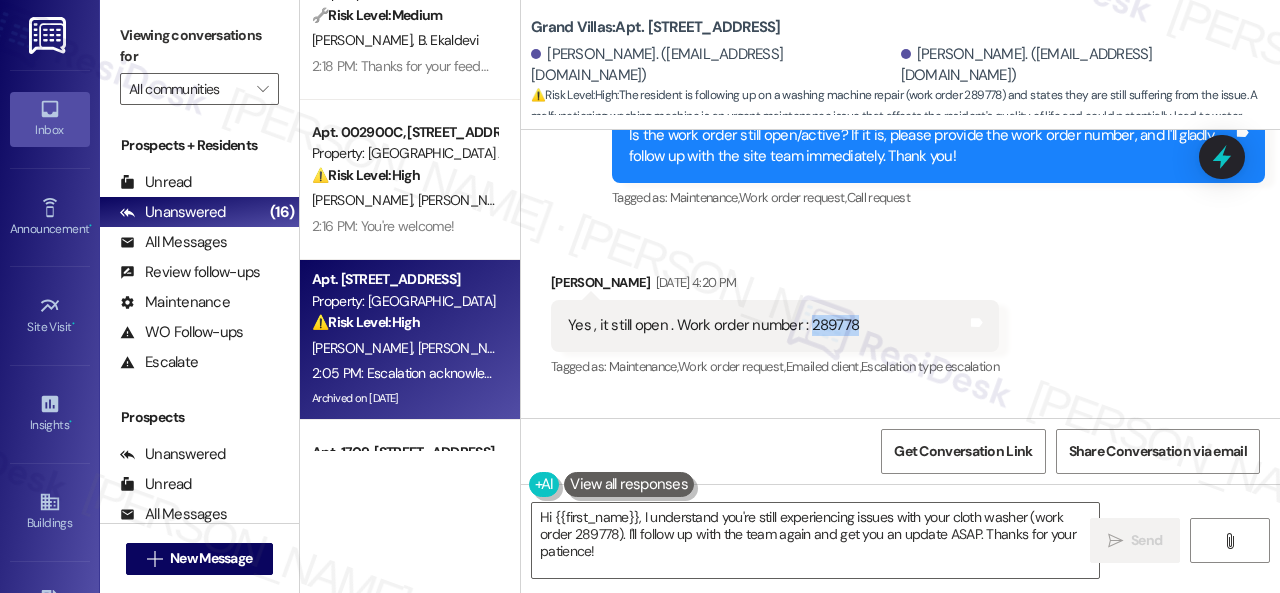 click on "Yes , it still open . Work order number : 289778" at bounding box center (713, 325) 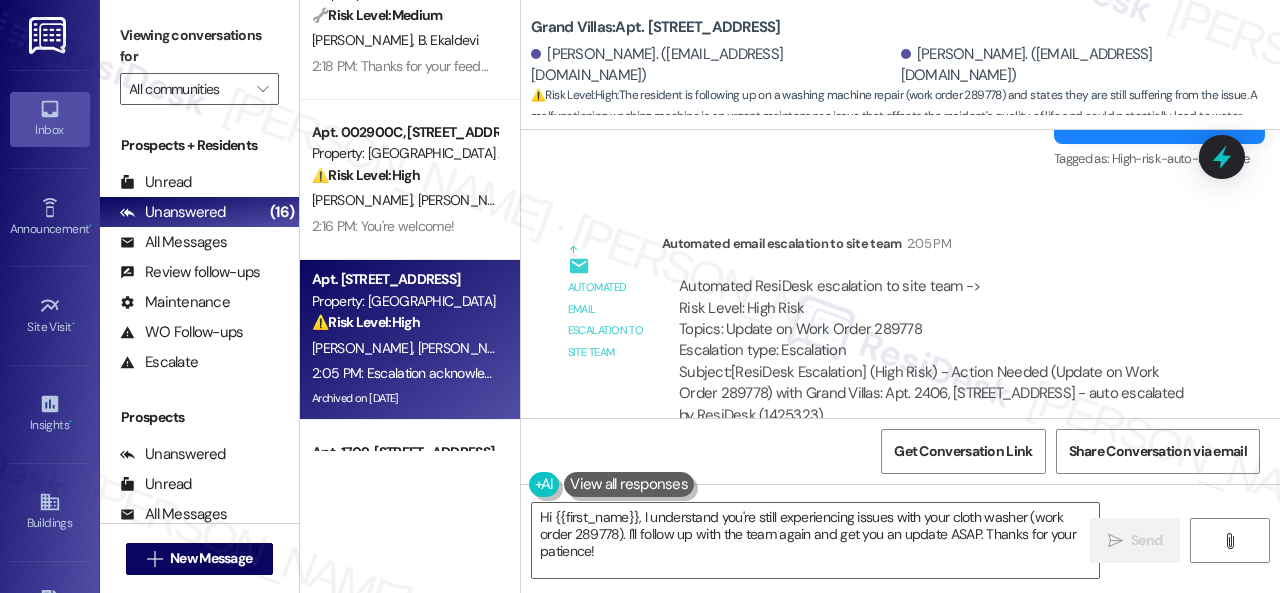 scroll, scrollTop: 5413, scrollLeft: 0, axis: vertical 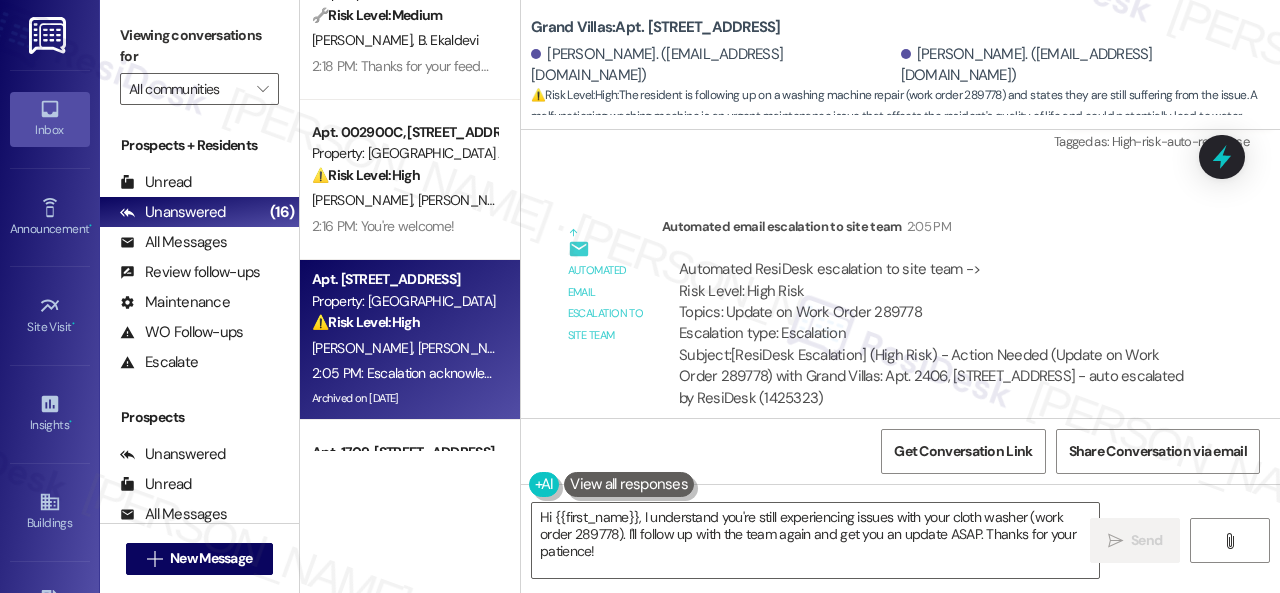 click on "Automated ResiDesk escalation to site team ->
Risk Level: High Risk
Topics: Update on Work Order 289778
Escalation type: Escalation" at bounding box center (933, 302) 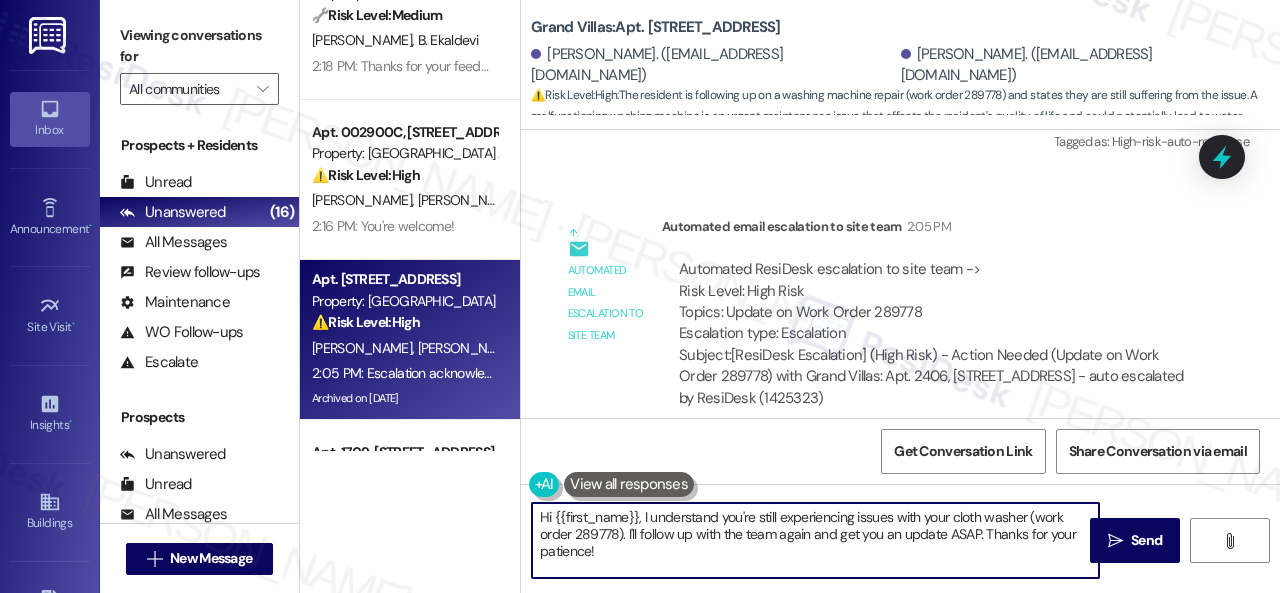 drag, startPoint x: 618, startPoint y: 548, endPoint x: 729, endPoint y: 533, distance: 112.00893 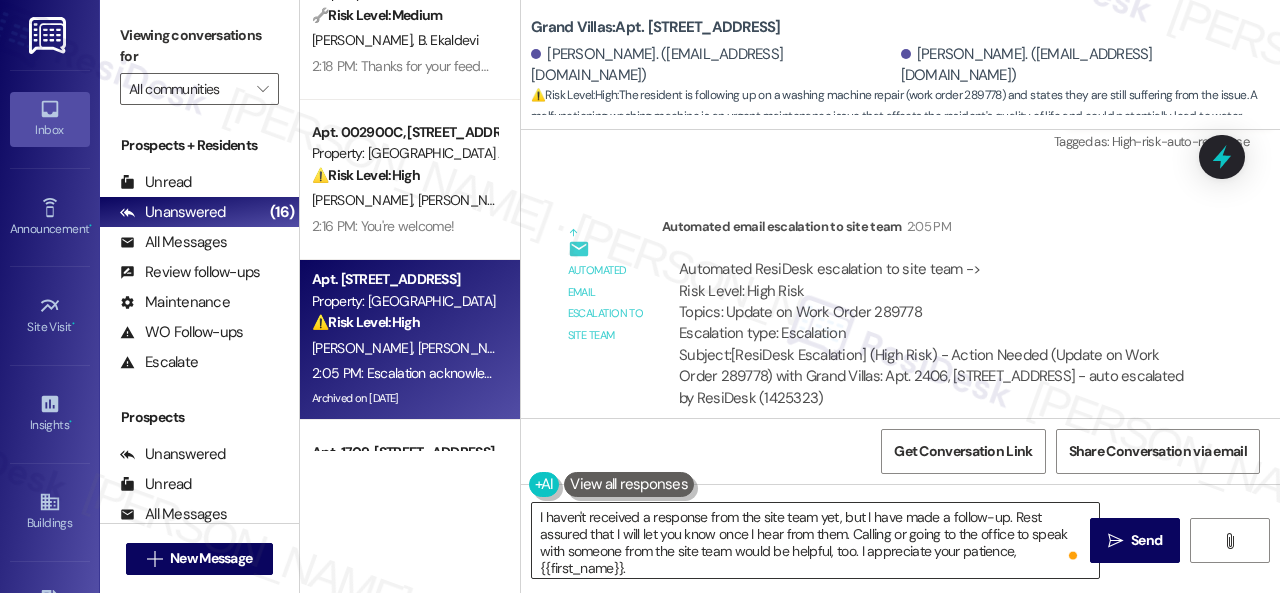click on "I haven't received a response from the site team yet, but I have made a follow-up. Rest assured that I will let you know once I hear from them. Calling or going to the office to speak with someone from the site team would be helpful, too. I appreciate your patience, {{first_name}}." at bounding box center (815, 540) 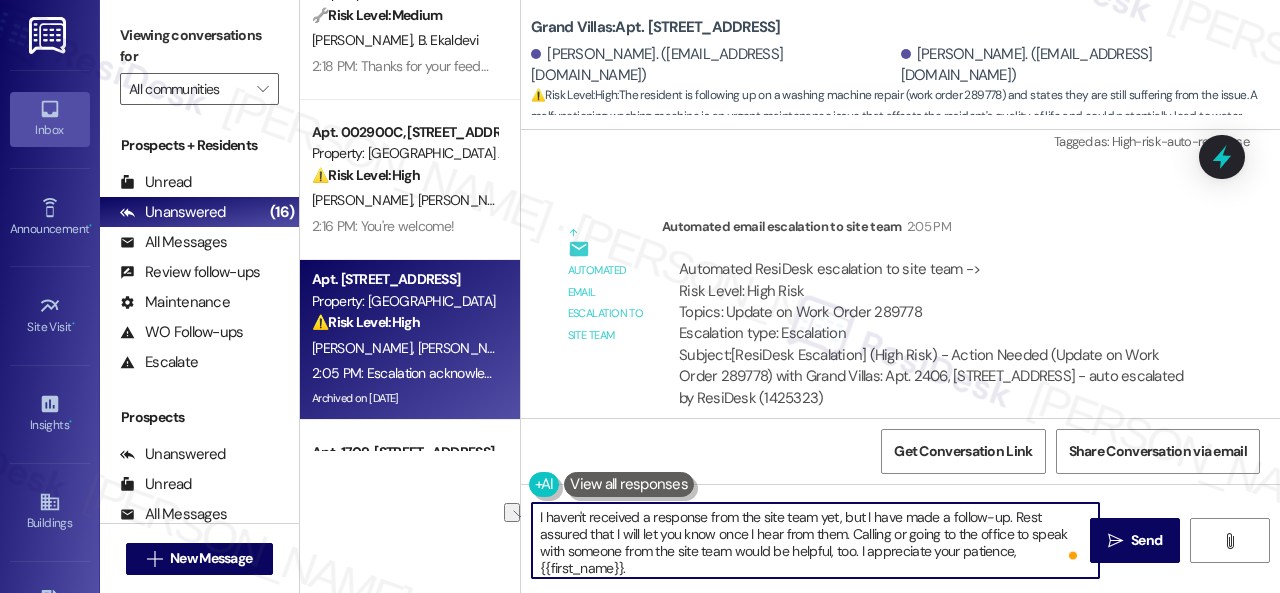 drag, startPoint x: 866, startPoint y: 518, endPoint x: 1004, endPoint y: 518, distance: 138 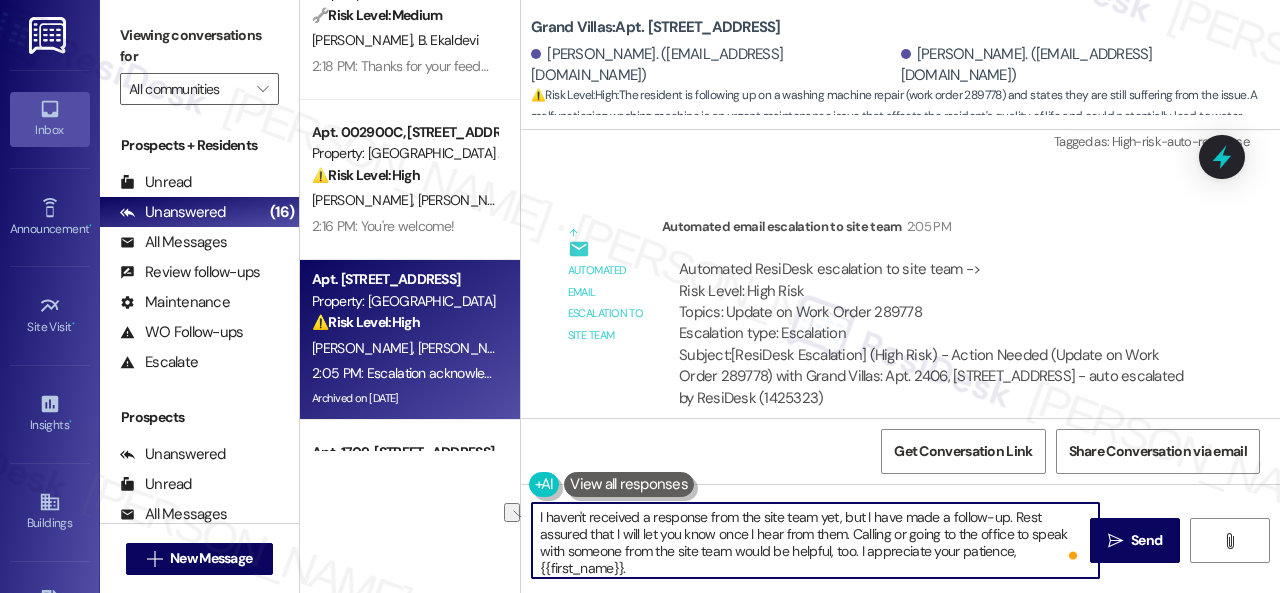 click on "I haven't received a response from the site team yet, but I have made a follow-up. Rest assured that I will let you know once I hear from them. Calling or going to the office to speak with someone from the site team would be helpful, too. I appreciate your patience, {{first_name}}." at bounding box center (815, 540) 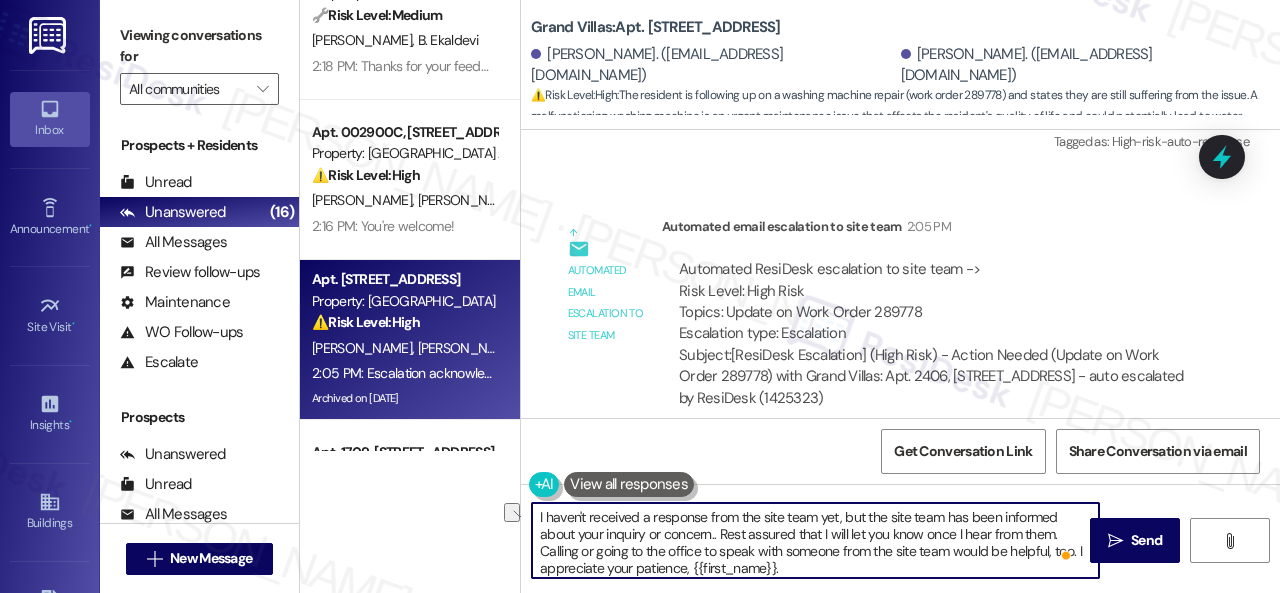 drag, startPoint x: 602, startPoint y: 531, endPoint x: 661, endPoint y: 532, distance: 59.008472 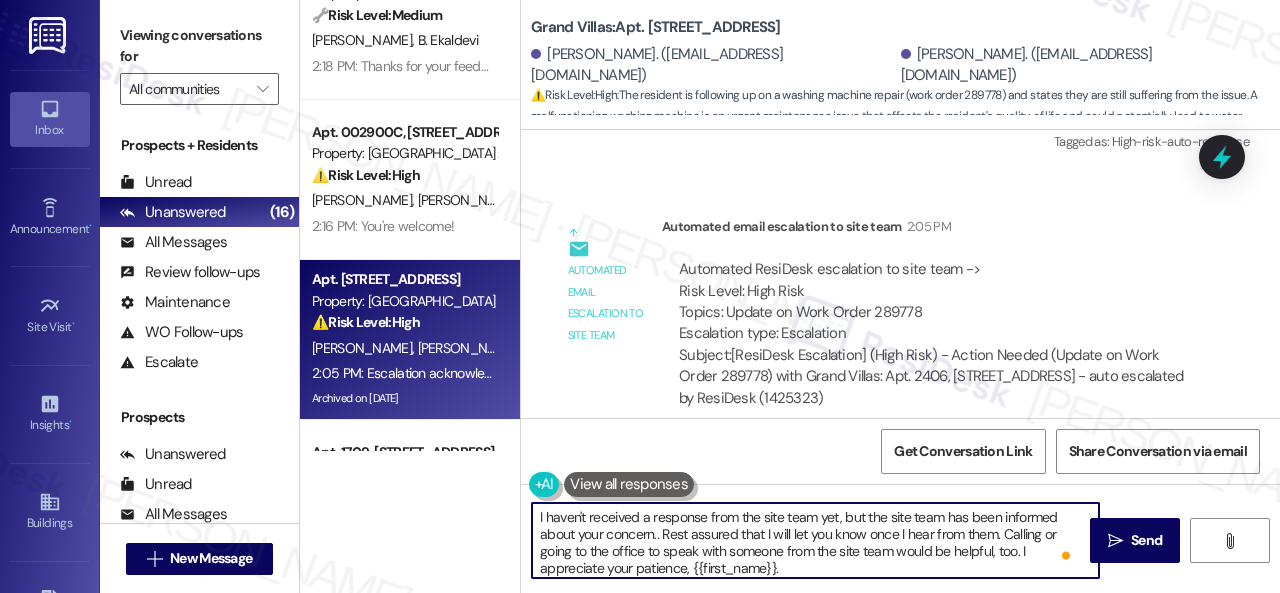 scroll, scrollTop: 4, scrollLeft: 0, axis: vertical 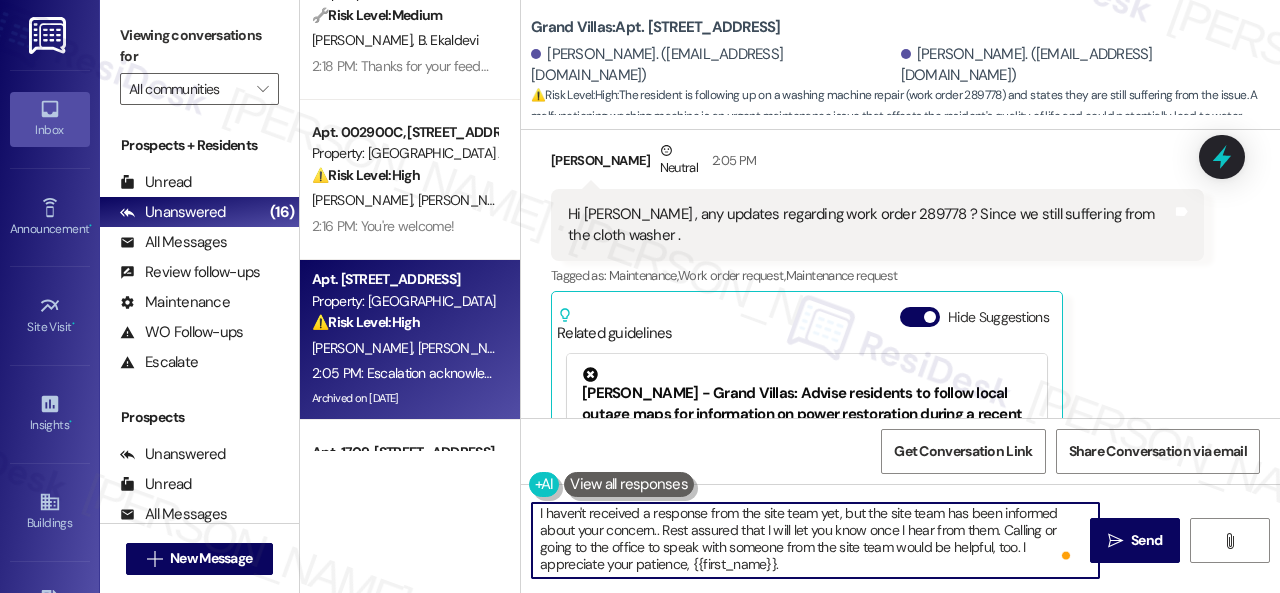 drag, startPoint x: 697, startPoint y: 563, endPoint x: 776, endPoint y: 564, distance: 79.00633 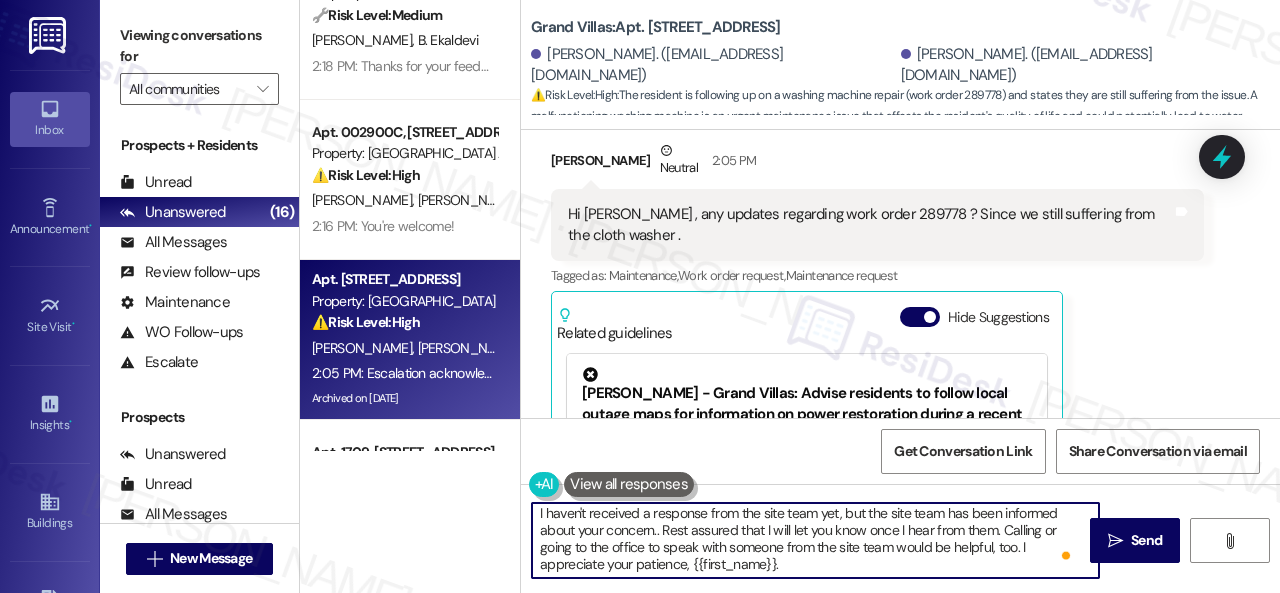 click on "I haven't received a response from the site team yet, but the site team has been informed about your concern.. Rest assured that I will let you know once I hear from them. Calling or going to the office to speak with someone from the site team would be helpful, too. I appreciate your patience, {{first_name}}." at bounding box center [815, 540] 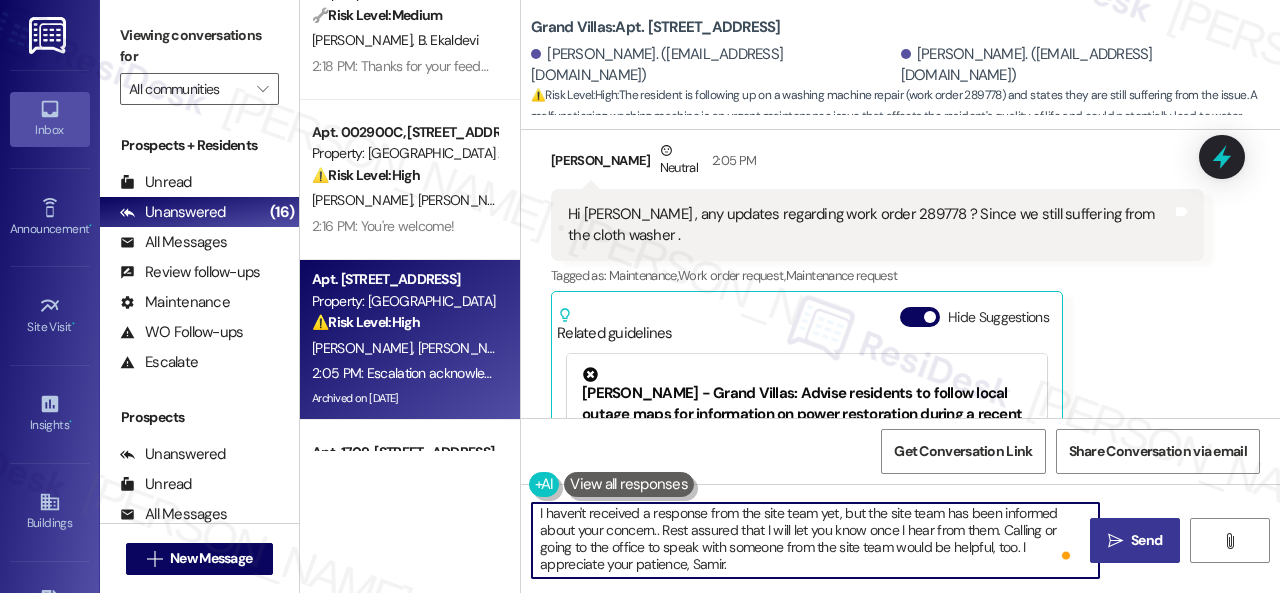 type on "I haven't received a response from the site team yet, but the site team has been informed about your concern.. Rest assured that I will let you know once I hear from them. Calling or going to the office to speak with someone from the site team would be helpful, too. I appreciate your patience, Samir." 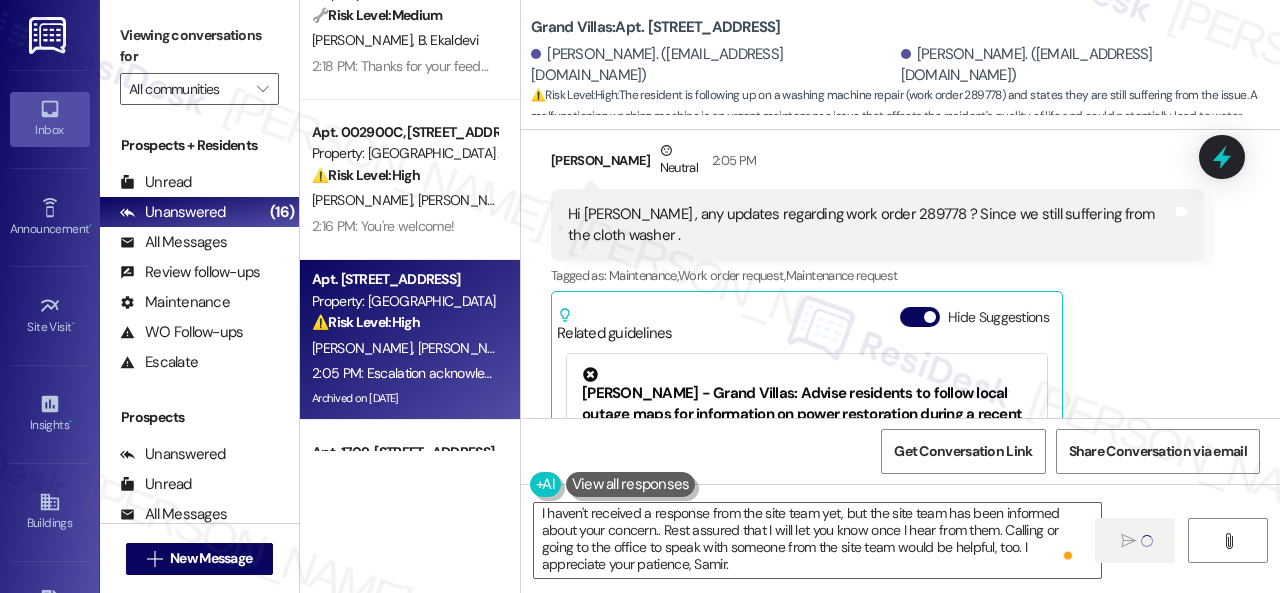 type 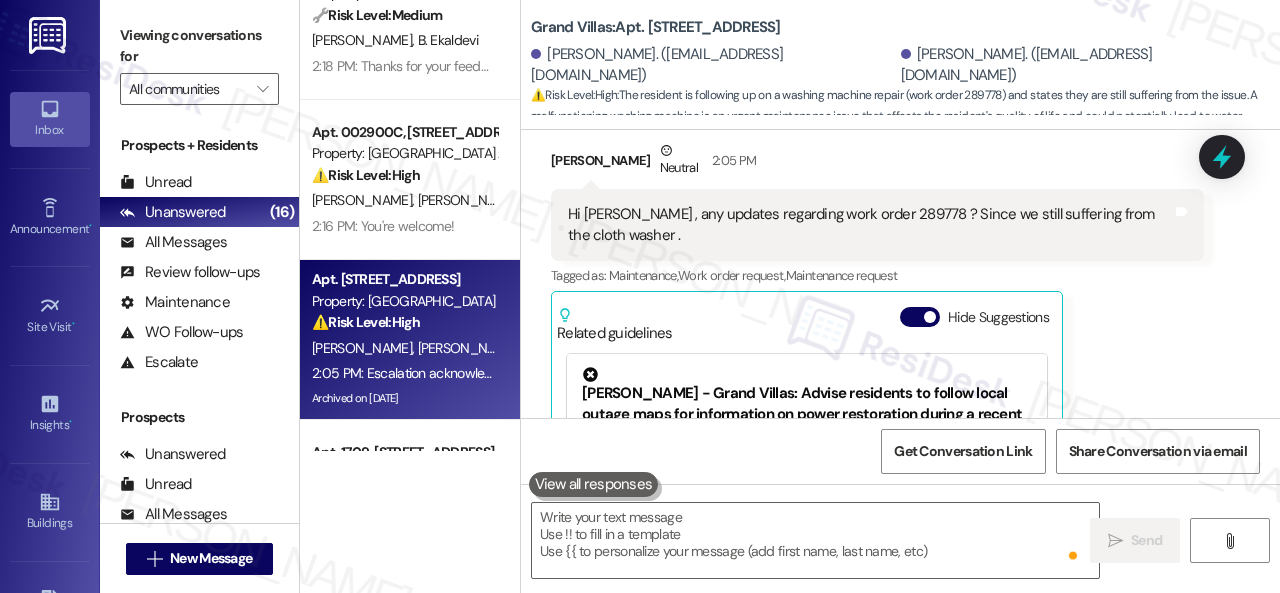 scroll, scrollTop: 0, scrollLeft: 0, axis: both 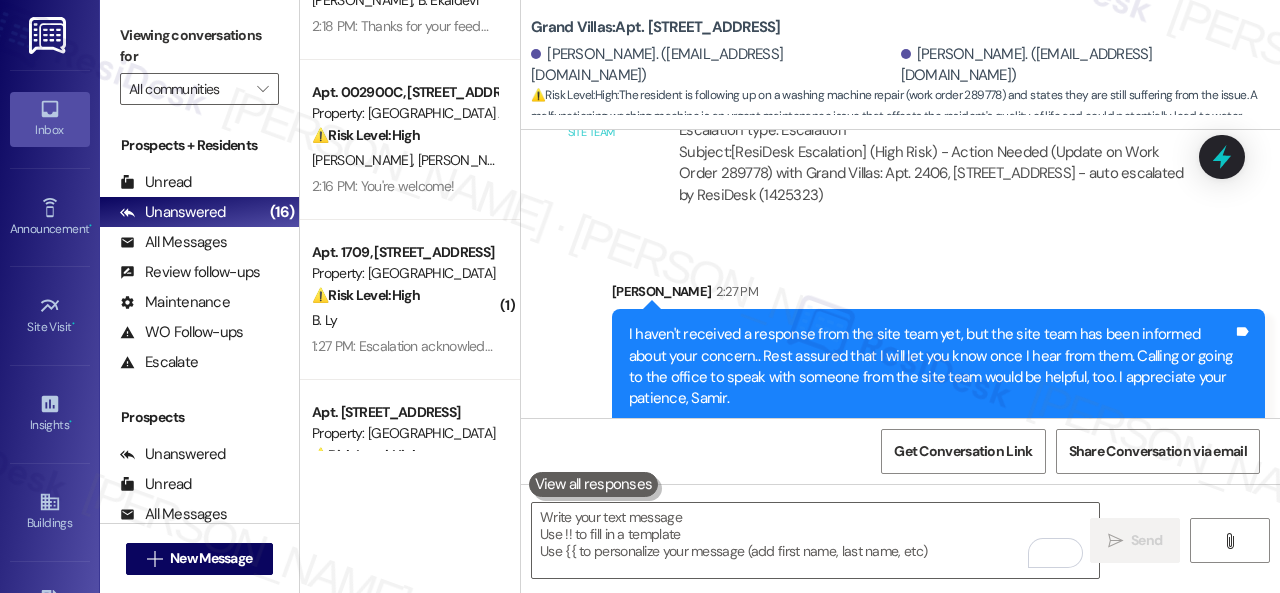 drag, startPoint x: 462, startPoint y: 319, endPoint x: 624, endPoint y: 305, distance: 162.6038 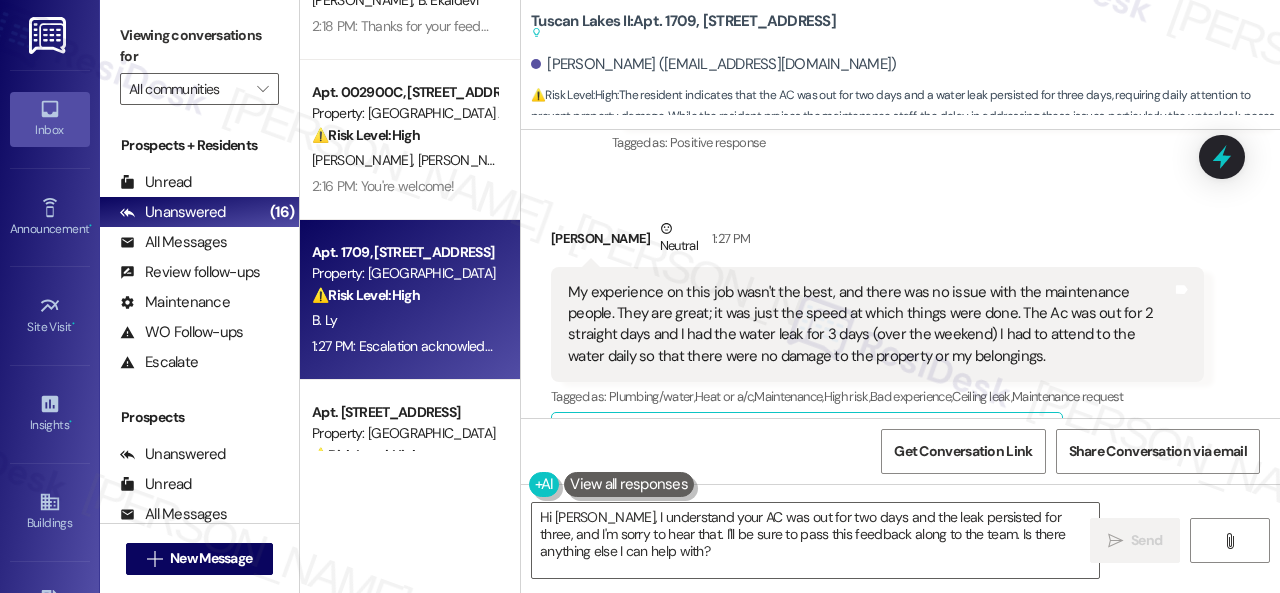 scroll, scrollTop: 3791, scrollLeft: 0, axis: vertical 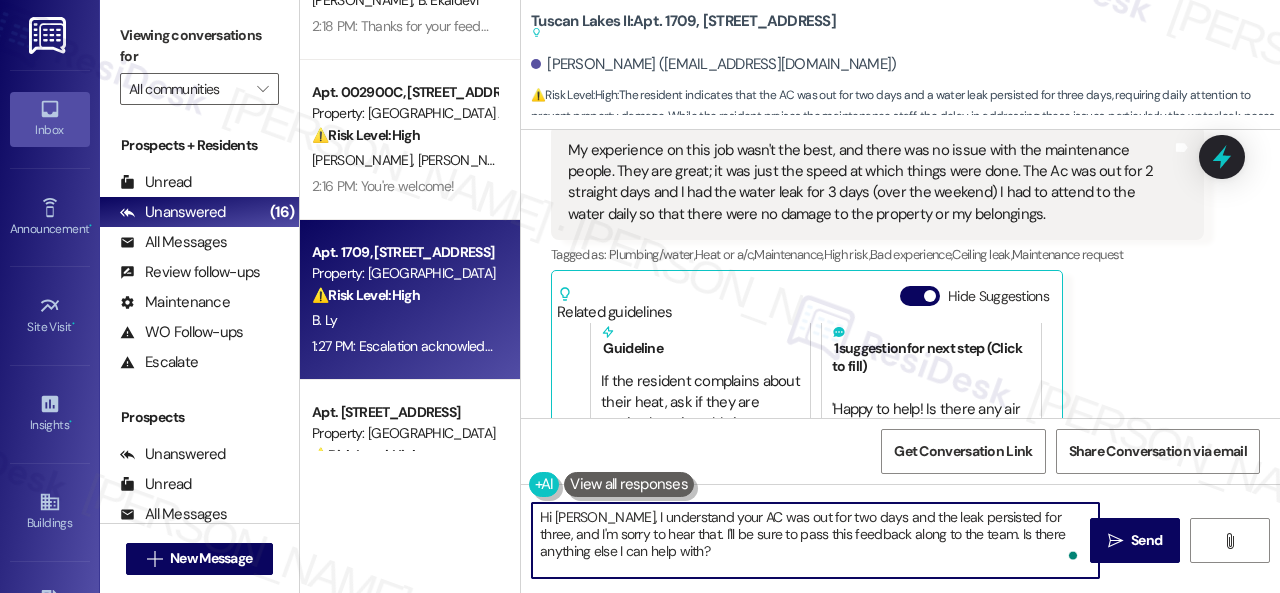 drag, startPoint x: 645, startPoint y: 533, endPoint x: 504, endPoint y: 509, distance: 143.02797 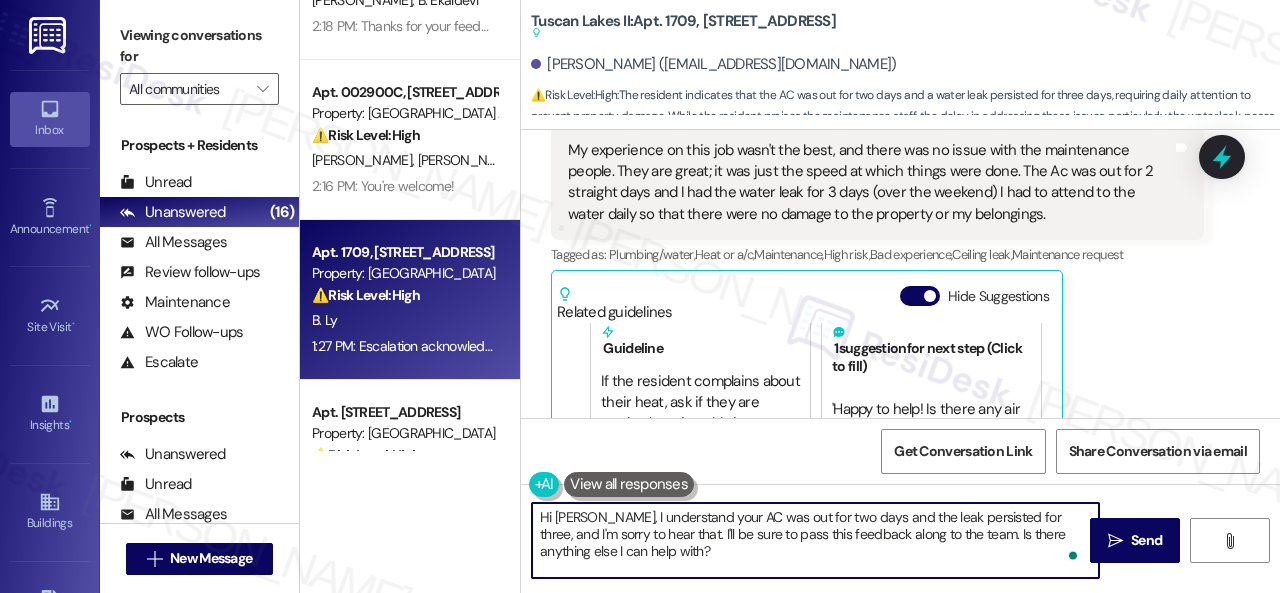 click on "Apt. 7102, 6855 S Mason Rd Property: Waterstone at Cinco Ranch 🔧  Risk Level:  Medium The resident is asking for clarification on when the work order was completed. This is a standard follow-up question regarding a maintenance request and does not indicate any urgent issues or dissatisfaction. M. Frish K. Wilson 2:19 PM: I apologize if I don't have access to that information because I'm not part of the on-site team. Can you confirm if the pest issue persists? 2:19 PM: I apologize if I don't have access to that information because I'm not part of the on-site team. Can you confirm if the pest issue persists? Apt. 308, 6565 W Foxridge Dr Property: The Falls 🔧  Risk Level:  Medium The resident indicates that the work order is not fully complete, as replacement fixtures are still on order. This is a non-urgent maintenance follow-up. R. Divine-Rogers B. Harwick 2:20 PM: Thanks for the update, and we appreciate your patience in waiting for the order. Enjoy your day! Apt. 3008, 1550 Katy Gap Rd 🔧 Medium High" at bounding box center (790, 296) 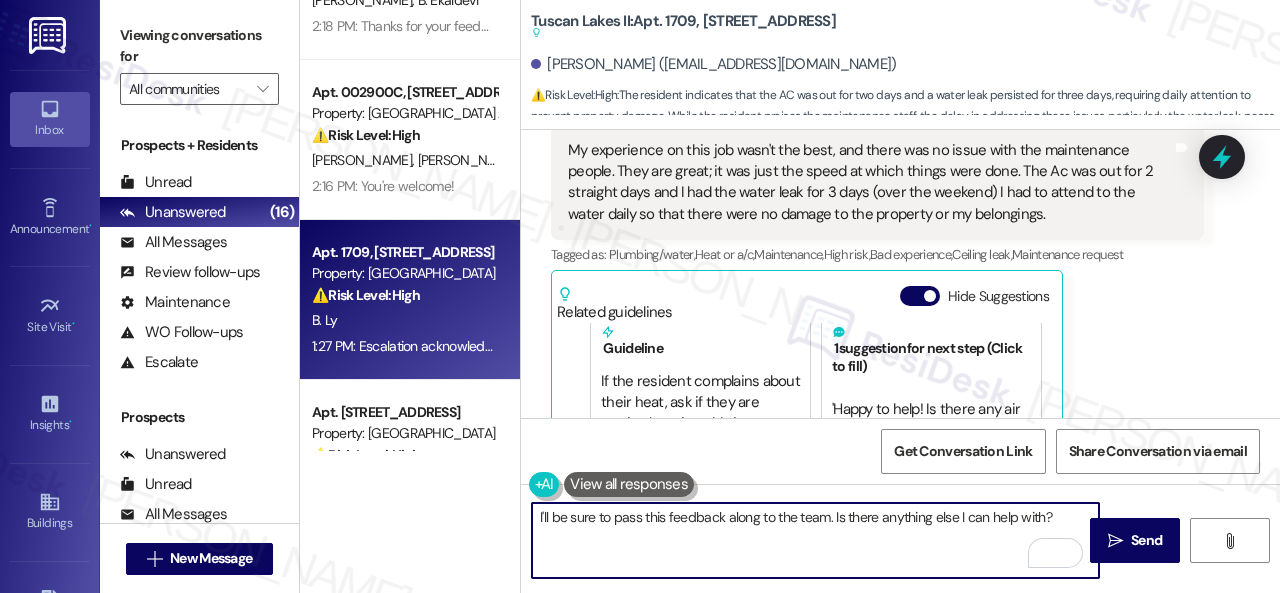 drag, startPoint x: 834, startPoint y: 517, endPoint x: 1047, endPoint y: 509, distance: 213.15018 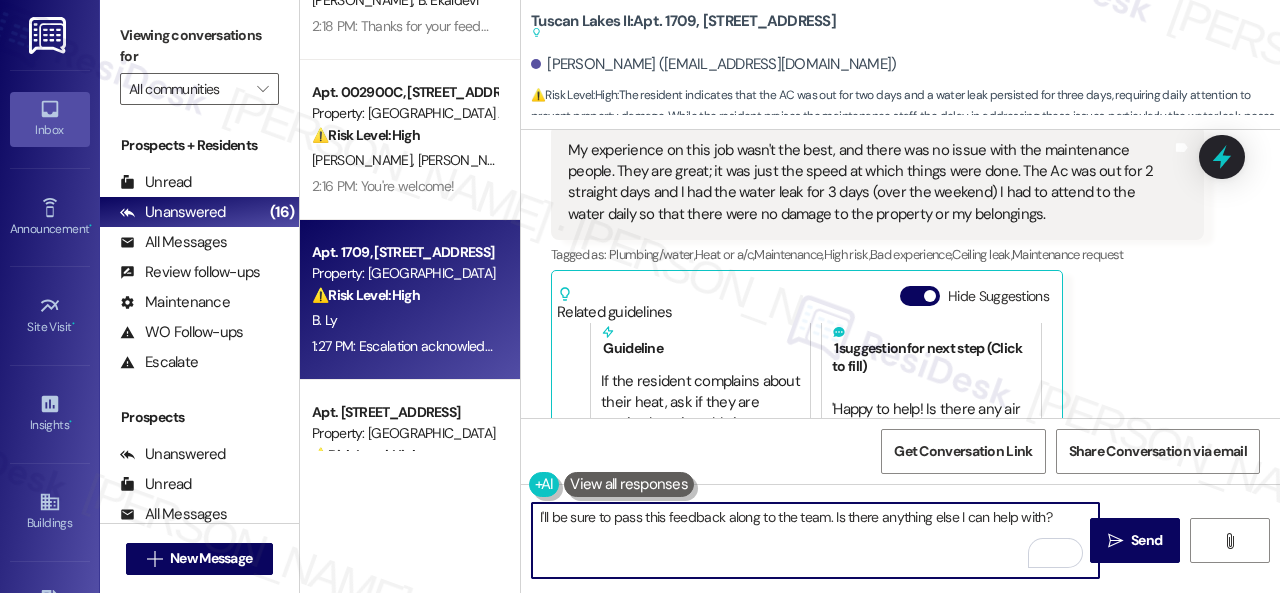 click on "I'll be sure to pass this feedback along to the team. Is there anything else I can help with?" at bounding box center [815, 540] 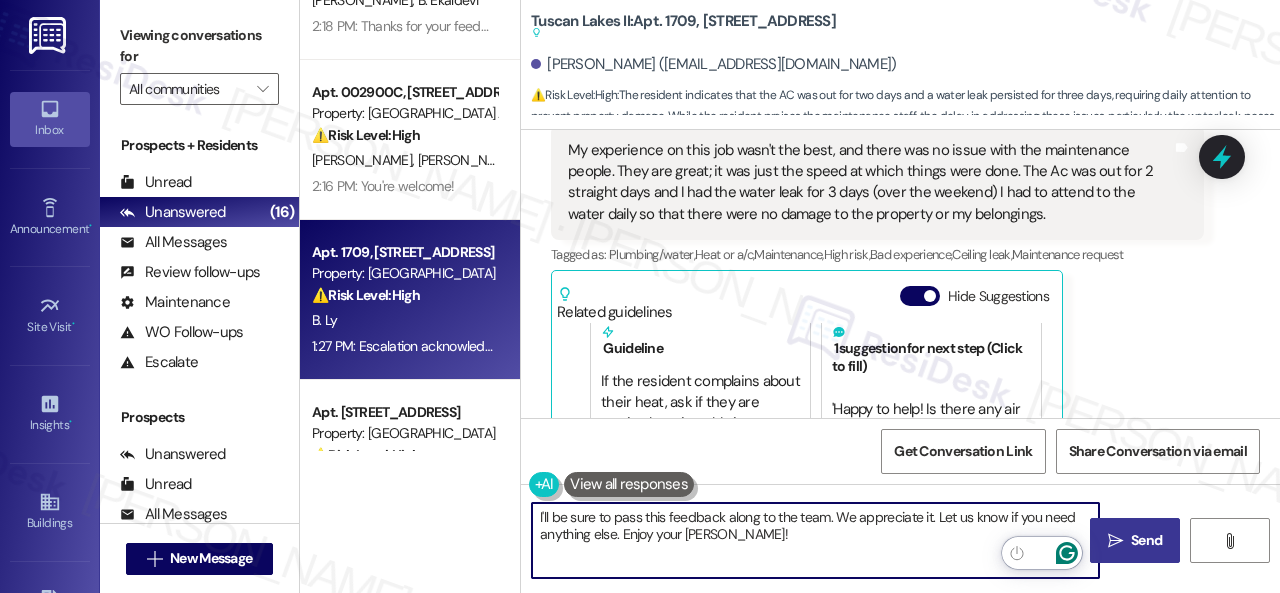 type on "I'll be sure to pass this feedback along to the team. We appreciate it. Let us know if you need anything else. Enjoy your day, Brian!" 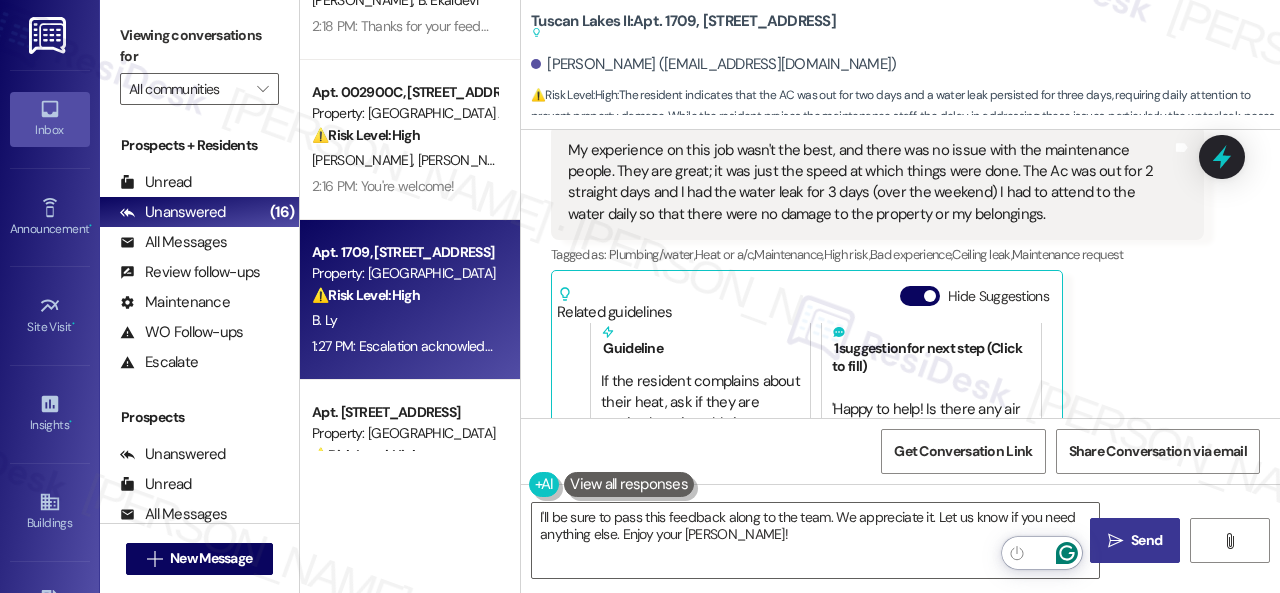 click on "Send" at bounding box center [1146, 540] 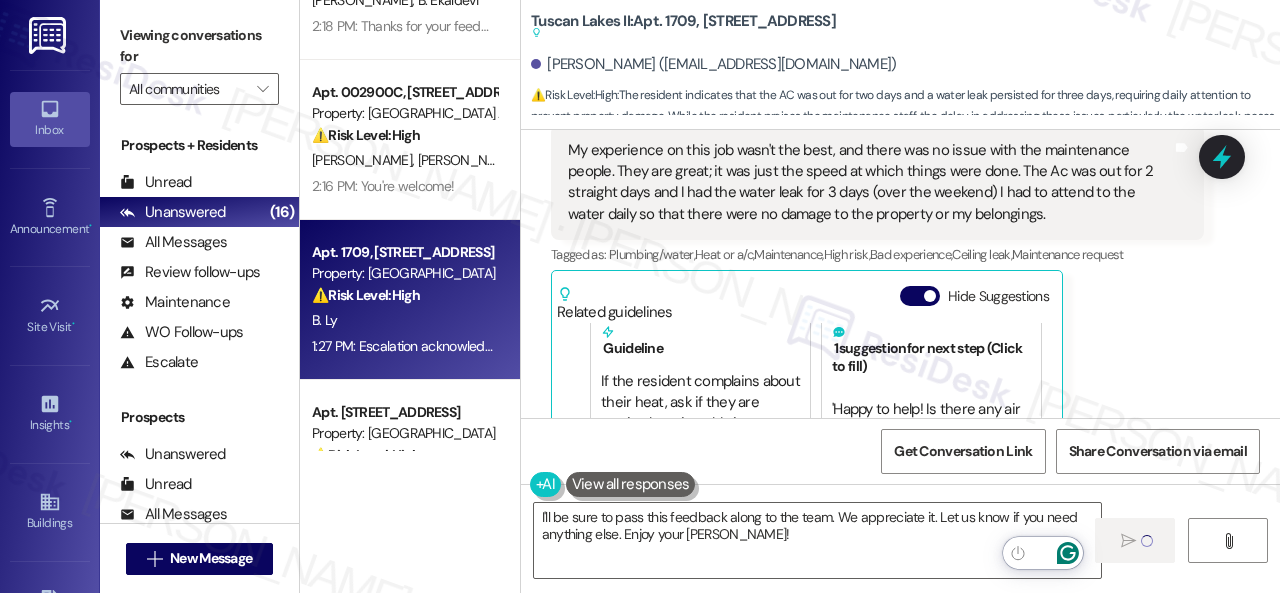 type 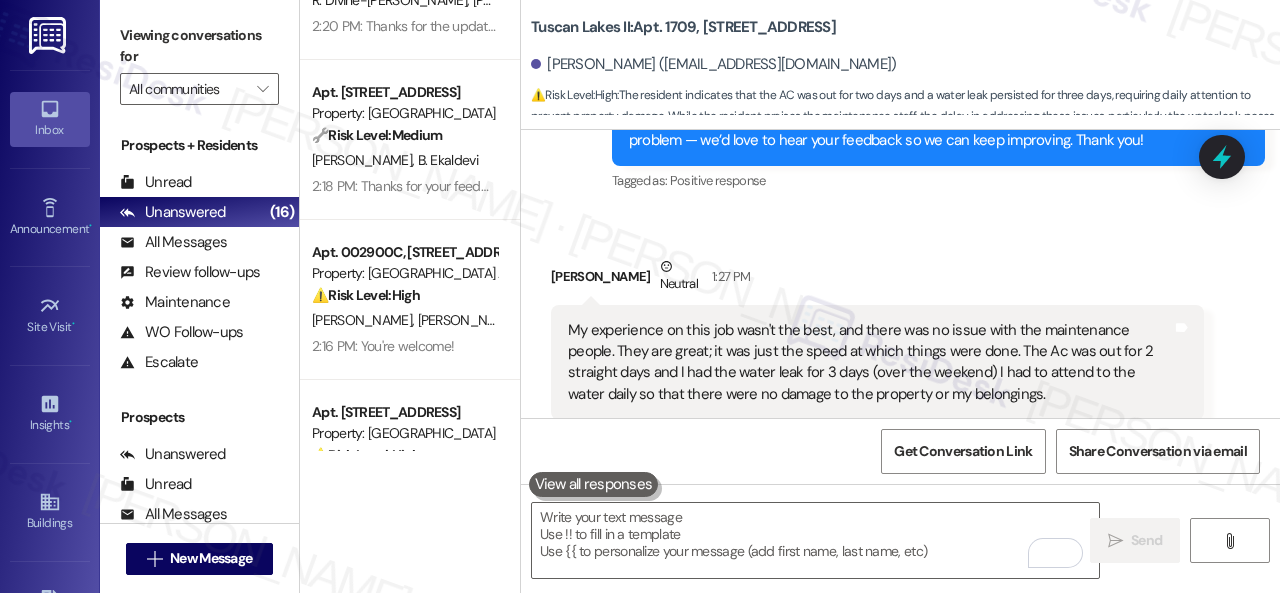 scroll, scrollTop: 3554, scrollLeft: 0, axis: vertical 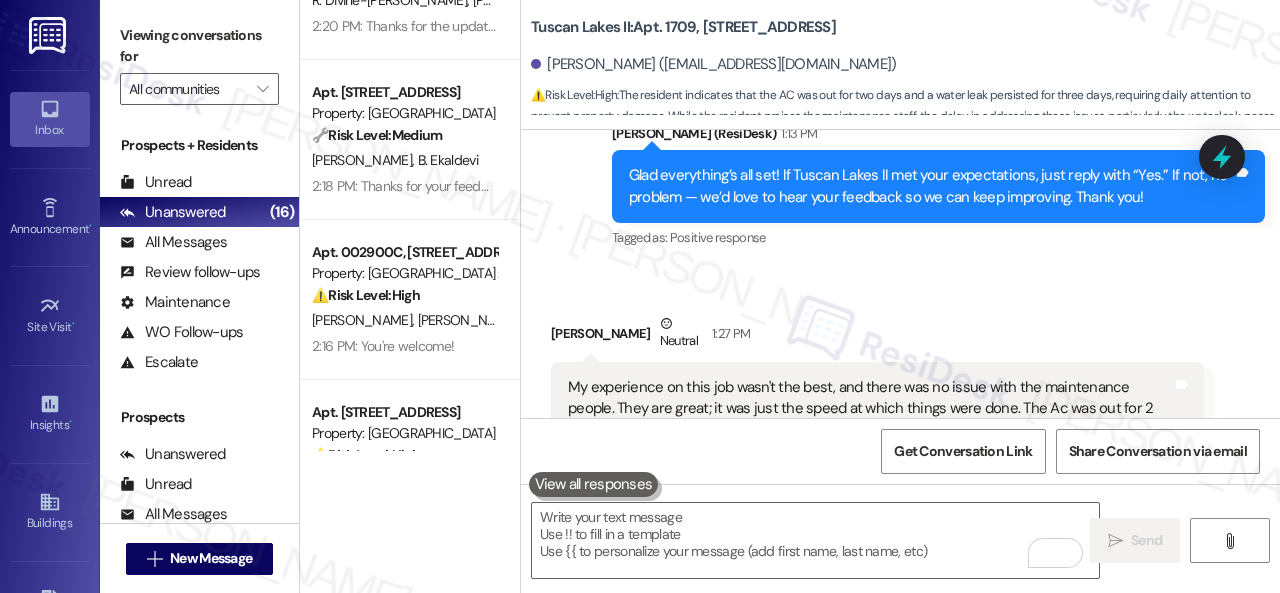type on "e" 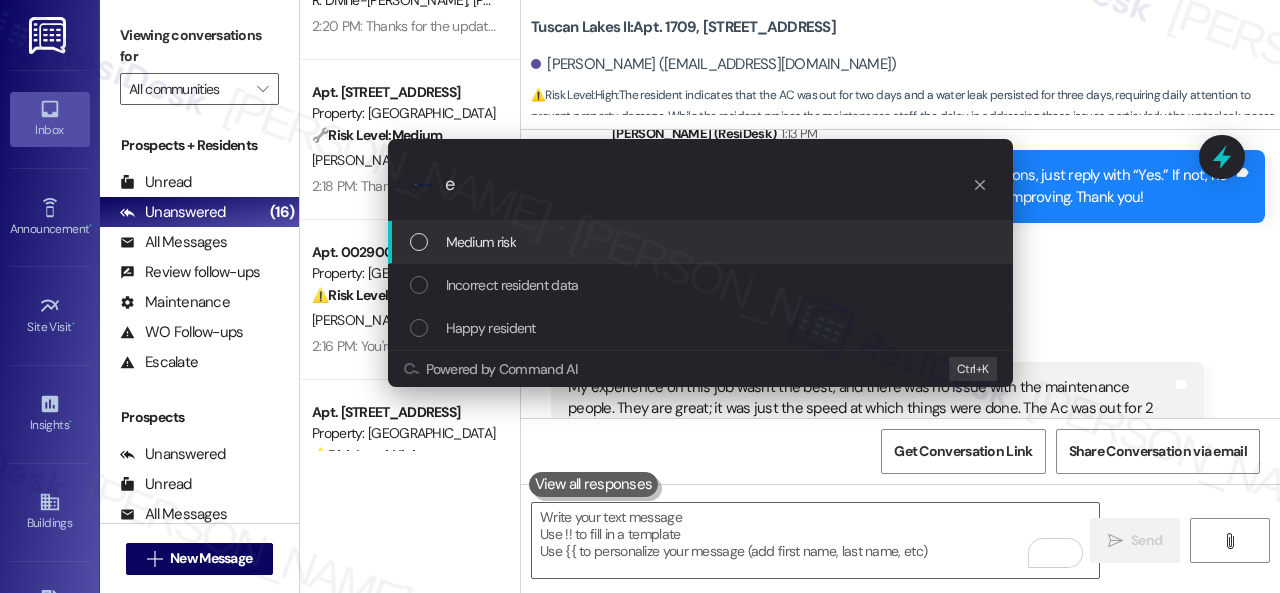 drag, startPoint x: 450, startPoint y: 183, endPoint x: 436, endPoint y: 183, distance: 14 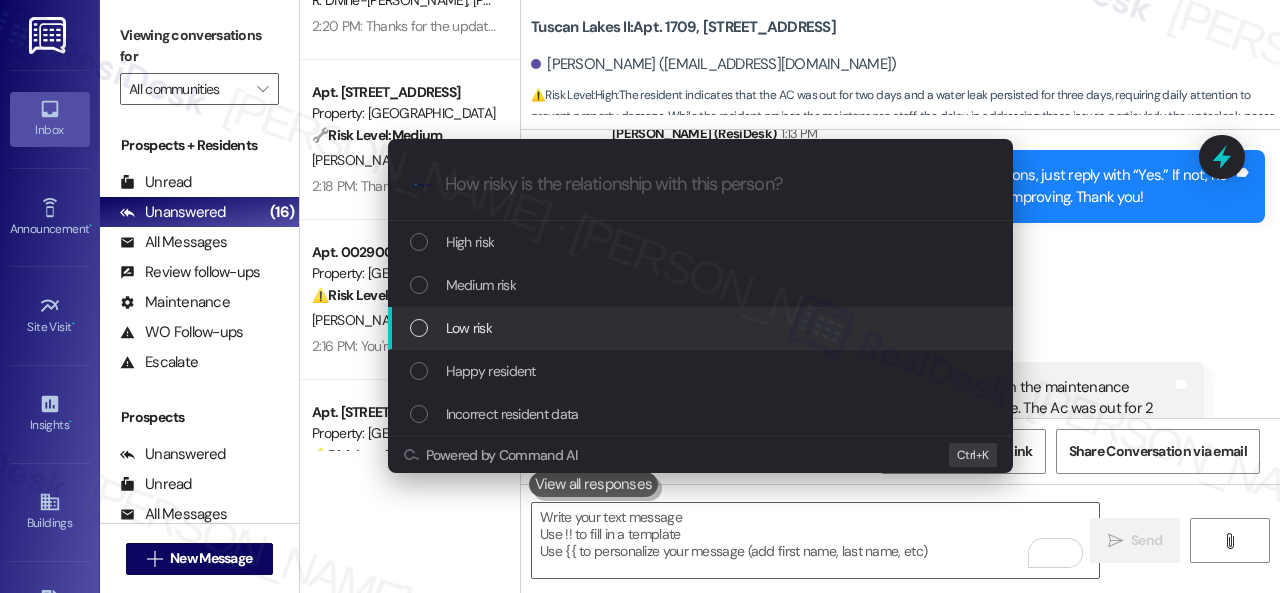click on "Low risk" at bounding box center (469, 328) 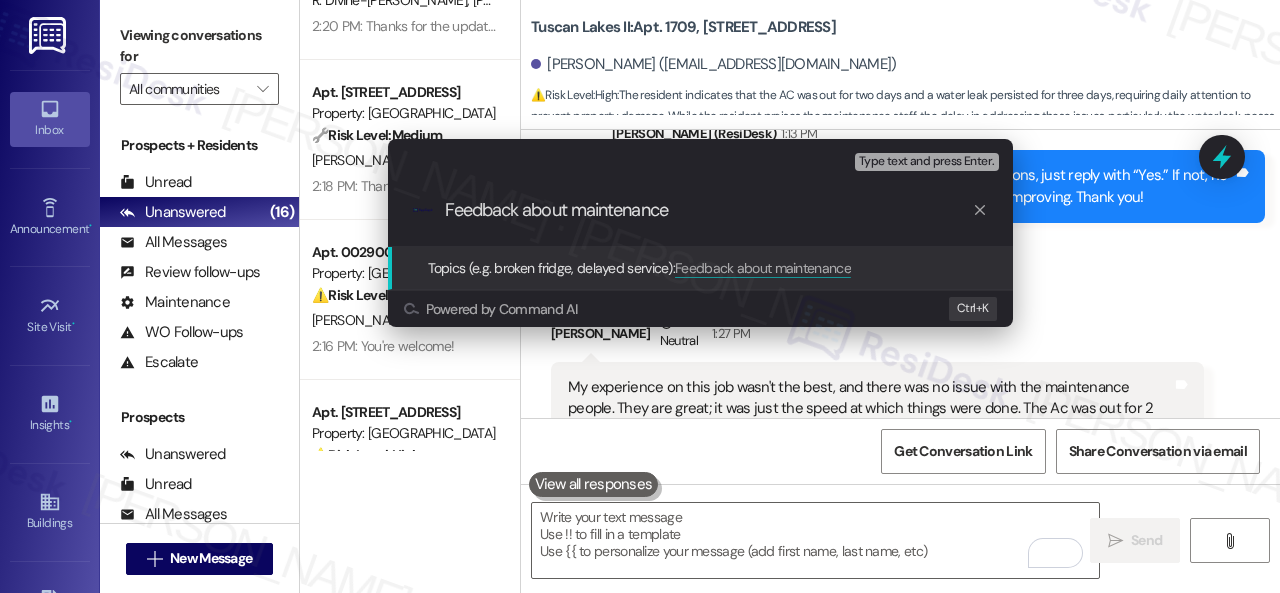 type on "Feedback about maintenance." 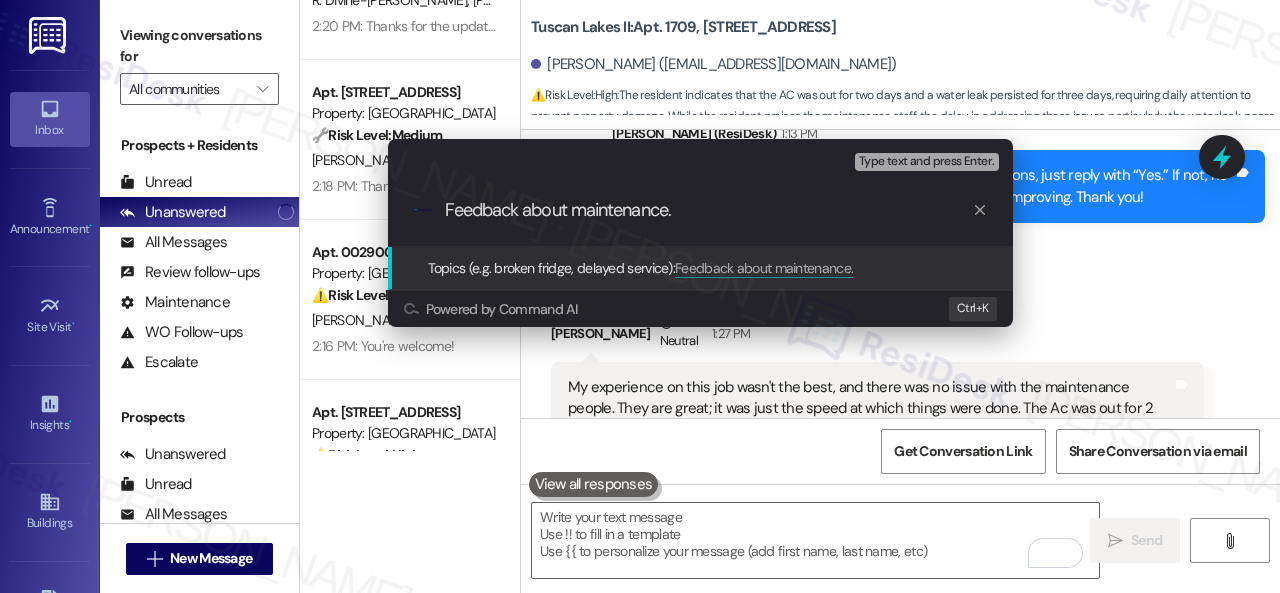 type 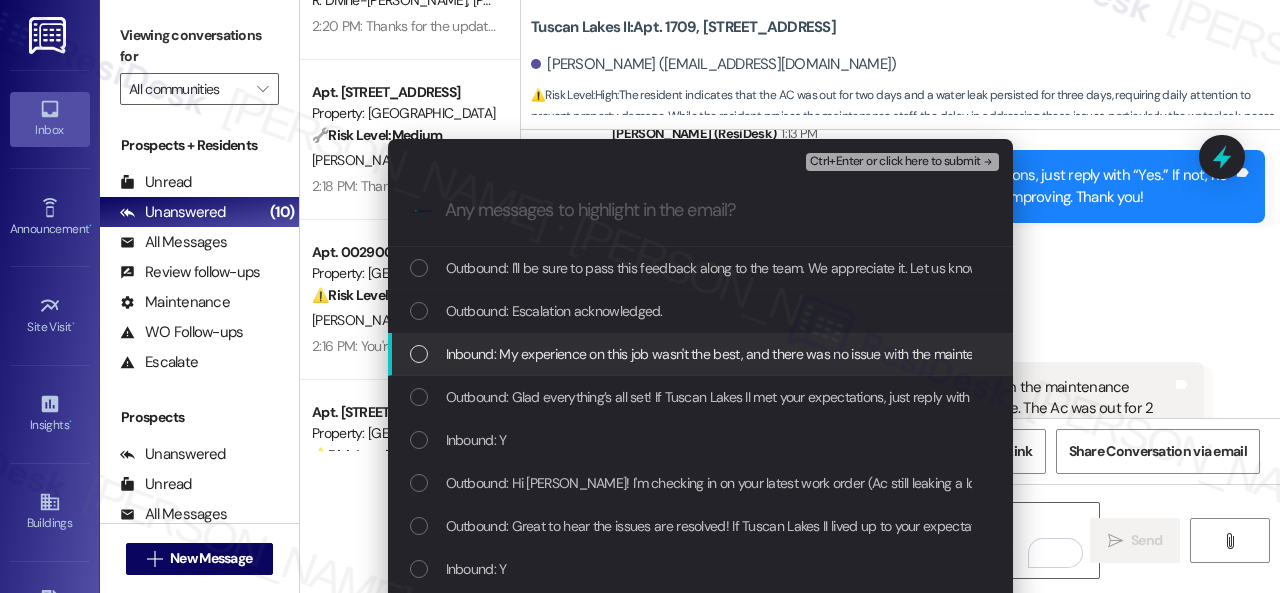 click on "Inbound: My experience on this job wasn't the best, and there was no issue with the maintenance people. They are great; it was just the speed at which things were done. The Ac was out for 2 straight days and I had the water leak for 3 days (over the weekend) I had to attend to the water daily so that there were no damage to the property or my belongings." at bounding box center (1485, 354) 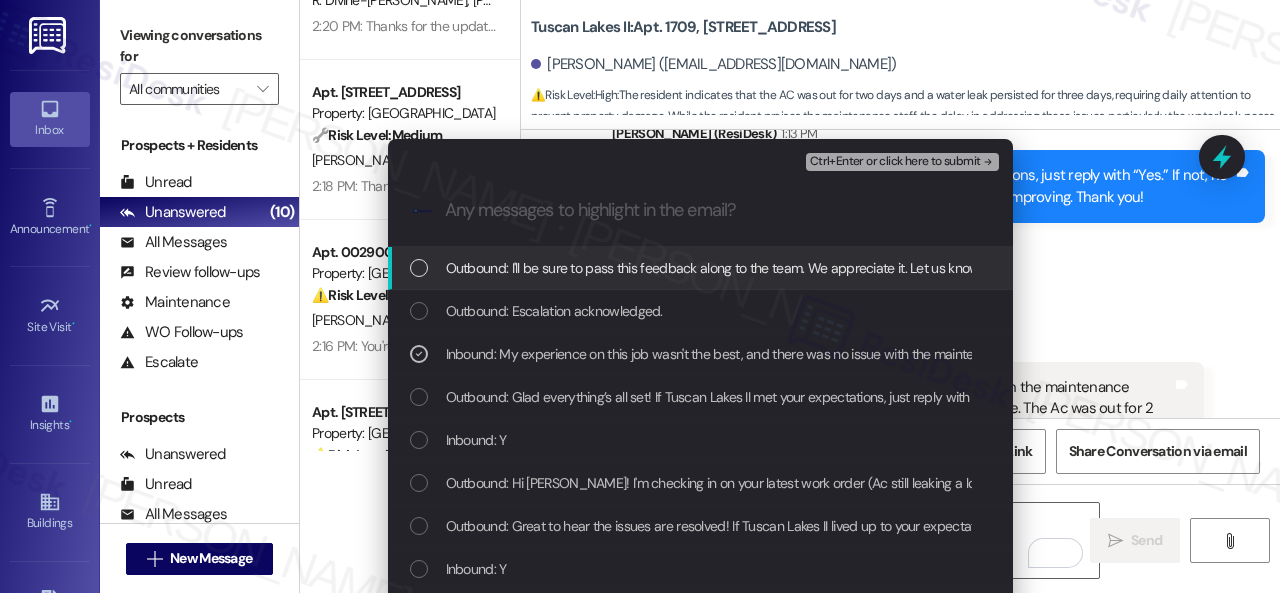 click on "Ctrl+Enter or click here to submit" at bounding box center [895, 162] 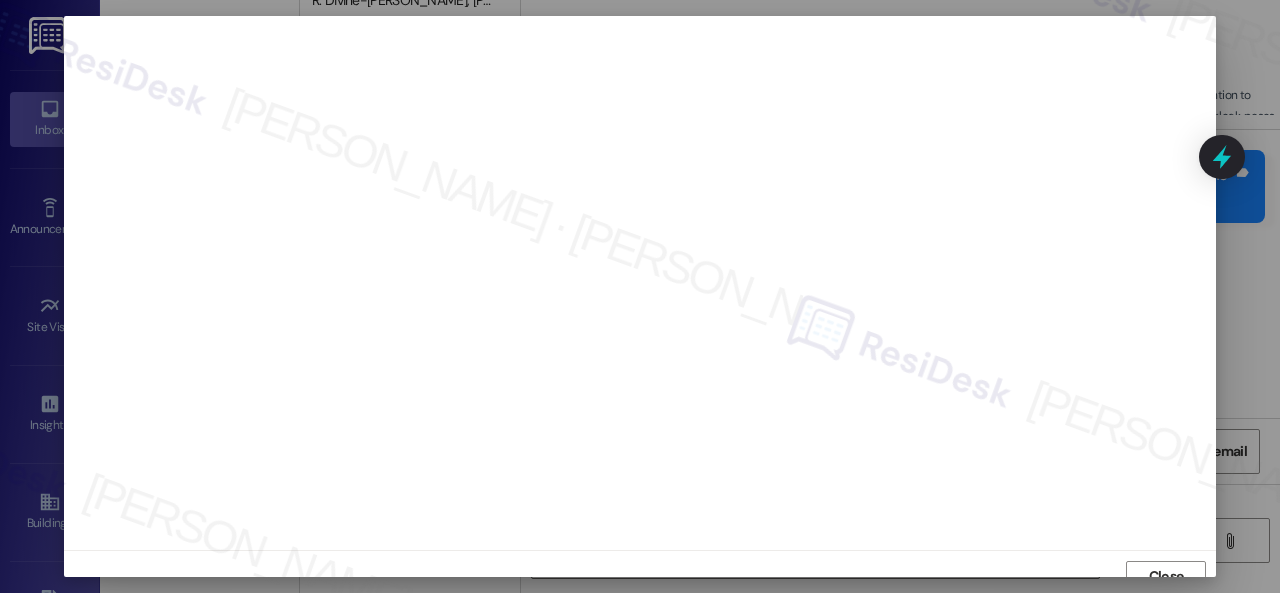 scroll, scrollTop: 15, scrollLeft: 0, axis: vertical 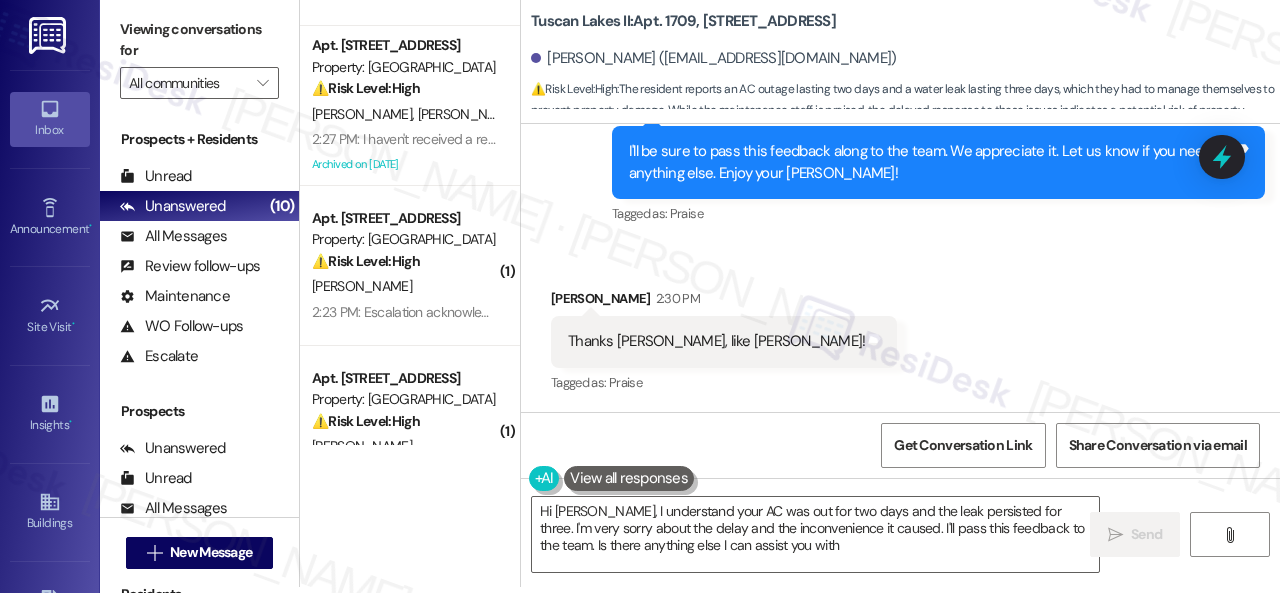 type on "Hi Brian, I understand your AC was out for two days and the leak persisted for three. I'm very sorry about the delay and the inconvenience it caused. I'll pass this feedback to the team. Is there anything else I can assist you with?" 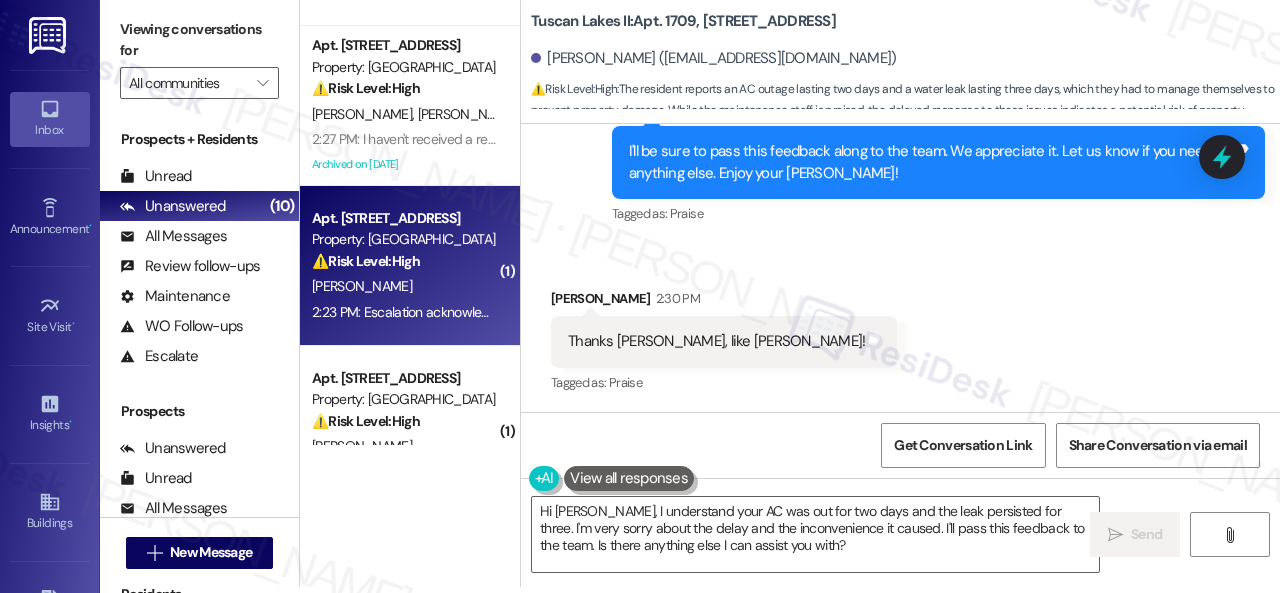 click on "⚠️  Risk Level:  High The resident indicates that the initial work order did not resolve the issue of intermittent running water. This suggests a continued maintenance problem that could lead to further damage or increased water bills, requiring urgent attention." at bounding box center (404, 261) 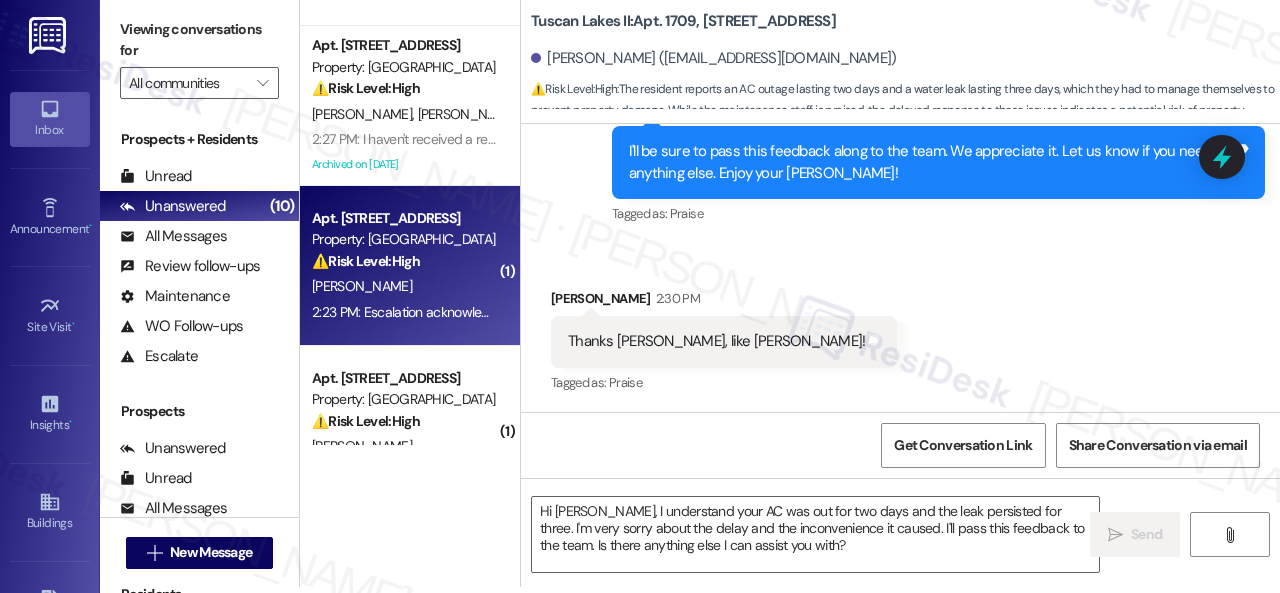 type on "Fetching suggested responses. Please feel free to read through the conversation in the meantime." 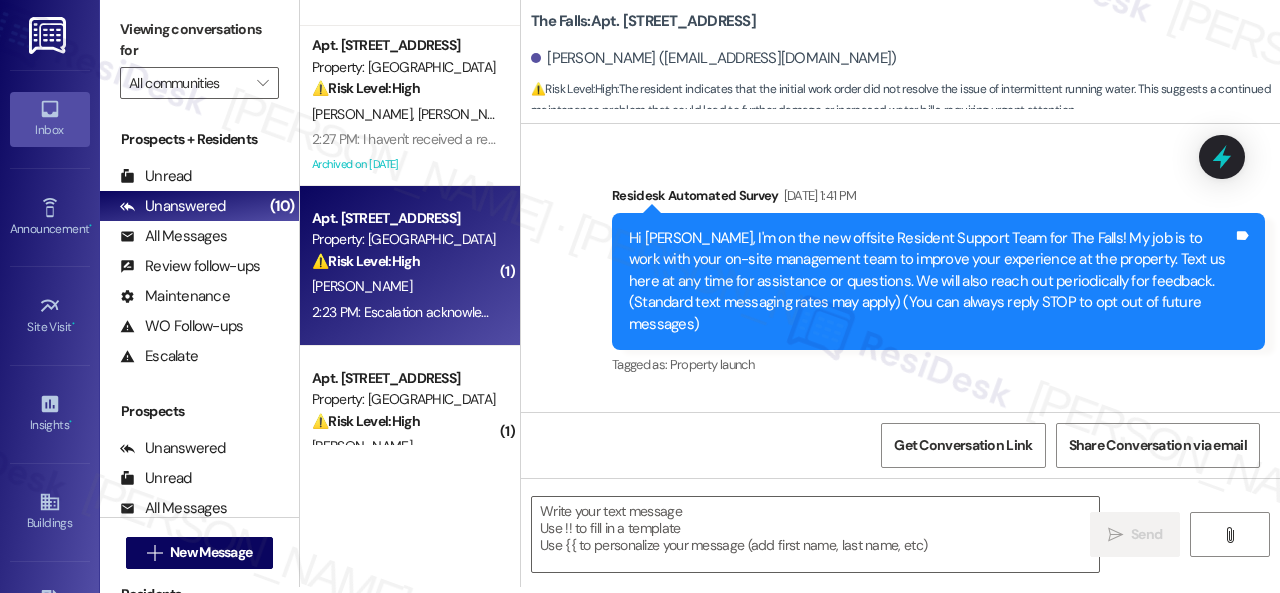 scroll, scrollTop: 0, scrollLeft: 0, axis: both 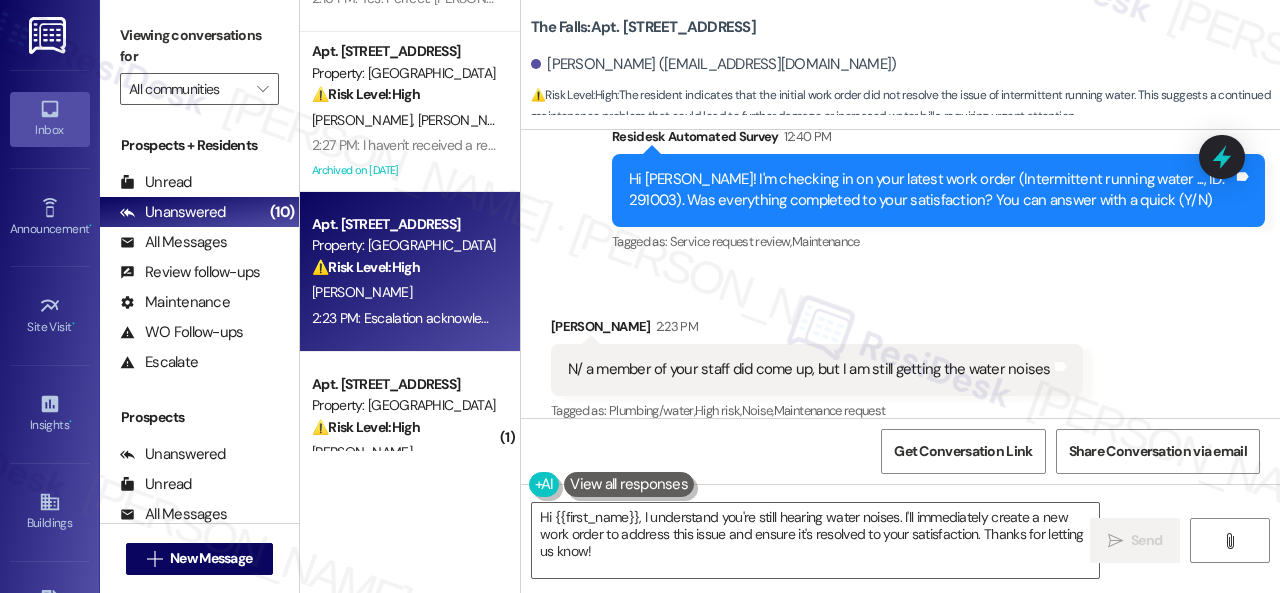 drag, startPoint x: 570, startPoint y: 229, endPoint x: 684, endPoint y: 421, distance: 223.29353 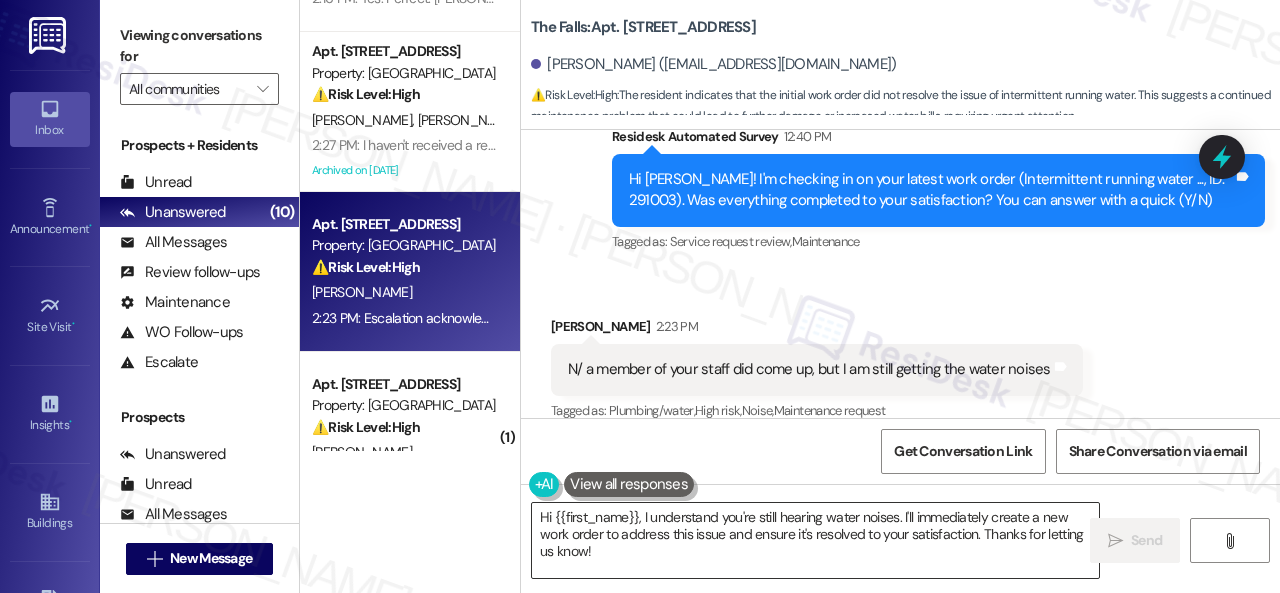 drag, startPoint x: 616, startPoint y: 563, endPoint x: 766, endPoint y: 541, distance: 151.60475 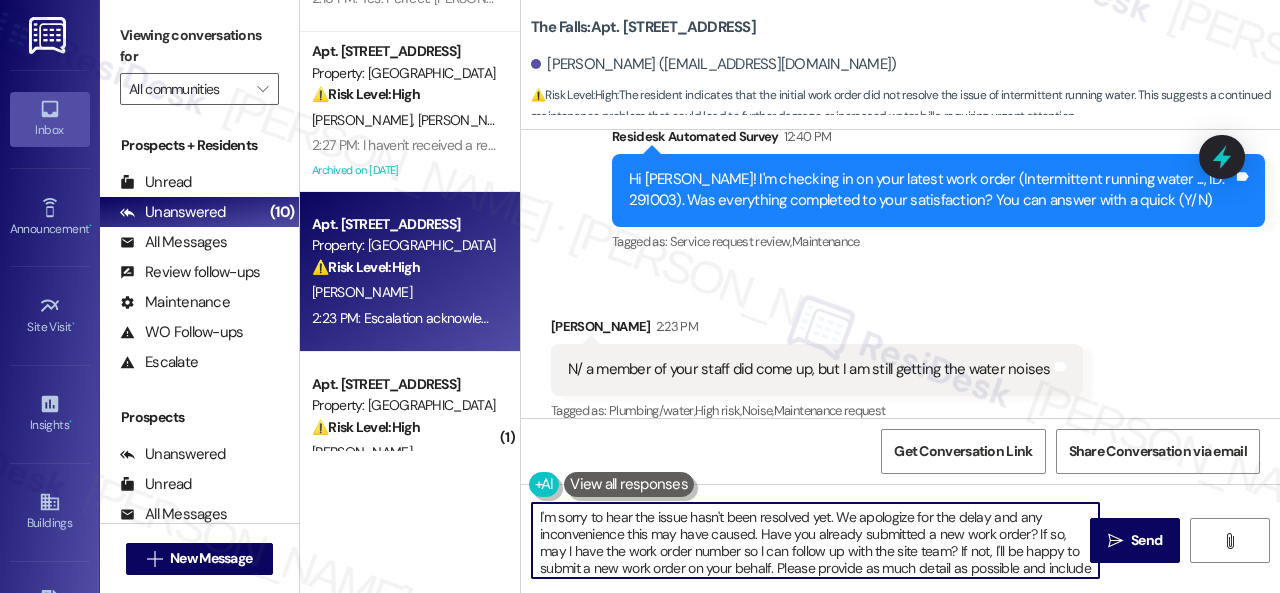 scroll, scrollTop: 102, scrollLeft: 0, axis: vertical 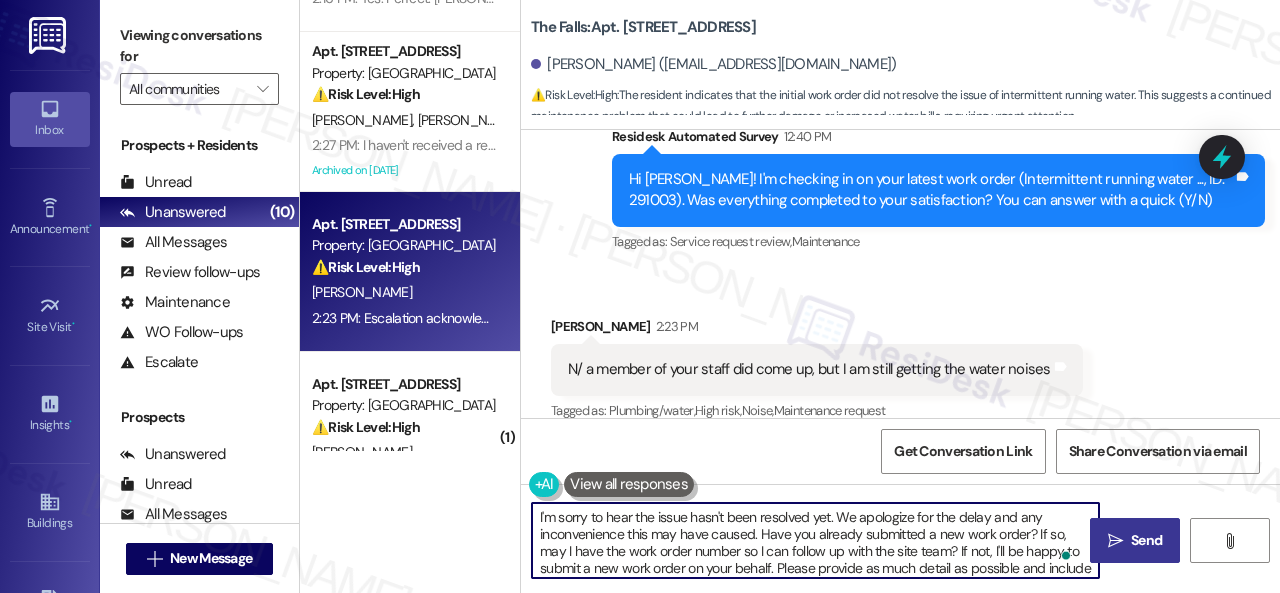 type on "I'm sorry to hear the issue hasn't been resolved yet. We apologize for the delay and any inconvenience this may have caused. Have you already submitted a new work order? If so, may I have the work order number so I can follow up with the site team? If not, I'll be happy to submit a new work order on your behalf. Please provide as much detail as possible and include photos if available.
Note: Due to limited availability, our maintenance team isn't able to call or schedule visits in advance. By submitting a work order, you're permitting them to enter your apartment, even if you're not home. If any children may be alone during the visit, please let me know so we can inform the team." 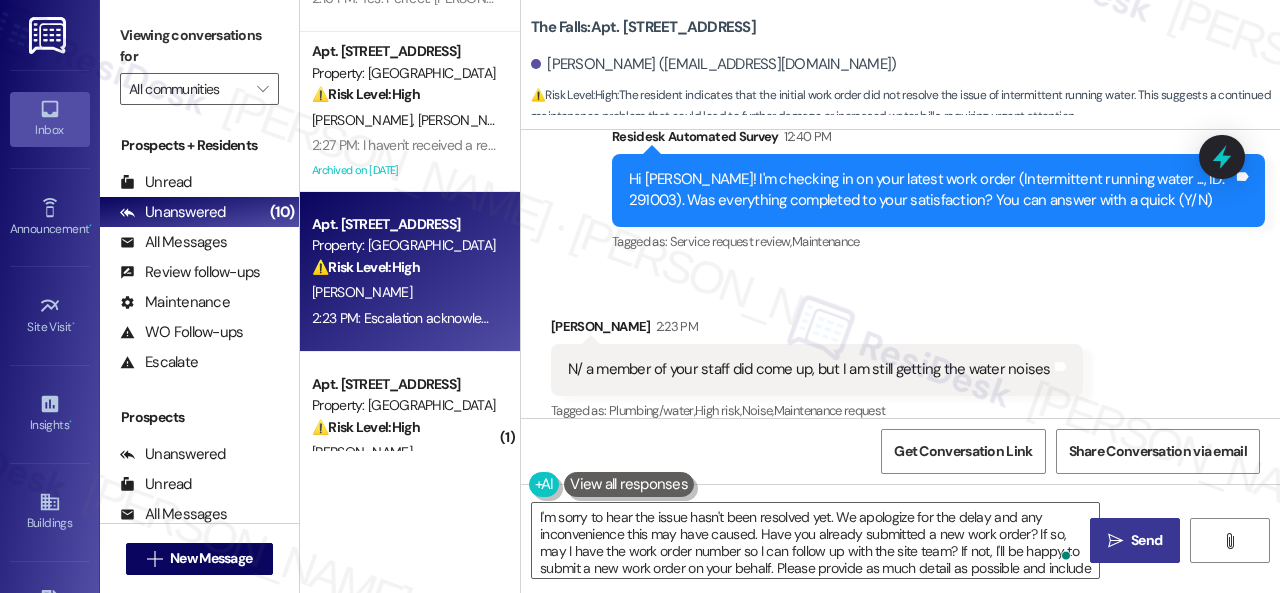 click on "" at bounding box center [1115, 541] 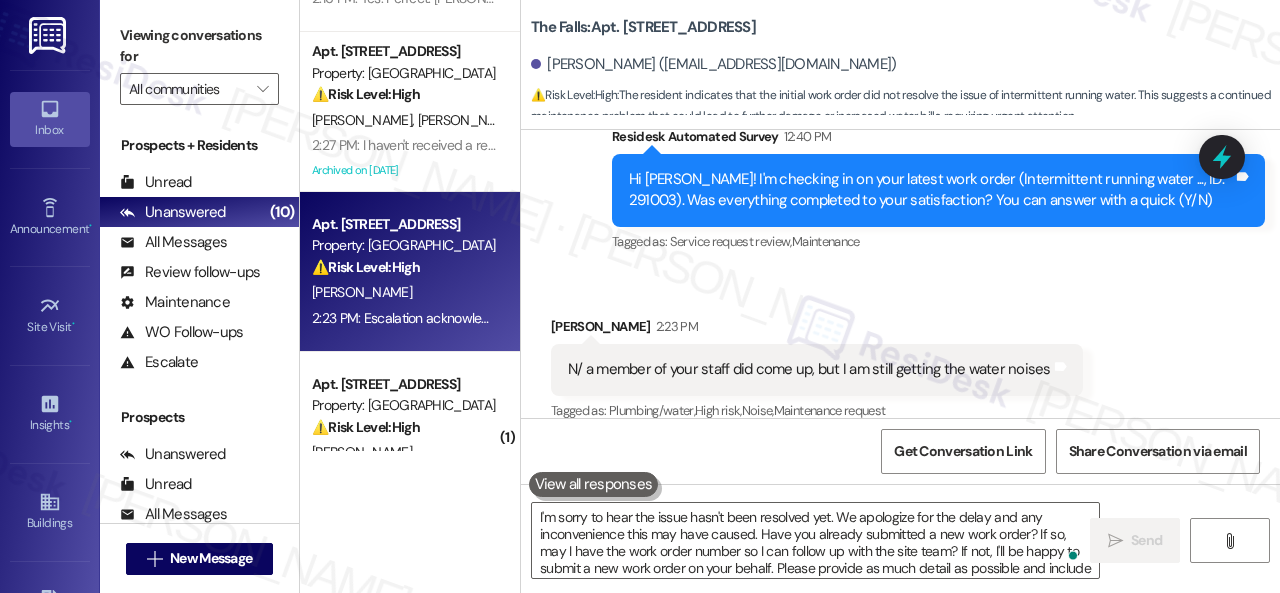 type 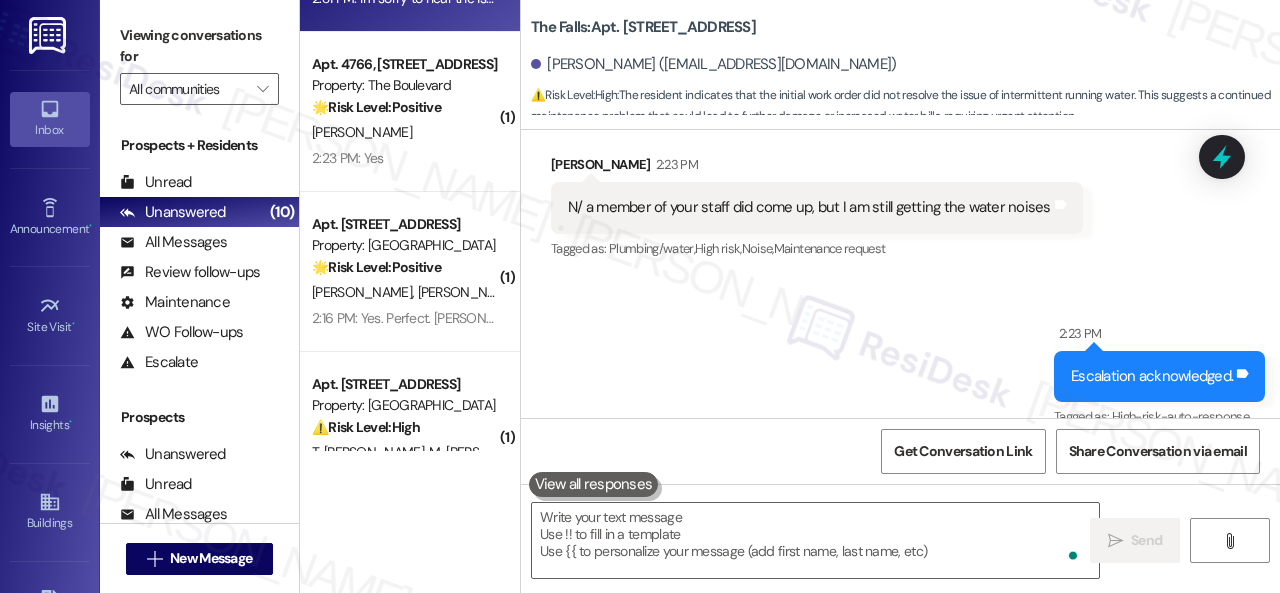 scroll, scrollTop: 2246, scrollLeft: 0, axis: vertical 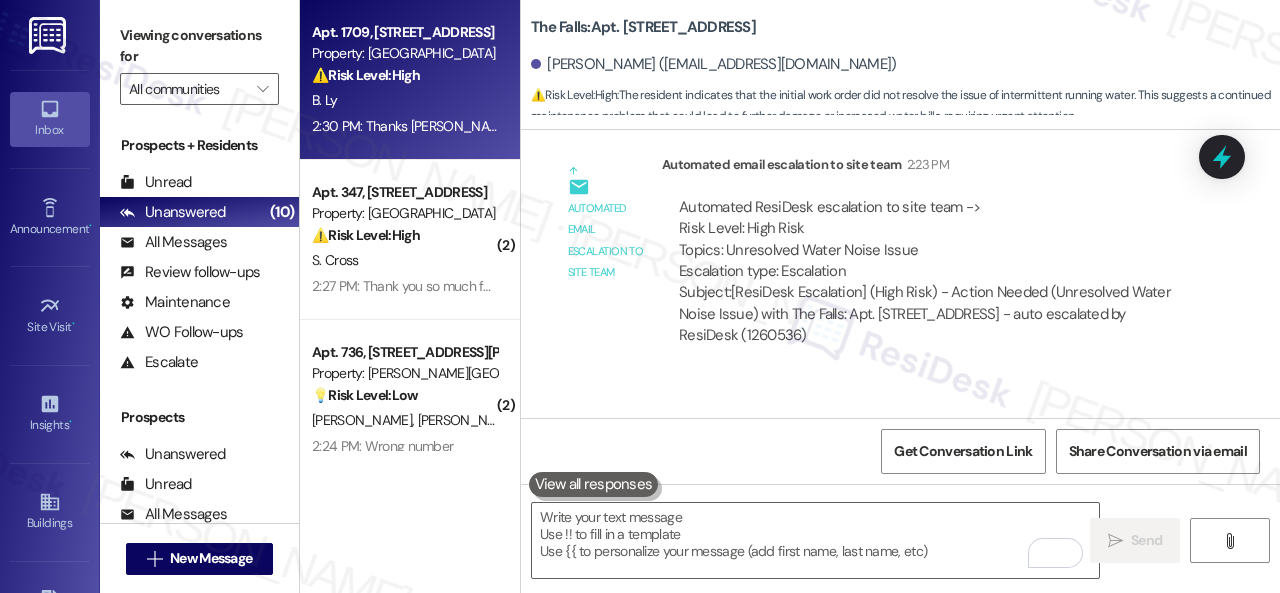 click on "⚠️  Risk Level:  High The resident reports an AC outage lasting two days and a water leak lasting three days, which they had to manage themselves to prevent property damage. While the maintenance staff is praised, the delayed response to these issues indicates a potential risk of property damage and resident dissatisfaction, meriting a Tier 2 classification." at bounding box center (404, 75) 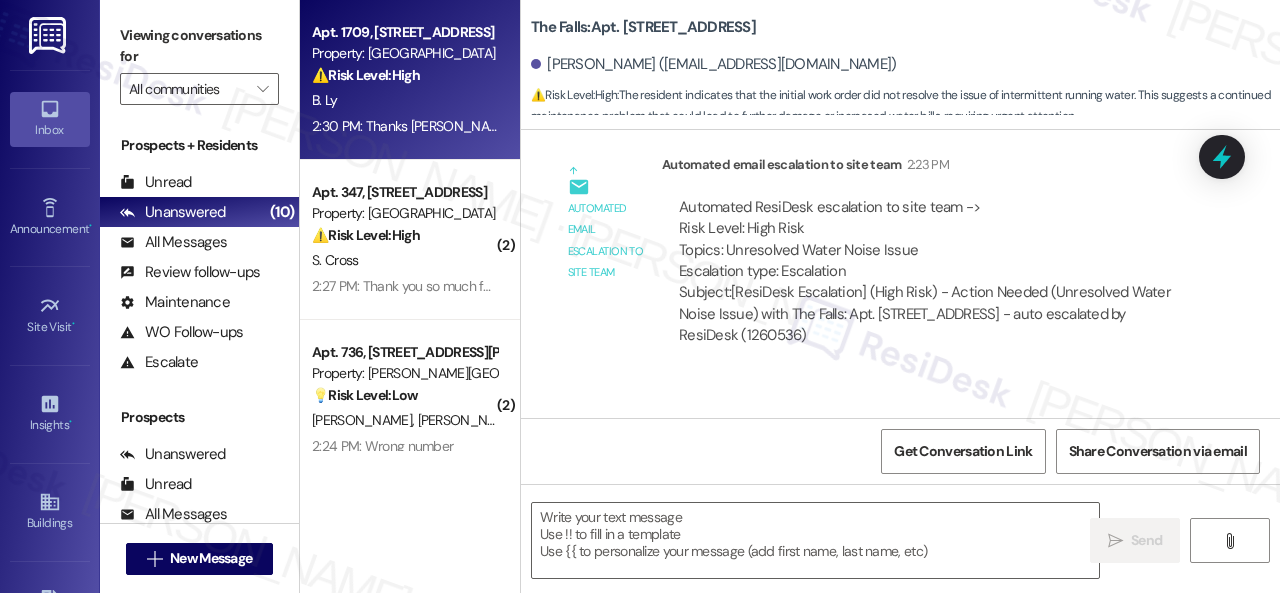 type on "Fetching suggested responses. Please feel free to read through the conversation in the meantime." 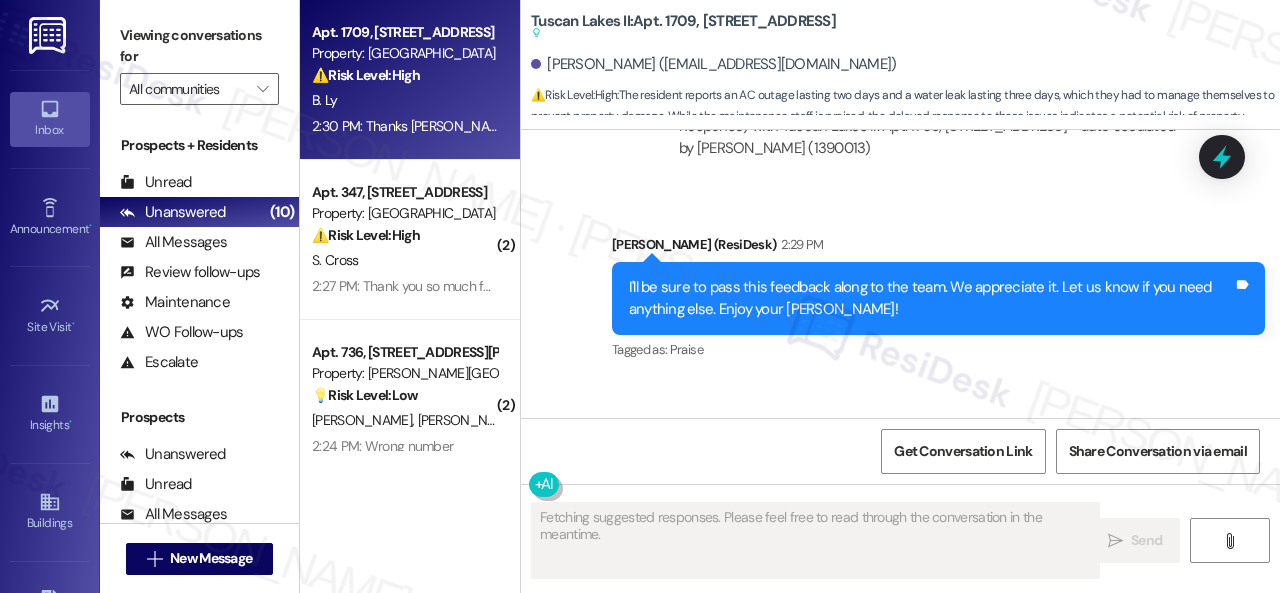 scroll, scrollTop: 4534, scrollLeft: 0, axis: vertical 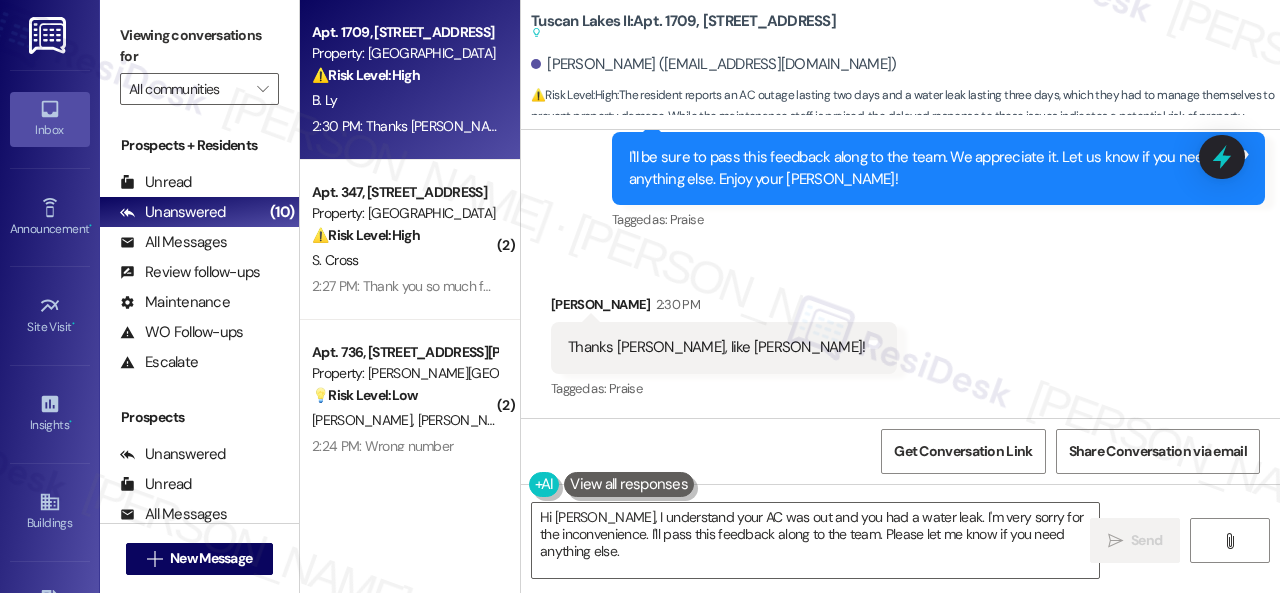drag, startPoint x: 636, startPoint y: 554, endPoint x: 376, endPoint y: 451, distance: 279.65872 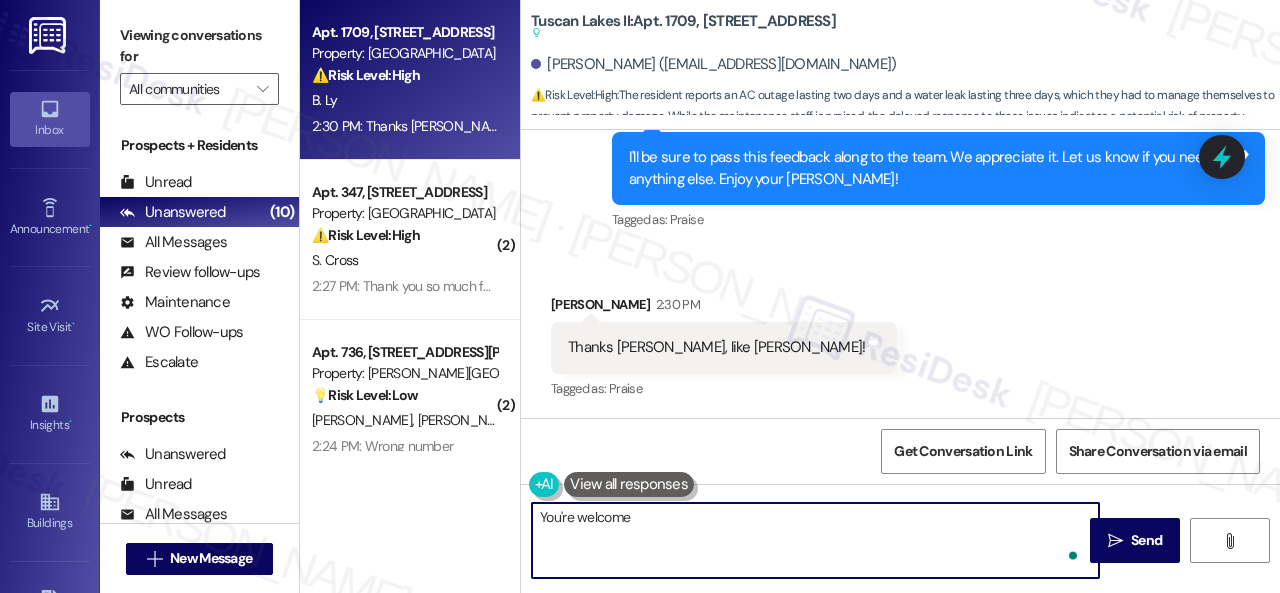 type on "You're welcome!" 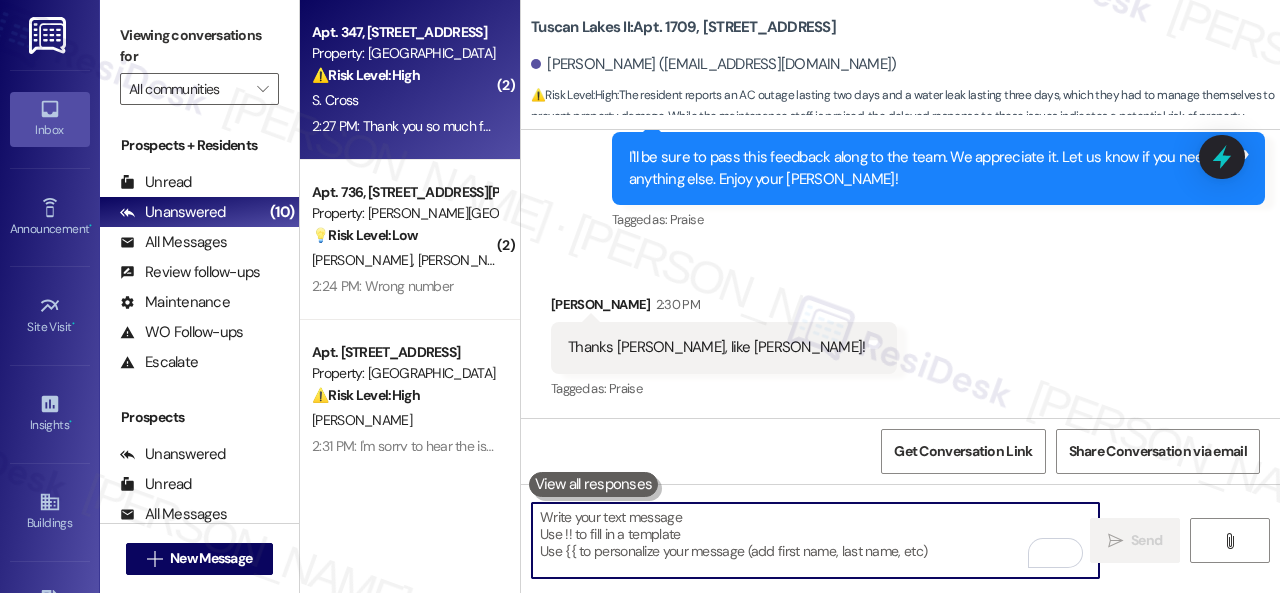 type 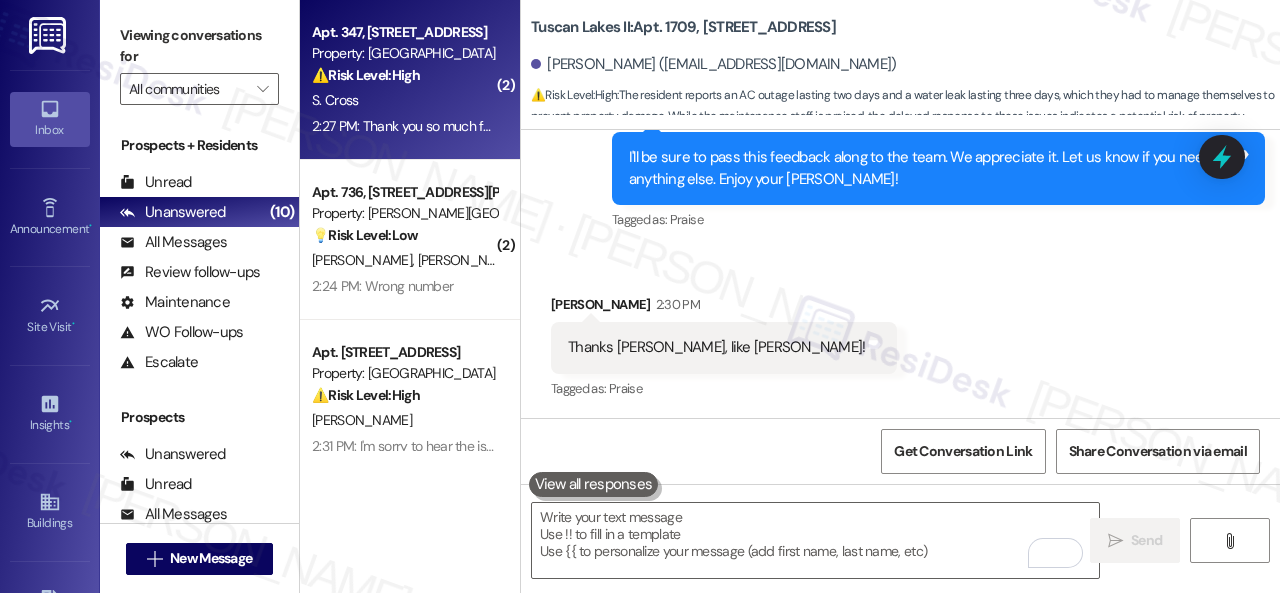 click on "2:27 PM: Thank you so much for your help  2:27 PM: Thank you so much for your help" at bounding box center [404, 126] 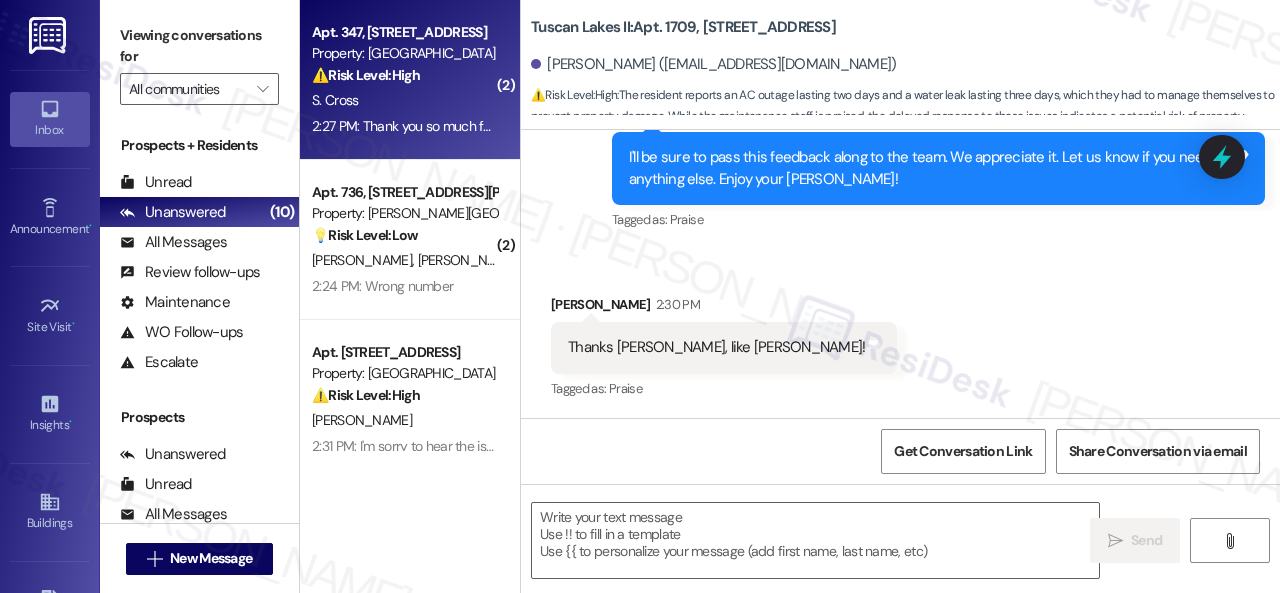 type on "Fetching suggested responses. Please feel free to read through the conversation in the meantime." 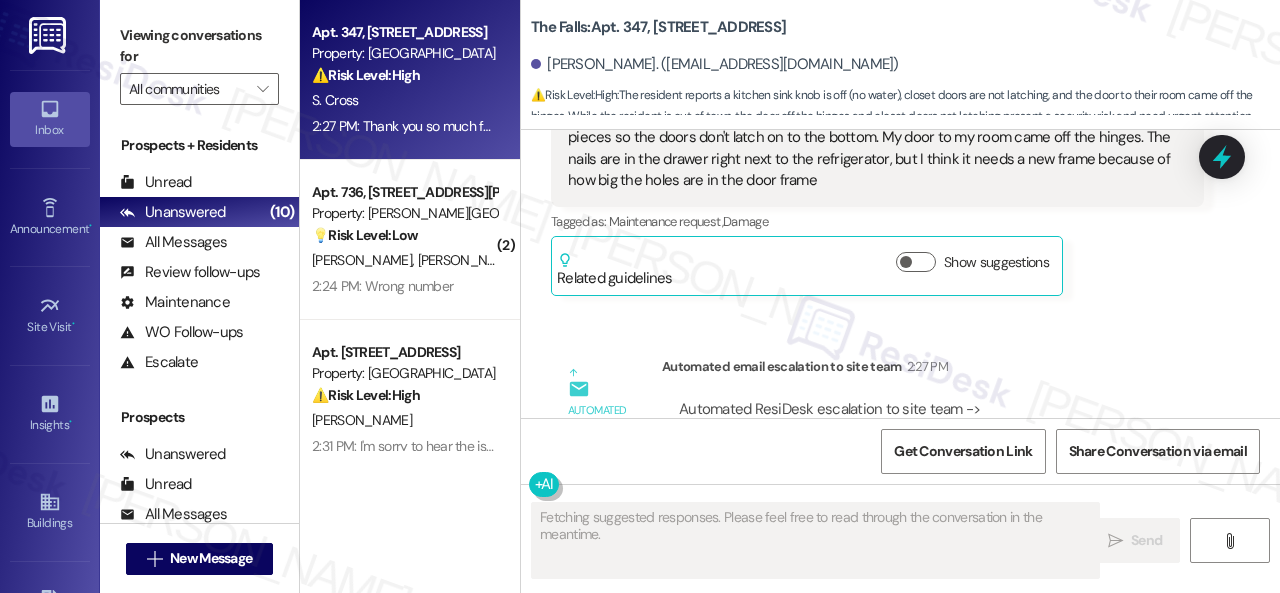 scroll, scrollTop: 6340, scrollLeft: 0, axis: vertical 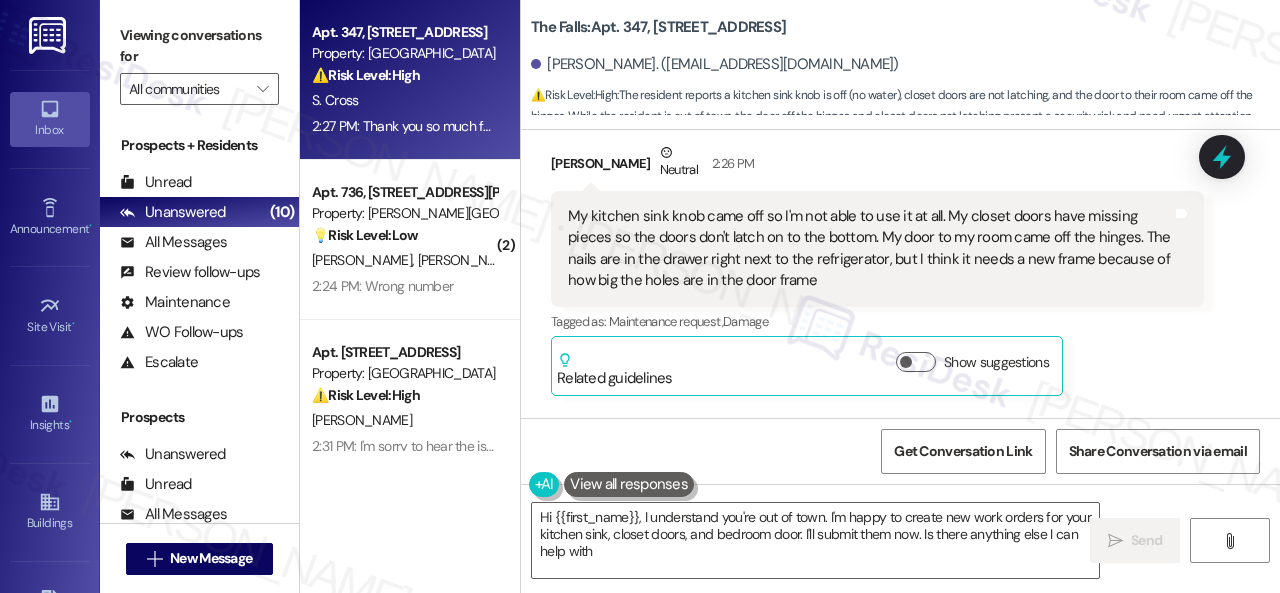 type on "Hi {{first_name}}, I understand you're out of town. I'm happy to create new work orders for your kitchen sink, closet doors, and bedroom door. I'll submit them now. Is there anything else I can help with?" 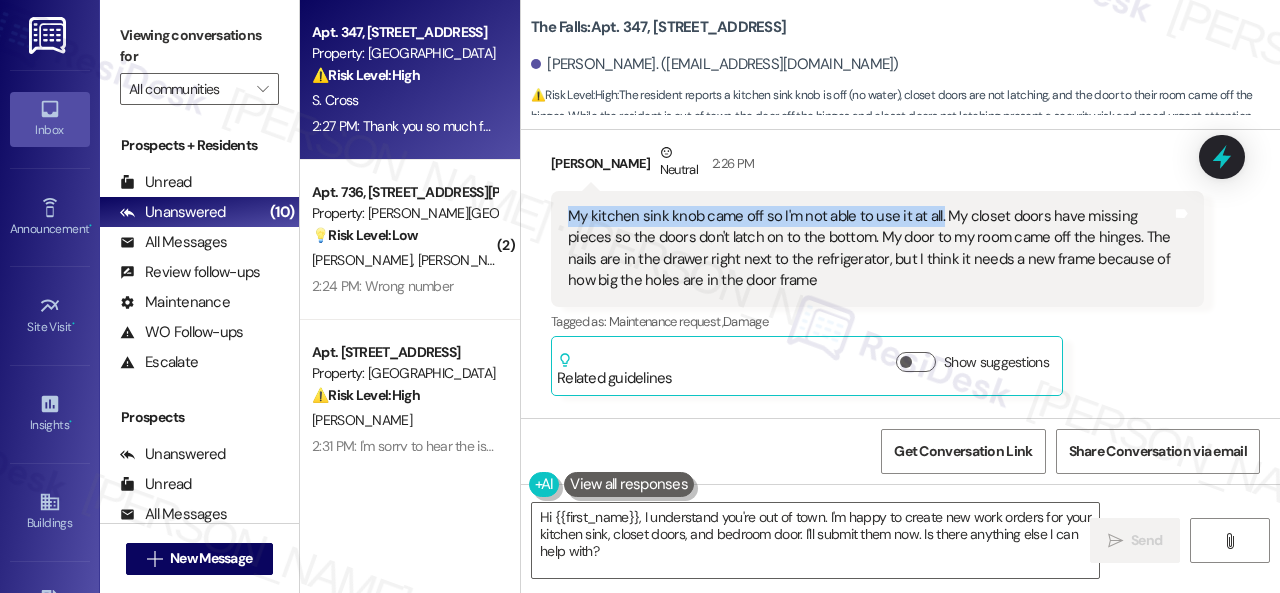 drag, startPoint x: 570, startPoint y: 216, endPoint x: 936, endPoint y: 209, distance: 366.06693 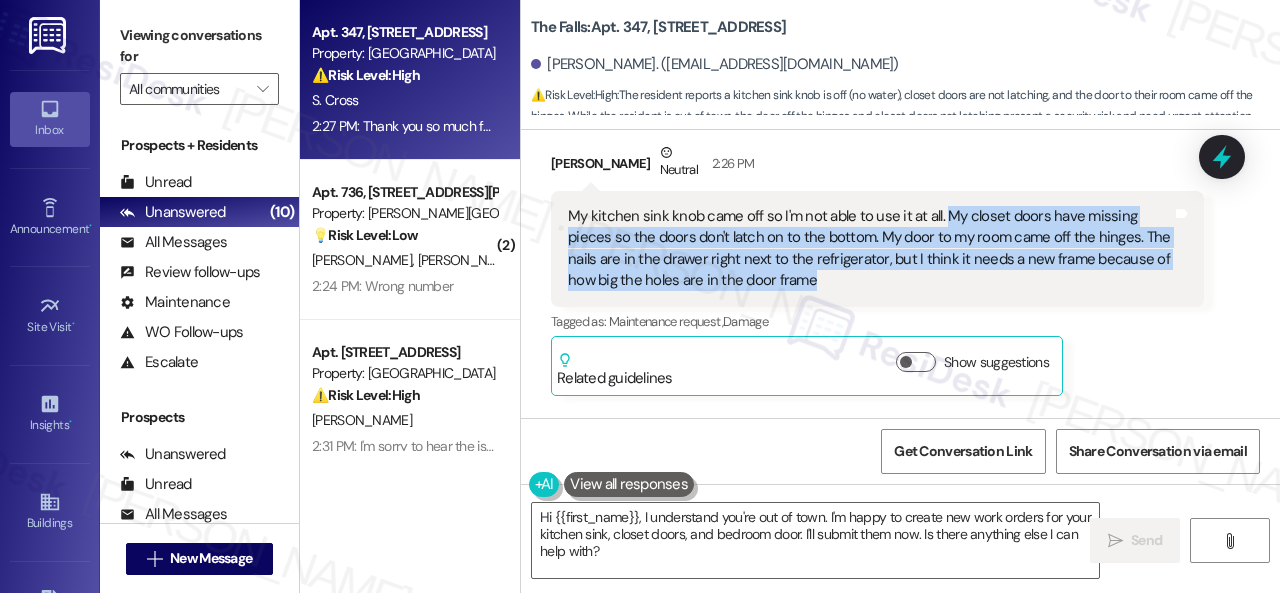 drag, startPoint x: 939, startPoint y: 213, endPoint x: 866, endPoint y: 272, distance: 93.8616 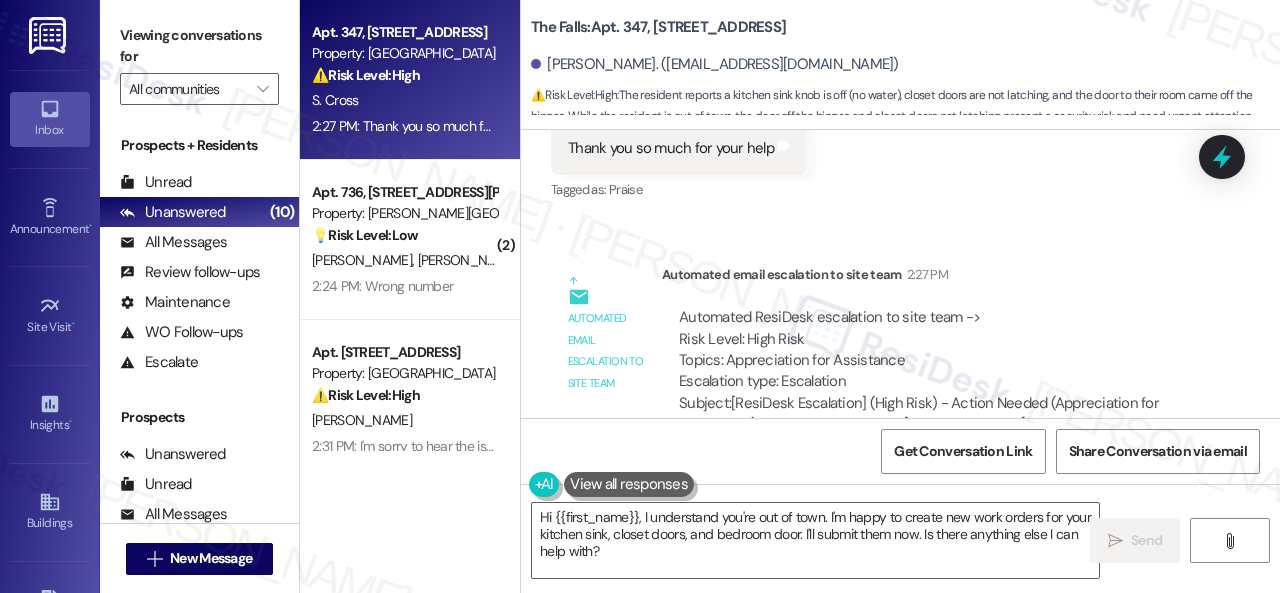 scroll, scrollTop: 7009, scrollLeft: 0, axis: vertical 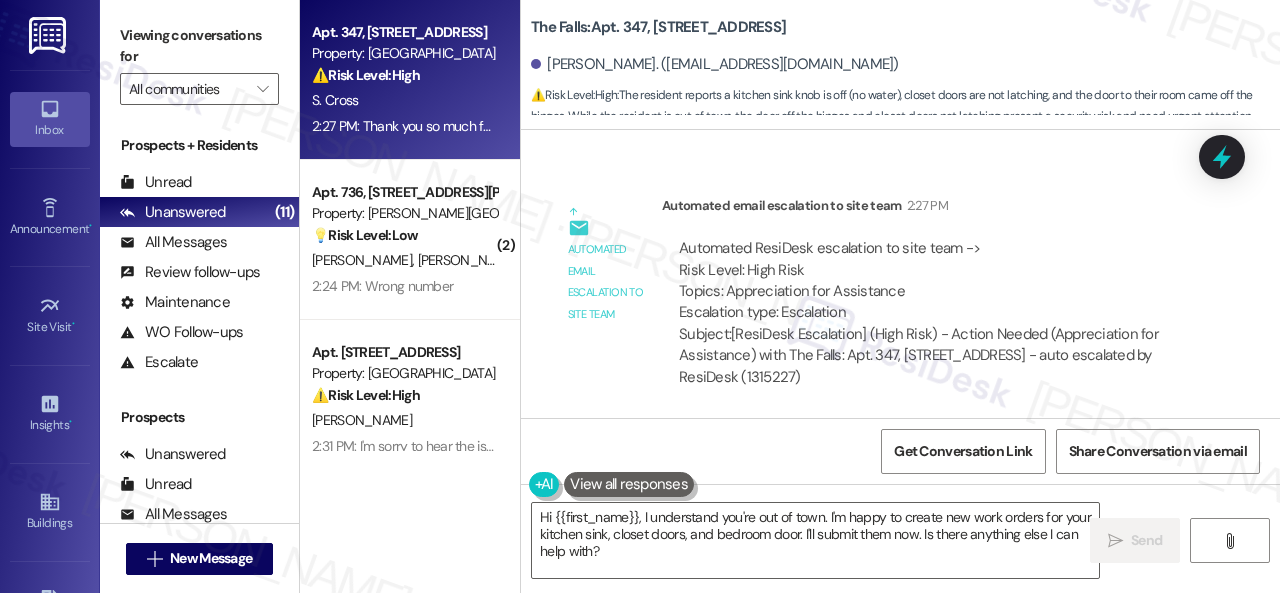 click on "Automated ResiDesk escalation to site team ->
Risk Level: High Risk
Topics: Appreciation for Assistance
Escalation type: Escalation Subject:  [ResiDesk Escalation] (High Risk) - Action Needed (Appreciation for Assistance) with The Falls: Apt. 347, 6565 W Foxridge Dr - auto escalated by ResiDesk (1315227)" at bounding box center [933, 313] 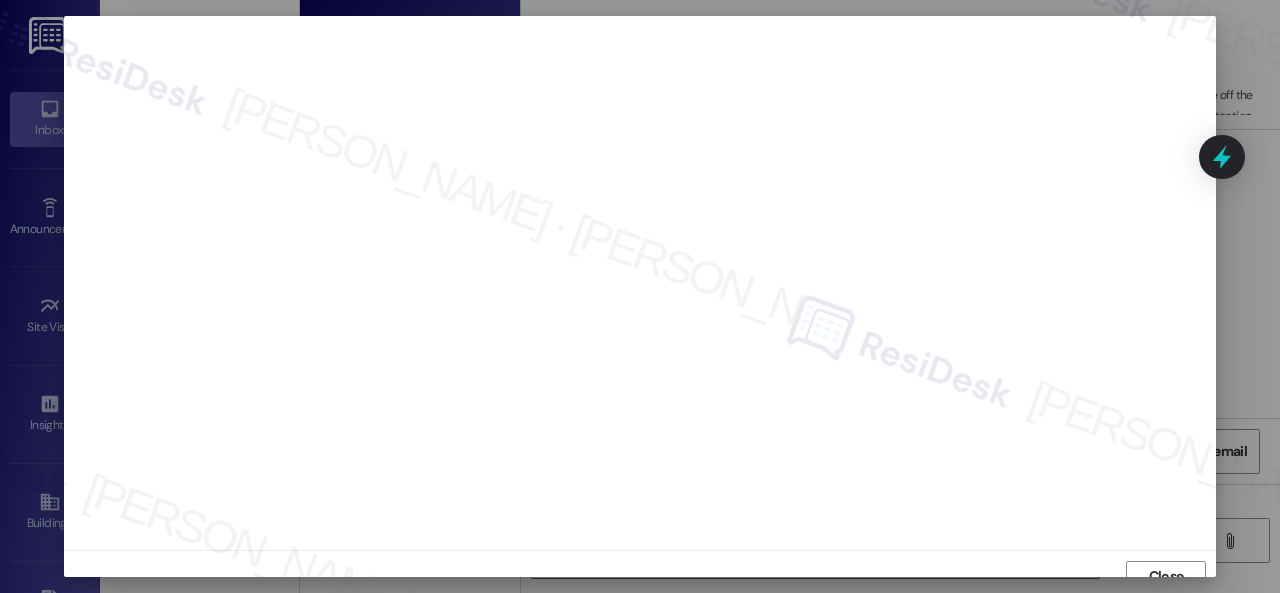 scroll, scrollTop: 15, scrollLeft: 0, axis: vertical 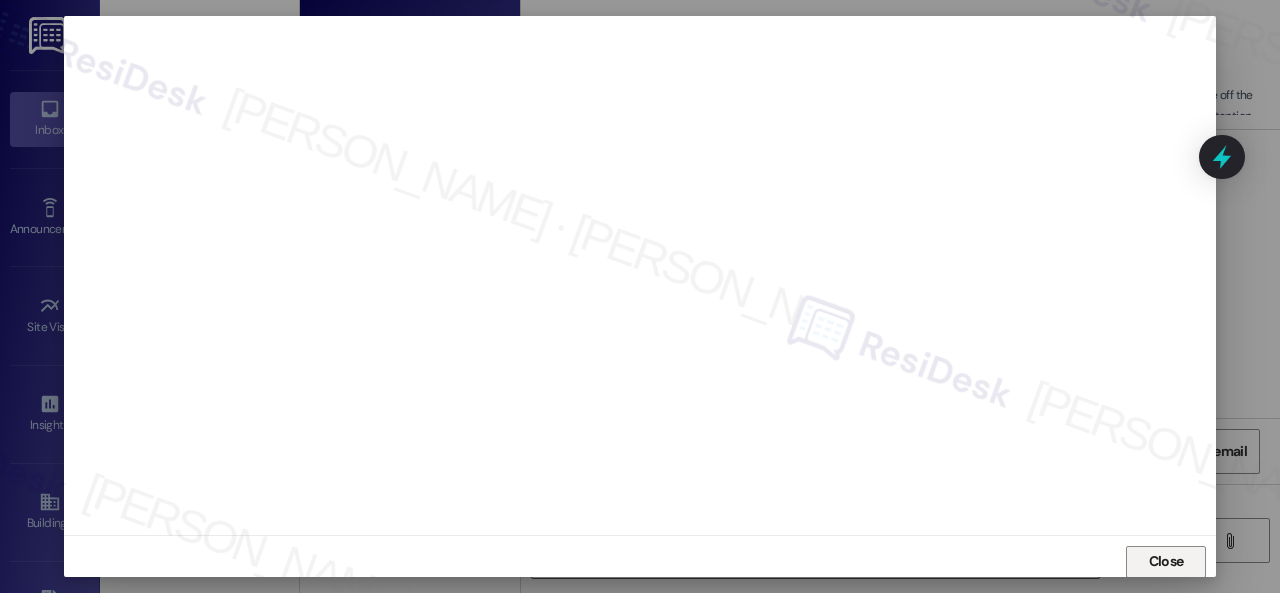 click on "Close" at bounding box center [1166, 561] 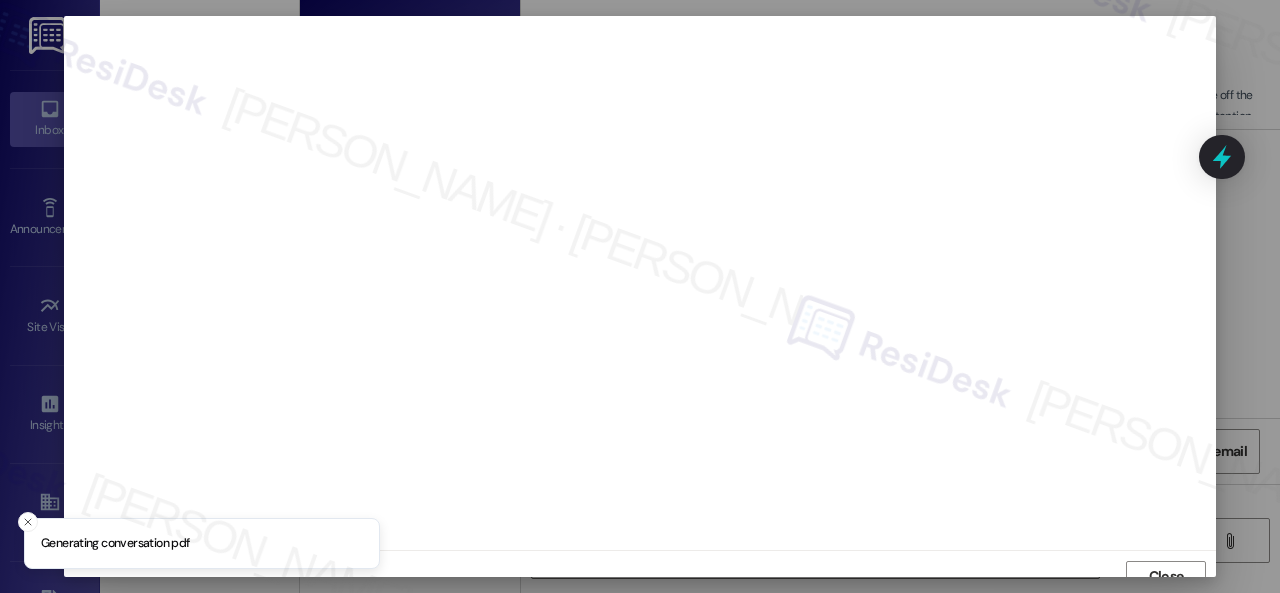 scroll, scrollTop: 15, scrollLeft: 0, axis: vertical 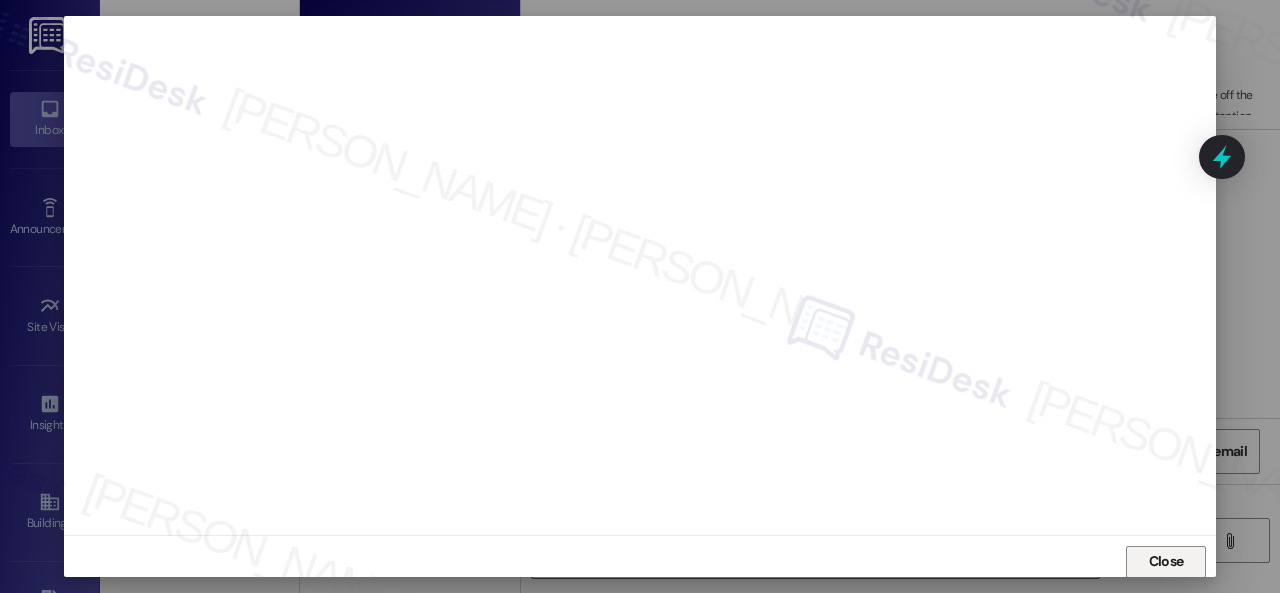 click on "Close" at bounding box center [1166, 561] 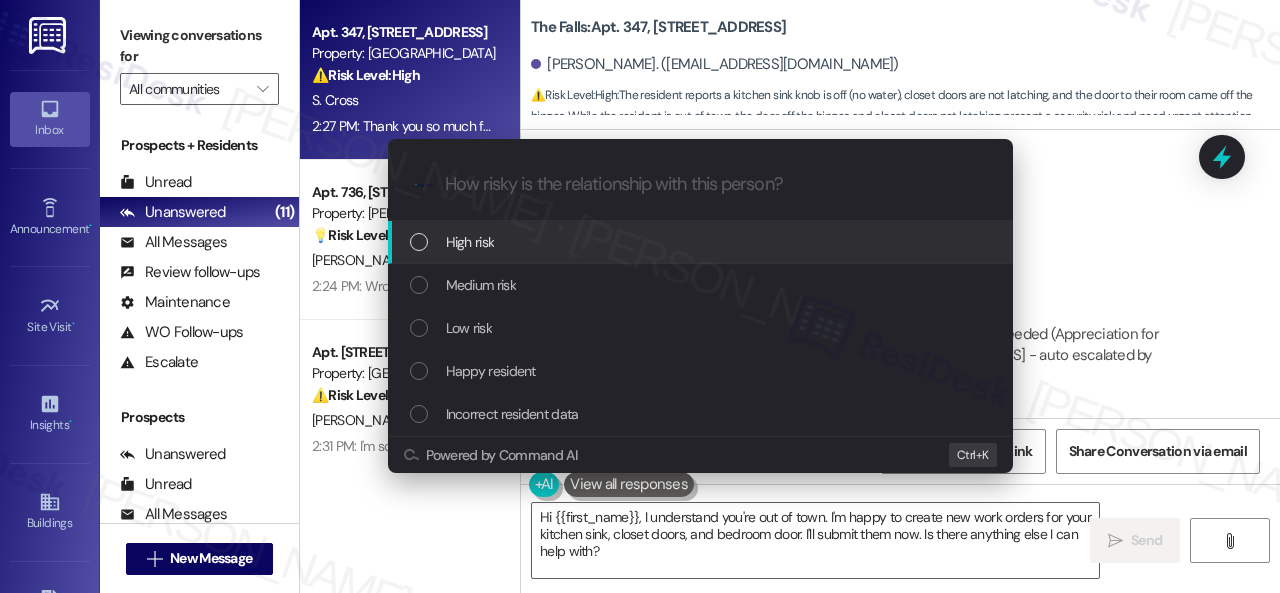 click on "High risk" at bounding box center (470, 242) 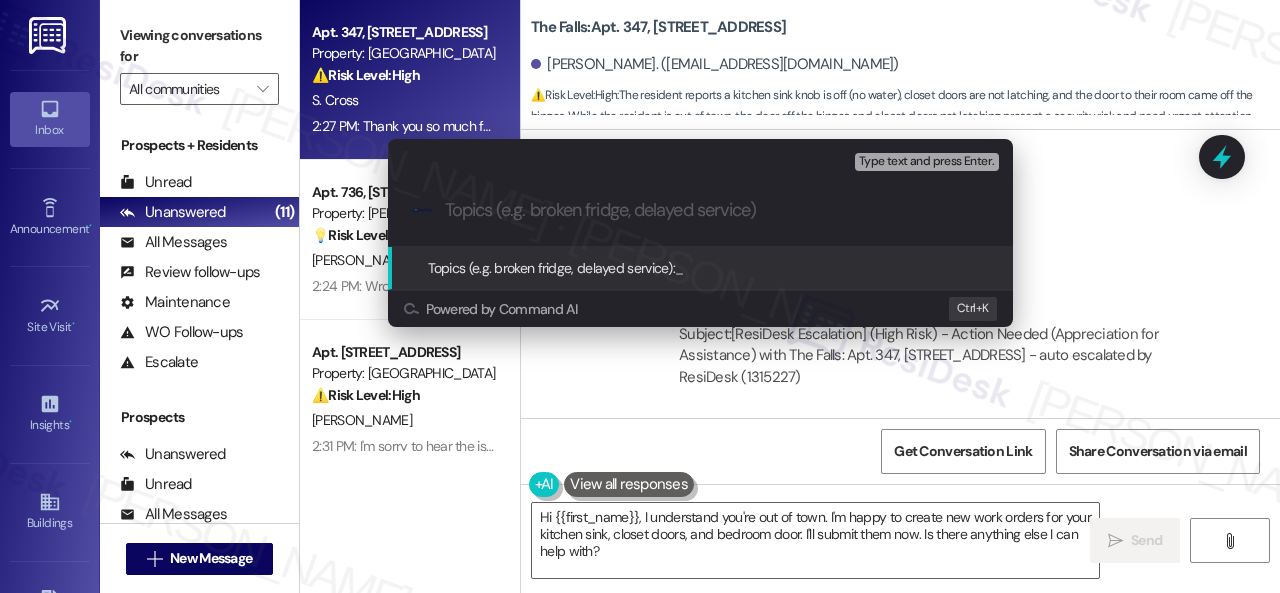 paste on "Work Orders filed by ResiDesk 291306 & 291308" 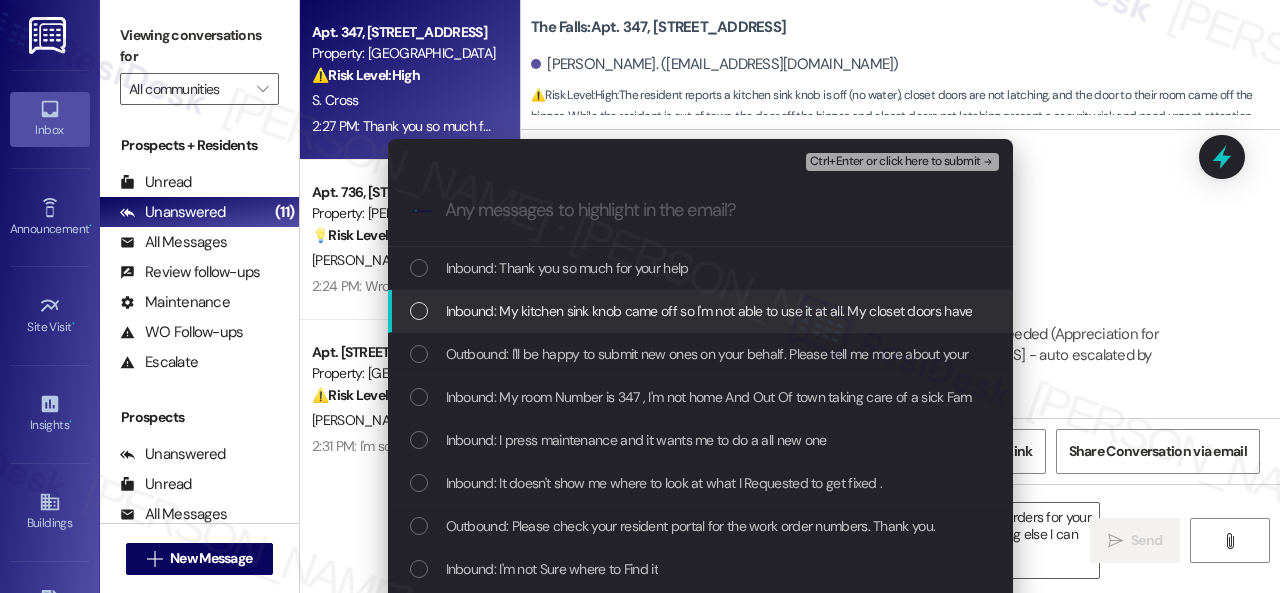 click on "Inbound: My kitchen sink knob came off so I'm not able to use it at all. My closet doors have missing pieces so the doors don't latch on to the bottom. My door to my room came off the hinges. The nails are in the drawer right next to the refrigerator, but I think it needs a new frame because of how big the holes are in the door frame" at bounding box center [1400, 311] 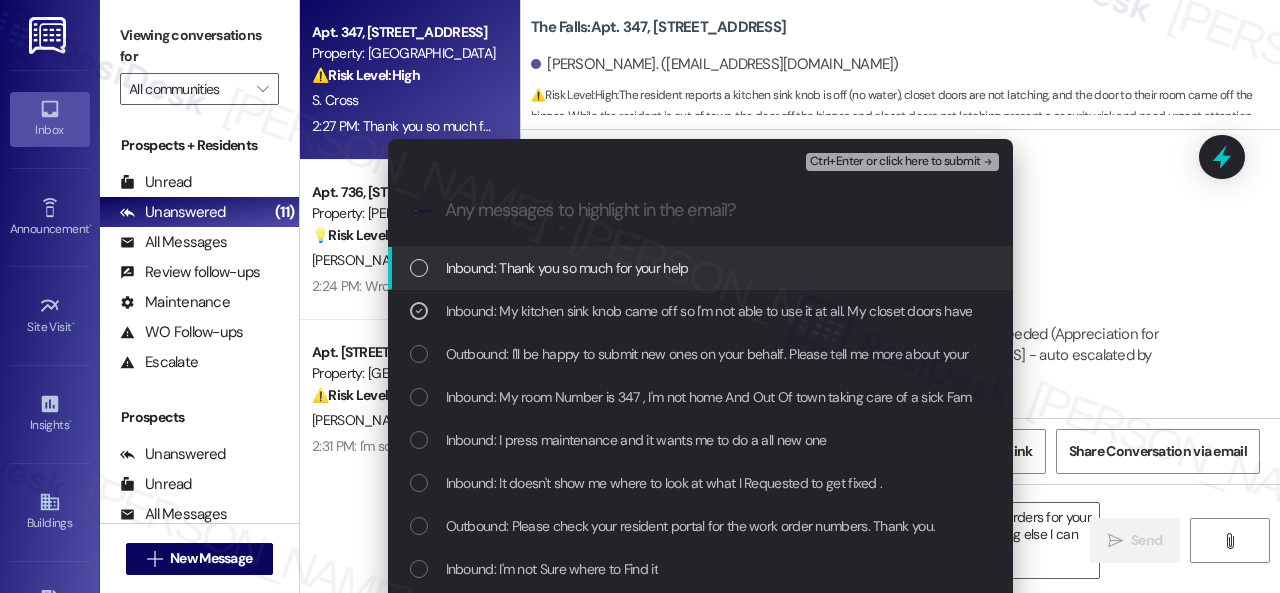click on "Ctrl+Enter or click here to submit" at bounding box center (895, 162) 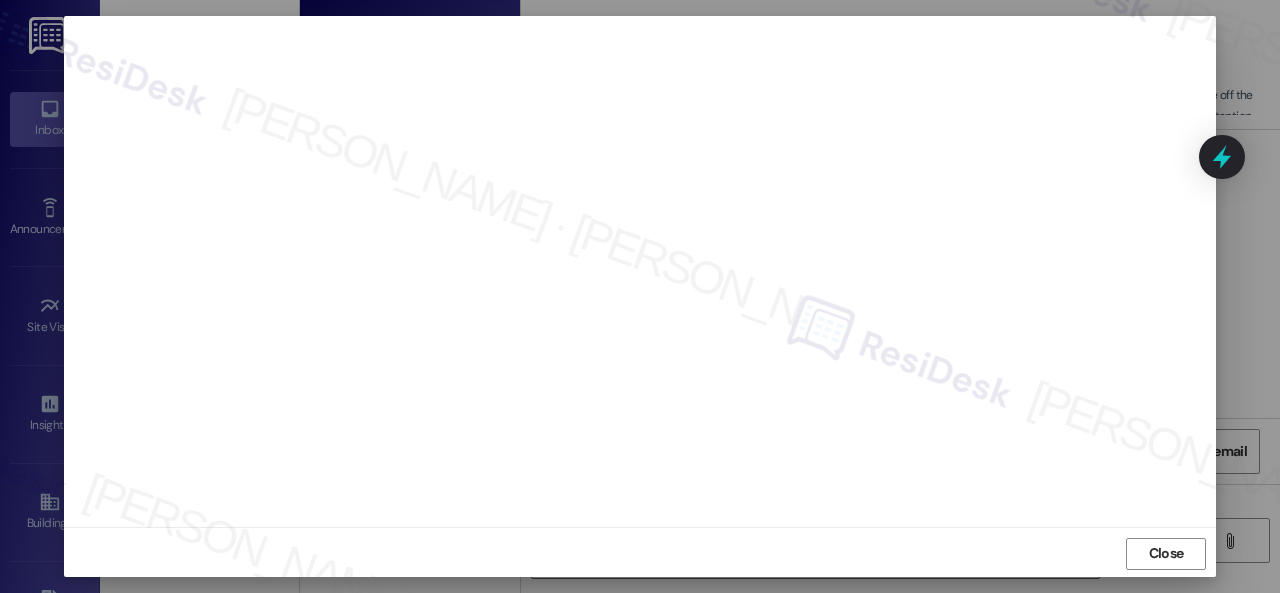 scroll, scrollTop: 25, scrollLeft: 0, axis: vertical 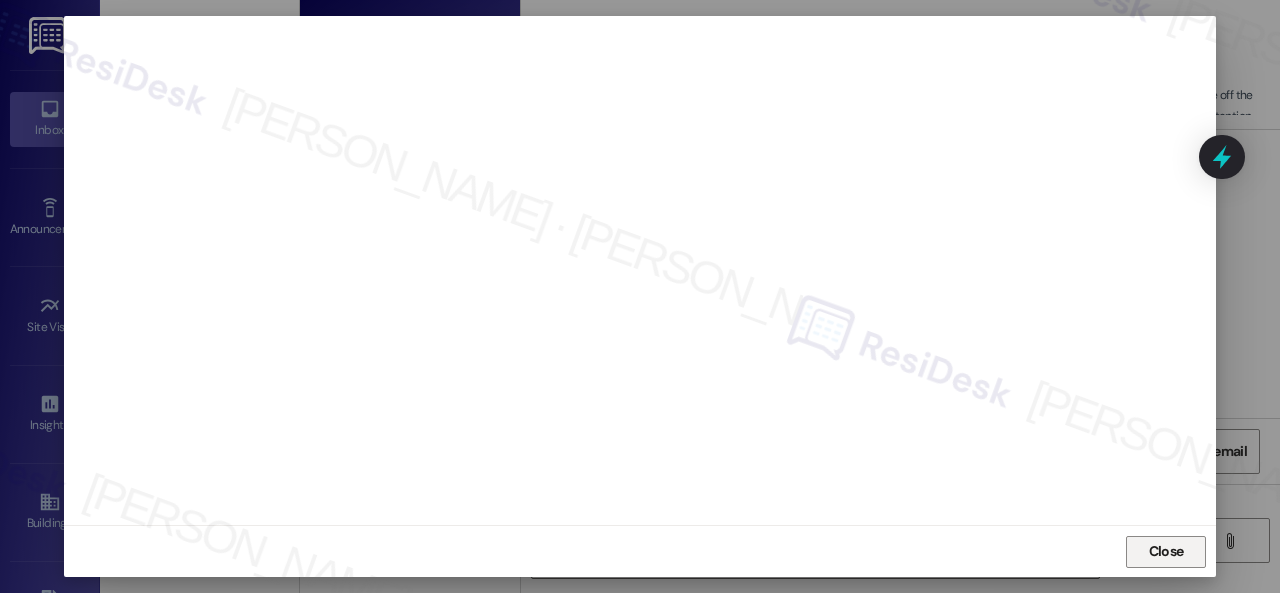 click on "Close" at bounding box center (1166, 551) 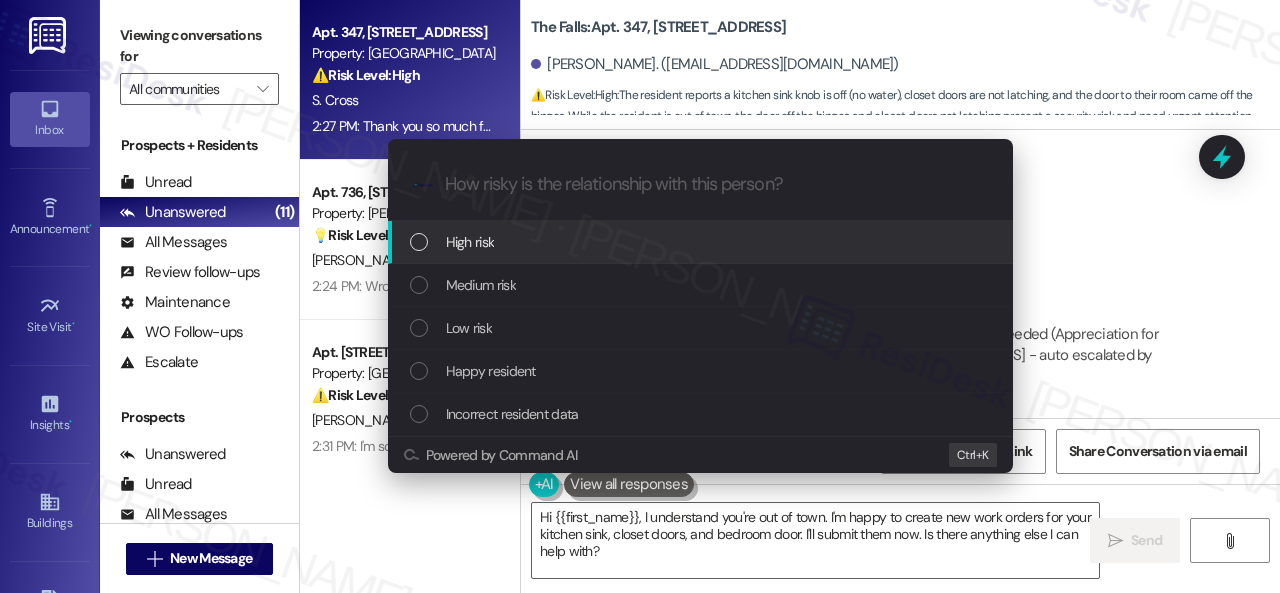 click on "High risk" at bounding box center [470, 242] 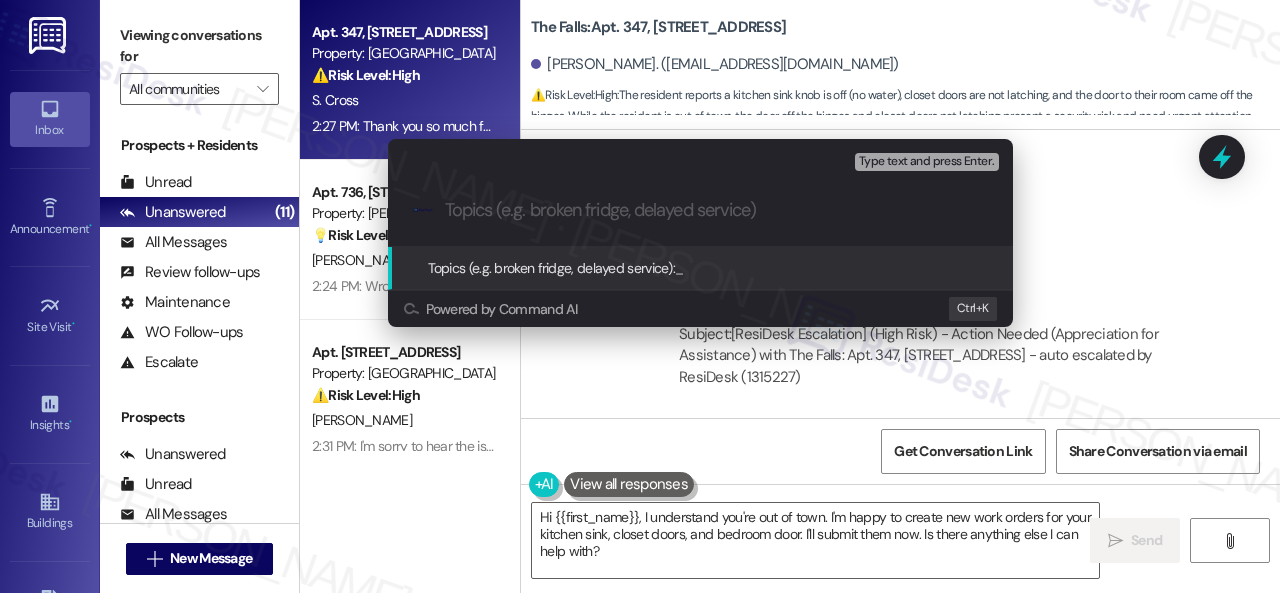 paste on "Work Orders filed by ResiDesk 291306 & 291308" 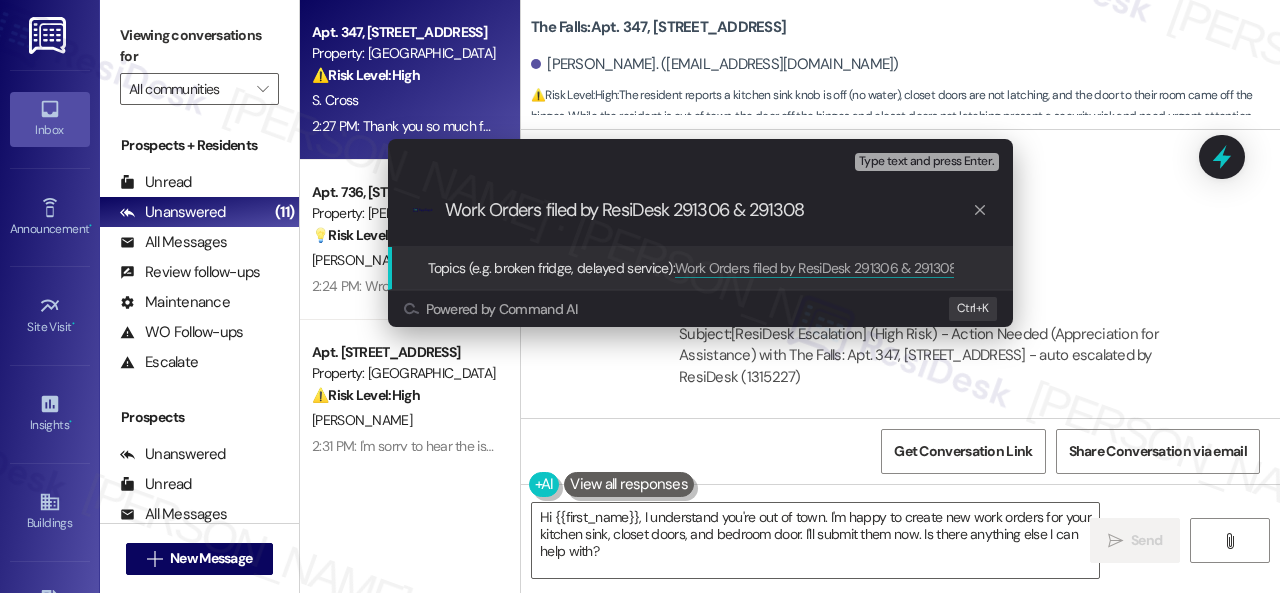 type 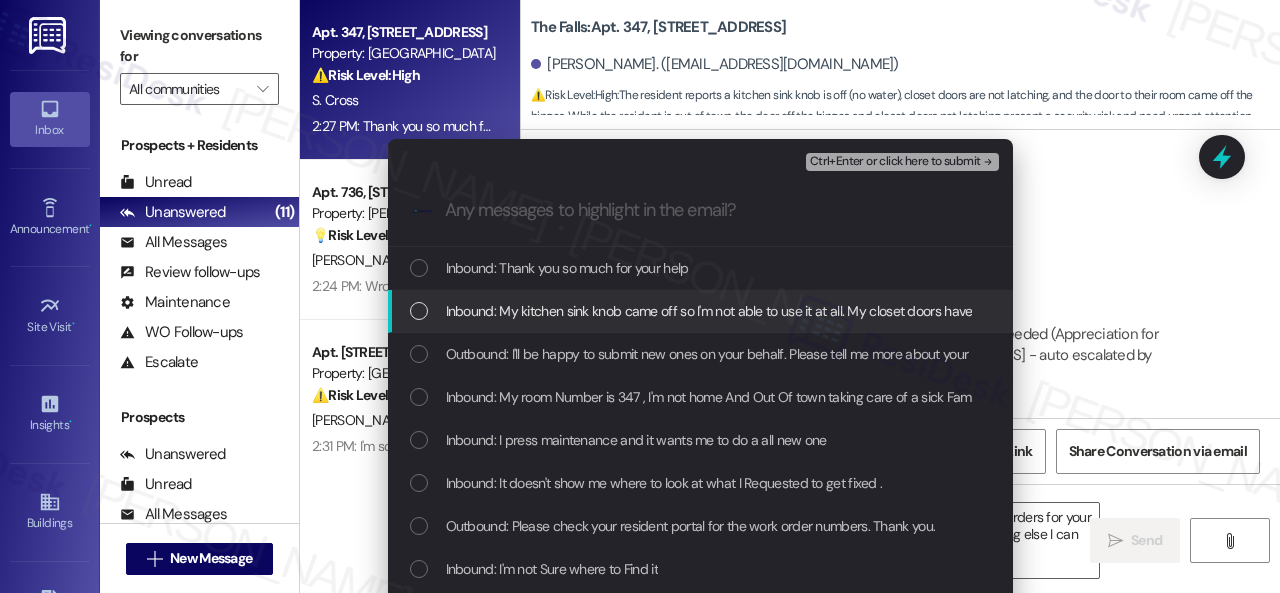 click on "Inbound: My kitchen sink knob came off so I'm not able to use it at all. My closet doors have missing pieces so the doors don't latch on to the bottom. My door to my room came off the hinges. The nails are in the drawer right next to the refrigerator, but I think it needs a new frame because of how big the holes are in the door frame" at bounding box center [1400, 311] 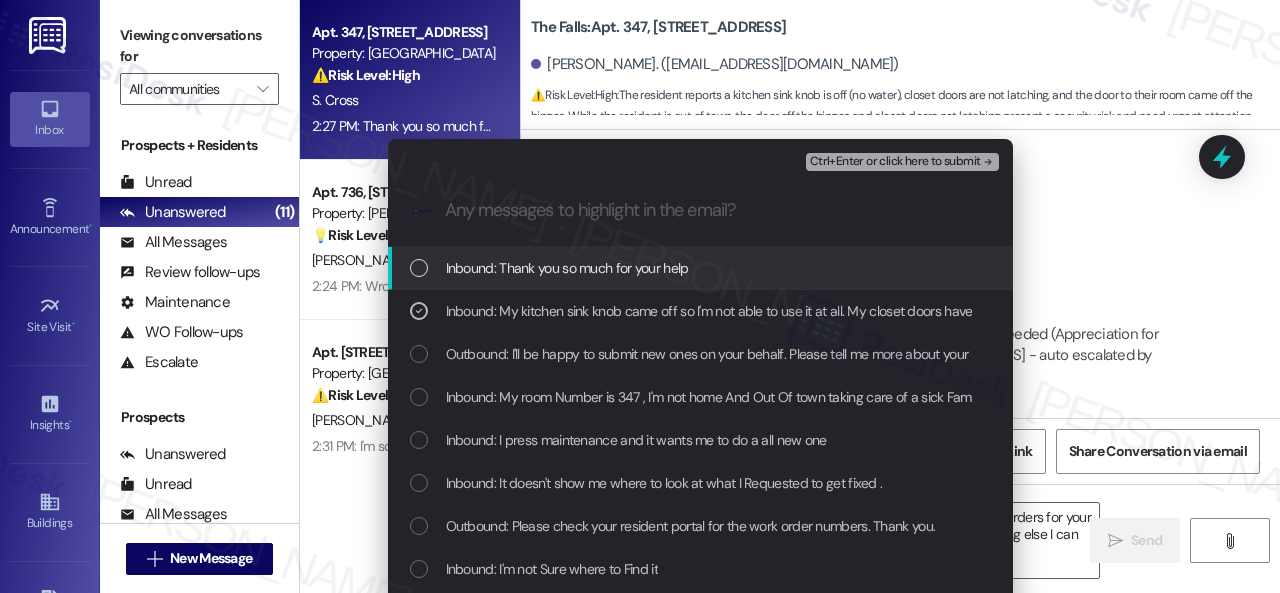 click on "Ctrl+Enter or click here to submit" at bounding box center [895, 162] 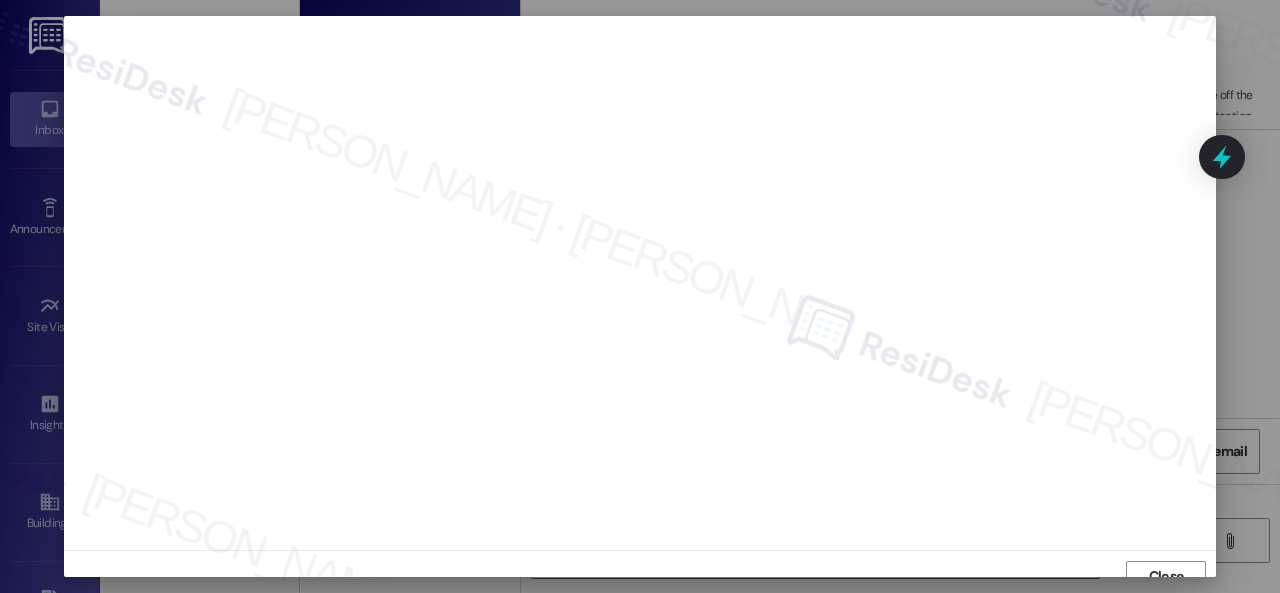 scroll, scrollTop: 15, scrollLeft: 0, axis: vertical 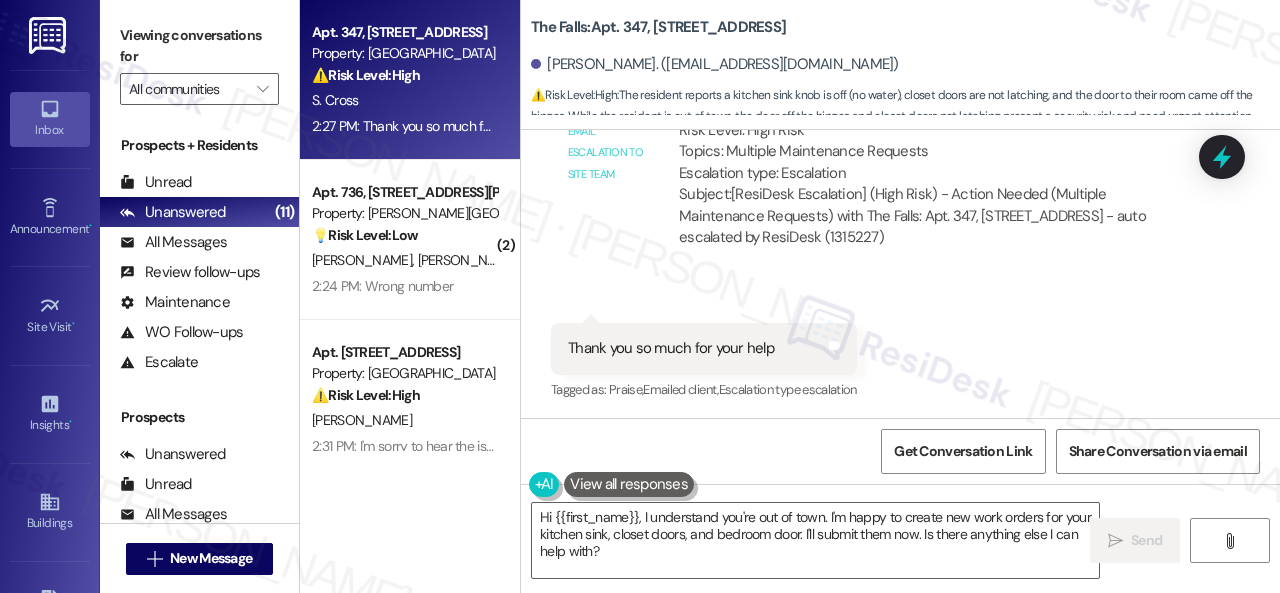 click on "Received via SMS 2:27 PM Skyler Cross 2:27 PM Thank you so much for your help  Tags and notes Tagged as:   Praise ,  Click to highlight conversations about Praise Emailed client ,  Click to highlight conversations about Emailed client Escalation type escalation Click to highlight conversations about Escalation type escalation" at bounding box center (900, 348) 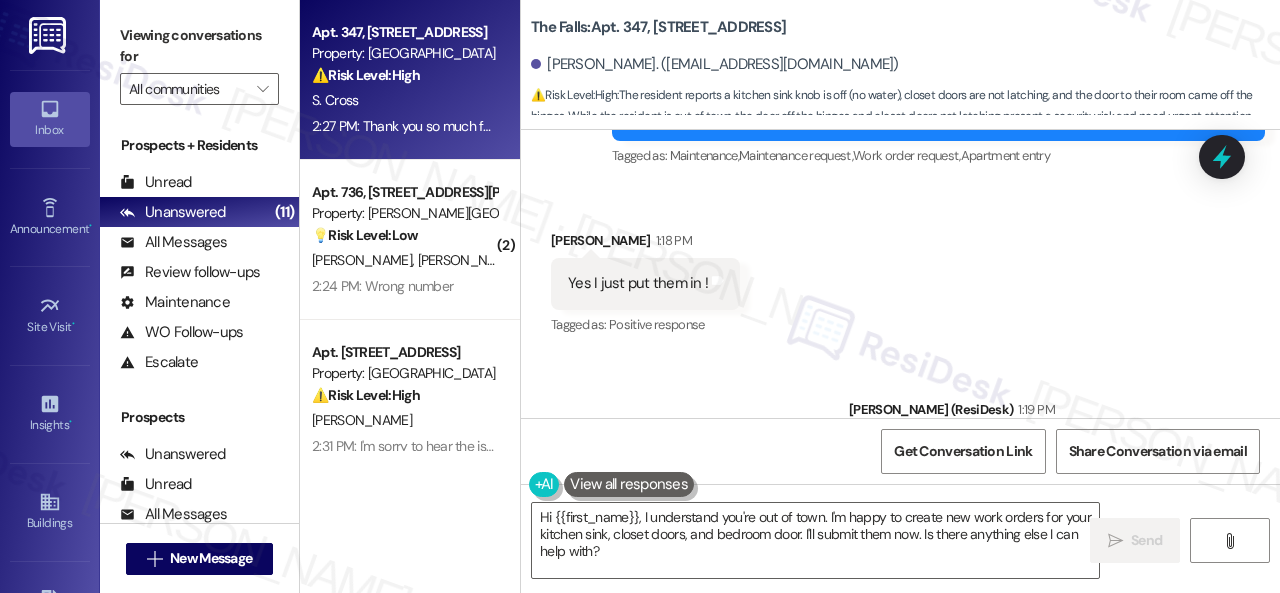 scroll, scrollTop: 4340, scrollLeft: 0, axis: vertical 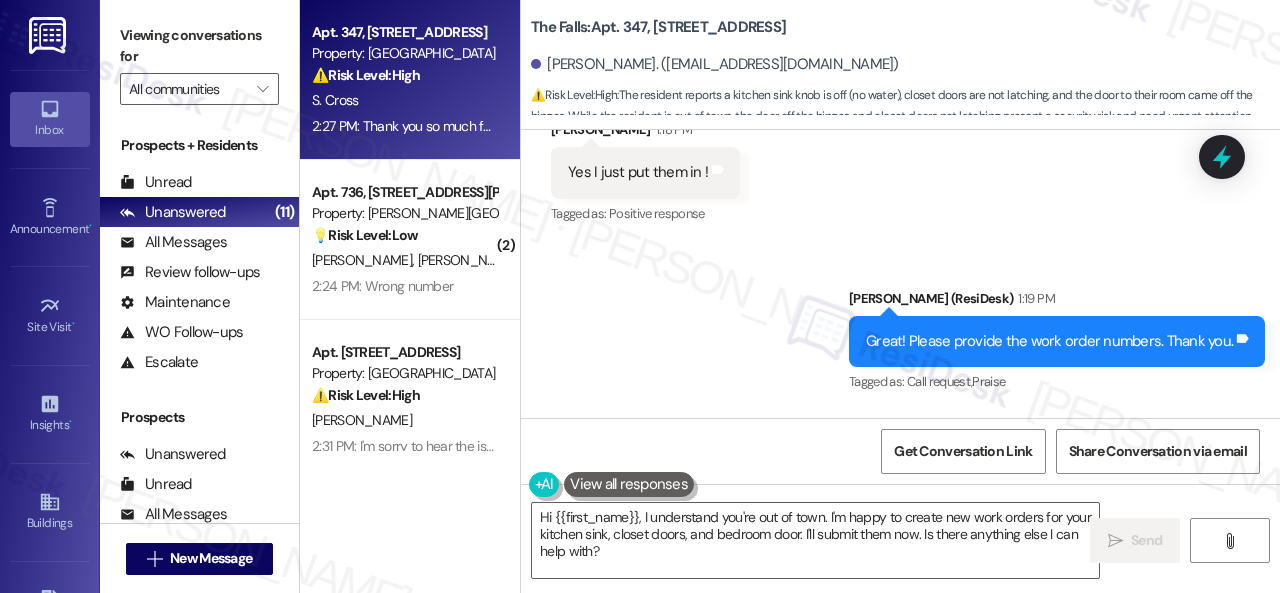 click on "Sent via SMS Sarah   (ResiDesk) 1:19 PM Great! Please provide the work order numbers. Thank you. Tags and notes Tagged as:   Call request ,  Click to highlight conversations about Call request Praise Click to highlight conversations about Praise" at bounding box center [900, 327] 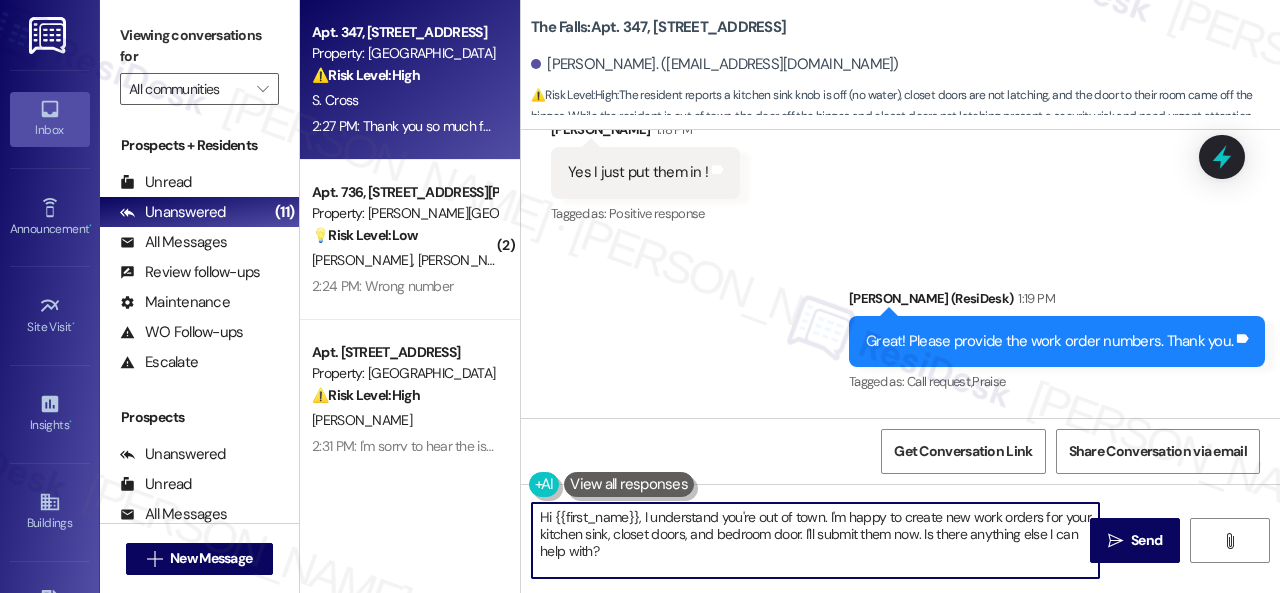 click on "Apt. 347, 6565 W Foxridge Dr Property: The Falls ⚠️  Risk Level:  High The resident reports a kitchen sink knob is off (no water), closet doors are not latching, and the door to their room came off the hinges. While the resident is out of town, the door off the hinges and closet doors not latching present a security risk and need urgent attention. S. Cross 2:27 PM: Thank you so much for your help  2:27 PM: Thank you so much for your help  ( 2 ) Apt. 736, 4101 S Custer Rd Property: Craig Ranch 💡  Risk Level:  Low The resident's messages are unrelated to the previous conversation and appear to be a wrong number. No action is required. J. Richards S. Williams 2:24 PM: Wrong number 2:24 PM: Wrong number Apt. 3010, 6565 W Foxridge Dr Property: The Falls ⚠️  Risk Level:  High L. Spagner Sr ( 1 ) Apt. 4766, 4800 Skyline Dr Property: The Boulevard 🌟  Risk Level:  Positive P. Aguilar 2:23 PM: Yes 2:23 PM: Yes ( 1 ) Apt. 2705, 1805 S Egret Bay Blvd Property: Tuscan Lakes II 🌟  Risk Level:  Positive" at bounding box center (790, 296) 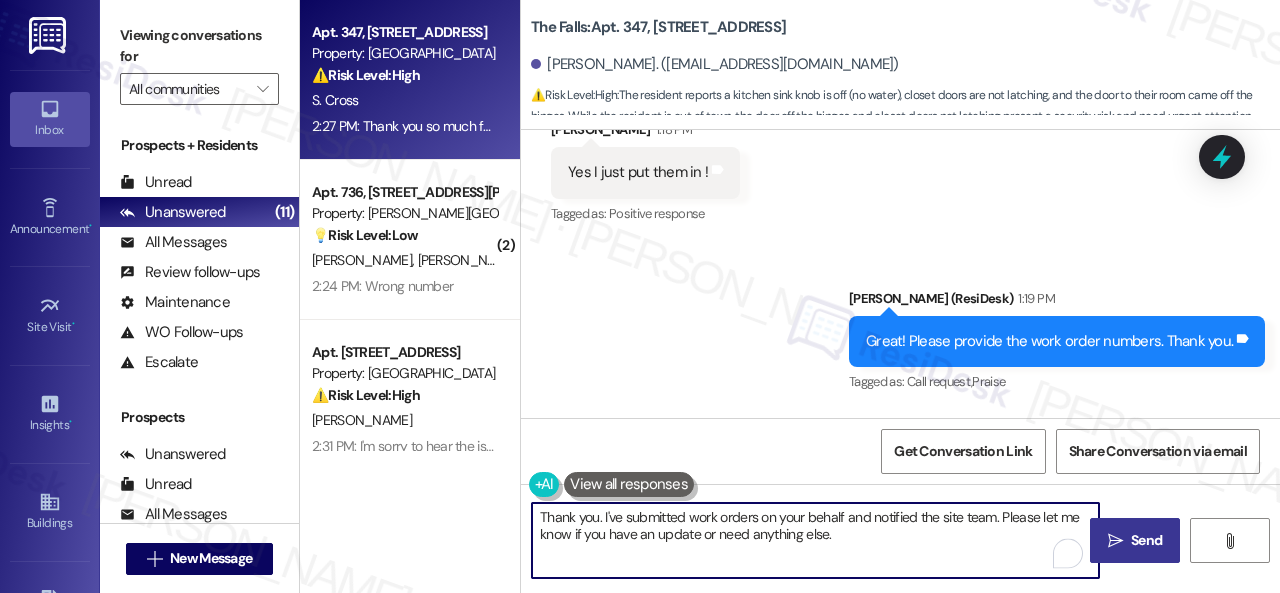 type on "Thank you. I've submitted work orders on your behalf and notified the site team. Please let me know if you have an update or need anything else." 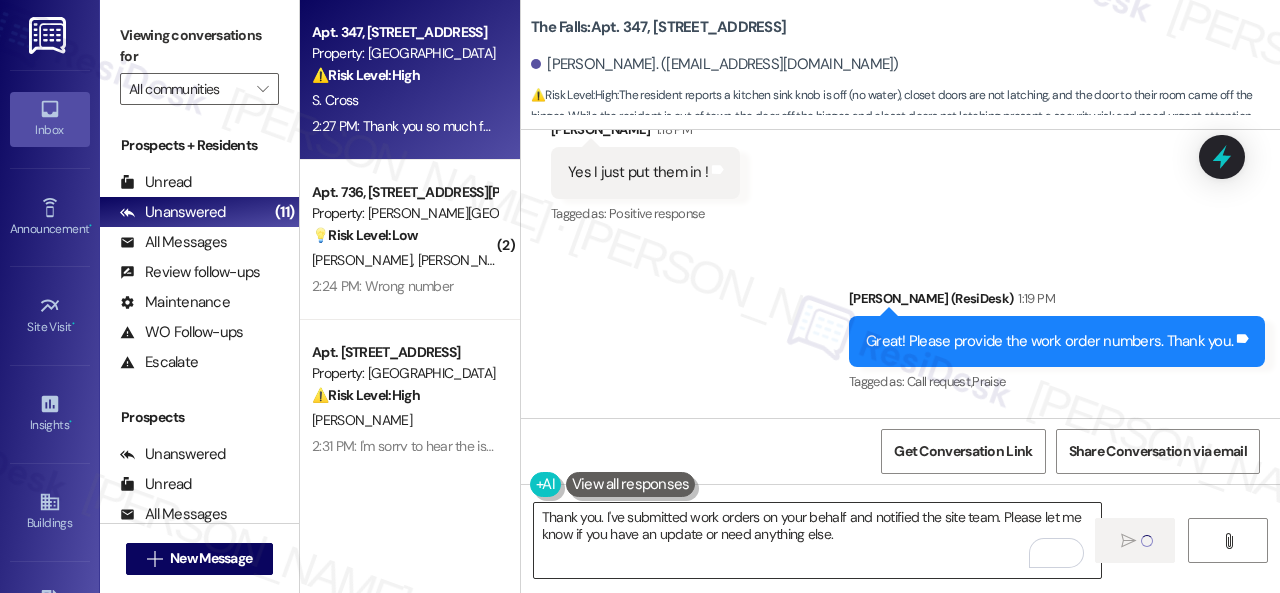 type 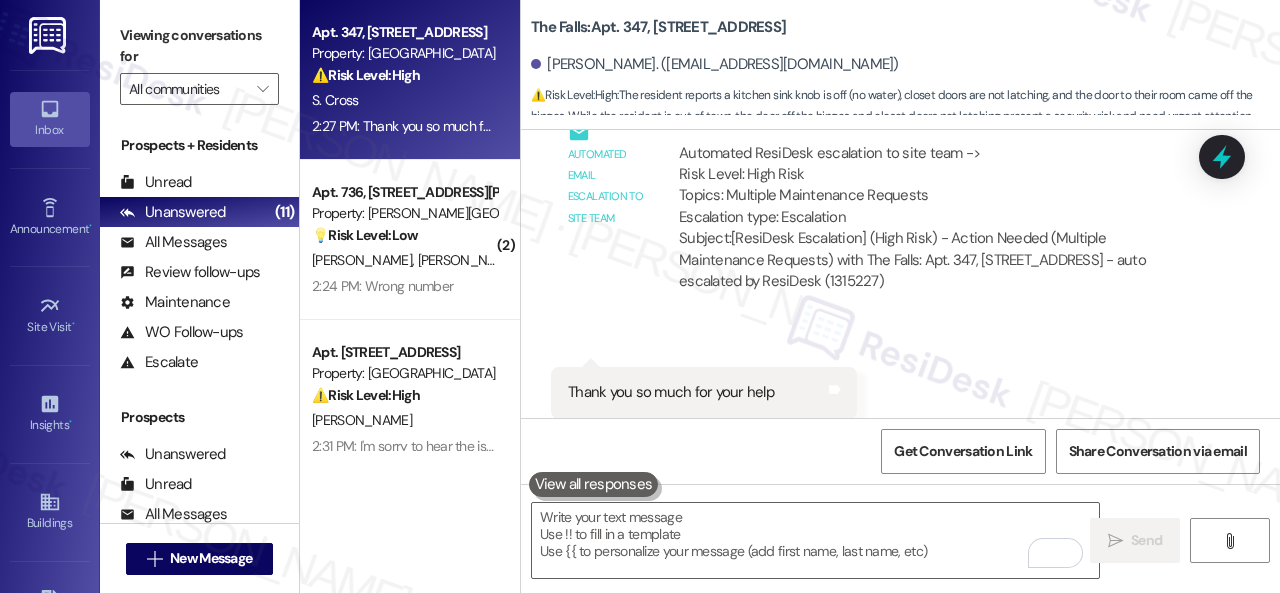 scroll, scrollTop: 6740, scrollLeft: 0, axis: vertical 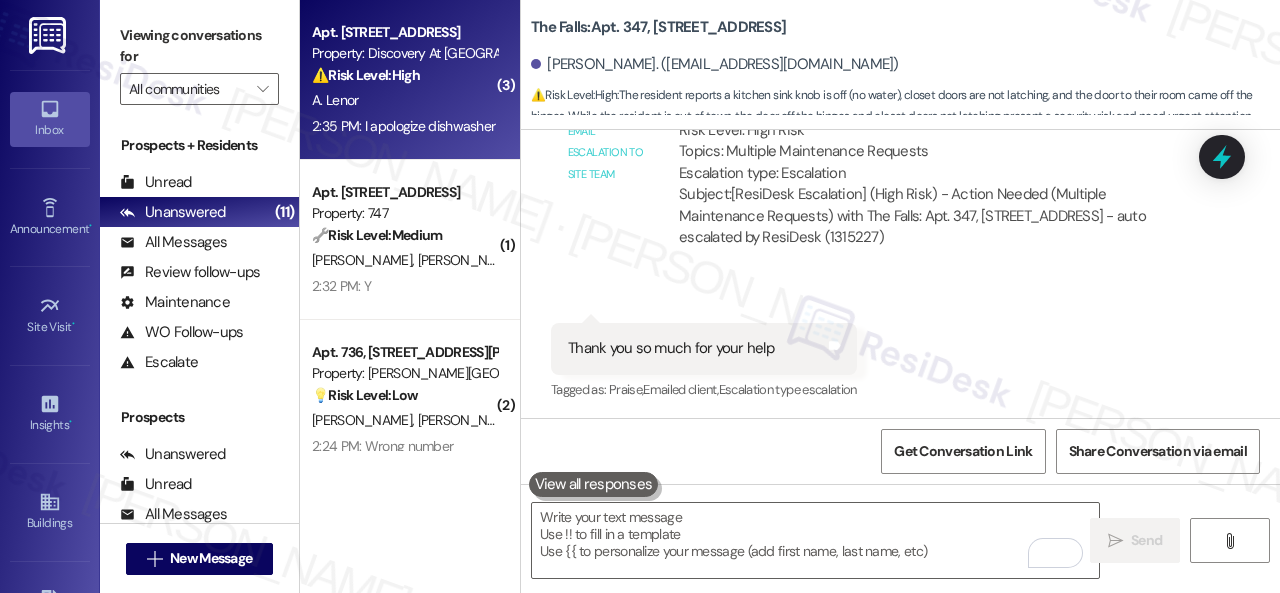 click on "A. Lenor" at bounding box center (404, 100) 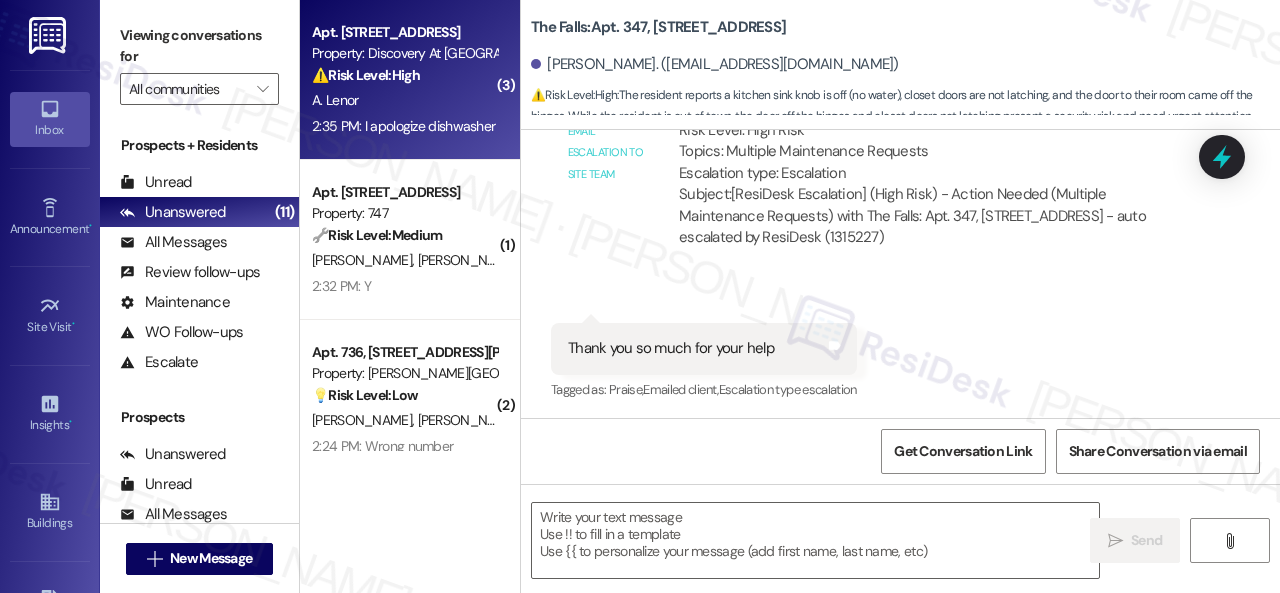 type on "Fetching suggested responses. Please feel free to read through the conversation in the meantime." 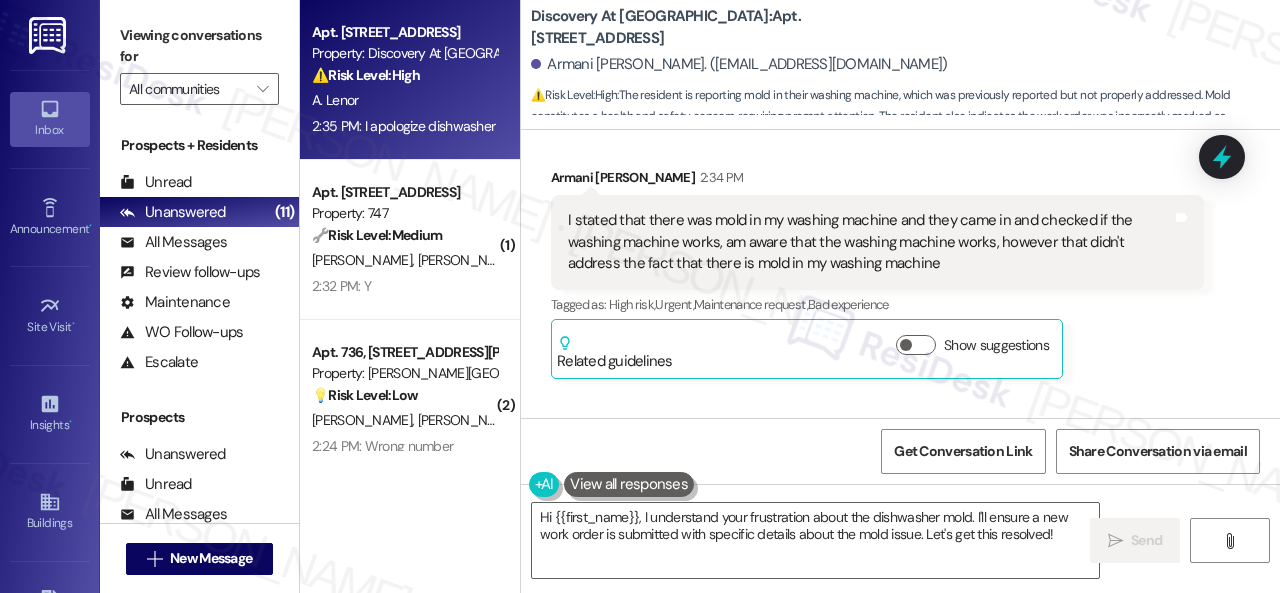 scroll, scrollTop: 6764, scrollLeft: 0, axis: vertical 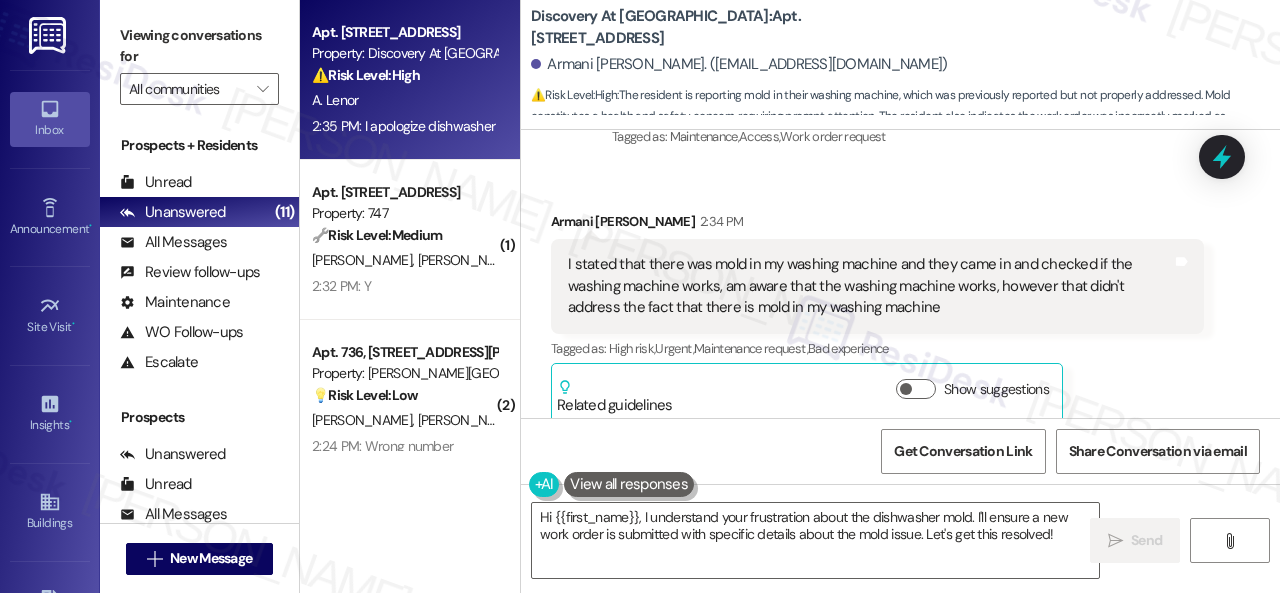 click on "Received via SMS Armani Lenor 2:34 PM I stated that there was mold in my washing machine and they came in and checked if the washing machine works, am aware that the washing machine works, however that didn't address the fact that there is mold in my washing machine Tags and notes Tagged as:   High risk ,  Click to highlight conversations about High risk Urgent ,  Click to highlight conversations about Urgent Maintenance request ,  Click to highlight conversations about Maintenance request Bad experience Click to highlight conversations about Bad experience  Related guidelines Show suggestions" at bounding box center [900, 301] 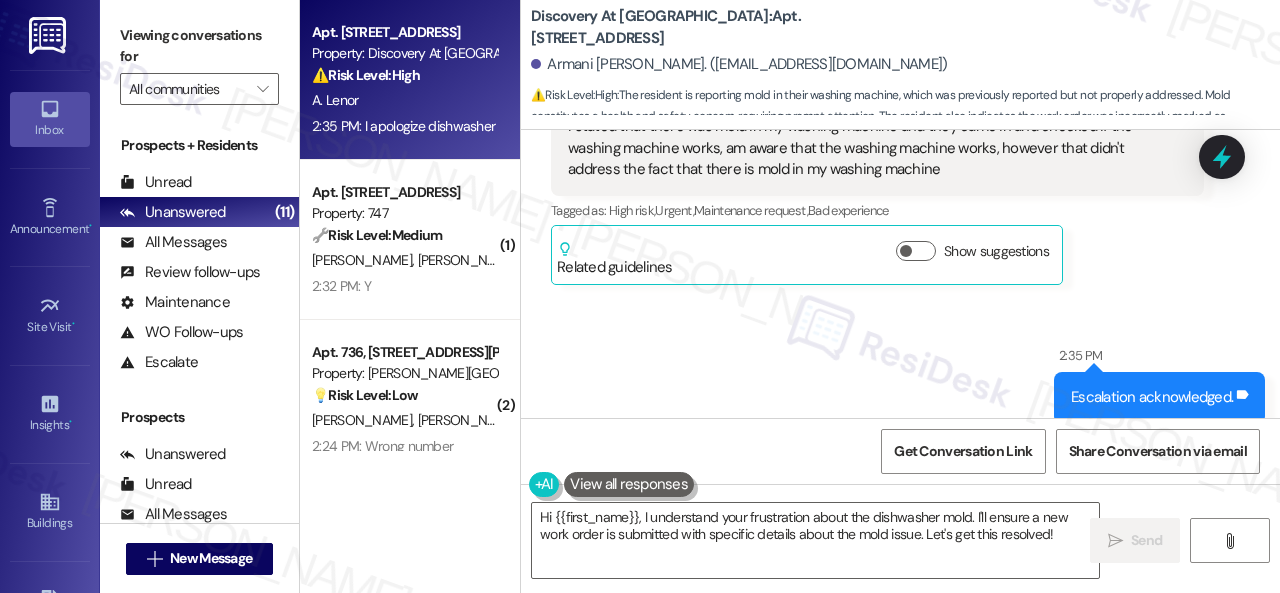 scroll, scrollTop: 6864, scrollLeft: 0, axis: vertical 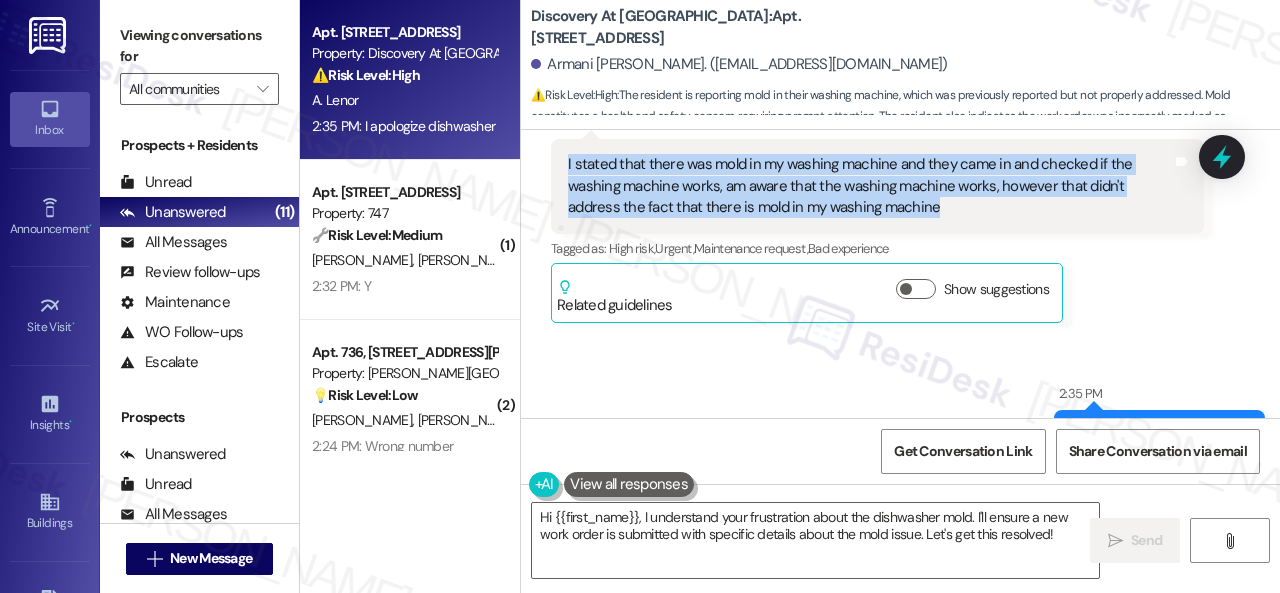 drag, startPoint x: 567, startPoint y: 163, endPoint x: 938, endPoint y: 205, distance: 373.36978 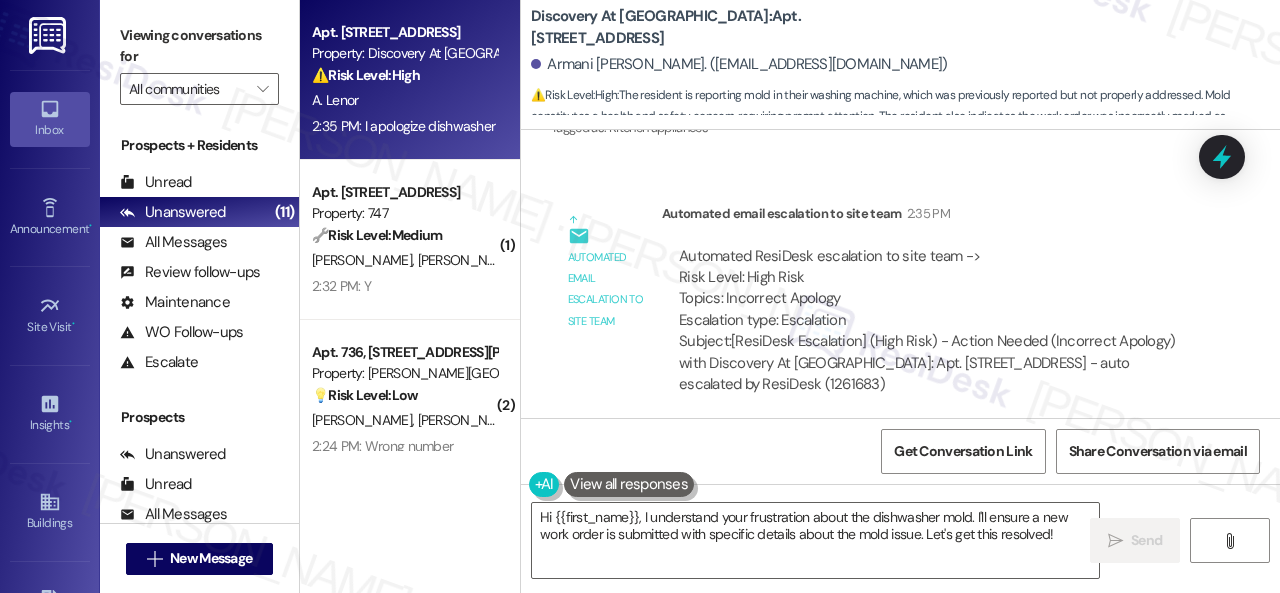 scroll, scrollTop: 8064, scrollLeft: 0, axis: vertical 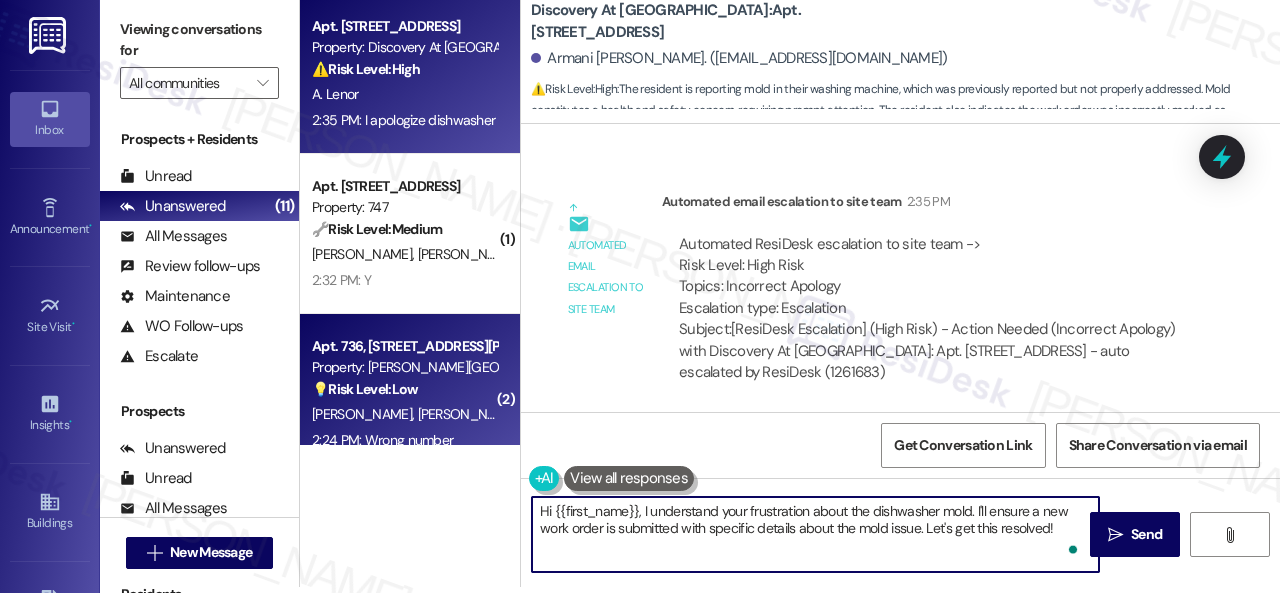 drag, startPoint x: 1060, startPoint y: 525, endPoint x: 468, endPoint y: 442, distance: 597.7901 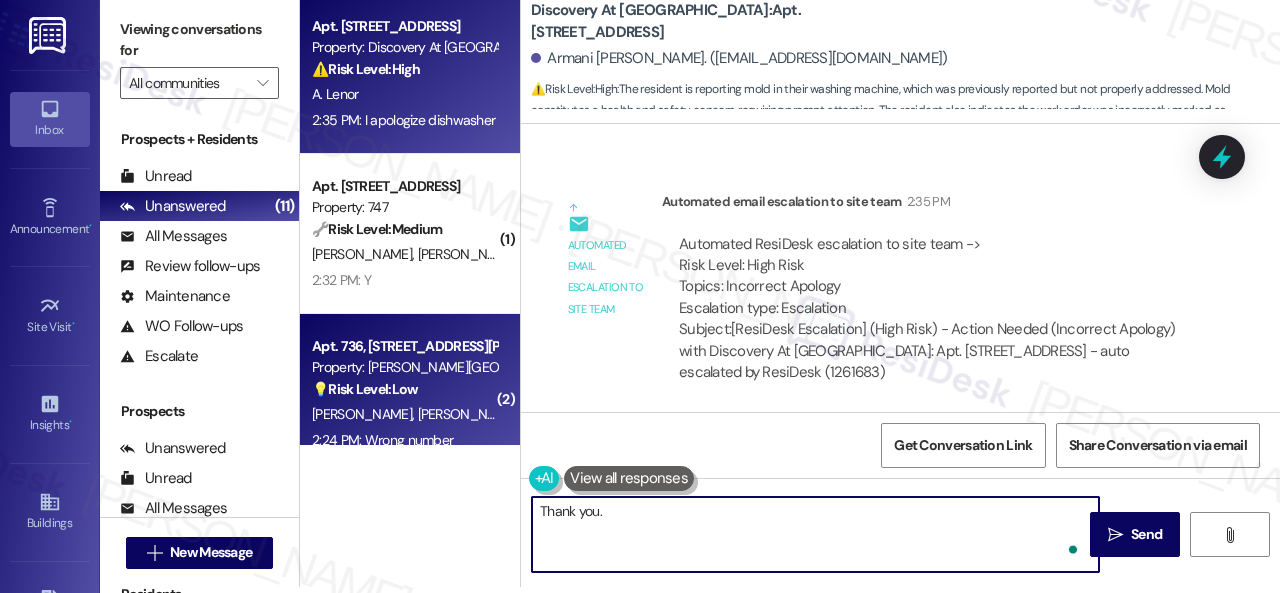 type on "Thank you." 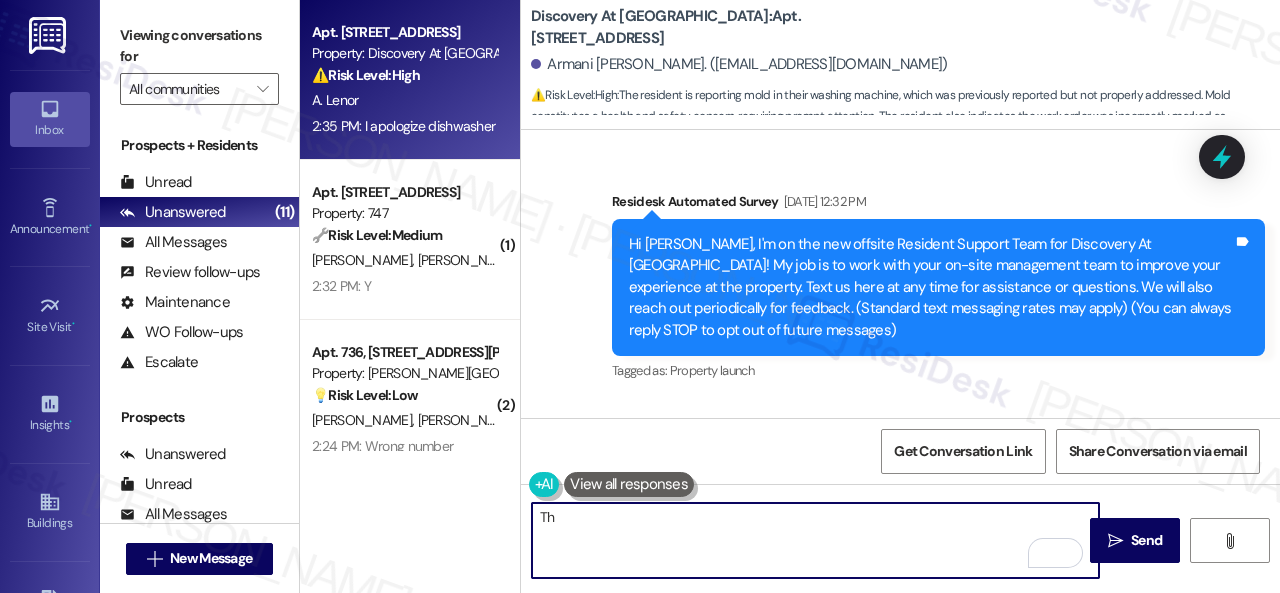 type on "T" 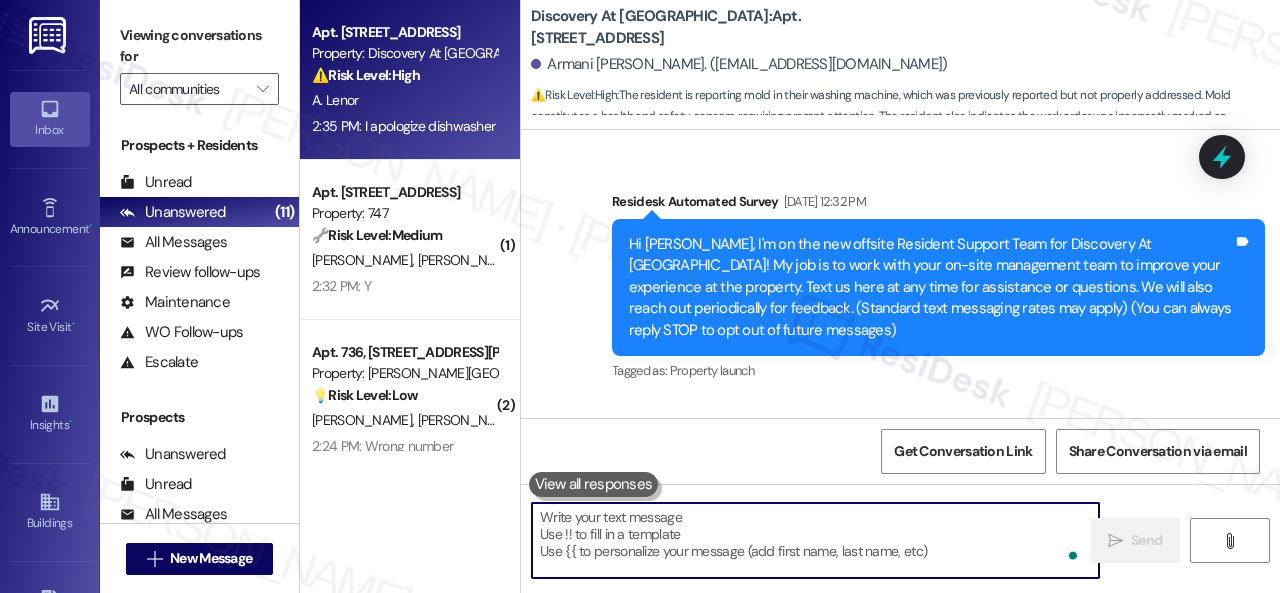 scroll, scrollTop: 0, scrollLeft: 0, axis: both 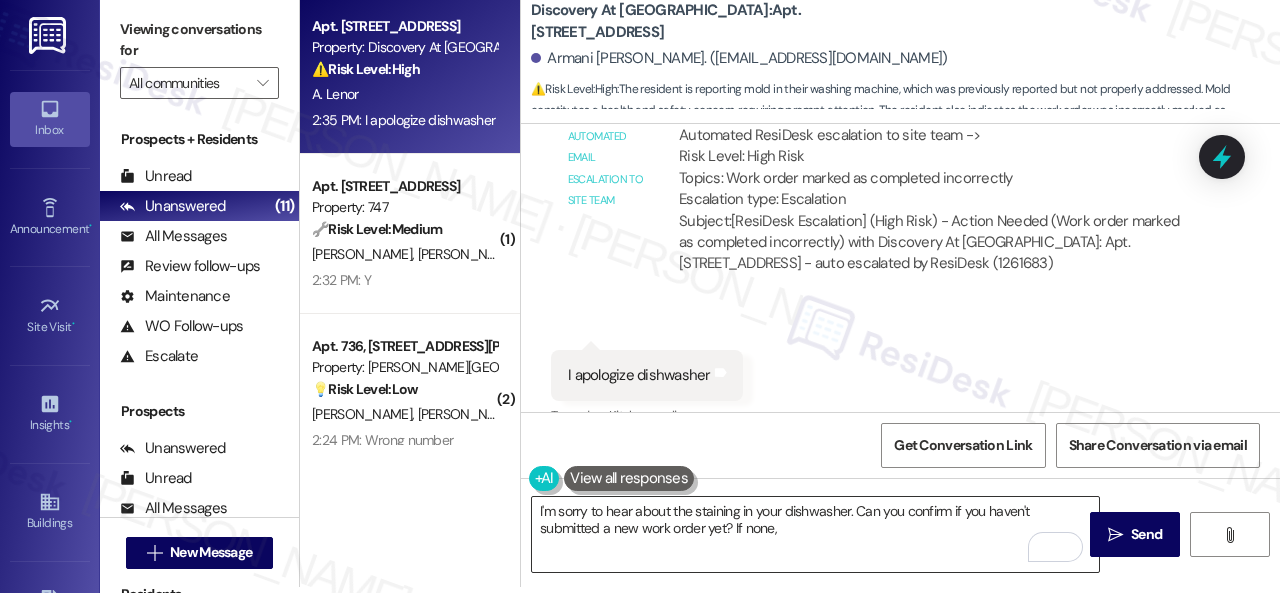 click on "I'm sorry to hear about the staining in your dishwasher. Can you confirm if you haven't submitted a new work order yet? If none," at bounding box center [815, 534] 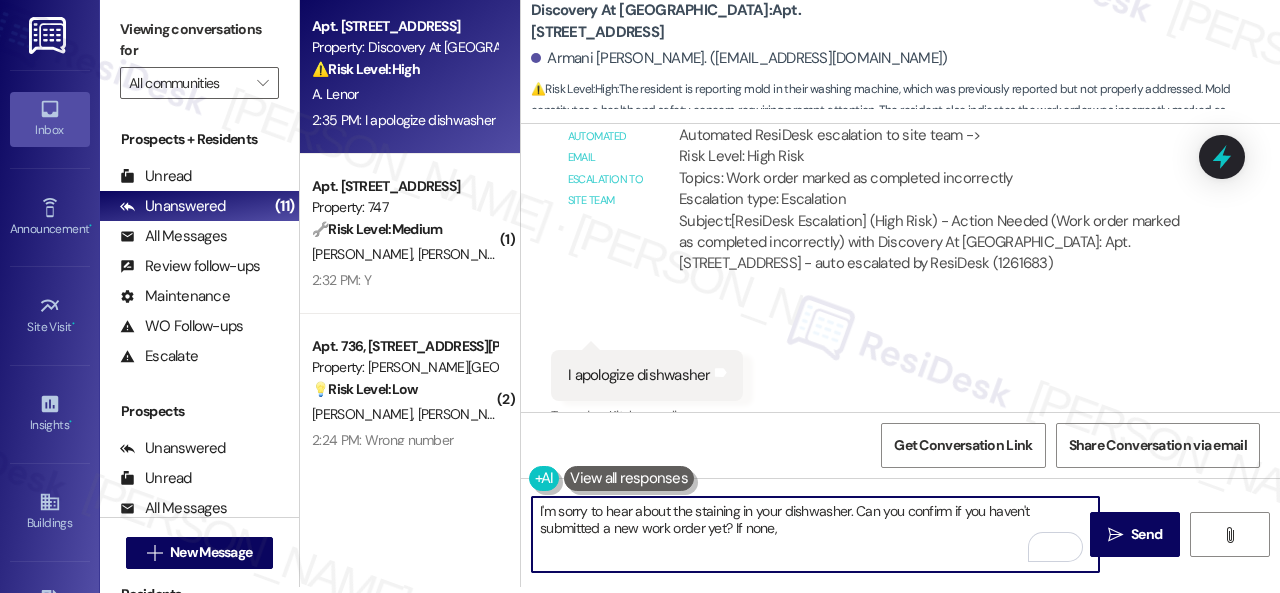 paste on "I'll be happy to submit a work order on your behalf. Please provide more details to explain the issue. Please provide as much detail as possible and include photos if available.
Note: Due to limited availability, our maintenance team isn't able to call or schedule visits in advance. By submitting a work order, you're permitting them to enter your apartment, even if you're not home. If any children may be alone during the visit, please let me know so we can inform the team." 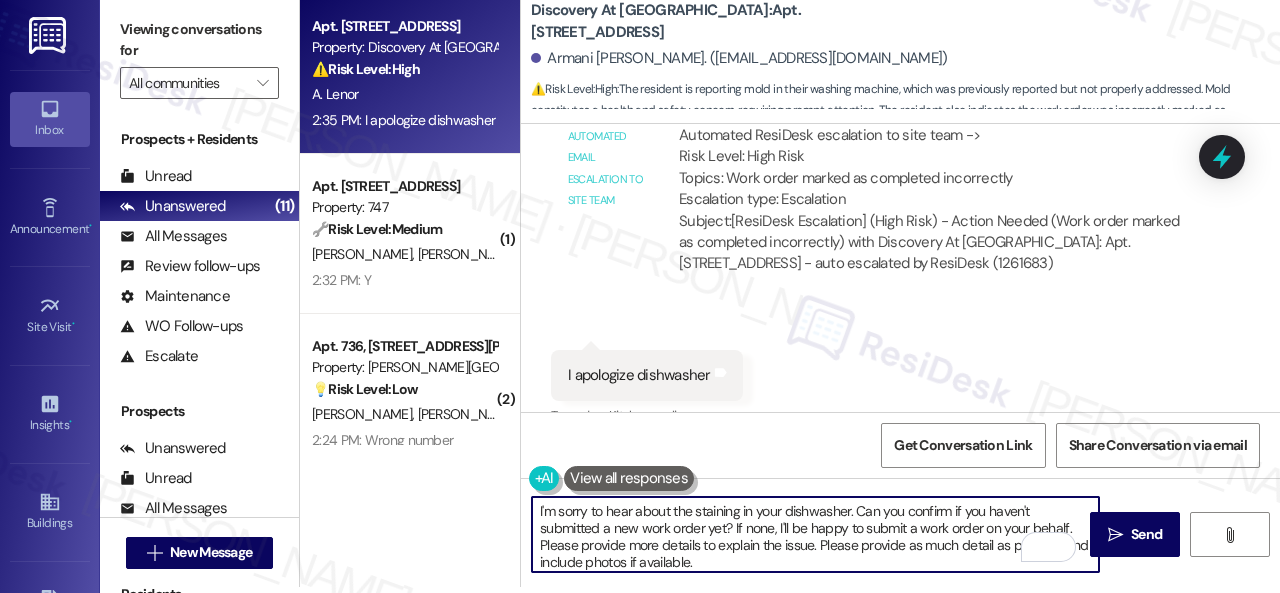 scroll, scrollTop: 84, scrollLeft: 0, axis: vertical 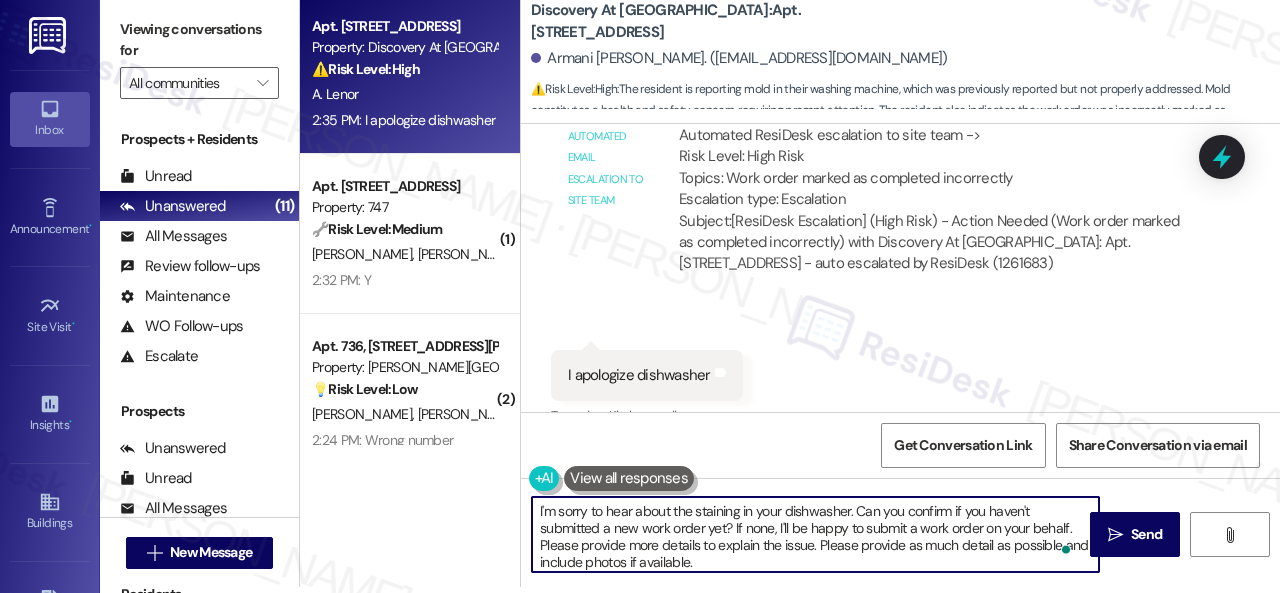 click on "I'm sorry to hear about the staining in your dishwasher. Can you confirm if you haven't submitted a new work order yet? If none, I'll be happy to submit a work order on your behalf. Please provide more details to explain the issue. Please provide as much detail as possible and include photos if available.
Note: Due to limited availability, our maintenance team isn't able to call or schedule visits in advance. By submitting a work order, you're permitting them to enter your apartment, even if you're not home. If any children may be alone during the visit, please let me know so we can inform the team." at bounding box center (815, 534) 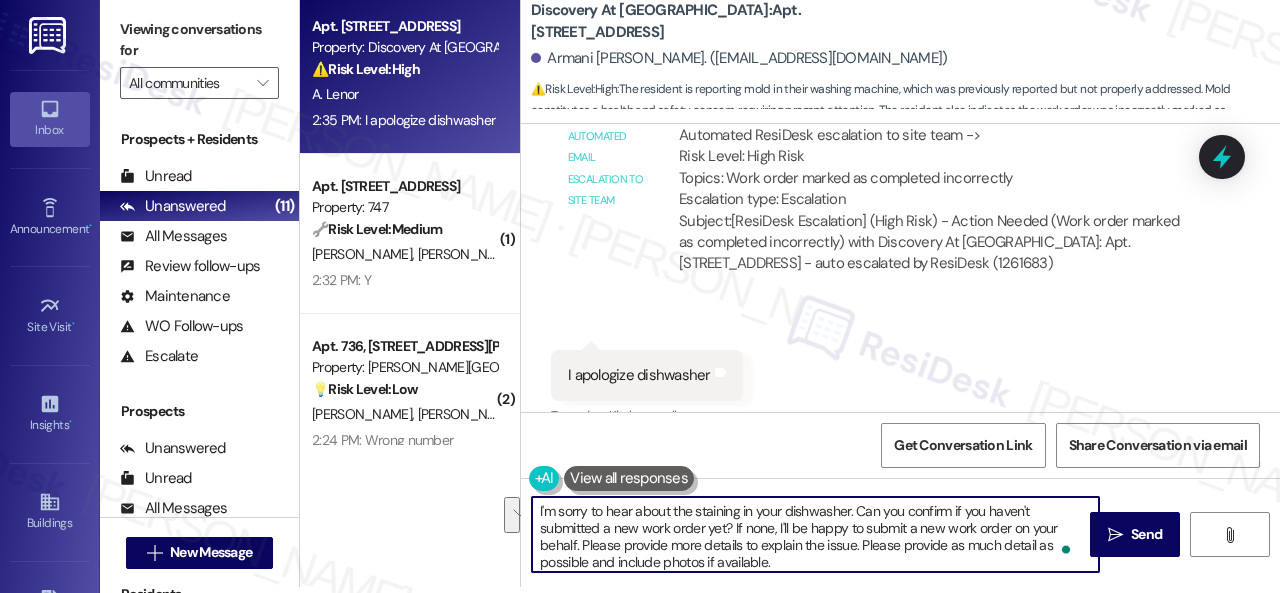 drag, startPoint x: 582, startPoint y: 541, endPoint x: 768, endPoint y: 558, distance: 186.77527 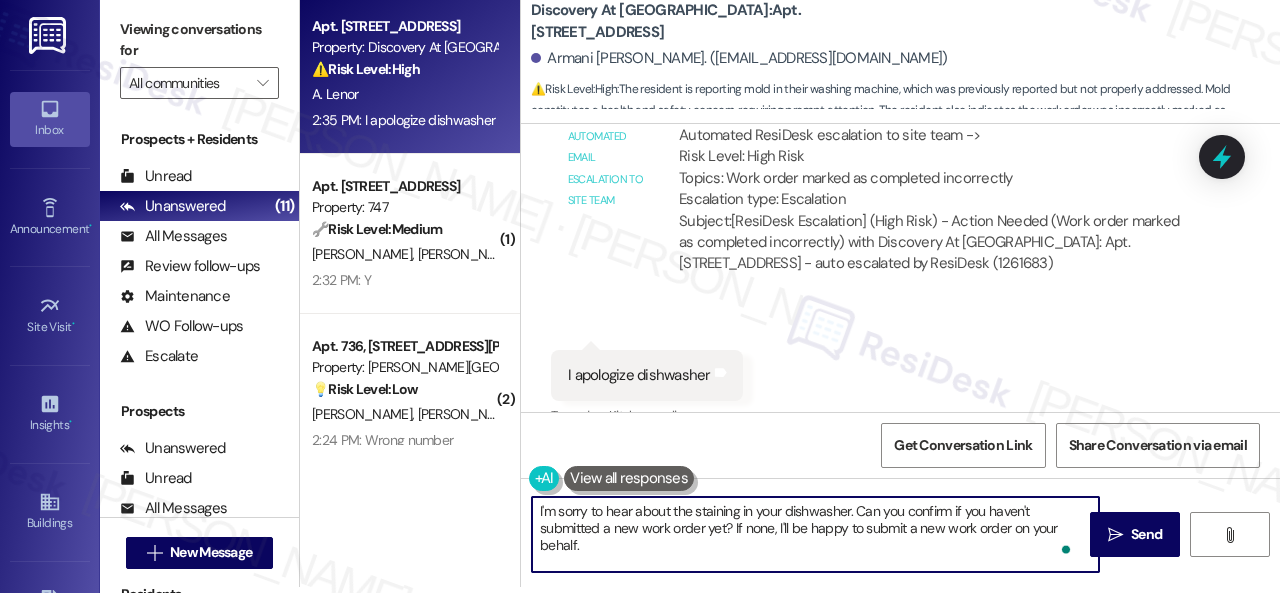 scroll, scrollTop: 59, scrollLeft: 0, axis: vertical 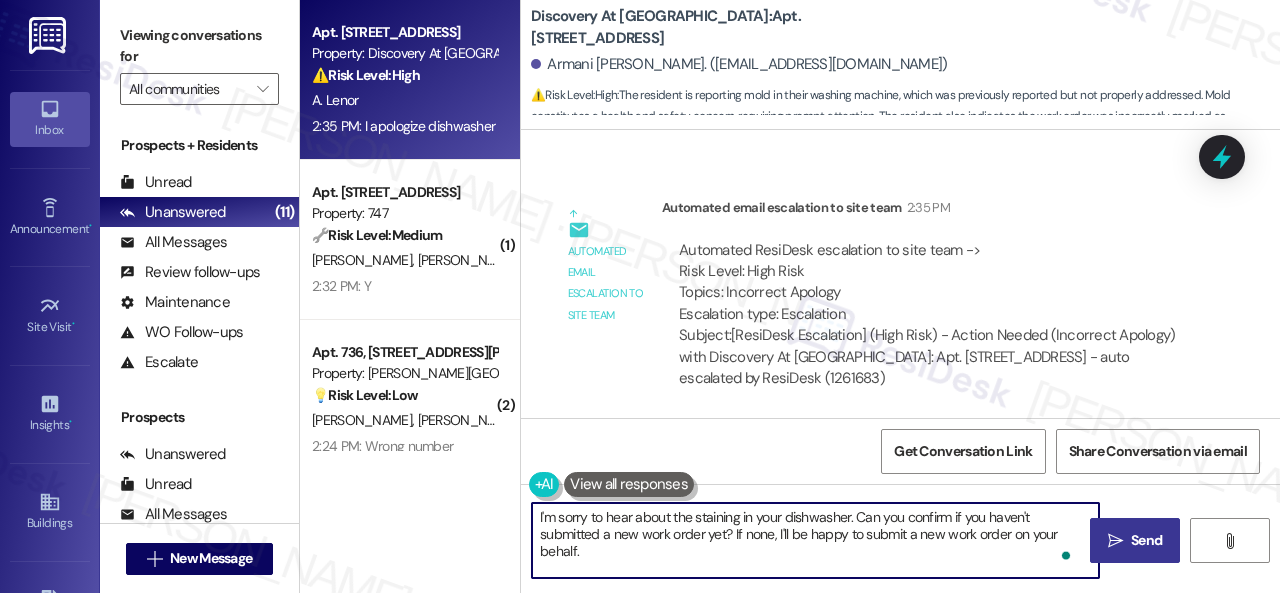 type on "I'm sorry to hear about the staining in your dishwasher. Can you confirm if you haven't submitted a new work order yet? If none, I'll be happy to submit a new work order on your behalf.
Note: Due to limited availability, our maintenance team isn't able to call or schedule visits in advance. By submitting a work order, you're permitting them to enter your apartment, even if you're not home. If any children may be alone during the visit, please let me know so we can inform the team." 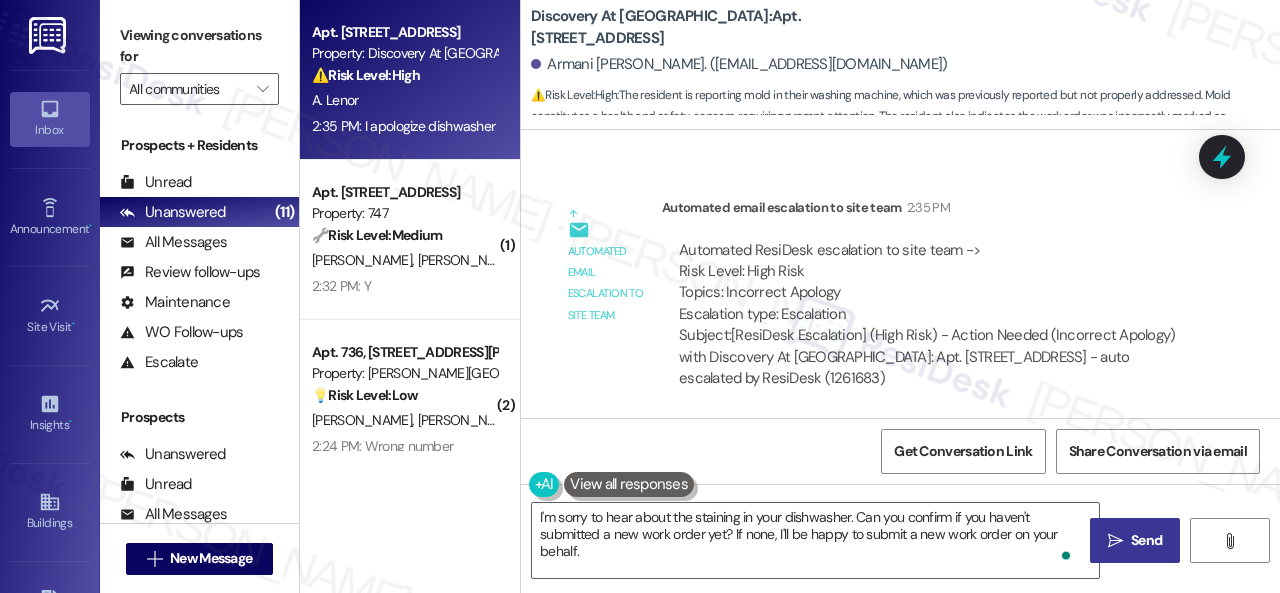 click on "" at bounding box center (1115, 541) 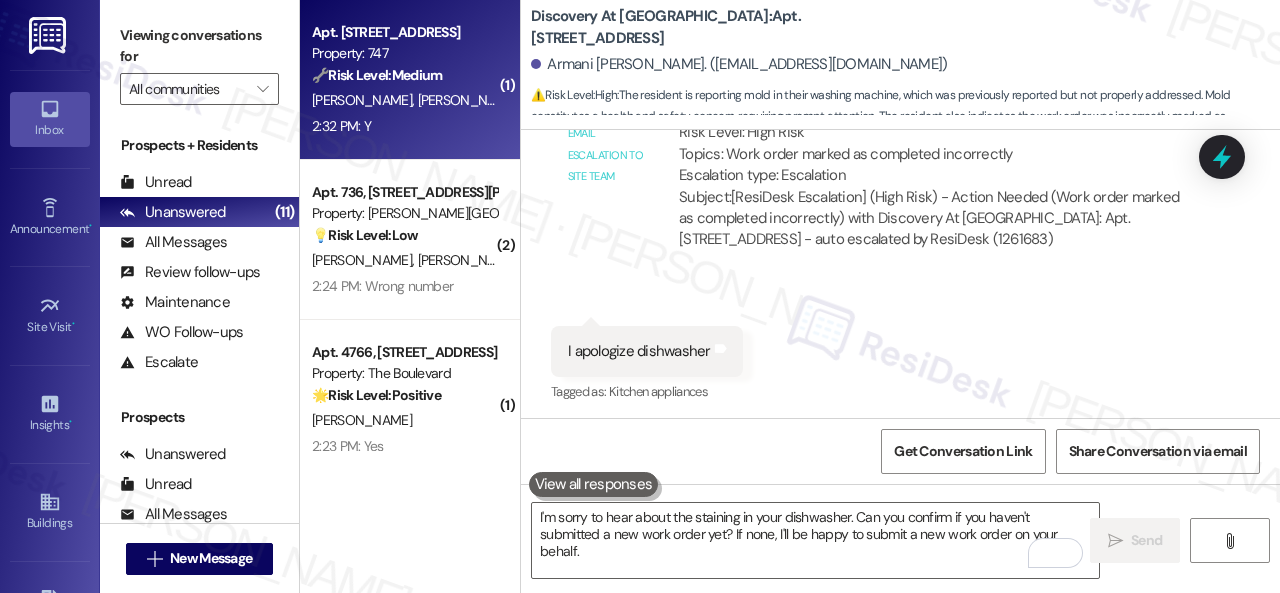 click on "2:32 PM: Y 2:32 PM: Y" at bounding box center (404, 126) 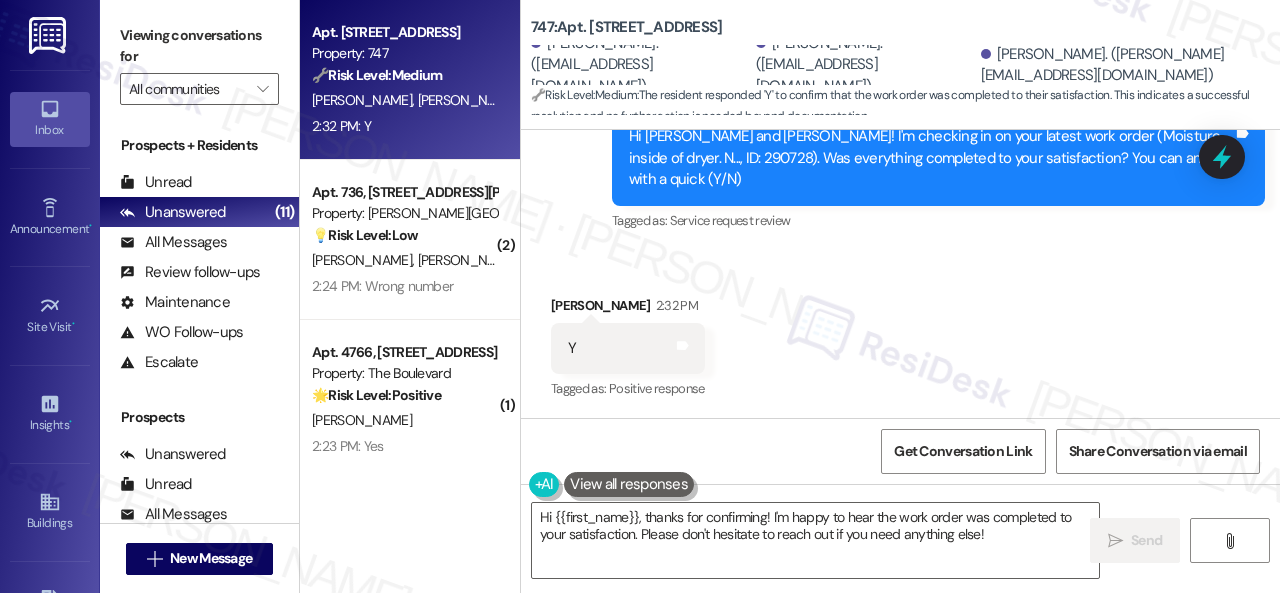 click on "Survey, sent via SMS Residesk Automated Survey 12:40 PM Hi Gregory, Noah and Jalen! I'm checking in on your latest work order (Moisture inside of dryer. N..., ID: 290728). Was everything completed to your satisfaction? You can answer with a quick (Y/N) Tags and notes Tagged as:   Service request review Click to highlight conversations about Service request review" at bounding box center [900, 144] 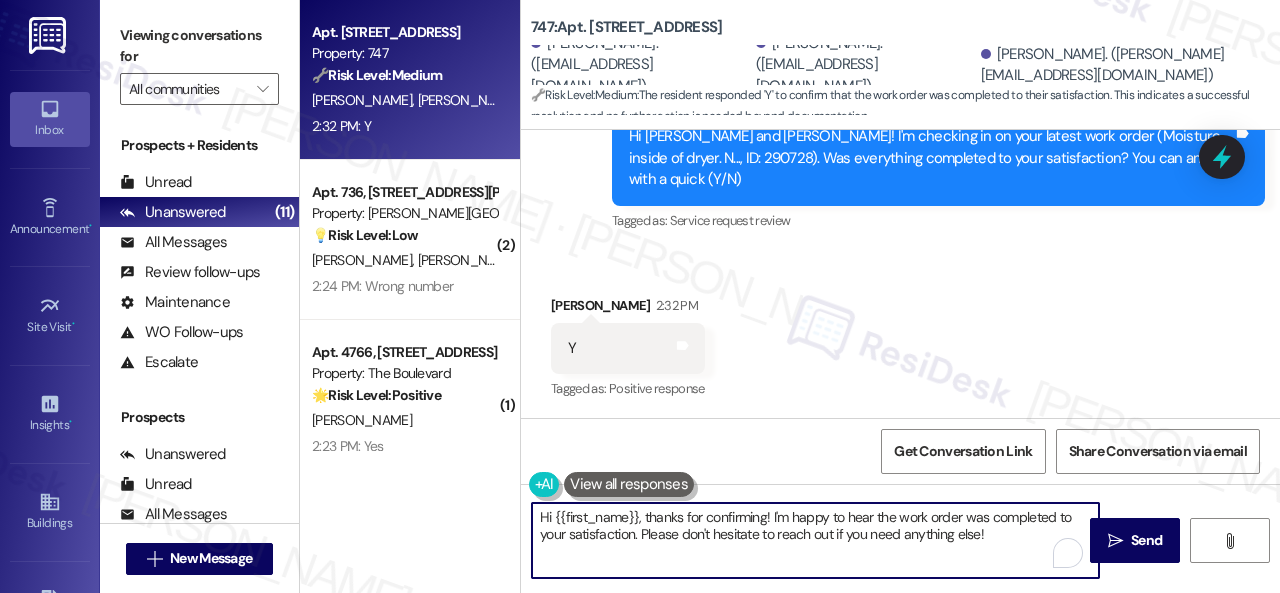 drag, startPoint x: 716, startPoint y: 513, endPoint x: 440, endPoint y: 487, distance: 277.22192 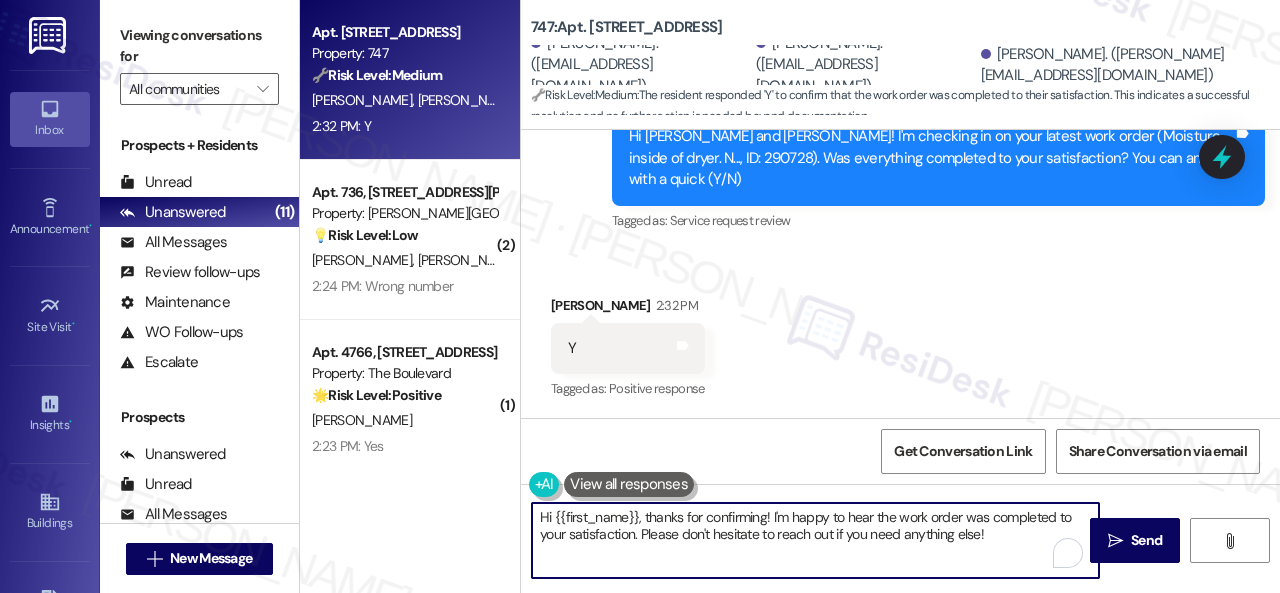 click on "Apt. 502, 747 N College Ave Property: 747 🔧  Risk Level:  Medium The resident responded 'Y' to confirm that the work order was completed to their satisfaction. This indicates a successful resolution and no further action is needed beyond documentation. G. Chininis J. Gerber N. Harris 2:32 PM: Y 2:32 PM: Y ( 2 ) Apt. 736, 4101 S Custer Rd Property: Craig Ranch 💡  Risk Level:  Low The resident's messages are unrelated to the previous conversation and appear to be a wrong number. No action is required. J. Richards S. Williams 2:24 PM: Wrong number 2:24 PM: Wrong number ( 1 ) Apt. 4766, 4800 Skyline Dr Property: The Boulevard 🌟  Risk Level:  Positive The resident confirmed the work order was completed to their satisfaction and responded positively to the feedback request. This indicates positive engagement and customer satisfaction. P. Aguilar 2:23 PM: Yes 2:23 PM: Yes ( 1 ) Apt. 2705, 1805 S Egret Bay Blvd Property: Tuscan Lakes II 🌟  Risk Level:  Positive S. Abrams K. Ornberg ⚠️  Risk Level:" at bounding box center (790, 296) 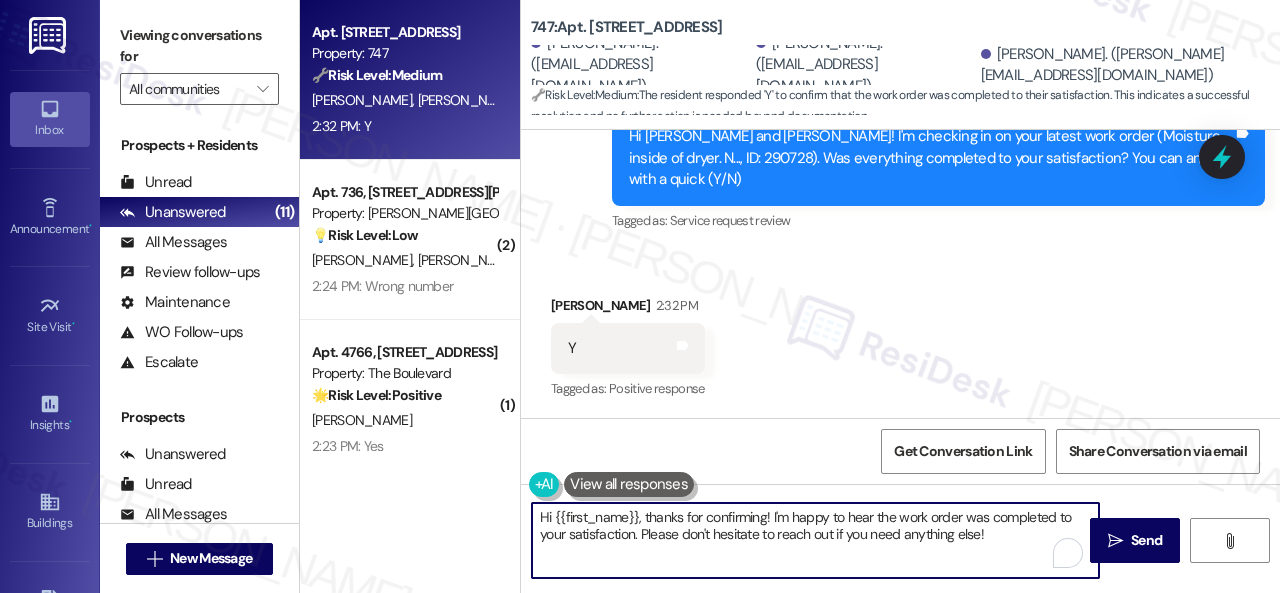 paste on "Glad everything’s all set! If {{property}} met your expectations, just reply with “Yes.” If not, no problem — we’d love to hear your feedback so we can keep improving. Thank you" 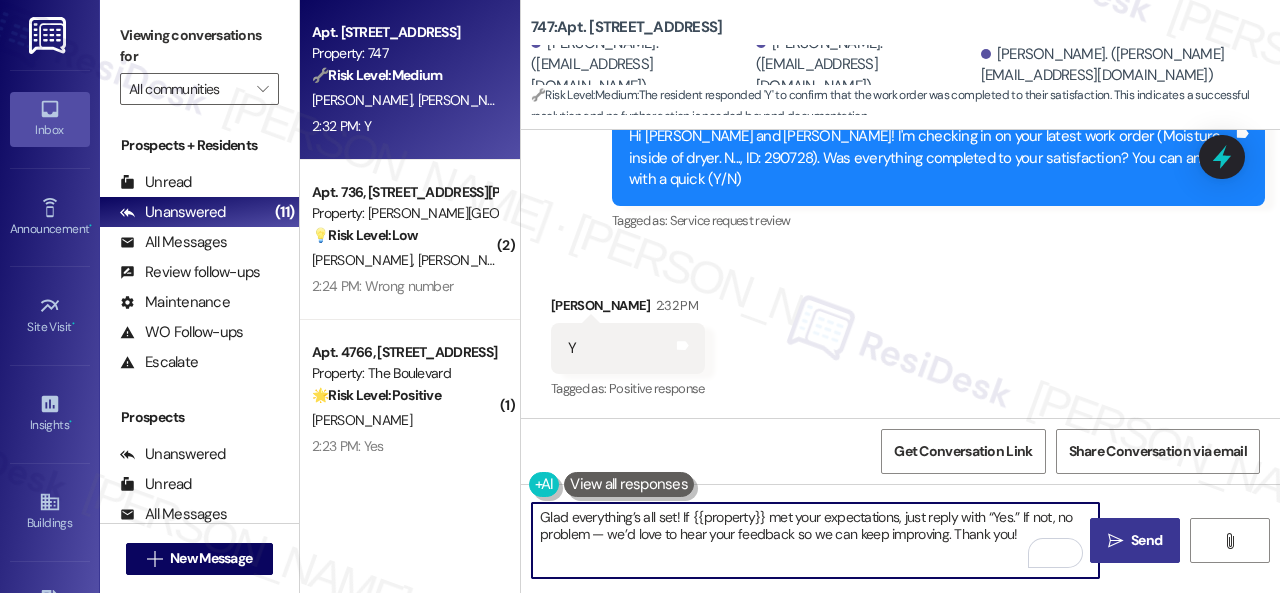 type on "Glad everything’s all set! If {{property}} met your expectations, just reply with “Yes.” If not, no problem — we’d love to hear your feedback so we can keep improving. Thank you!" 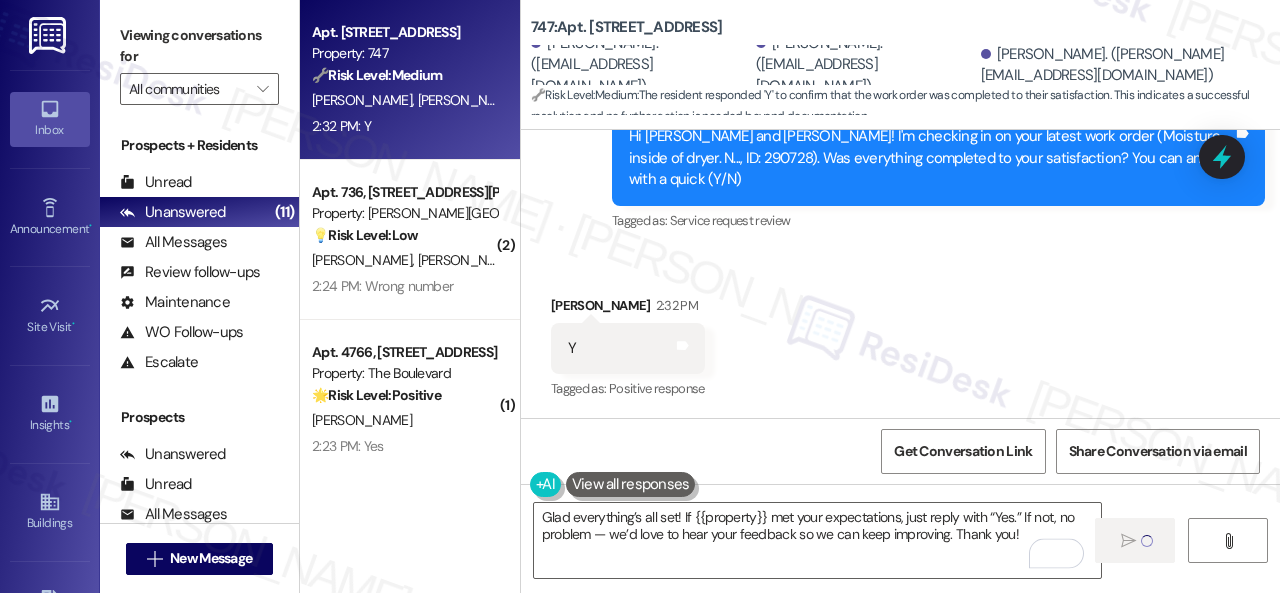 type 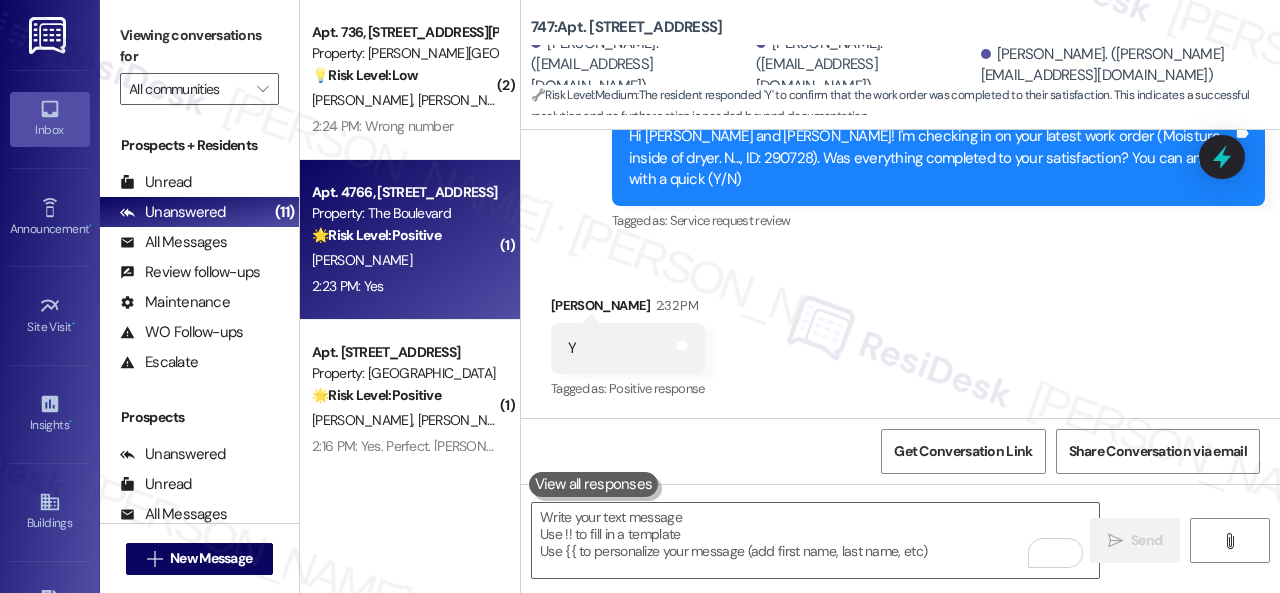 click on "2:23 PM: Yes 2:23 PM: Yes" at bounding box center [404, 286] 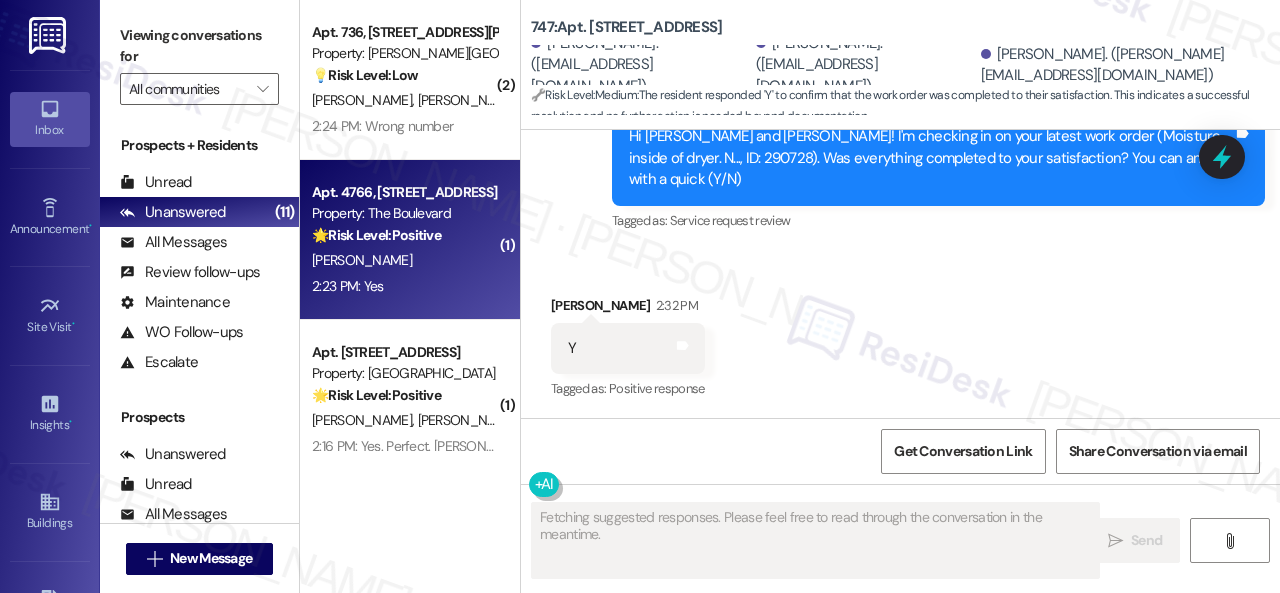 type on "Fetching suggested responses. Please feel free to read through the conversation in the meantime." 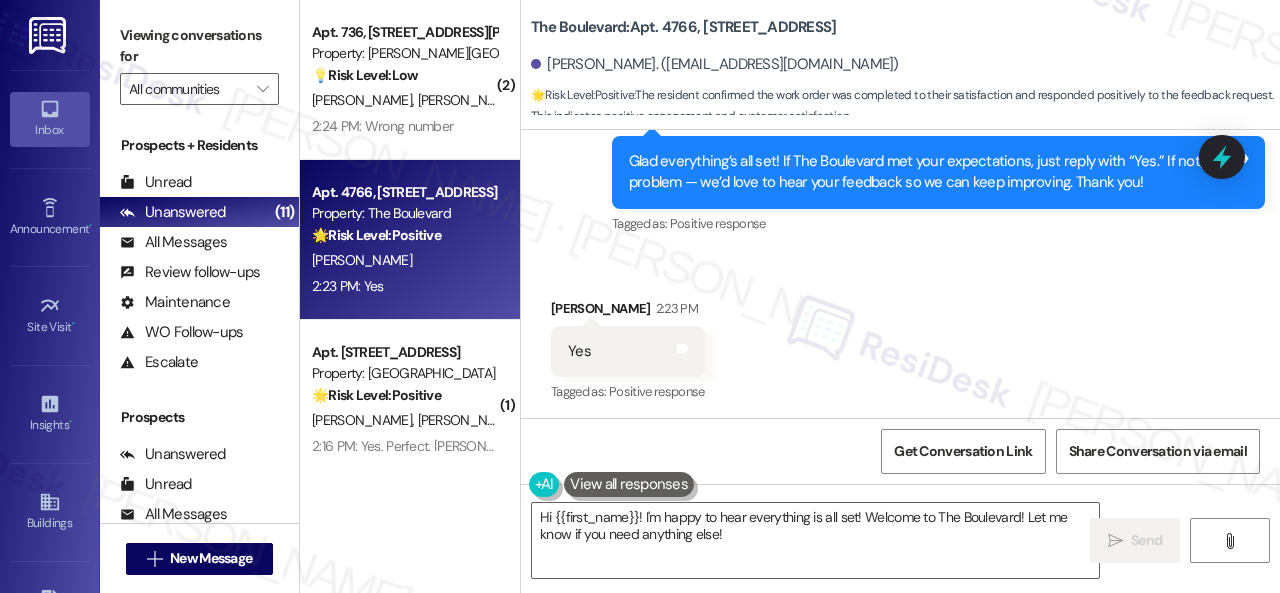 click on "Sent via SMS Sarah   (ResiDesk) 1:11 PM Glad everything’s all set! If The Boulevard met your expectations, just reply with “Yes.” If not, no problem — we’d love to hear your feedback so we can keep improving. Thank you! Tags and notes Tagged as:   Positive response Click to highlight conversations about Positive response" at bounding box center (900, 158) 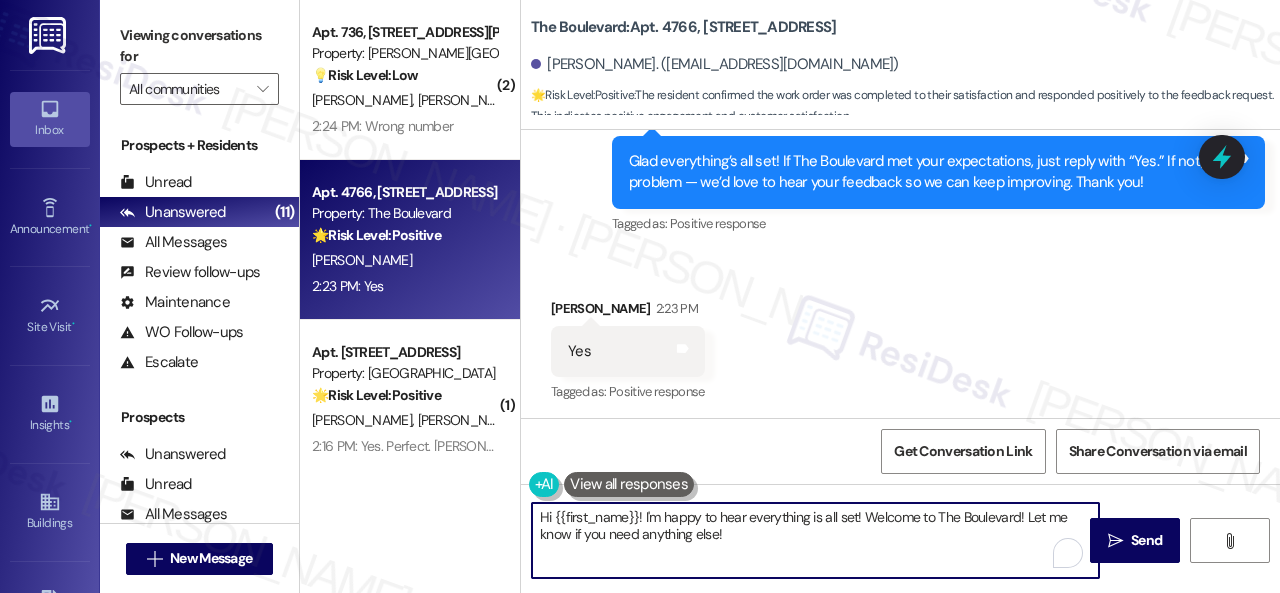 drag, startPoint x: 745, startPoint y: 545, endPoint x: 447, endPoint y: 480, distance: 305.00656 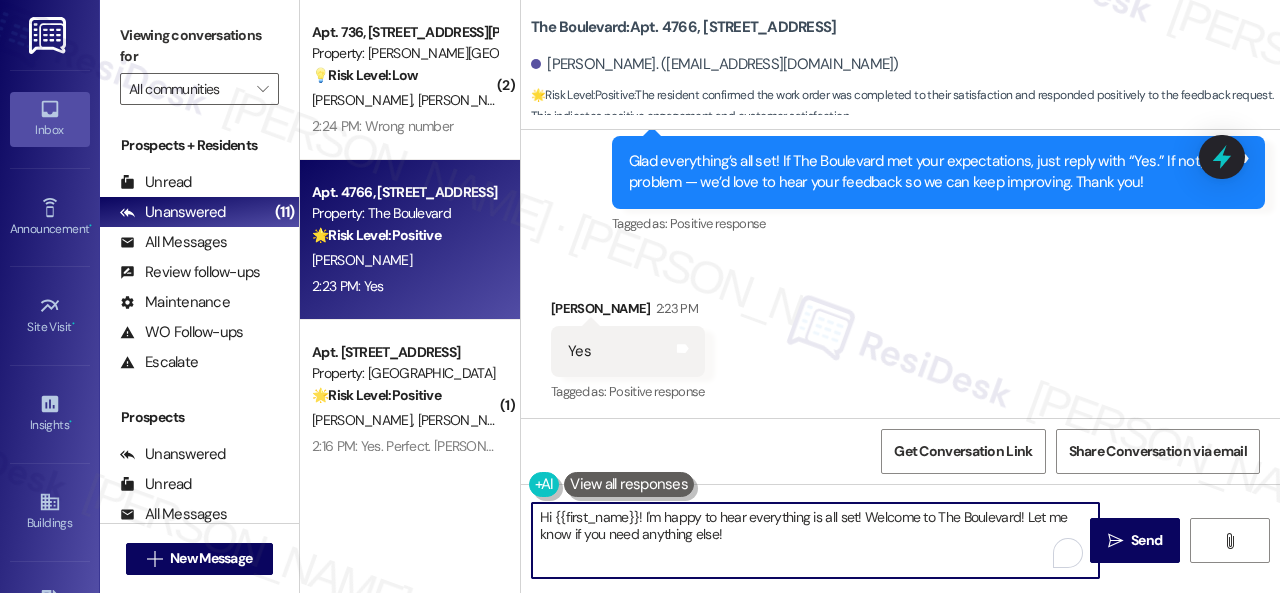 click on "( 2 ) Apt. 736, 4101 S Custer Rd Property: Craig Ranch 💡  Risk Level:  Low The resident's messages are unrelated to the previous conversation and appear to be a wrong number. No action is required. J. Richards S. Williams 2:24 PM: Wrong number 2:24 PM: Wrong number Apt. 4766, 4800 Skyline Dr Property: The Boulevard 🌟  Risk Level:  Positive The resident confirmed the work order was completed to their satisfaction and responded positively to the feedback request. This indicates positive engagement and customer satisfaction. P. Aguilar 2:23 PM: Yes 2:23 PM: Yes ( 1 ) Apt. 2705, 1805 S Egret Bay Blvd Property: Tuscan Lakes II 🌟  Risk Level:  Positive The resident is providing positive feedback on a completed work order and staff performance. This is an opportunity for positive engagement and relationship building. S. Abrams K. Ornberg 2:16 PM: Yes. Perfect. Vincente is gteat!! Prompt and everything done right!!!  Thank you  Apt. 832, 150 Northpark Plaza Drive Property: Discovery At Kingwood ⚠️ High" at bounding box center [790, 296] 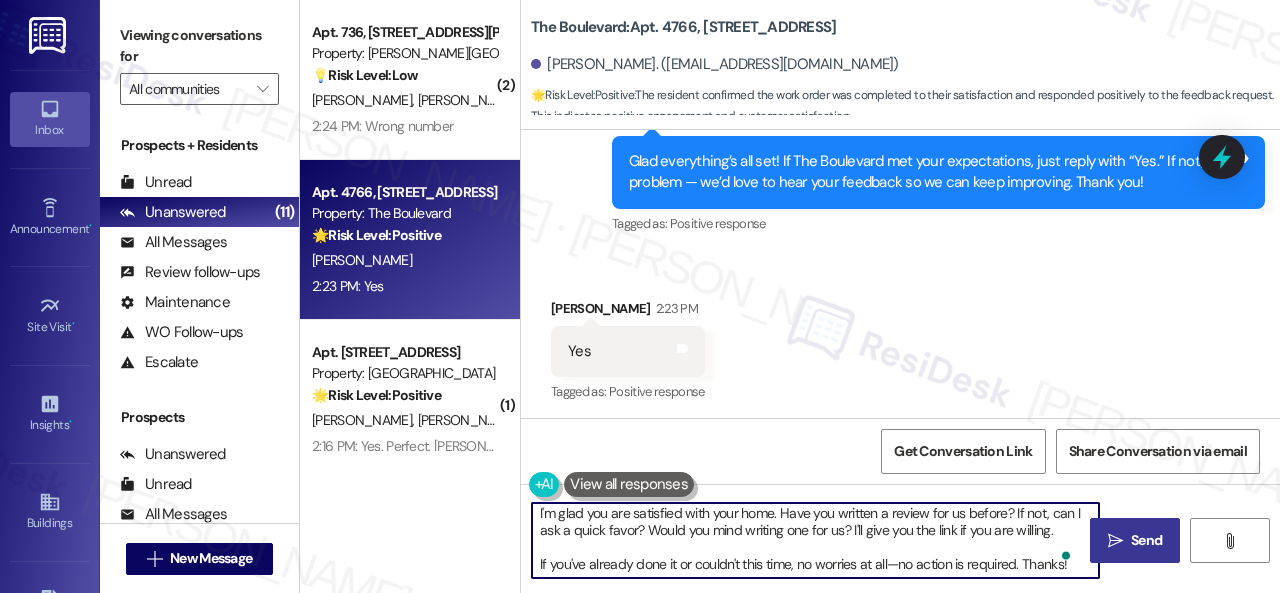 type on "I'm glad you are satisfied with your home. Have you written a review for us before? If not, can I ask a quick favor? Would you mind writing one for us? I'll give you the link if you are willing.
If you've already done it or couldn't this time, no worries at all—no action is required. Thanks!" 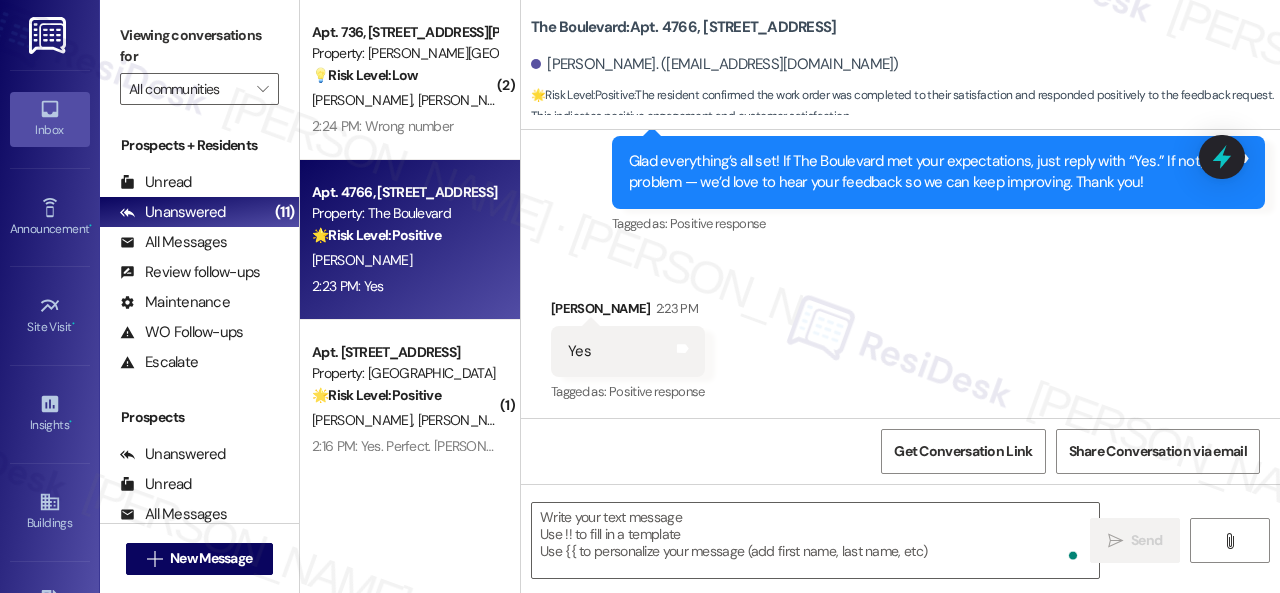 type on "Fetching suggested responses. Please feel free to read through the conversation in the meantime." 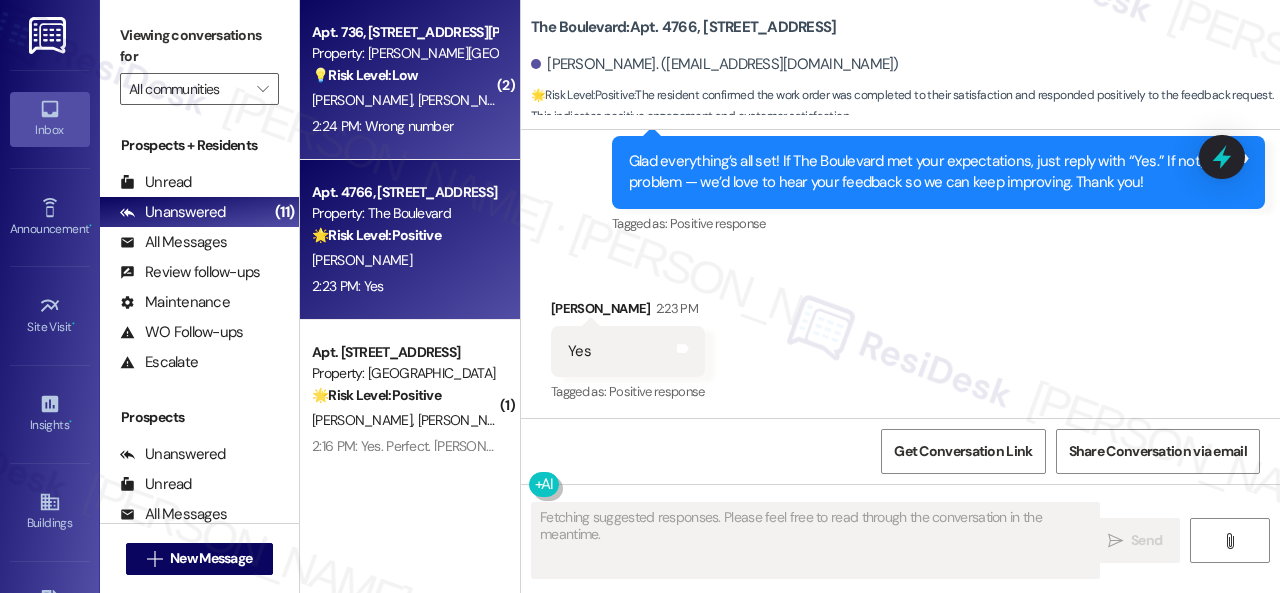 click on "💡  Risk Level:  Low The resident's messages are unrelated to the previous conversation and appear to be a wrong number. No action is required." at bounding box center (404, 75) 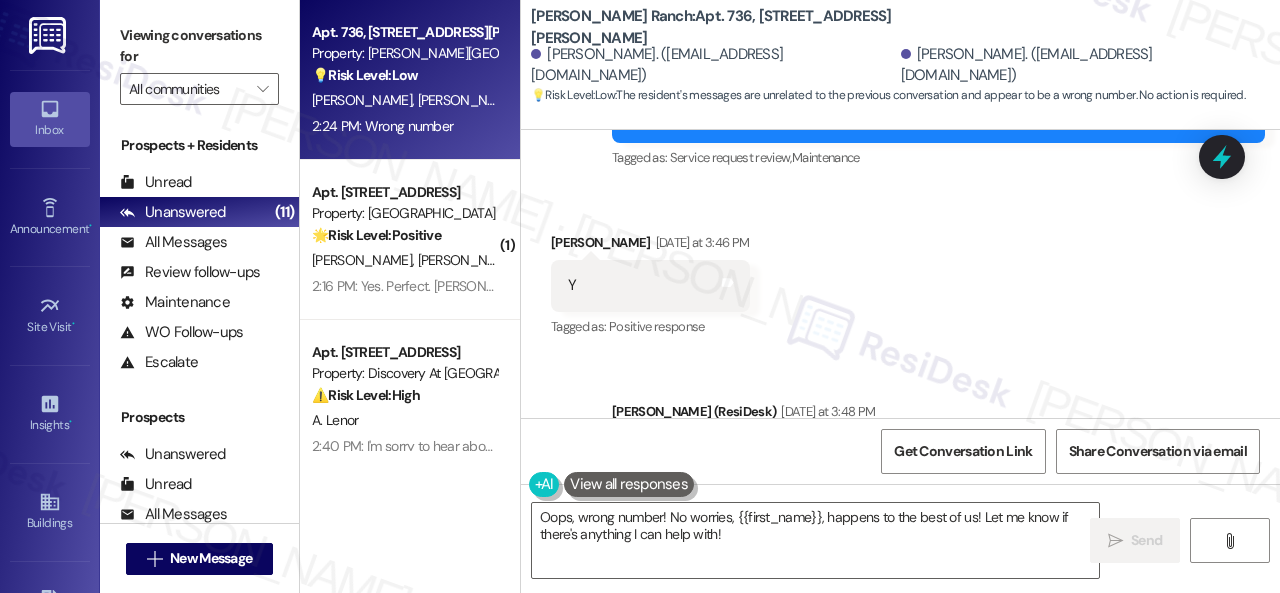 scroll, scrollTop: 6008, scrollLeft: 0, axis: vertical 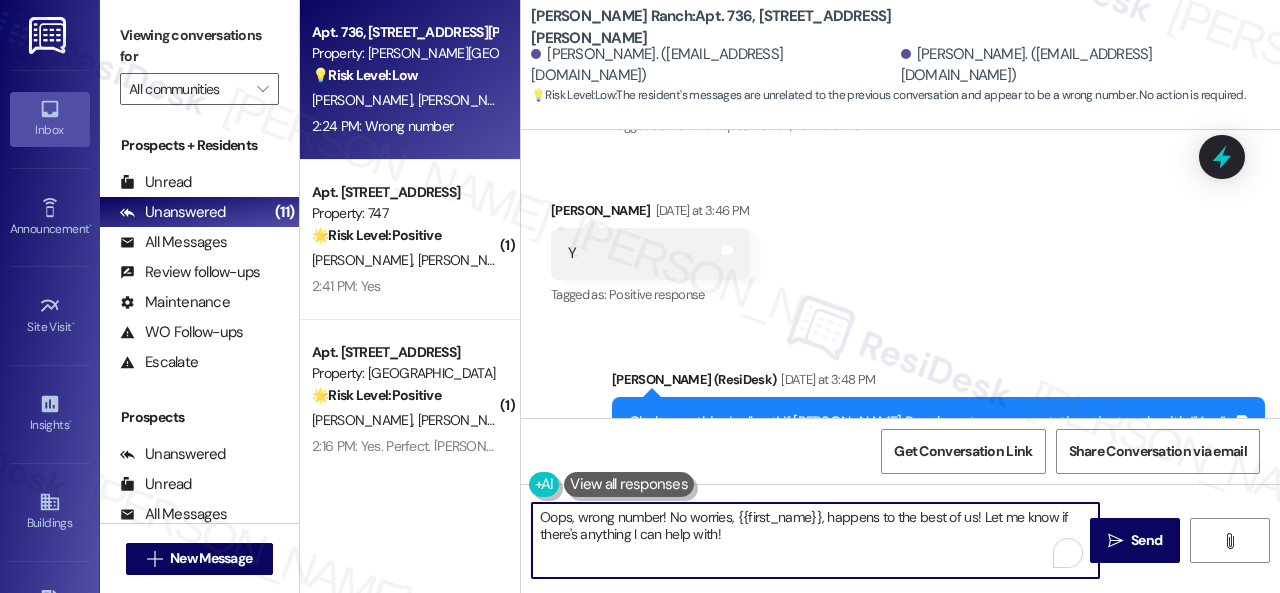 drag, startPoint x: 669, startPoint y: 519, endPoint x: 452, endPoint y: 519, distance: 217 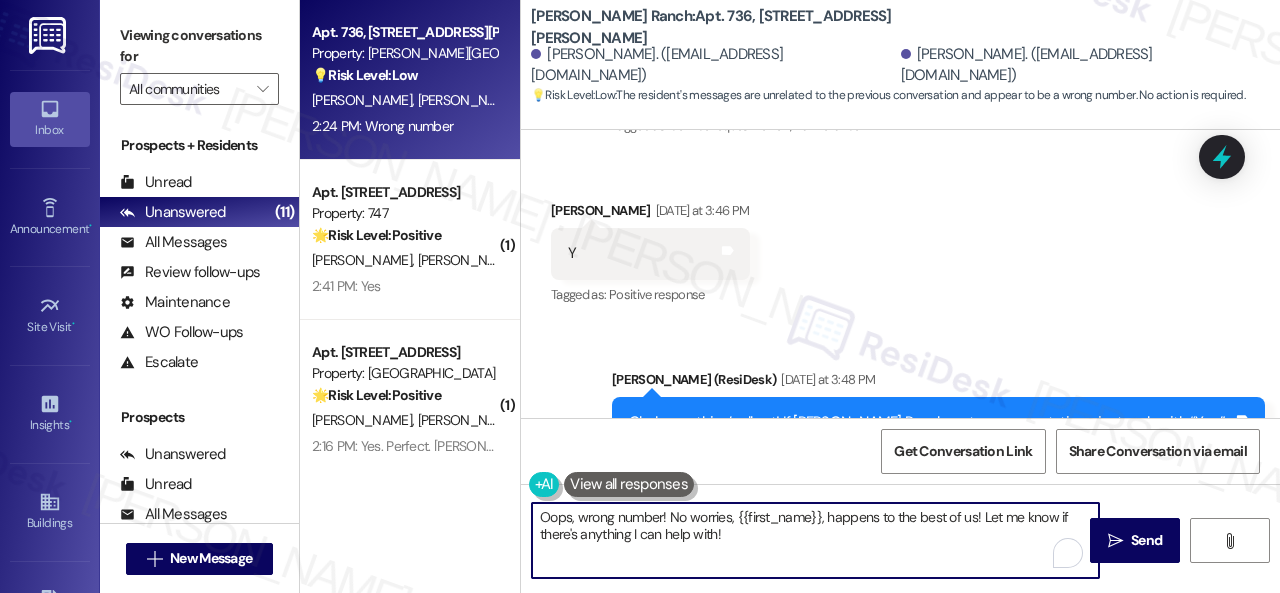 click on "Apt. 736, 4101 S Custer Rd Property: Craig Ranch 💡  Risk Level:  Low The resident's messages are unrelated to the previous conversation and appear to be a wrong number. No action is required. J. Richards S. Williams 2:24 PM: Wrong number 2:24 PM: Wrong number ( 1 ) Apt. 502, 747 N College Ave Property: 747 🌟  Risk Level:  Positive The resident confirmed the work order was completed to their satisfaction. This is positive engagement and relationship building. G. Chininis J. Gerber N. Harris 2:41 PM: Yes 2:41 PM: Yes ( 1 ) Apt. 2705, 1805 S Egret Bay Blvd Property: Tuscan Lakes II 🌟  Risk Level:  Positive The resident is providing positive feedback on a completed work order and staff performance. This is an opportunity for positive engagement and relationship building. S. Abrams K. Ornberg 2:16 PM: Yes. Perfect. Vincente is gteat!! Prompt and everything done right!!!  Thank you  2:16 PM: Yes. Perfect. Vincente is gteat!! Prompt and everything done right!!!  Thank you  Property: Discovery At Kingwood" at bounding box center (790, 296) 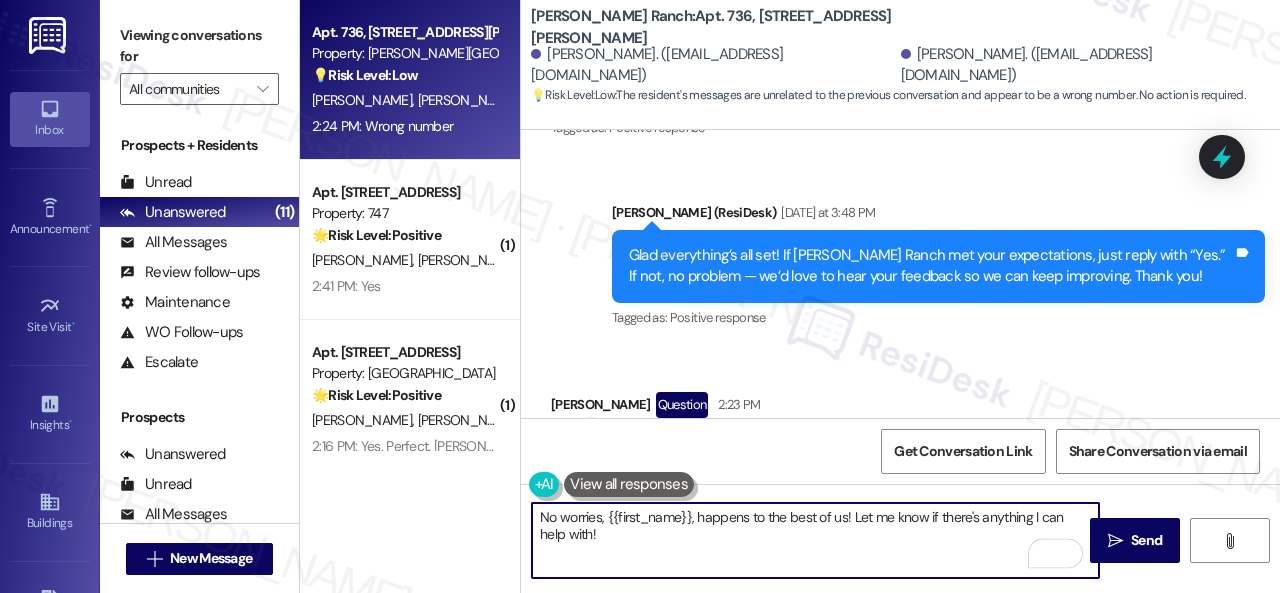 scroll, scrollTop: 6208, scrollLeft: 0, axis: vertical 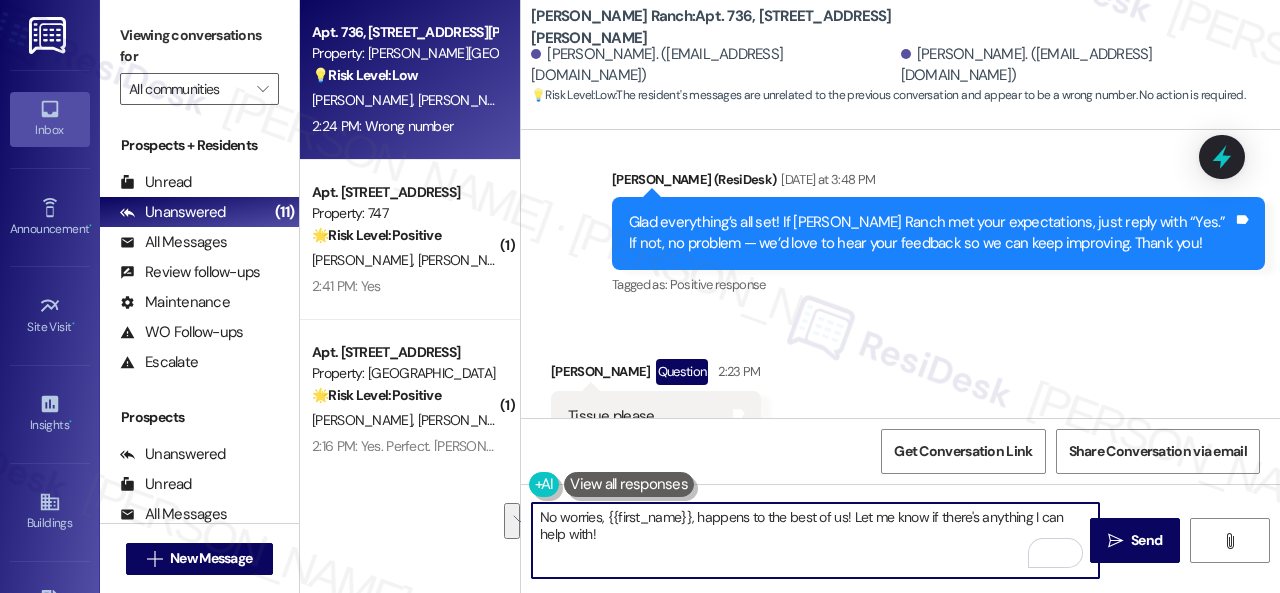drag, startPoint x: 851, startPoint y: 515, endPoint x: 842, endPoint y: 548, distance: 34.20526 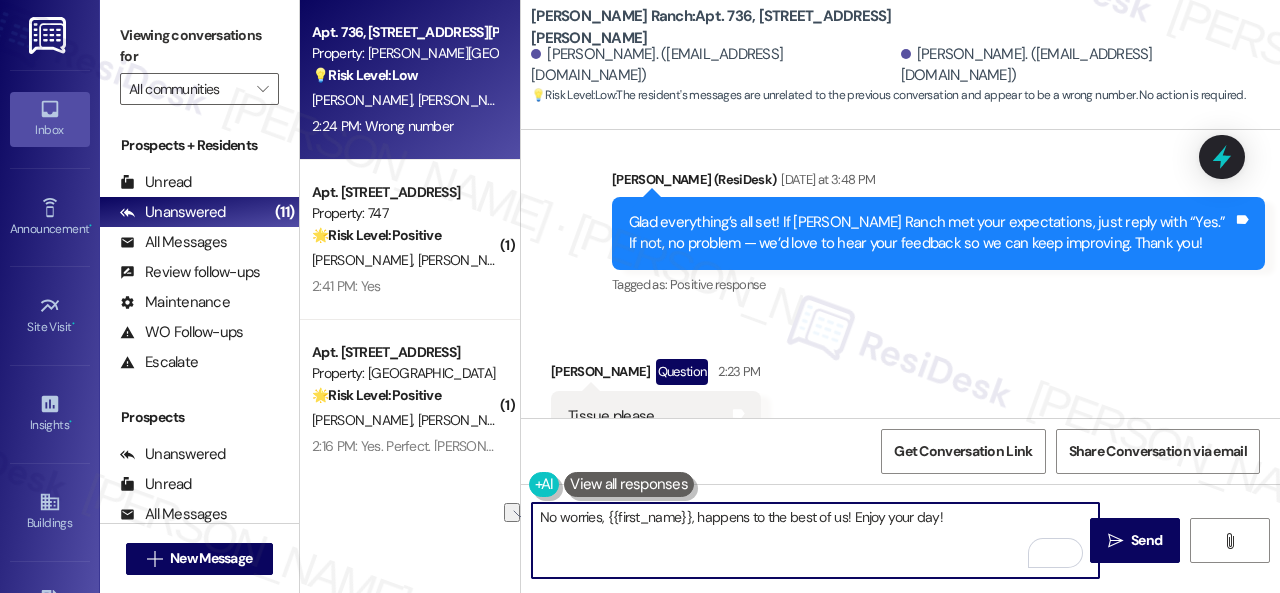 drag, startPoint x: 600, startPoint y: 521, endPoint x: 690, endPoint y: 519, distance: 90.02222 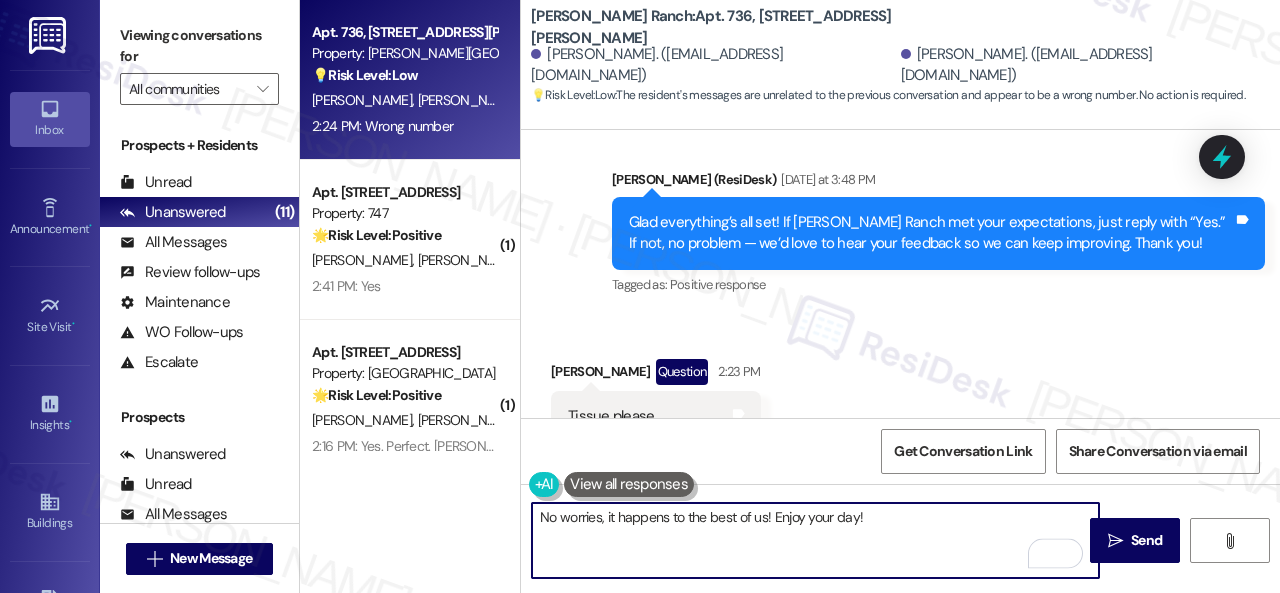 click on "No worries, it happens to the best of us! Enjoy your day!" at bounding box center (815, 540) 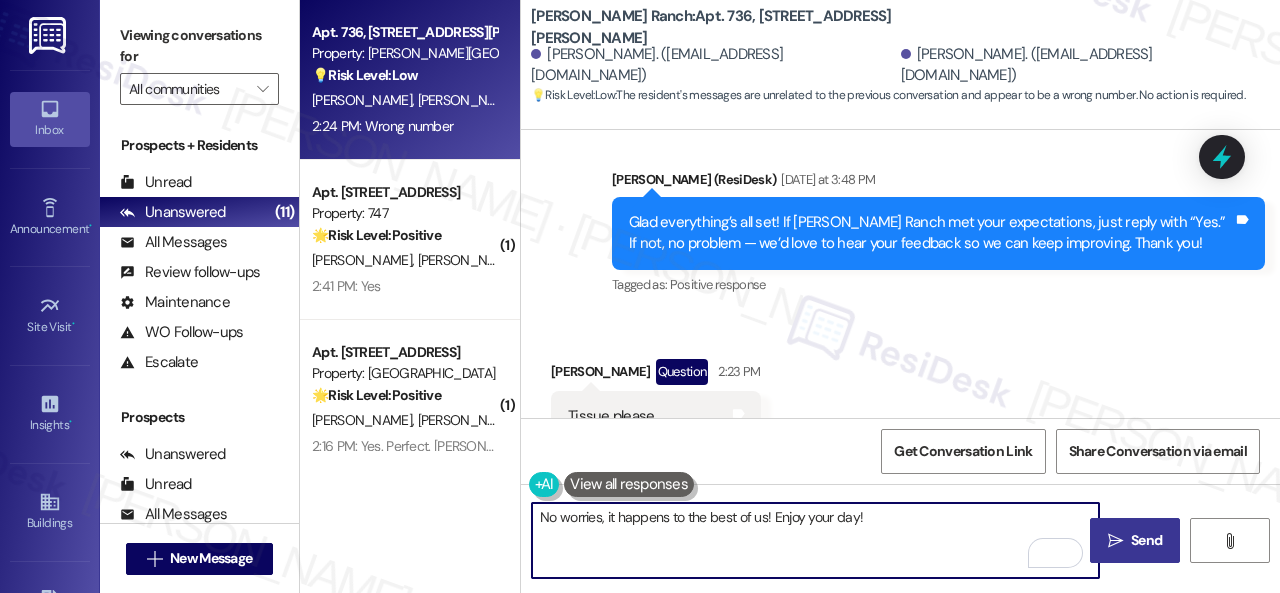 type on "No worries, it happens to the best of us! Enjoy your day!" 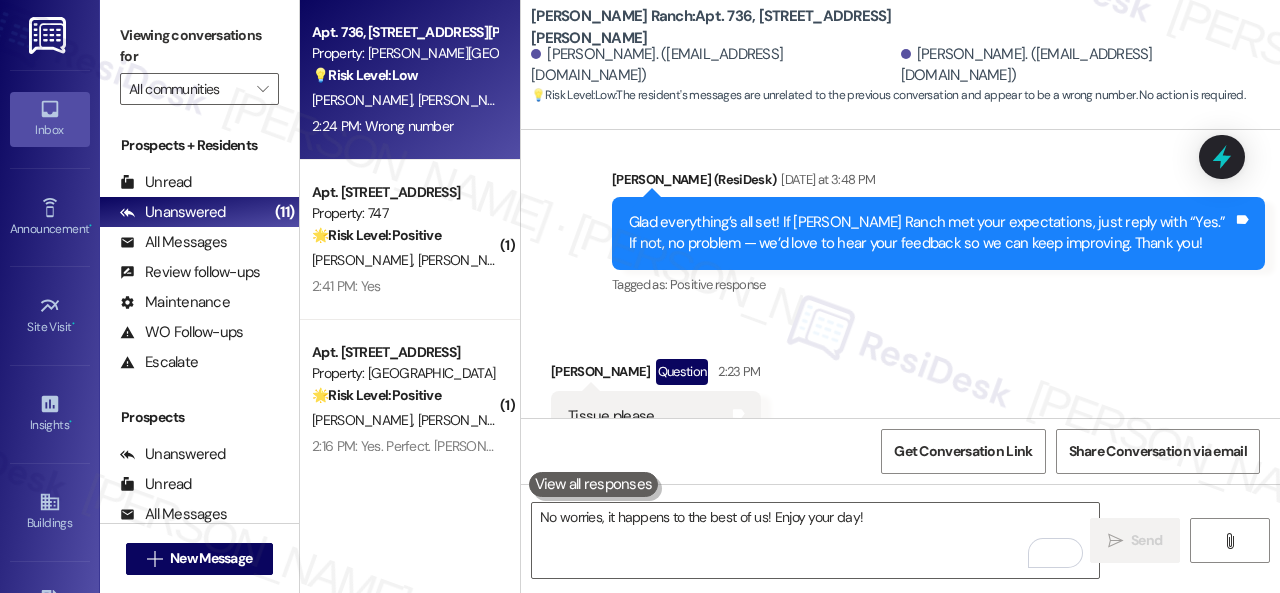 type 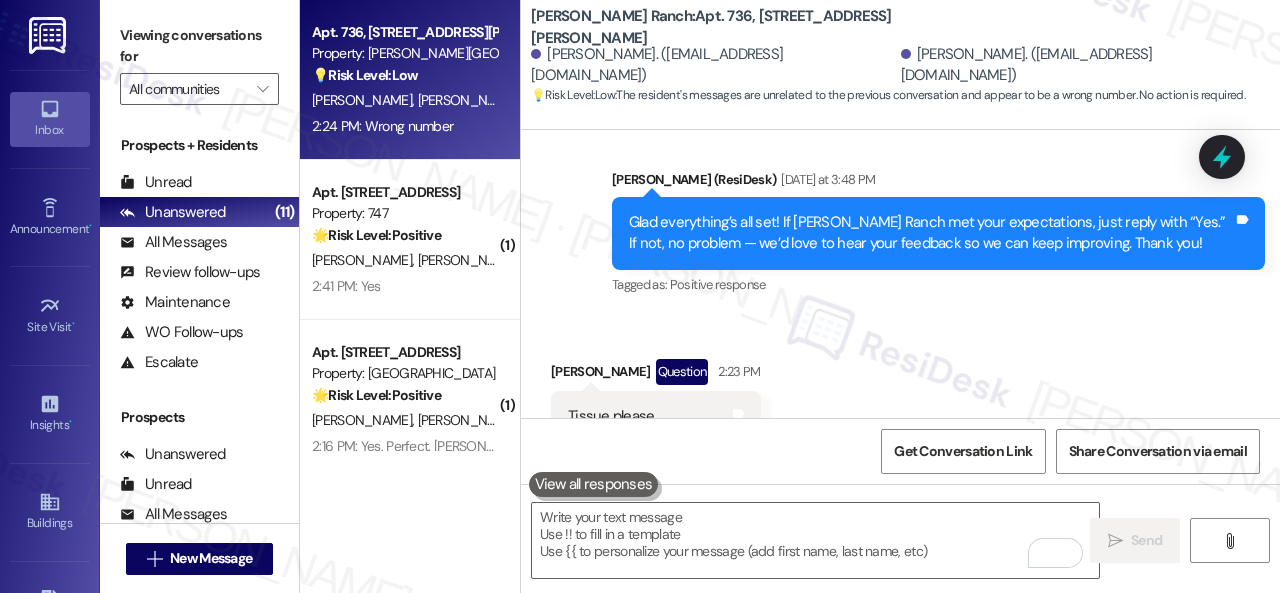 scroll, scrollTop: 6308, scrollLeft: 0, axis: vertical 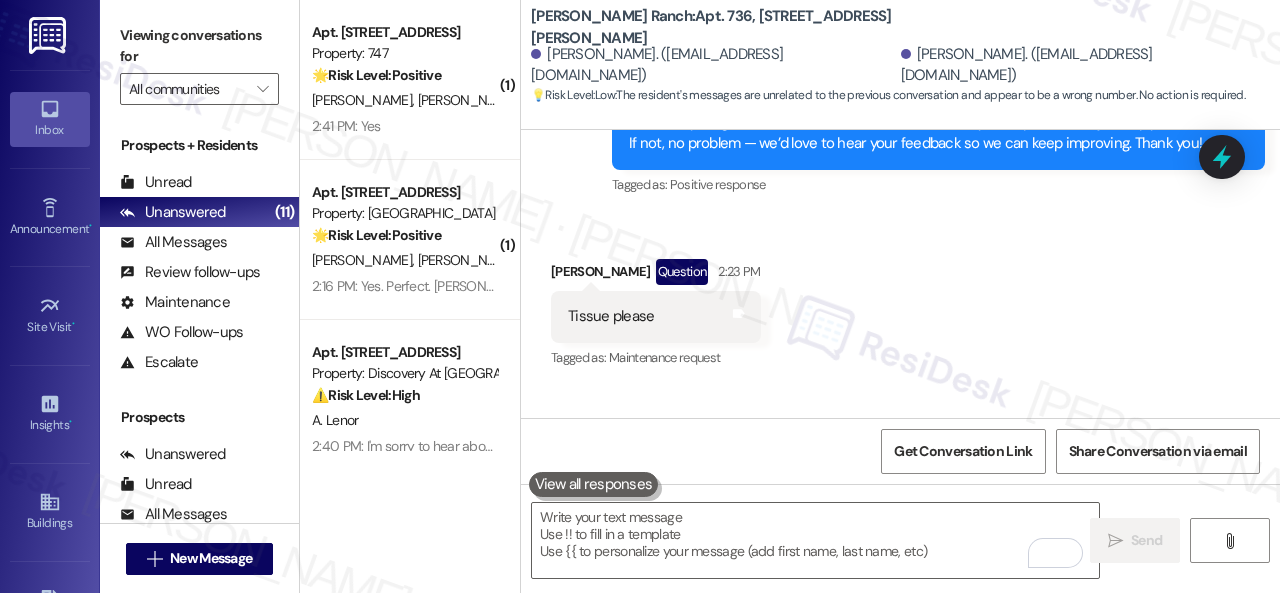 click on "2:41 PM: Yes 2:41 PM: Yes" at bounding box center (404, 126) 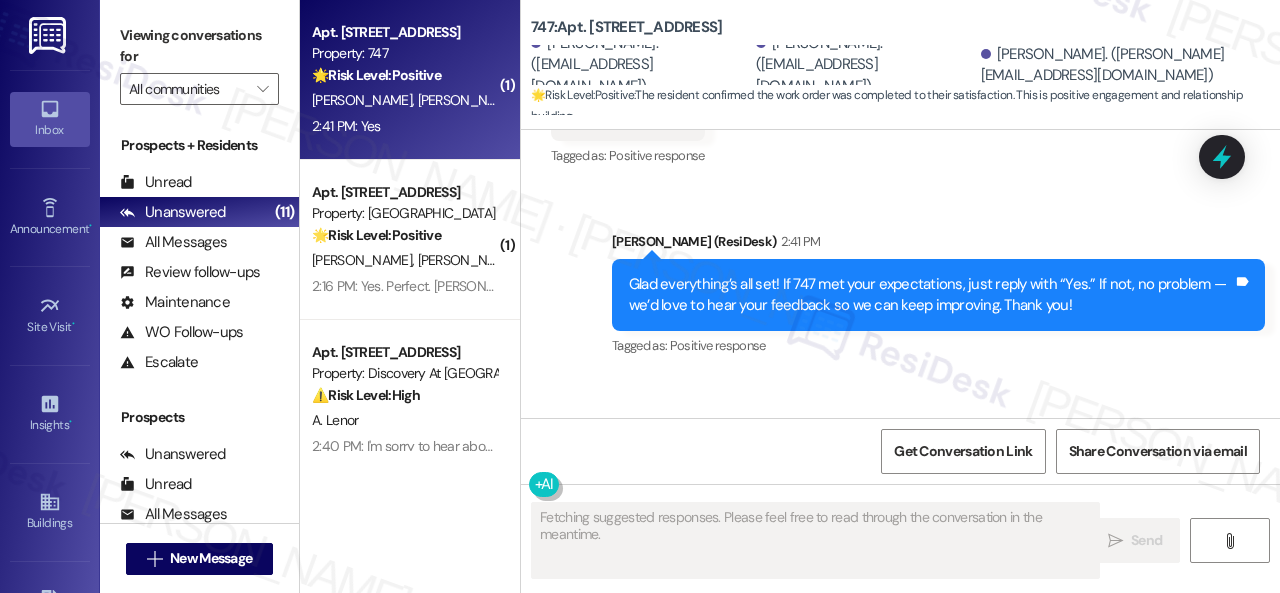 scroll, scrollTop: 4426, scrollLeft: 0, axis: vertical 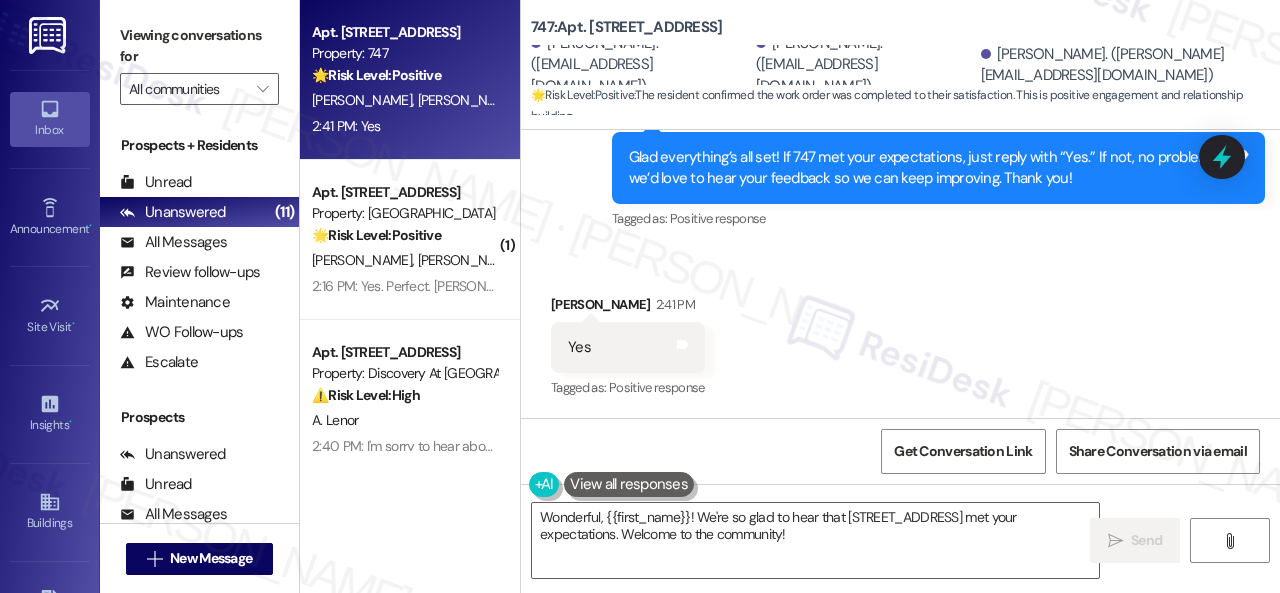click on "Received via SMS Noah Harris 2:41 PM Yes Tags and notes Tagged as:   Positive response Click to highlight conversations about Positive response" at bounding box center [900, 333] 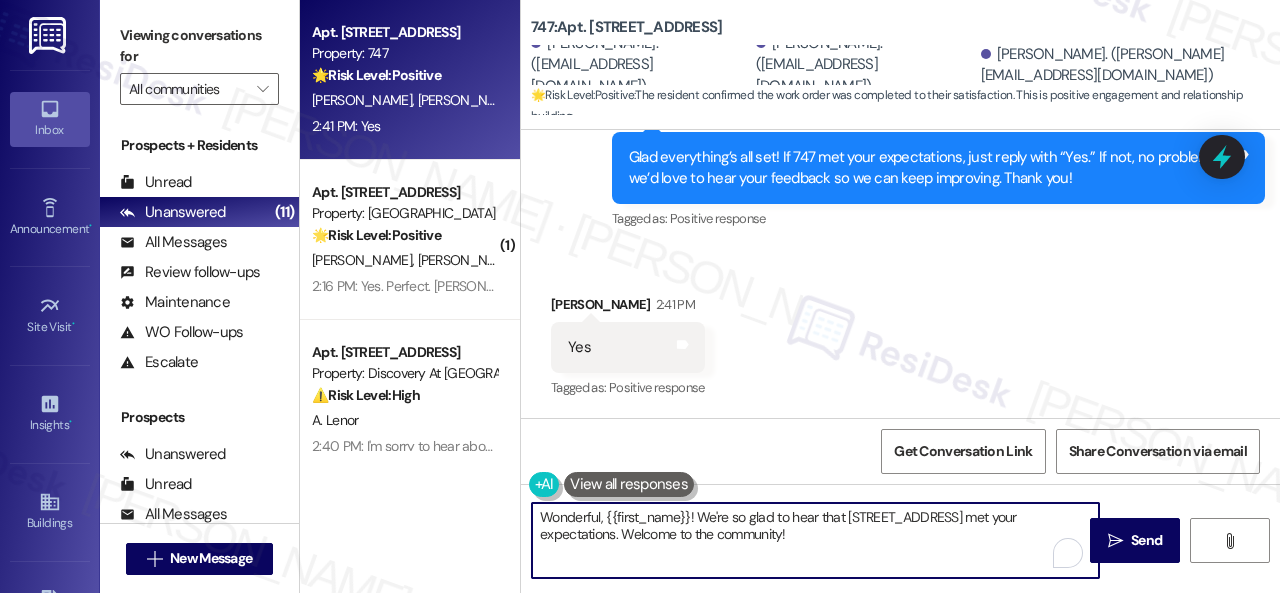 drag, startPoint x: 488, startPoint y: 499, endPoint x: 461, endPoint y: 495, distance: 27.294687 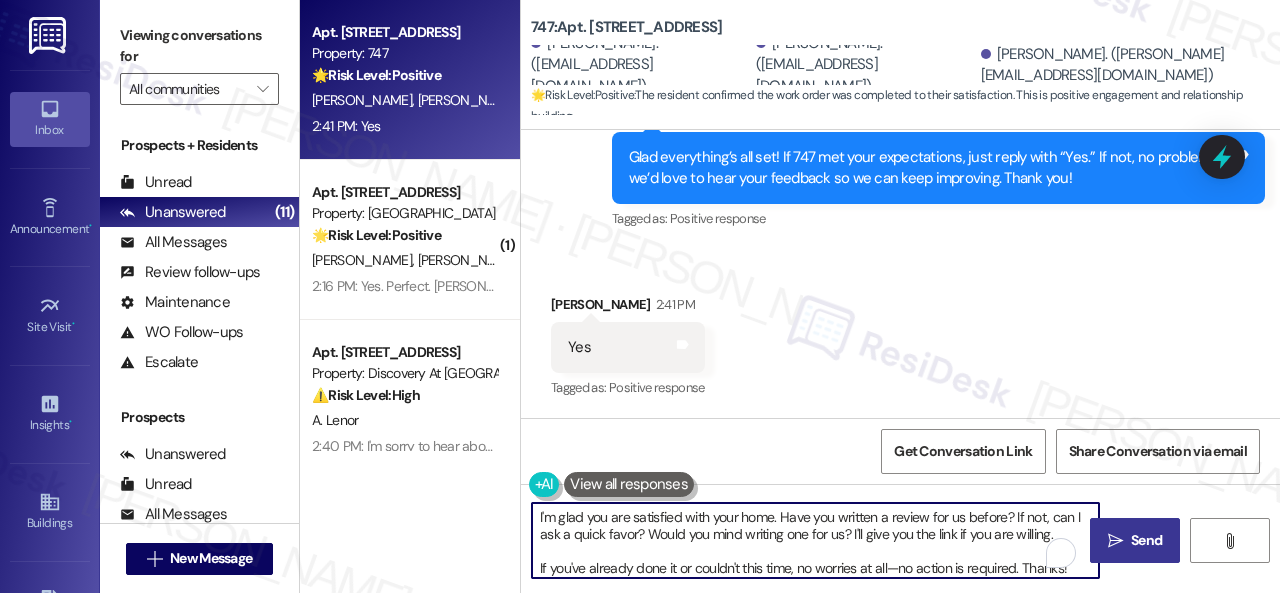type on "I'm glad you are satisfied with your home. Have you written a review for us before? If not, can I ask a quick favor? Would you mind writing one for us? I'll give you the link if you are willing.
If you've already done it or couldn't this time, no worries at all—no action is required. Thanks!" 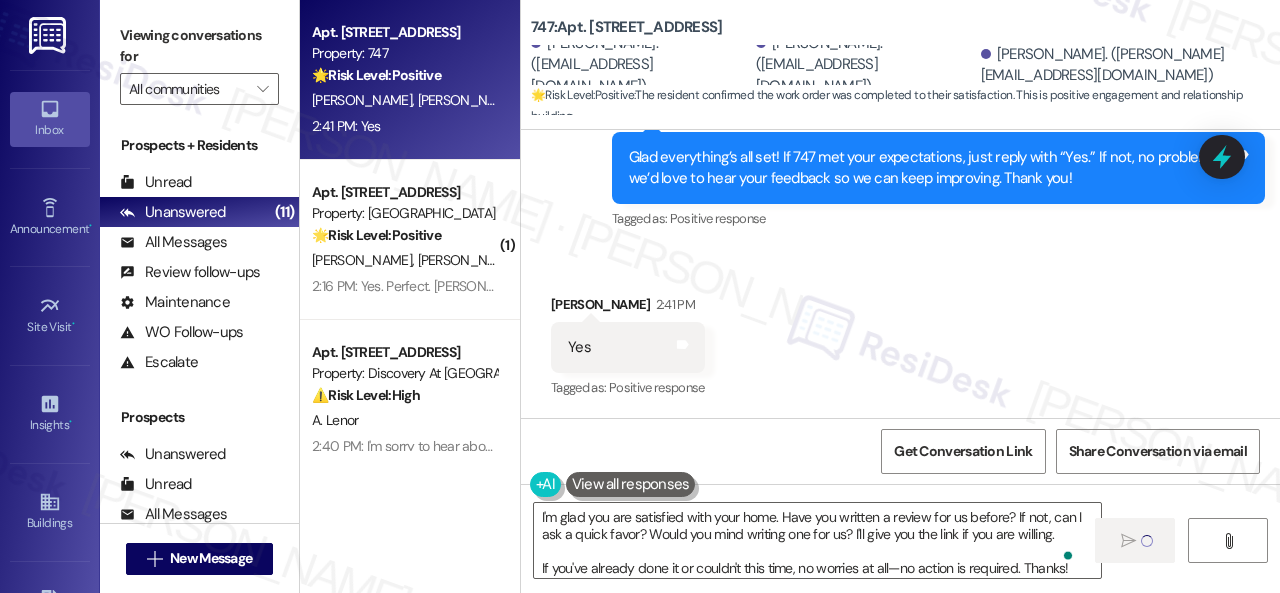 type 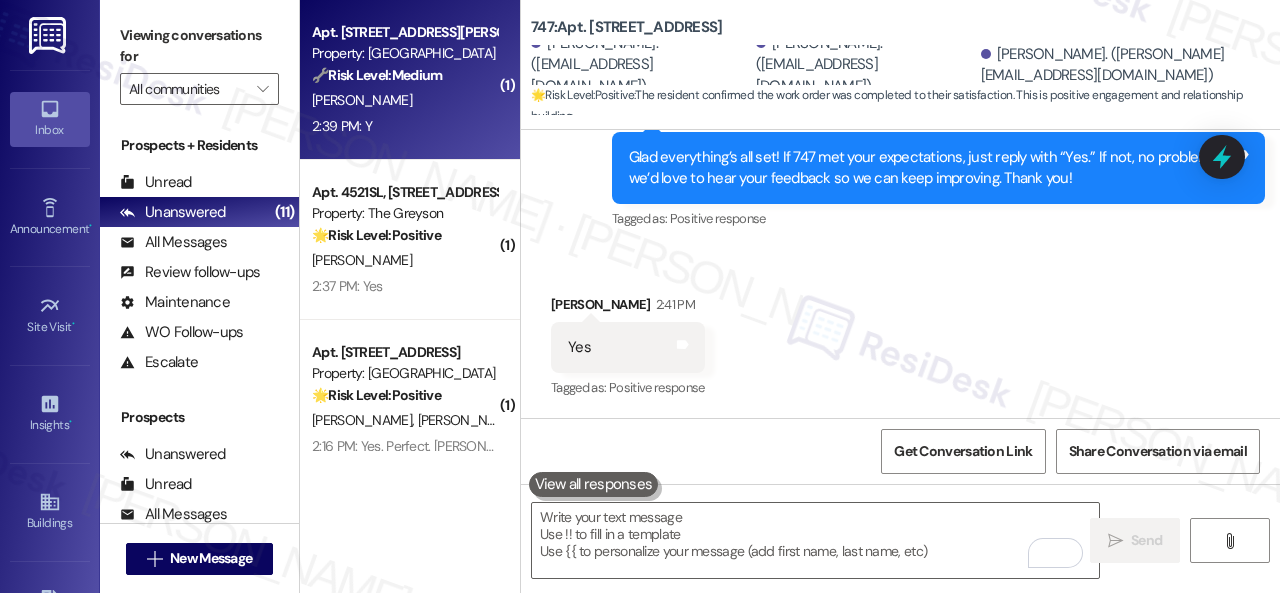 click on "D. Donnelly" at bounding box center (404, 100) 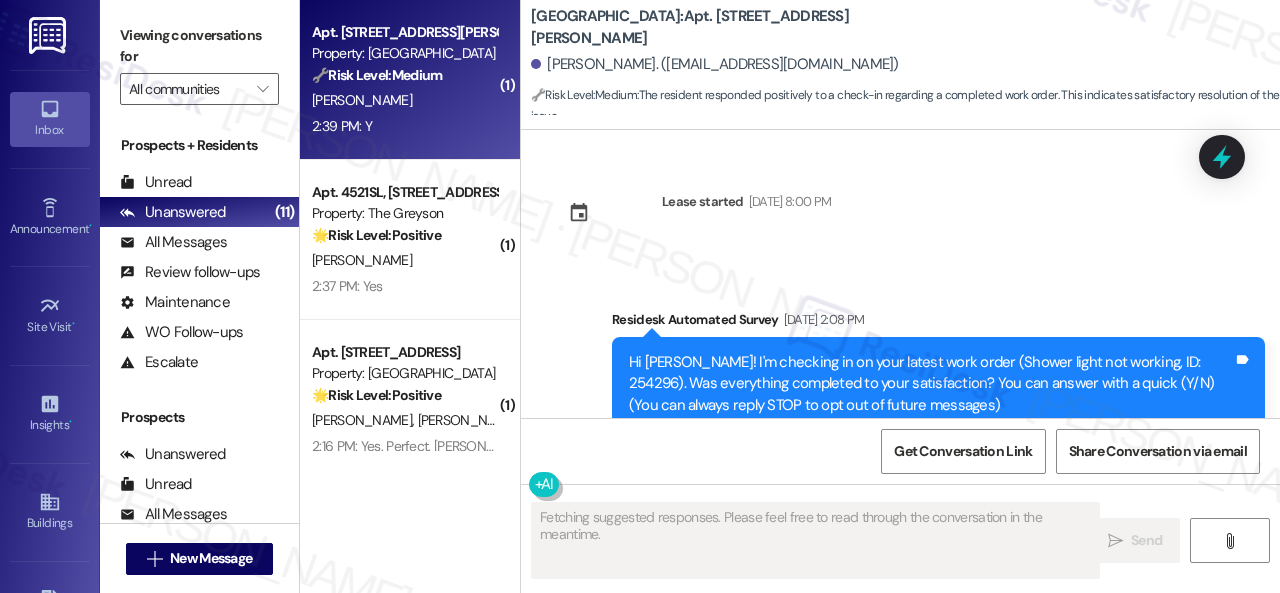 type on "Fetching suggested responses. Please feel free to read through the conversation in the meantime." 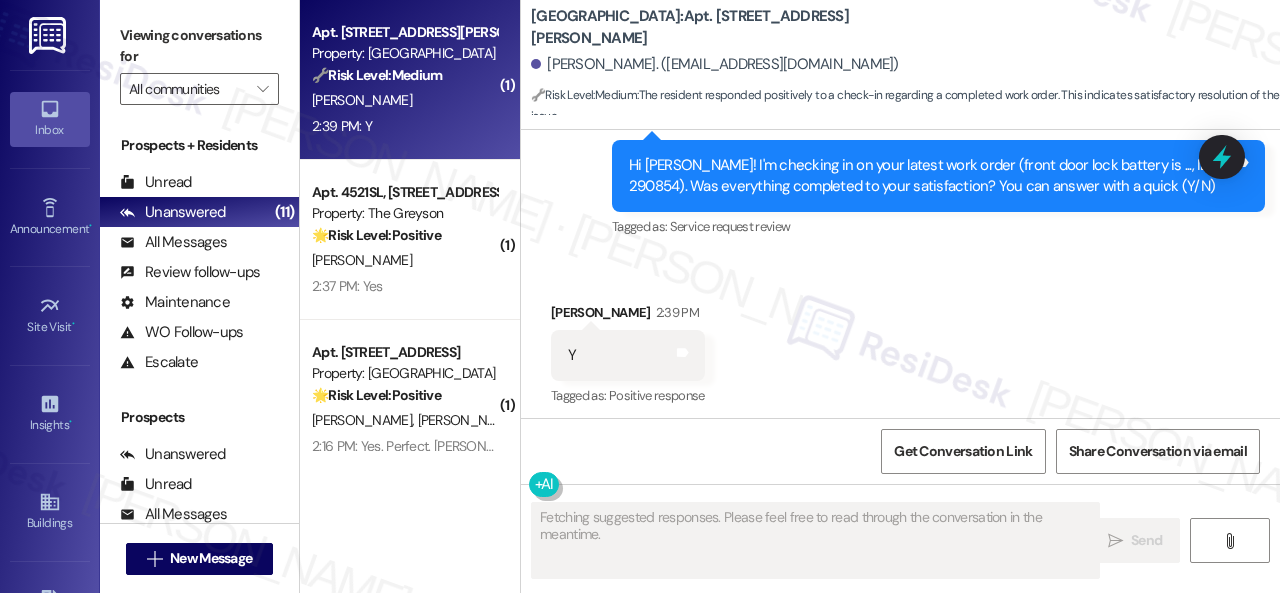 scroll, scrollTop: 9750, scrollLeft: 0, axis: vertical 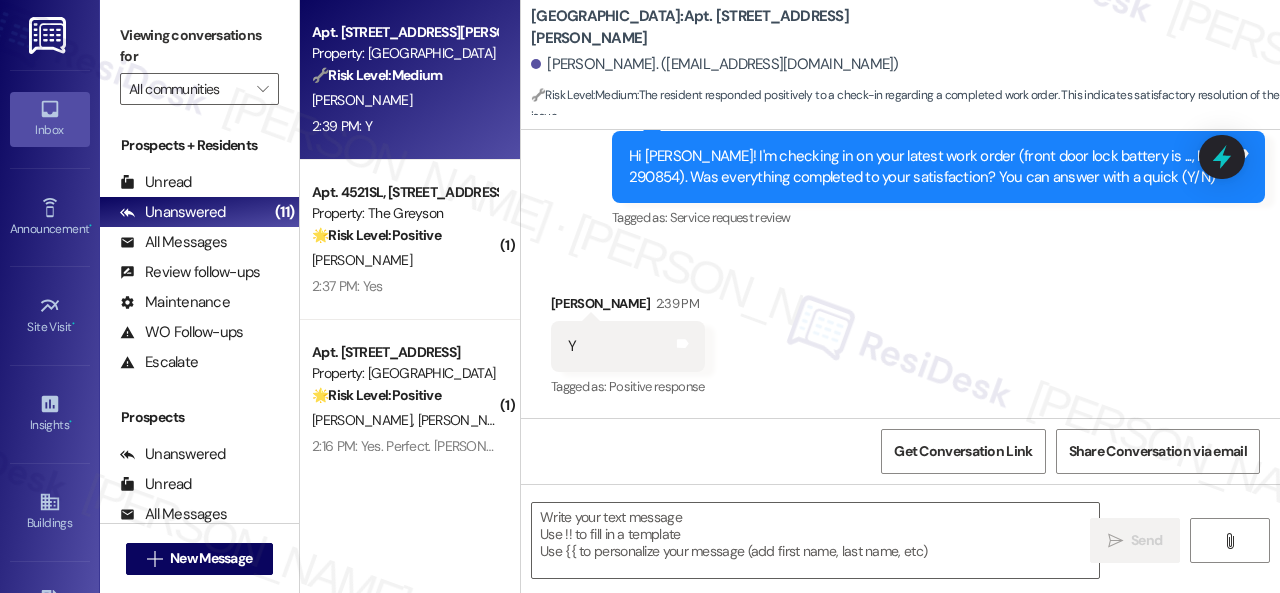 drag, startPoint x: 552, startPoint y: 200, endPoint x: 578, endPoint y: 251, distance: 57.245087 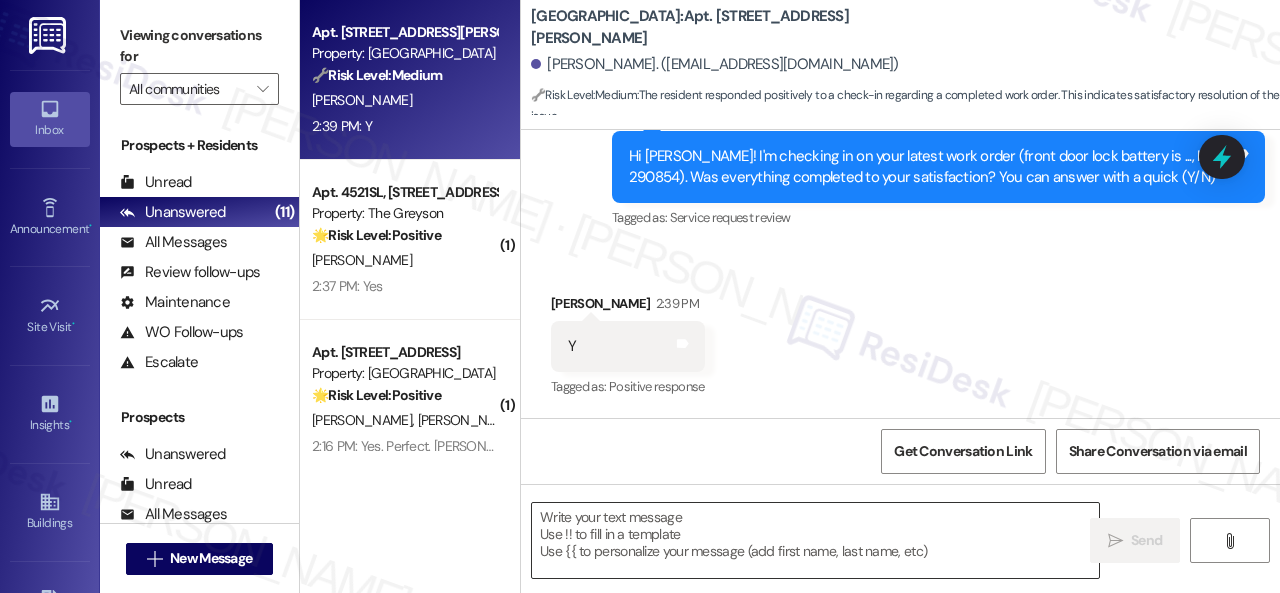 click at bounding box center [815, 540] 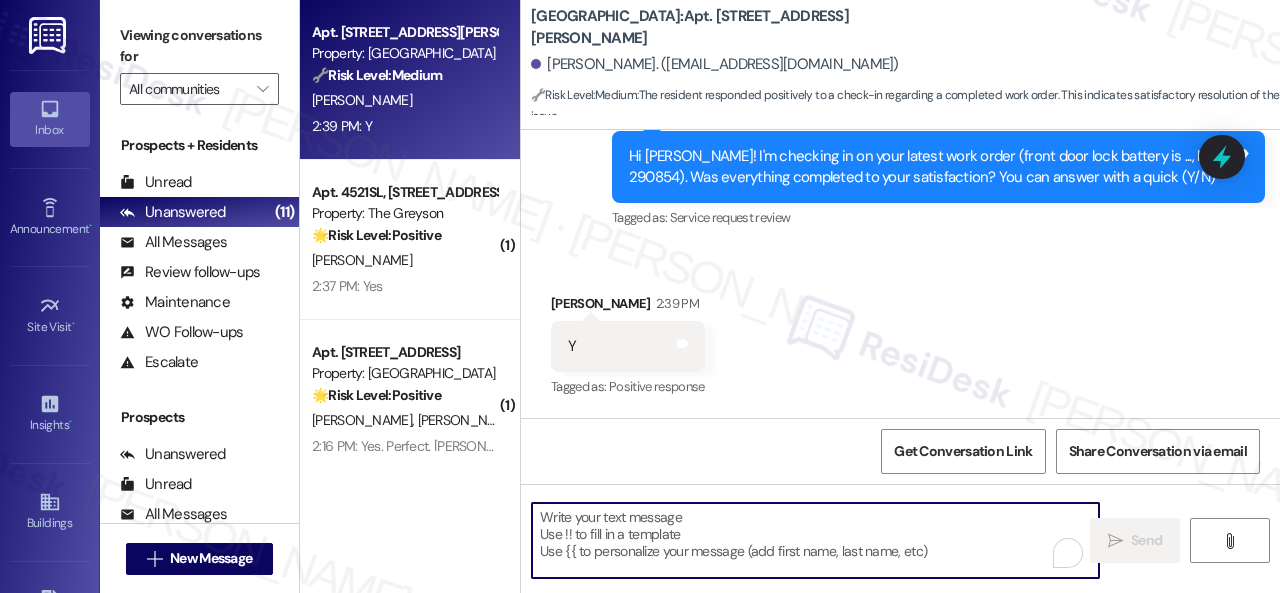paste on "Glad everything’s all set! If {{property}} met your expectations, just reply with “Yes.” If not, no problem — we’d love to hear your feedback so we can keep improving. Thank you!" 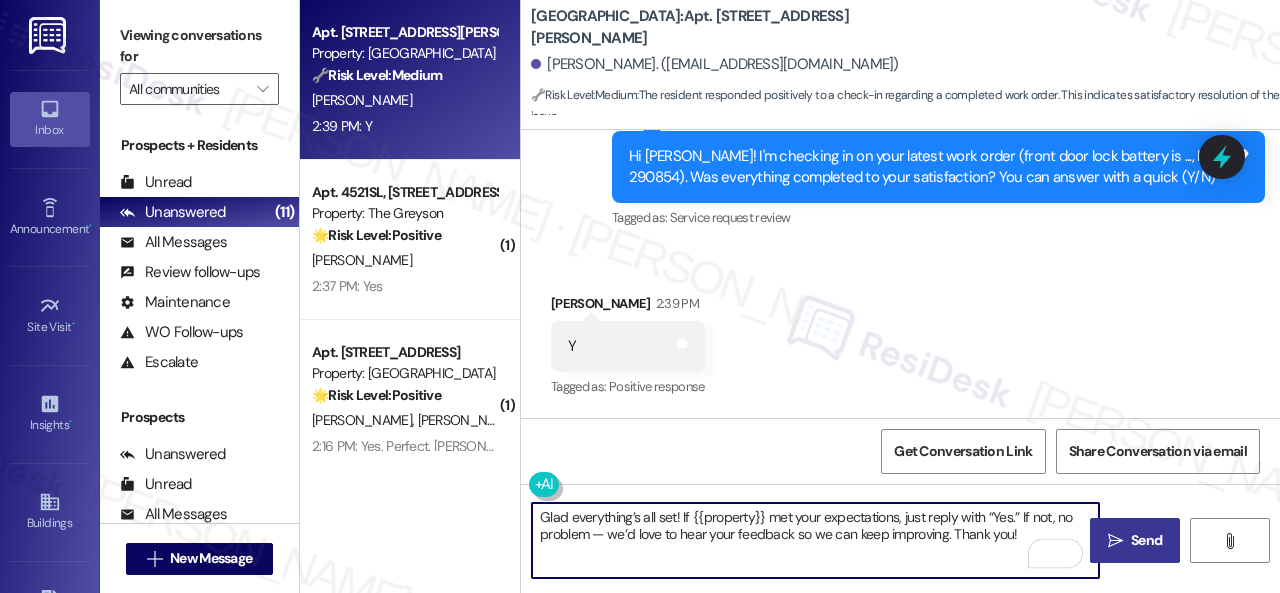 type on "Glad everything’s all set! If {{property}} met your expectations, just reply with “Yes.” If not, no problem — we’d love to hear your feedback so we can keep improving. Thank you!" 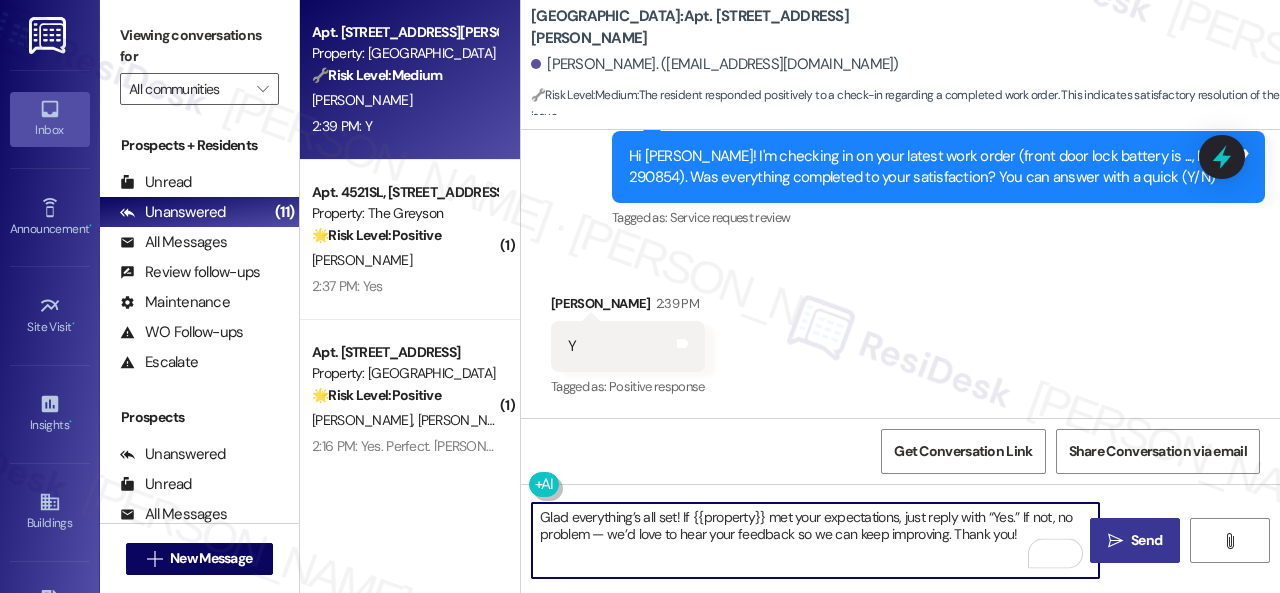 click on "Send" at bounding box center [1146, 540] 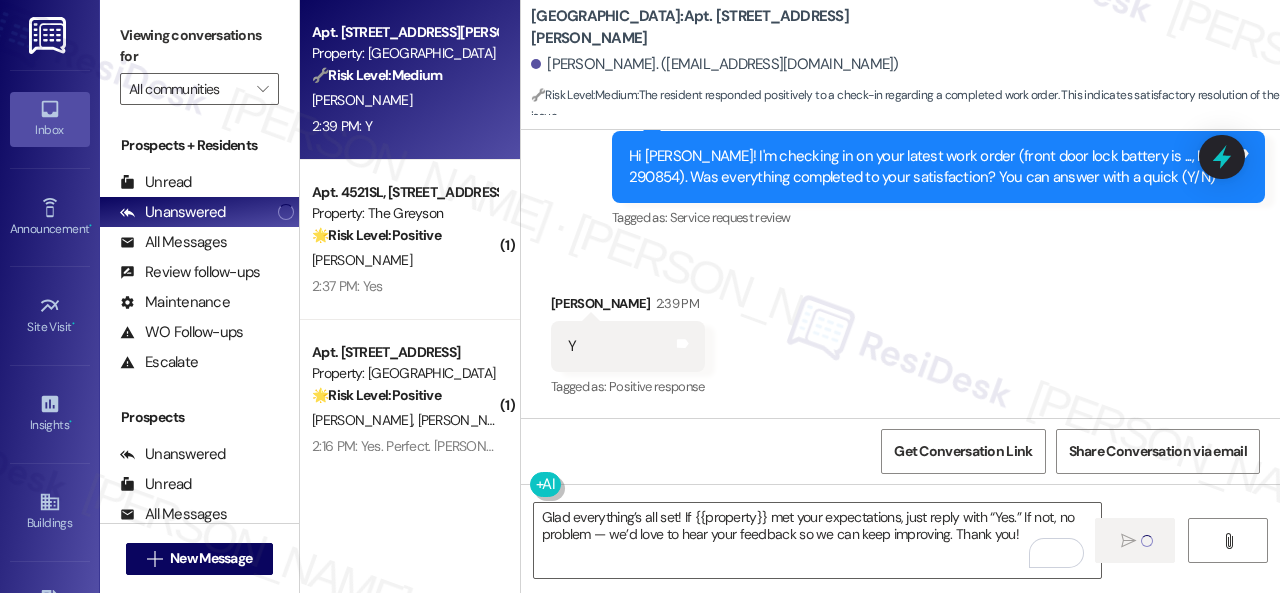 type 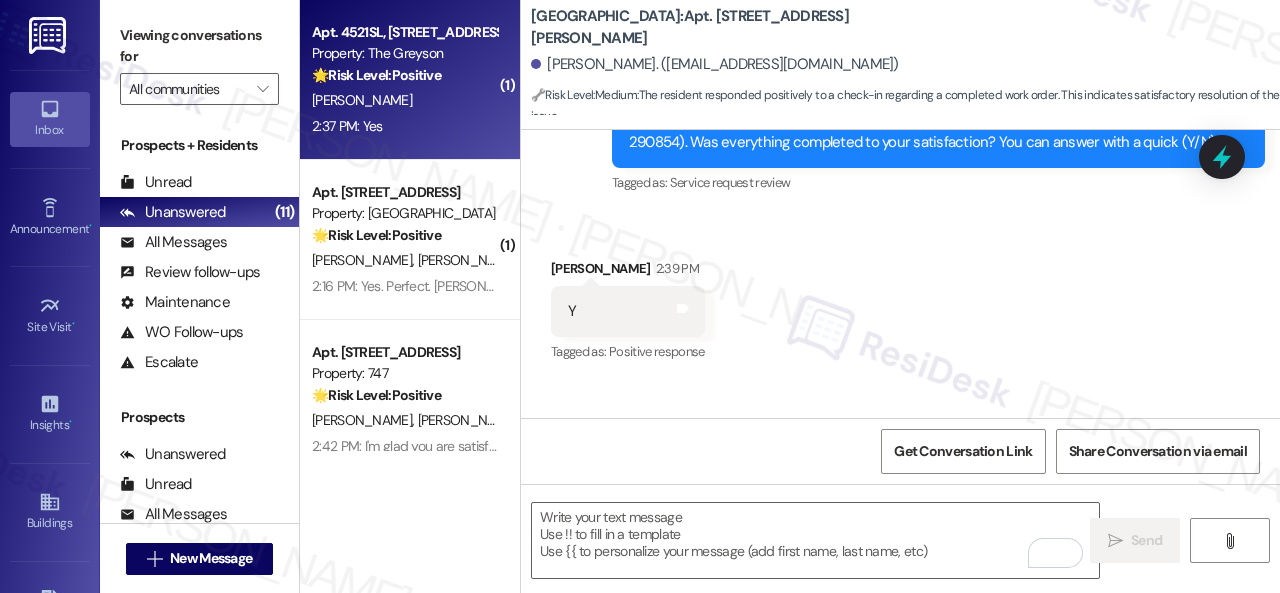 click on "2:37 PM: Yes 2:37 PM: Yes" at bounding box center [404, 126] 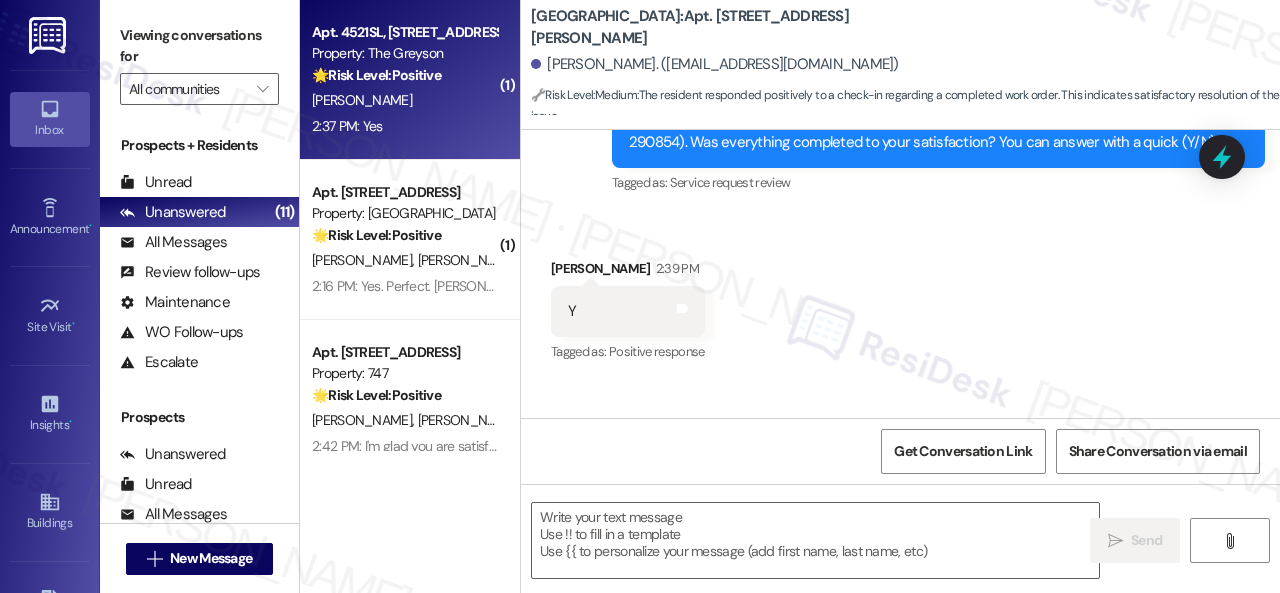 type on "Fetching suggested responses. Please feel free to read through the conversation in the meantime." 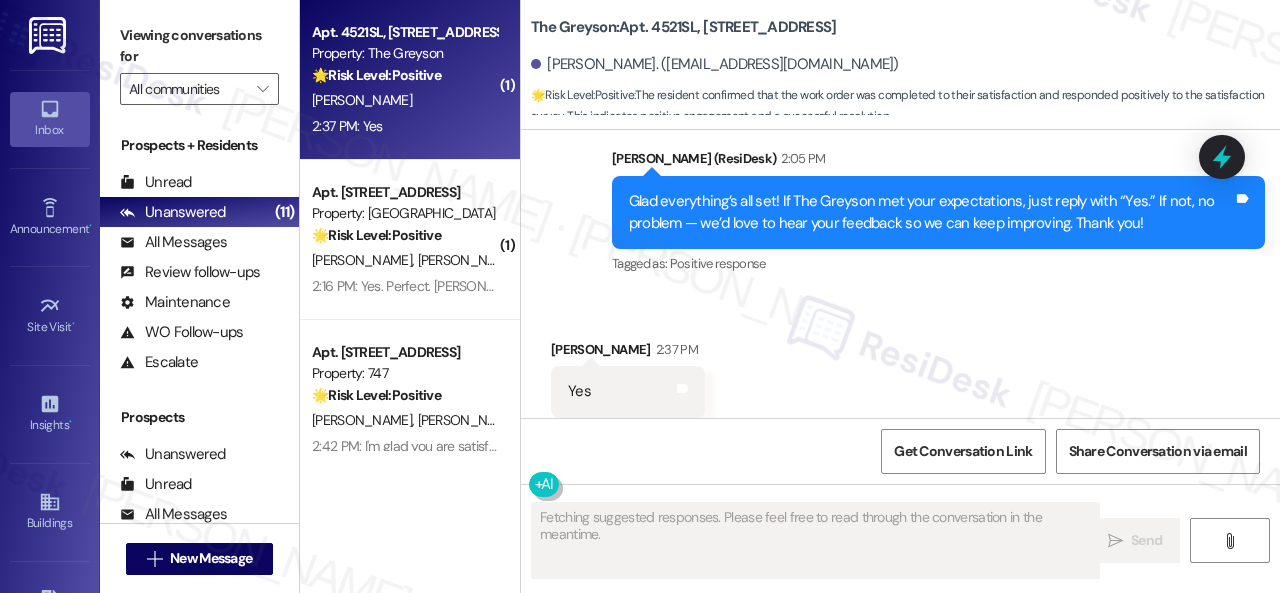 scroll, scrollTop: 4292, scrollLeft: 0, axis: vertical 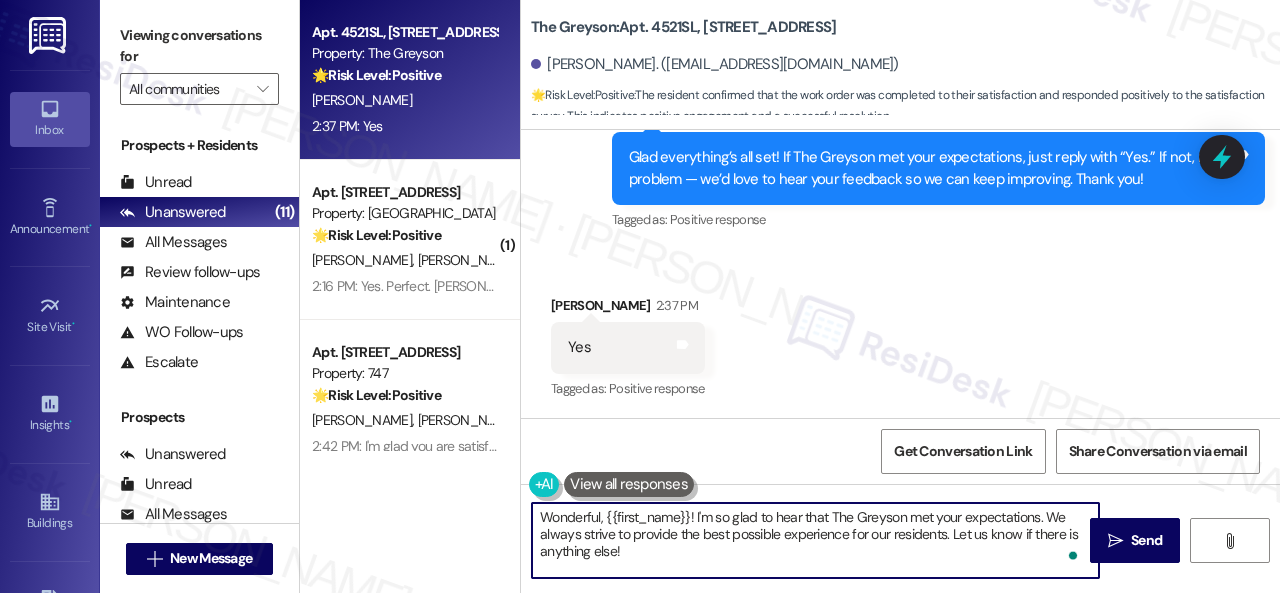 drag, startPoint x: 640, startPoint y: 559, endPoint x: 466, endPoint y: 505, distance: 182.18672 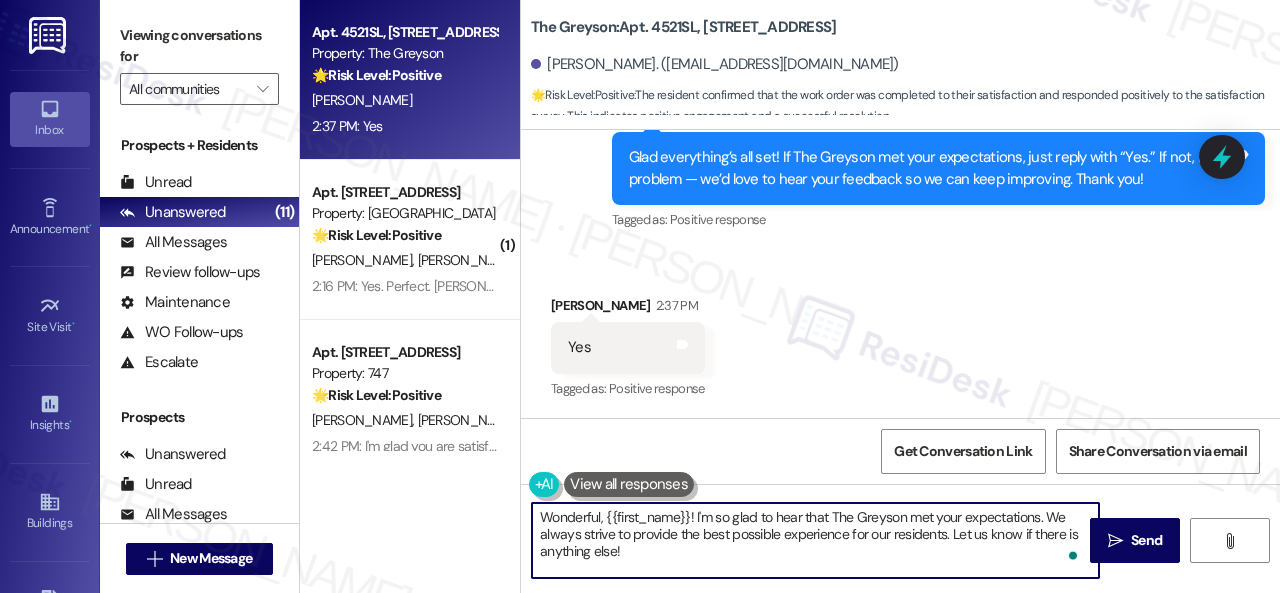 click on "Apt. 4521SL, 4460 Mountain Laurel Road Property: The Greyson 🌟  Risk Level:  Positive The resident confirmed that the work order was completed to their satisfaction and responded positively to the satisfaction survey. This indicates positive engagement and a successful resolution. M. Mead 2:37 PM: Yes 2:37 PM: Yes ( 1 ) Apt. 2705, 1805 S Egret Bay Blvd Property: Tuscan Lakes II 🌟  Risk Level:  Positive The resident is providing positive feedback on a completed work order and staff performance. This is an opportunity for positive engagement and relationship building. S. Abrams K. Ornberg 2:16 PM: Yes. Perfect. Vincente is gteat!! Prompt and everything done right!!!  Thank you  2:16 PM: Yes. Perfect. Vincente is gteat!! Prompt and everything done right!!!  Thank you  Apt. 502, 747 N College Ave Property: 747 🌟  Risk Level:  Positive The resident confirmed the work order was completed to their satisfaction. This is positive engagement and relationship building. G. Chininis J. Gerber N. Harris 🌟 🔧" at bounding box center [790, 296] 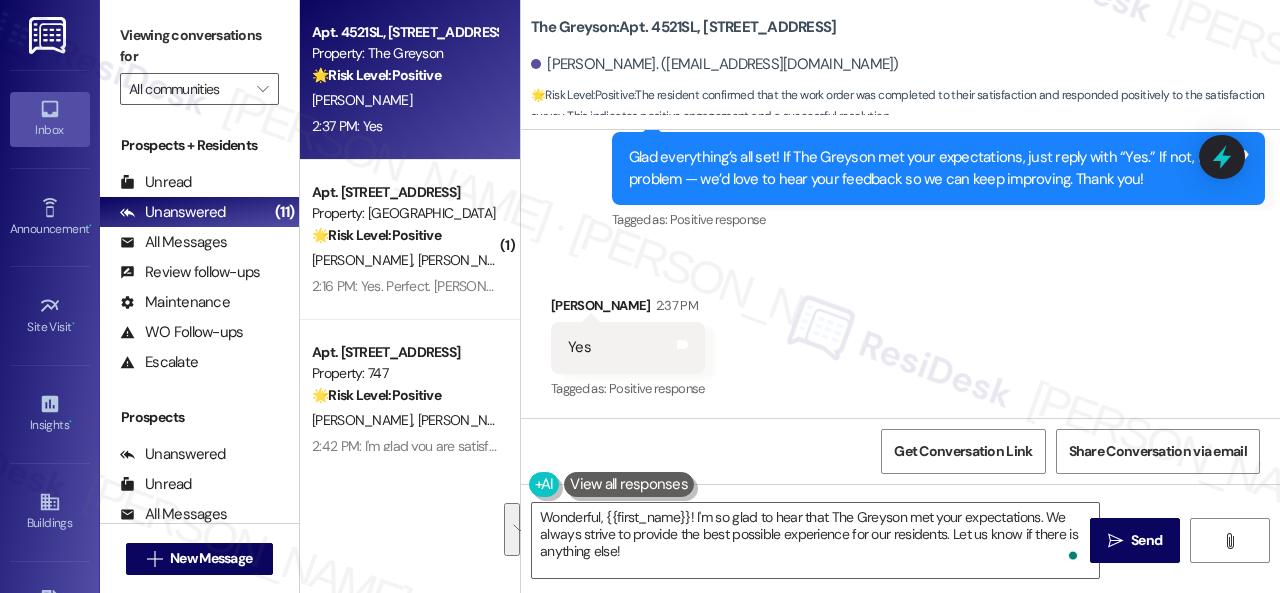 drag, startPoint x: 562, startPoint y: 237, endPoint x: 582, endPoint y: 254, distance: 26.24881 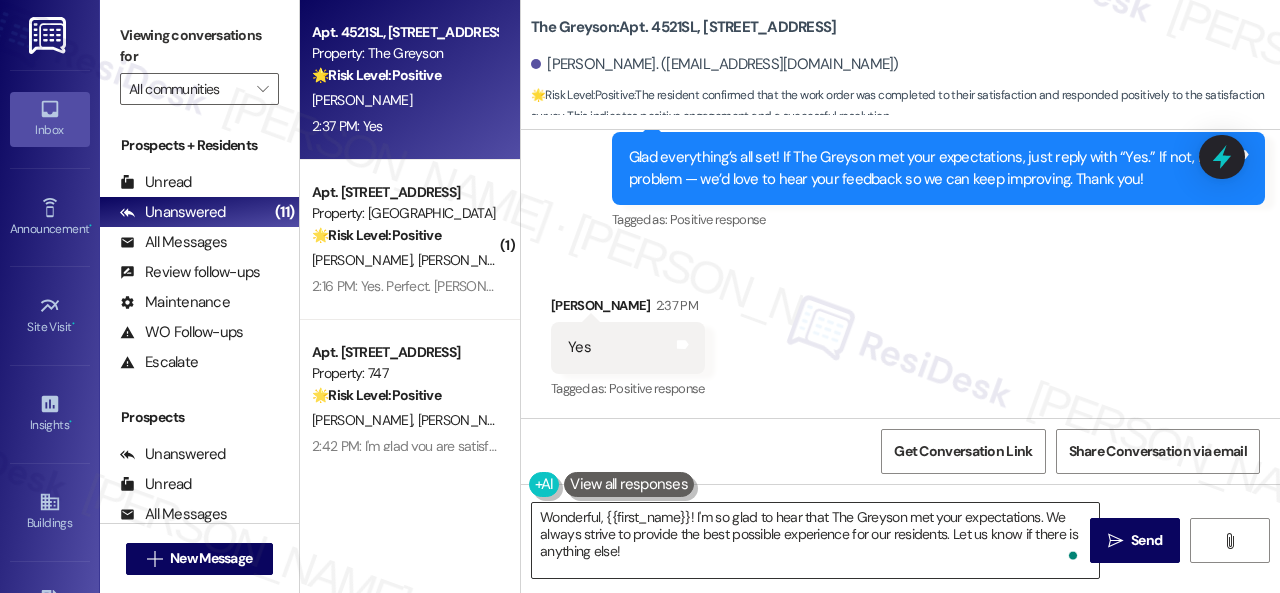 click on "Wonderful, {{first_name}}! I'm so glad to hear that The Greyson met your expectations. We always strive to provide the best possible experience for our residents. Let us know if there is anything else!" at bounding box center [815, 540] 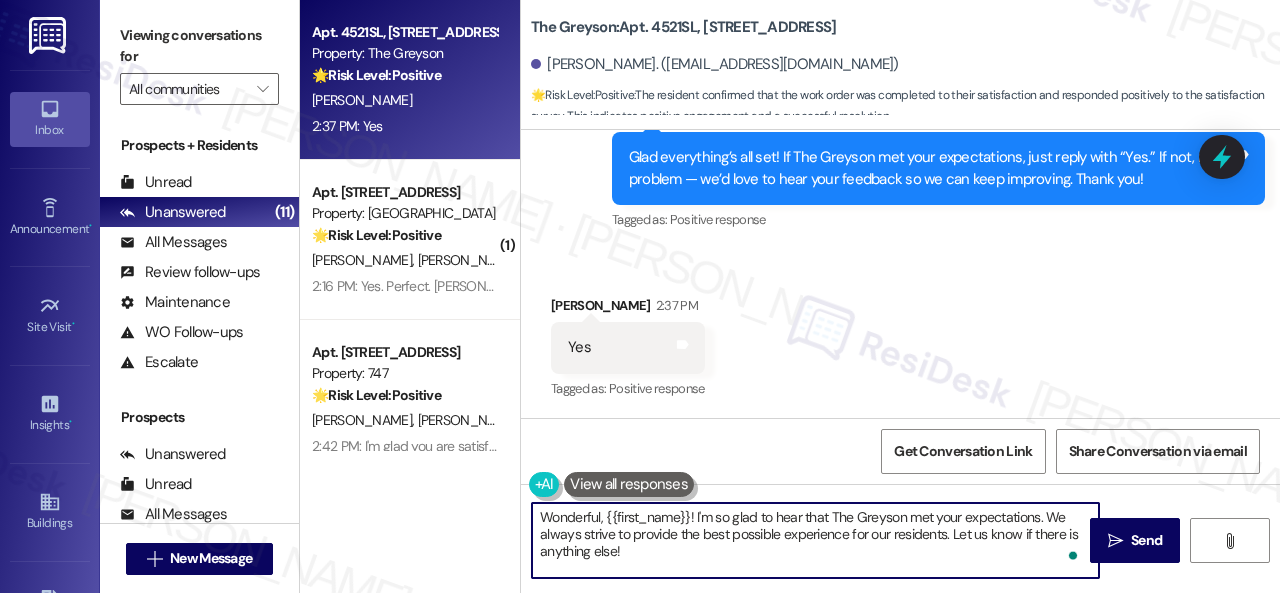 drag, startPoint x: 644, startPoint y: 556, endPoint x: 478, endPoint y: 497, distance: 176.17322 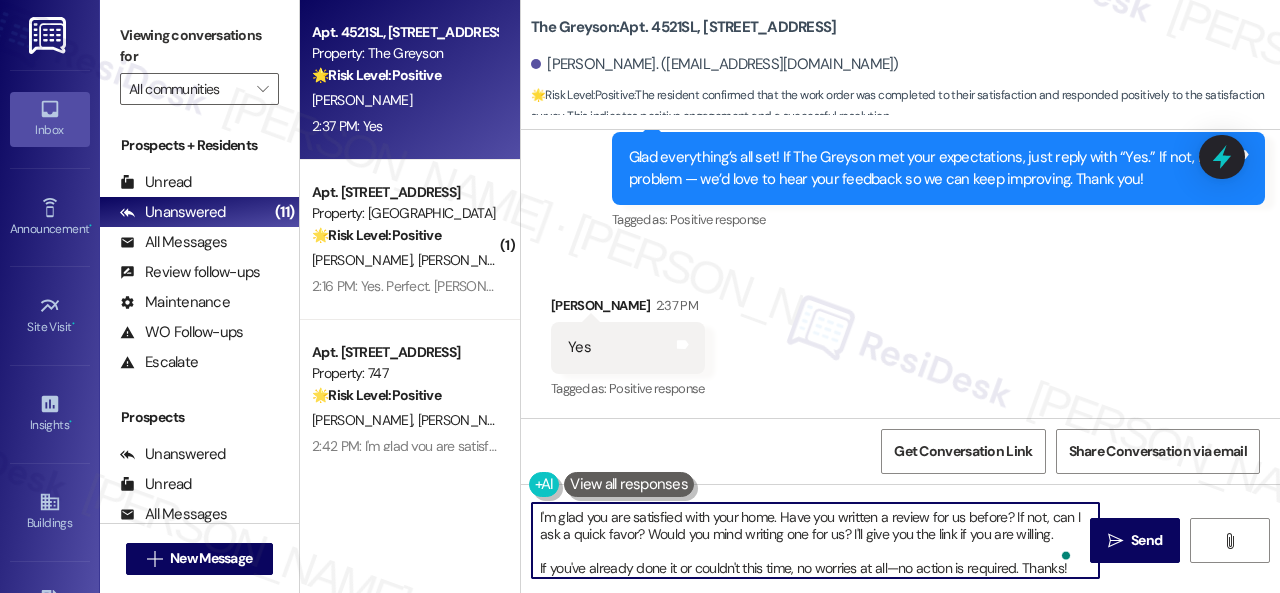 scroll, scrollTop: 4, scrollLeft: 0, axis: vertical 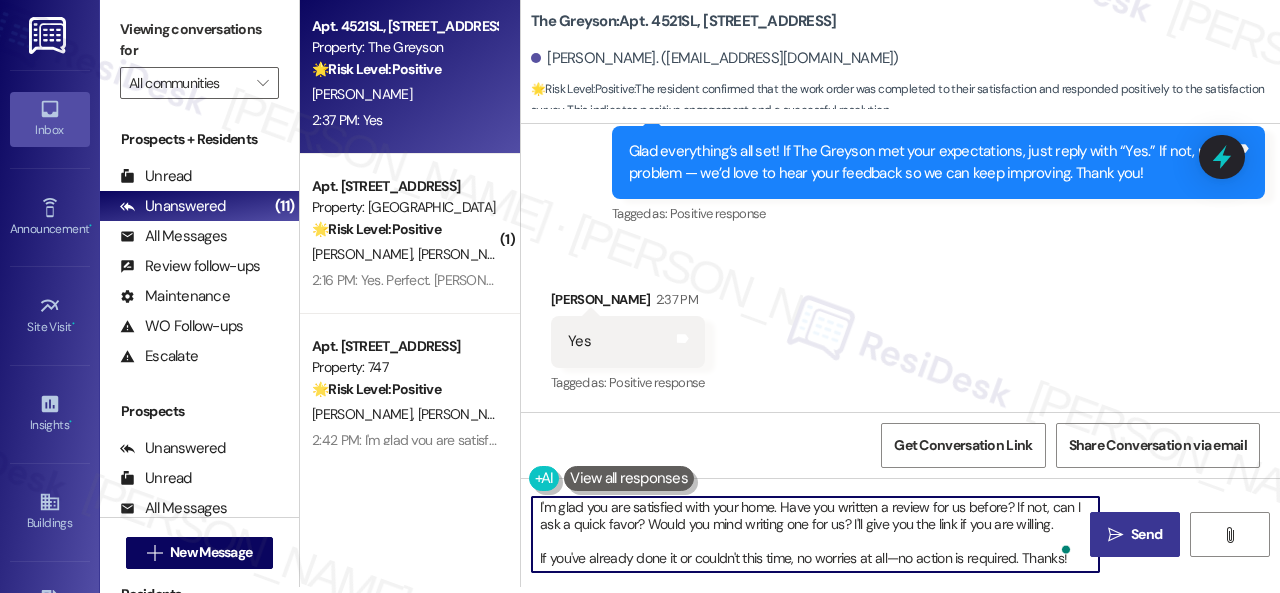 type on "I'm glad you are satisfied with your home. Have you written a review for us before? If not, can I ask a quick favor? Would you mind writing one for us? I'll give you the link if you are willing.
If you've already done it or couldn't this time, no worries at all—no action is required. Thanks!" 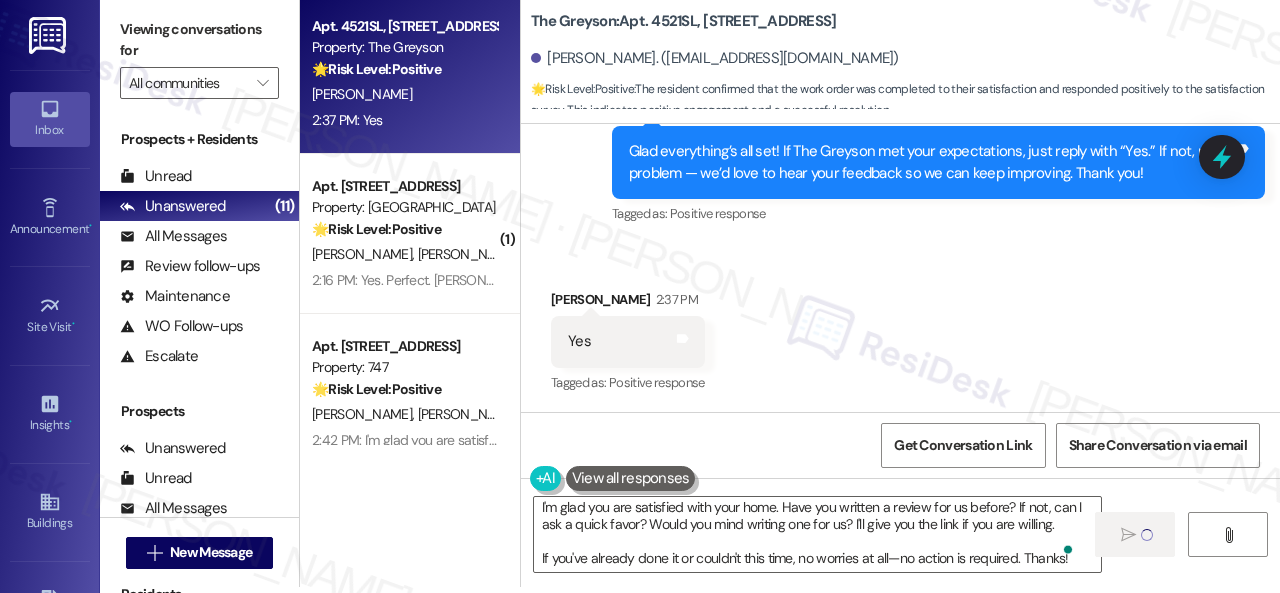 type 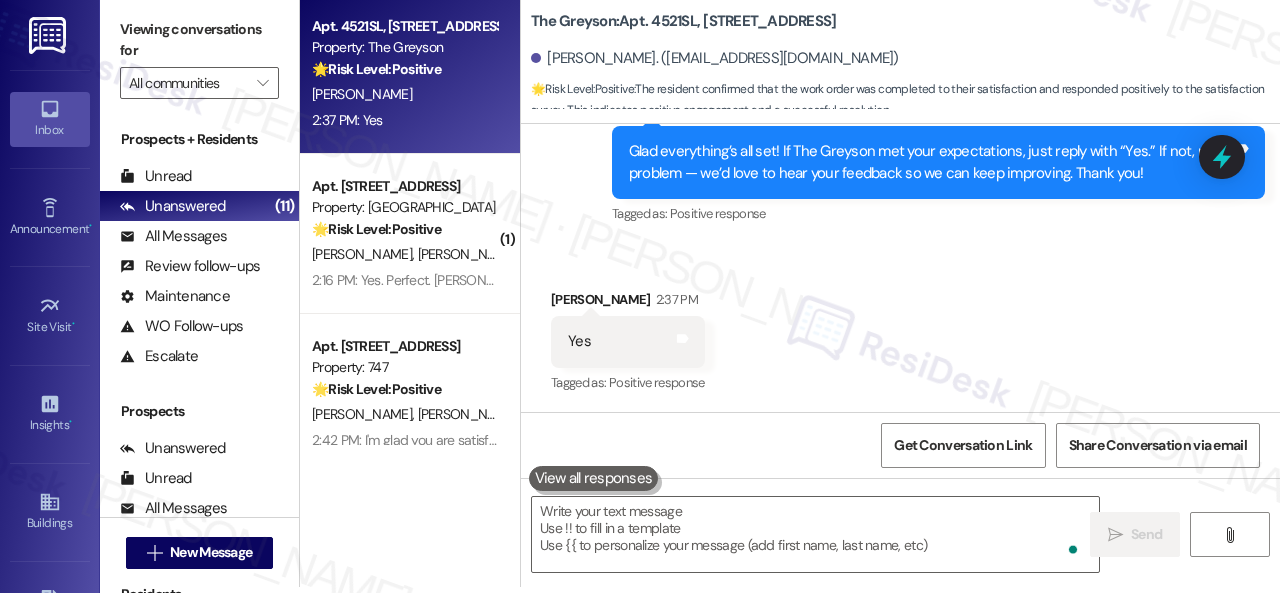 scroll, scrollTop: 0, scrollLeft: 0, axis: both 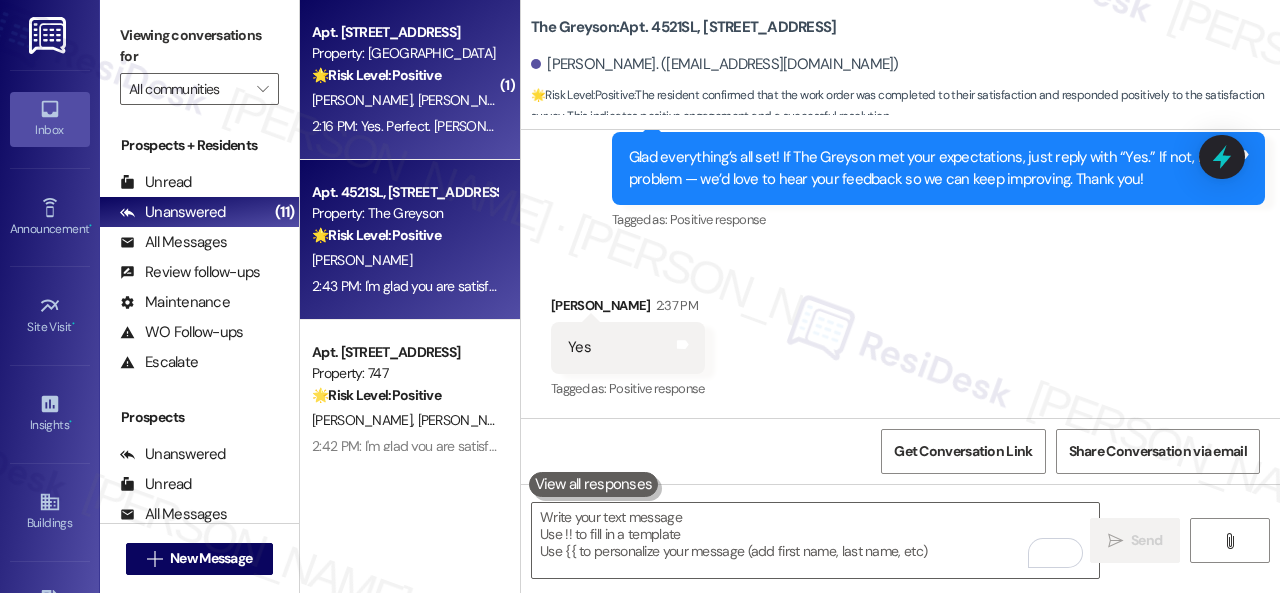 click on "S. Abrams K. Ornberg" at bounding box center [404, 100] 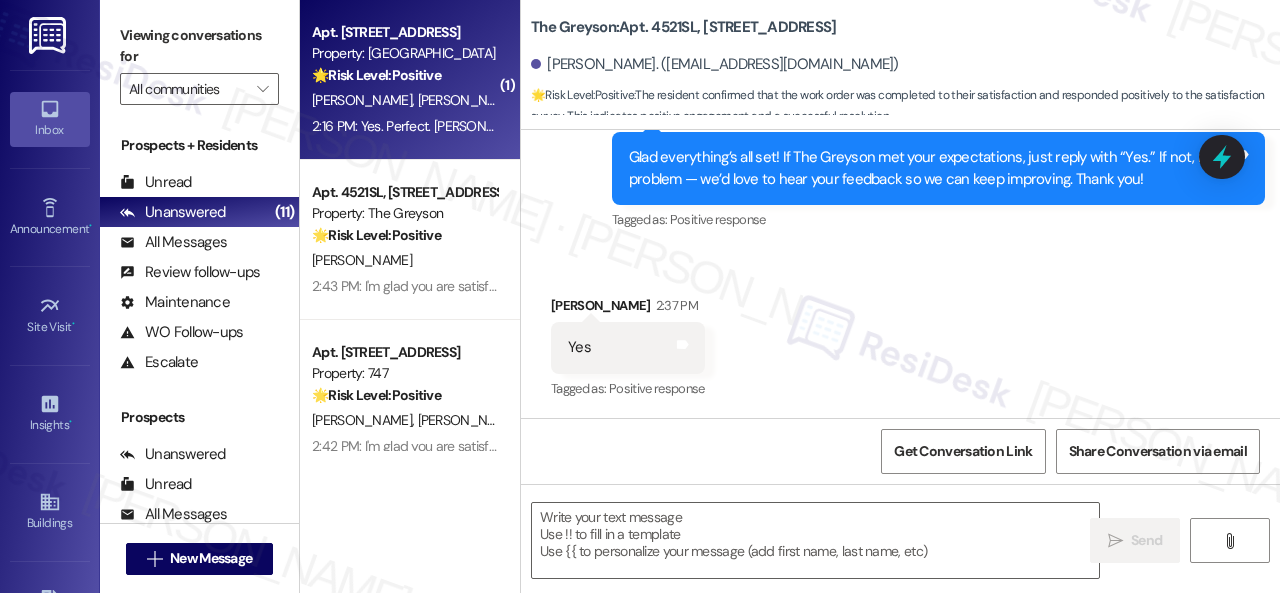 type on "Fetching suggested responses. Please feel free to read through the conversation in the meantime." 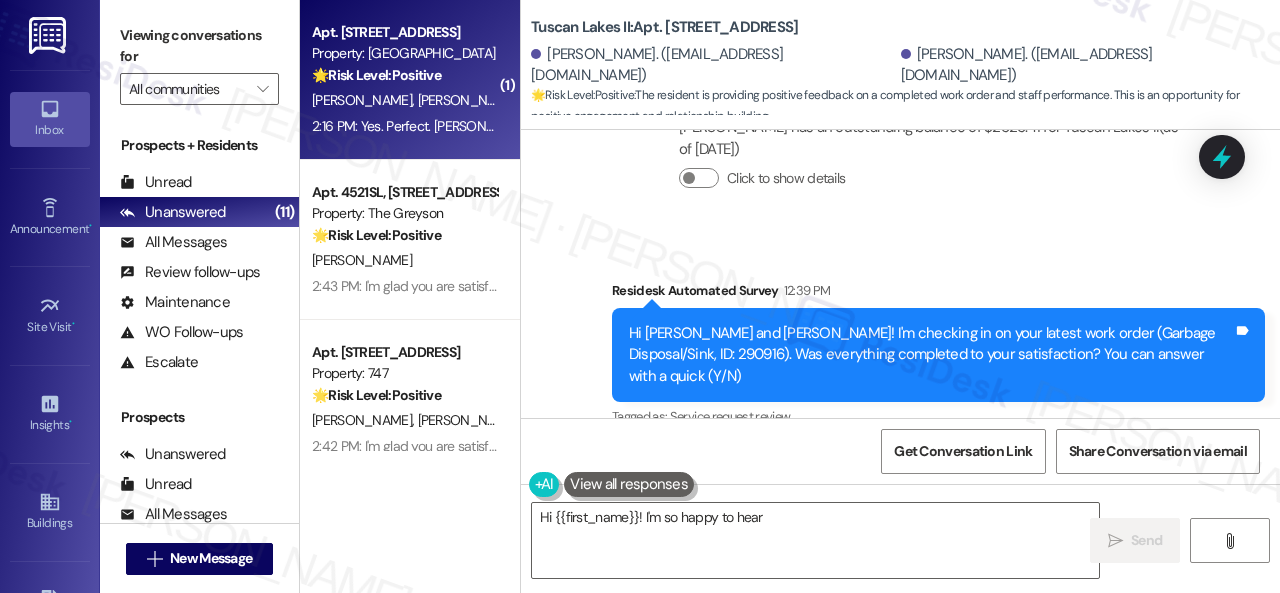 scroll, scrollTop: 4179, scrollLeft: 0, axis: vertical 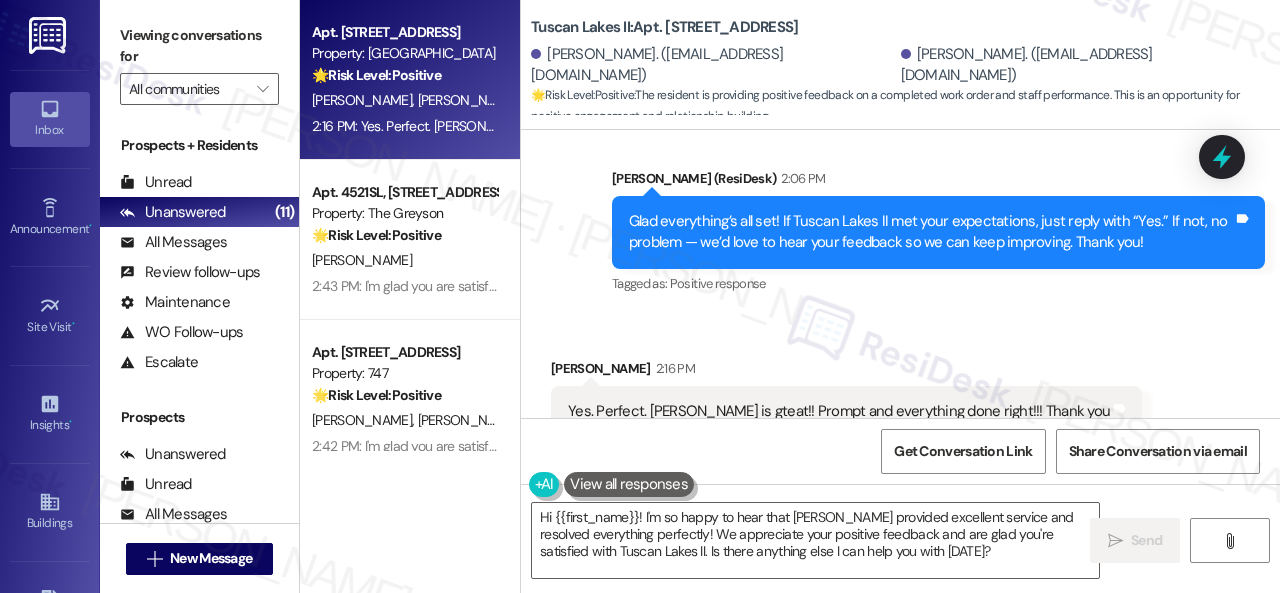 click on "Sent via SMS Sarah   (ResiDesk) 2:06 PM Glad everything’s all set! If Tuscan Lakes II met your expectations, just reply with “Yes.” If not, no problem — we’d love to hear your feedback so we can keep improving. Thank you! Tags and notes Tagged as:   Positive response Click to highlight conversations about Positive response" at bounding box center (900, 218) 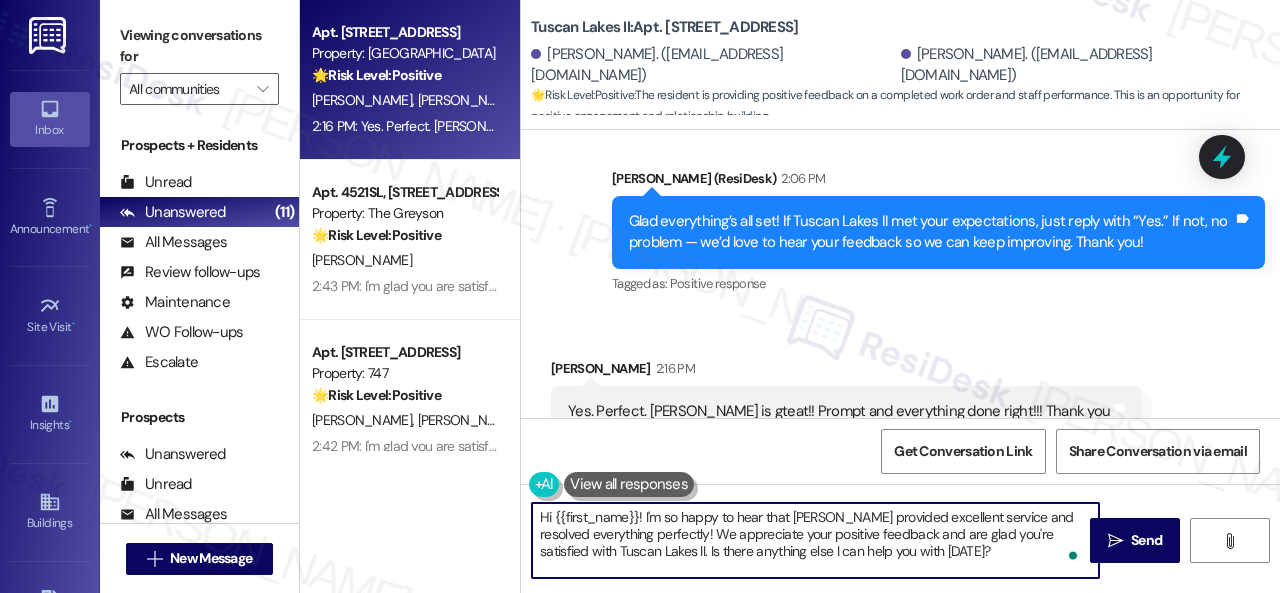drag, startPoint x: 948, startPoint y: 554, endPoint x: 462, endPoint y: 471, distance: 493.0365 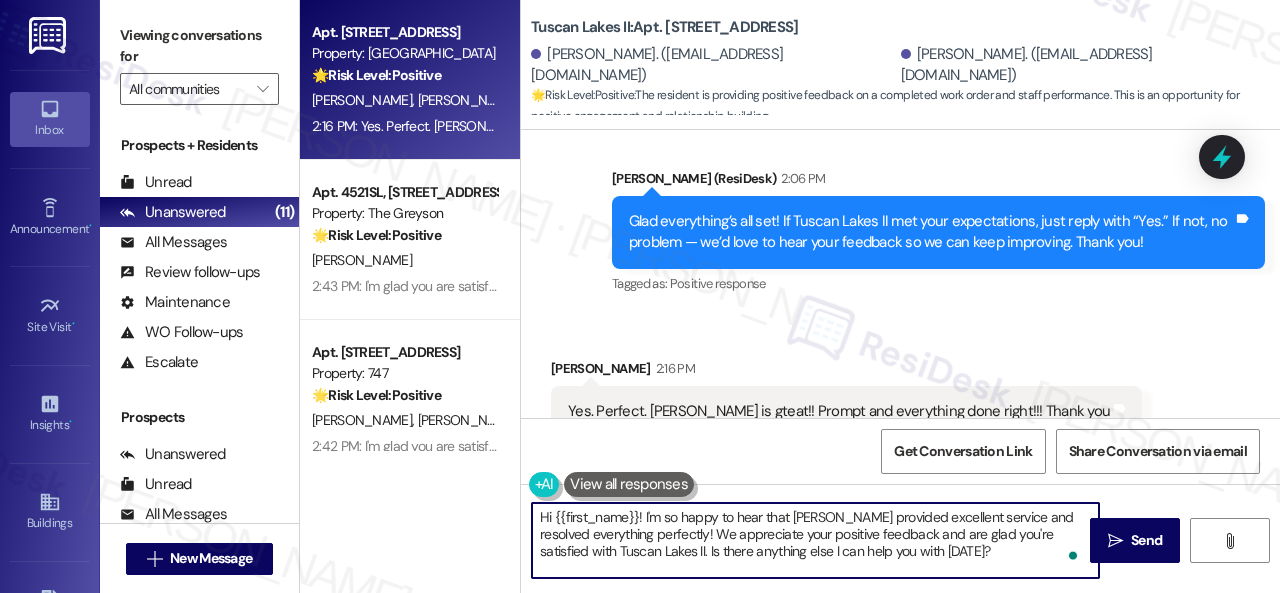 click on "Apt. 2705, 1805 S Egret Bay Blvd Property: Tuscan Lakes II 🌟  Risk Level:  Positive The resident is providing positive feedback on a completed work order and staff performance. This is an opportunity for positive engagement and relationship building. S. Abrams K. Ornberg 2:16 PM: Yes. Perfect. Vincente is gteat!! Prompt and everything done right!!!  Thank you  2:16 PM: Yes. Perfect. Vincente is gteat!! Prompt and everything done right!!!  Thank you  Apt. 4521SL, 4460 Mountain Laurel Road Property: The Greyson 🌟  Risk Level:  Positive The resident confirmed that the work order was completed to their satisfaction and responded positively to the satisfaction survey. This indicates positive engagement and a successful resolution. M. Mead Apt. 502, 747 N College Ave Property: 747 🌟  Risk Level:  Positive The resident confirmed the work order was completed to their satisfaction. This is positive engagement and relationship building. G. Chininis J. Gerber N. Harris Apt. 4766, 4800 Skyline Dr 🌟 Positive" at bounding box center (790, 296) 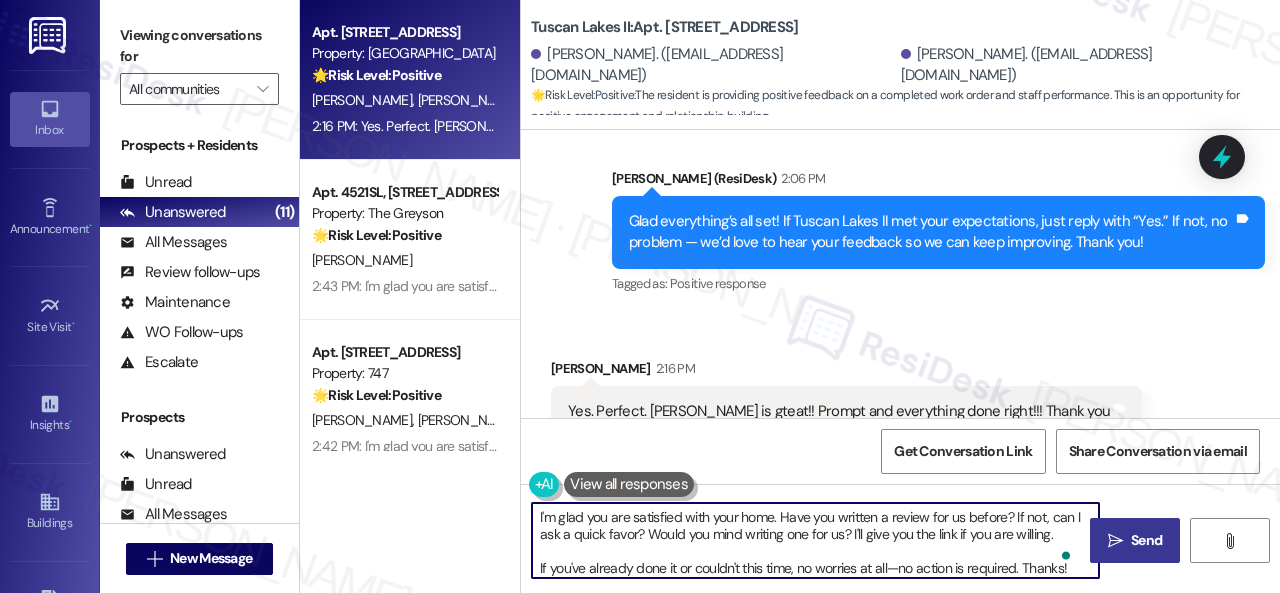 type on "I'm glad you are satisfied with your home. Have you written a review for us before? If not, can I ask a quick favor? Would you mind writing one for us? I'll give you the link if you are willing.
If you've already done it or couldn't this time, no worries at all—no action is required. Thanks!" 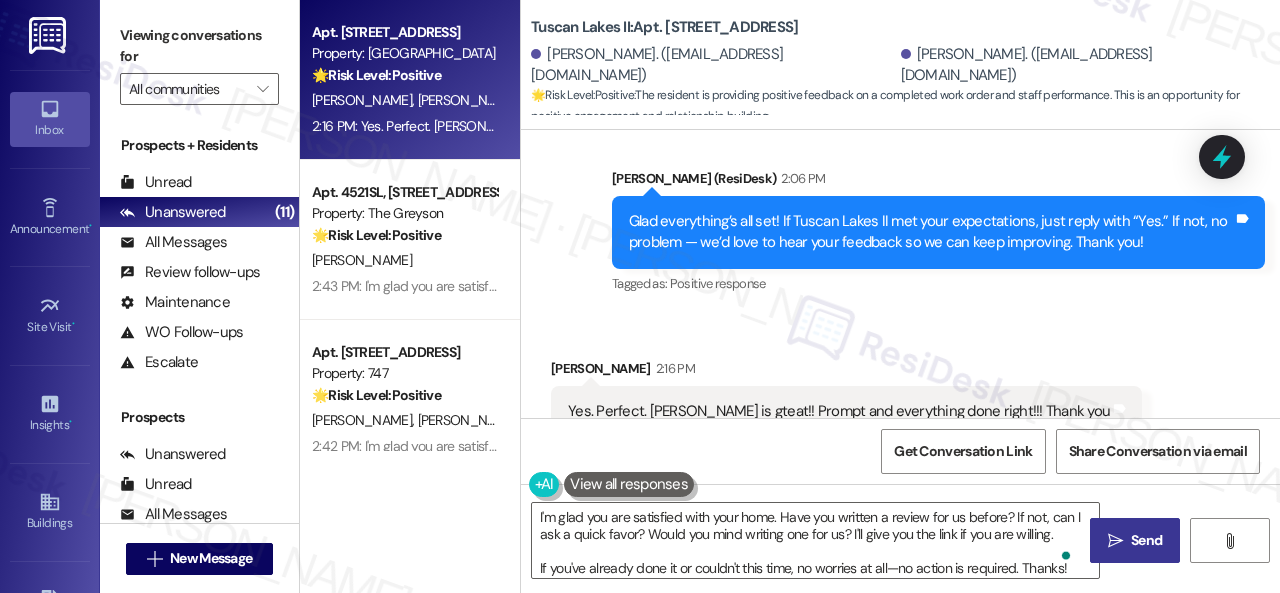 click on "Send" at bounding box center (1146, 540) 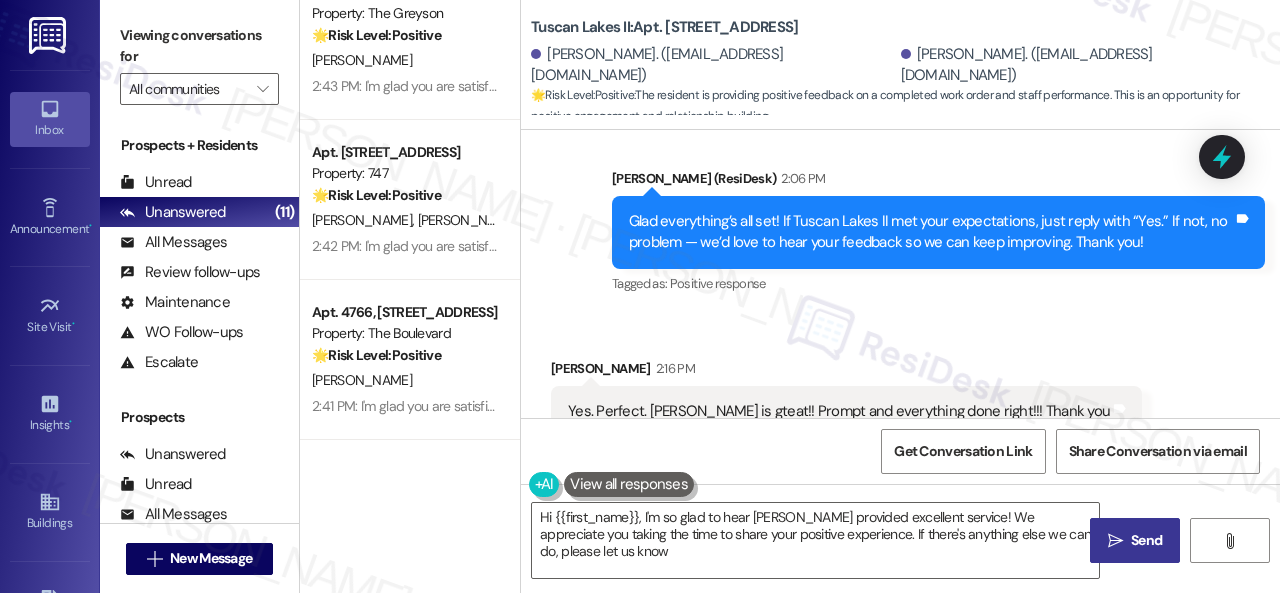 type on "Hi {{first_name}}, I'm so glad to hear Vincente provided excellent service! We appreciate you taking the time to share your positive experience. If there's anything else we can do, please let us know!" 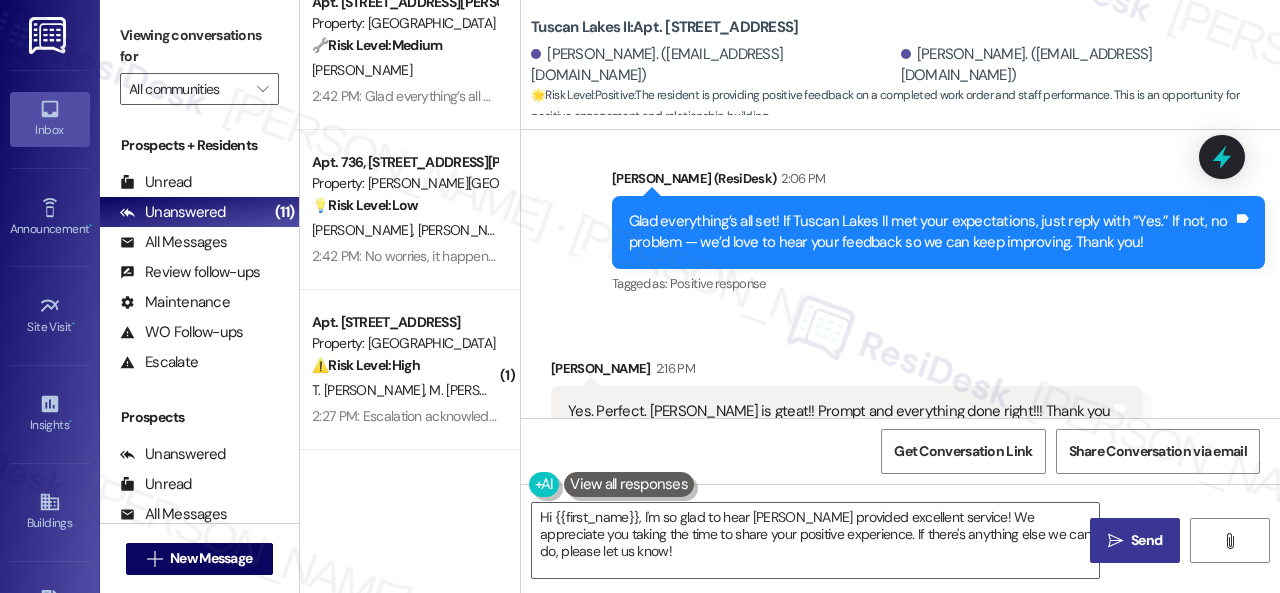 scroll, scrollTop: 700, scrollLeft: 0, axis: vertical 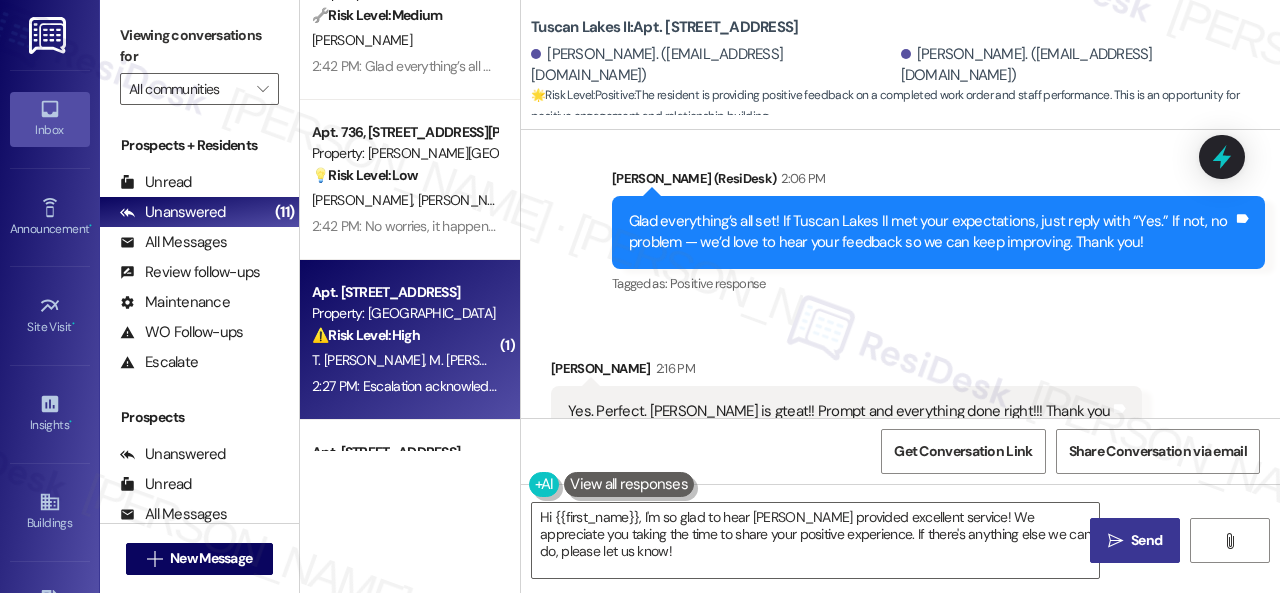 click on "⚠️  Risk Level:  High The resident is reporting that the replacement dryer provided after a repair is not clean and is requesting either a new dryer or the return of their original, repaired dryer. This indicates a potential appliance malfunction and dissatisfaction with the provided replacement, requiring attention to resolve the issue and ensure proper functionality of essential appliances." at bounding box center (404, 335) 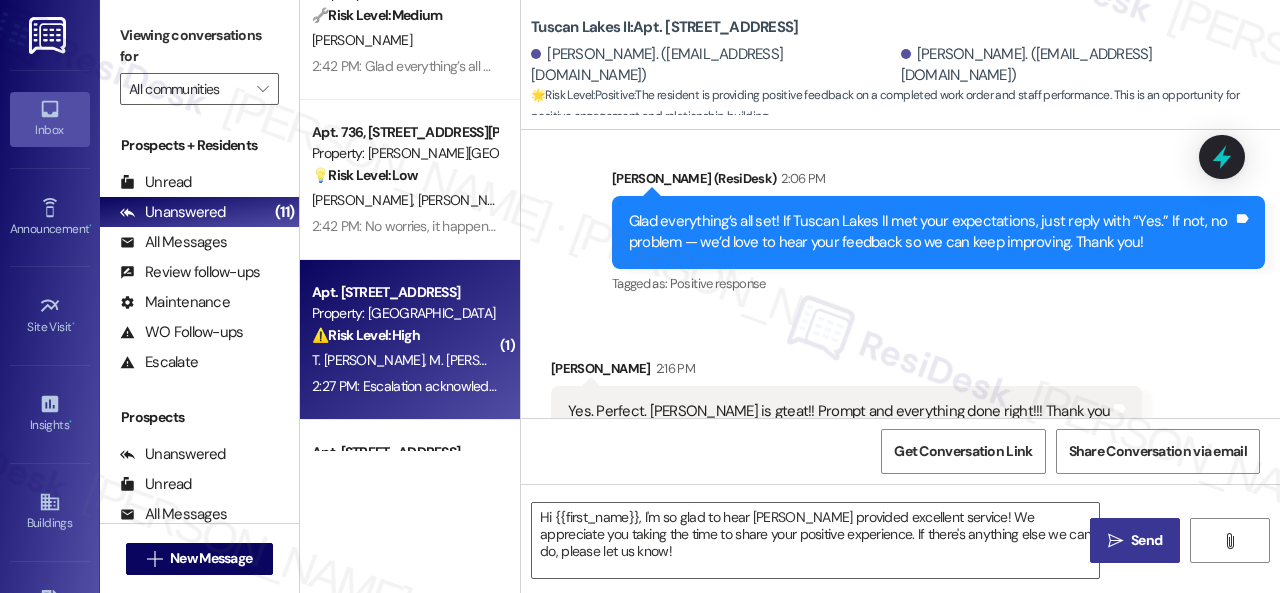 type on "Fetching suggested responses. Please feel free to read through the conversation in the meantime." 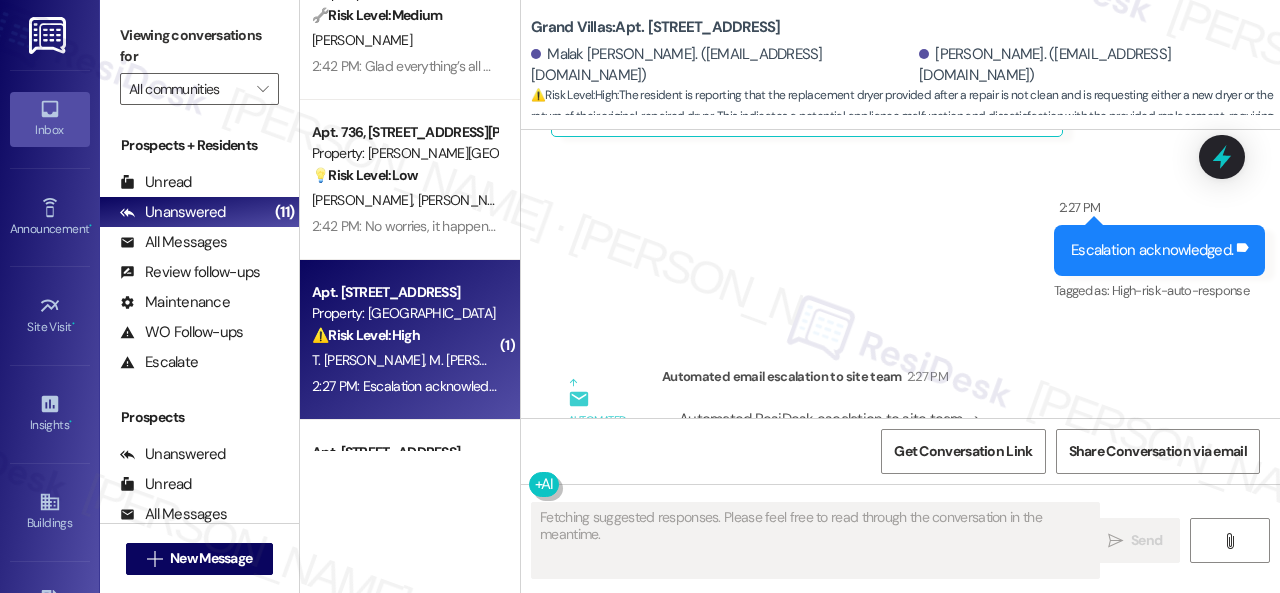 type on "Fetching suggested responses. Please feel free to read through the conversation in the meantime." 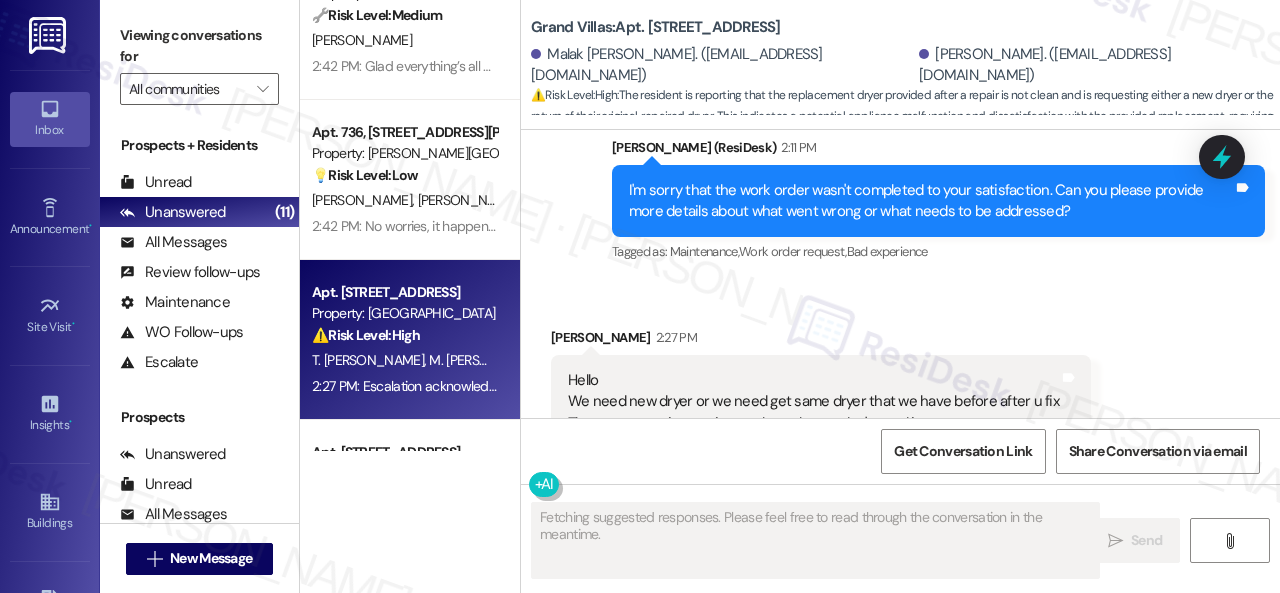 scroll, scrollTop: 9735, scrollLeft: 0, axis: vertical 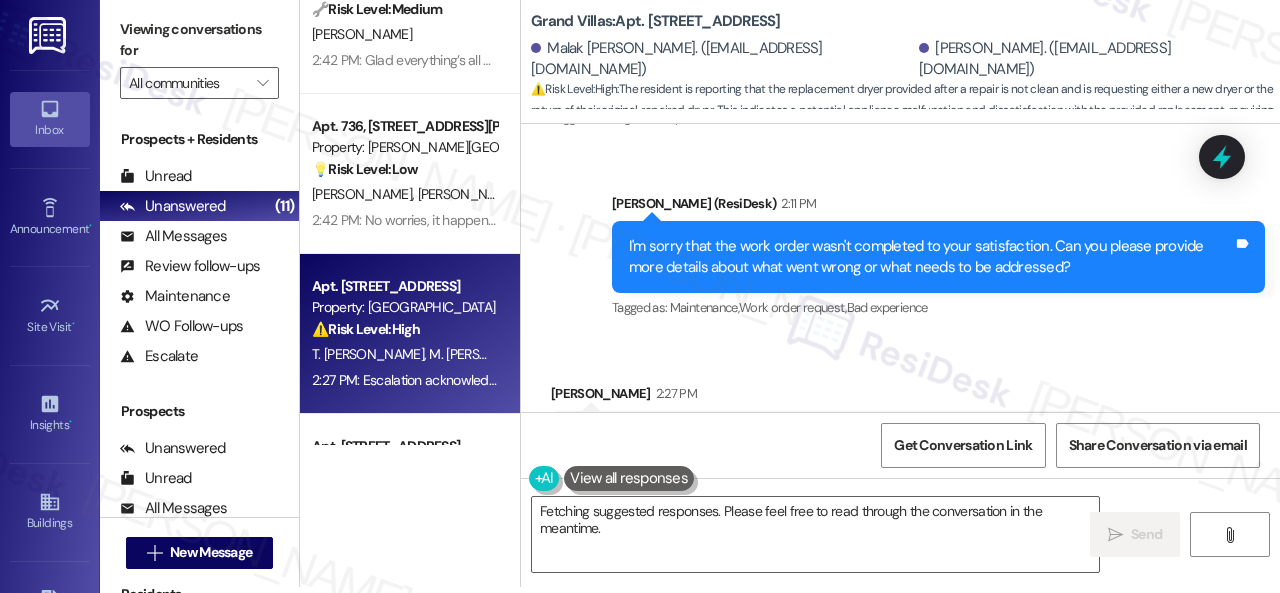 click on "Received via SMS [PERSON_NAME] 2:27 PM Hello
We need new dryer or we need get same dryer that we have before after u fix
The one u gave it to us is not clean also we don't need it  Tags and notes Tagged as:   Laundry machines ,  Click to highlight conversations about Laundry machines Cleanliness ,  Click to highlight conversations about Cleanliness Maintenance request Click to highlight conversations about Maintenance request  Related guidelines Hide Suggestions [PERSON_NAME] - Grand Villas: Advise residents to follow local outage maps for information on power restoration during a recent hurricane in [GEOGRAPHIC_DATA]. Created  a year ago Property level guideline  ( 66 % match) FAQs generated by ResiDesk AI What should residents do to learn more about when their power will be restored? Residents should follow the local outage maps to learn more about when their power will be restored through the City/County. How can residents find information about power outages in their area? Original Guideline [URL][DOMAIN_NAME]…" at bounding box center (900, 592) 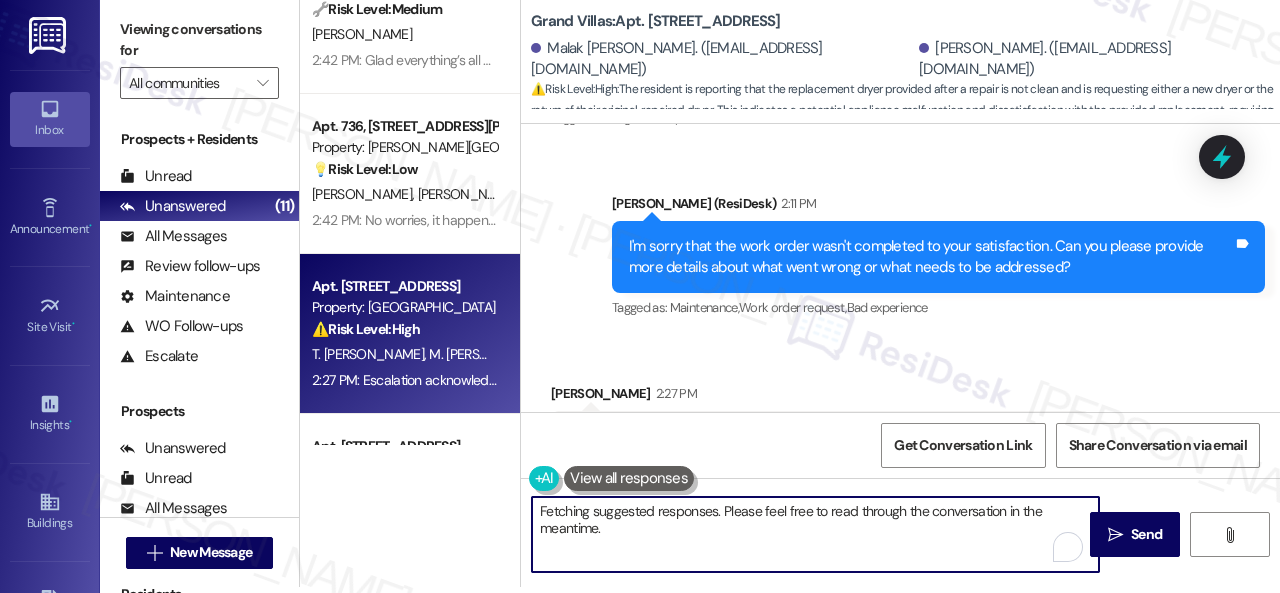 drag, startPoint x: 644, startPoint y: 509, endPoint x: 504, endPoint y: 505, distance: 140.05713 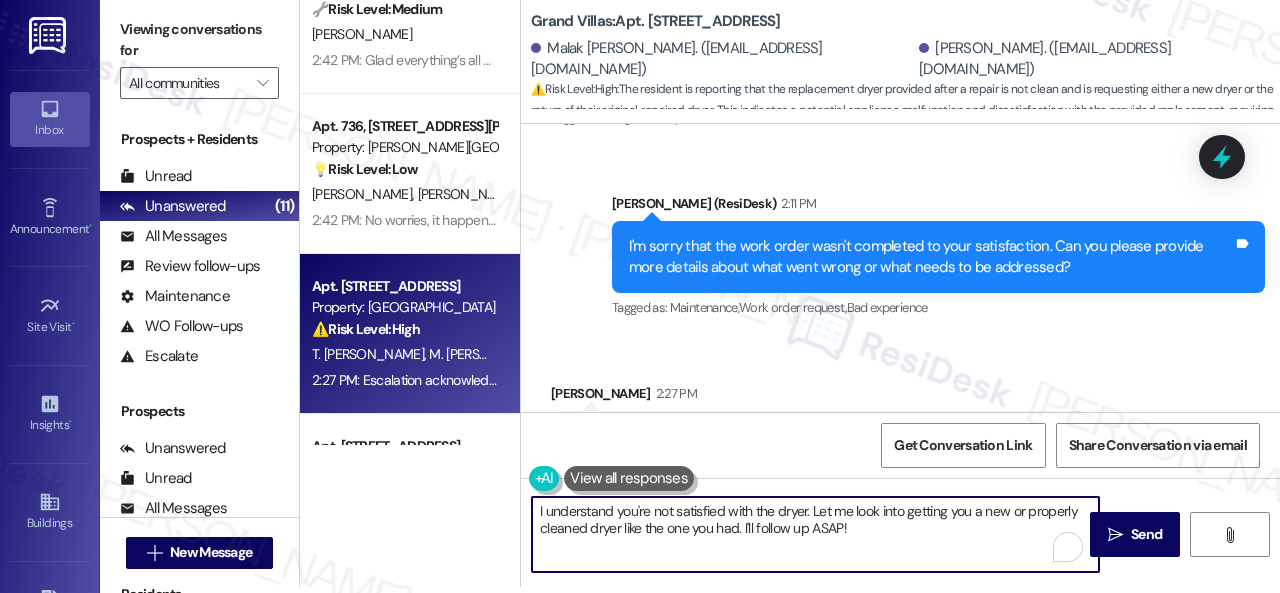 drag, startPoint x: 812, startPoint y: 508, endPoint x: 894, endPoint y: 526, distance: 83.95237 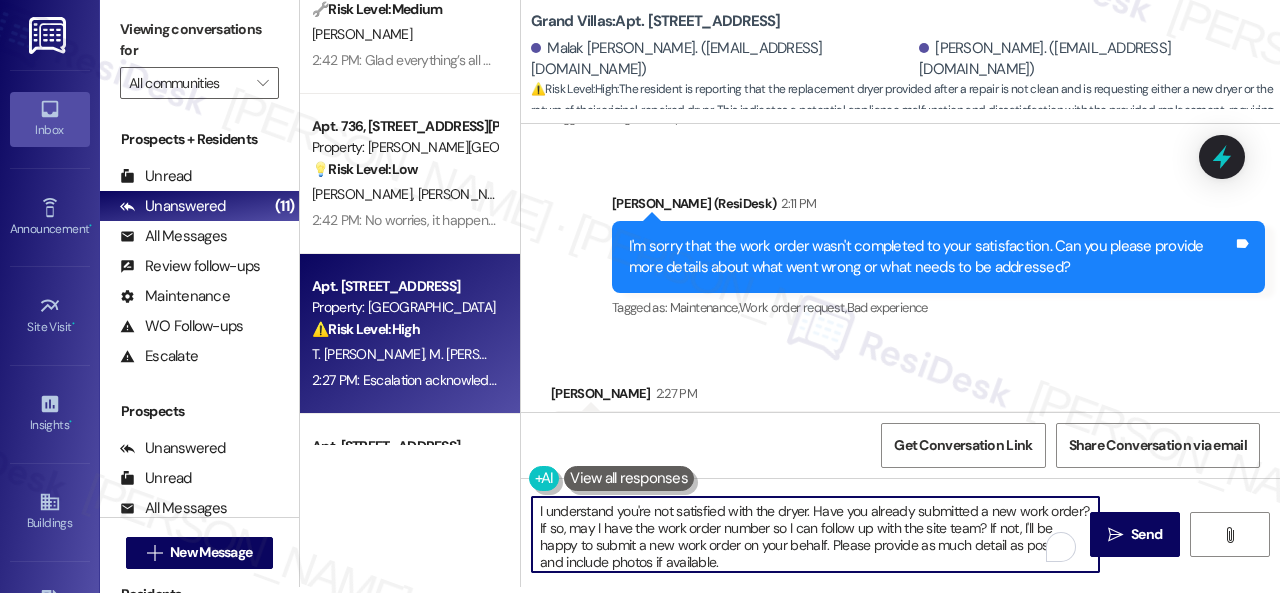 scroll, scrollTop: 84, scrollLeft: 0, axis: vertical 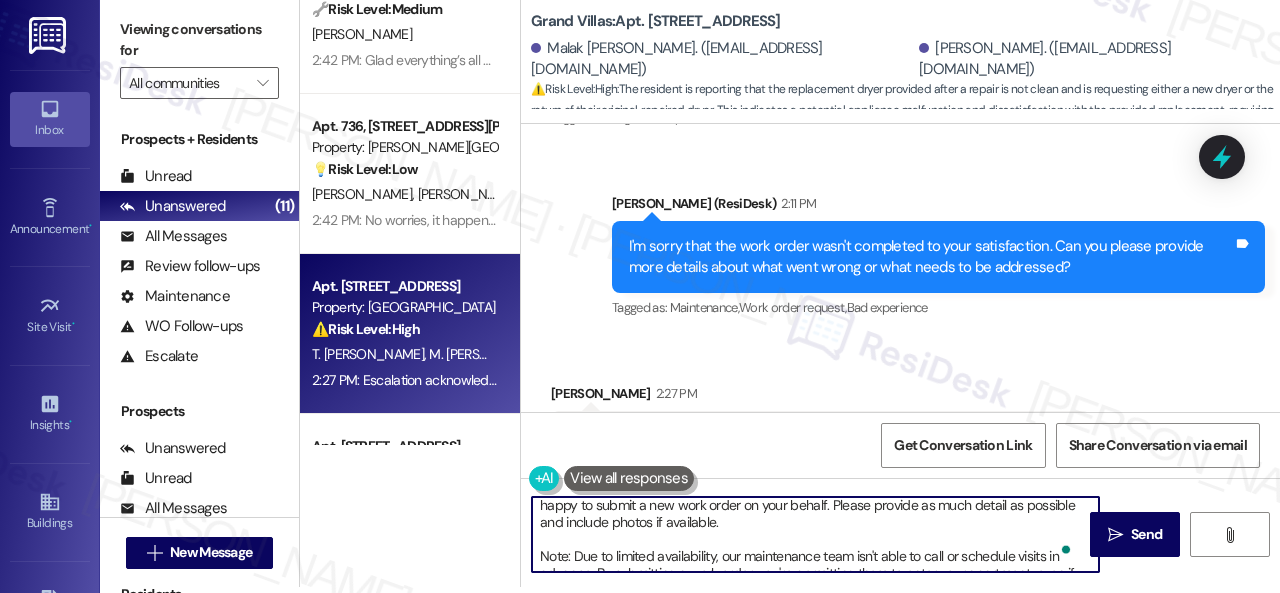 drag, startPoint x: 849, startPoint y: 547, endPoint x: 851, endPoint y: 531, distance: 16.124516 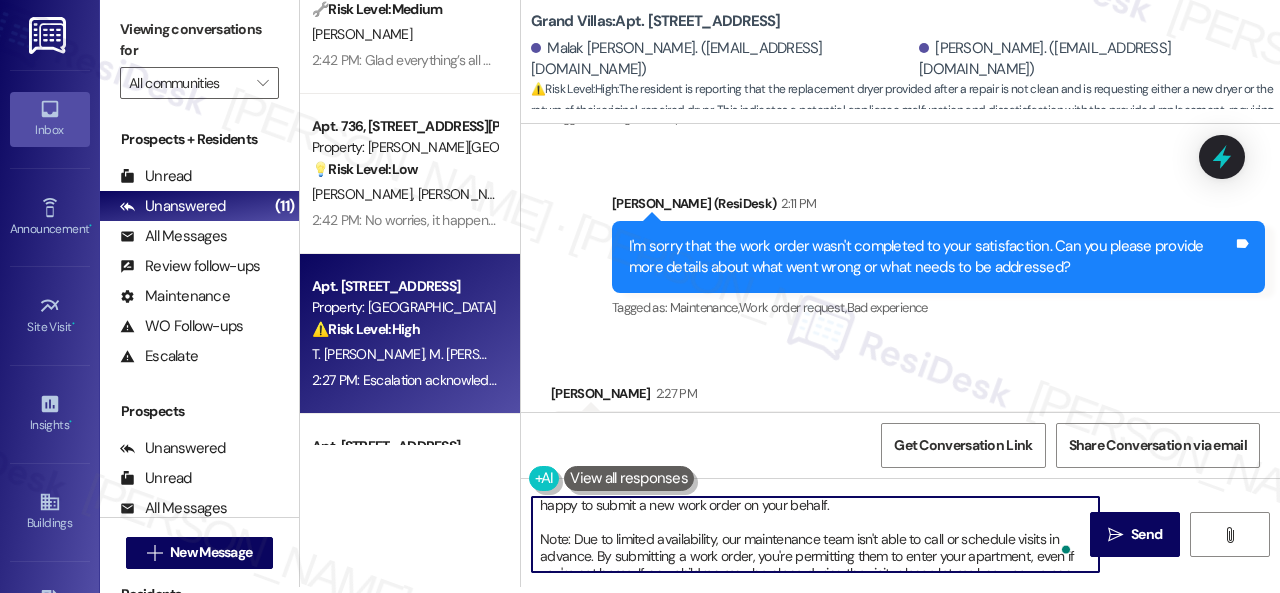 scroll, scrollTop: 38, scrollLeft: 0, axis: vertical 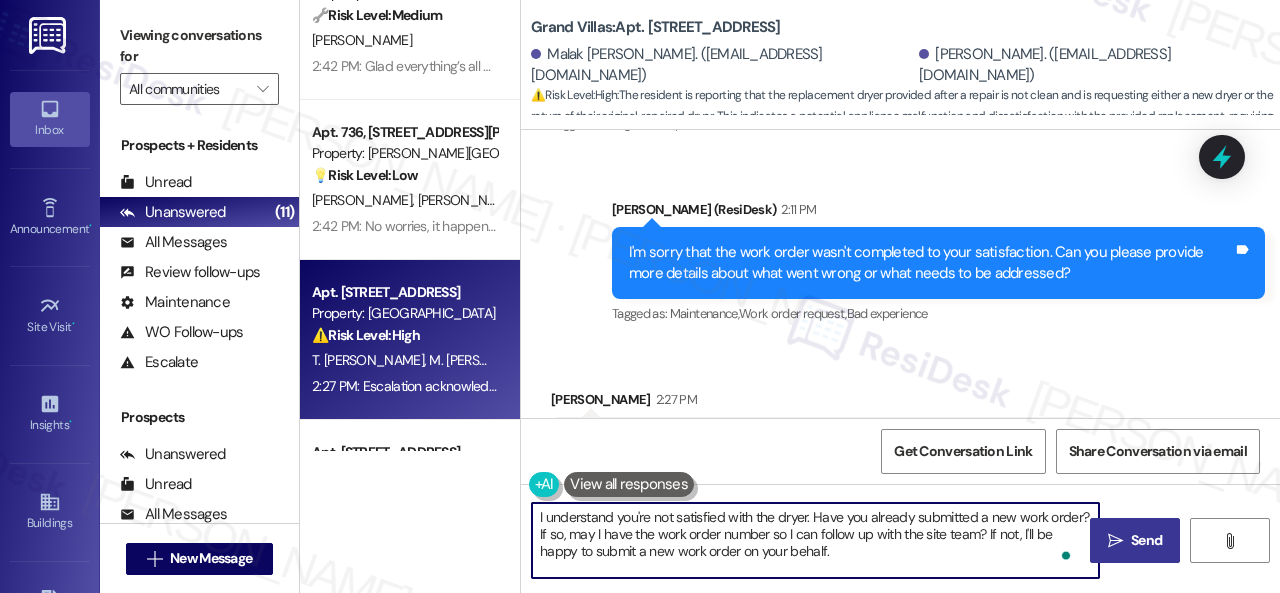 type on "I understand you're not satisfied with the dryer. Have you already submitted a new work order? If so, may I have the work order number so I can follow up with the site team? If not, I'll be happy to submit a new work order on your behalf.
Note: Due to limited availability, our maintenance team isn't able to call or schedule visits in advance. By submitting a work order, you're permitting them to enter your apartment, even if you're not home. If any children may be alone during the visit, please let me know so we can inform the team." 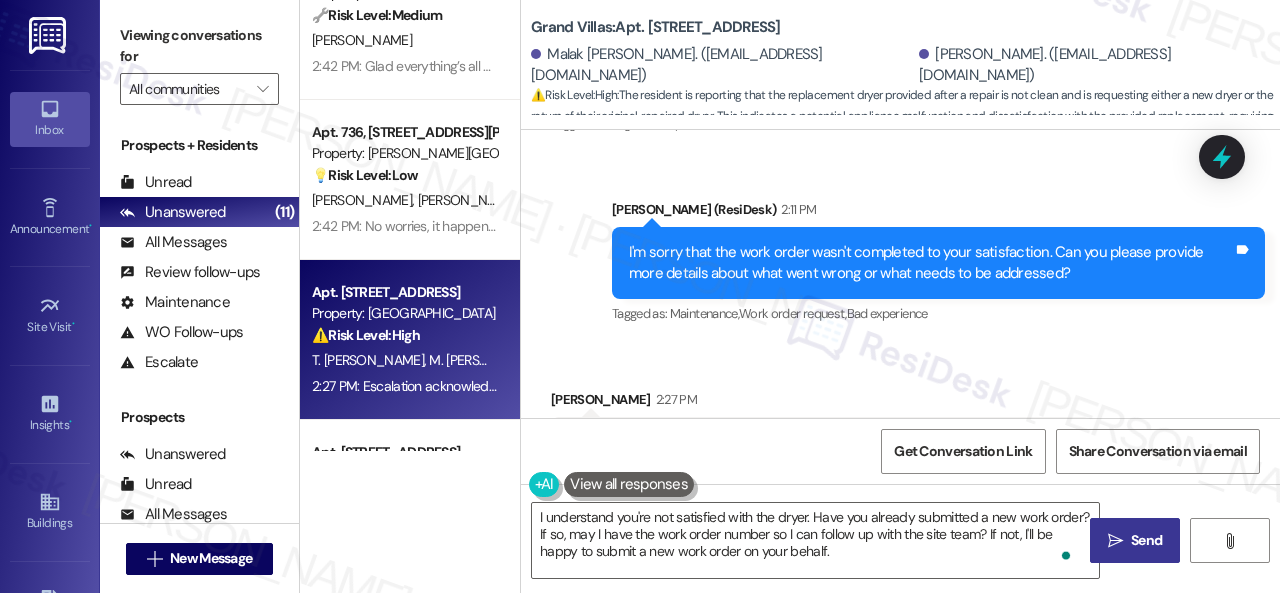 click on " Send" at bounding box center [1135, 540] 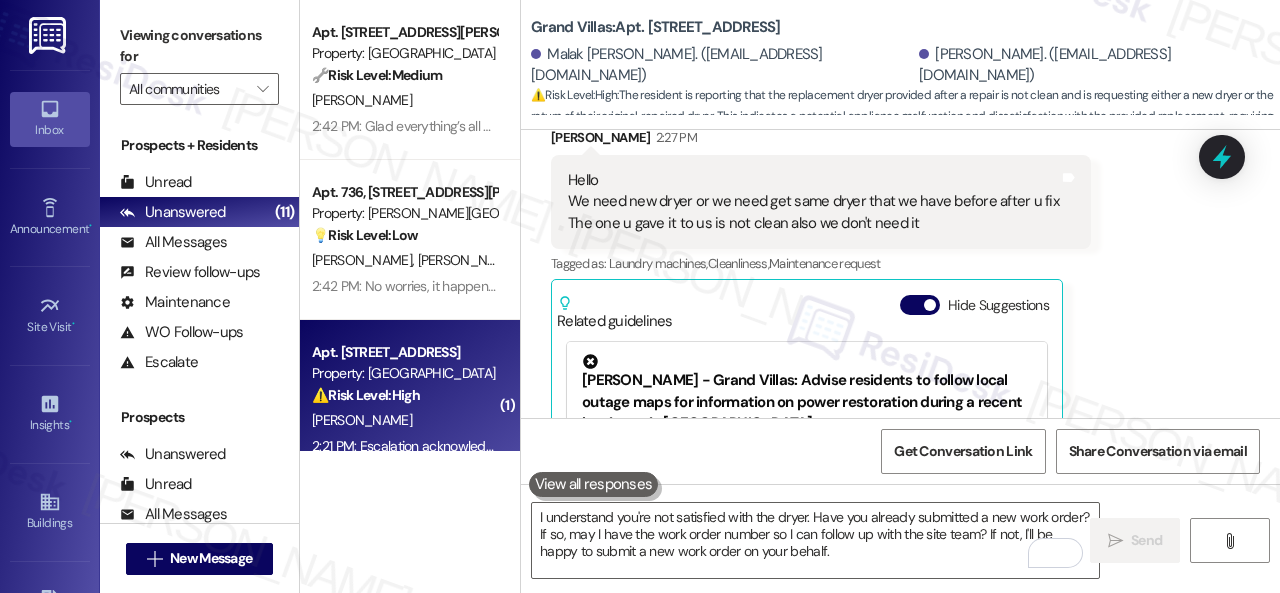 click on "⚠️  Risk Level:  High The resident indicates that the AC unit is still not cooling properly after a previous work order, and that this has been an ongoing issue since June 9th. This constitutes an urgent maintenance request as it affects the resident's comfort and could indicate a more serious issue with the unit. The repeated nature of the complaint, and the potential for property damage or resident discomfort, elevates this to Tier 2." at bounding box center (404, 395) 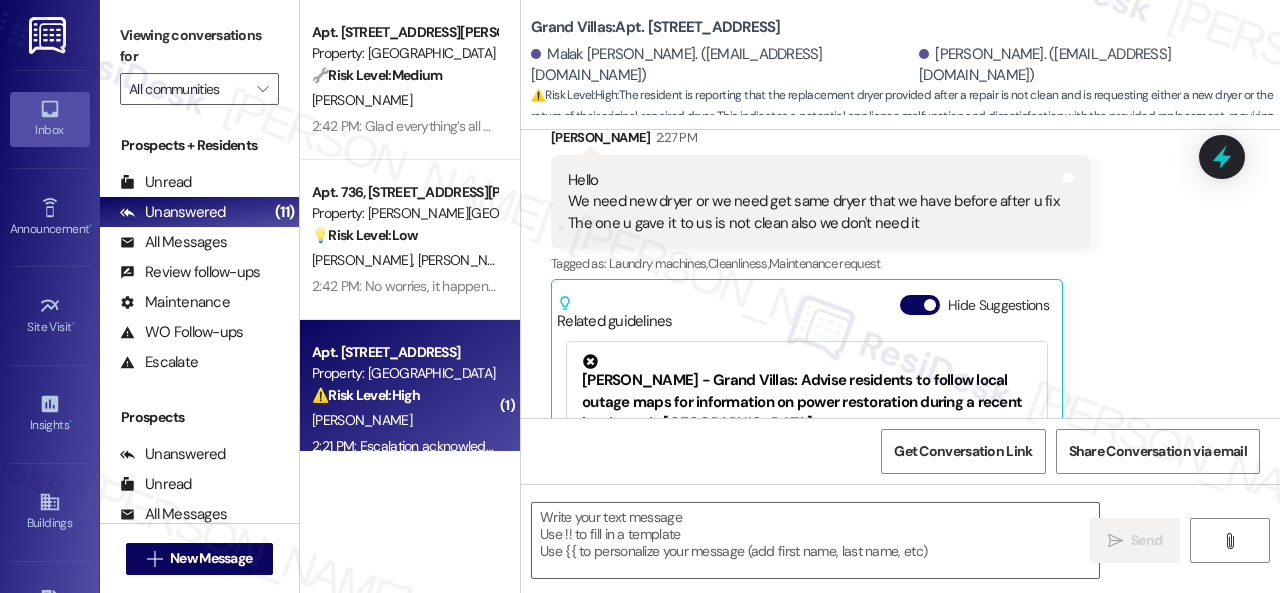 type on "Fetching suggested responses. Please feel free to read through the conversation in the meantime." 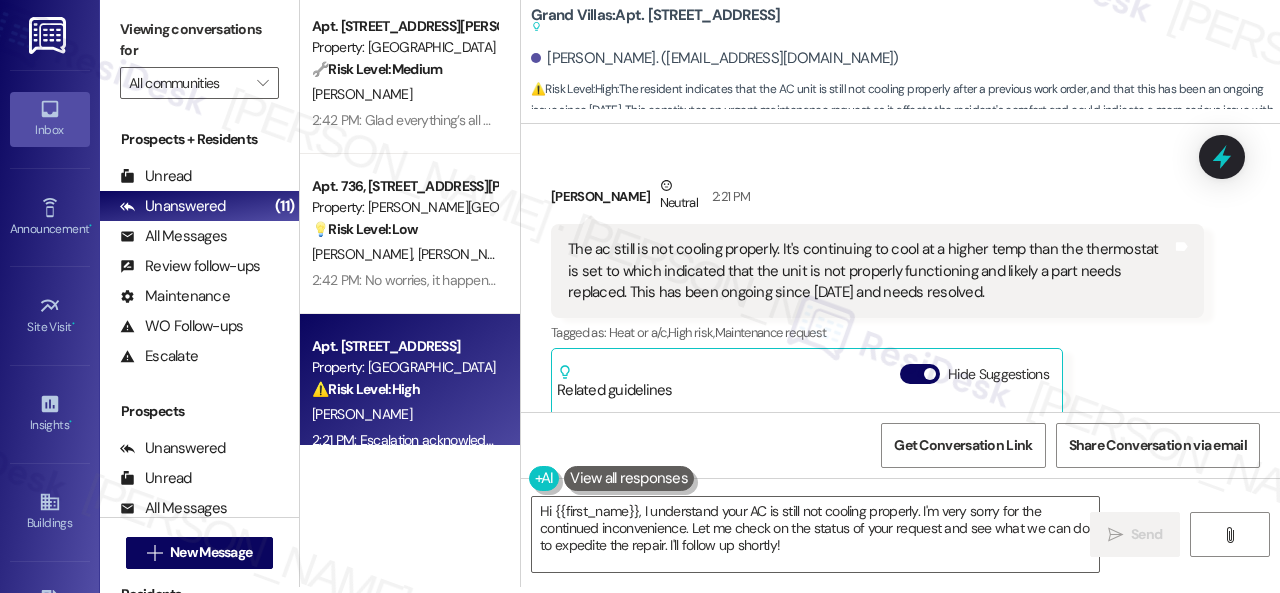 click on "Received via SMS Randi Michaelsen   Neutral 2:21 PM The ac still is not cooling properly. It's continuing to cool at a higher temp than the thermostat is set to which indicated that the unit is not properly functioning and likely a part needs replaced. This has been ongoing since June 9th and needs resolved. Tags and notes Tagged as:   Heat or a/c ,  Click to highlight conversations about Heat or a/c High risk ,  Click to highlight conversations about High risk Maintenance request Click to highlight conversations about Maintenance request  Related guidelines Hide Suggestions ResiDesk guideline: Follow-up for Heat or a/c   Guideline If the resident complains about their heat, ask if they are getting hot air, cold air or any air from the vents.  Please keep in mind this is only relevant if the resident has forced hot air produced by a furnace.   1  suggestion  for next step (Click to fill) ' Happy to help! Is there any air coming out of the vents and is it hot or cold? ' Click to use this message in your reply" at bounding box center [877, 528] 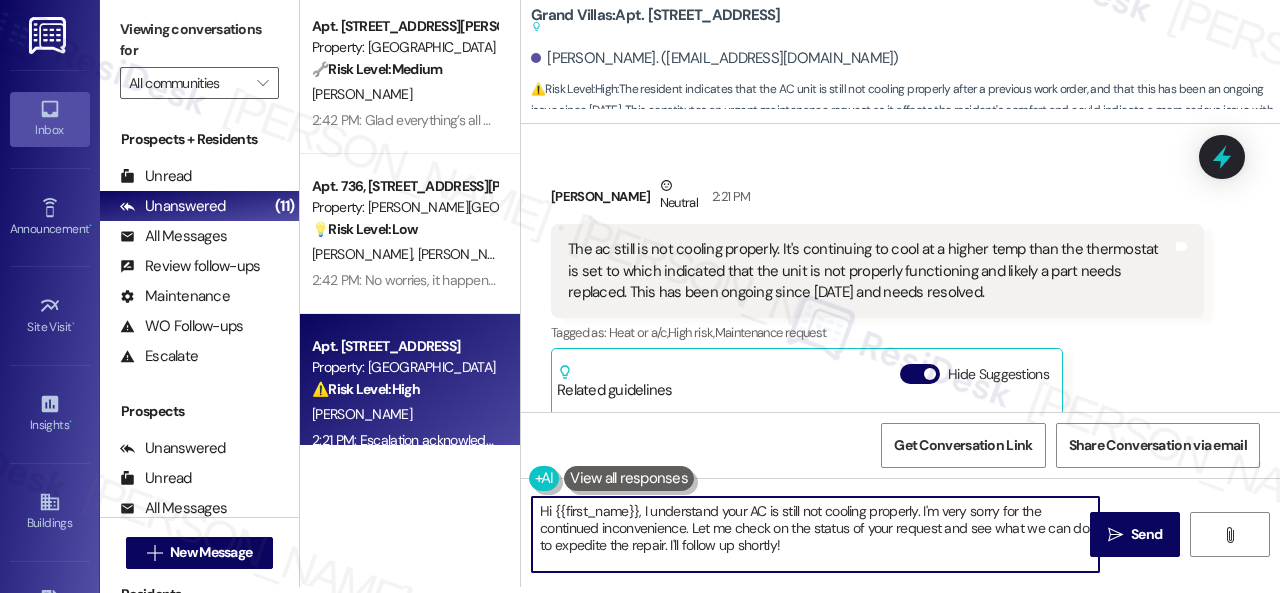 drag, startPoint x: 642, startPoint y: 511, endPoint x: 510, endPoint y: 511, distance: 132 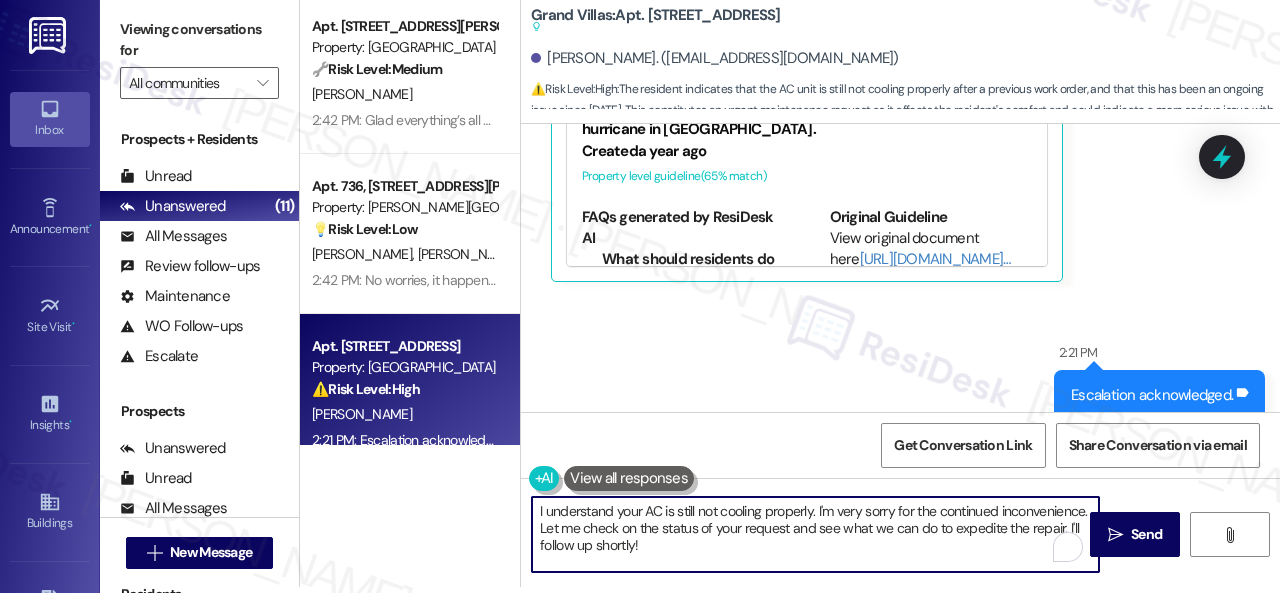 scroll, scrollTop: 3139, scrollLeft: 0, axis: vertical 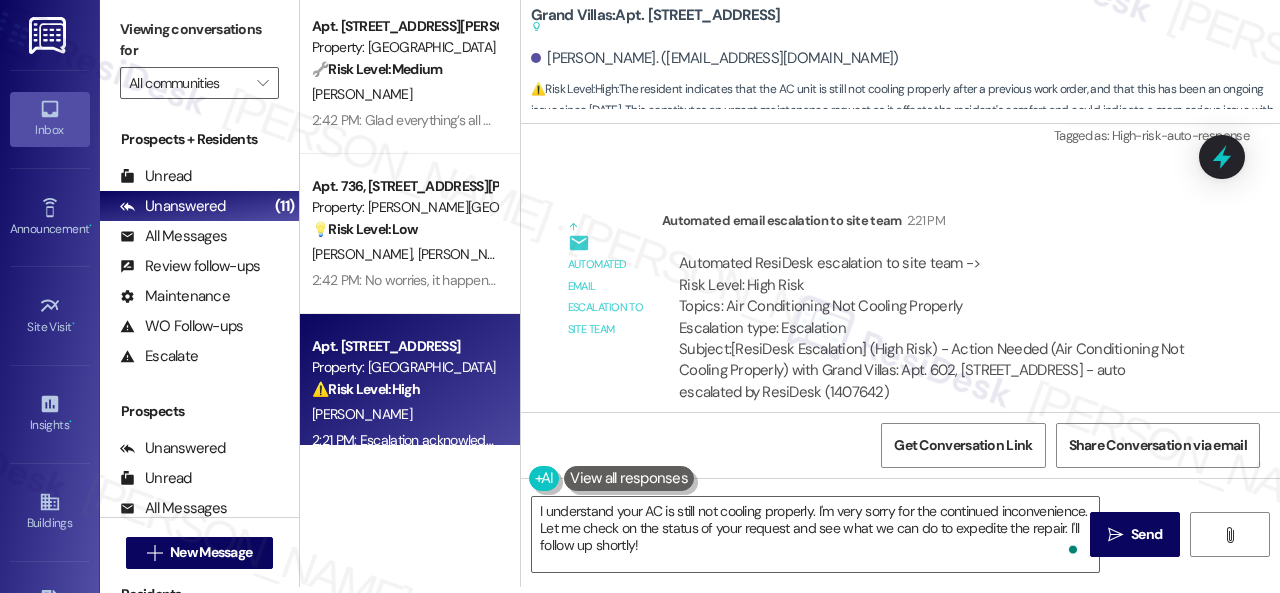 drag, startPoint x: 558, startPoint y: 444, endPoint x: 568, endPoint y: 443, distance: 10.049875 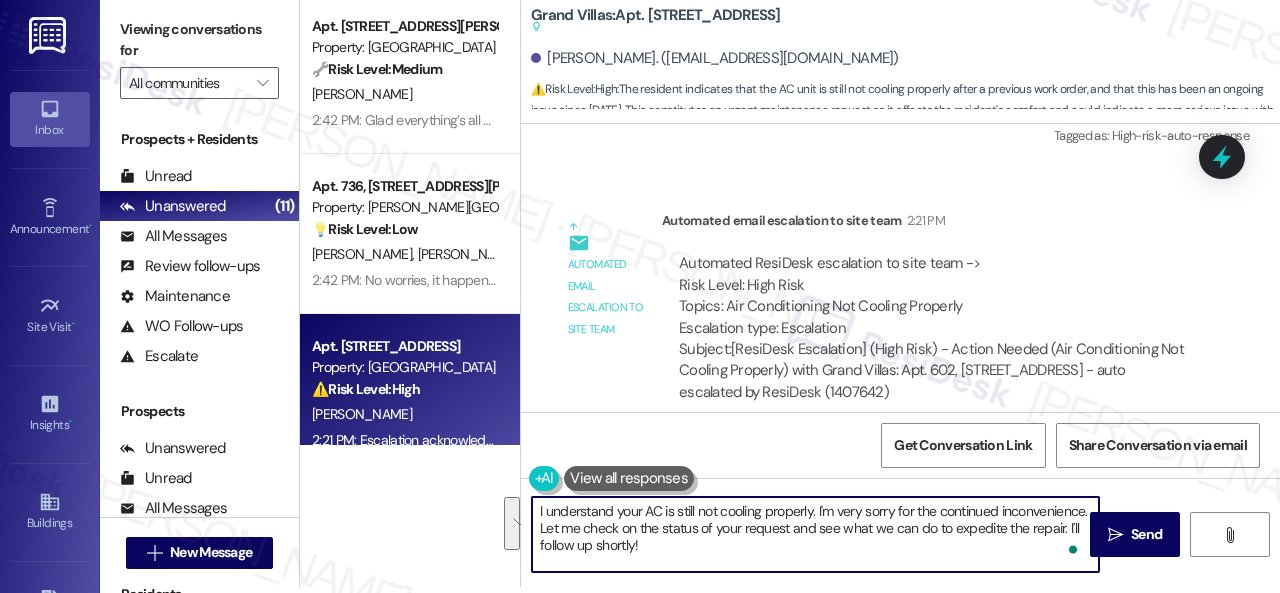 drag, startPoint x: 818, startPoint y: 511, endPoint x: 913, endPoint y: 587, distance: 121.65936 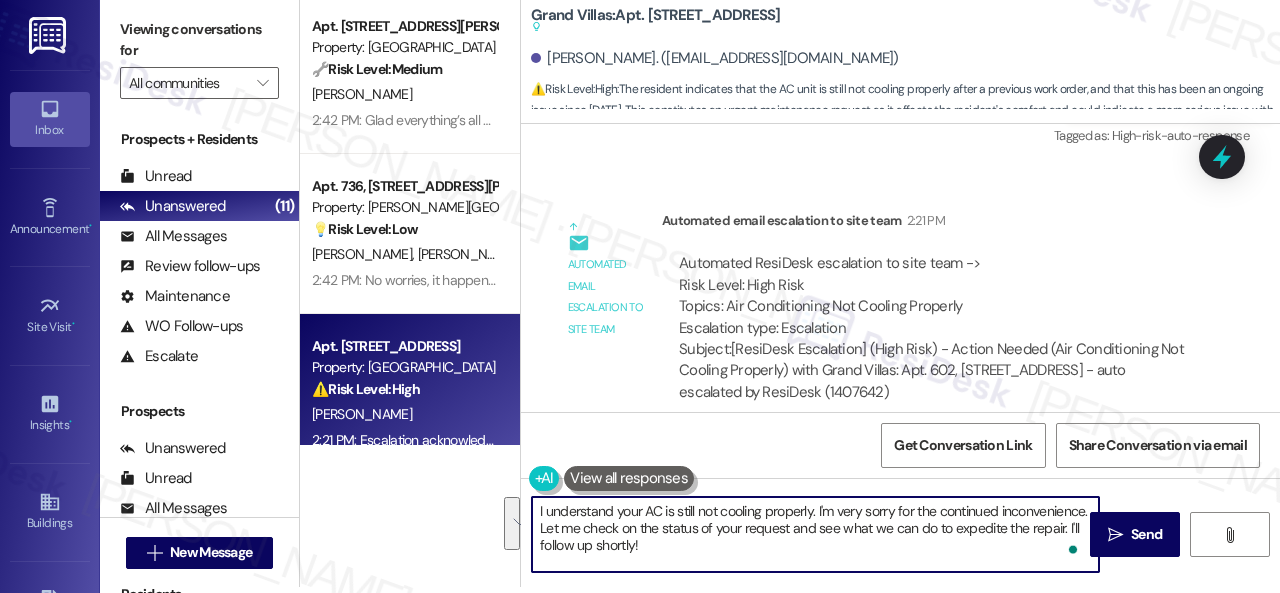 click on "Viewing conversations for All communities  Prospects + Residents Unread (0) Unread: Any message you haven't read yet will show up here Unanswered (11) Unanswered: ResiDesk identifies open questions and unanswered conversations so you can respond to them. All Messages (undefined) All Messages: This is your inbox. All of your tenant messages will show up here. Review follow-ups (undefined) Review follow-ups: ResiDesk identifies open review candidates and conversations so you can respond to them. Maintenance (undefined) Maintenance: ResiDesk identifies conversations around maintenance or work orders from the last 14 days so you can respond to them. WO Follow-ups (undefined) WO Follow-ups: ResiDesk identifies follow-ups around maintenance or work orders from the last 7 days so you can respond to them. Escalate (undefined) Escalate: ResiDesk identifies conversations that need to be escalated to the site team from the last 5 days so you can respond to them. Prospects Unanswered (0) Unread (0) All Messages (0) (" at bounding box center [690, 296] 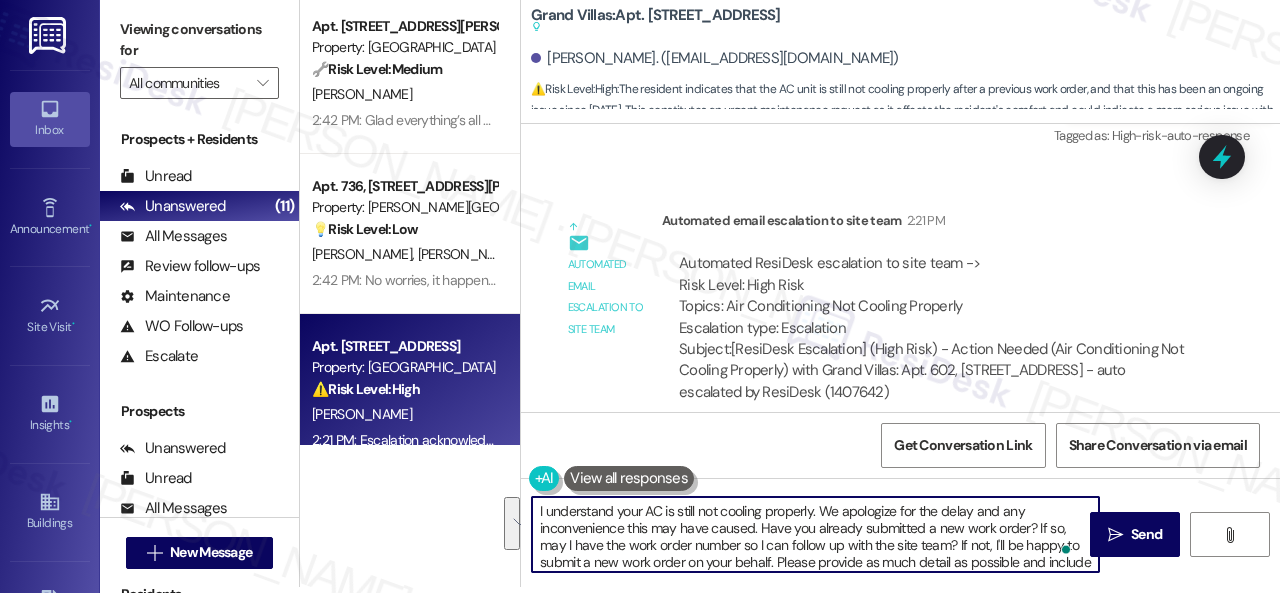 scroll, scrollTop: 102, scrollLeft: 0, axis: vertical 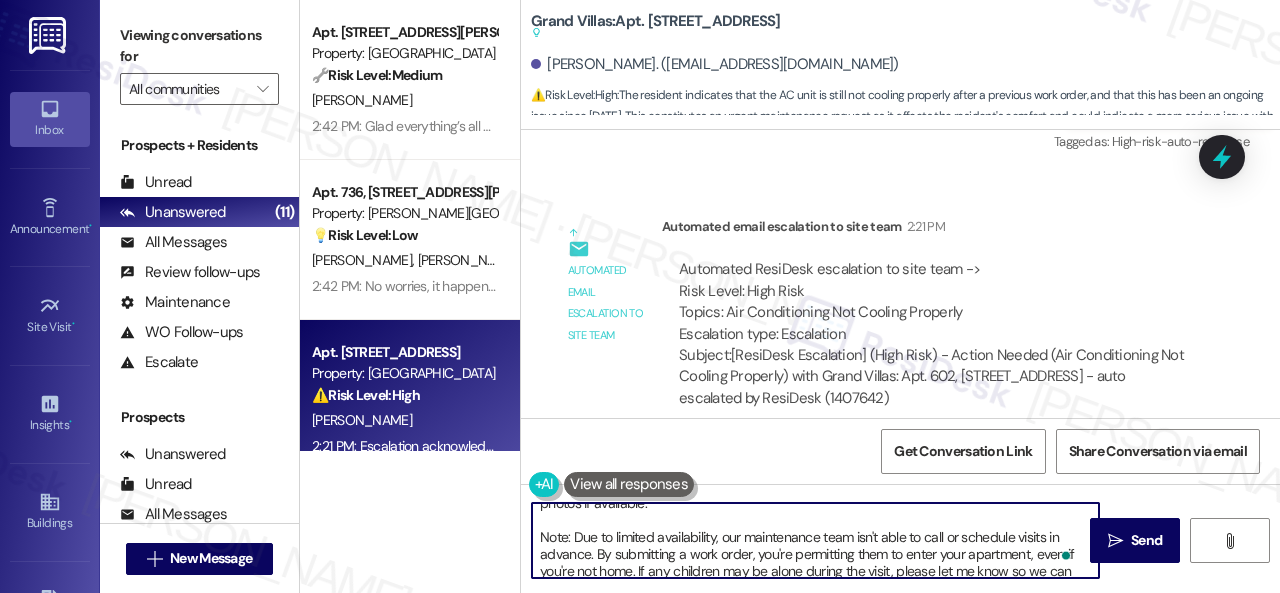 drag, startPoint x: 774, startPoint y: 570, endPoint x: 710, endPoint y: 522, distance: 80 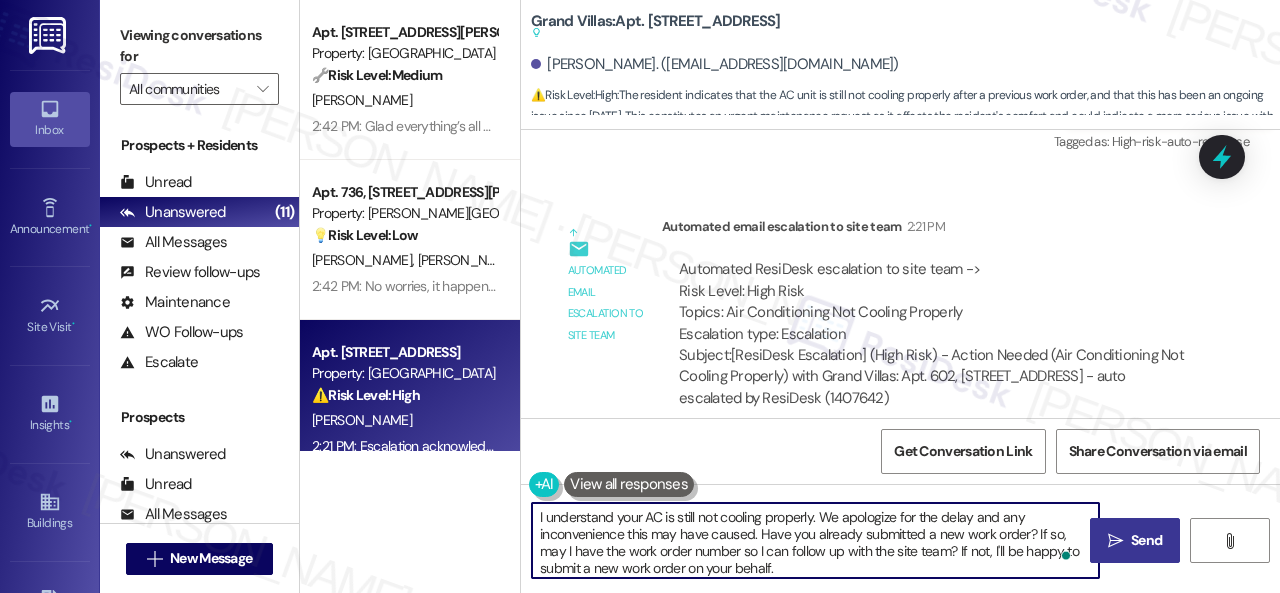 type on "I understand your AC is still not cooling properly. We apologize for the delay and any inconvenience this may have caused. Have you already submitted a new work order? If so, may I have the work order number so I can follow up with the site team? If not, I'll be happy to submit a new work order on your behalf.
Note: Due to limited availability, our maintenance team isn't able to call or schedule visits in advance. By submitting a work order, you're permitting them to enter your apartment, even if you're not home. If any children may be alone during the visit, please let me know so we can inform the team." 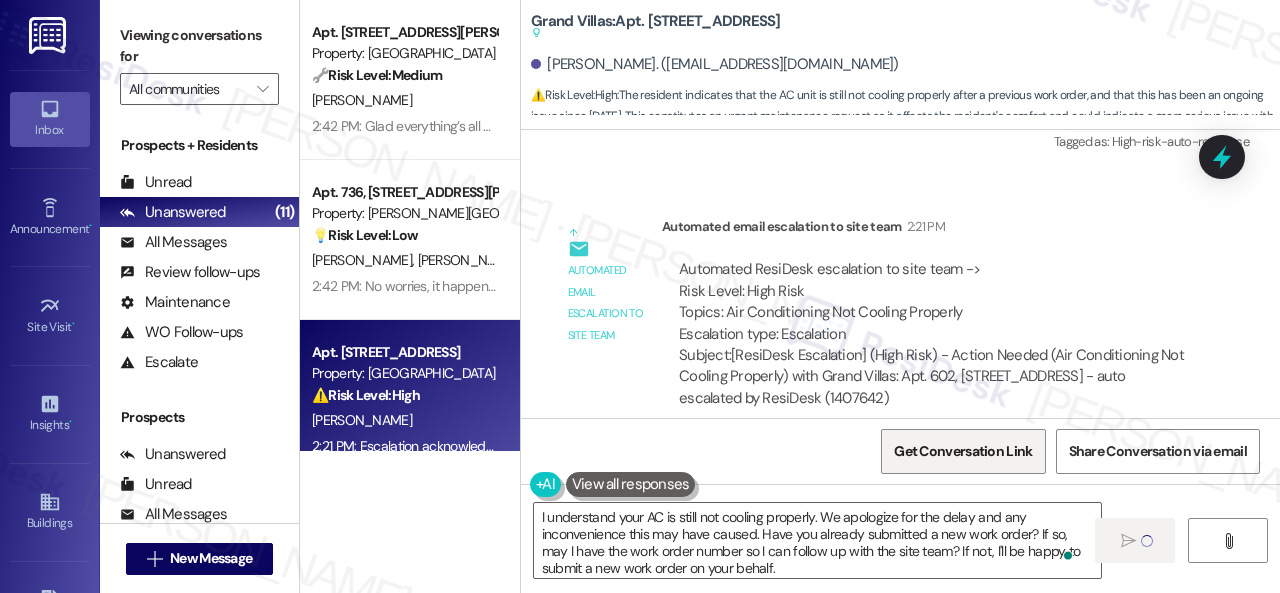 type 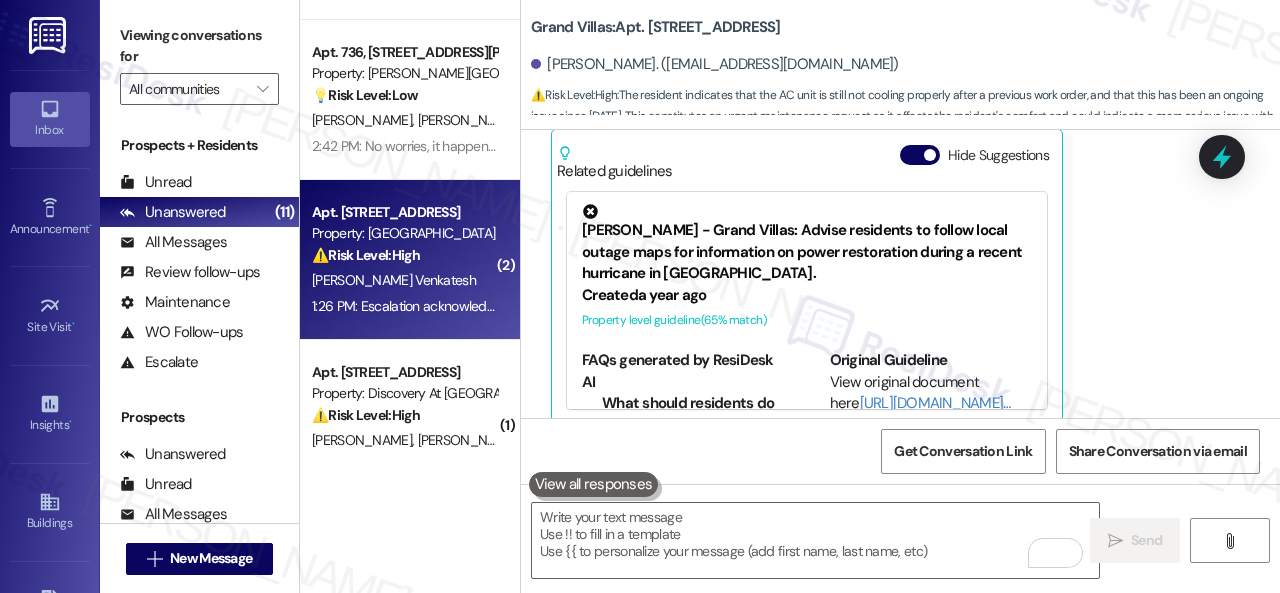click on "S. Madihalli Venkatesh" at bounding box center (404, 280) 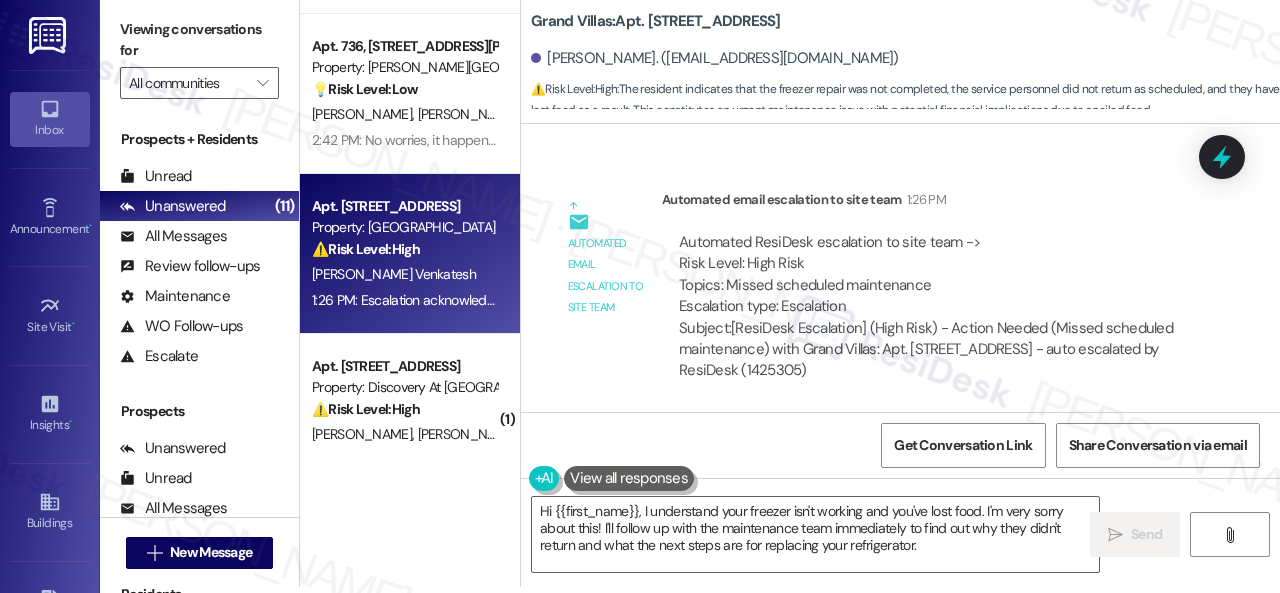 click on "Automated email escalation to site team Automated email escalation to site team 1:26 PM Automated ResiDesk escalation to site team ->
Risk Level: High Risk
Topics: Missed scheduled maintenance
Escalation type: Escalation Subject:  [ResiDesk Escalation] (High Risk) - Action Needed (Missed scheduled maintenance) with Grand Villas: Apt. 3509, 1550 Katy Gap Rd - auto escalated by ResiDesk (1425305)" at bounding box center (877, 293) 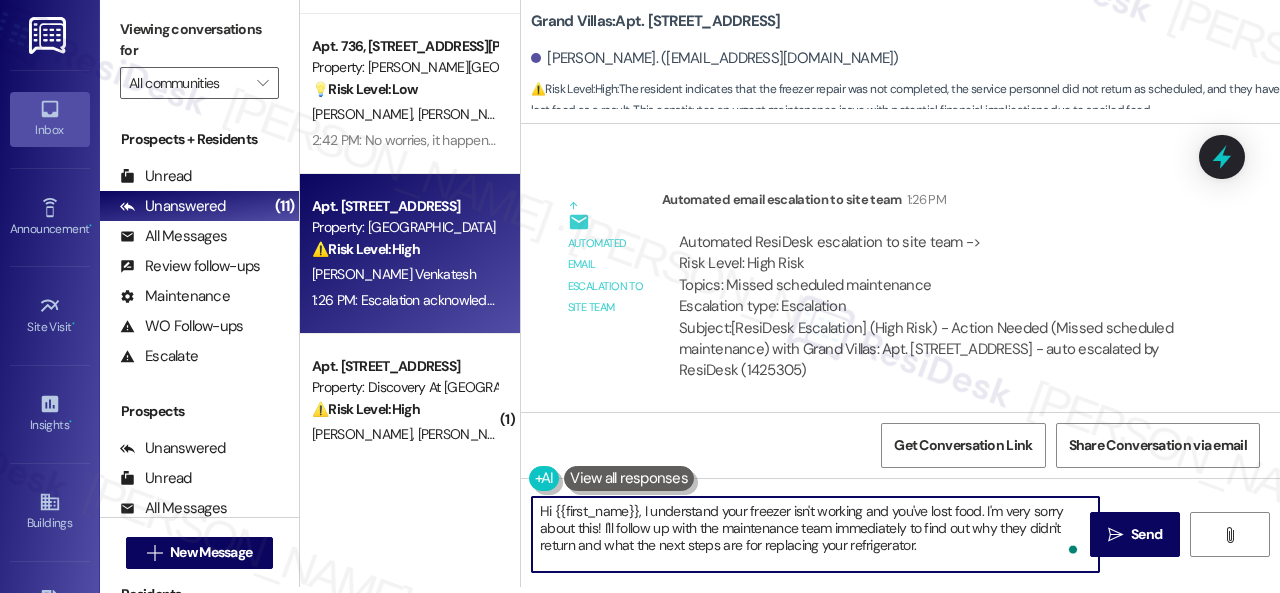 drag, startPoint x: 641, startPoint y: 515, endPoint x: 490, endPoint y: 509, distance: 151.11916 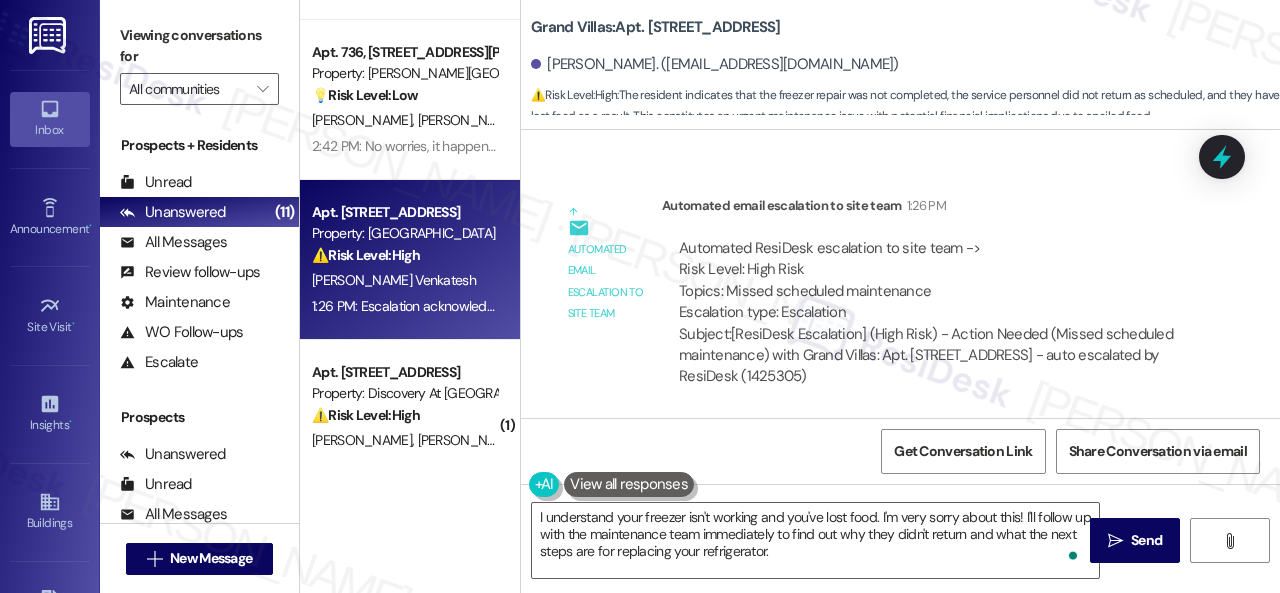 drag, startPoint x: 1086, startPoint y: 275, endPoint x: 1044, endPoint y: 306, distance: 52.201534 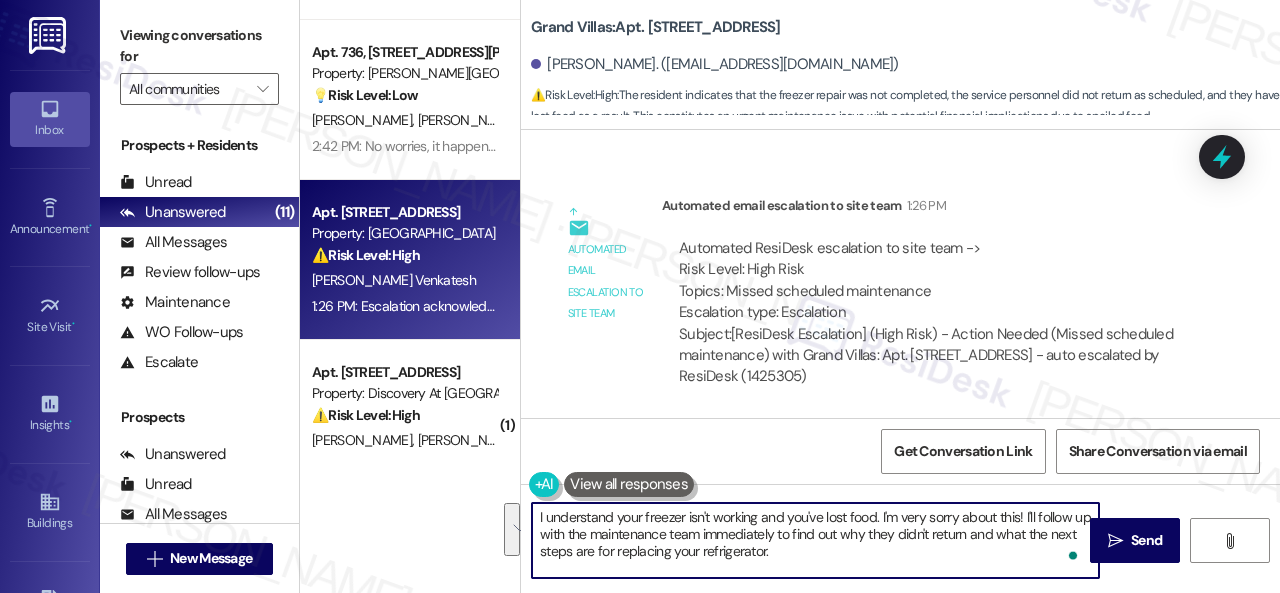 drag, startPoint x: 1025, startPoint y: 519, endPoint x: 1024, endPoint y: 555, distance: 36.013885 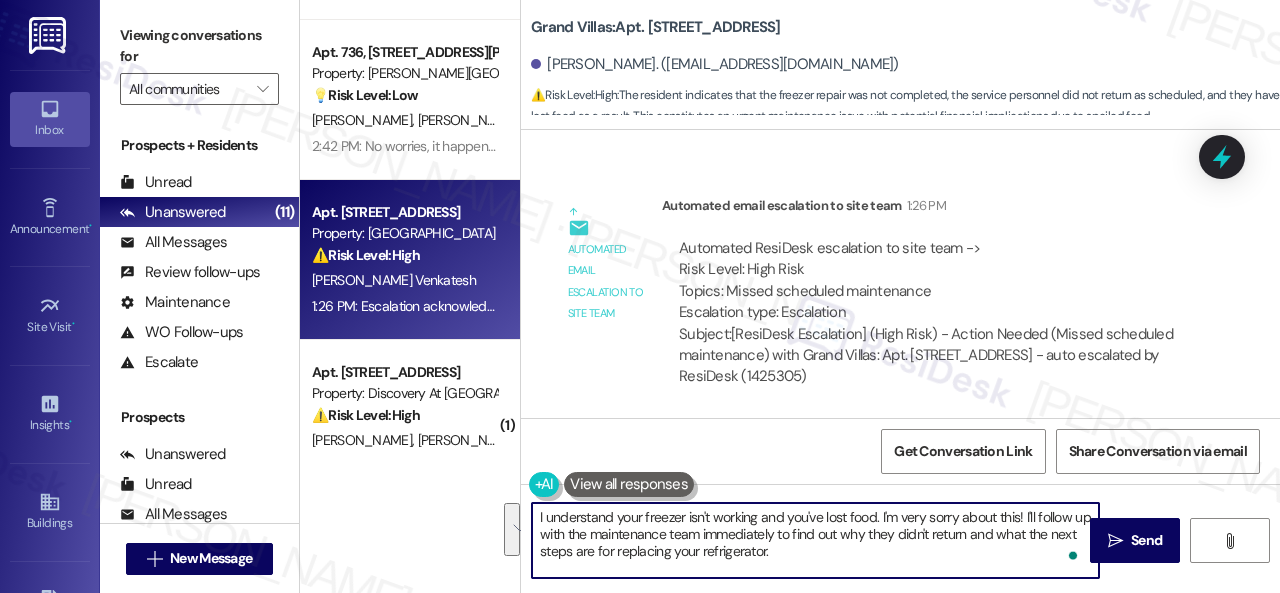 click on "I understand your freezer isn't working and you've lost food. I'm very sorry about this! I'll follow up with the maintenance team immediately to find out why they didn't return and what the next steps are for replacing your refrigerator." at bounding box center (815, 540) 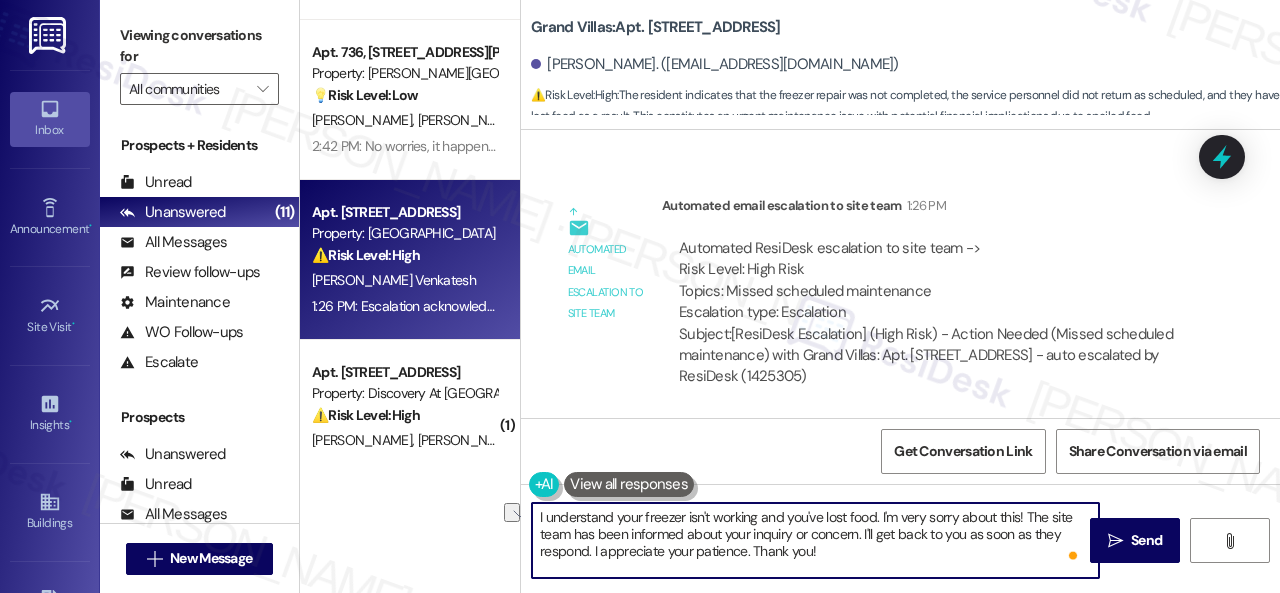 drag, startPoint x: 748, startPoint y: 534, endPoint x: 812, endPoint y: 537, distance: 64.070274 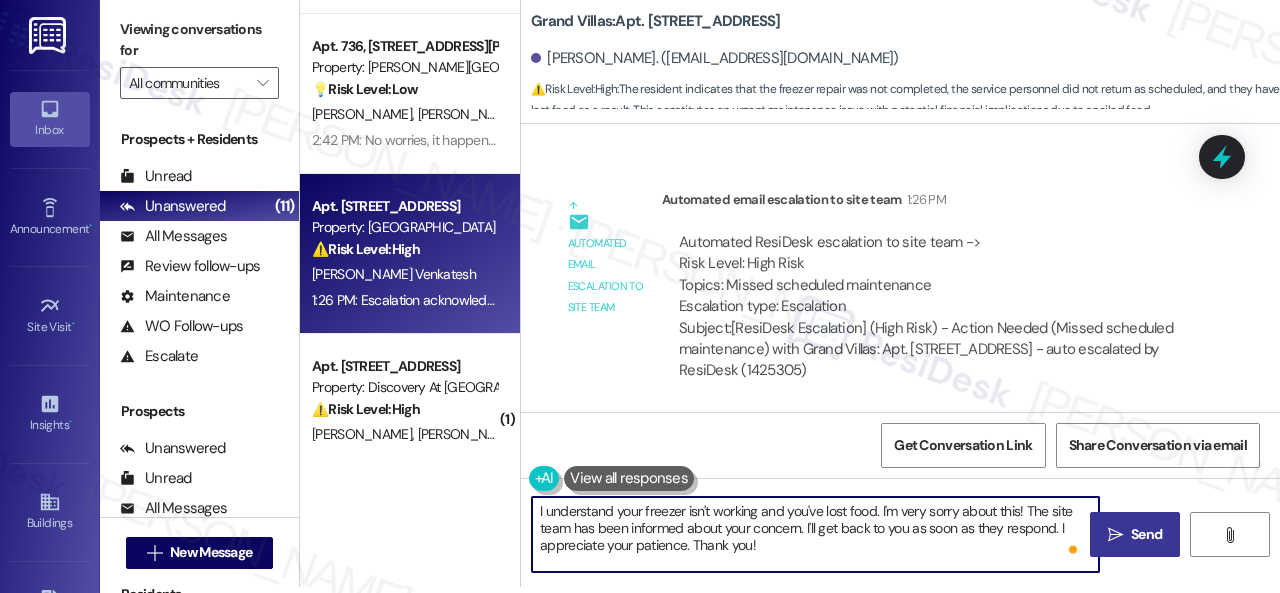 type on "I understand your freezer isn't working and you've lost food. I'm very sorry about this! The site team has been informed about your concern. I'll get back to you as soon as they respond. I appreciate your patience. Thank you!" 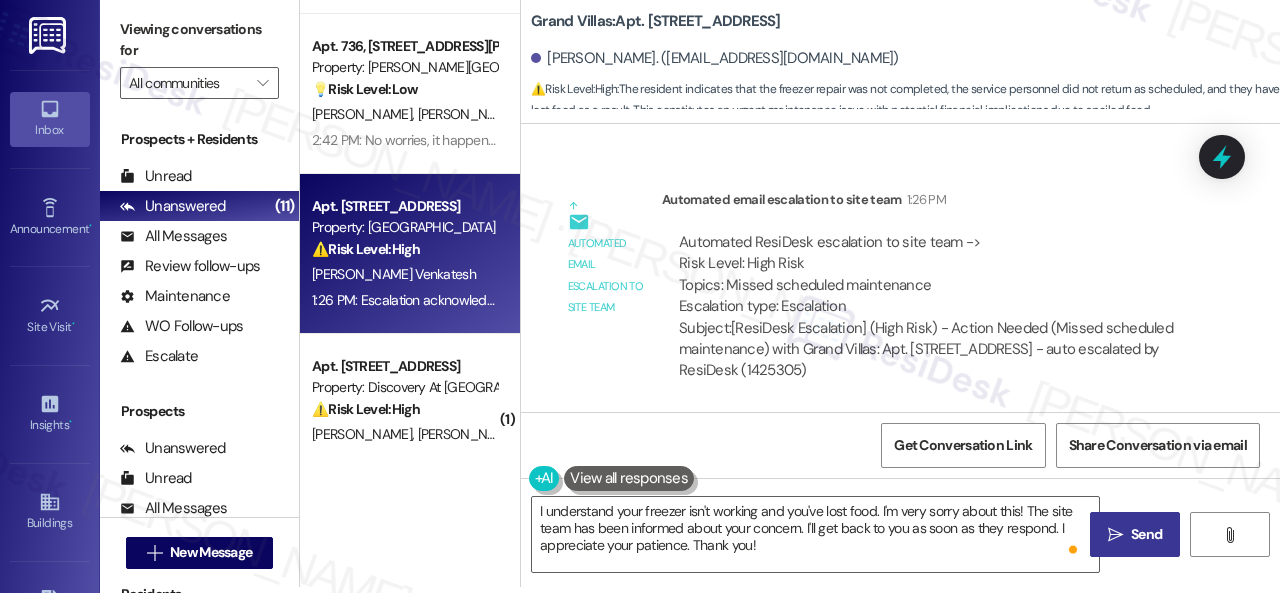 click on "" at bounding box center [1115, 535] 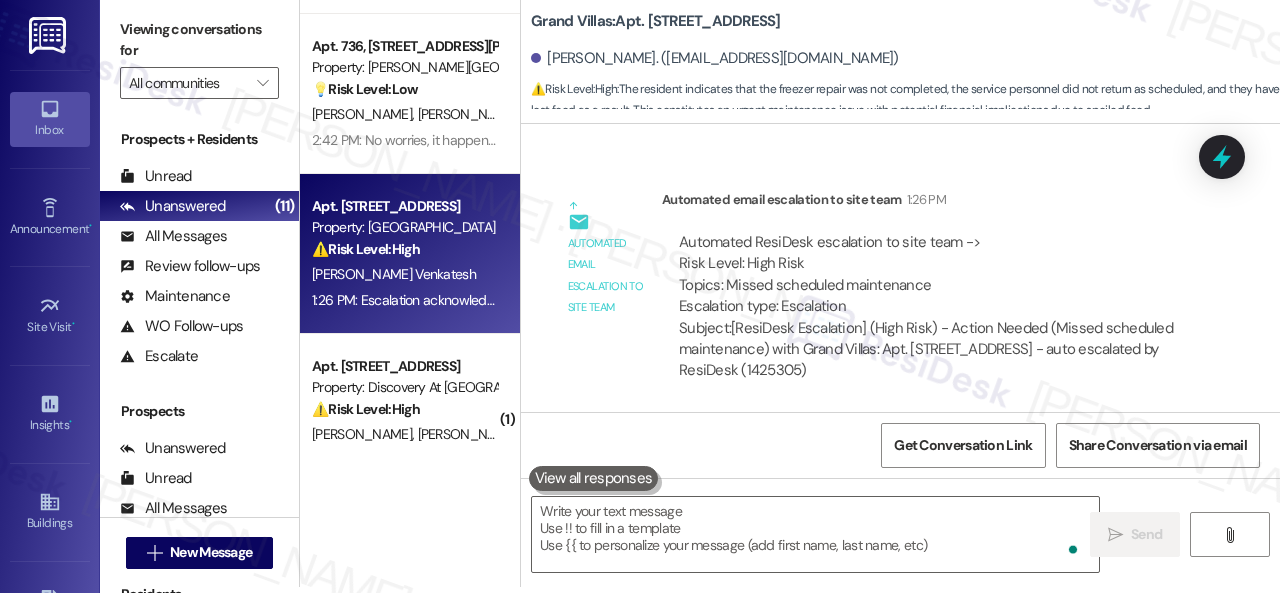 scroll, scrollTop: 0, scrollLeft: 0, axis: both 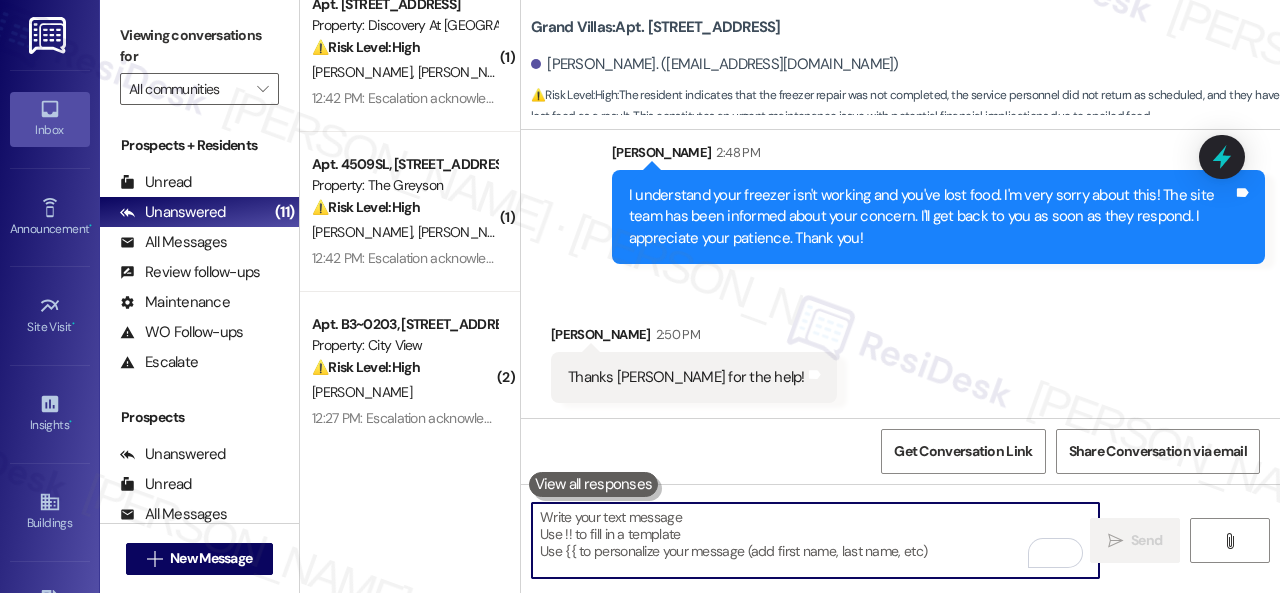 click at bounding box center (815, 540) 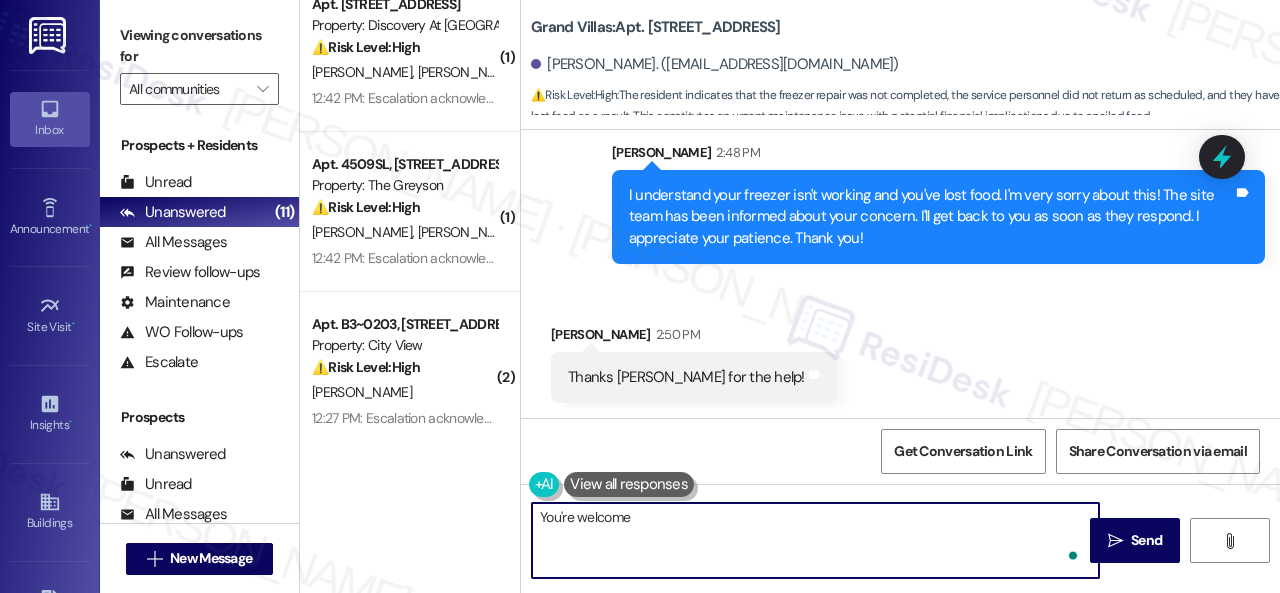 type on "You're welcome!" 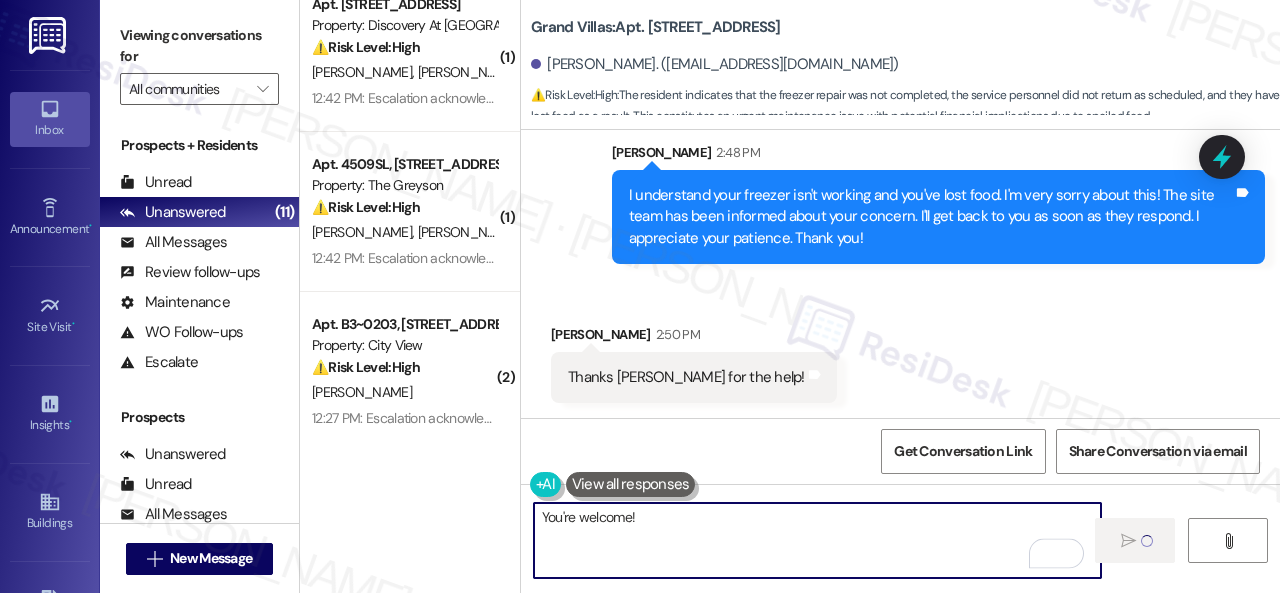 type 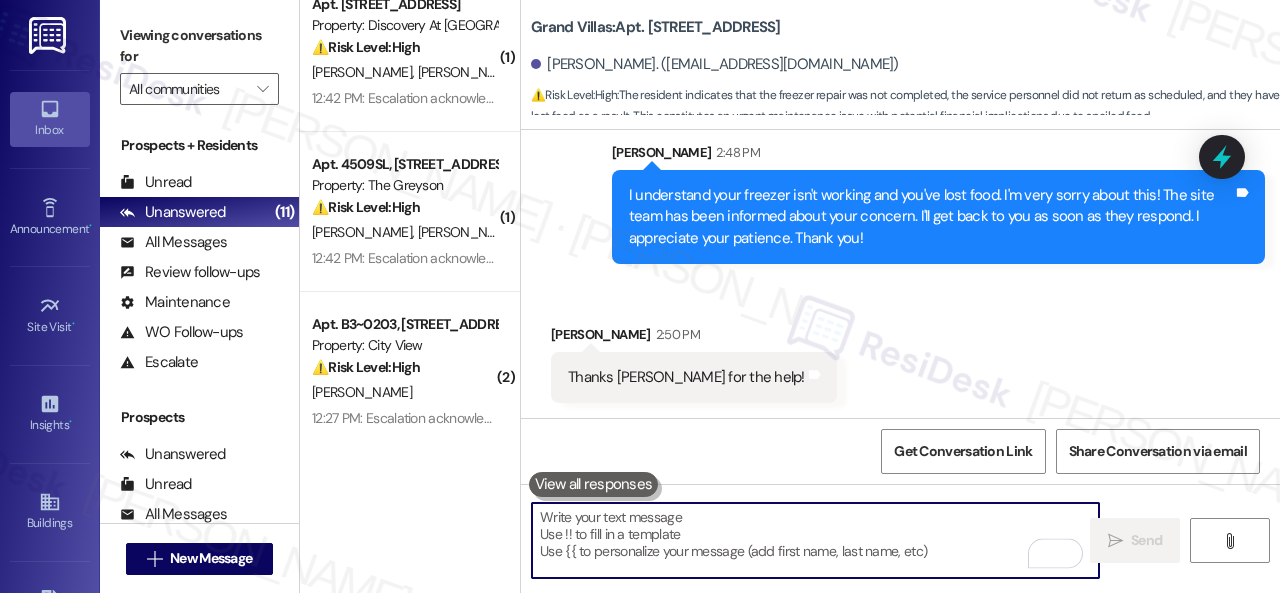 scroll, scrollTop: 1987, scrollLeft: 0, axis: vertical 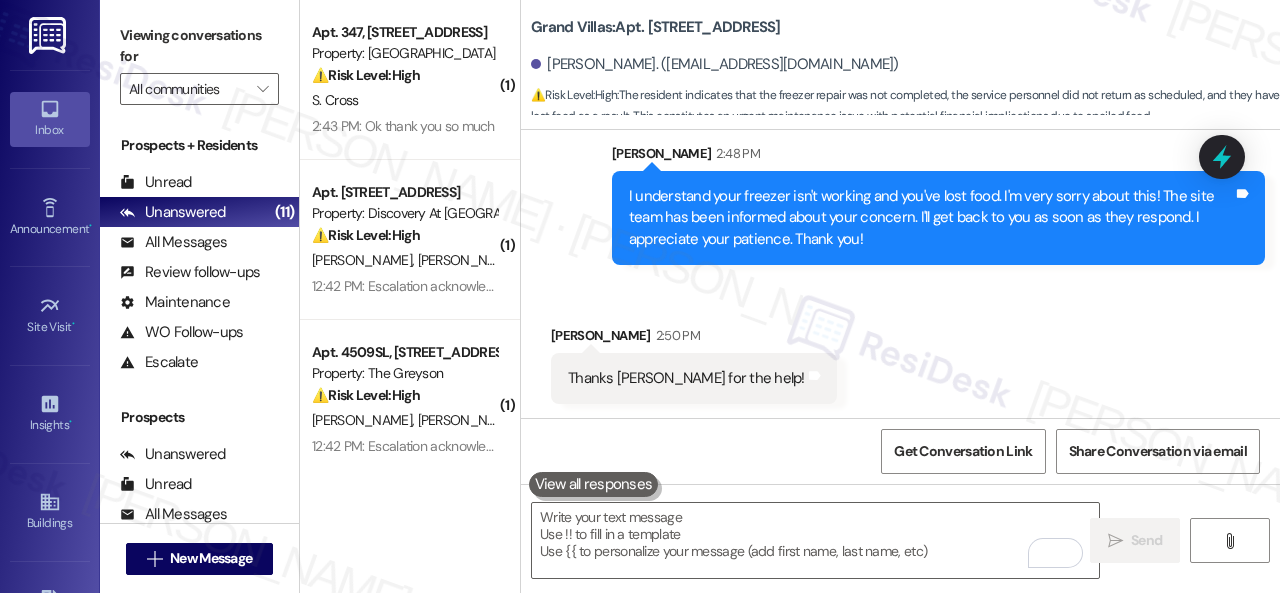 drag, startPoint x: 436, startPoint y: 115, endPoint x: 515, endPoint y: 133, distance: 81.02469 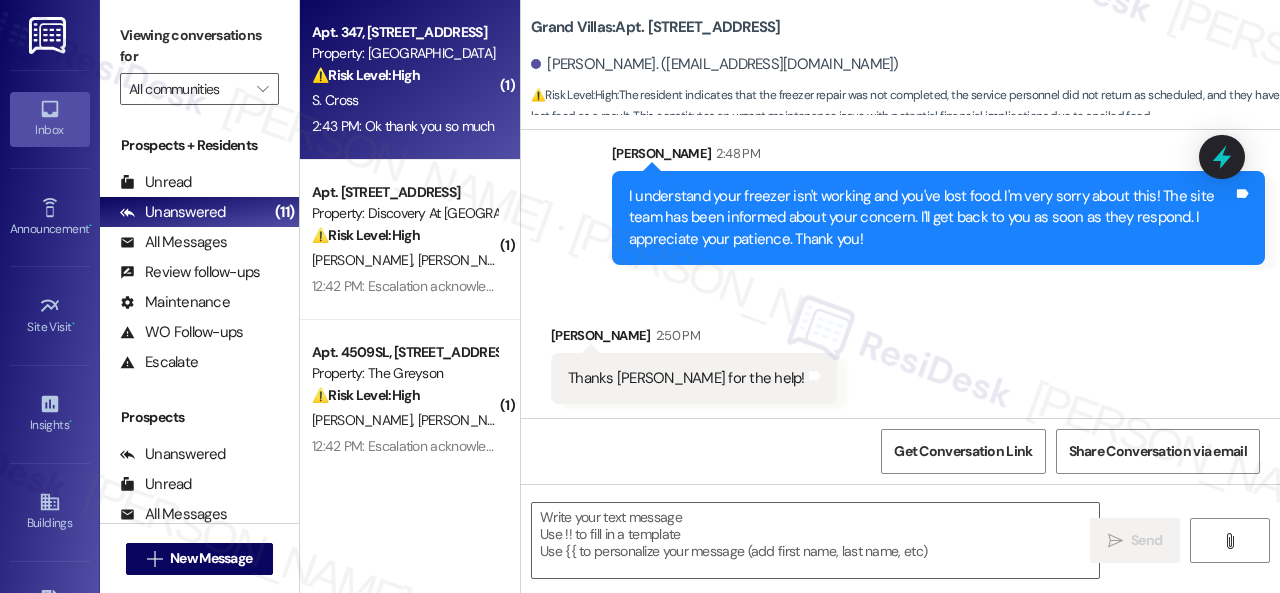 type on "Fetching suggested responses. Please feel free to read through the conversation in the meantime." 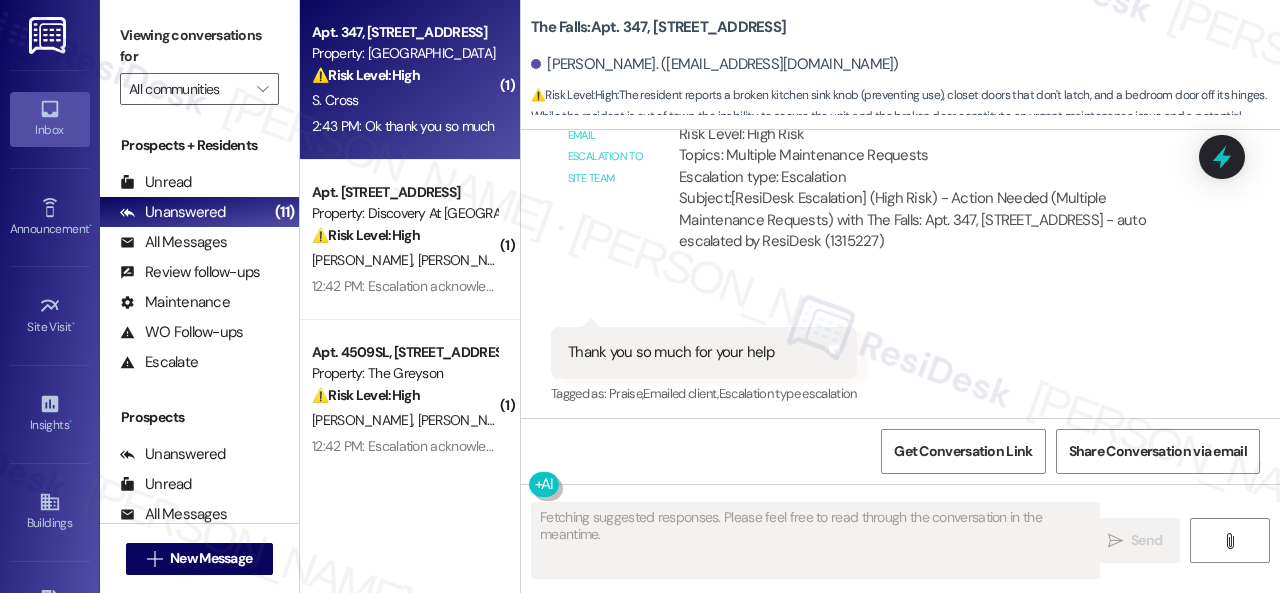 scroll, scrollTop: 7634, scrollLeft: 0, axis: vertical 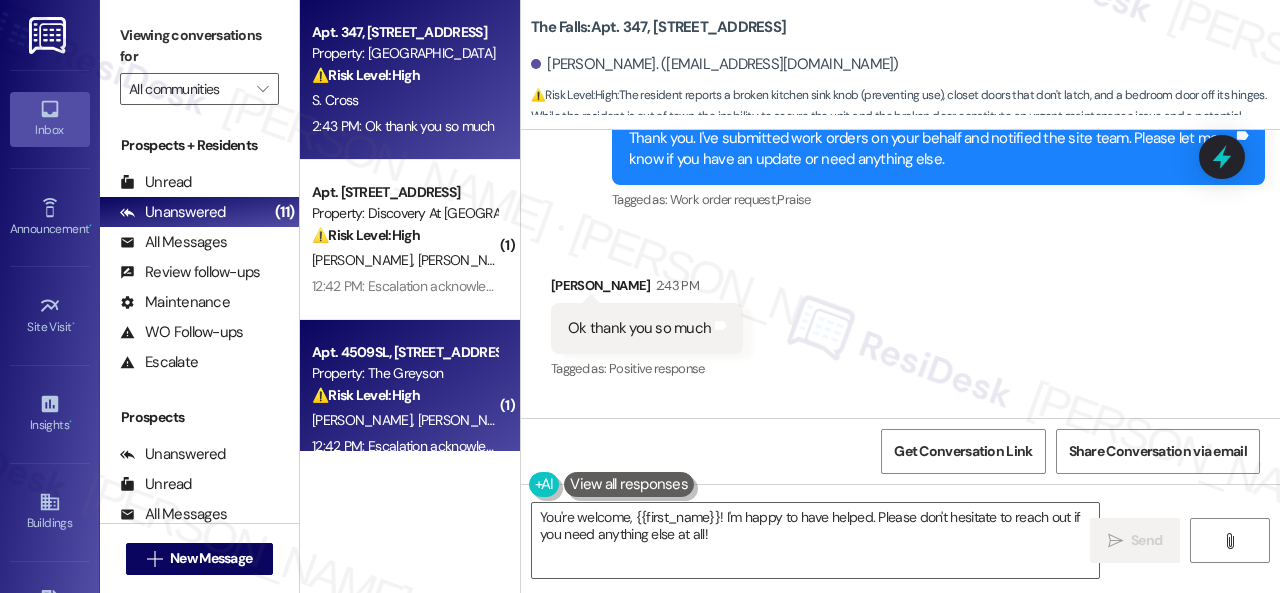 click on "You're welcome, {{first_name}}! I'm happy to have helped. Please don't hesitate to reach out if you need anything else at all!" at bounding box center (815, 540) 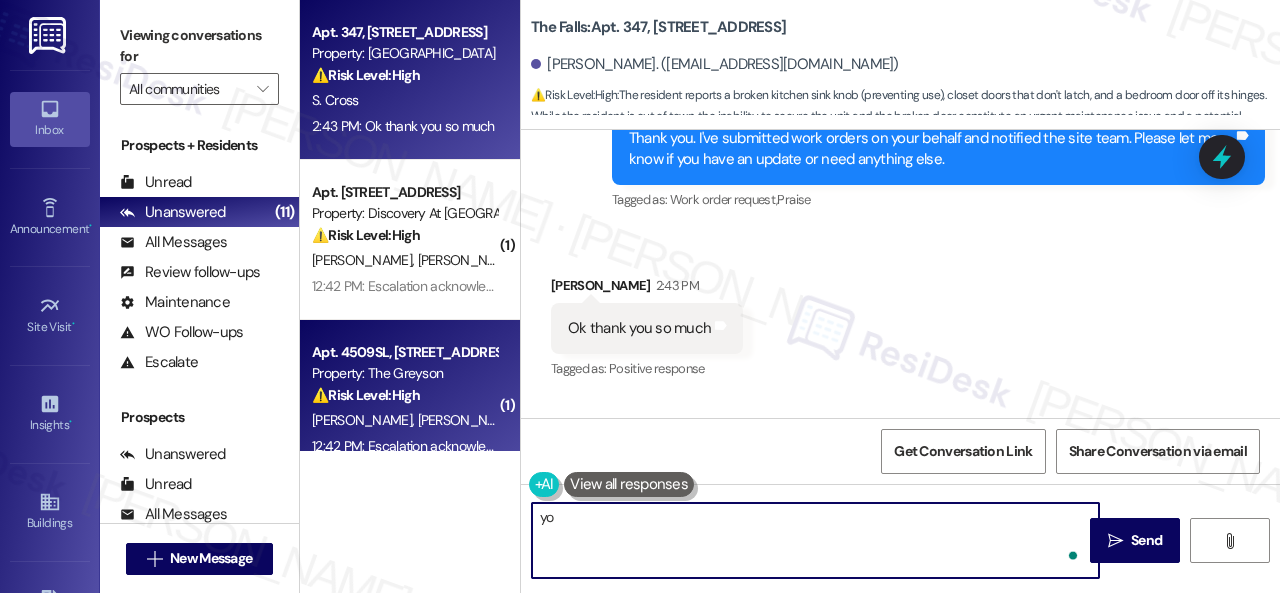type on "y" 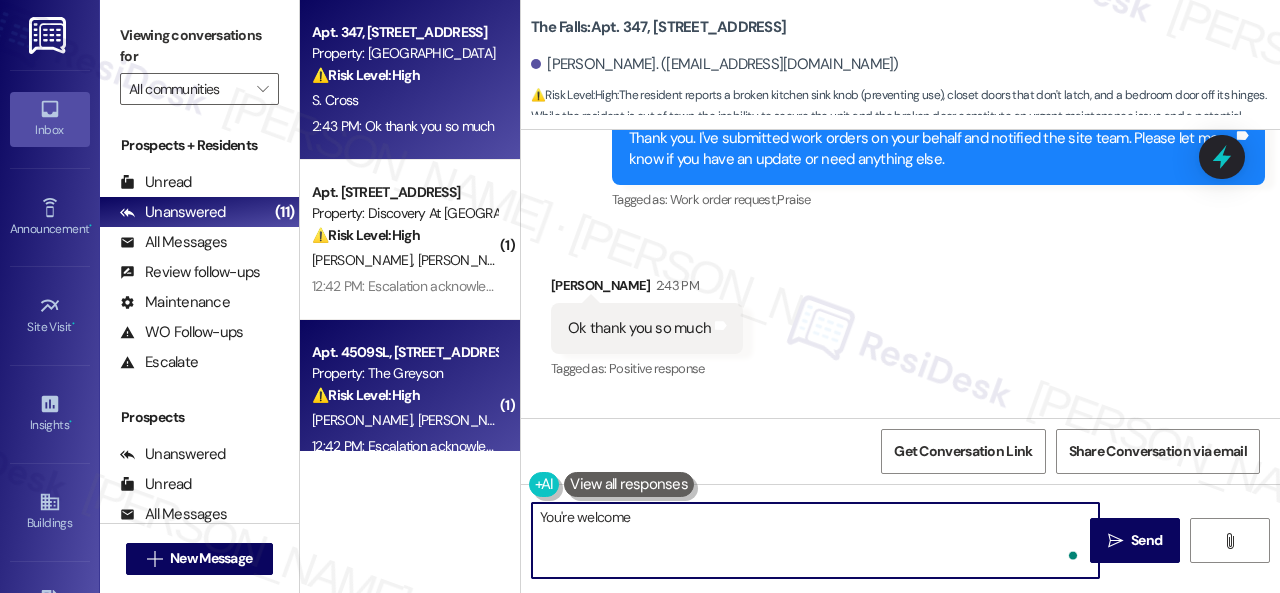 type on "You're welcome!" 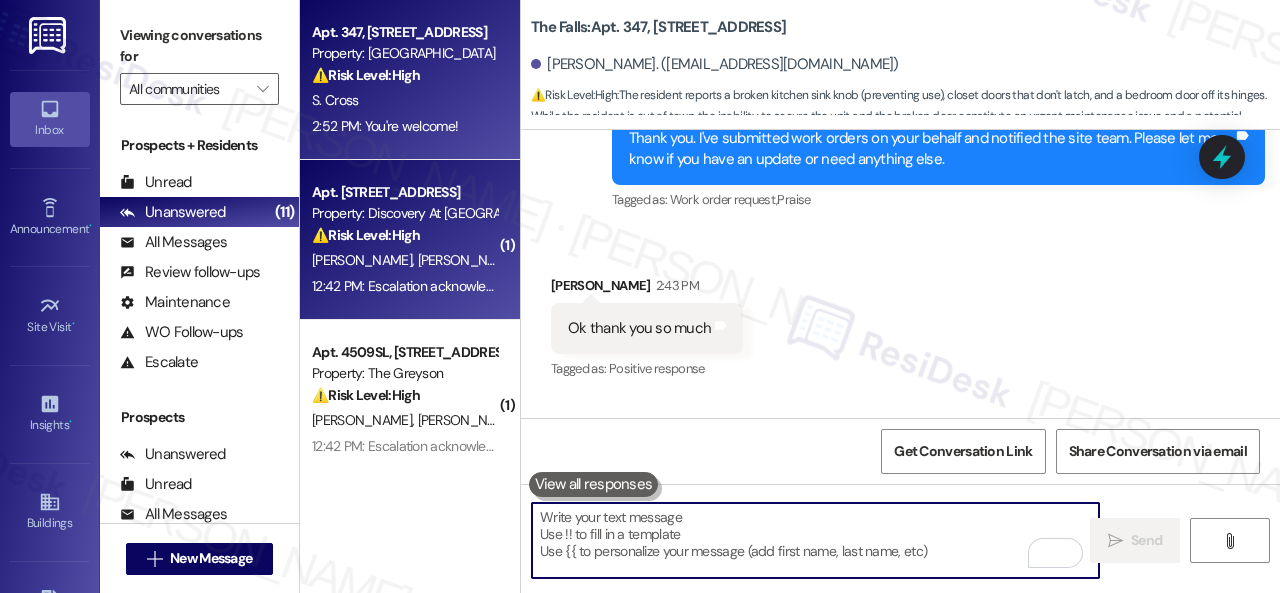 type 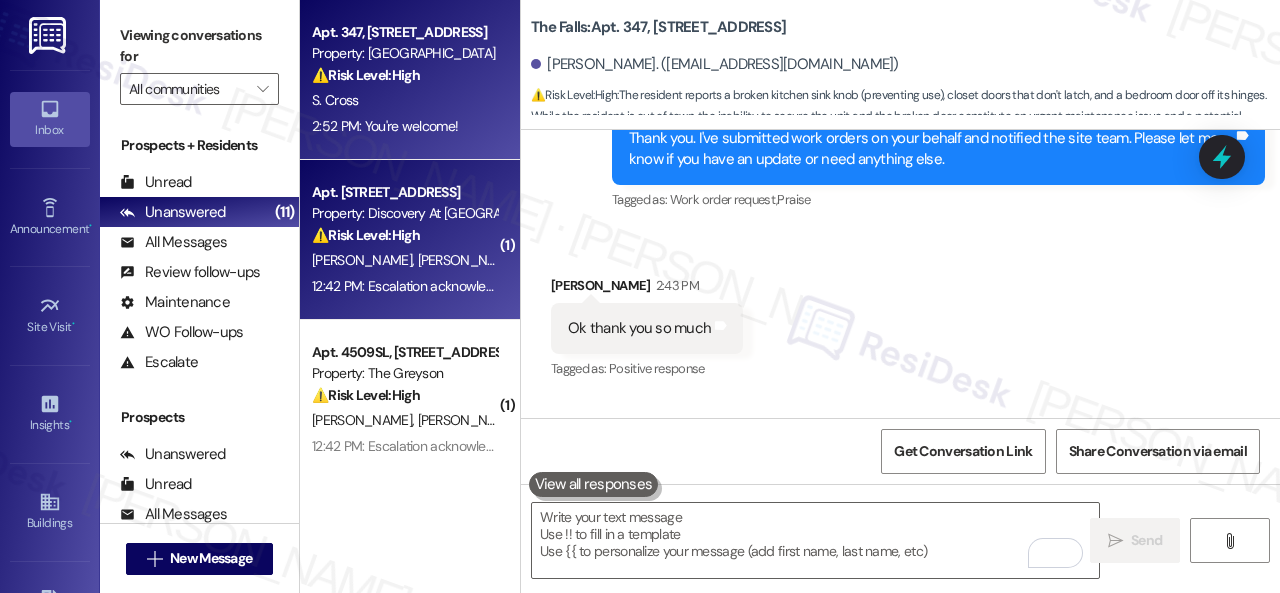 click on "⚠️  Risk Level:  High The resident indicates that a maintenance request was not completed because a part needs to be ordered. This suggests an ongoing issue with a kitchen faucet, which falls under urgent general maintenance." at bounding box center [404, 235] 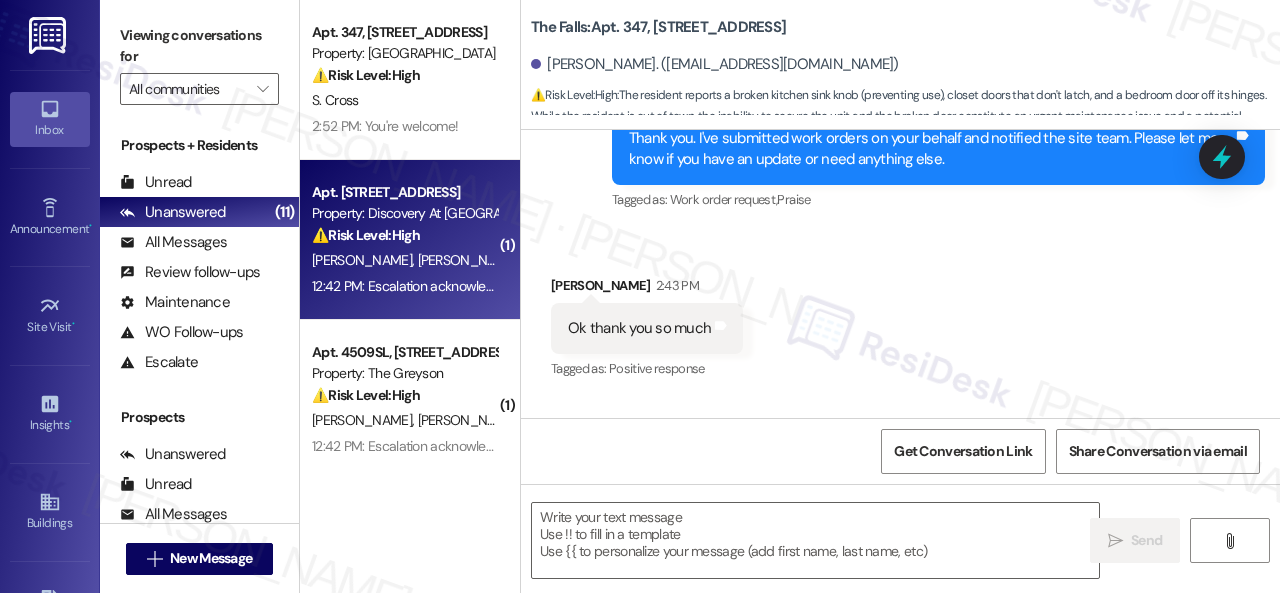 type on "Fetching suggested responses. Please feel free to read through the conversation in the meantime." 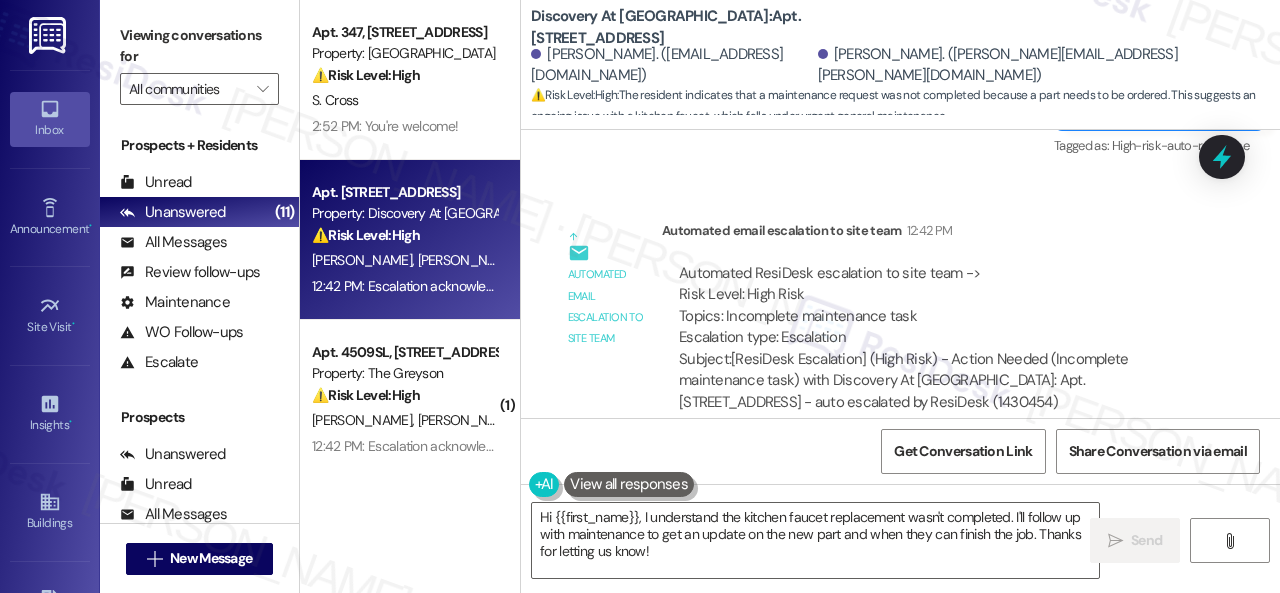 scroll, scrollTop: 981, scrollLeft: 0, axis: vertical 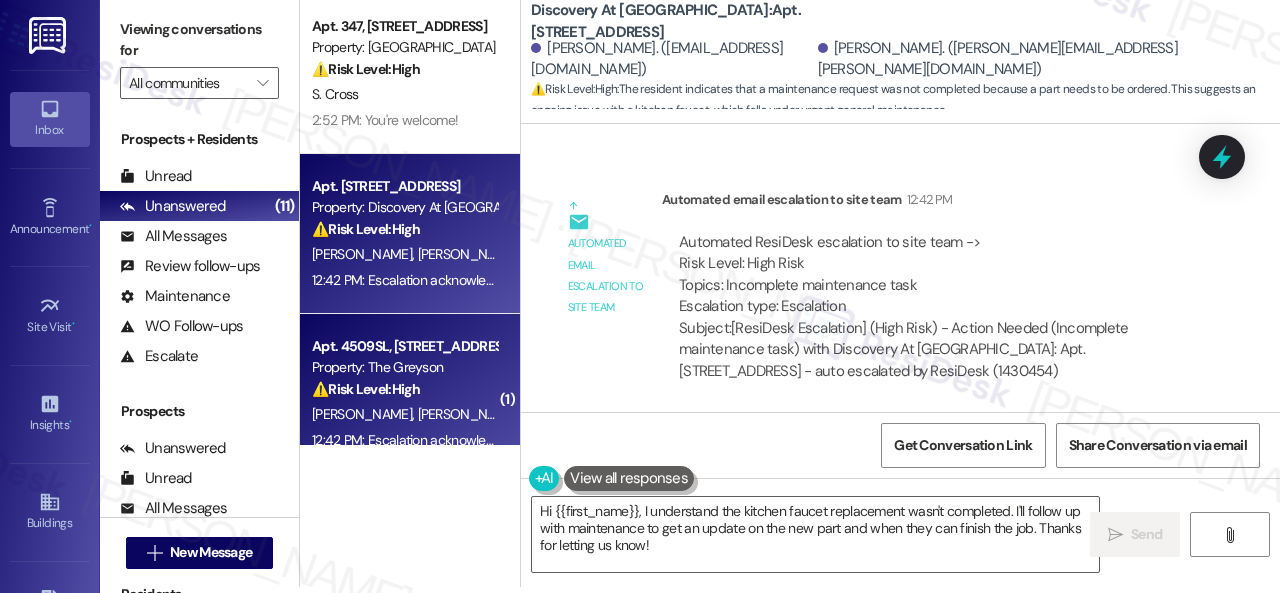 click on "Apt. 347, 6565 W Foxridge Dr Property: The Falls ⚠️  Risk Level:  High The resident reports a broken kitchen sink knob (preventing use), closet doors that don't latch, and a bedroom door off its hinges. While the resident is out of town, the inability to secure the unit and the broken door constitute an urgent maintenance issue and a potential security risk. S. Cross 2:52 PM: You're welcome! 2:52 PM: You're welcome! Apt. 422, 150 Northpark Plaza Drive Property: Discovery At Kingwood ⚠️  Risk Level:  High The resident indicates that a maintenance request was not completed because a part needs to be ordered. This suggests an ongoing issue with a kitchen faucet, which falls under urgent general maintenance. N. Palucho A. Perez 12:42 PM: Escalation acknowledged. 12:42 PM: Escalation acknowledged. ( 1 ) Apt. 4509SL, 4460 Mountain Laurel Road Property: The Greyson ⚠️  Risk Level:  High M. Lencke J. Rosko 12:42 PM: Escalation acknowledged. 12:42 PM: Escalation acknowledged. ( 2 ) Property: City View High" at bounding box center [790, 290] 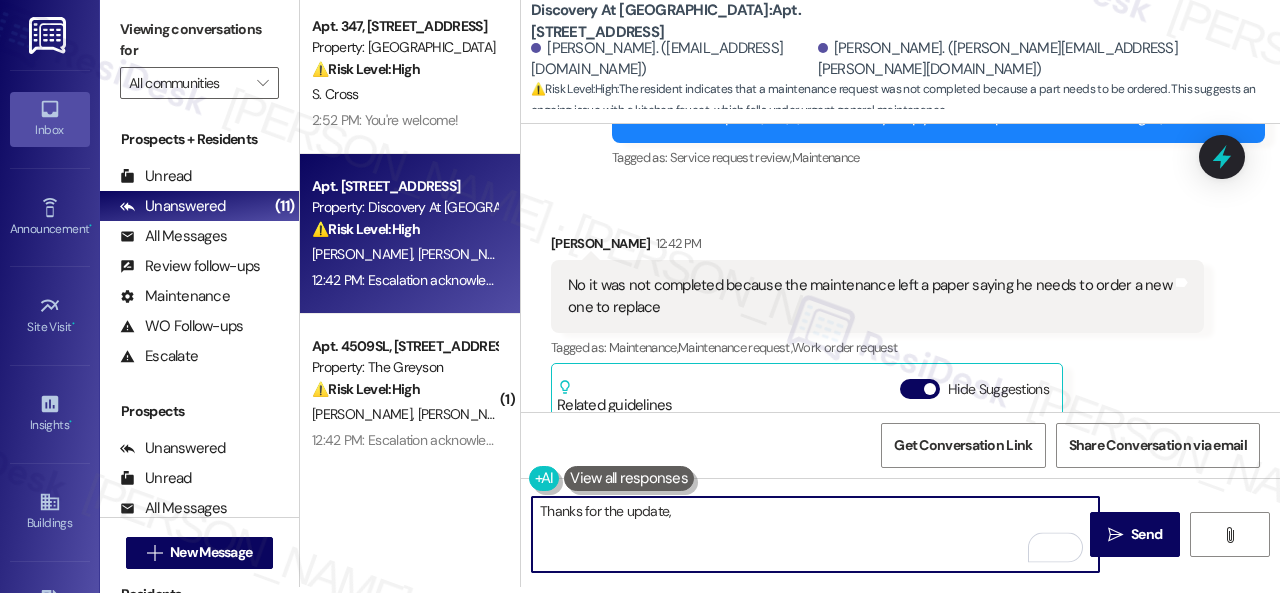 scroll, scrollTop: 281, scrollLeft: 0, axis: vertical 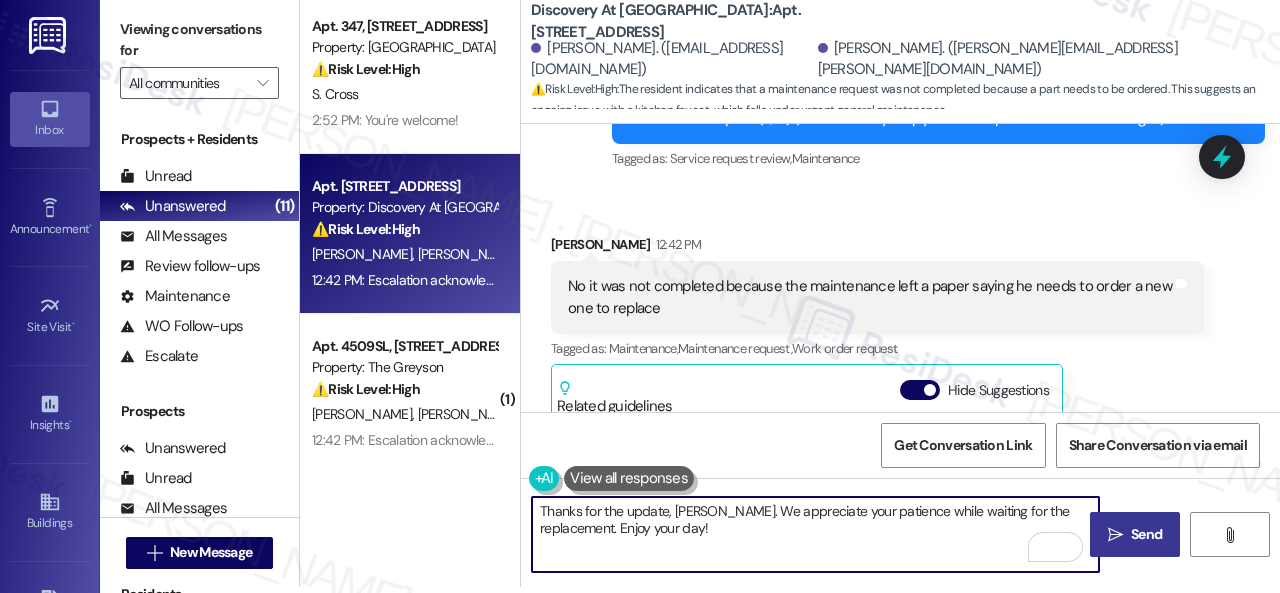 type on "Thanks for the update, Auriel. We appreciate your patience while waiting for the replacement. Enjoy your day!" 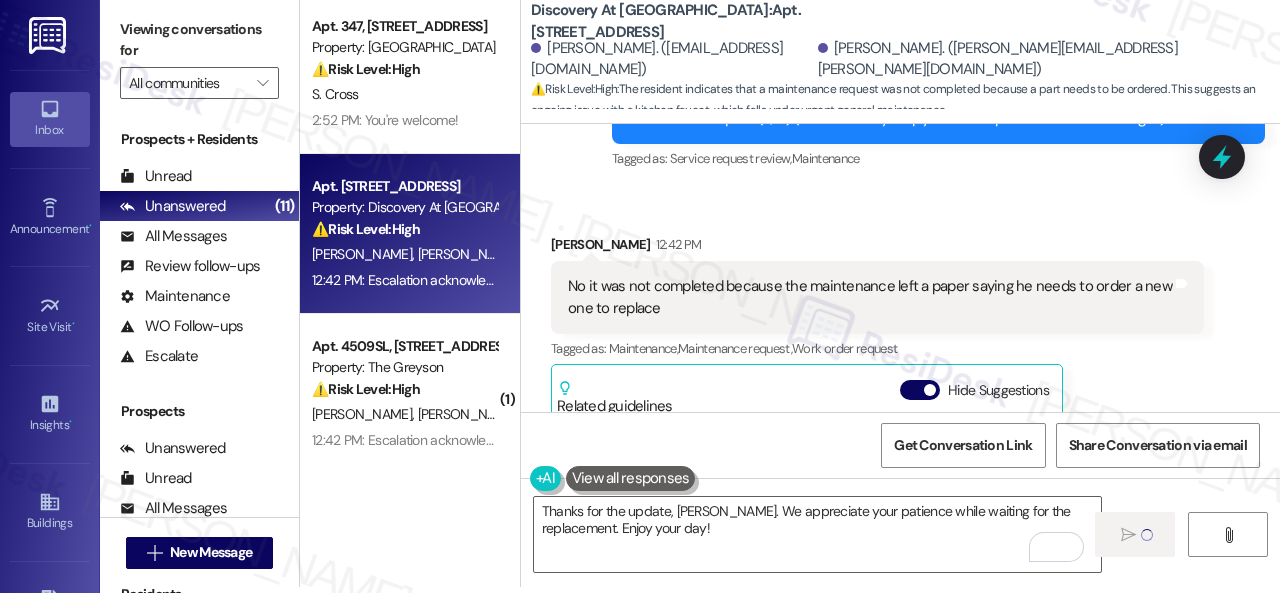 type 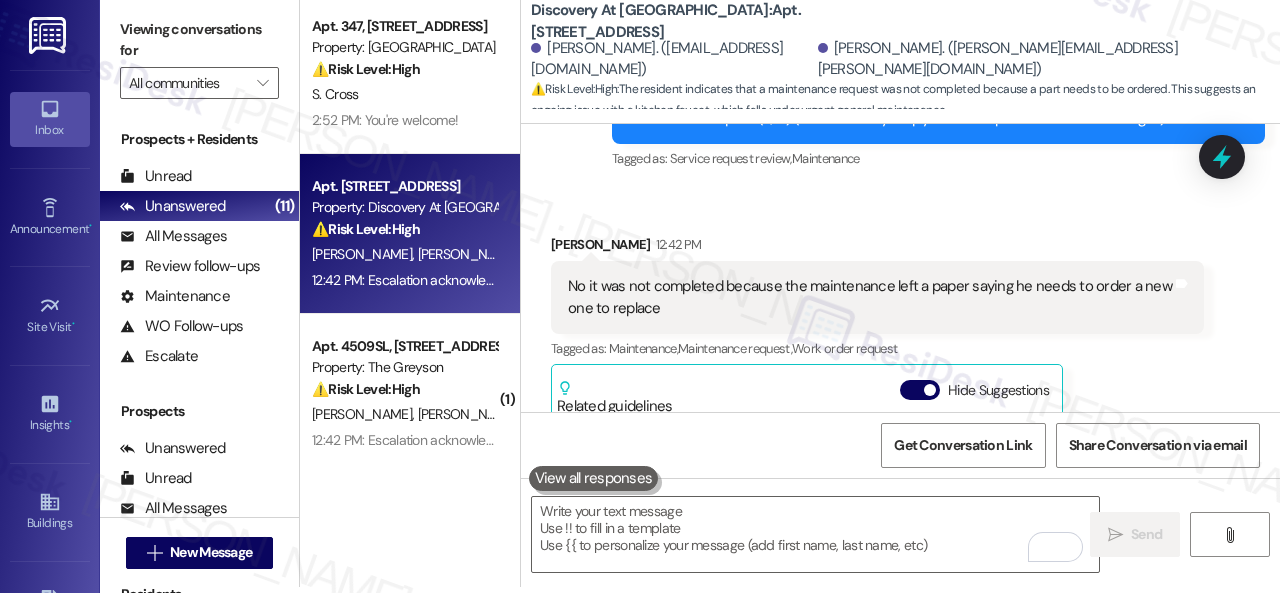 scroll, scrollTop: 0, scrollLeft: 0, axis: both 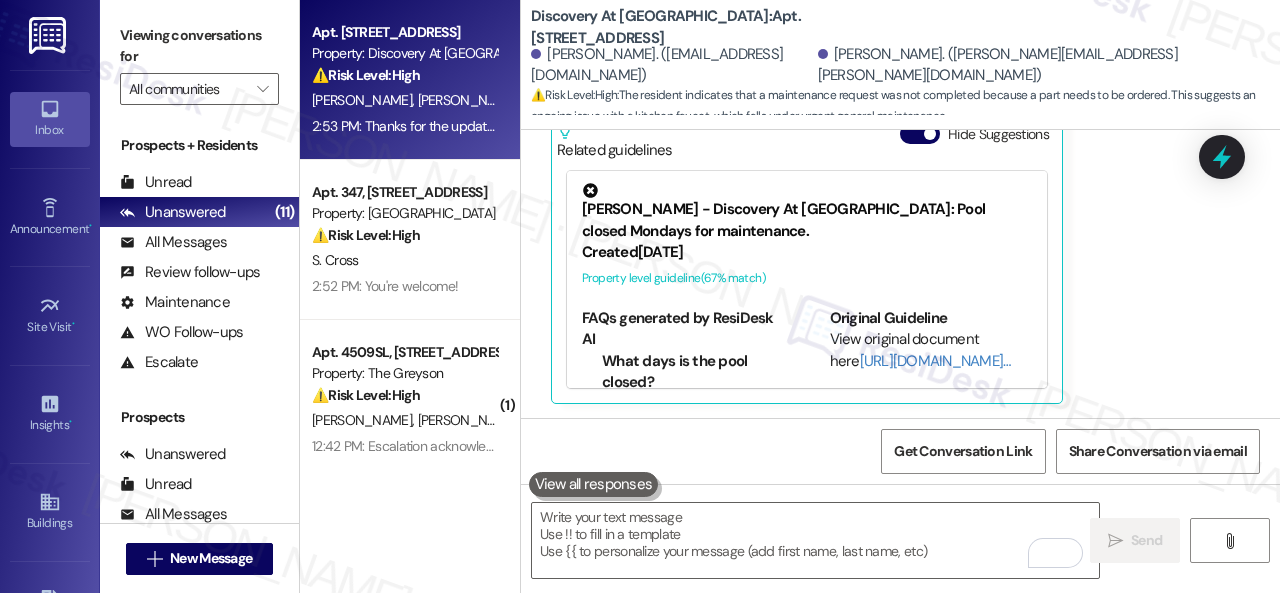 click on "⚠️  Risk Level:  High The resident indicates that the front door lock repair has not been completed as of this morning. This is a security concern and requires urgent attention." at bounding box center (404, 395) 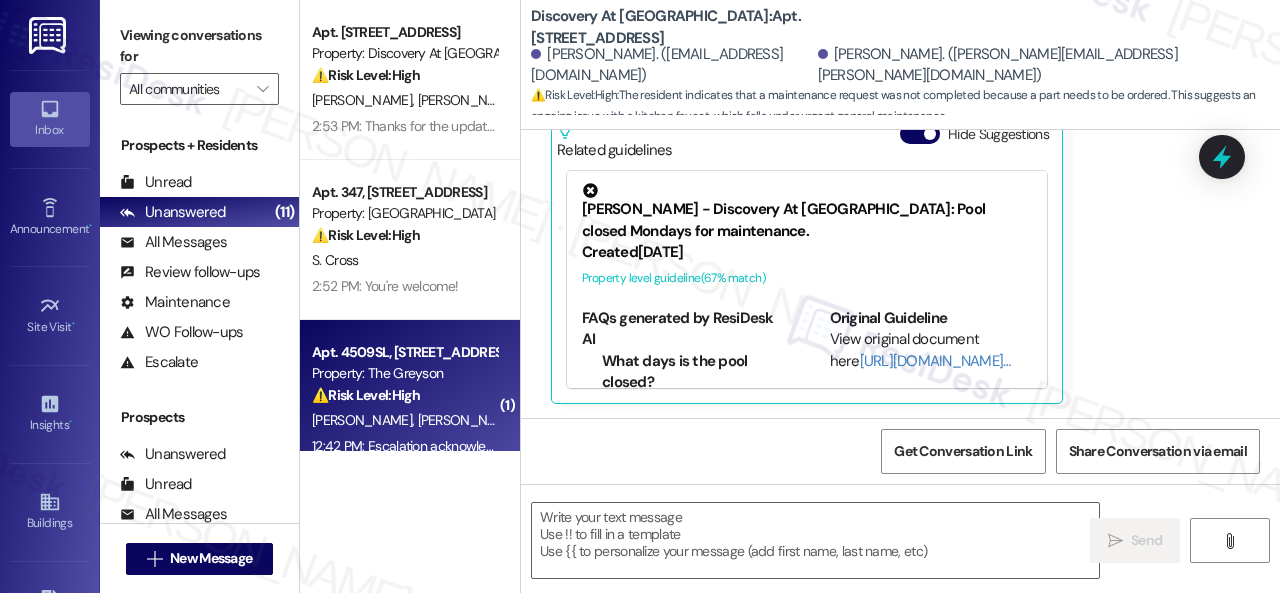 type on "Fetching suggested responses. Please feel free to read through the conversation in the meantime." 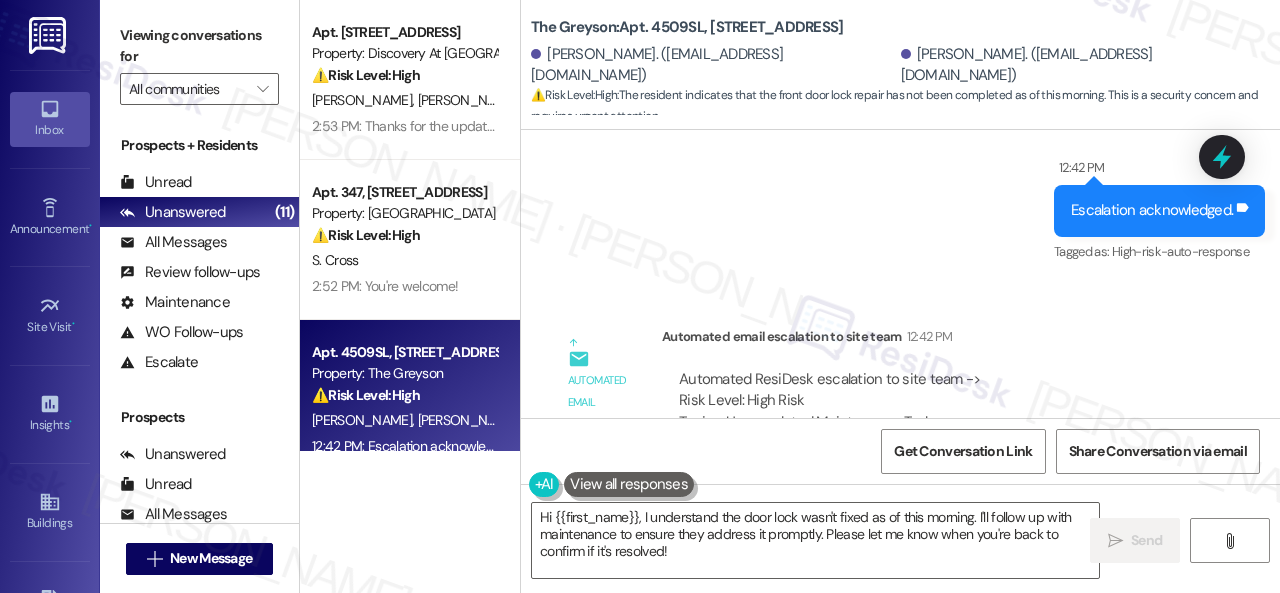scroll, scrollTop: 6672, scrollLeft: 0, axis: vertical 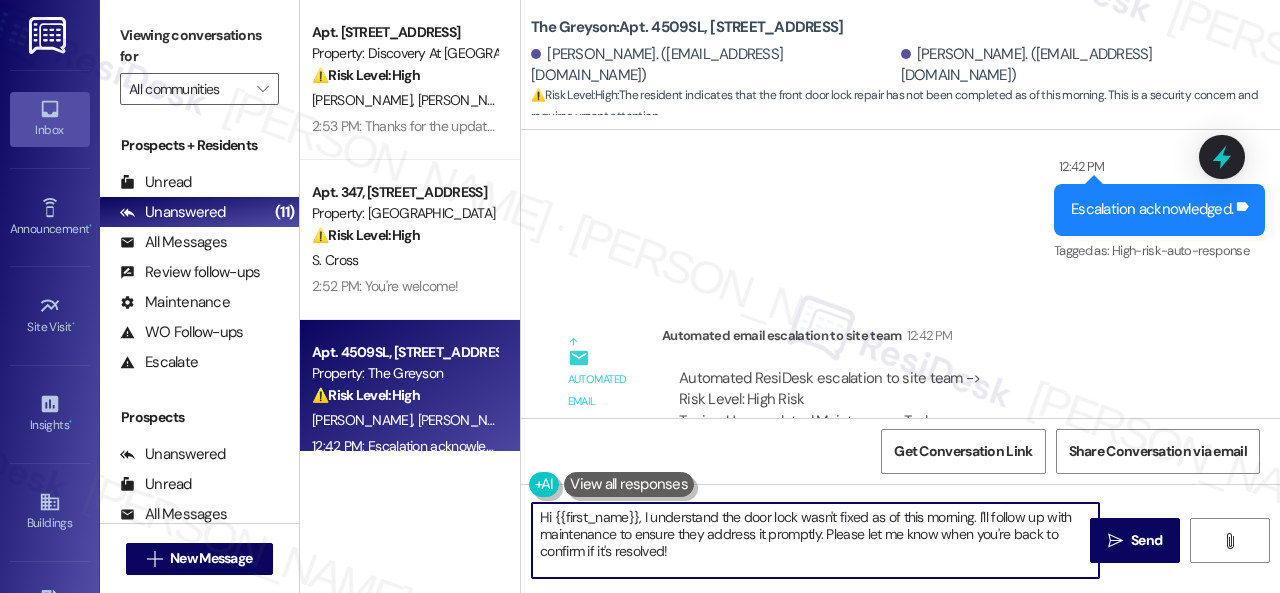 drag, startPoint x: 692, startPoint y: 551, endPoint x: 420, endPoint y: 453, distance: 289.1159 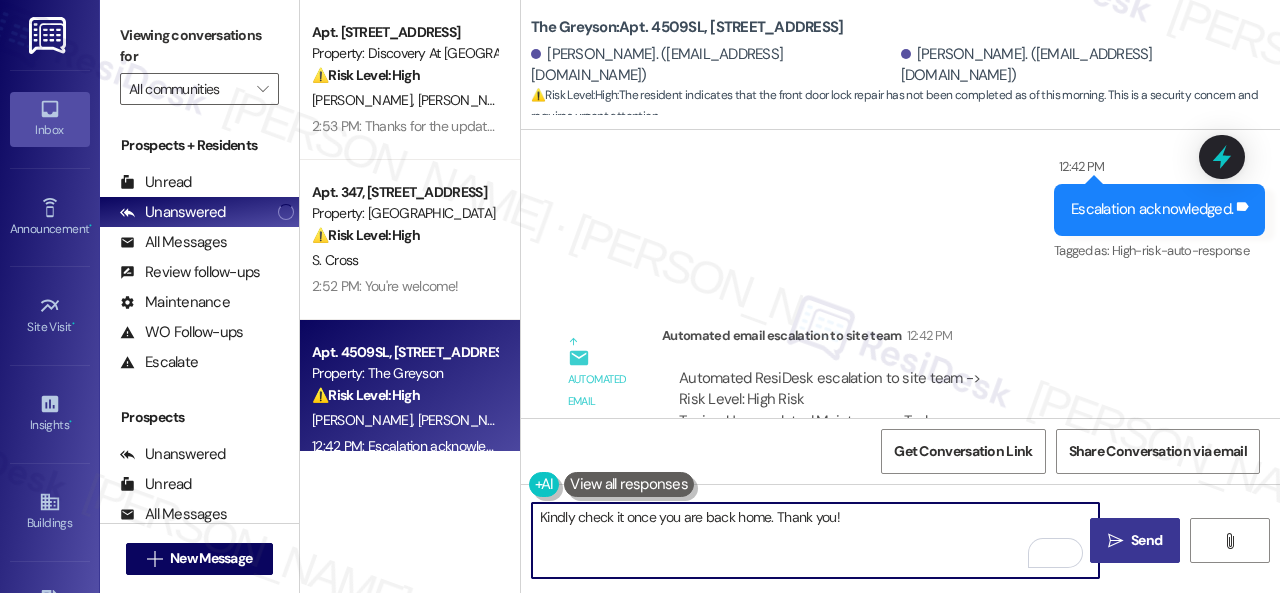 type on "Kindly check it once you are back home. Thank you!" 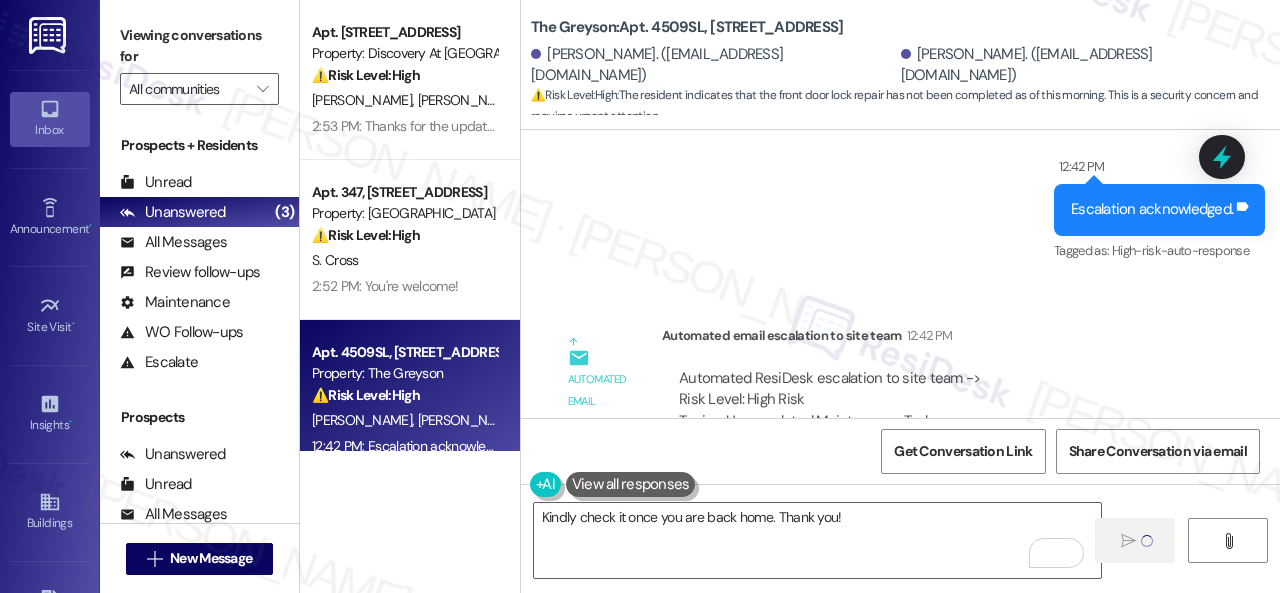 type 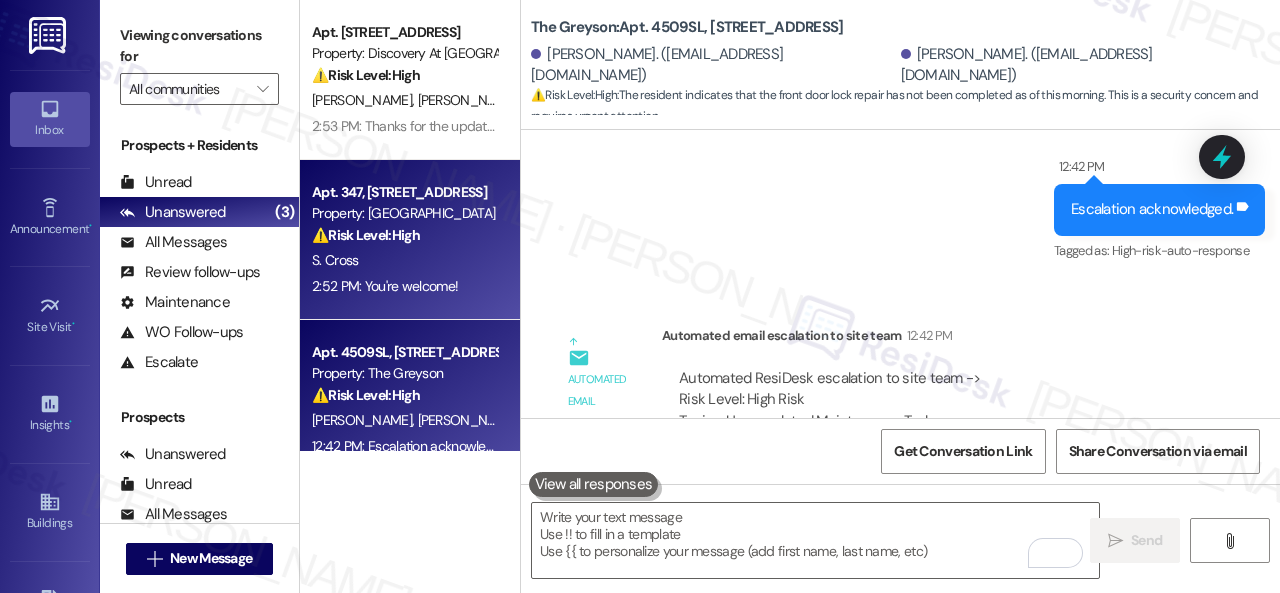 scroll, scrollTop: 6234, scrollLeft: 0, axis: vertical 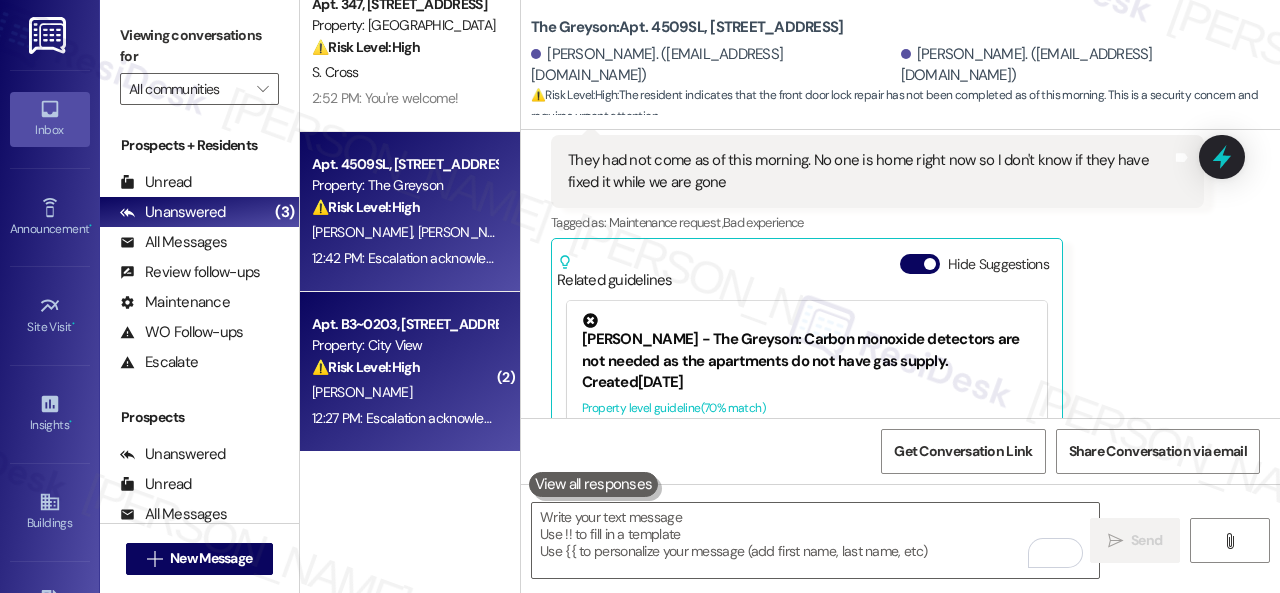 click on "J. Whithers" at bounding box center (404, 392) 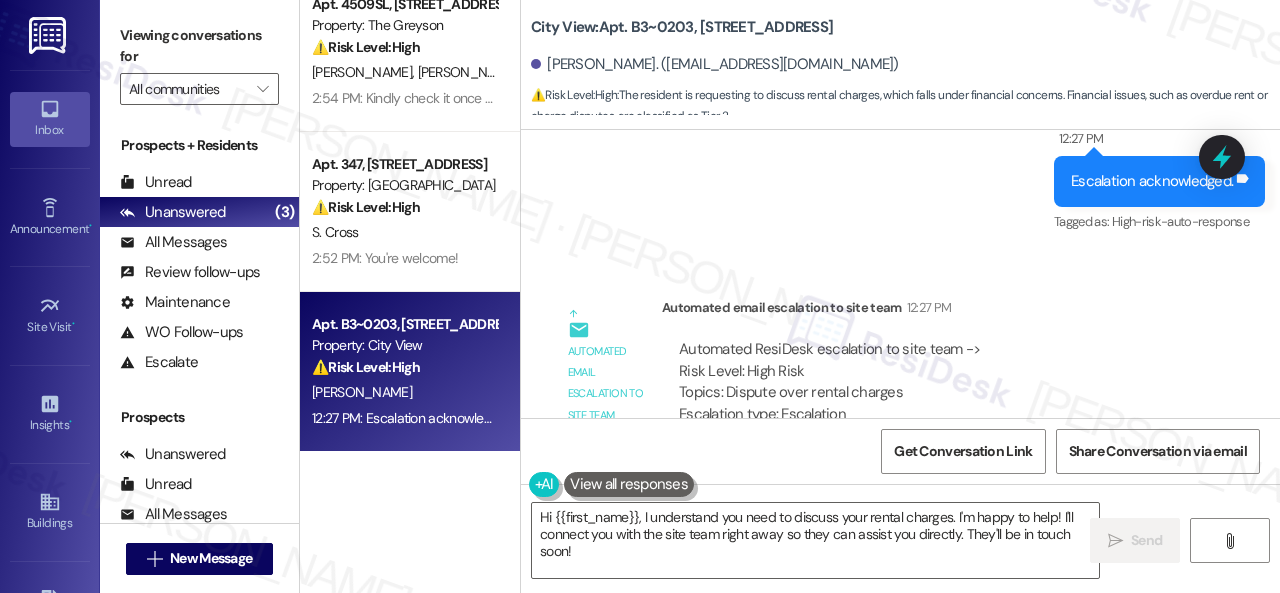 scroll, scrollTop: 16669, scrollLeft: 0, axis: vertical 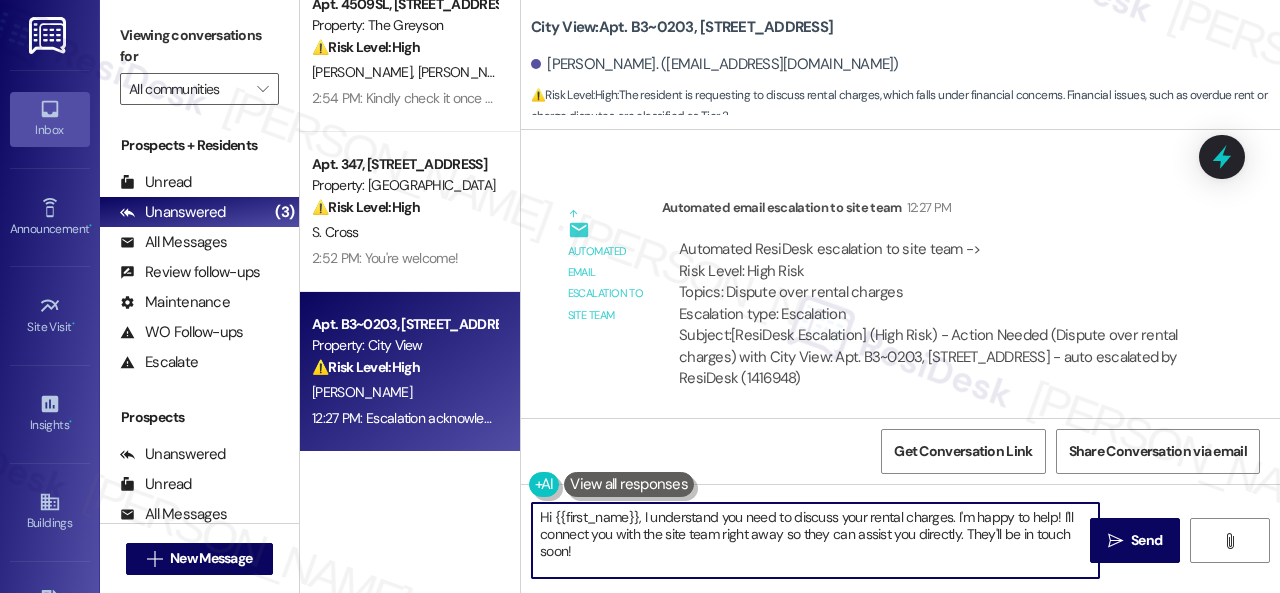 drag, startPoint x: 1054, startPoint y: 519, endPoint x: 1056, endPoint y: 552, distance: 33.06055 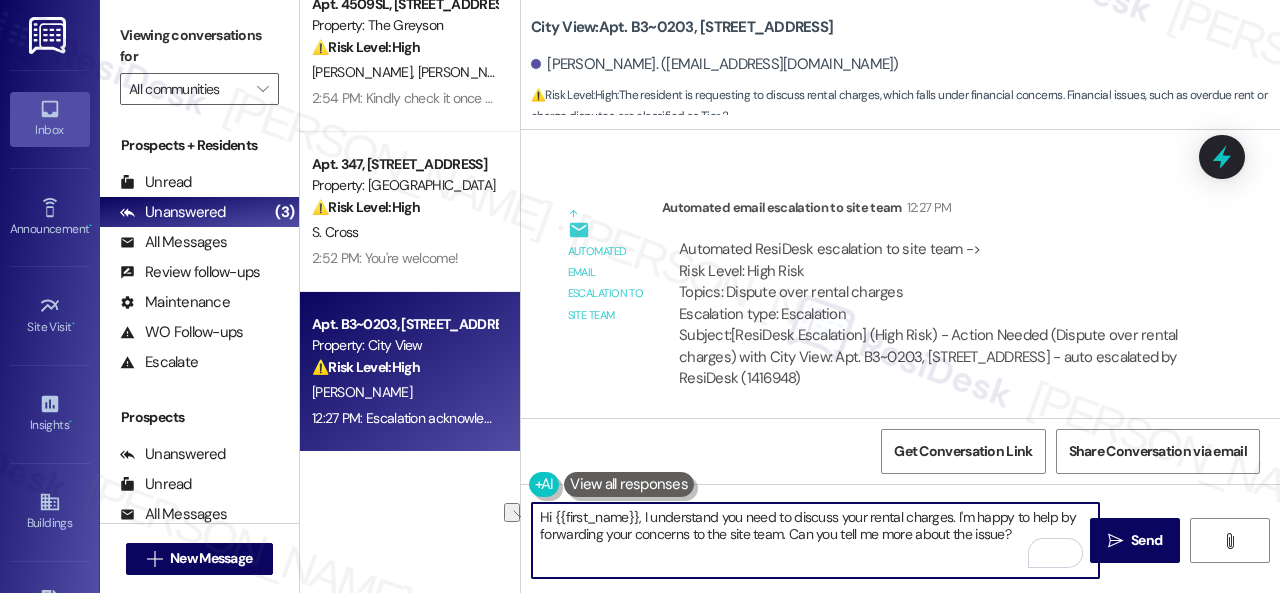 drag, startPoint x: 790, startPoint y: 531, endPoint x: 838, endPoint y: 535, distance: 48.166378 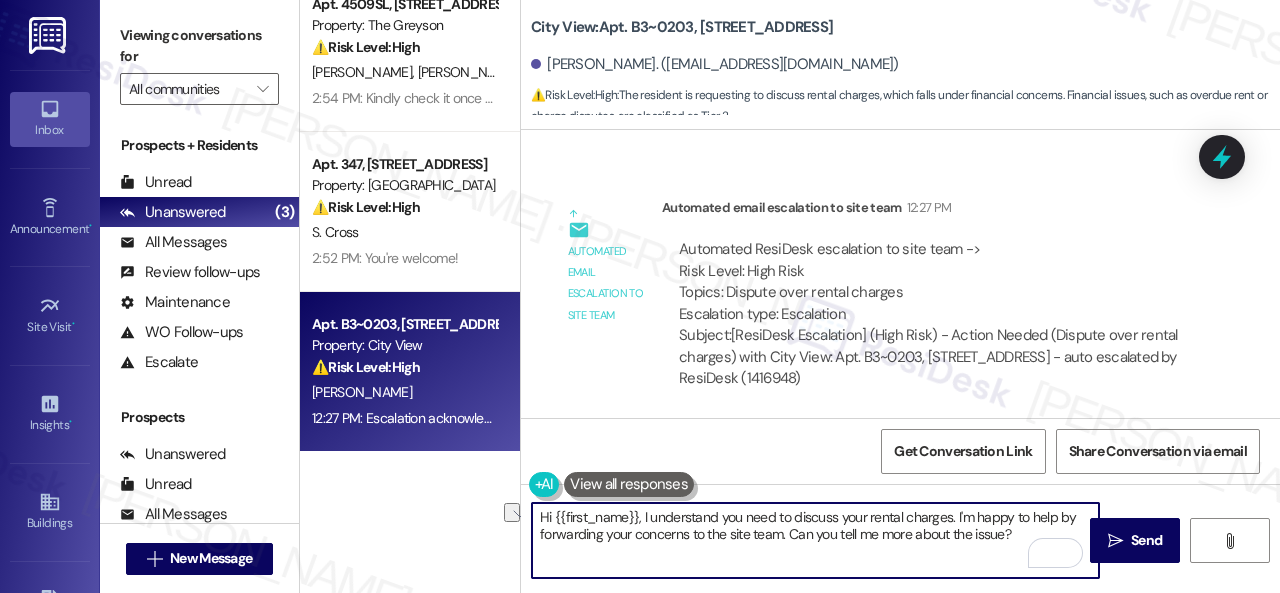 click on "Hi {{first_name}}, I understand you need to discuss your rental charges. I'm happy to help by forwarding your concerns to the site team. Can you tell me more about the issue?" at bounding box center (815, 540) 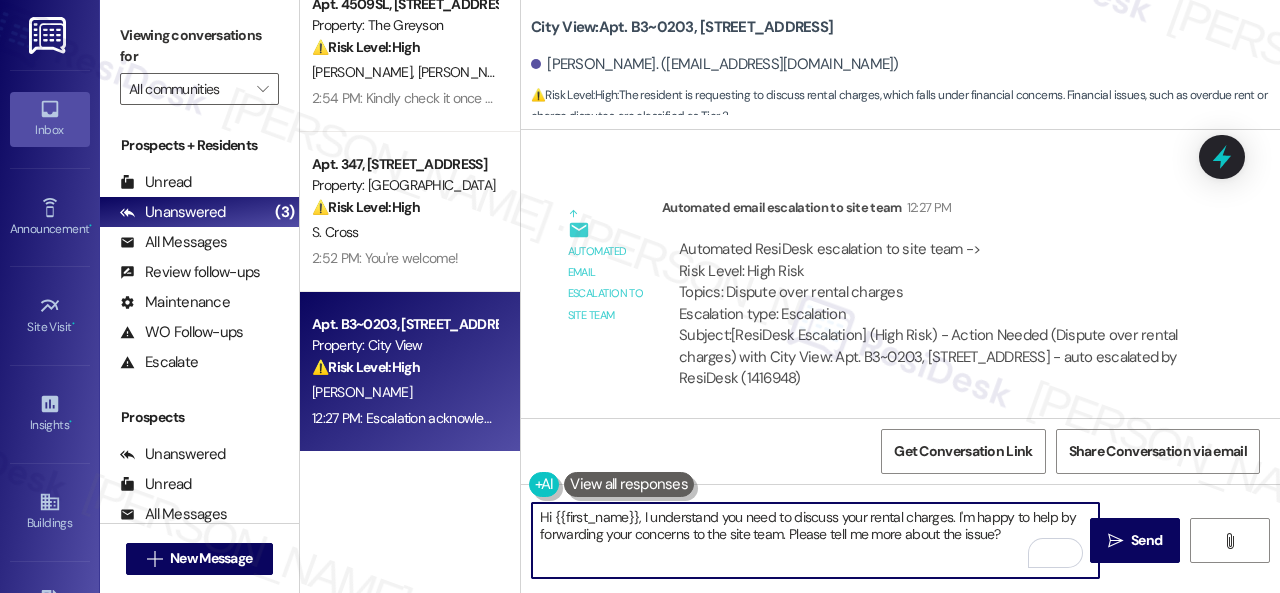 click on "Hi {{first_name}}, I understand you need to discuss your rental charges. I'm happy to help by forwarding your concerns to the site team. Please tell me more about the issue?" at bounding box center (815, 540) 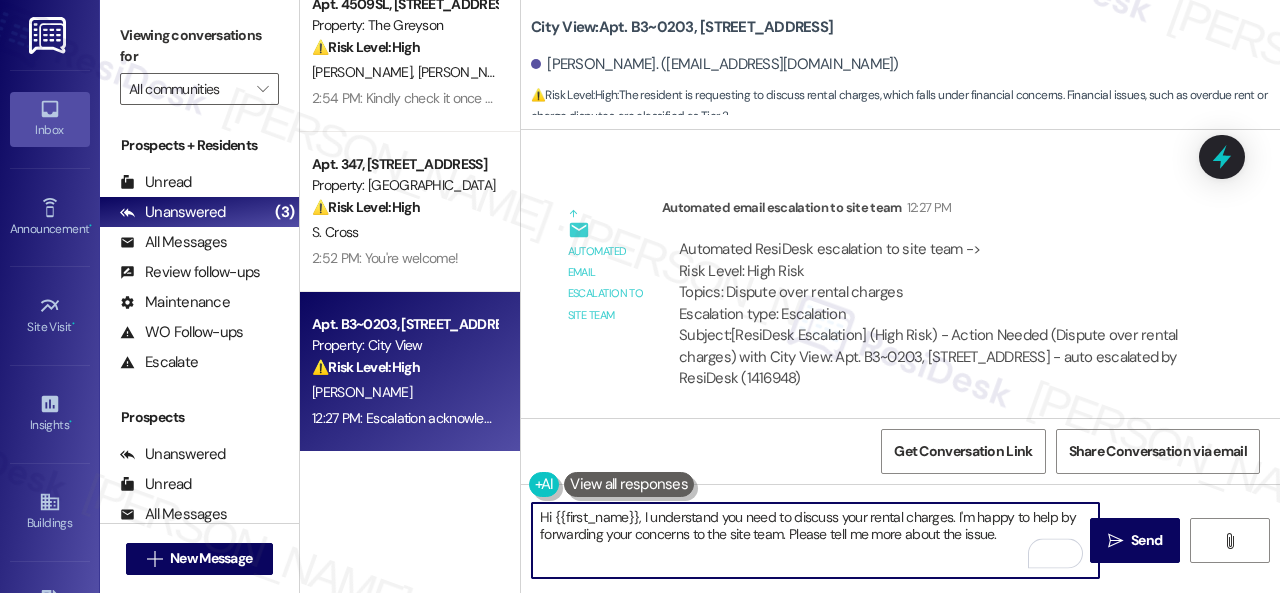 click on "Hi {{first_name}}, I understand you need to discuss your rental charges. I'm happy to help by forwarding your concerns to the site team. Please tell me more about the issue." at bounding box center [815, 540] 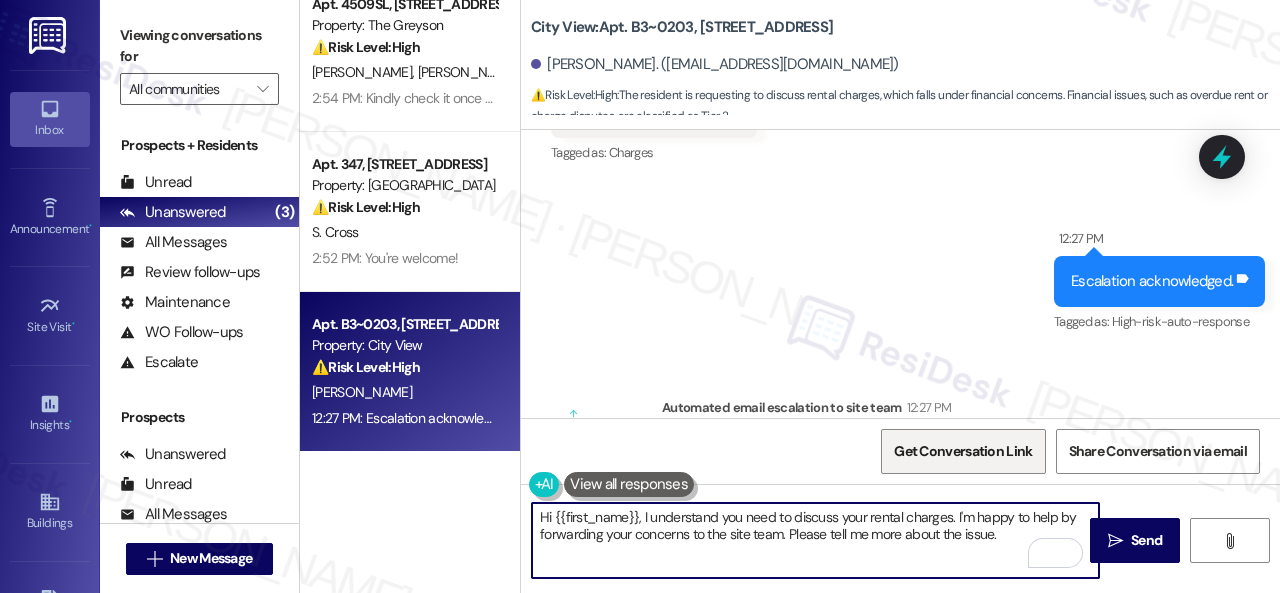 scroll, scrollTop: 16669, scrollLeft: 0, axis: vertical 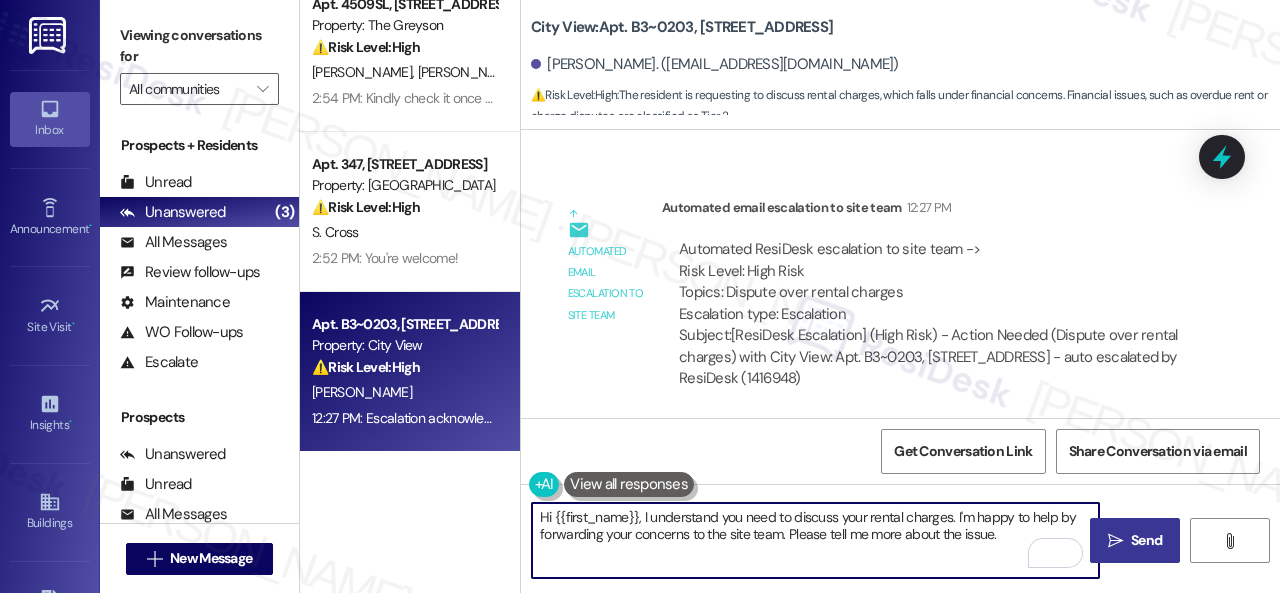 type on "Hi {{first_name}}, I understand you need to discuss your rental charges. I'm happy to help by forwarding your concerns to the site team. Please tell me more about the issue." 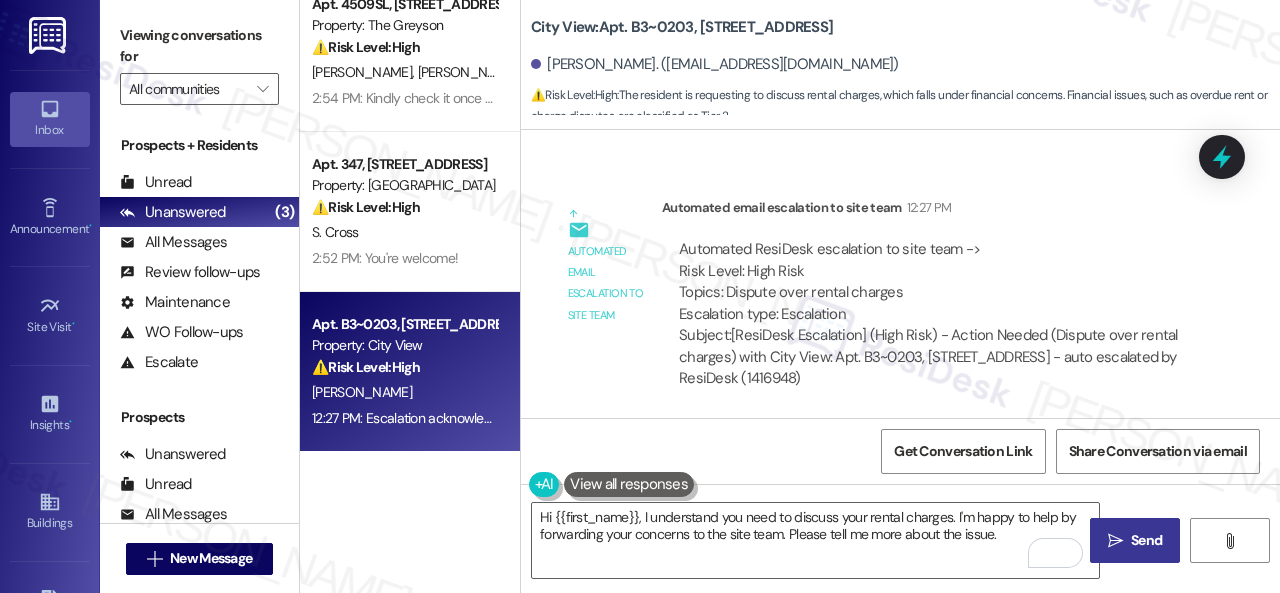 click on "Send" at bounding box center [1146, 540] 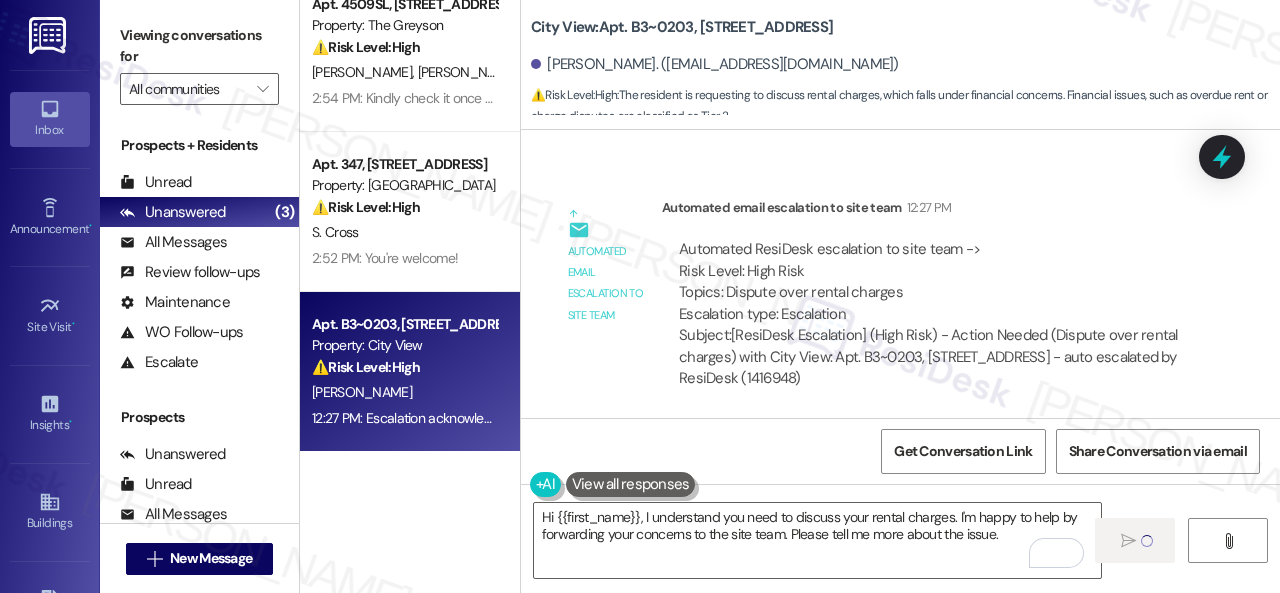 type 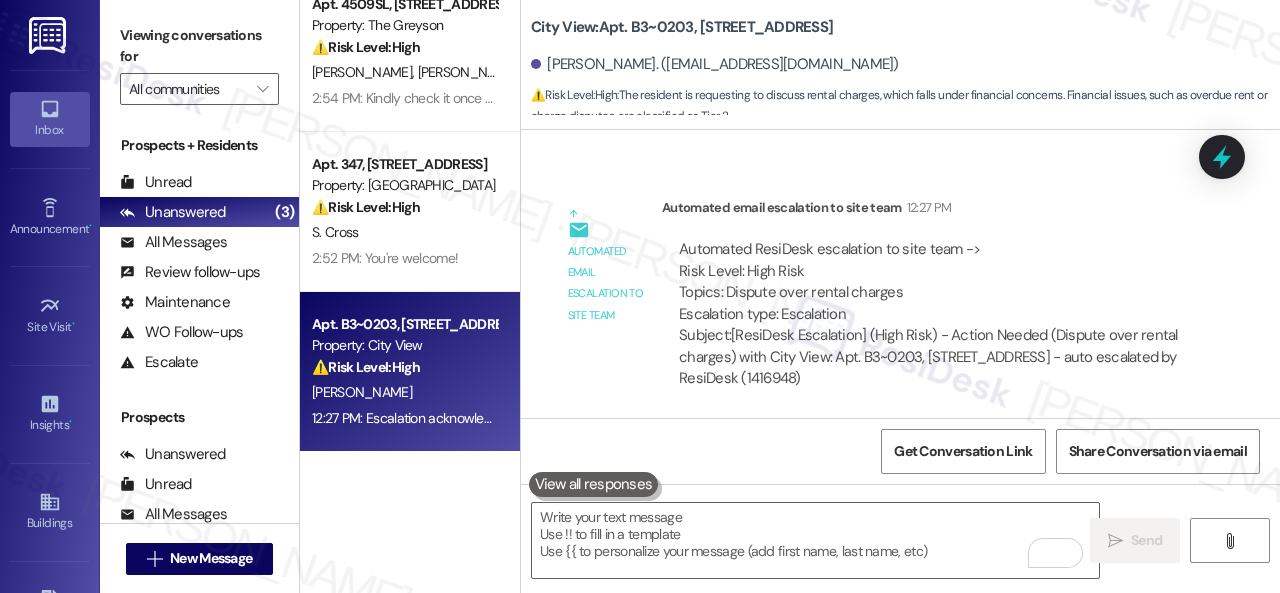 scroll, scrollTop: 16231, scrollLeft: 0, axis: vertical 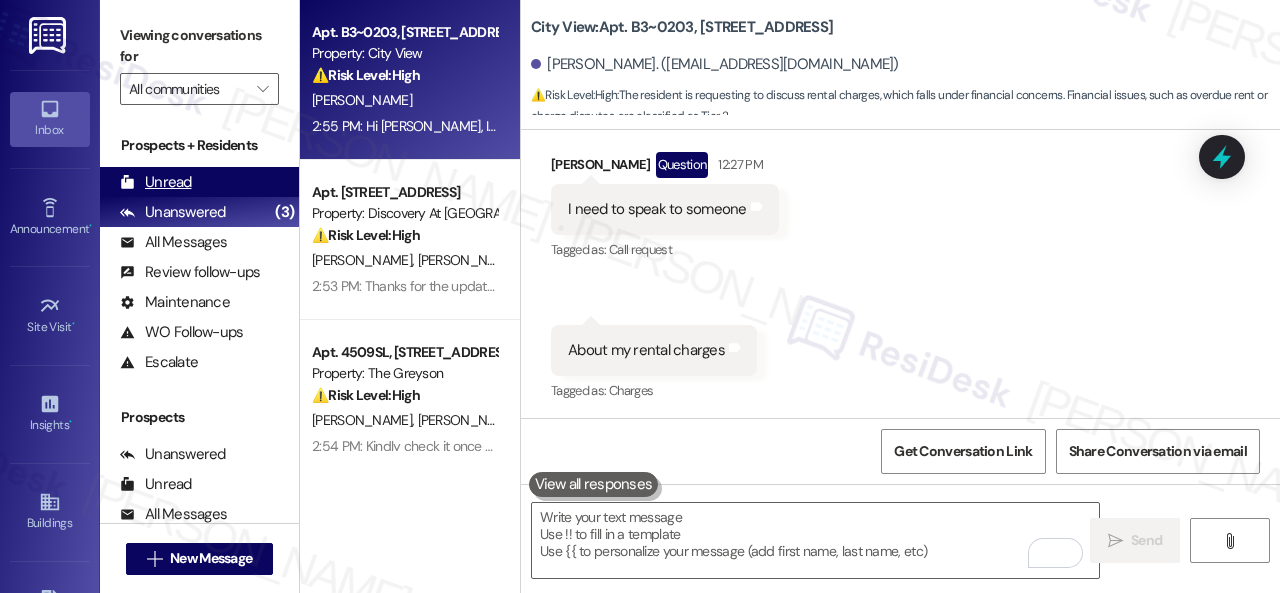 click on "Unread" at bounding box center (156, 182) 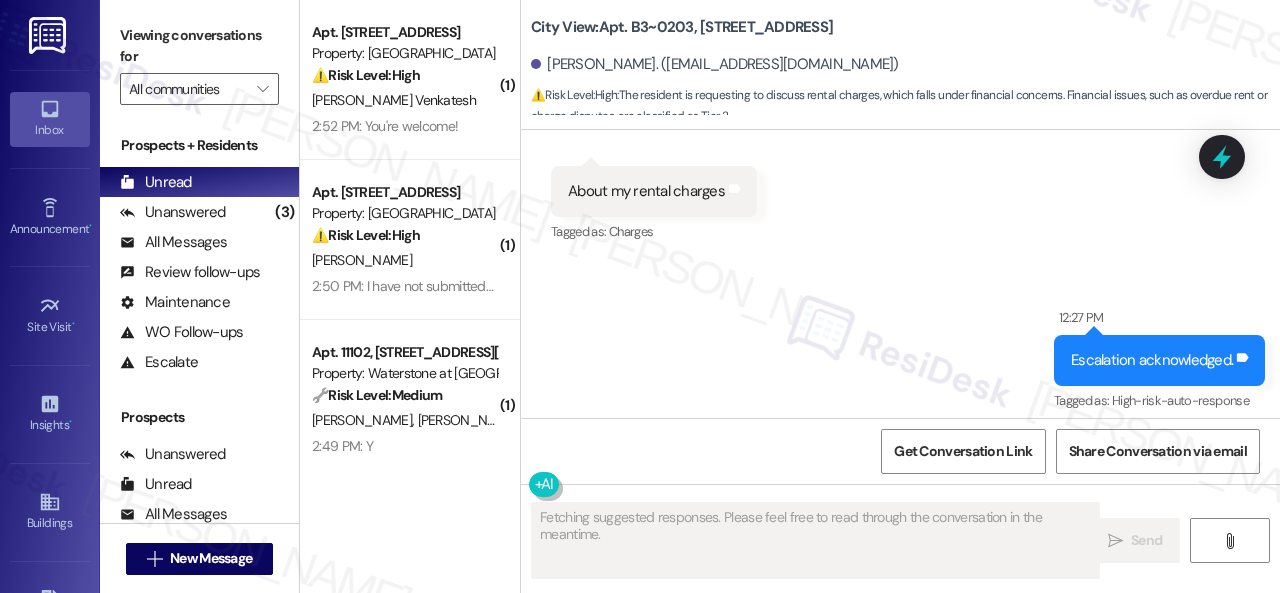 scroll, scrollTop: 16231, scrollLeft: 0, axis: vertical 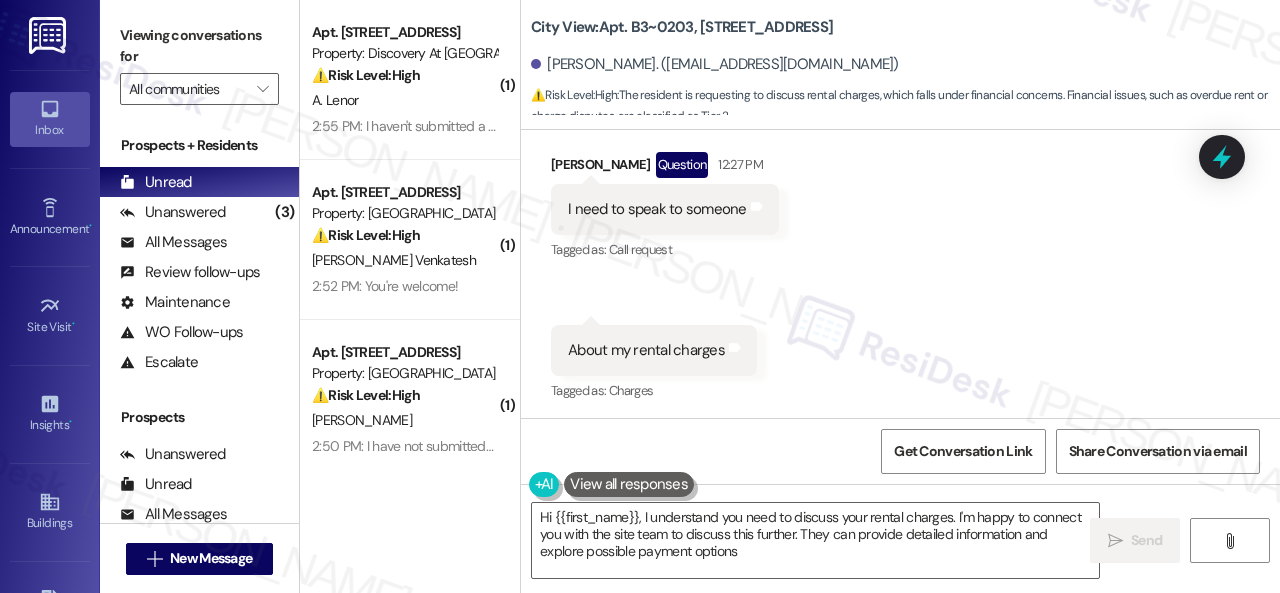 type on "Hi {{first_name}}, I understand you need to discuss your rental charges. I'm happy to connect you with the site team to discuss this further. They can provide detailed information and explore possible payment options." 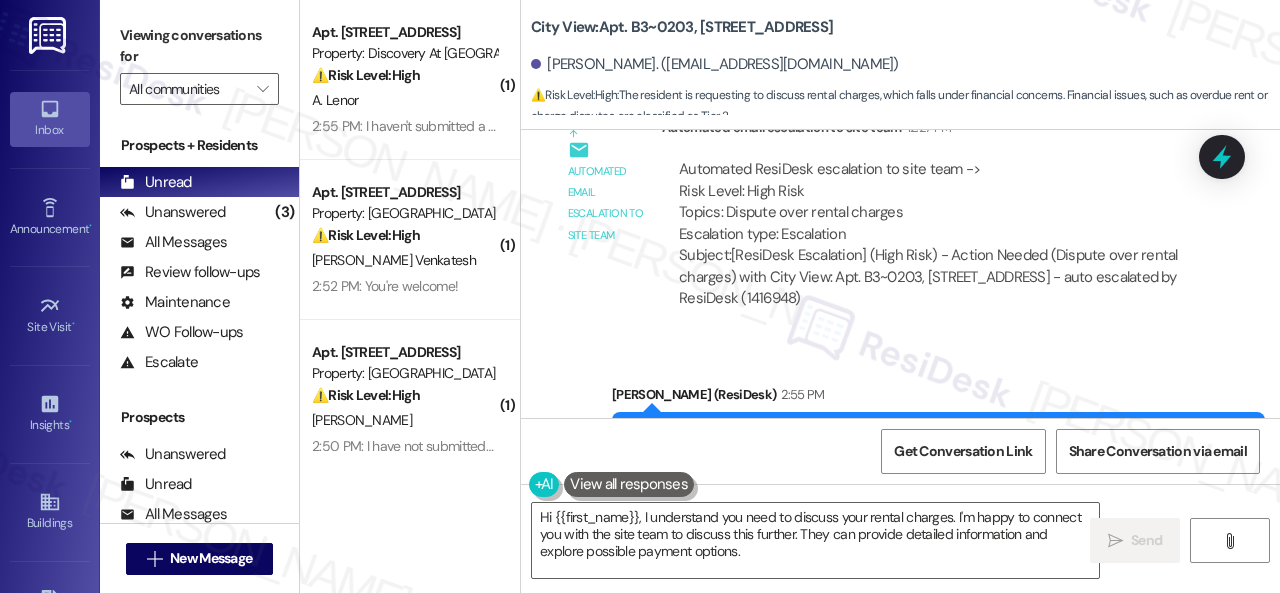 scroll, scrollTop: 16859, scrollLeft: 0, axis: vertical 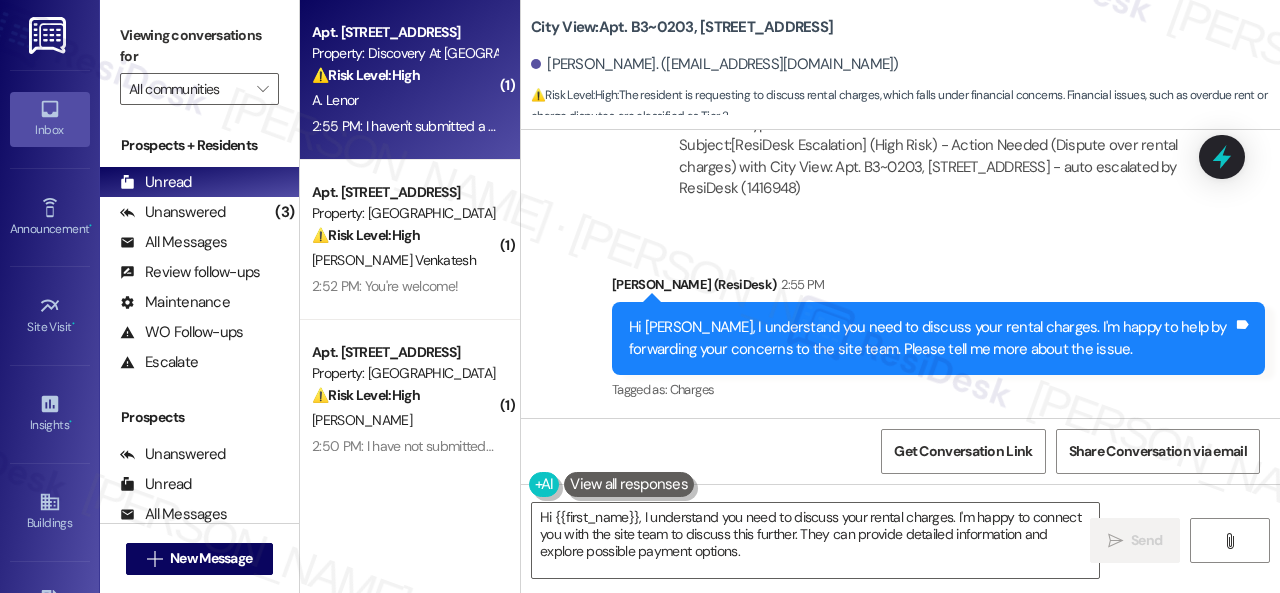 click on "A. Lenor" at bounding box center [404, 100] 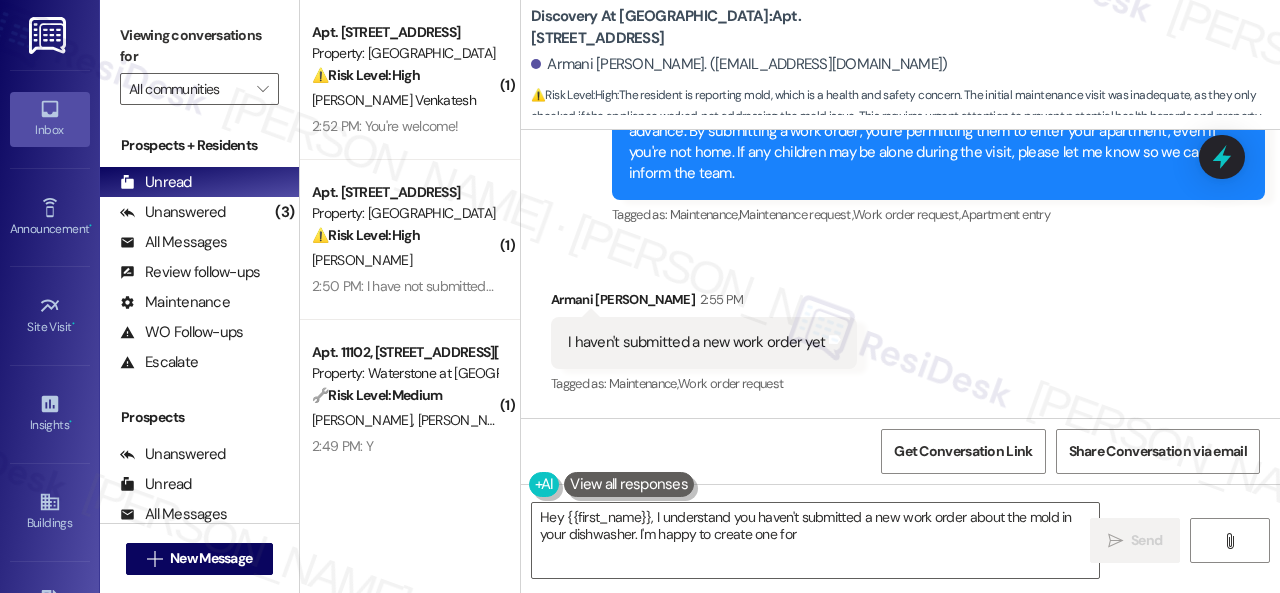scroll, scrollTop: 8458, scrollLeft: 0, axis: vertical 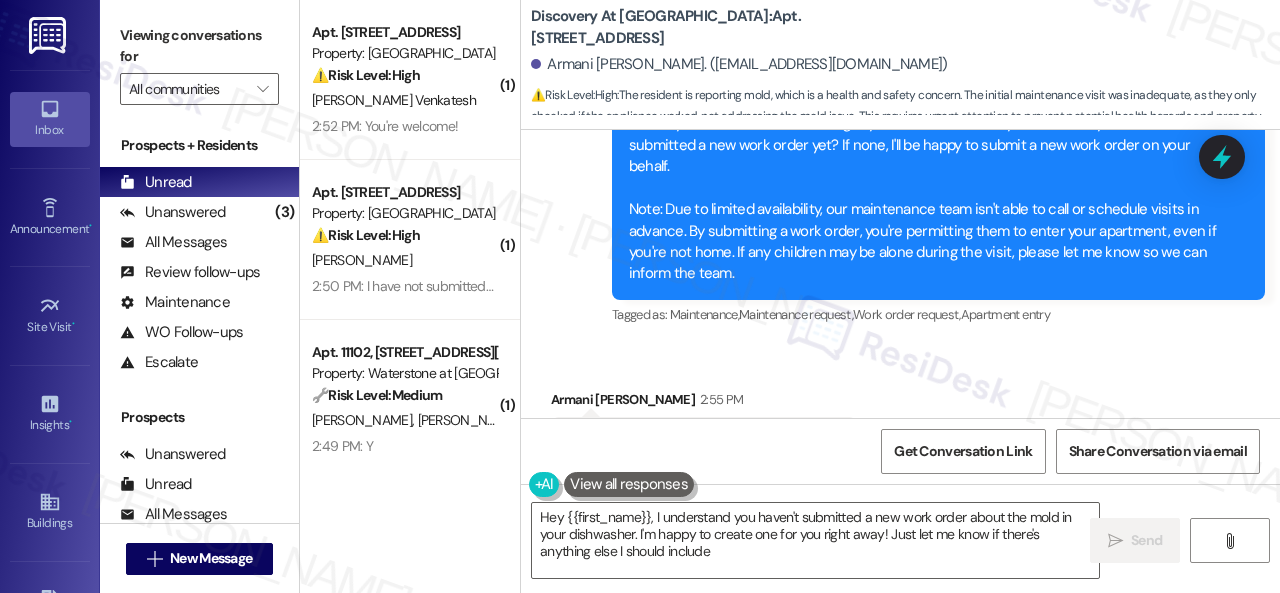 type on "Hey {{first_name}}, I understand you haven't submitted a new work order about the mold in your dishwasher. I'm happy to create one for you right away! Just let me know if there's anything else I should include." 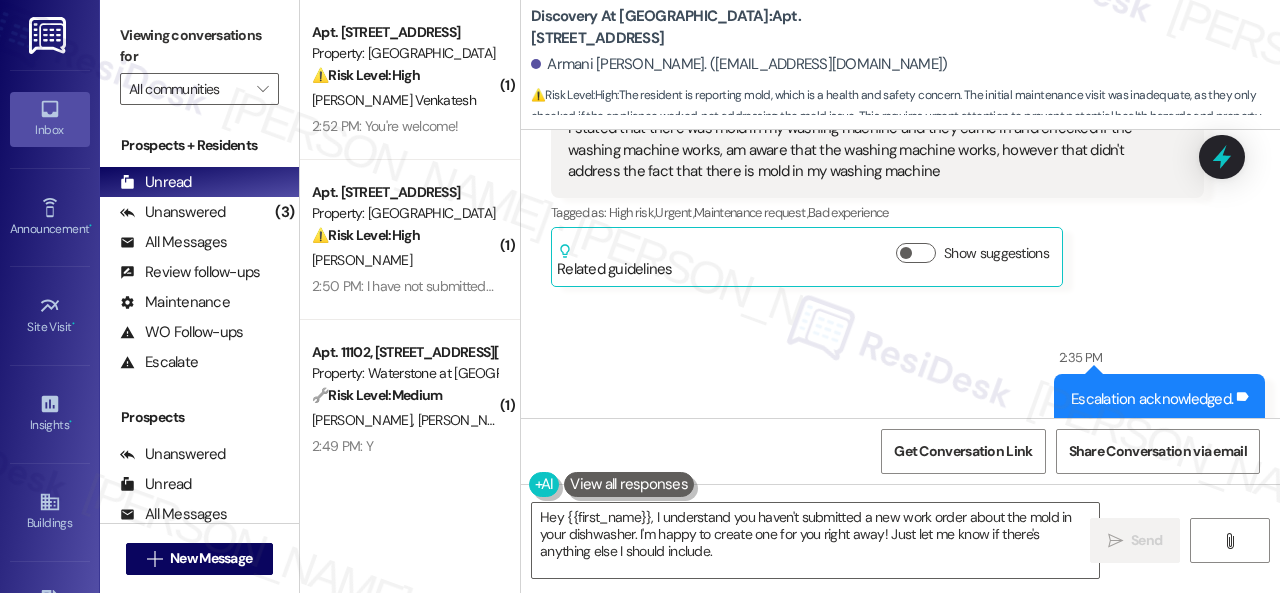 scroll, scrollTop: 6858, scrollLeft: 0, axis: vertical 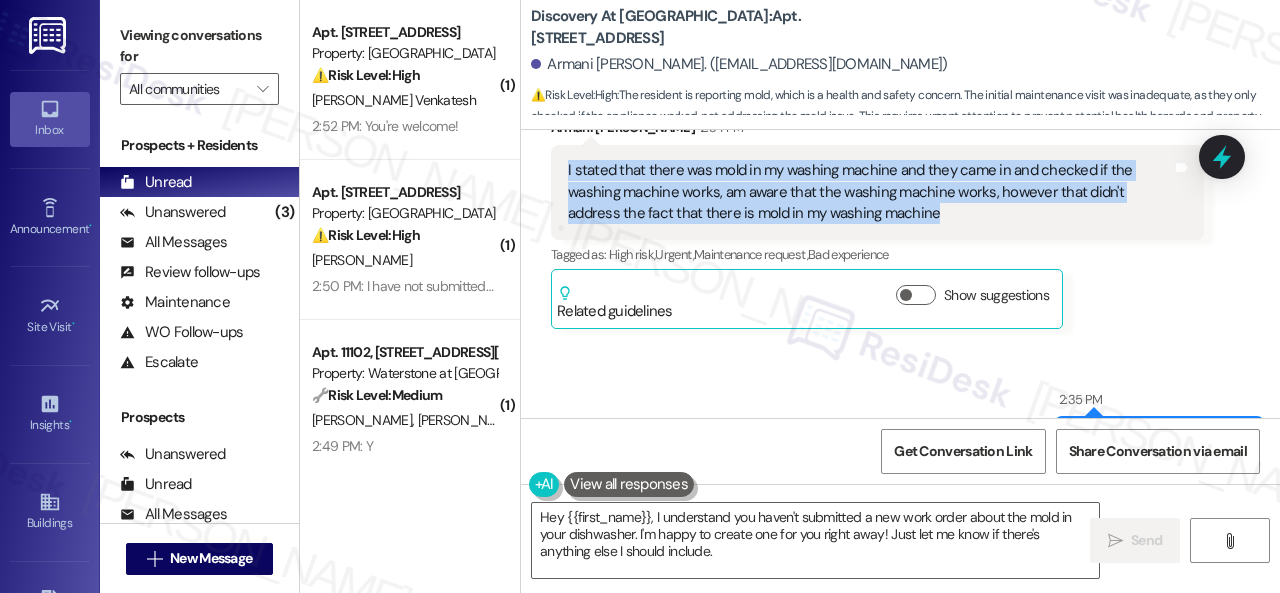 drag, startPoint x: 562, startPoint y: 169, endPoint x: 939, endPoint y: 213, distance: 379.55896 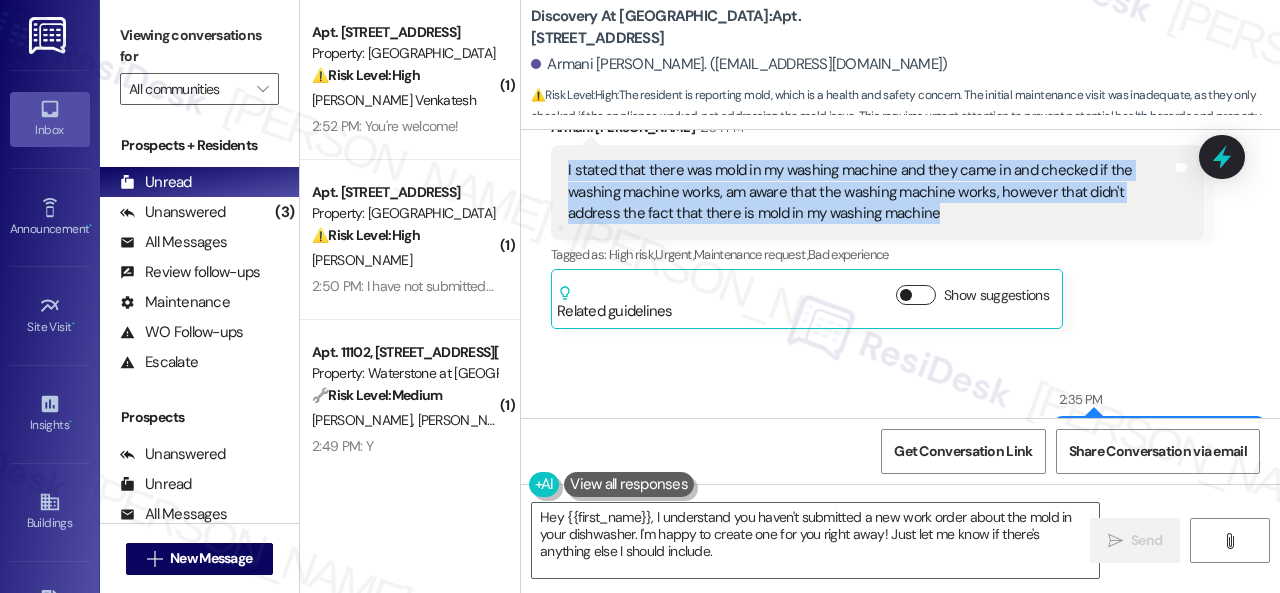 copy on "I stated that there was mold in my washing machine and they came in and checked if the washing machine works, am aware that the washing machine works, however that didn't address the fact that there is mold in my washing machine" 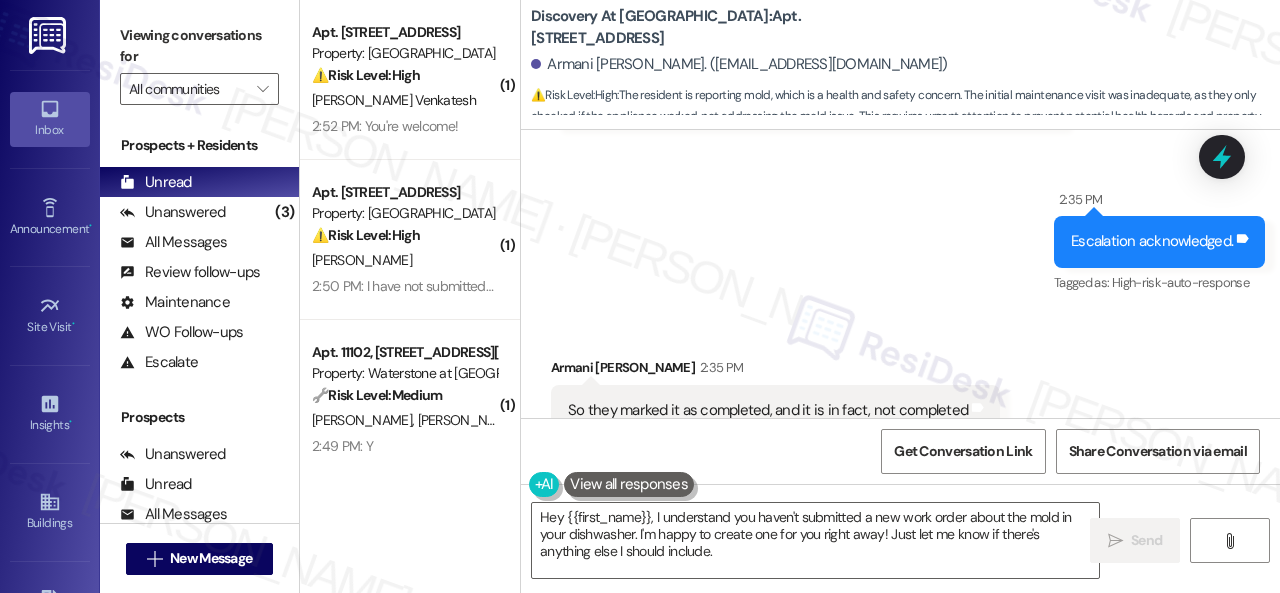 scroll, scrollTop: 7158, scrollLeft: 0, axis: vertical 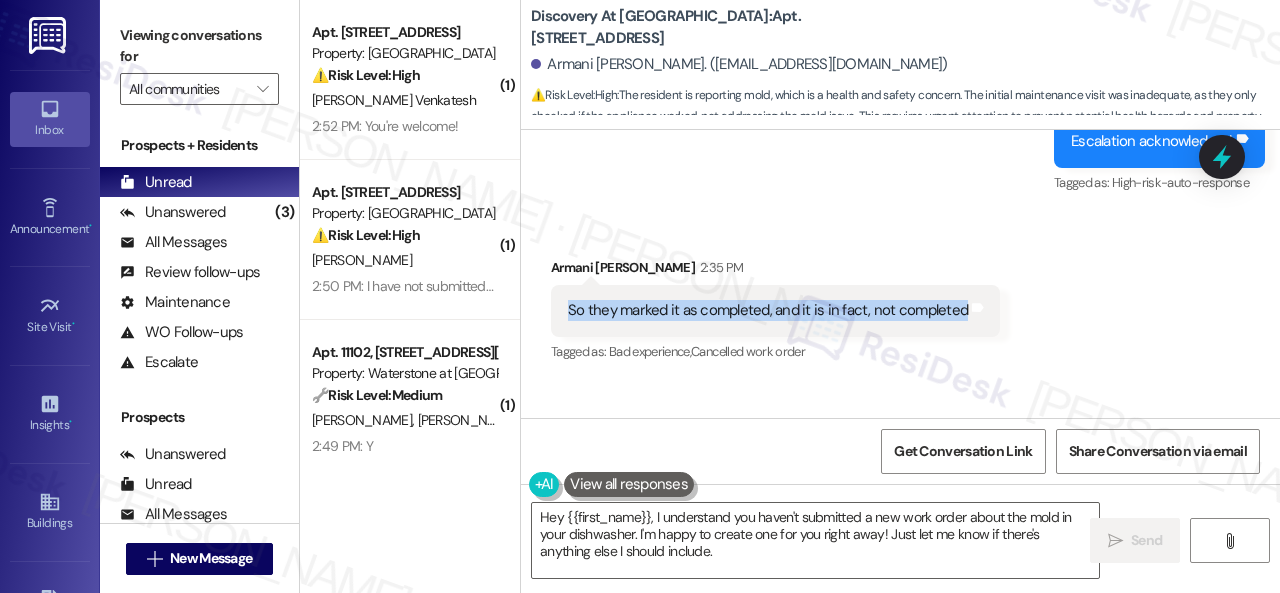 drag, startPoint x: 568, startPoint y: 309, endPoint x: 961, endPoint y: 322, distance: 393.21497 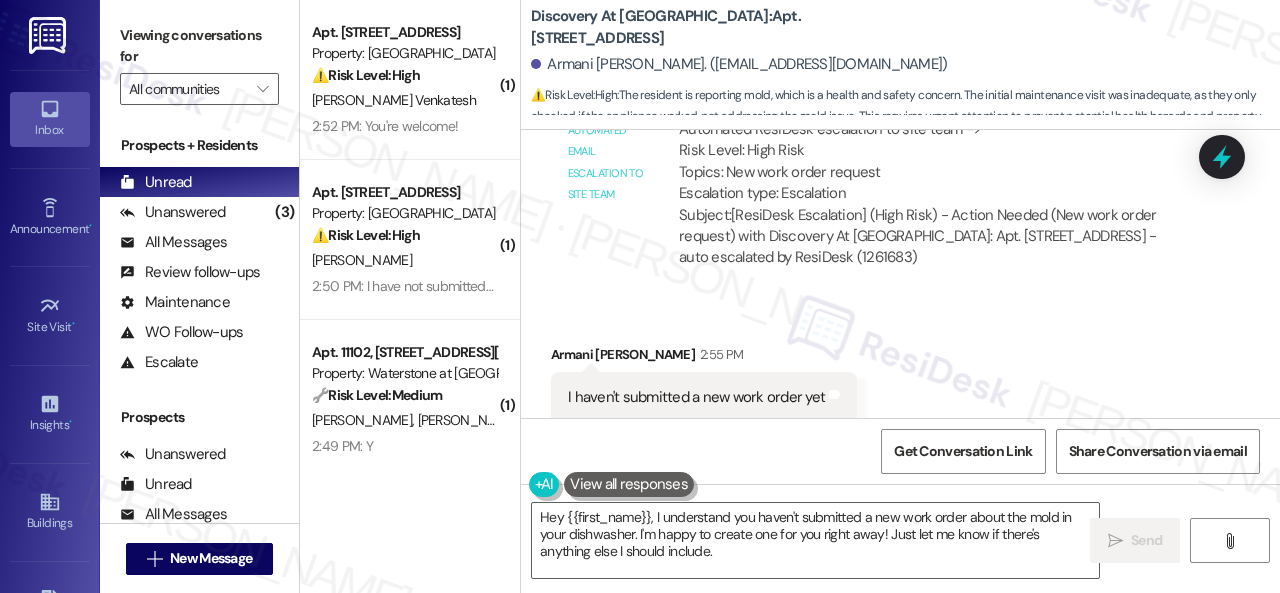 scroll, scrollTop: 8958, scrollLeft: 0, axis: vertical 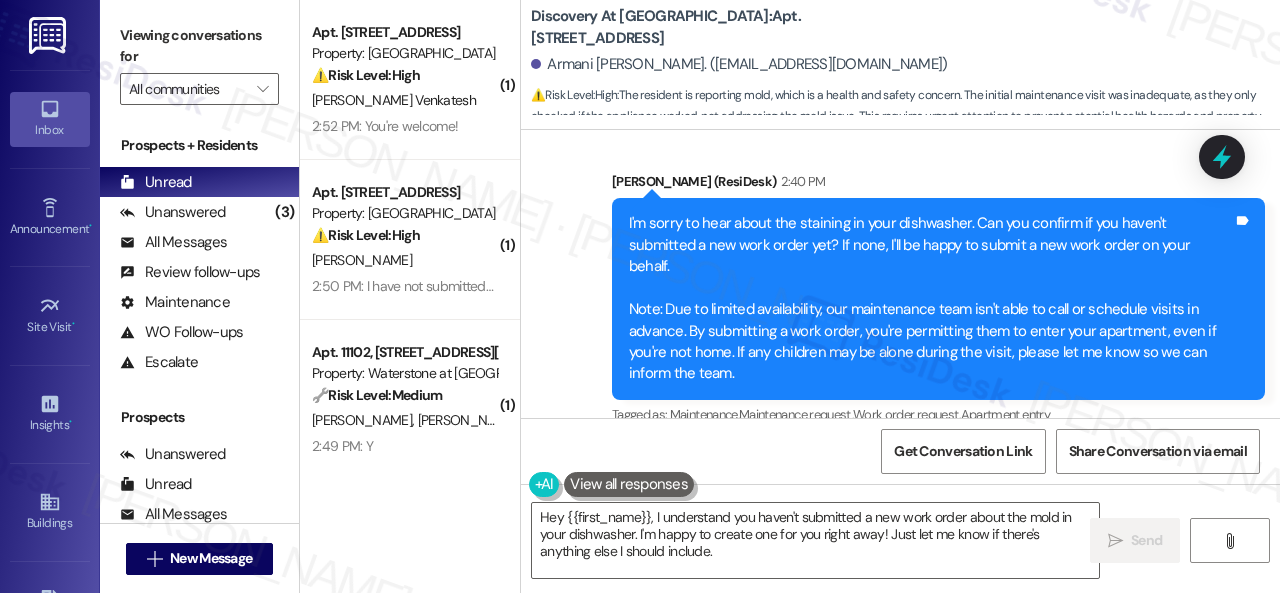 click on "Sent via SMS Sarah   (ResiDesk) 2:40 PM I'm sorry to hear about the staining in your dishwasher. Can you confirm if you haven't submitted a new work order yet? If none, I'll be happy to submit a new work order on your behalf.
Note: Due to limited availability, our maintenance team isn't able to call or schedule visits in advance. By submitting a work order, you're permitting them to enter your apartment, even if you're not home. If any children may be alone during the visit, please let me know so we can inform the team. Tags and notes Tagged as:   Maintenance ,  Click to highlight conversations about Maintenance Maintenance request ,  Click to highlight conversations about Maintenance request Work order request ,  Click to highlight conversations about Work order request Apartment entry Click to highlight conversations about Apartment entry" at bounding box center (938, 300) 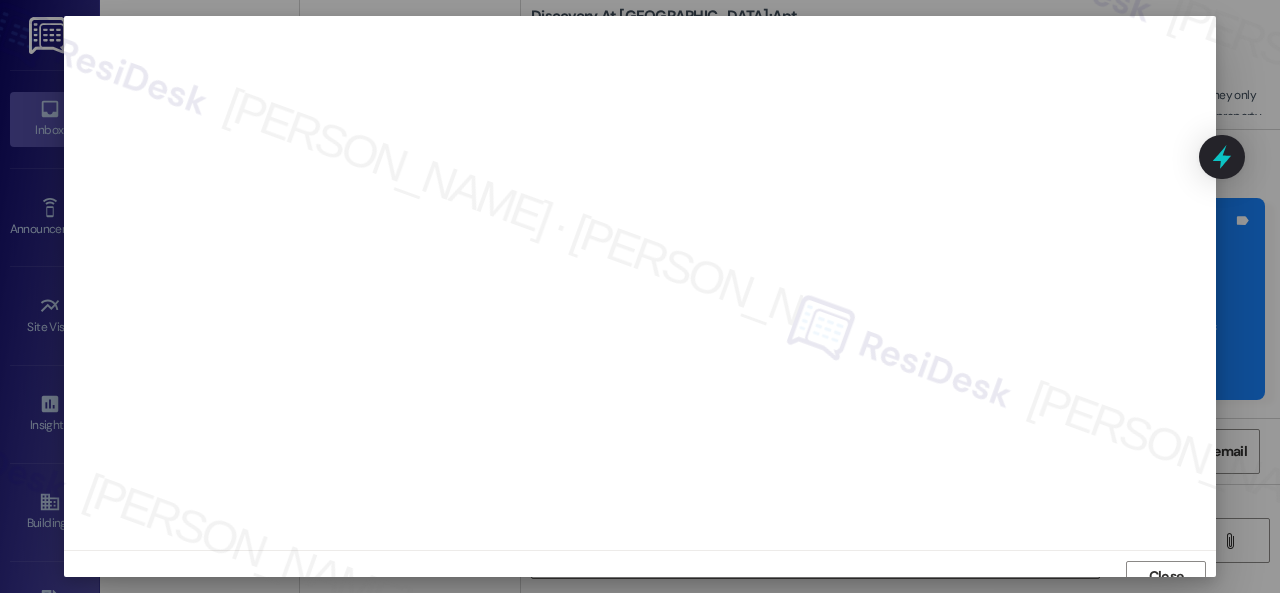 scroll, scrollTop: 15, scrollLeft: 0, axis: vertical 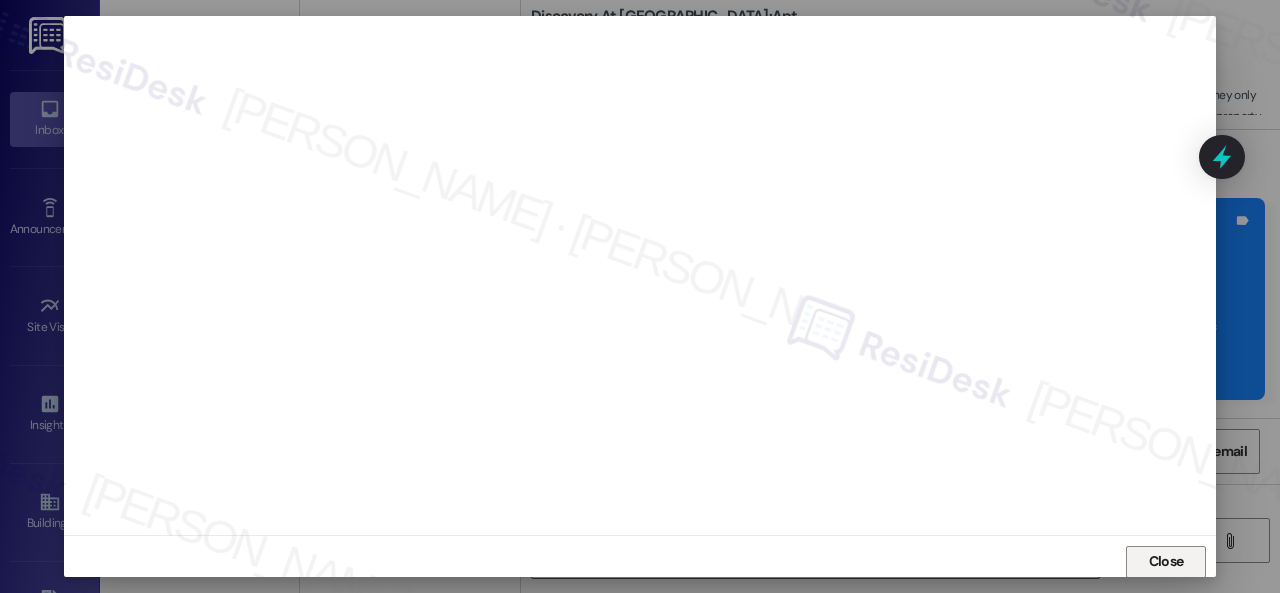 click on "Close" at bounding box center (1166, 561) 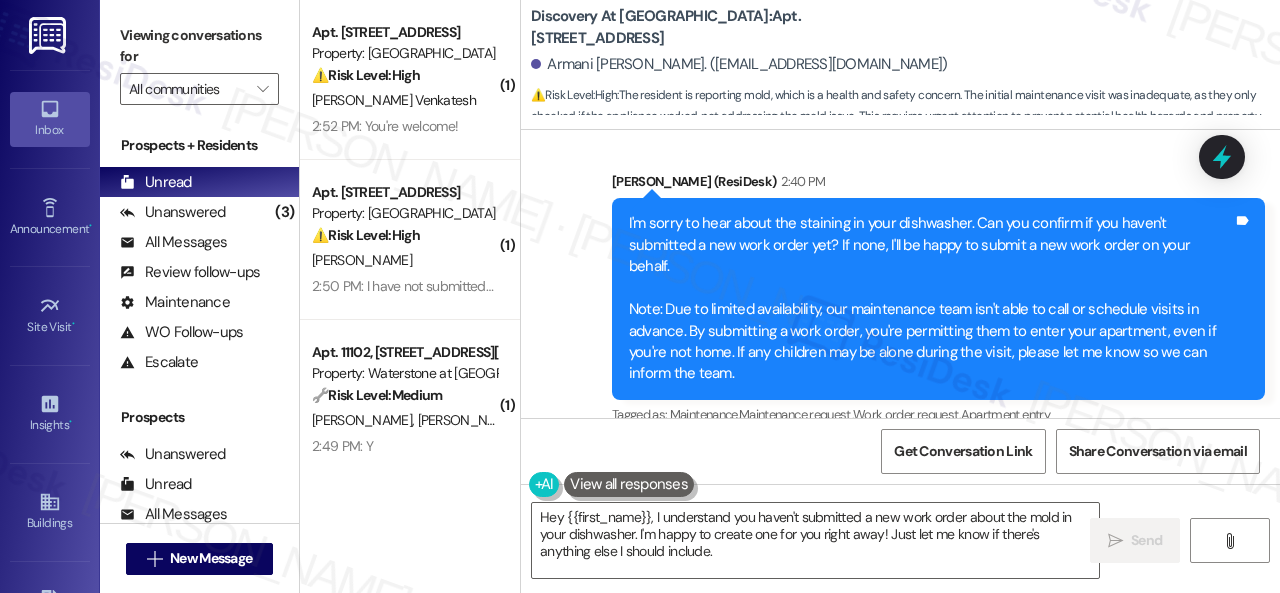 click on "Sent via SMS Sarah   (ResiDesk) 2:40 PM I'm sorry to hear about the staining in your dishwasher. Can you confirm if you haven't submitted a new work order yet? If none, I'll be happy to submit a new work order on your behalf.
Note: Due to limited availability, our maintenance team isn't able to call or schedule visits in advance. By submitting a work order, you're permitting them to enter your apartment, even if you're not home. If any children may be alone during the visit, please let me know so we can inform the team. Tags and notes Tagged as:   Maintenance ,  Click to highlight conversations about Maintenance Maintenance request ,  Click to highlight conversations about Maintenance request Work order request ,  Click to highlight conversations about Work order request Apartment entry Click to highlight conversations about Apartment entry" at bounding box center (900, 285) 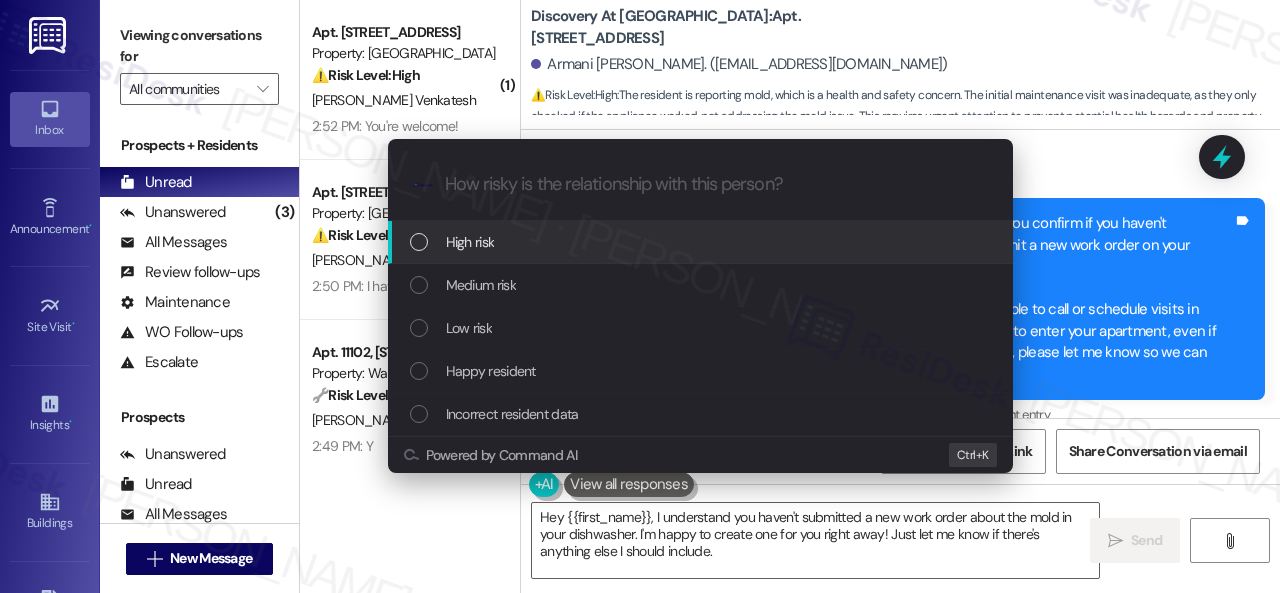 click on "High risk" at bounding box center (470, 242) 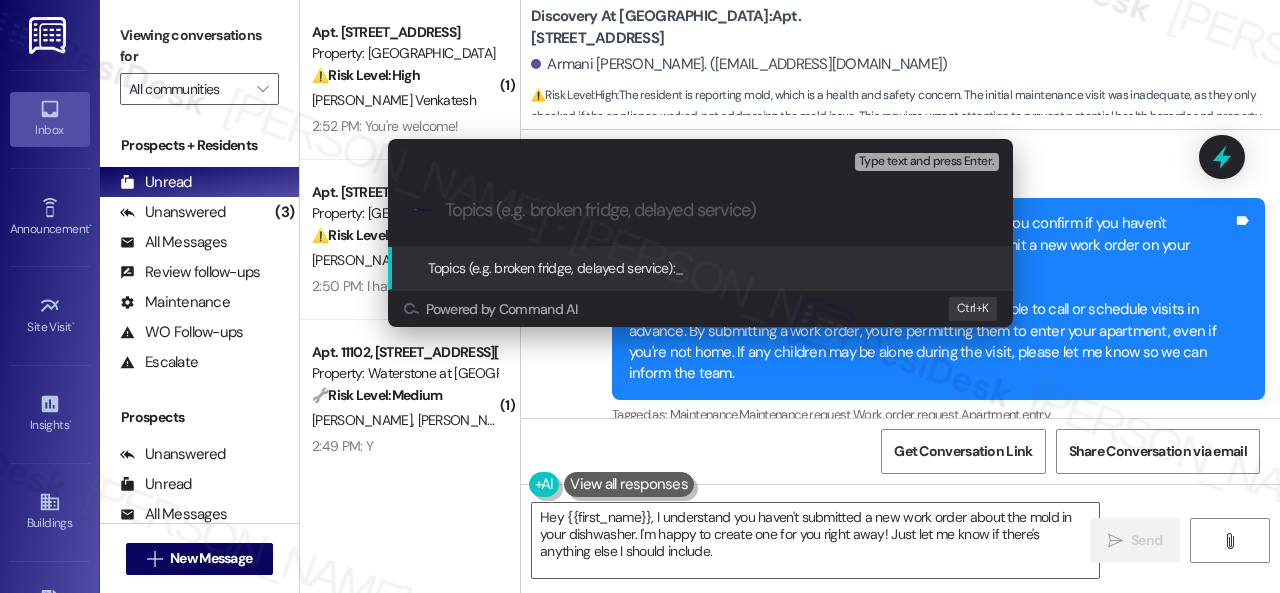 paste on "Work Order filed by ResiDesk 291321" 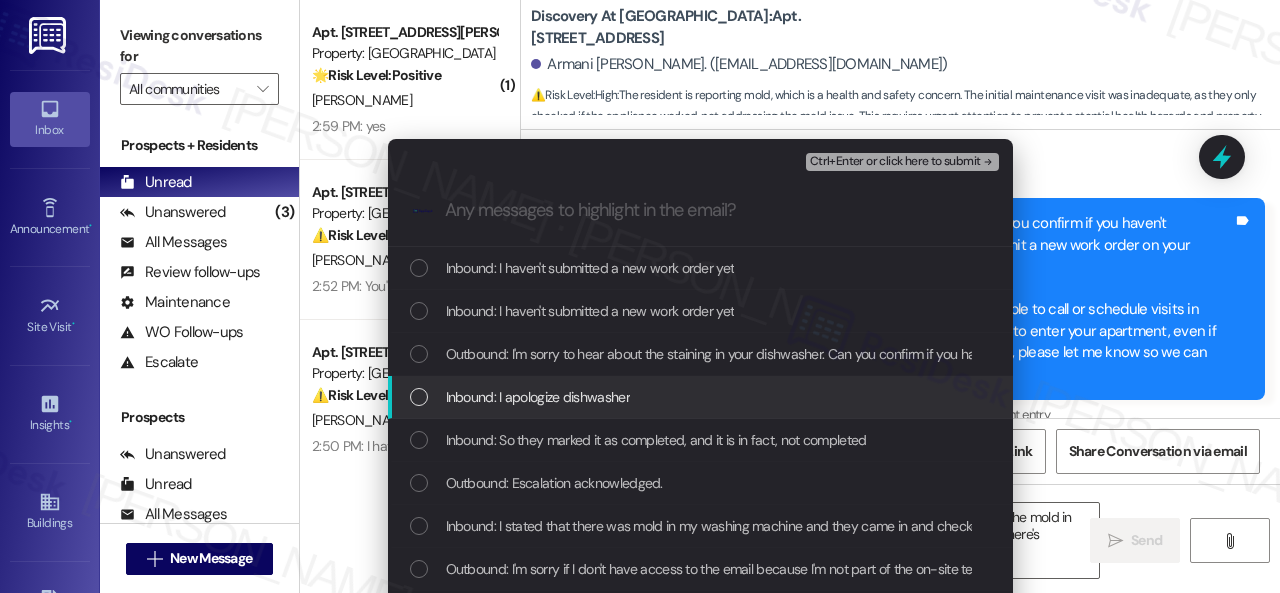 click on "Inbound: I apologize dishwasher" at bounding box center [538, 397] 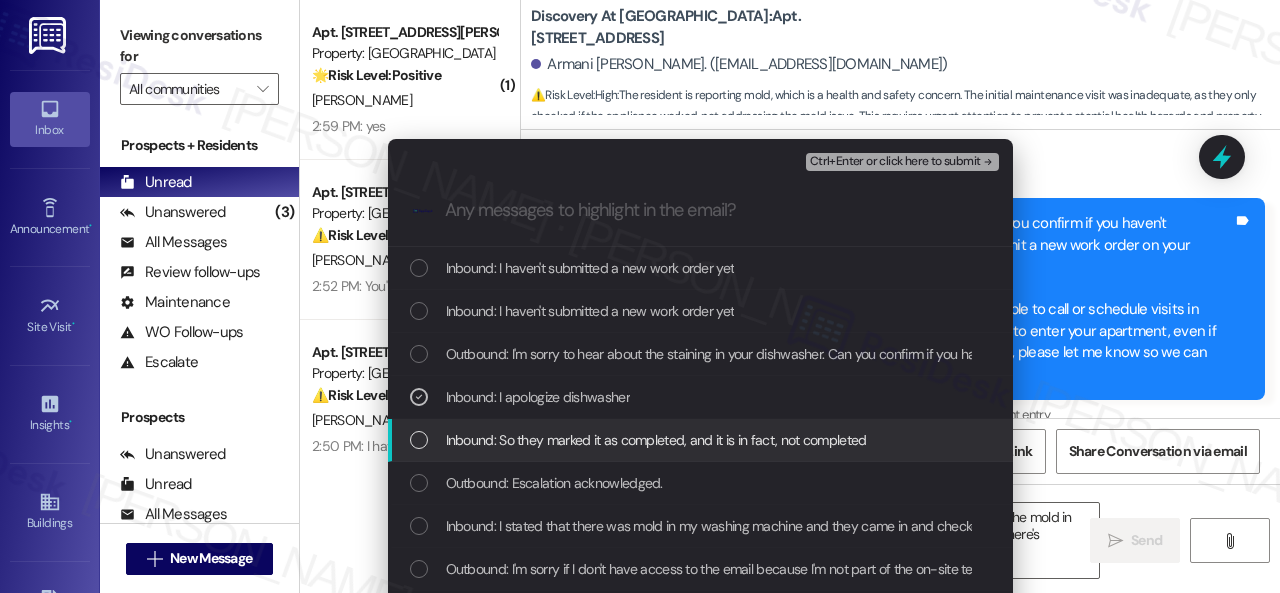click on "Inbound: So they marked it as completed, and it is in fact, not completed" at bounding box center (656, 440) 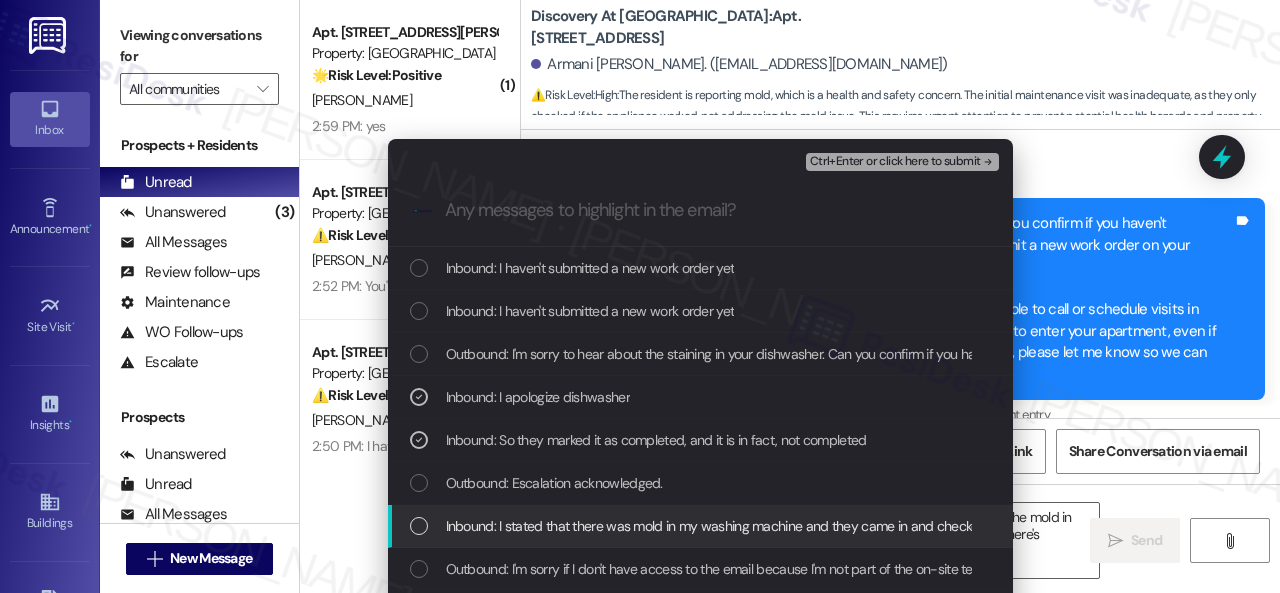 click on "Inbound: I stated that there was mold in my washing machine and they came in and checked if the washing machine works, am aware that the washing machine works, however that didn't address the fact that there is mold in my washing machine" at bounding box center [1162, 526] 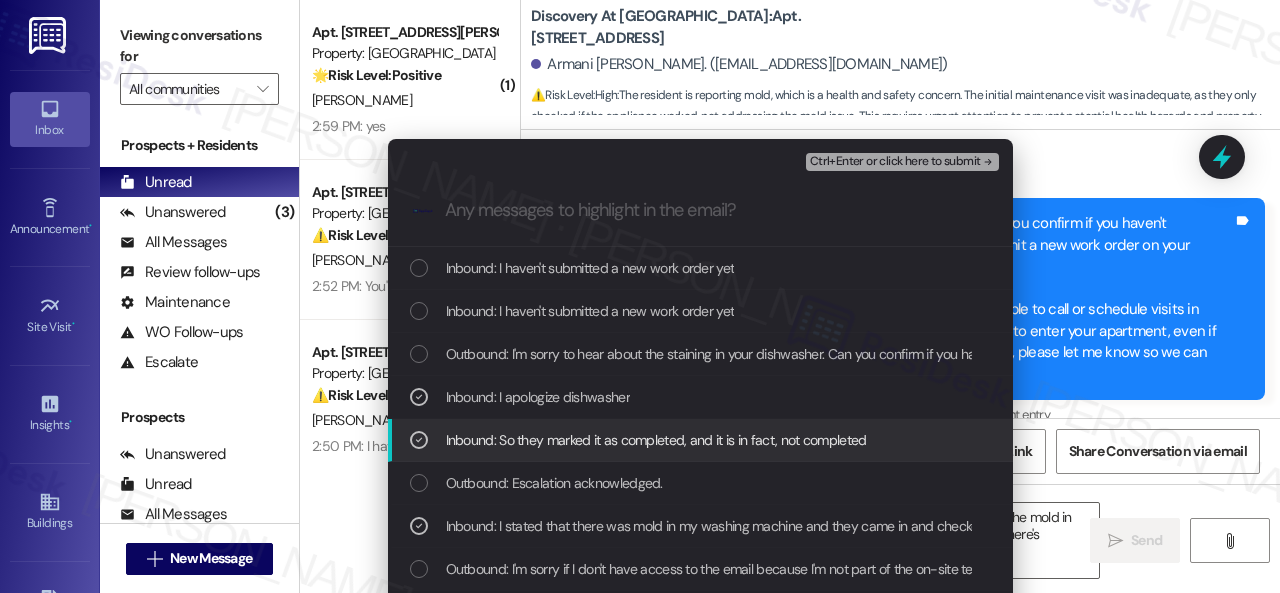 scroll, scrollTop: 100, scrollLeft: 0, axis: vertical 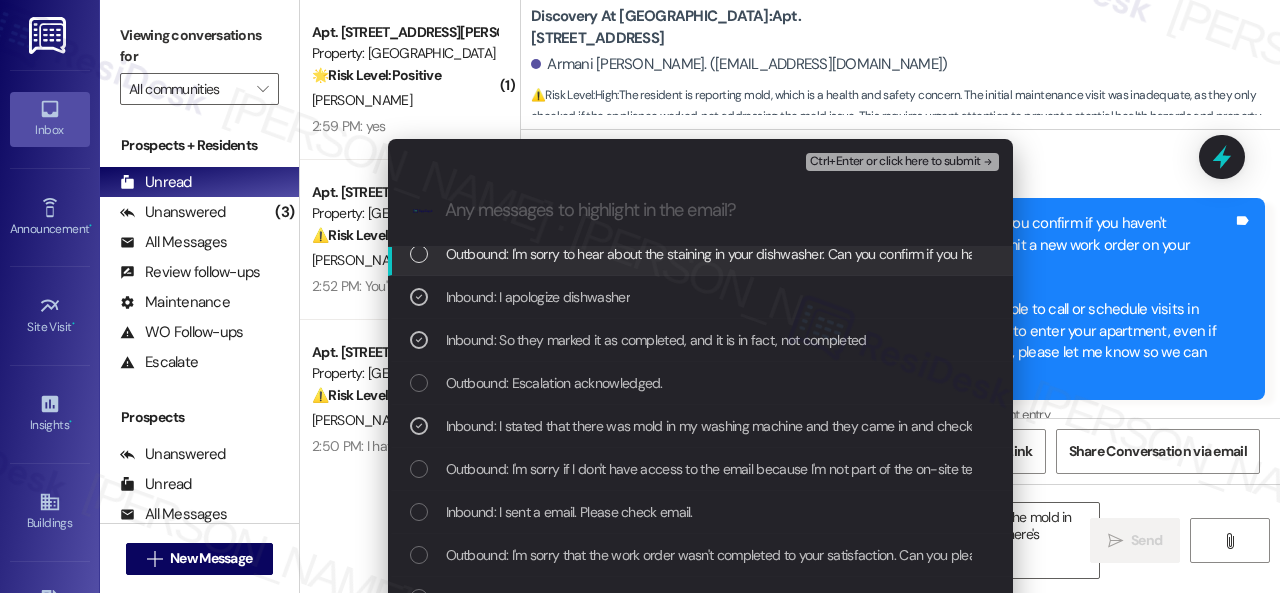 click on "Ctrl+Enter or click here to submit" at bounding box center [895, 162] 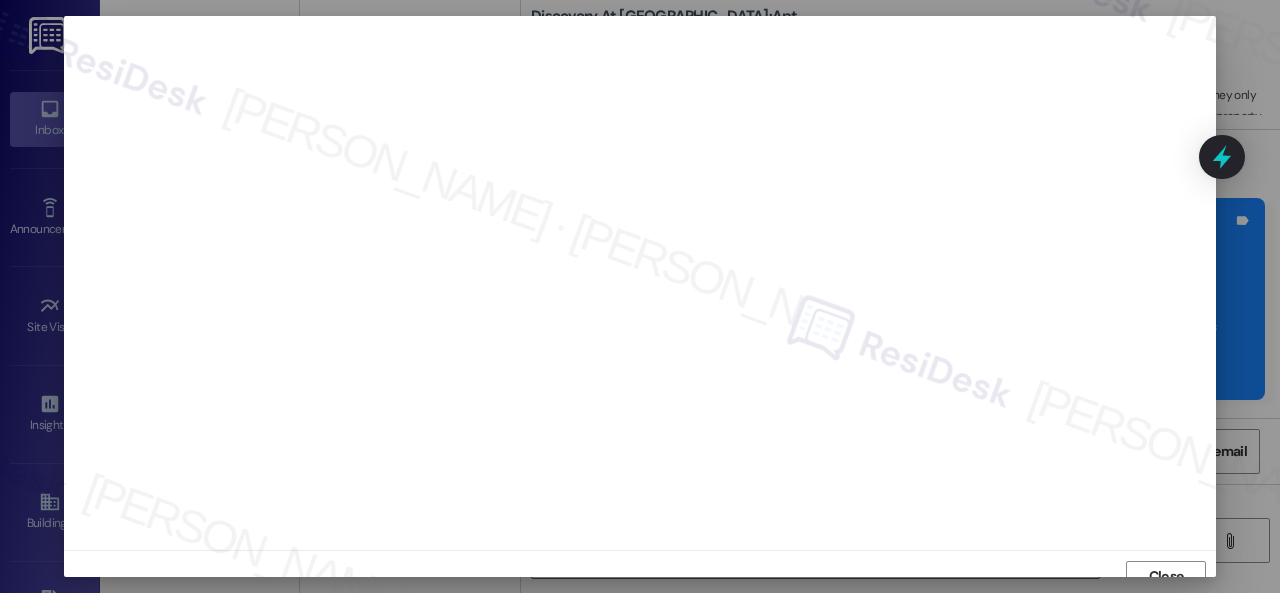 scroll, scrollTop: 15, scrollLeft: 0, axis: vertical 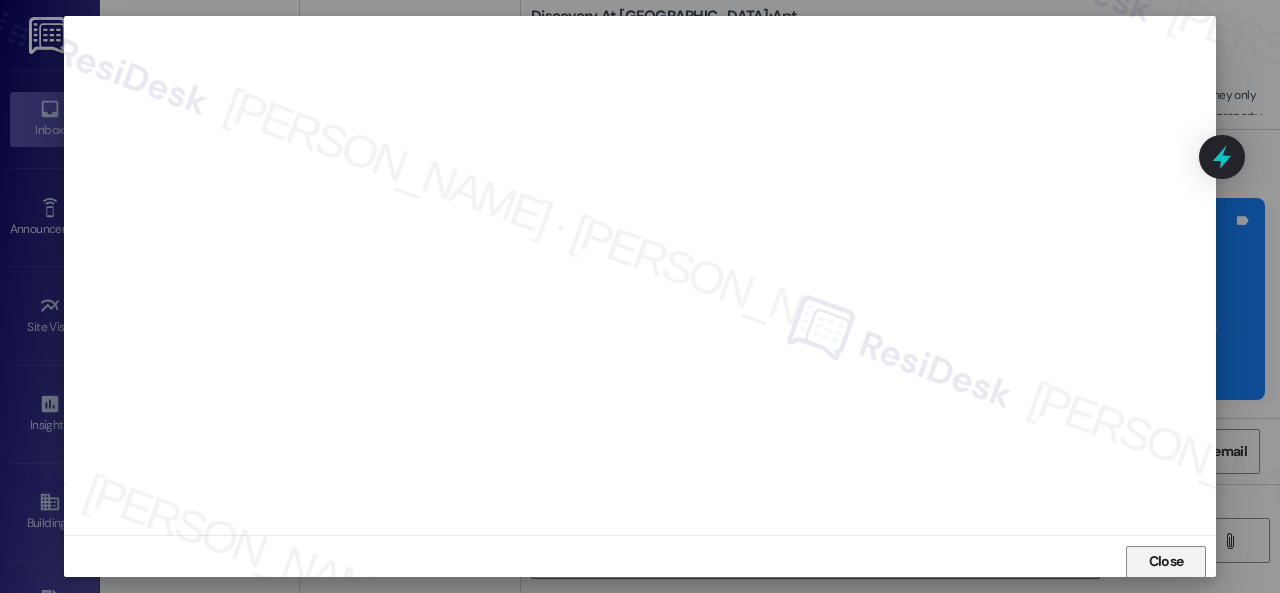 click on "Close" at bounding box center [1166, 561] 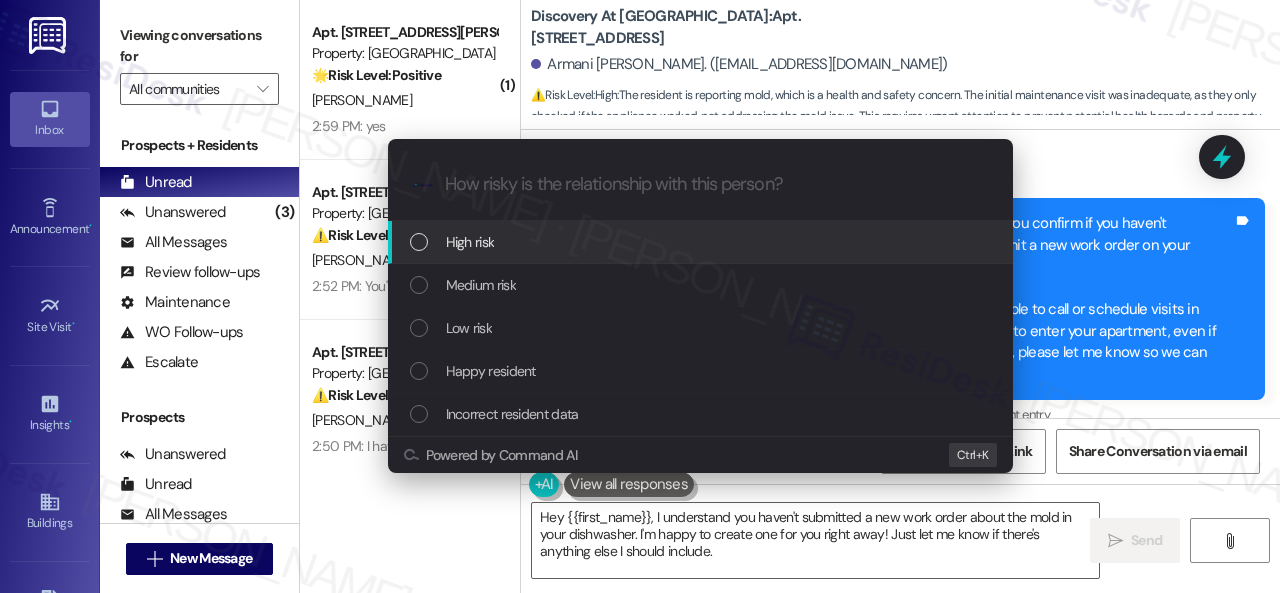 click on "High risk" at bounding box center [470, 242] 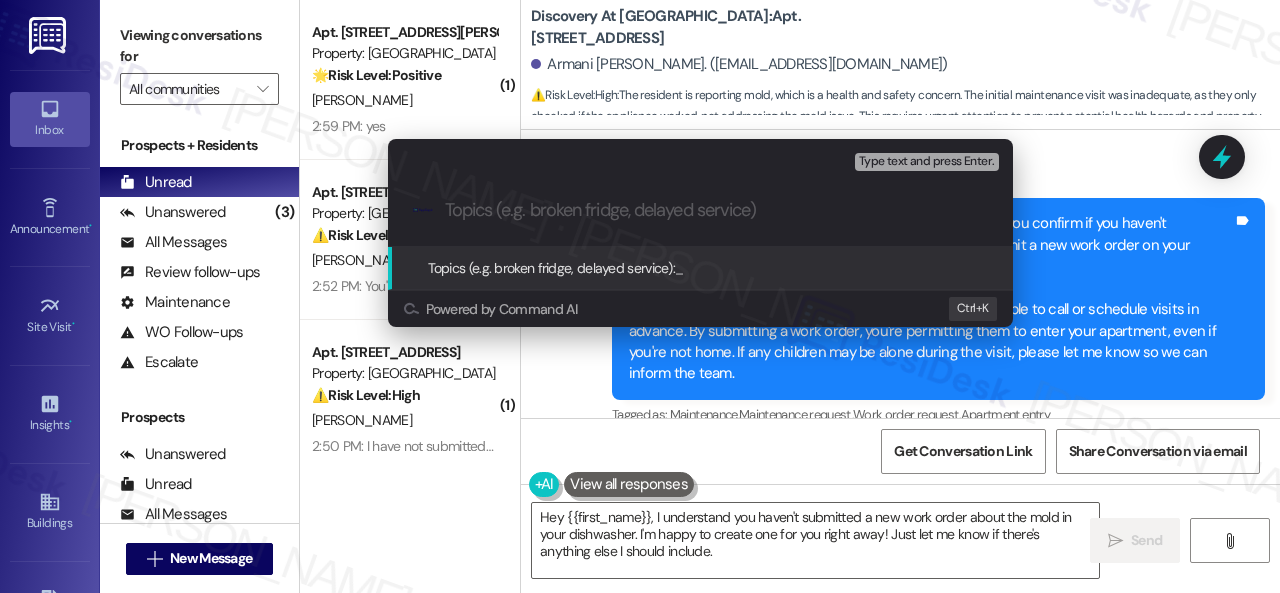 paste on "Work Order filed by ResiDesk 291321" 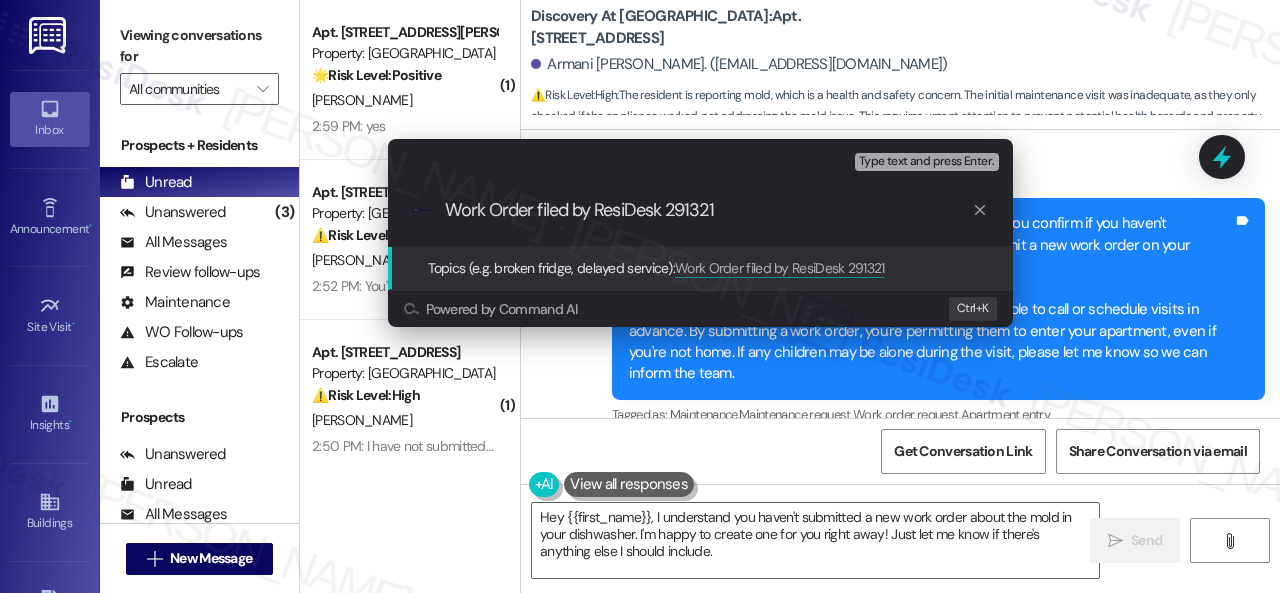 type 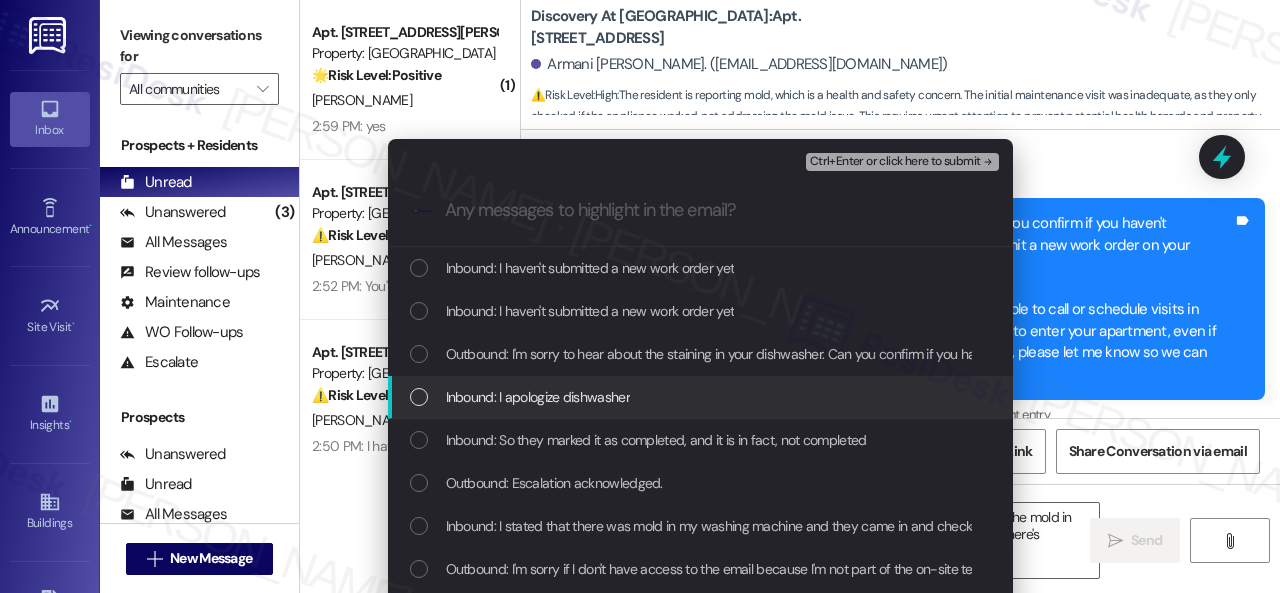 click on "Inbound: I apologize dishwasher" at bounding box center [538, 397] 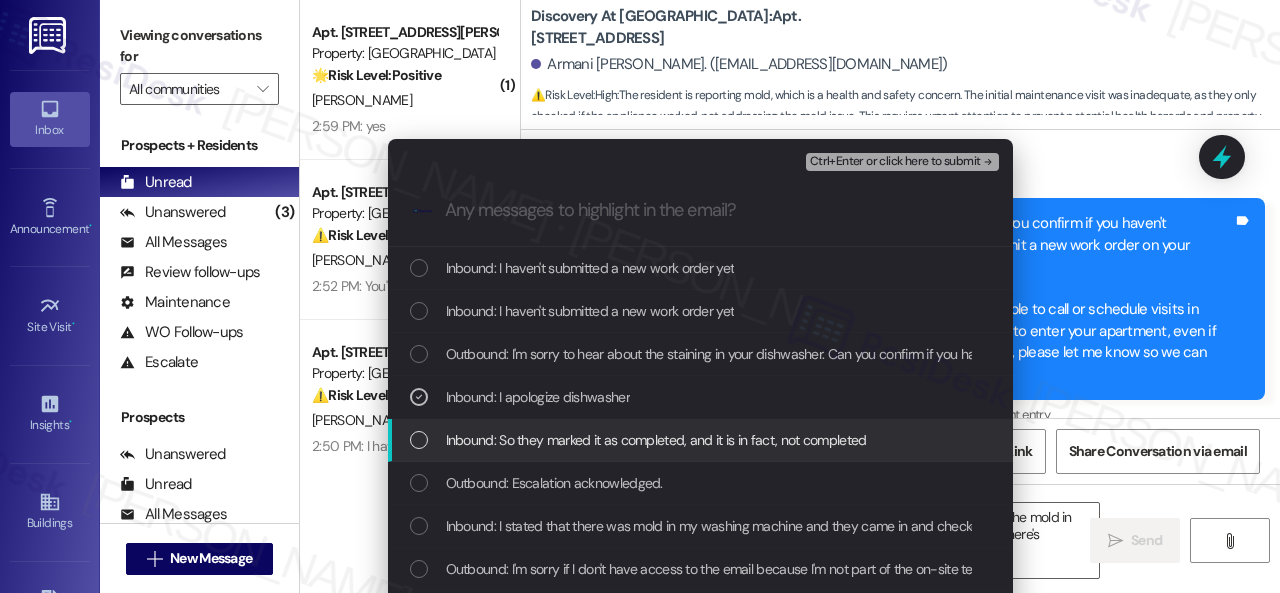 click on "Inbound: So they marked it as completed, and it is in fact, not completed" at bounding box center [656, 440] 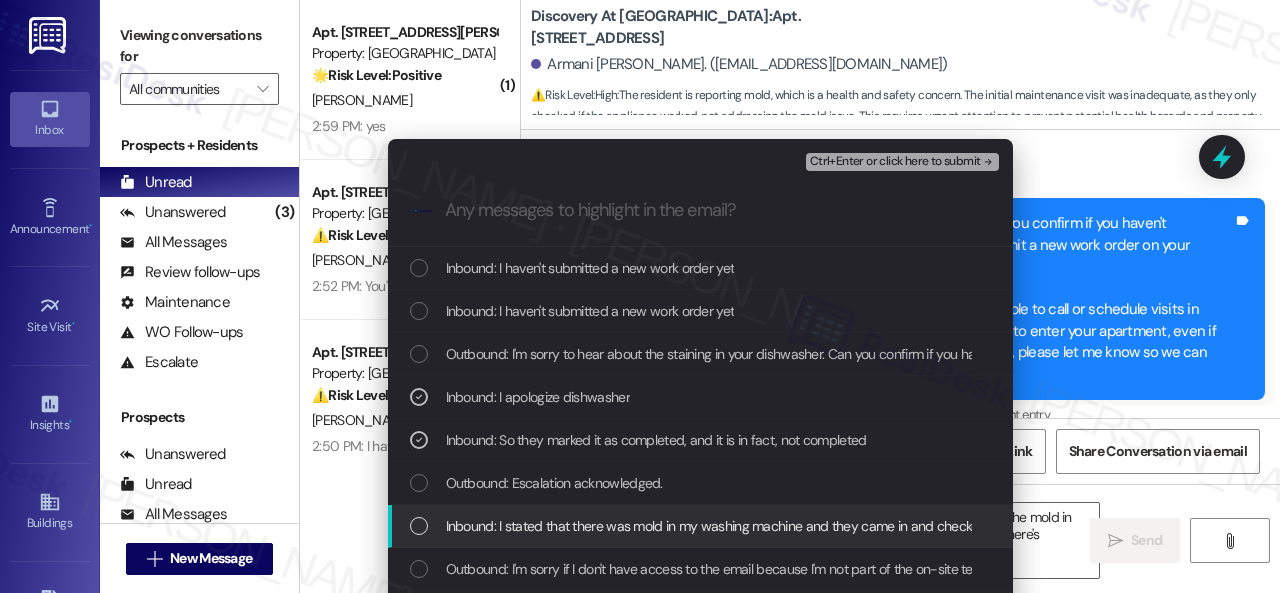 click on "Inbound: I stated that there was mold in my washing machine and they came in and checked if the washing machine works, am aware that the washing machine works, however that didn't address the fact that there is mold in my washing machine" at bounding box center [1162, 526] 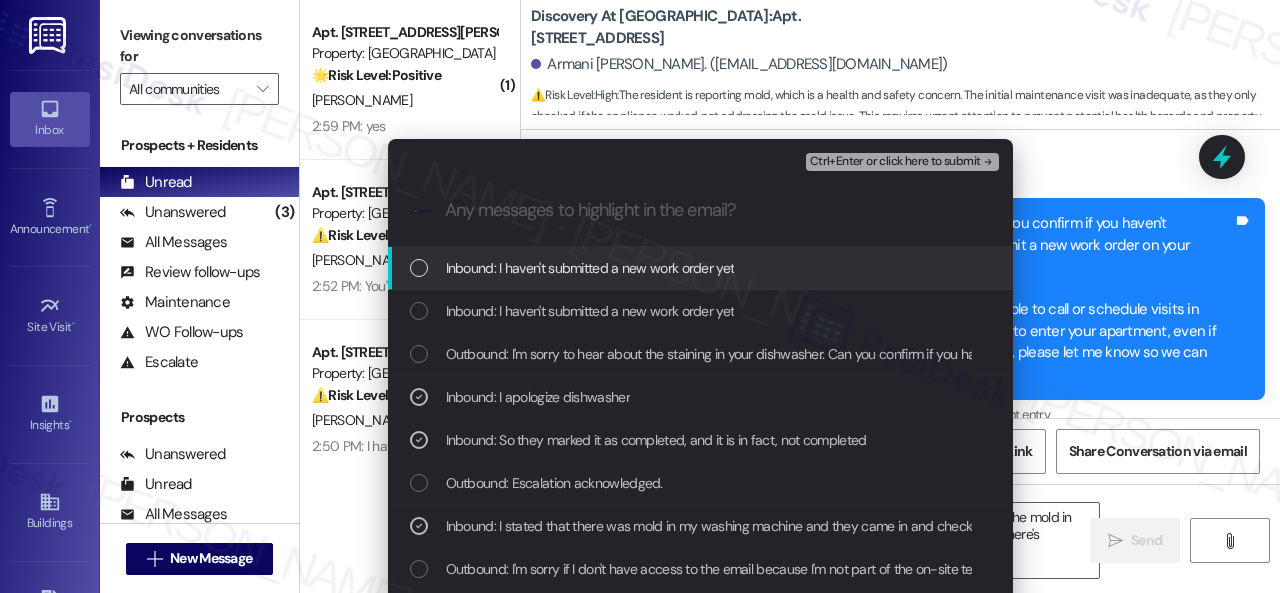 click on "Ctrl+Enter or click here to submit" at bounding box center [895, 162] 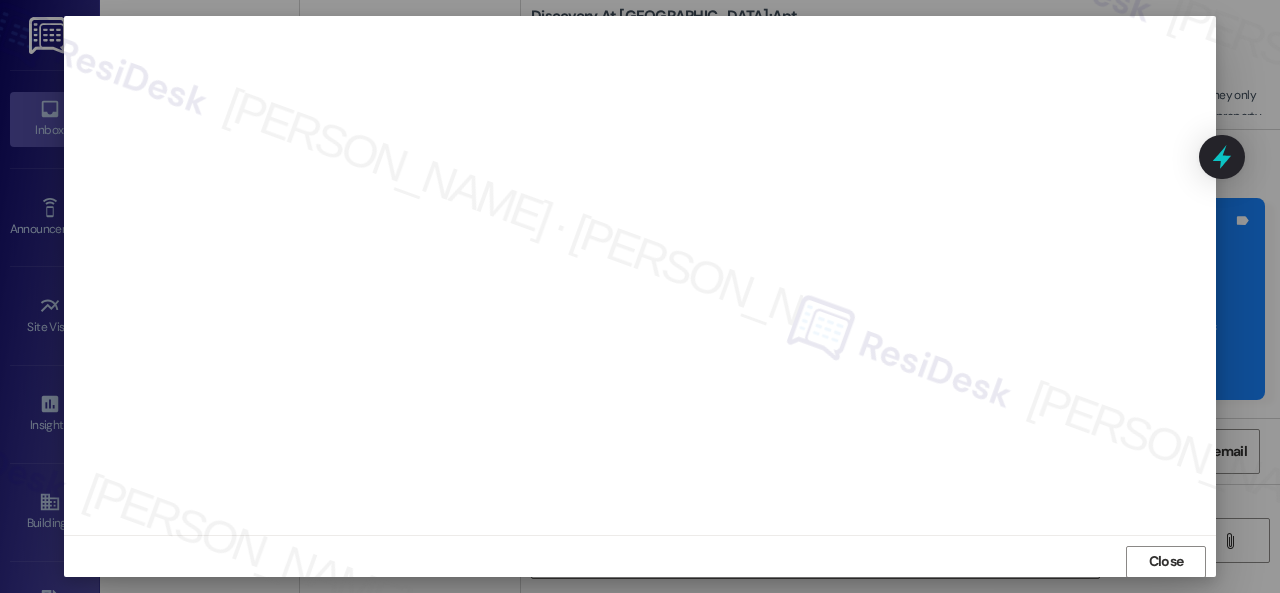 scroll, scrollTop: 25, scrollLeft: 0, axis: vertical 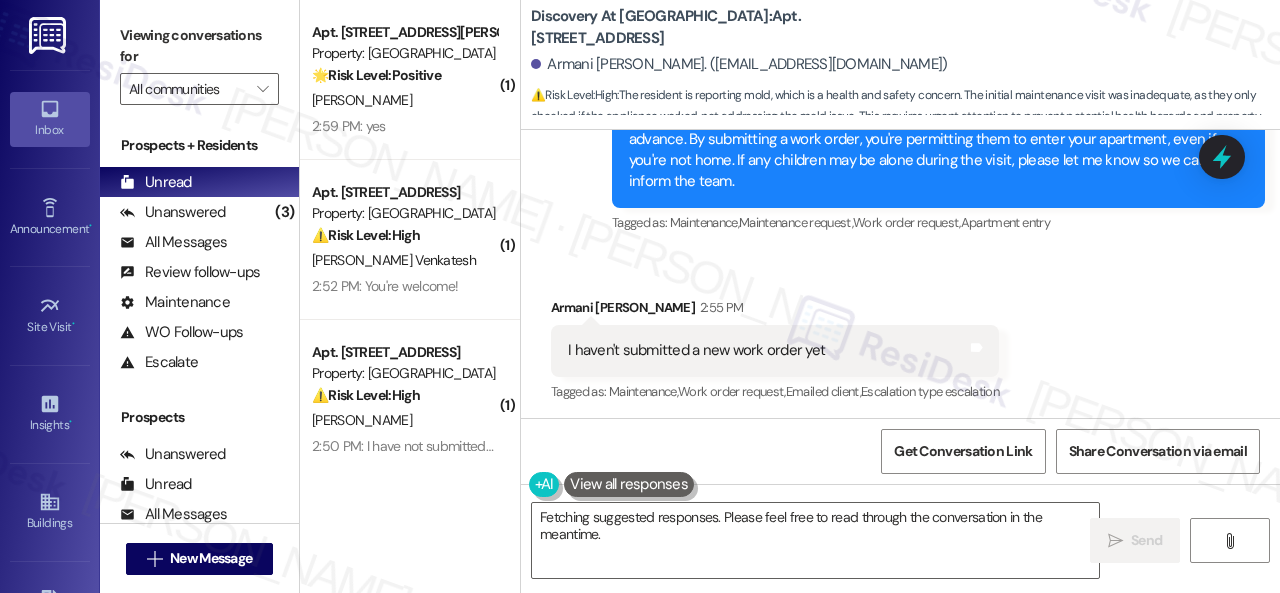 click on "Received via SMS Armani [PERSON_NAME] 2:55 PM I haven't submitted a new work order yet Tags and notes Tagged as:   Maintenance ,  Click to highlight conversations about Maintenance Work order request ,  Click to highlight conversations about Work order request Emailed client ,  Click to highlight conversations about Emailed client Escalation type escalation Click to highlight conversations about Escalation type escalation" at bounding box center (900, 336) 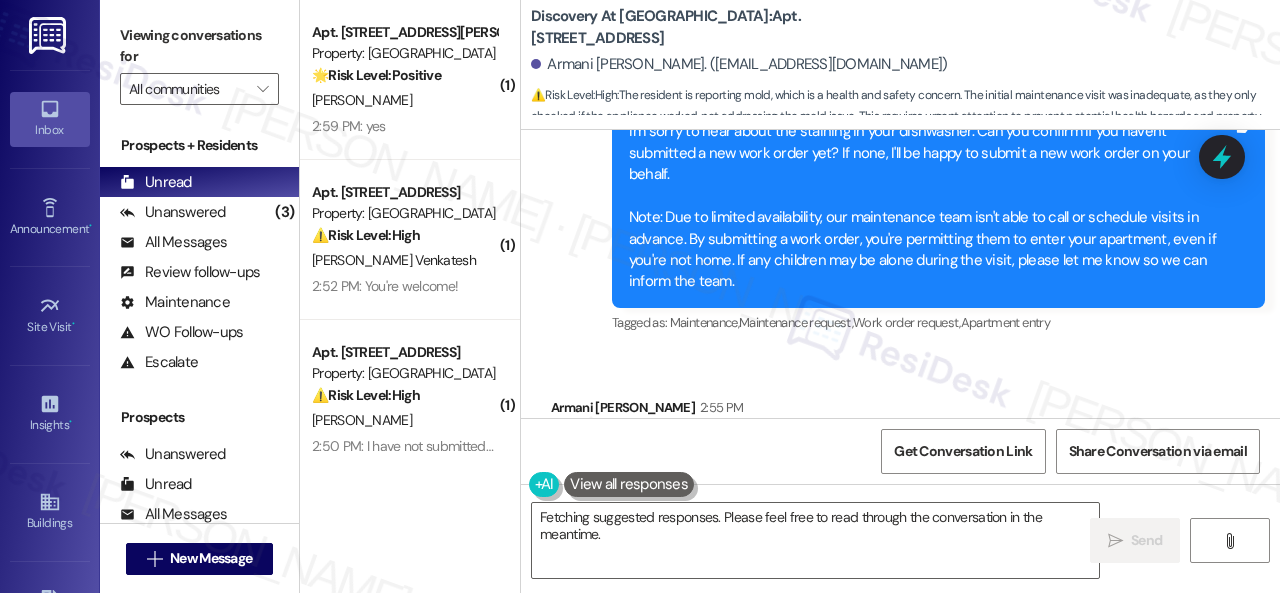 scroll, scrollTop: 8819, scrollLeft: 0, axis: vertical 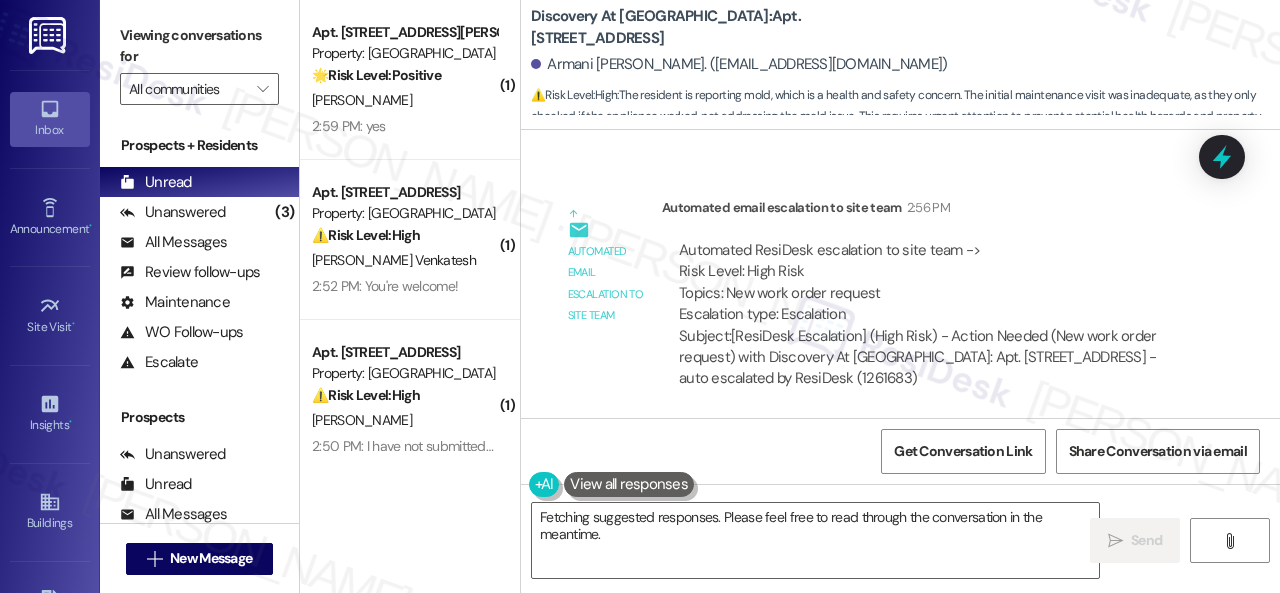 drag, startPoint x: 638, startPoint y: 559, endPoint x: 508, endPoint y: 495, distance: 144.89996 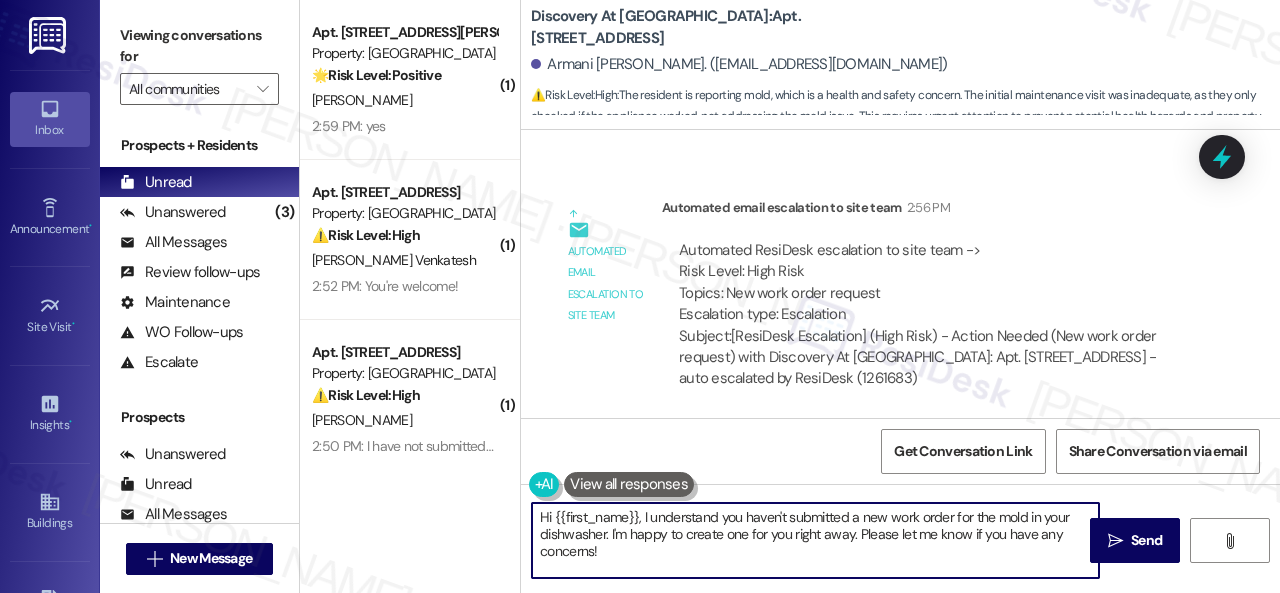 paste on "Thank you. I've submitted a work order on your behalf and notified the site team. Please let me know if you have an update or need anything else." 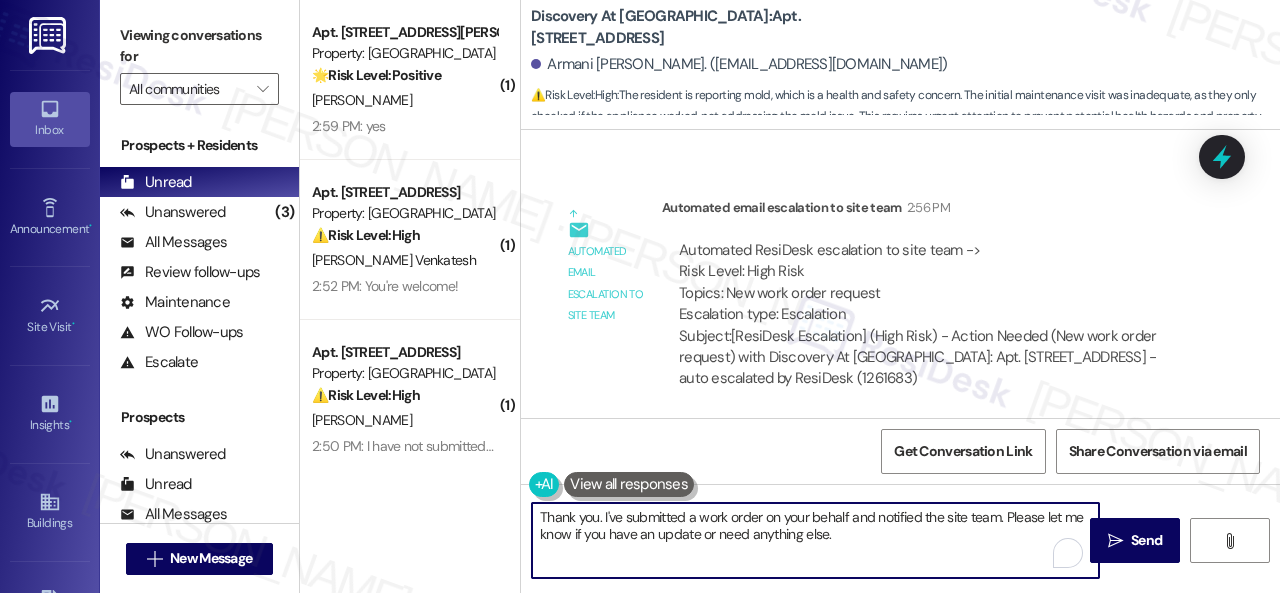 click on "Thank you. I've submitted a work order on your behalf and notified the site team. Please let me know if you have an update or need anything else." at bounding box center (815, 540) 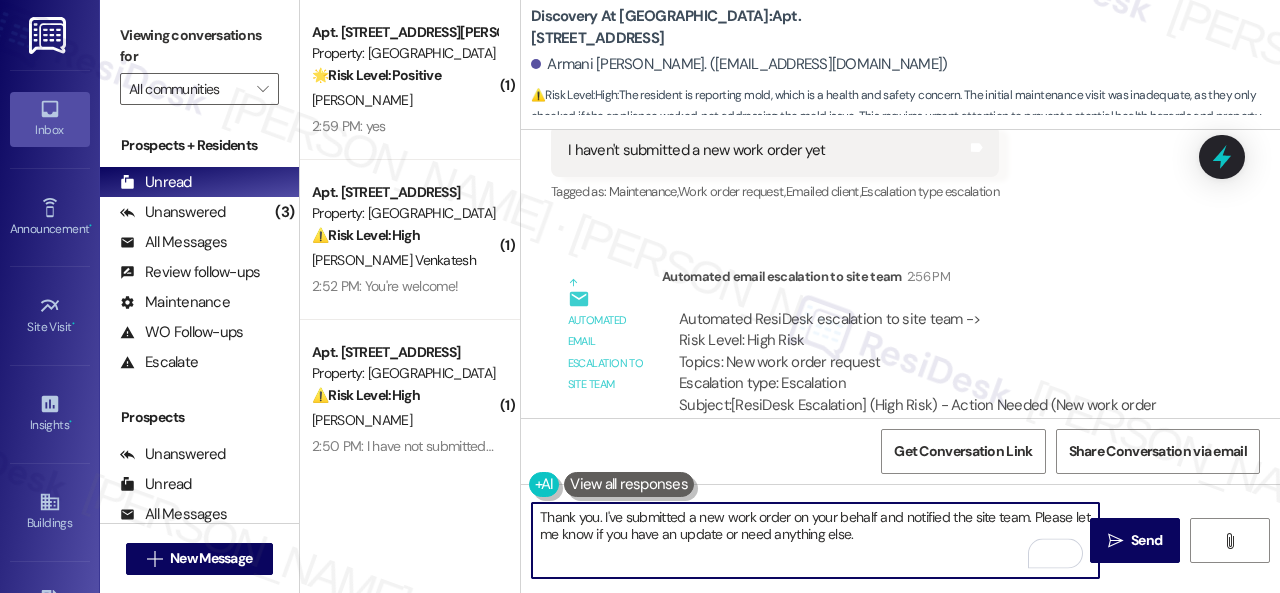 scroll, scrollTop: 8819, scrollLeft: 0, axis: vertical 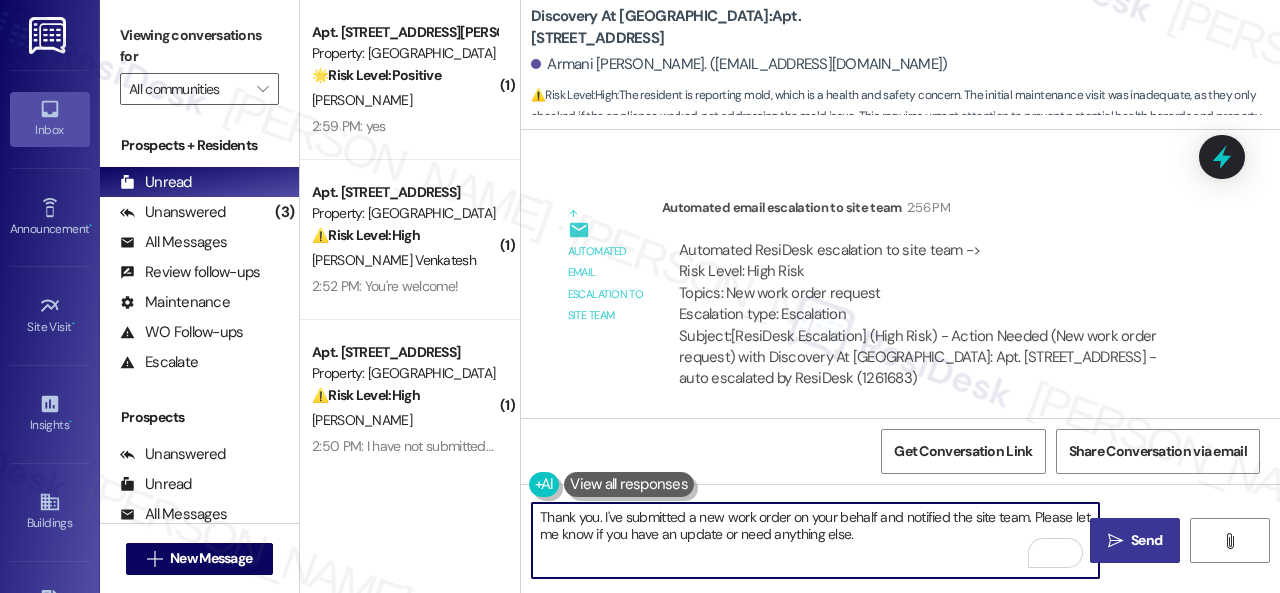 type on "Thank you. I've submitted a new work order on your behalf and notified the site team. Please let me know if you have an update or need anything else." 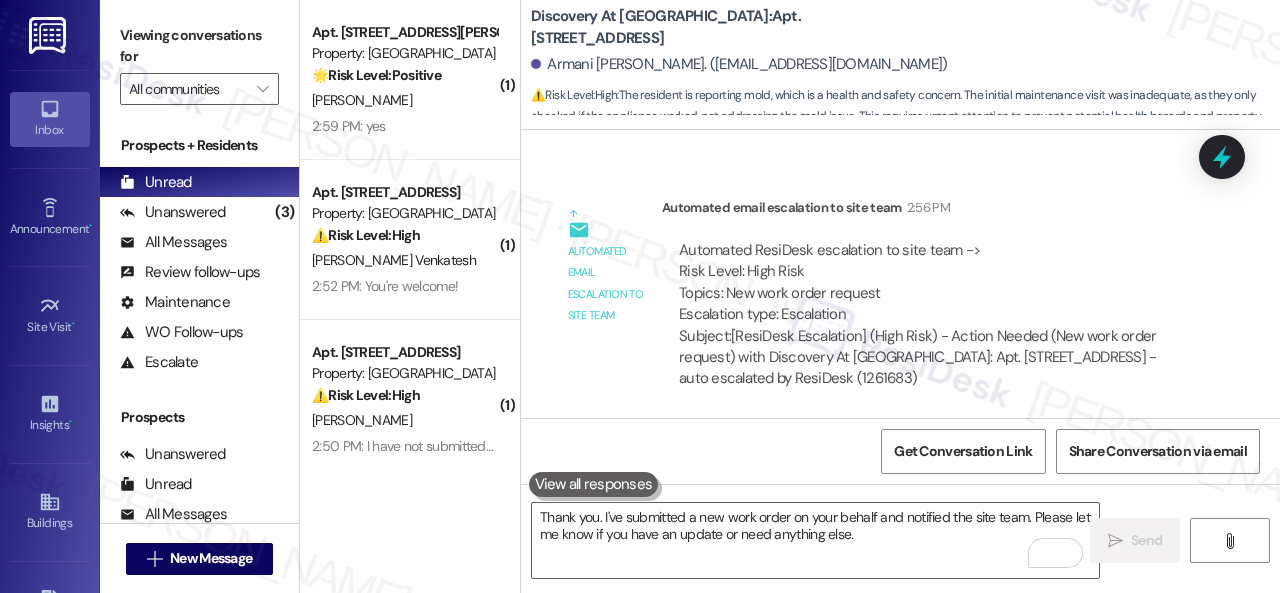 scroll, scrollTop: 8550, scrollLeft: 0, axis: vertical 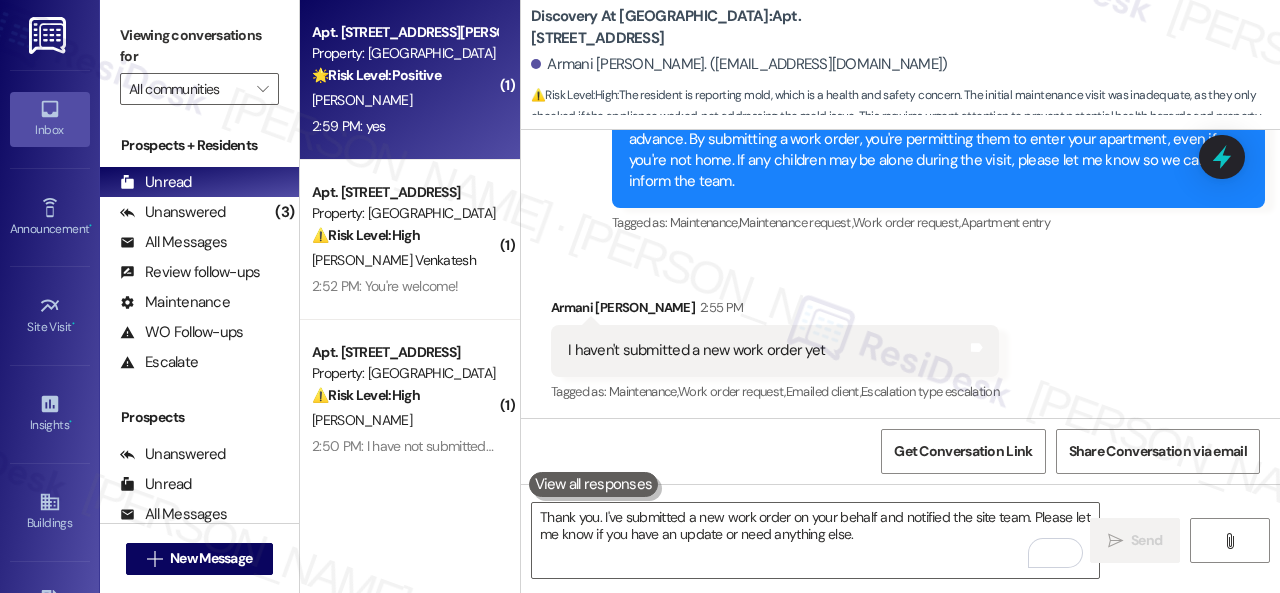 click on "[PERSON_NAME]" at bounding box center [404, 100] 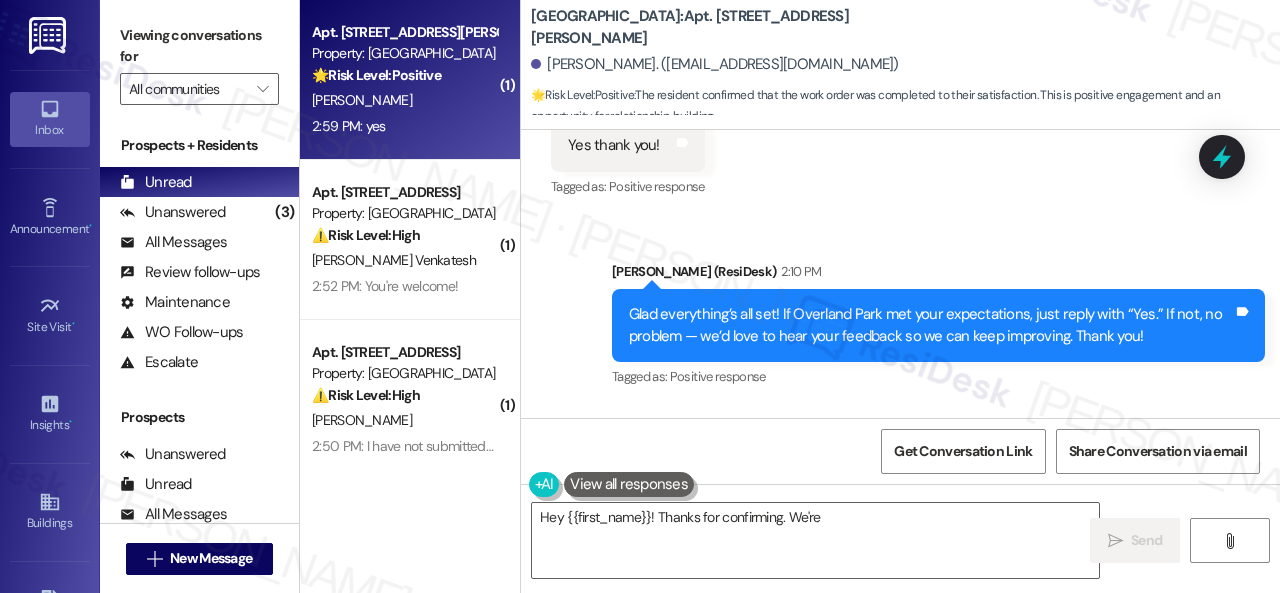 scroll, scrollTop: 585, scrollLeft: 0, axis: vertical 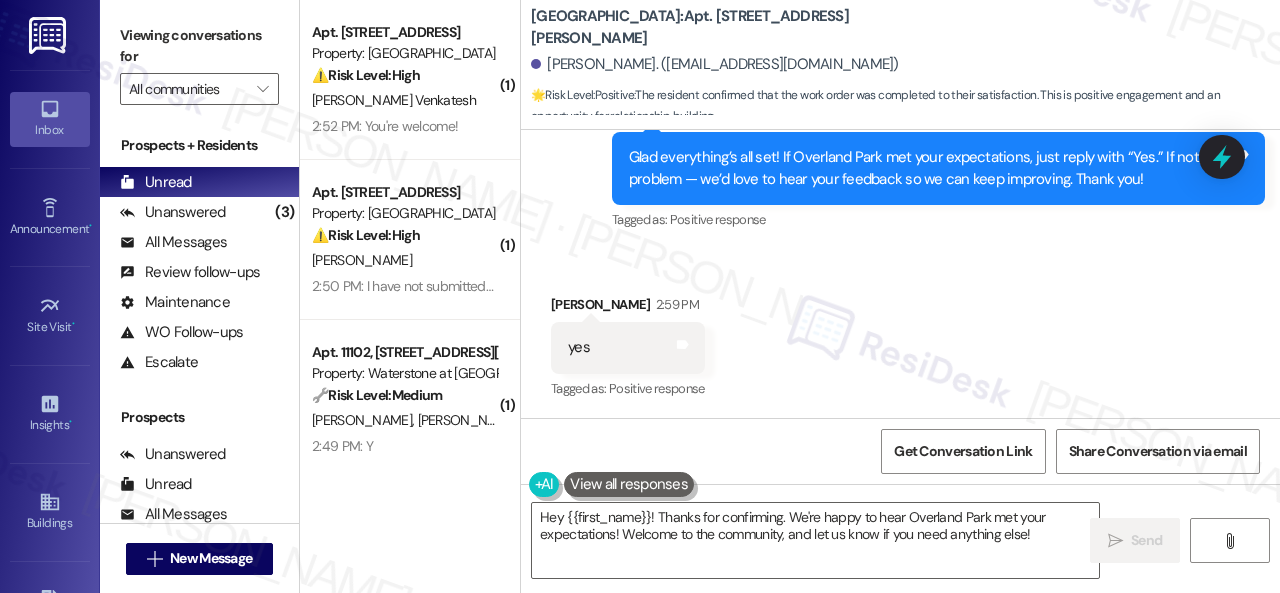 click on "Sent via SMS [PERSON_NAME]   (ResiDesk) 2:10 PM Glad everything’s all set! If Overland Park met your expectations, just reply with “Yes.” If not, no problem — we’d love to hear your feedback so we can keep improving. Thank you! Tags and notes Tagged as:   Positive response Click to highlight conversations about Positive response" at bounding box center [900, 154] 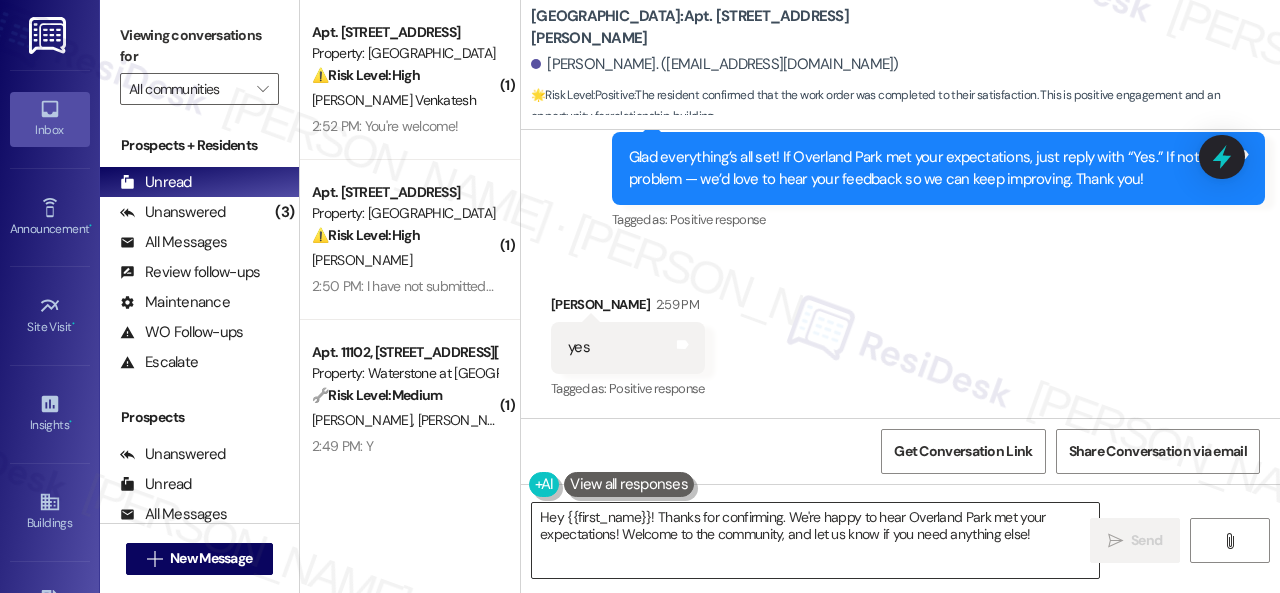 click on "Hey {{first_name}}! Thanks for confirming. We're happy to hear Overland Park met your expectations! Welcome to the community, and let us know if you need anything else!" at bounding box center [815, 540] 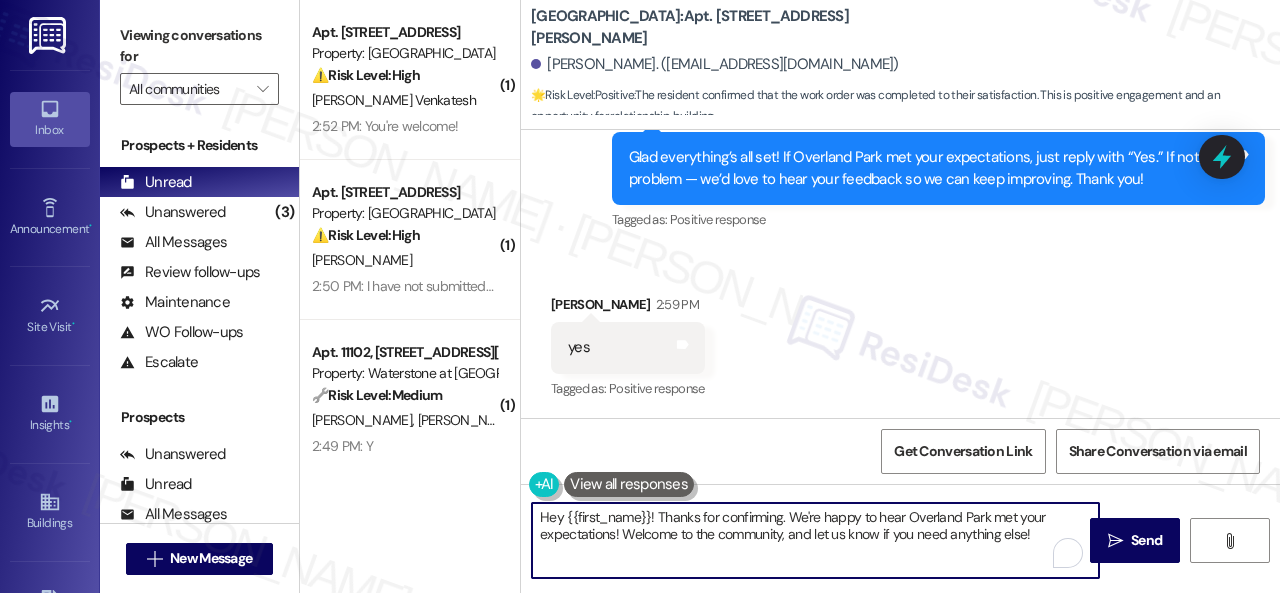 paste on "I'm glad you are satisfied with your home. Have you written a review for us before? If not, can I ask a quick favor? Would you mind writing one for us? I'll give you the link if you are willing.
If you've already done it or couldn't this time, no worries at all—no action is required. Thanks" 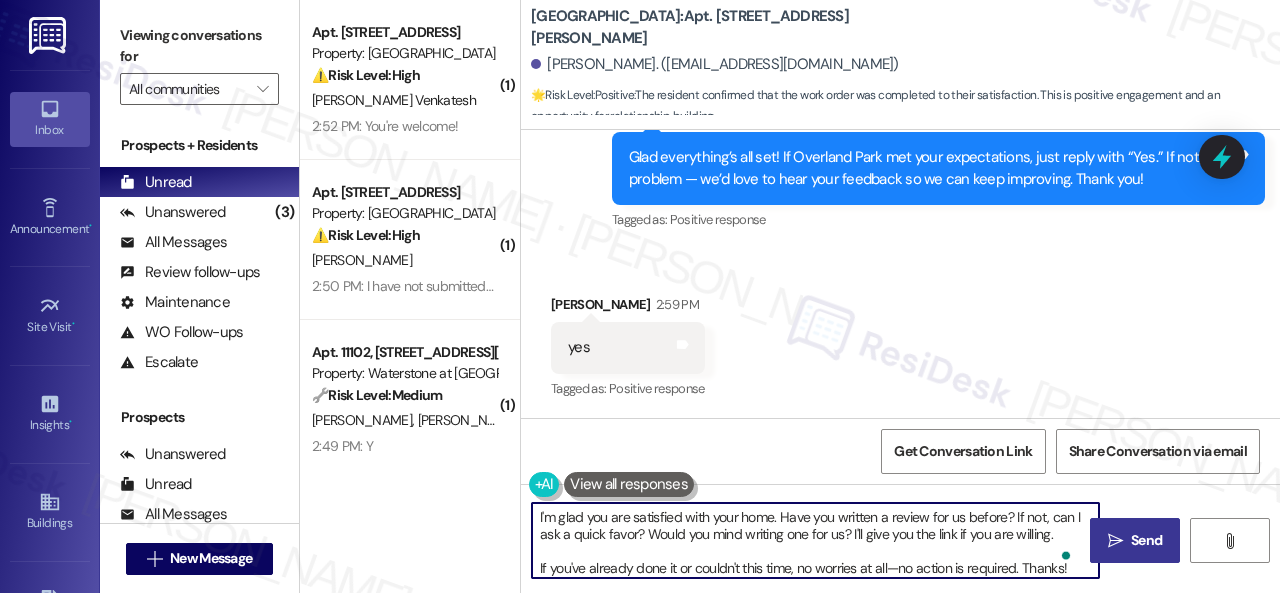 type on "I'm glad you are satisfied with your home. Have you written a review for us before? If not, can I ask a quick favor? Would you mind writing one for us? I'll give you the link if you are willing.
If you've already done it or couldn't this time, no worries at all—no action is required. Thanks!" 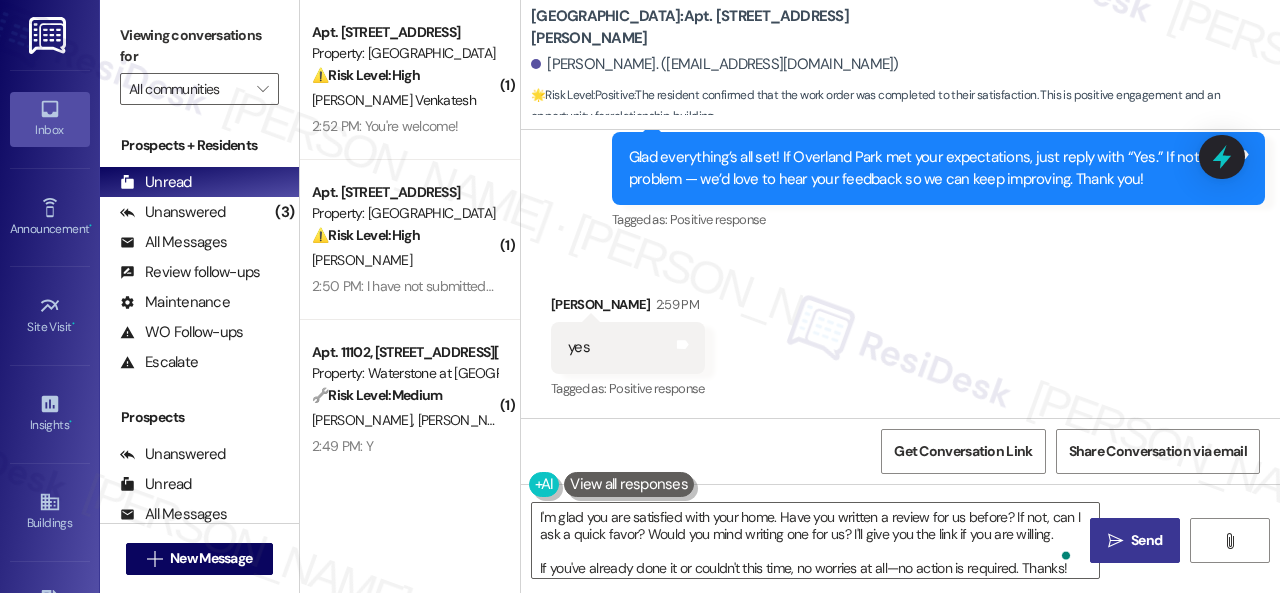 click on "Send" at bounding box center (1146, 540) 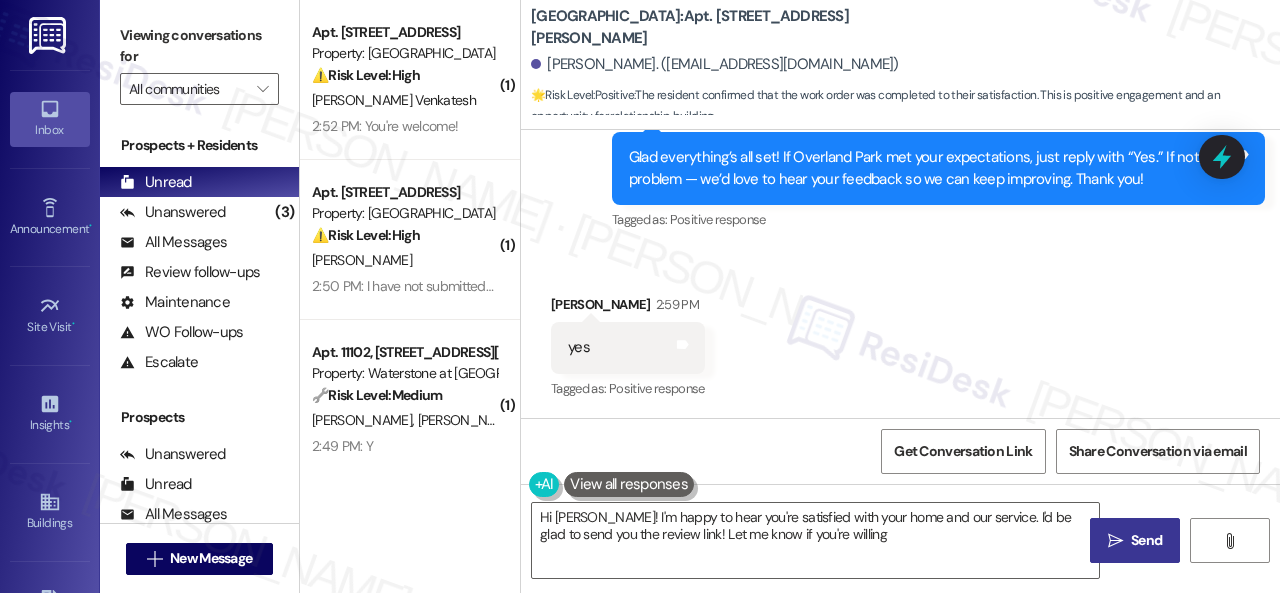 type on "Hi [PERSON_NAME]! I'm happy to hear you're satisfied with your home and our service. I'd be glad to send you the review link! Let me know if you're willing." 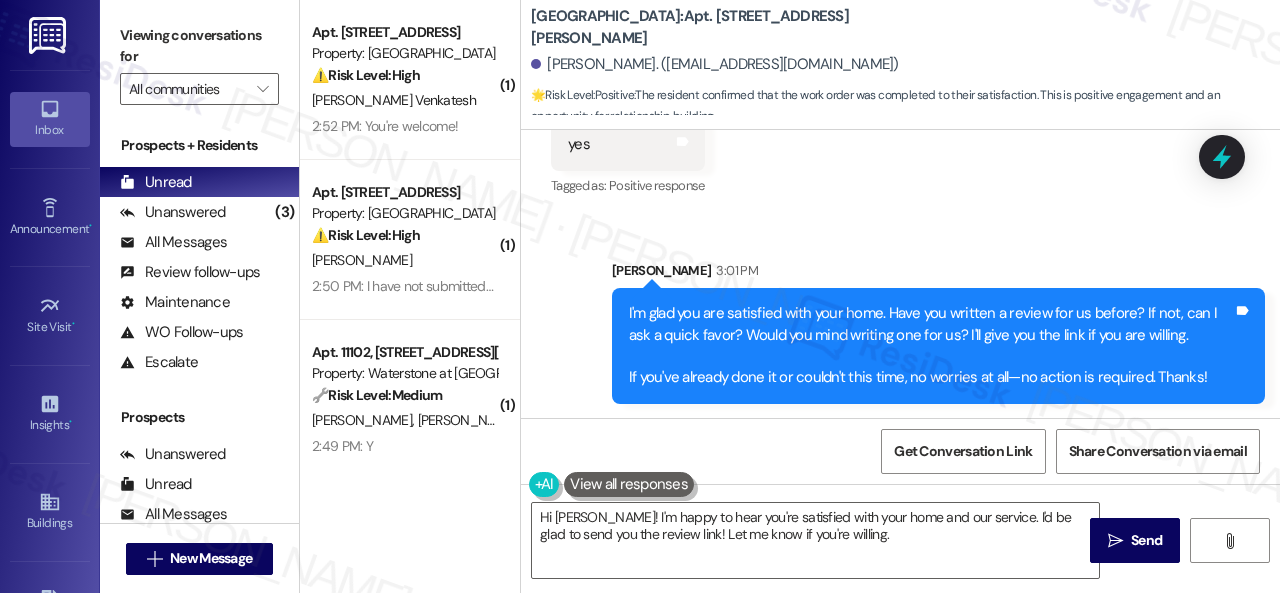 scroll, scrollTop: 790, scrollLeft: 0, axis: vertical 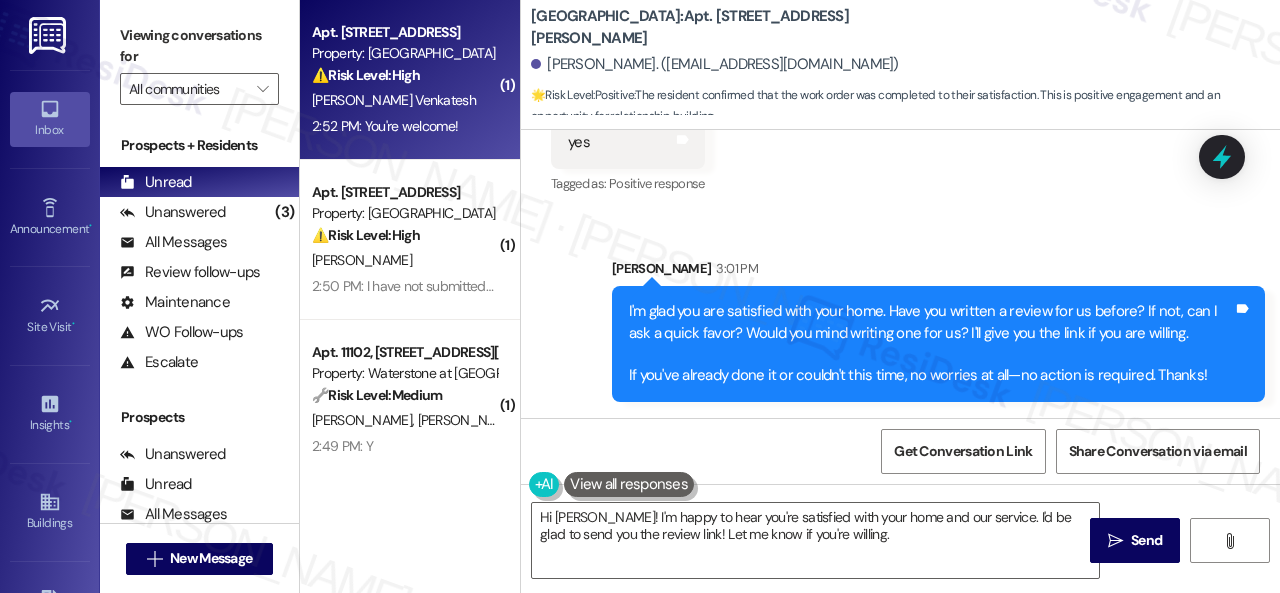 click on "[PERSON_NAME] Venkatesh" at bounding box center [404, 100] 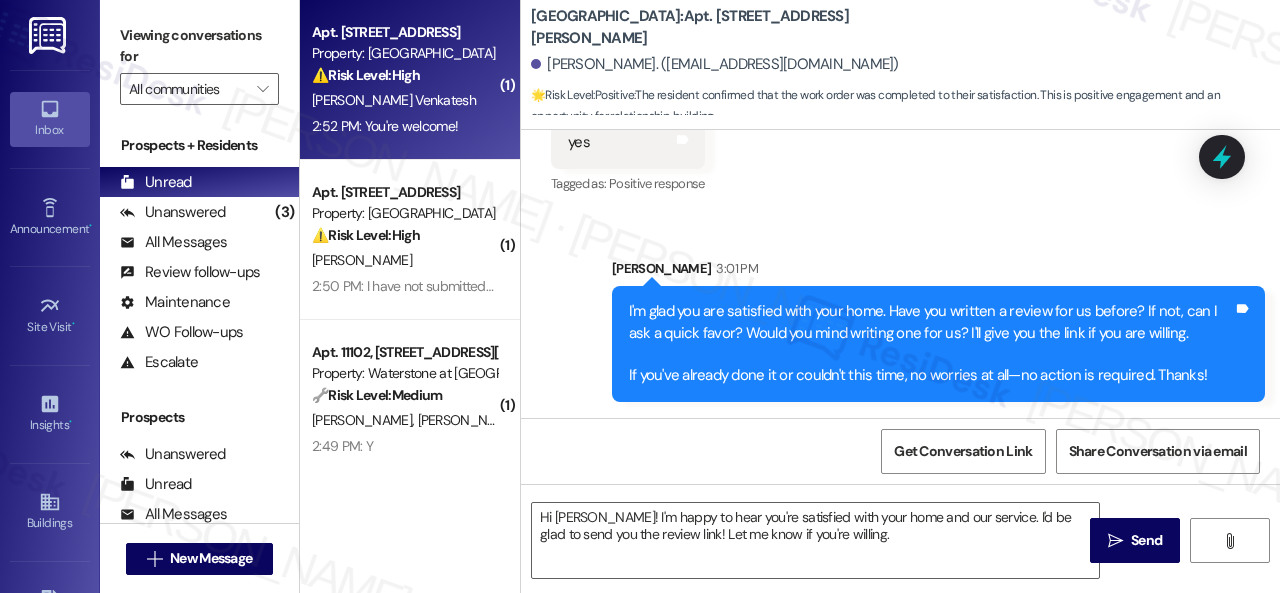 type on "Fetching suggested responses. Please feel free to read through the conversation in the meantime." 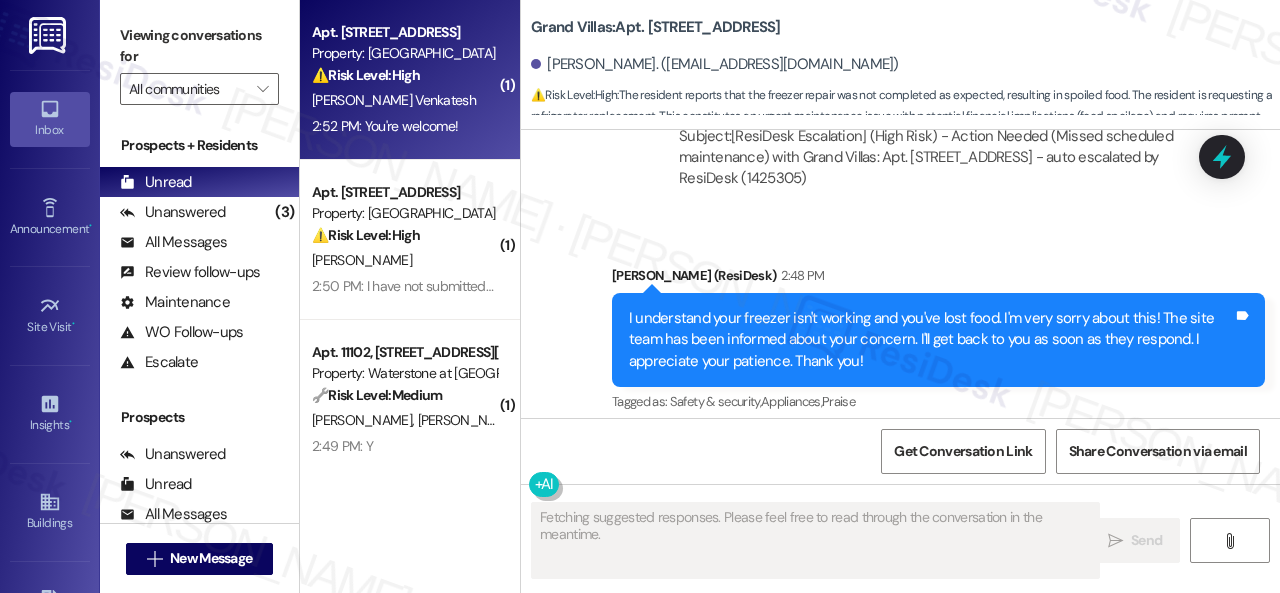 scroll, scrollTop: 1846, scrollLeft: 0, axis: vertical 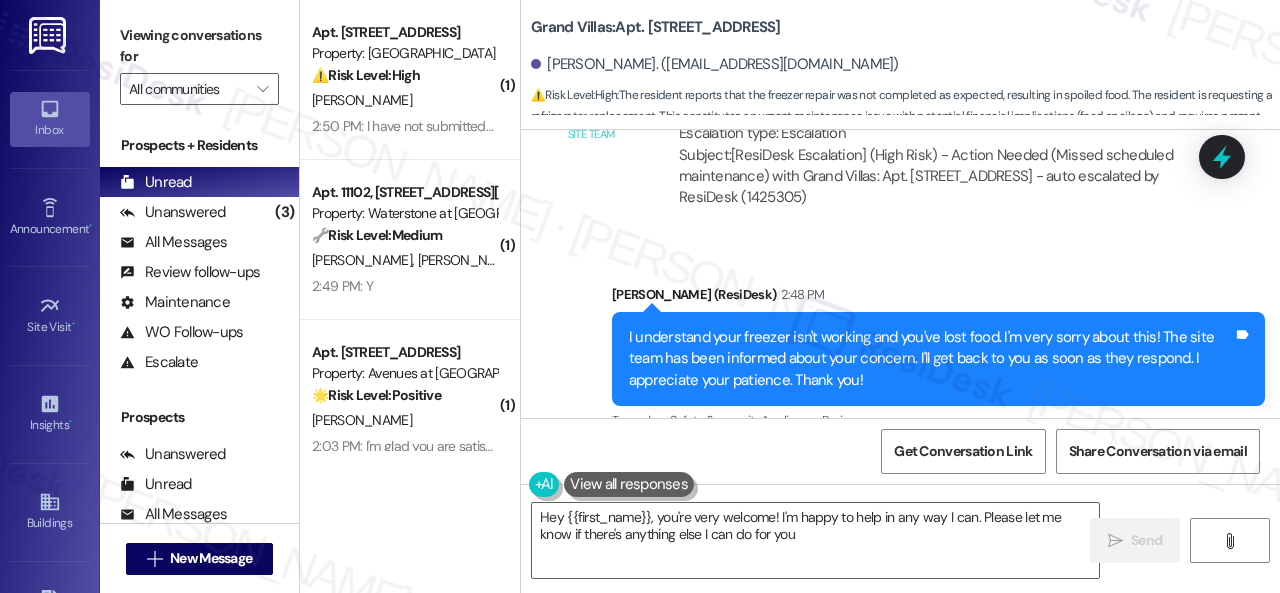 type on "Hey {{first_name}}, you're very welcome! I'm happy to help in any way I can. Please let me know if there's anything else I can do for you!" 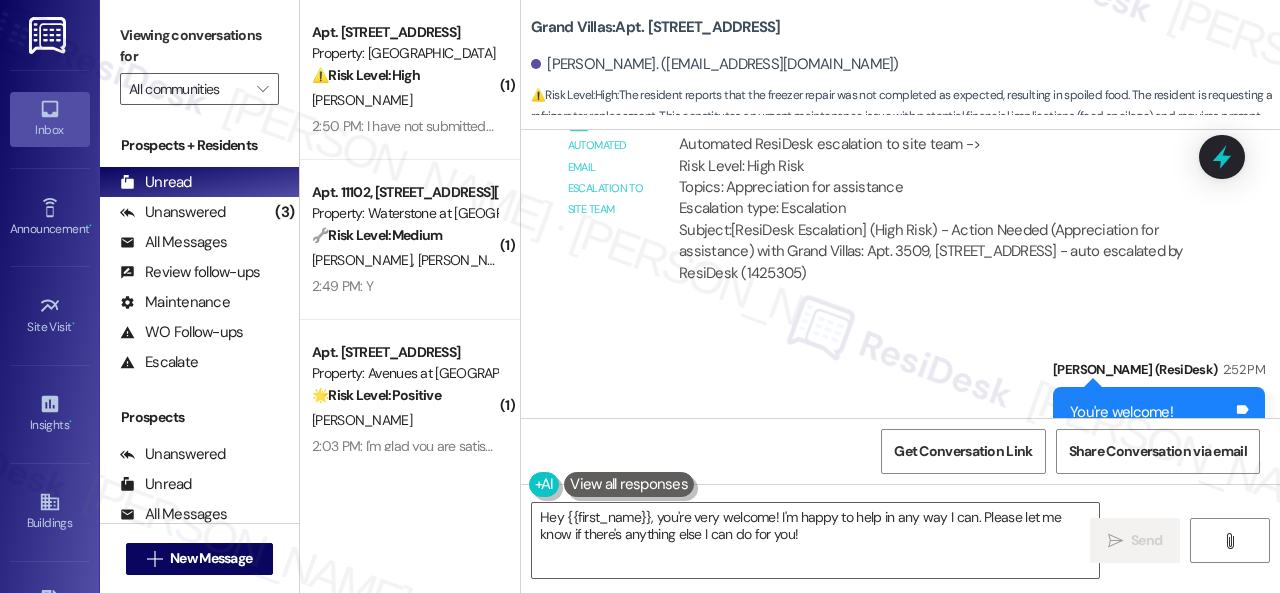 scroll, scrollTop: 2484, scrollLeft: 0, axis: vertical 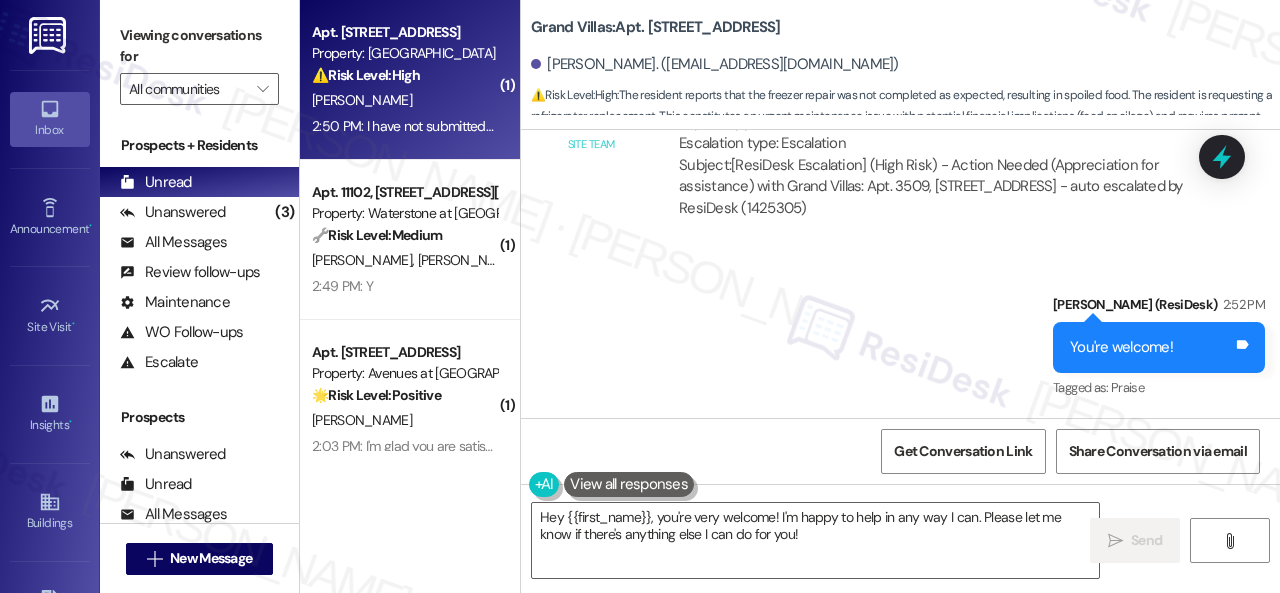 click on "[PERSON_NAME]" at bounding box center [404, 100] 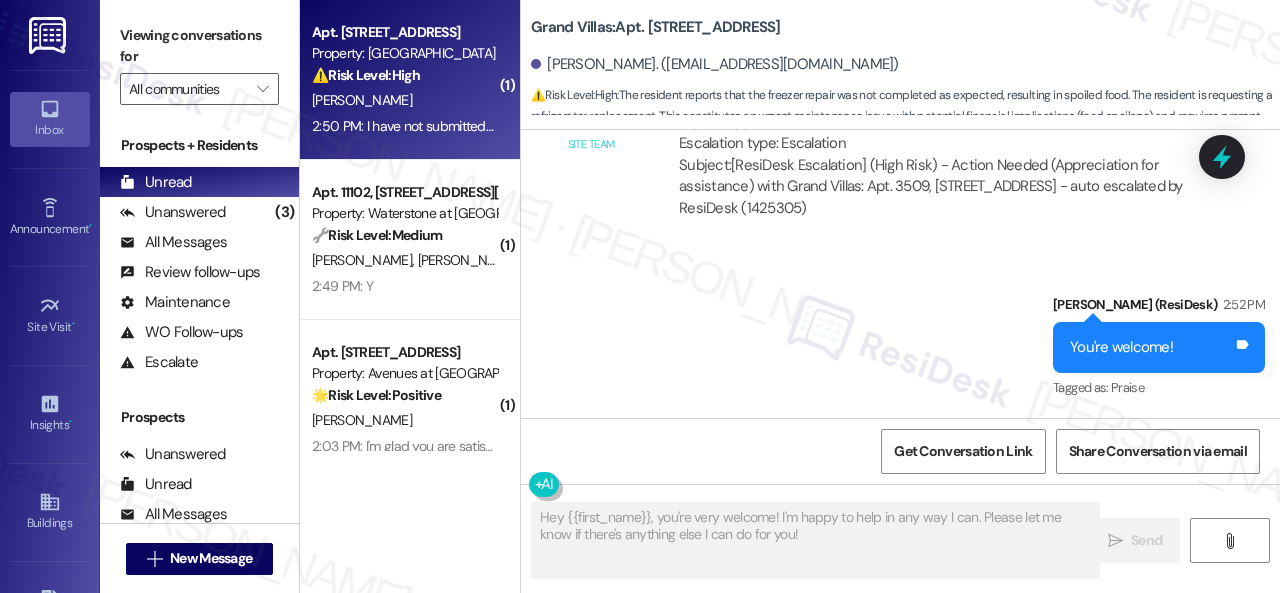 type on "Fetching suggested responses. Please feel free to read through the conversation in the meantime." 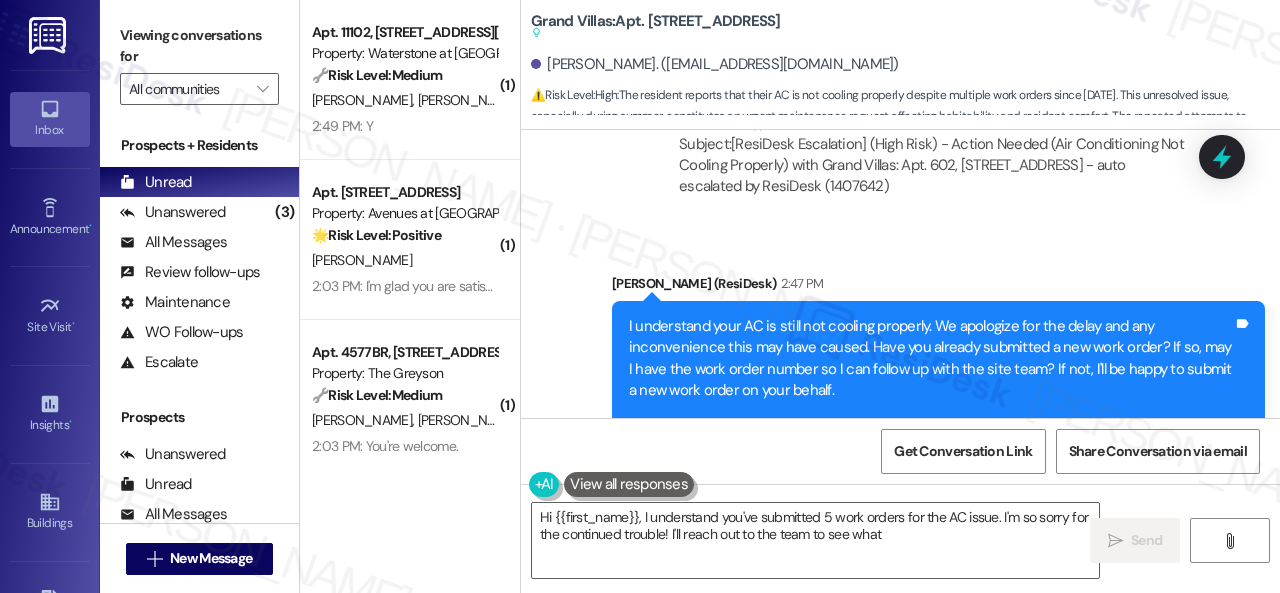 scroll, scrollTop: 3176, scrollLeft: 0, axis: vertical 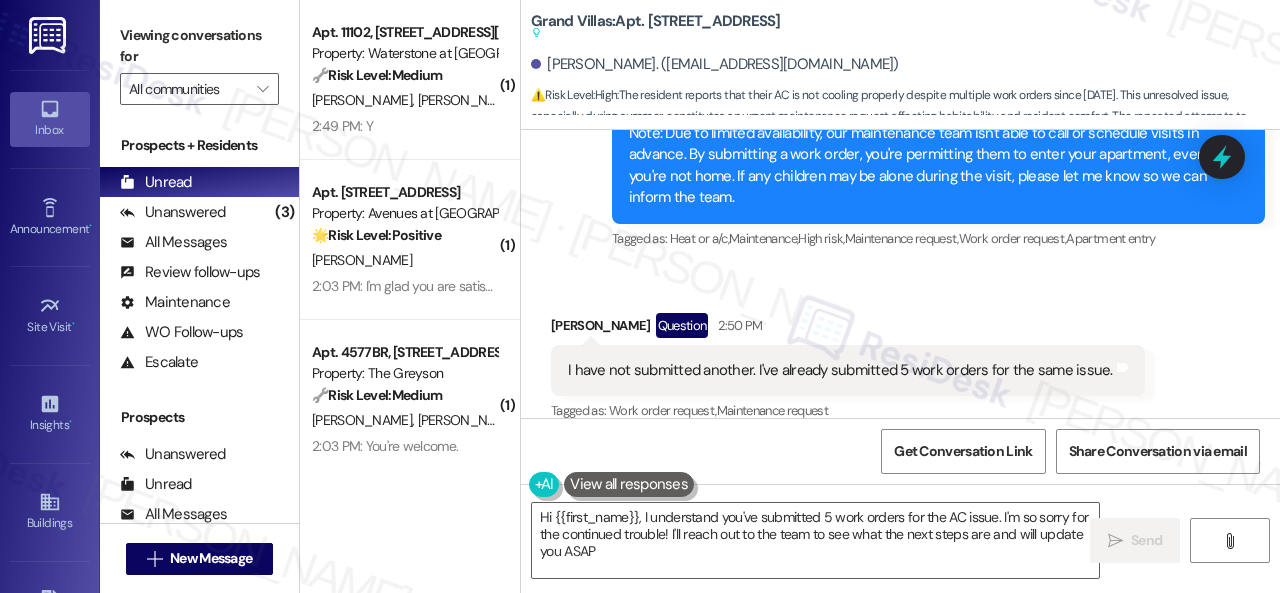 type on "Hi {{first_name}}, I understand you've submitted 5 work orders for the AC issue. I'm so sorry for the continued trouble! I'll reach out to the team to see what the next steps are and will update you ASAP." 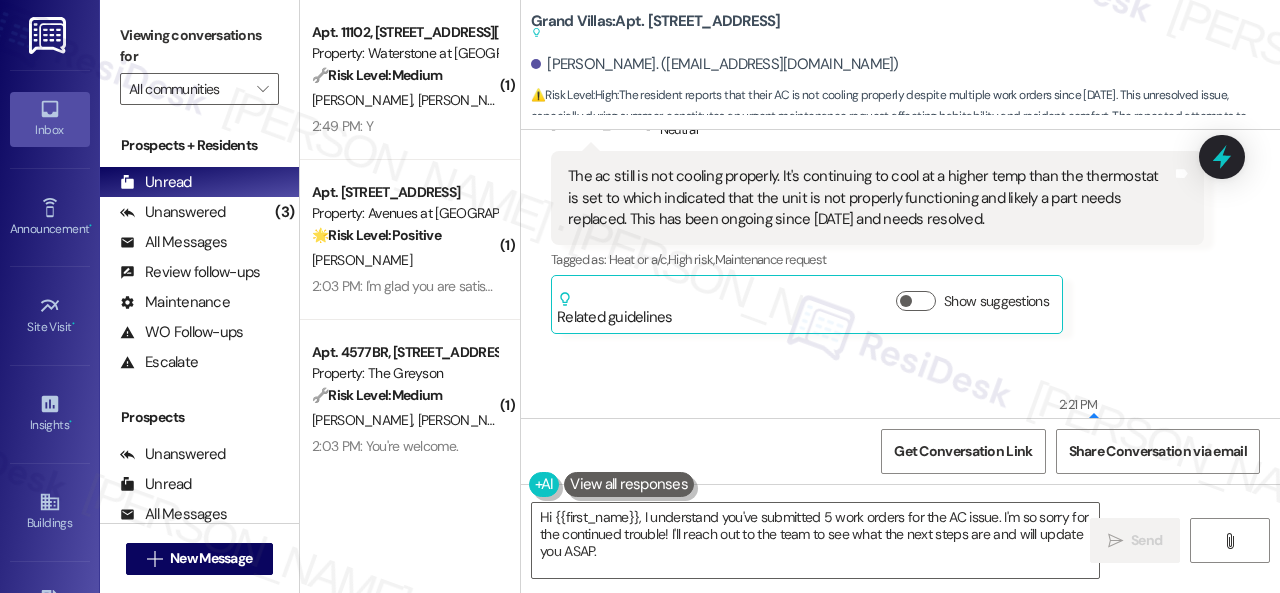 scroll, scrollTop: 2276, scrollLeft: 0, axis: vertical 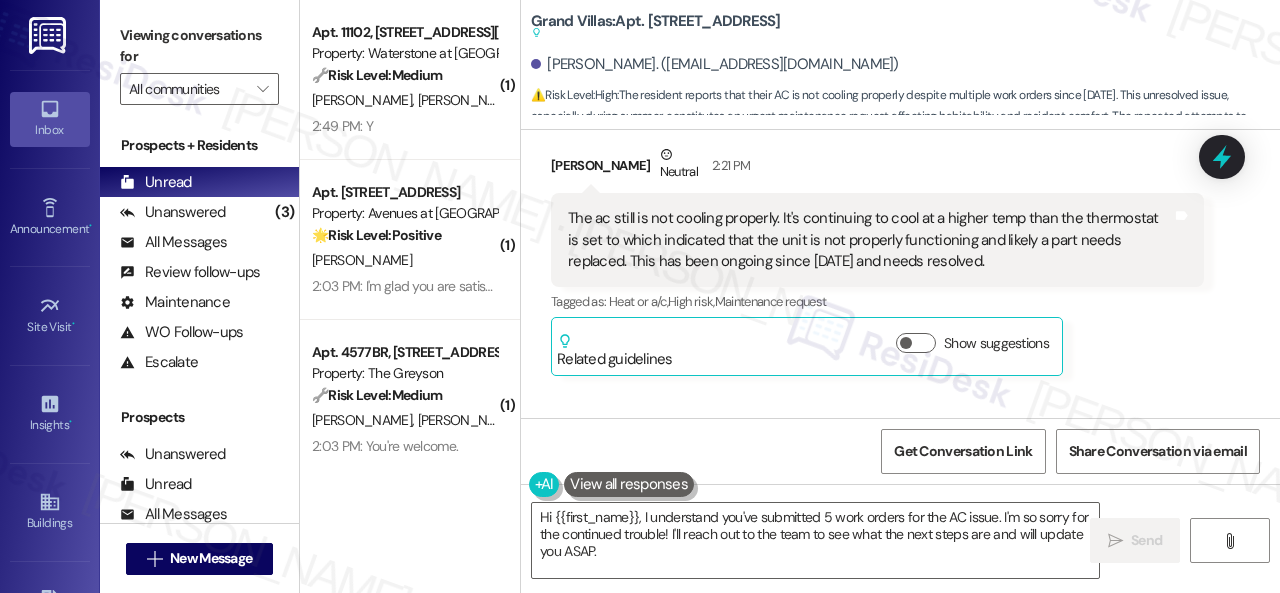 click on "The ac still is not cooling properly. It's continuing to cool at a higher temp than the thermostat is set to which indicated that the unit is not properly functioning and likely a part needs replaced. This has been ongoing since [DATE] and needs resolved." at bounding box center (870, 240) 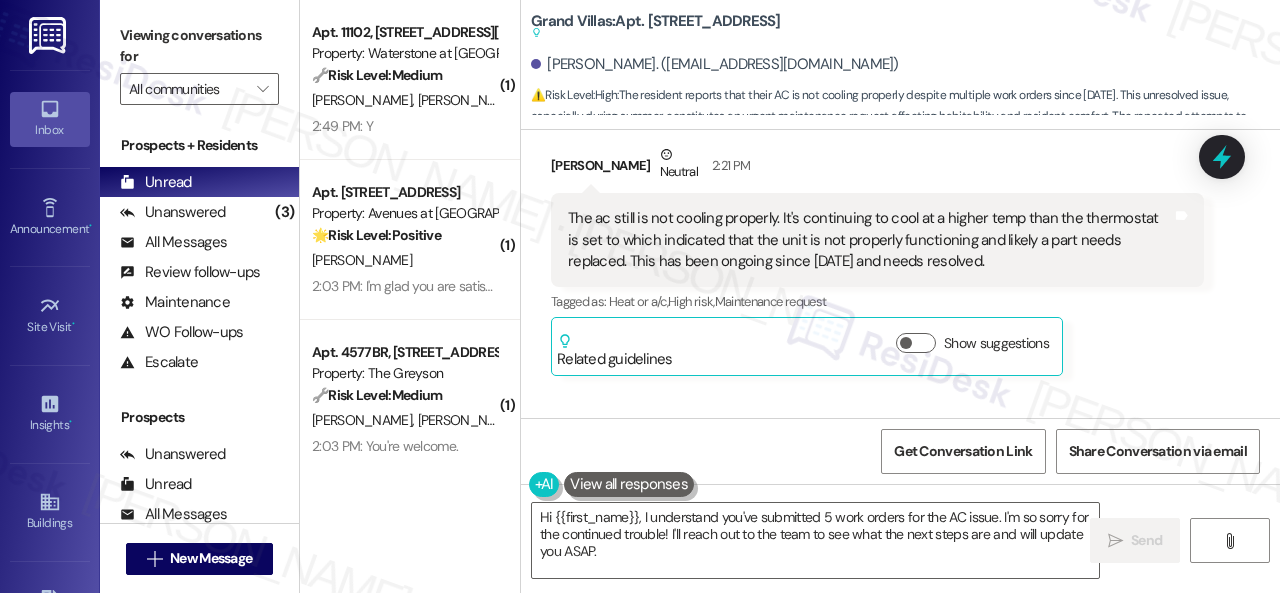 copy on "The ac still is not cooling properly. It's continuing to cool at a higher temp than the thermostat is set to which indicated that the unit is not properly functioning and likely a part needs replaced. This has been ongoing since [DATE] and needs resolved." 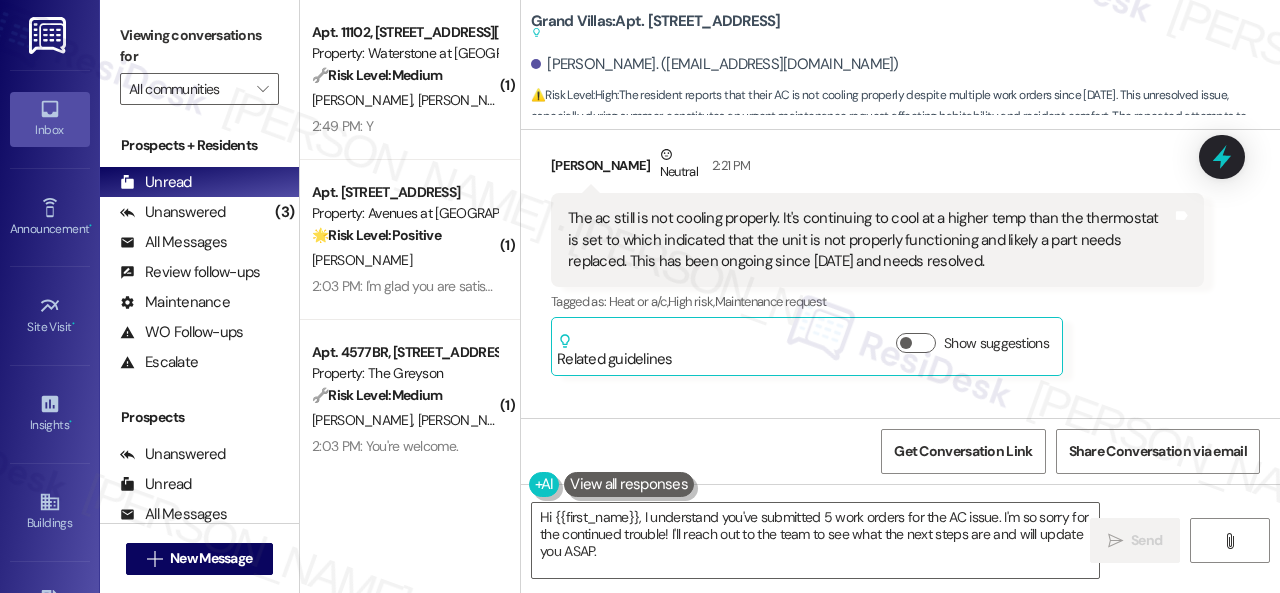 click on "[PERSON_NAME]   Neutral 2:21 PM The ac still is not cooling properly. It's continuing to cool at a higher temp than the thermostat is set to which indicated that the unit is not properly functioning and likely a part needs replaced. This has been ongoing since [DATE] and needs resolved. Tags and notes Tagged as:   Heat or a/c ,  Click to highlight conversations about Heat or a/c High risk ,  Click to highlight conversations about High risk Maintenance request Click to highlight conversations about Maintenance request  Related guidelines Show suggestions" at bounding box center (877, 260) 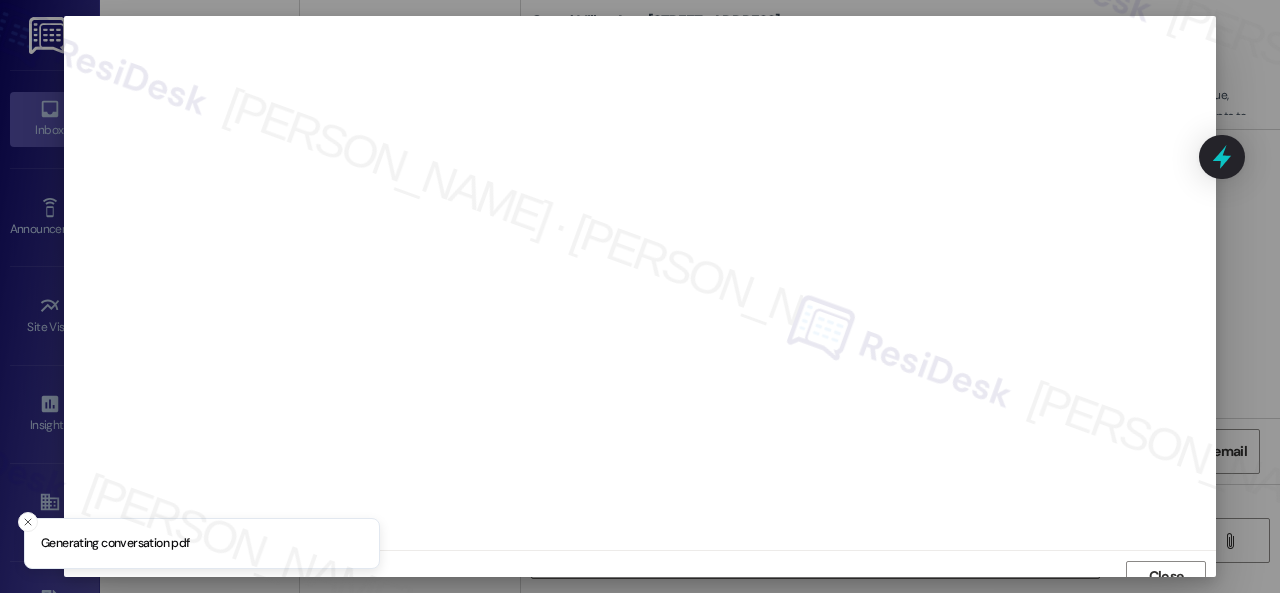 scroll, scrollTop: 15, scrollLeft: 0, axis: vertical 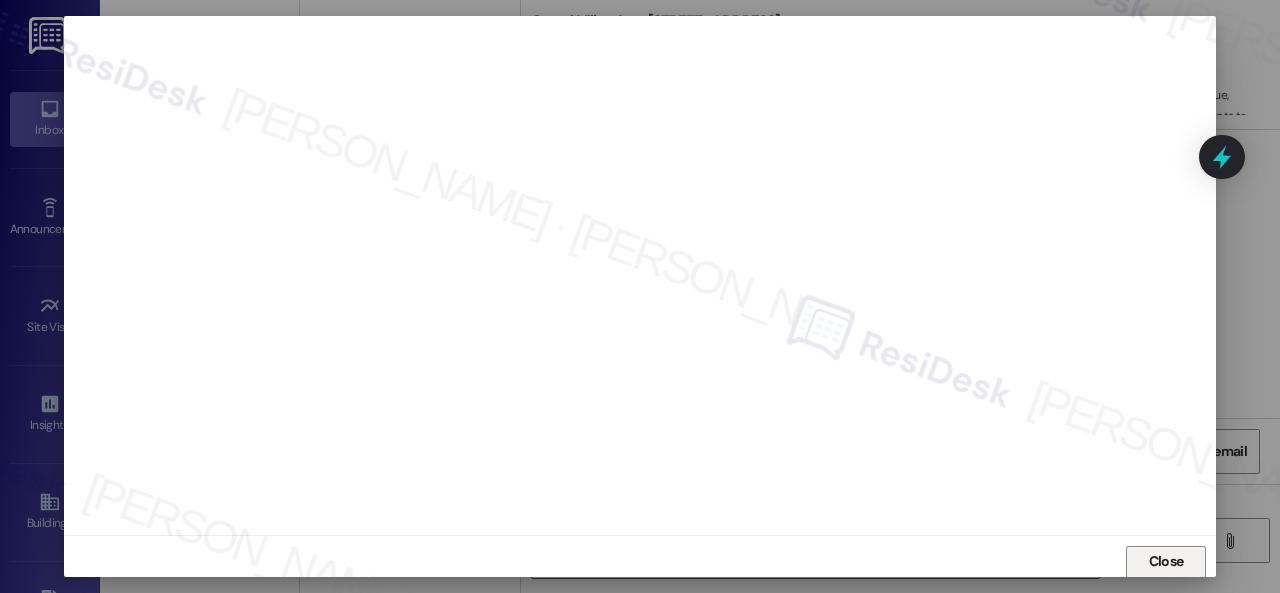 click on "Close" at bounding box center (1166, 561) 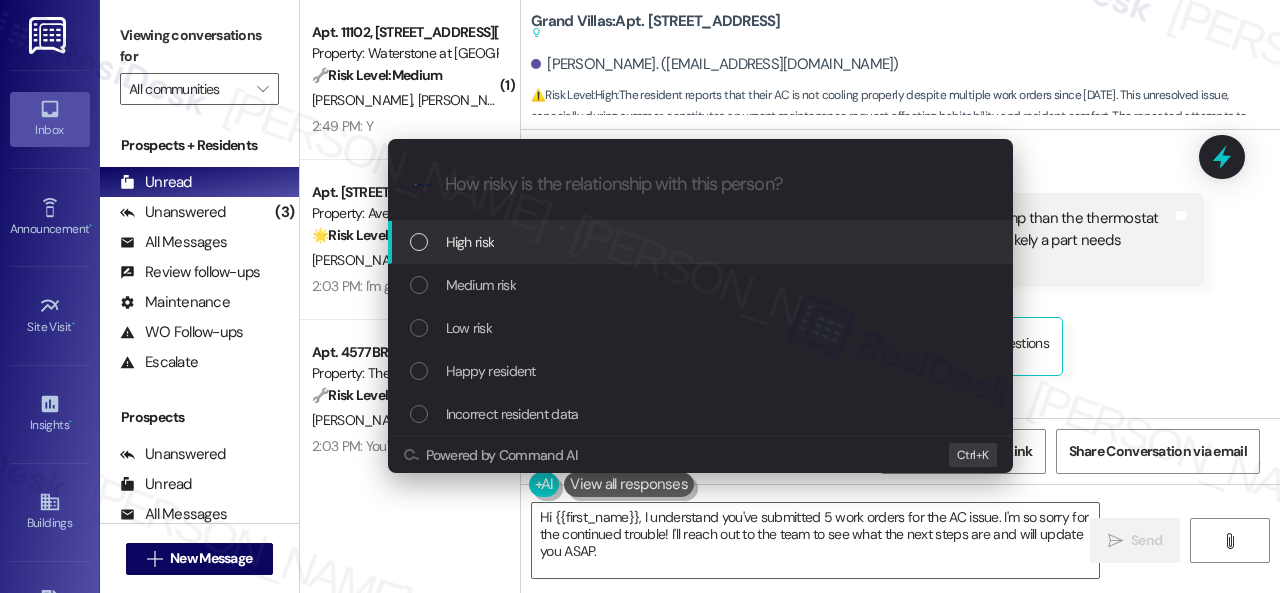 drag, startPoint x: 455, startPoint y: 247, endPoint x: 472, endPoint y: 243, distance: 17.464249 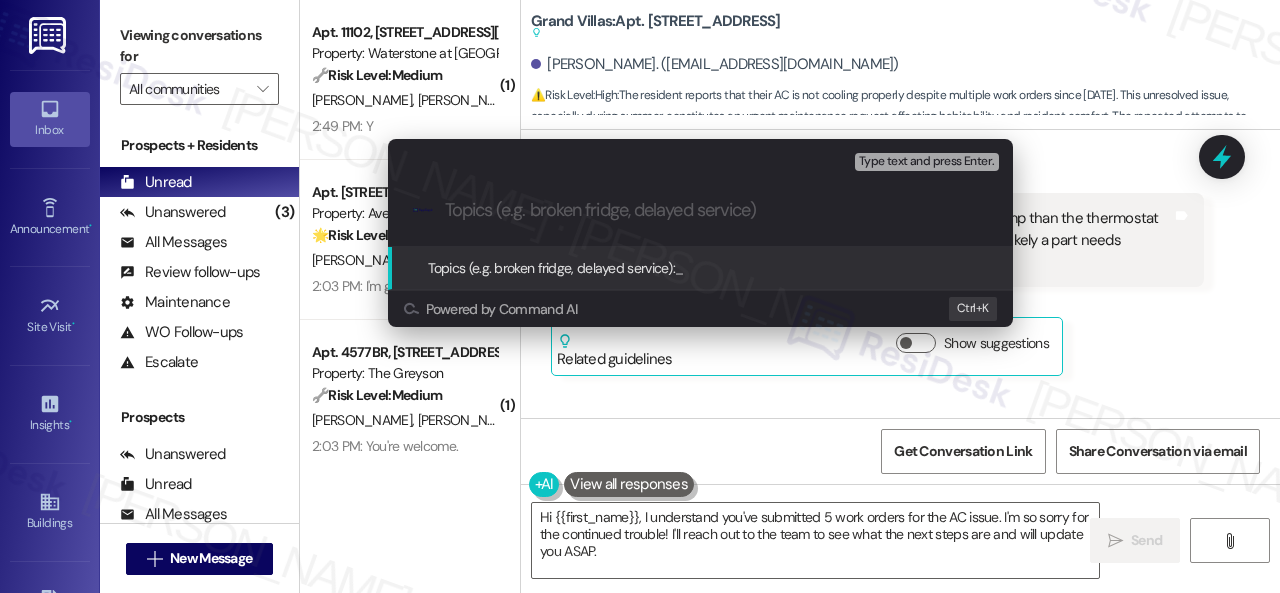 paste on "Work Order filed by ResiDesk 291322" 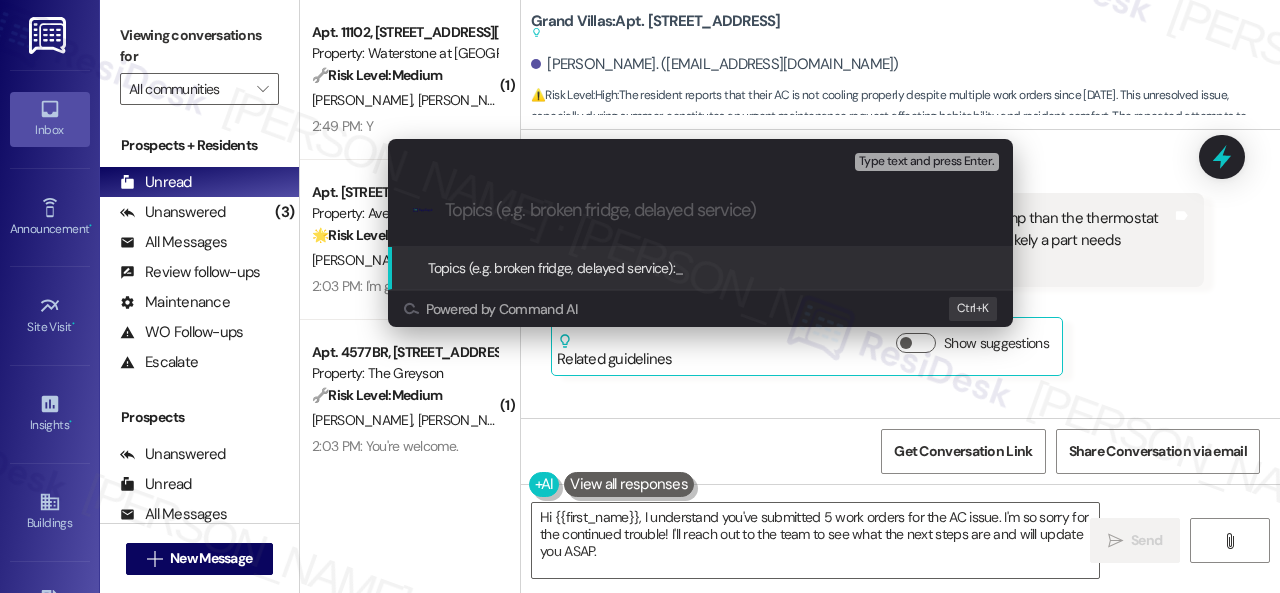 type on "Work Order filed by ResiDesk 291322" 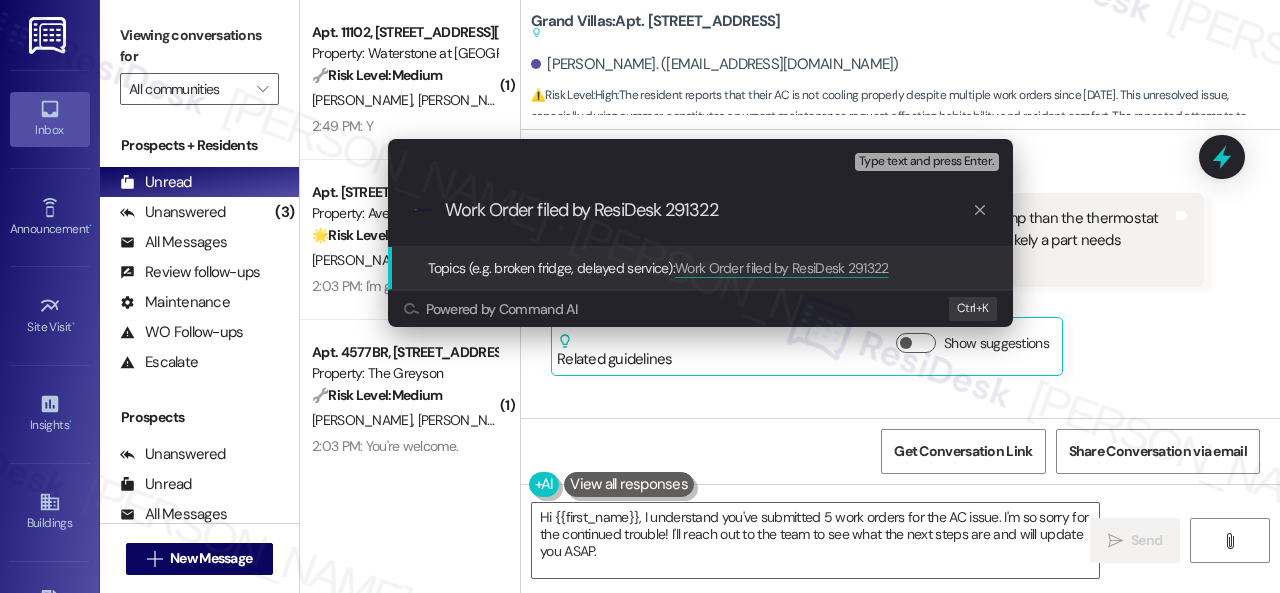 type 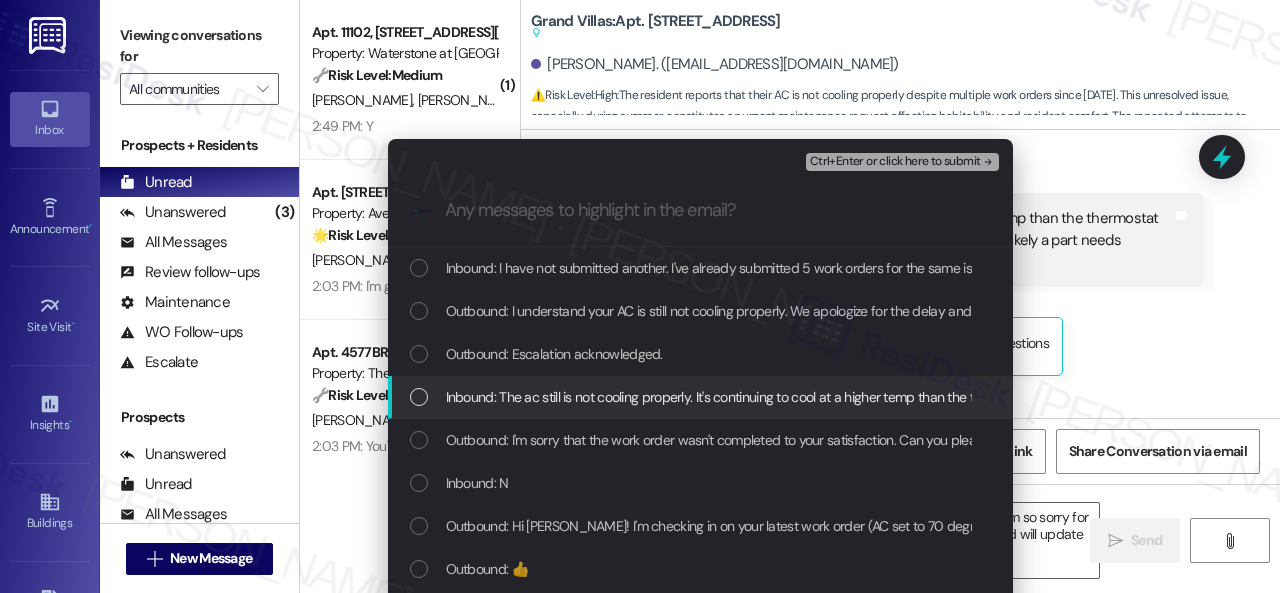 drag, startPoint x: 520, startPoint y: 391, endPoint x: 610, endPoint y: 335, distance: 106 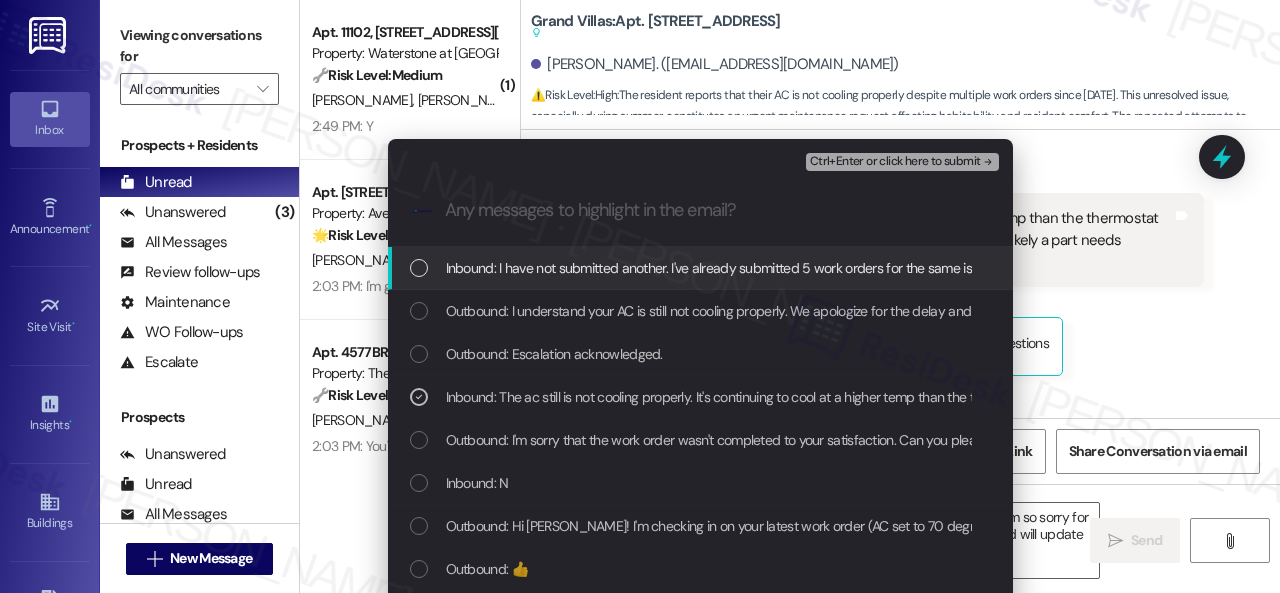 click on "Inbound: I have not submitted another. I've already submitted 5 work orders for the same issue." at bounding box center (721, 268) 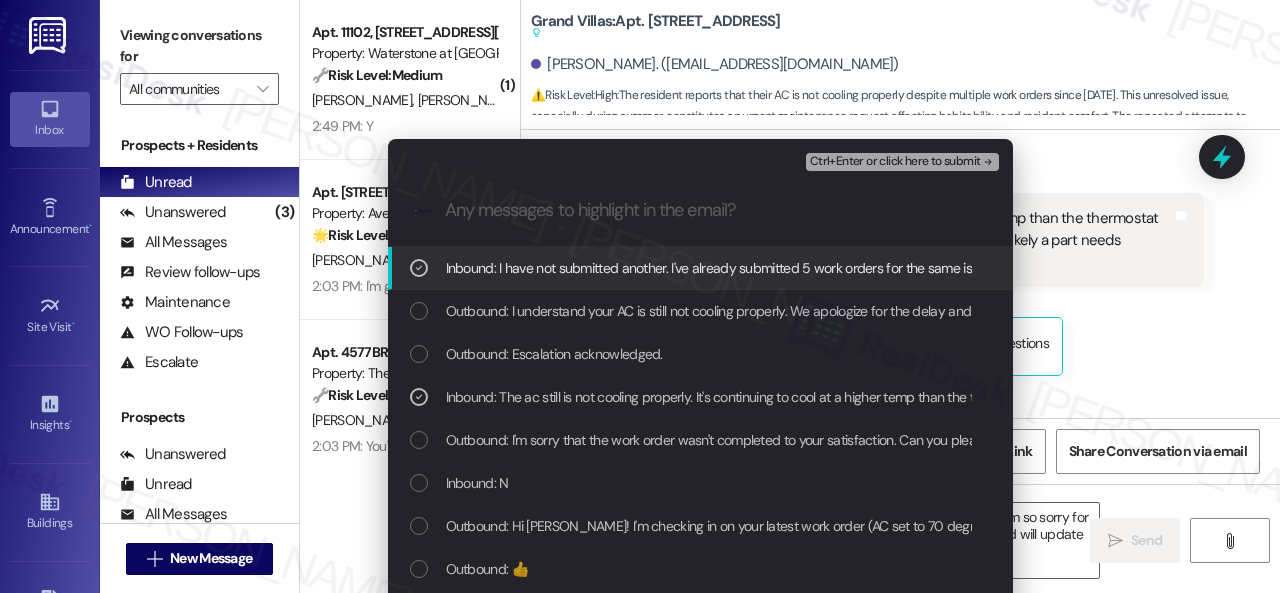 click on "Ctrl+Enter or click here to submit" at bounding box center (895, 162) 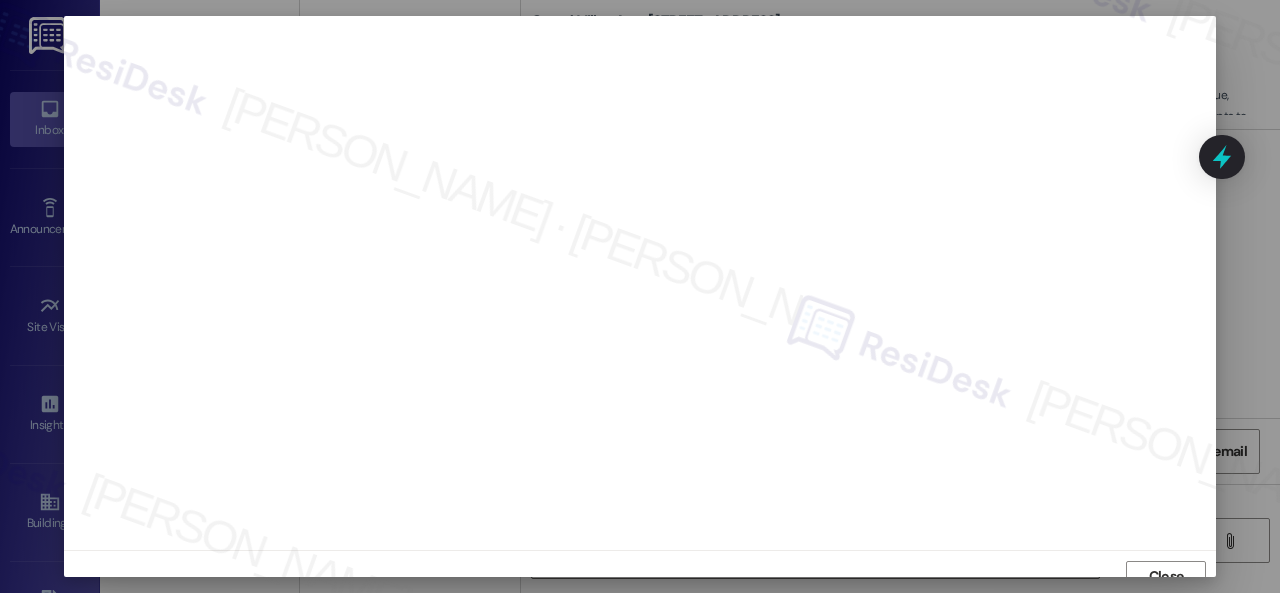 scroll, scrollTop: 15, scrollLeft: 0, axis: vertical 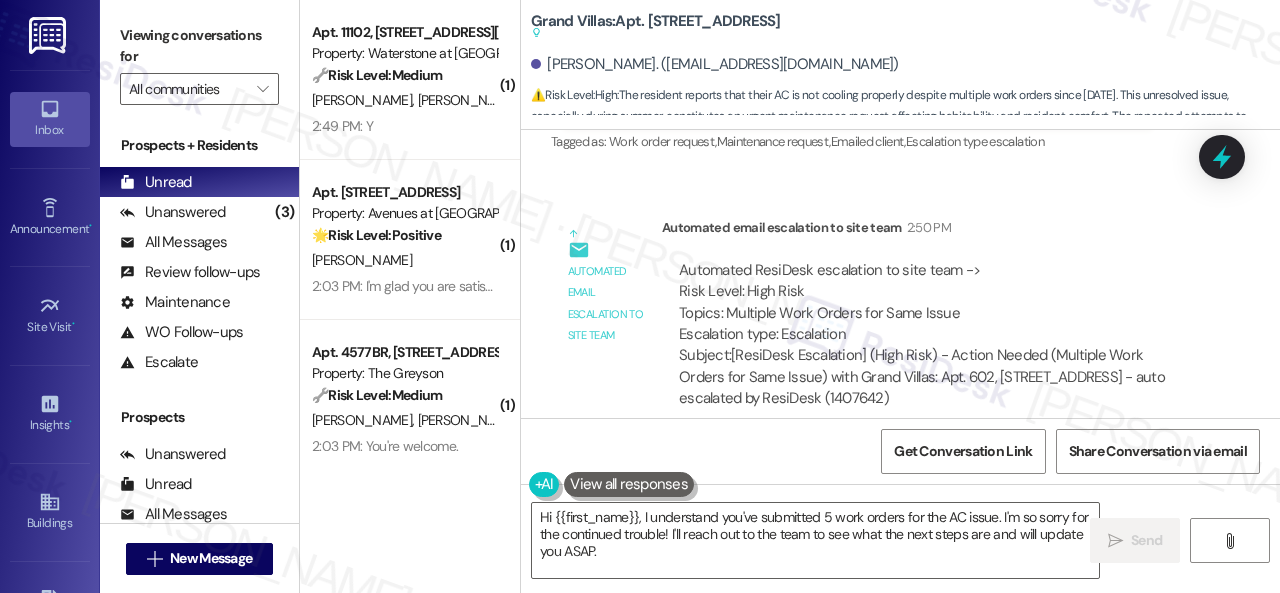 click on "Lease started May 30, 2025 at 8:00 PM Survey, sent via SMS Residesk Automated Survey Jun 16, 2025 at 5:19 PM Hi there Randi! I just wanted to check in and ask if you are happy with your home.  Feel free to answer with a quick (y/n) (You can always reply STOP to opt out of future messages) Tags and notes Tagged as:   Quarterly check-in Click to highlight conversations about Quarterly check-in Received via SMS Randi Michaelsen Jun 16, 2025 at 5:21 PM Yes, thank you.  Tags and notes Tagged as:   Positive response Click to highlight conversations about Positive response Sent via SMS Sarah   (ResiDesk) Jun 17, 2025 at 12:56 PM I'm glad you are satisfied with your home. Have you written a Google review for us before? If not, can I ask a quick favor? Would you mind writing one for us? I'll give you the link if you are willing.
If you've already done it or couldn't this time, no worries at all—no action is required. Thanks! Tags and notes Tagged as:   Praise ,  Click to highlight conversations about Praise" at bounding box center [900, 274] 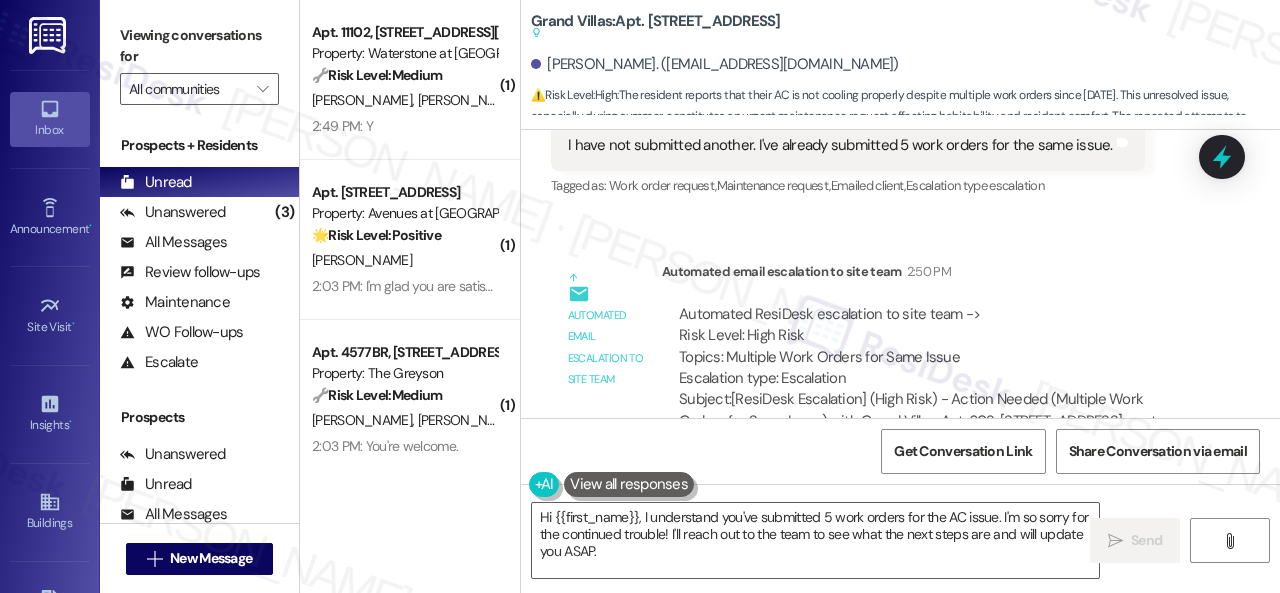 scroll, scrollTop: 3445, scrollLeft: 0, axis: vertical 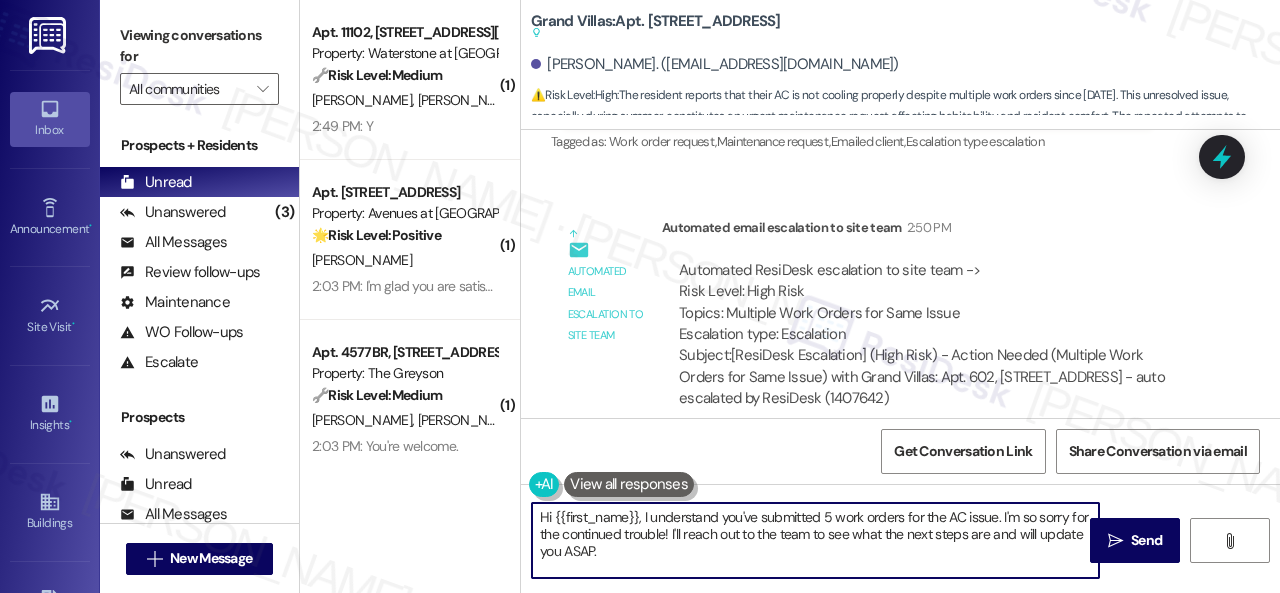 drag, startPoint x: 492, startPoint y: 477, endPoint x: 626, endPoint y: 503, distance: 136.49908 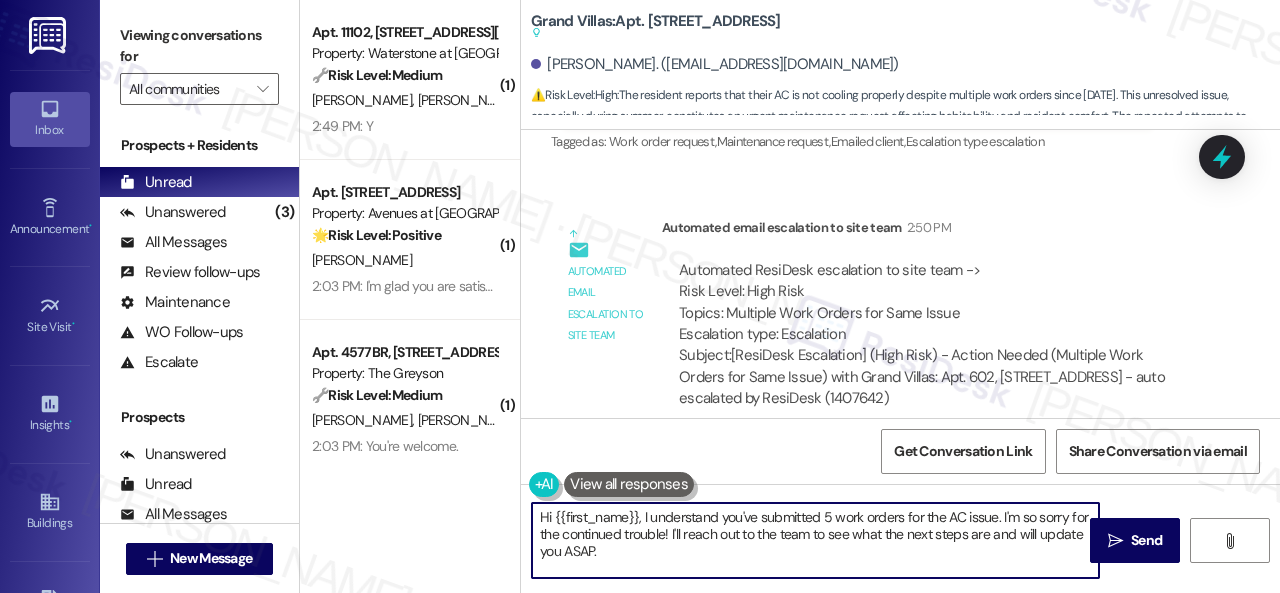 click on "( 1 ) Apt. 11102, 6855 S Mason Rd Property: Waterstone at Cinco Ranch 🔧  Risk Level:  Medium The resident responded 'Y' confirming the work order was completed to their satisfaction. This indicates a successful resolution of a non-urgent maintenance request. L. Stephens S. Jackson 2:49 PM: Y 2:49 PM: Y ( 1 ) Apt. 12107, 12501 Broadway St Property: Avenues at Shadow Creek 🌟  Risk Level:  Positive The resident confirmed that the work order was completed to their satisfaction and responded positively to the satisfaction survey. This indicates positive engagement and an opportunity for relationship building. C. Cisneros 2:03 PM: I'm glad you are satisfied with your home. Have you written a review for us before? If not, can I ask a quick favor? Would you mind writing one for us? I'll give you the link if you are willing.
If you've already done it or couldn't this time, no worries at all—no action is required. Thanks! ( 1 ) Apt. 4577BR, 4460 Mountain Laurel Road Property: The Greyson 🔧  Risk Level:" at bounding box center [790, 296] 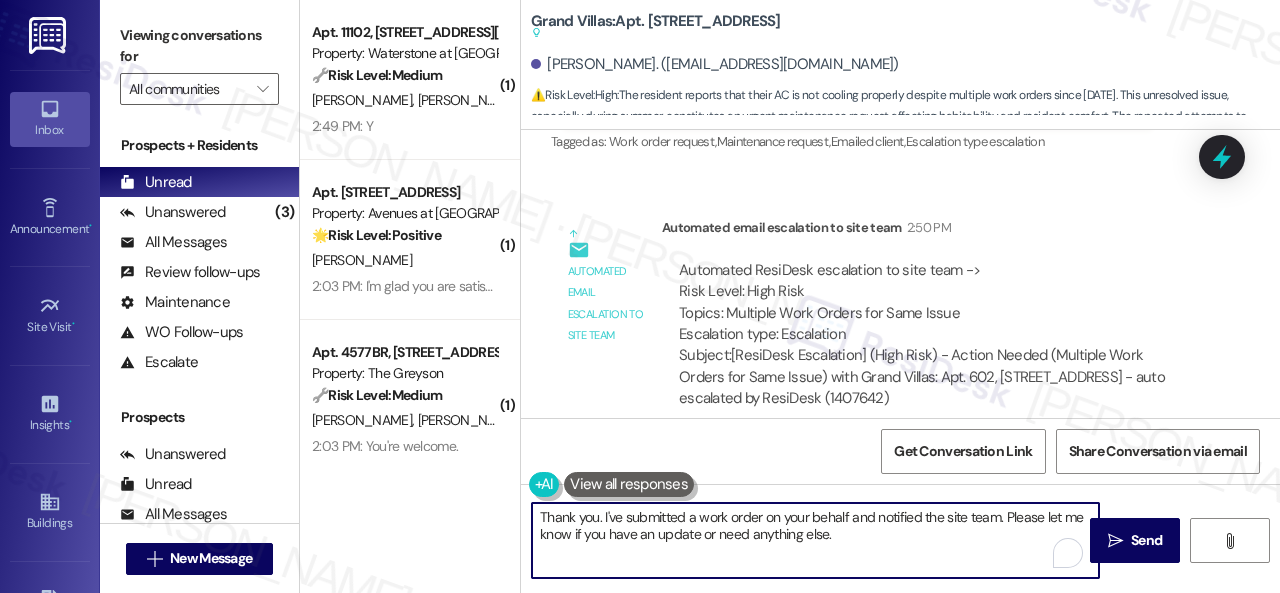 click on "Thank you. I've submitted a work order on your behalf and notified the site team. Please let me know if you have an update or need anything else." at bounding box center [815, 540] 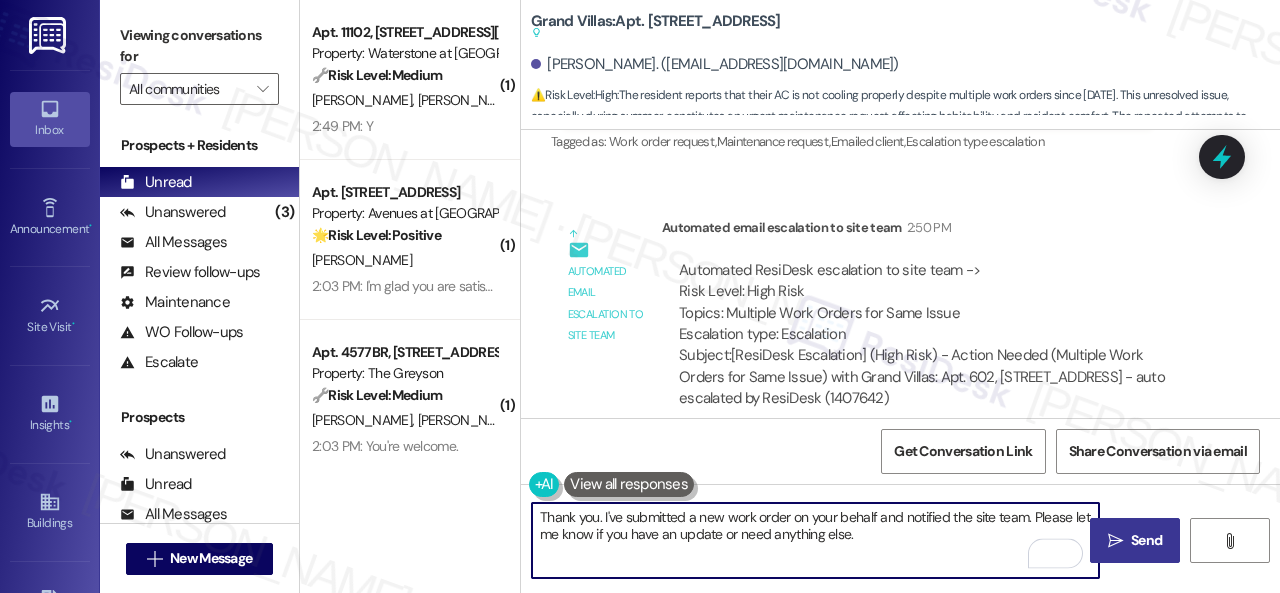 type on "Thank you. I've submitted a new work order on your behalf and notified the site team. Please let me know if you have an update or need anything else." 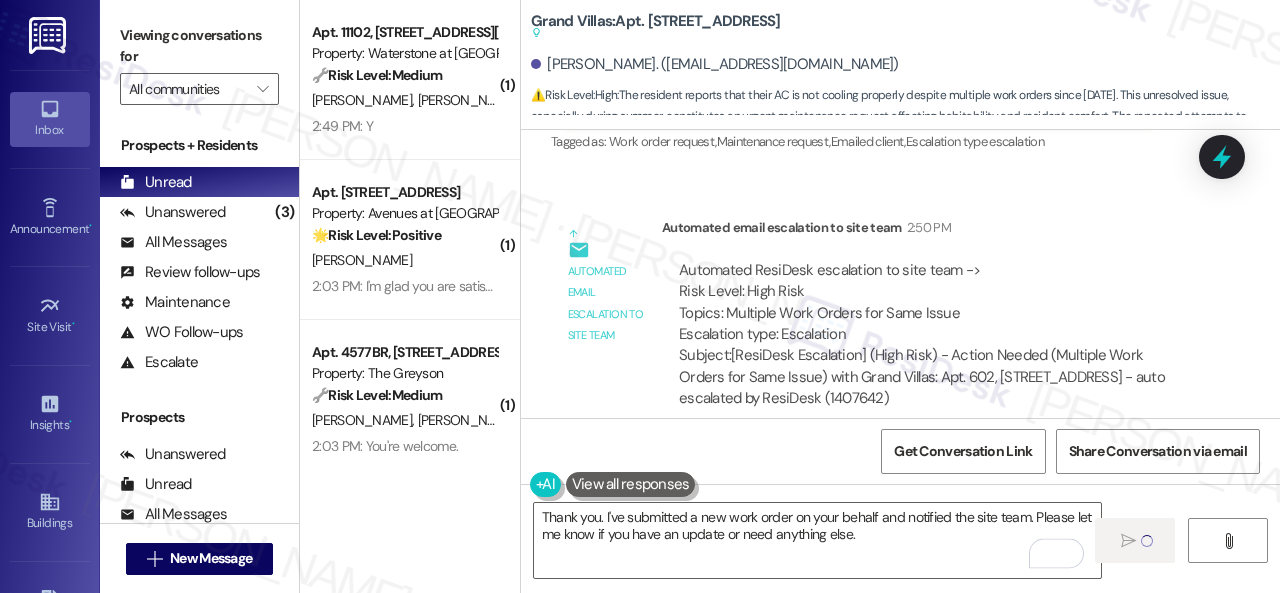 type 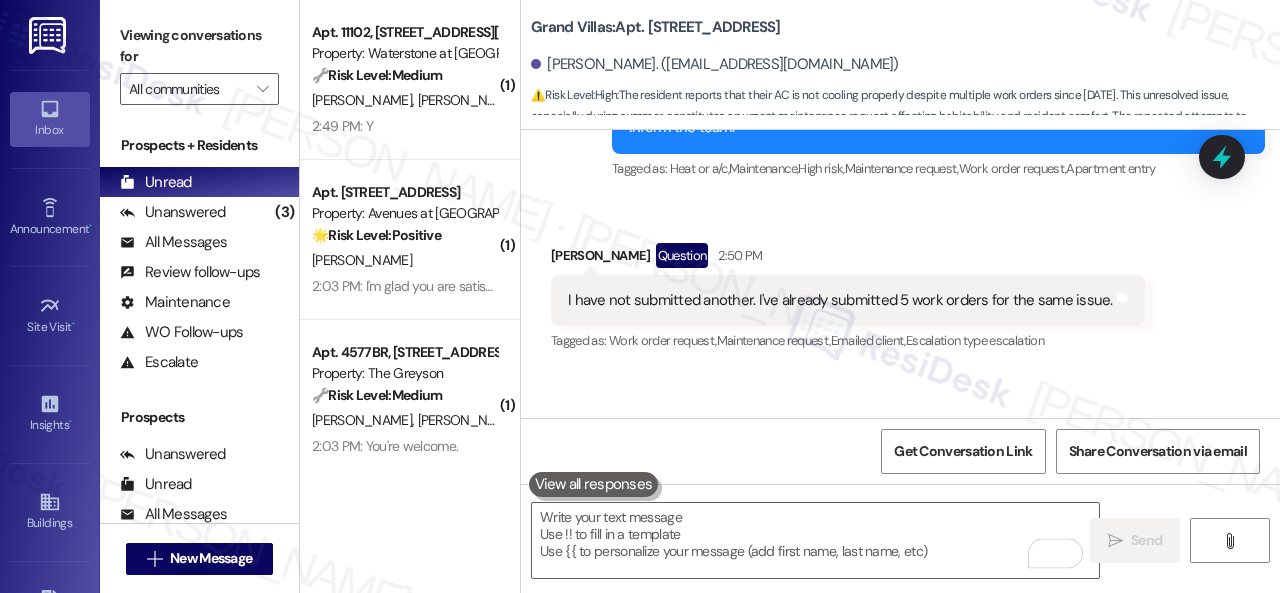 scroll, scrollTop: 3176, scrollLeft: 0, axis: vertical 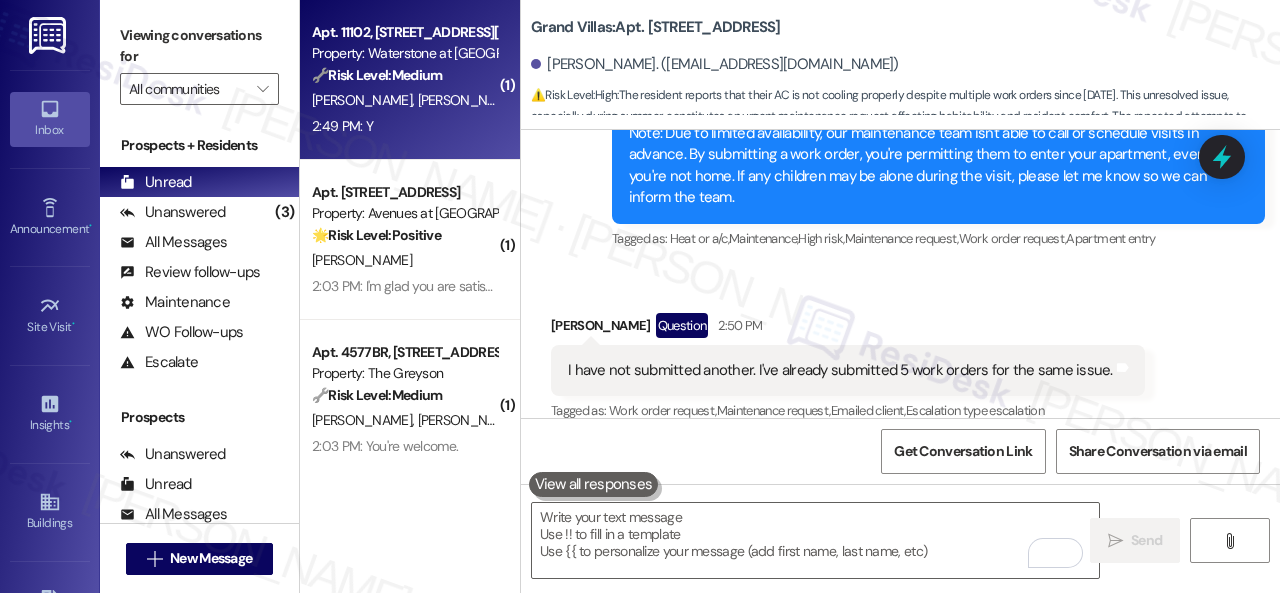 click on "2:49 PM: Y 2:49 PM: Y" at bounding box center (404, 126) 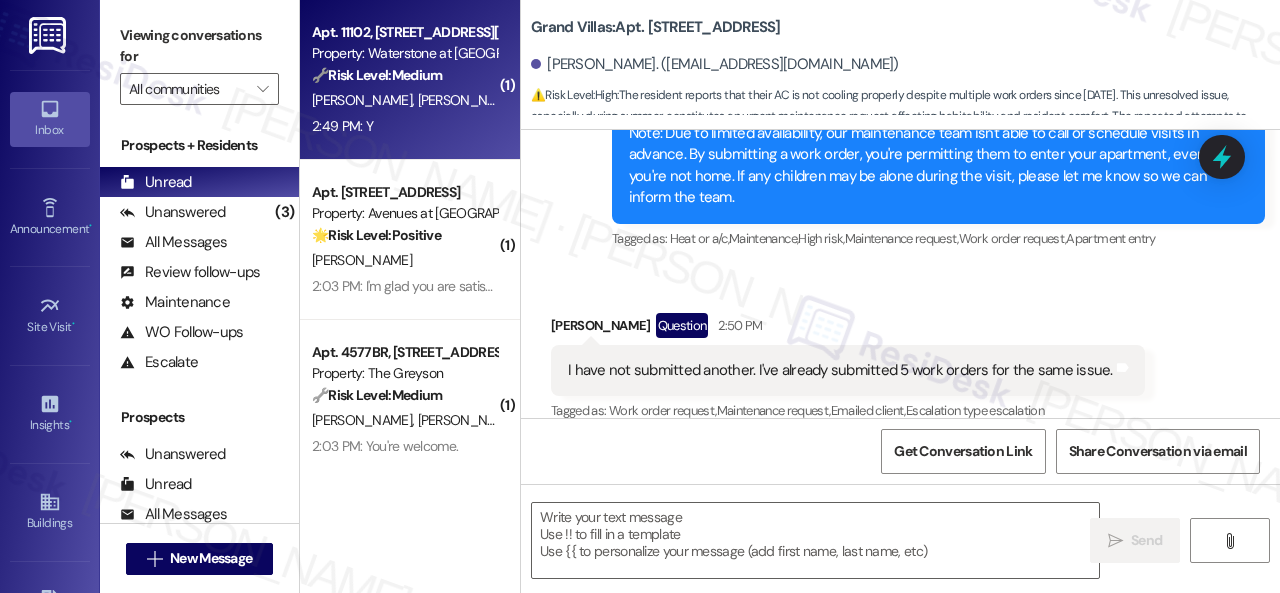 type on "Fetching suggested responses. Please feel free to read through the conversation in the meantime." 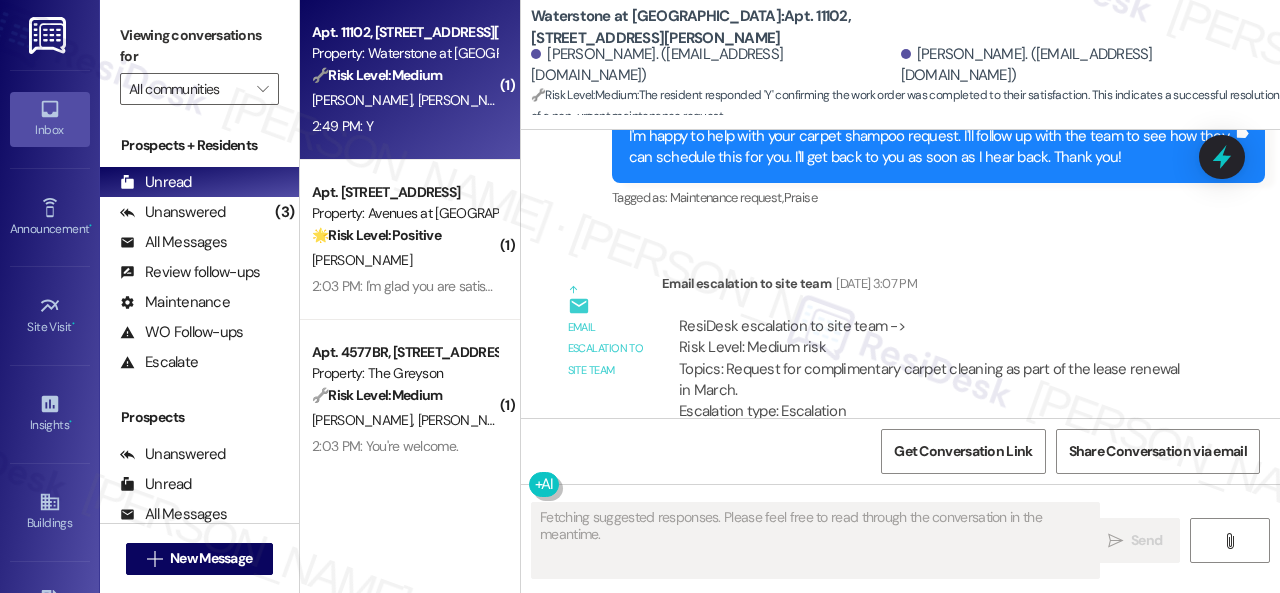 scroll, scrollTop: 12806, scrollLeft: 0, axis: vertical 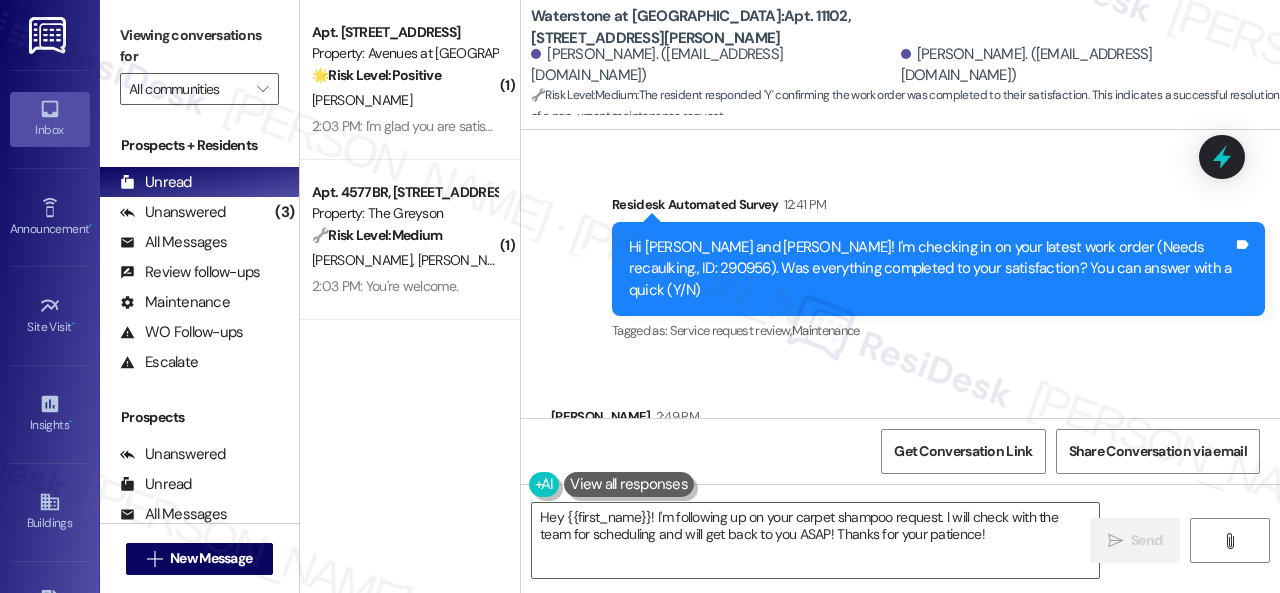 click on "Received via SMS Shannon Jackson 2:49 PM Y Tags and notes Tagged as:   Positive response Click to highlight conversations about Positive response" at bounding box center [900, 445] 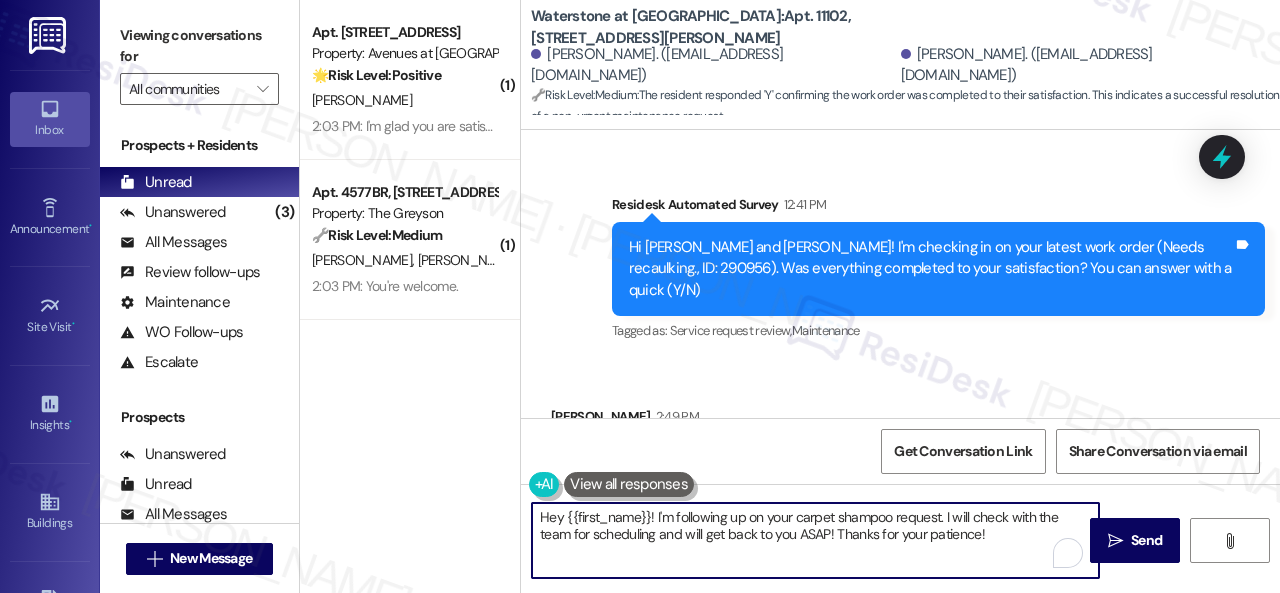 drag, startPoint x: 1012, startPoint y: 531, endPoint x: 432, endPoint y: 445, distance: 586.3412 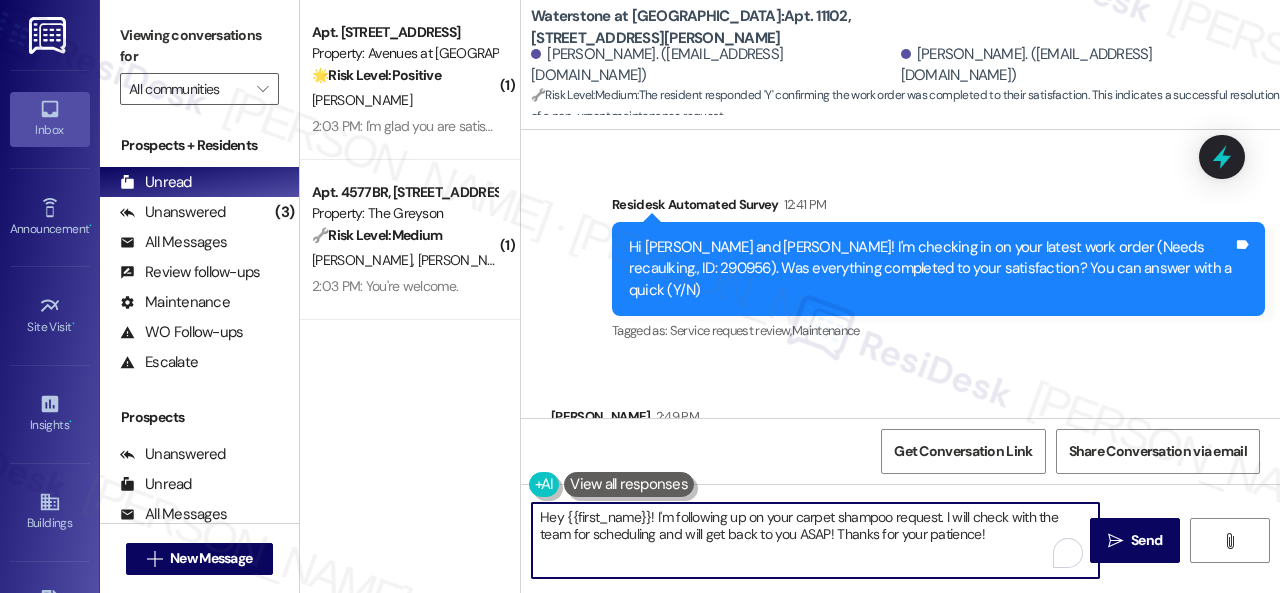 click on "( 1 ) Apt. 12107, 12501 Broadway St Property: Avenues at Shadow Creek 🌟  Risk Level:  Positive The resident confirmed that the work order was completed to their satisfaction and responded positively to the satisfaction survey. This indicates positive engagement and an opportunity for relationship building. C. Cisneros 2:03 PM: I'm glad you are satisfied with your home. Have you written a review for us before? If not, can I ask a quick favor? Would you mind writing one for us? I'll give you the link if you are willing.
If you've already done it or couldn't this time, no worries at all—no action is required. Thanks! 2:03 PM: I'm glad you are satisfied with your home. Have you written a review for us before? If not, can I ask a quick favor? Would you mind writing one for us? I'll give you the link if you are willing.
If you've already done it or couldn't this time, no worries at all—no action is required. Thanks! ( 1 ) Apt. 4577BR, 4460 Mountain Laurel Road Property: The Greyson 🔧  Risk Level:" at bounding box center [790, 296] 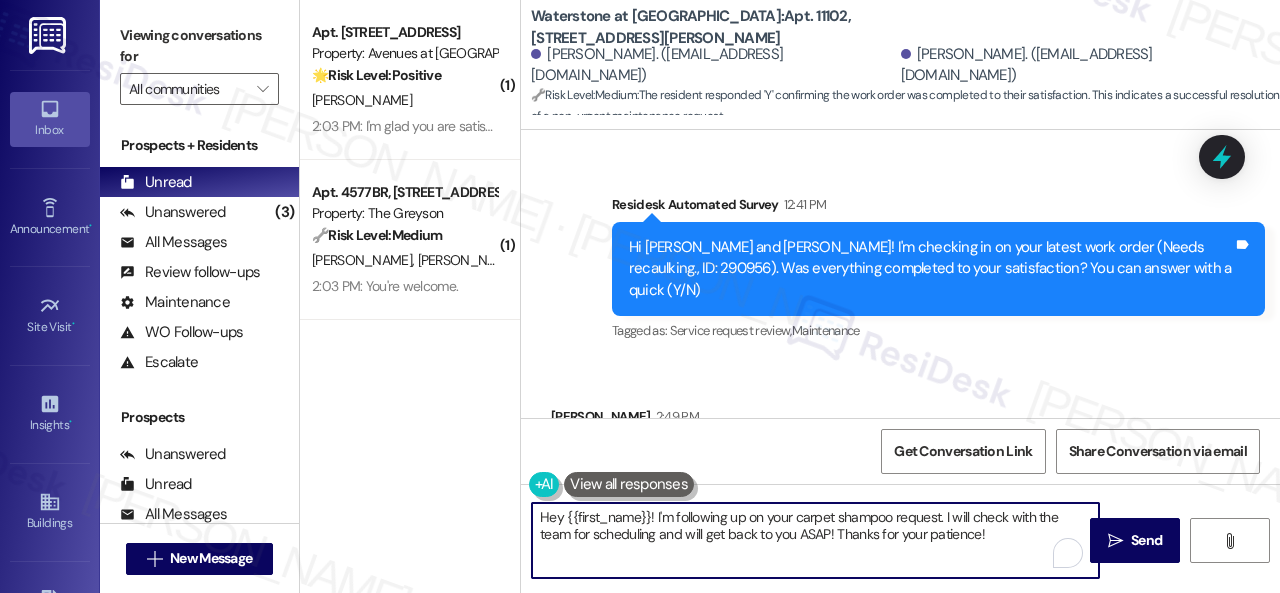 paste on "Glad everything’s all set! If {{property}} met your expectations, just reply with “Yes.” If not, no problem — we’d love to hear your feedback so we can keep improving. Thank you" 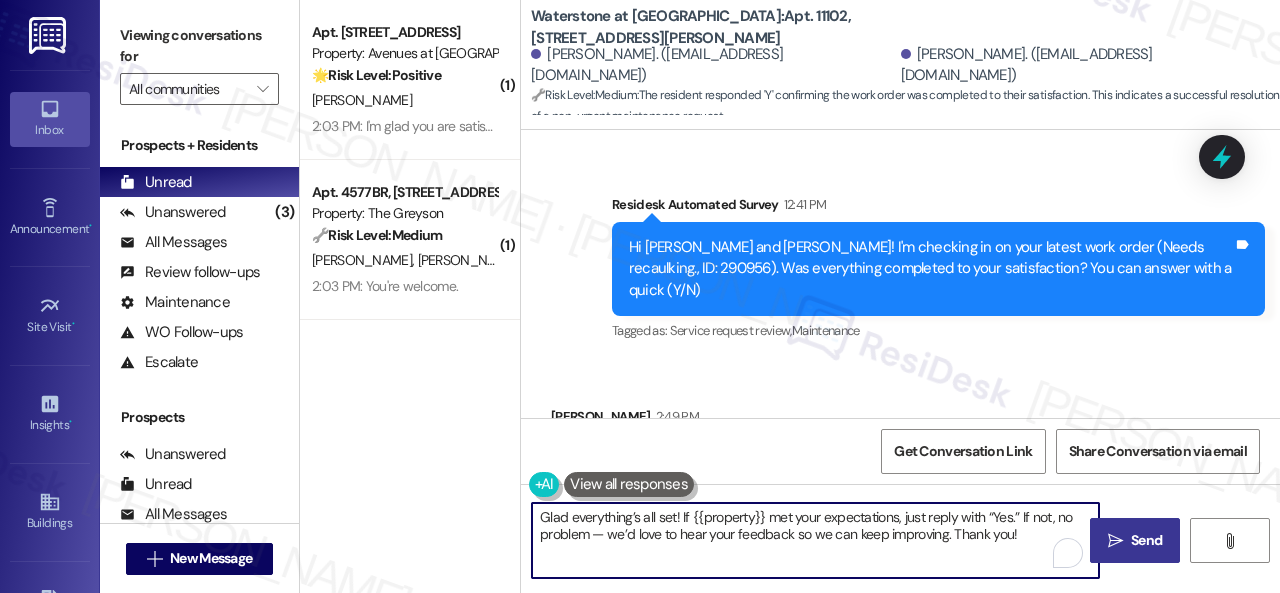 type on "Glad everything’s all set! If {{property}} met your expectations, just reply with “Yes.” If not, no problem — we’d love to hear your feedback so we can keep improving. Thank you!" 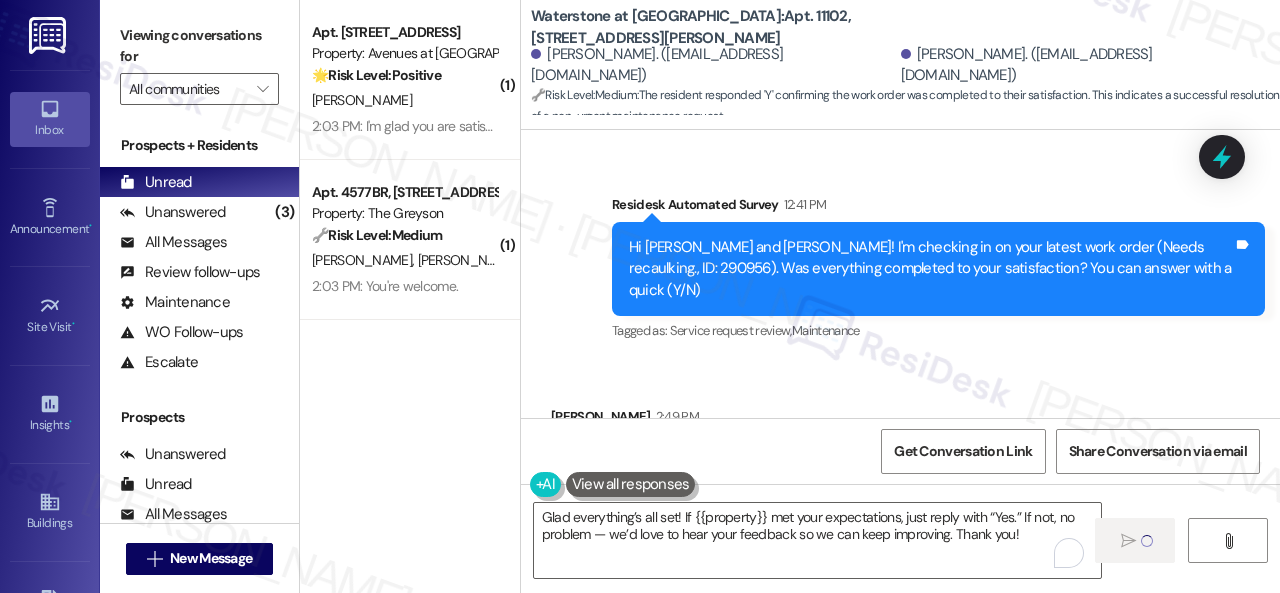 type 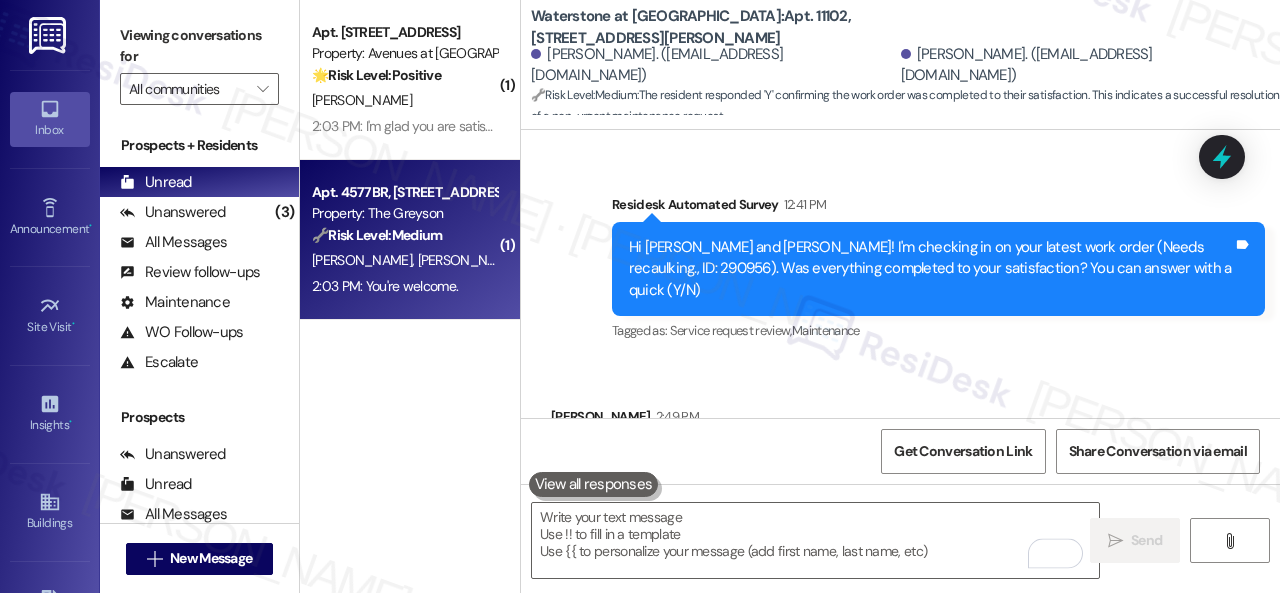 click on "Apt. 4577BR, 4460 Mountain Laurel Road Property: The Greyson 🔧  Risk Level:  Medium The resident is complaining about dog hair from a neighbor. The property management team has responded and will notify residents to be mindful of their animals. This is a community concern and a non-urgent quality-of-life issue." at bounding box center [404, 214] 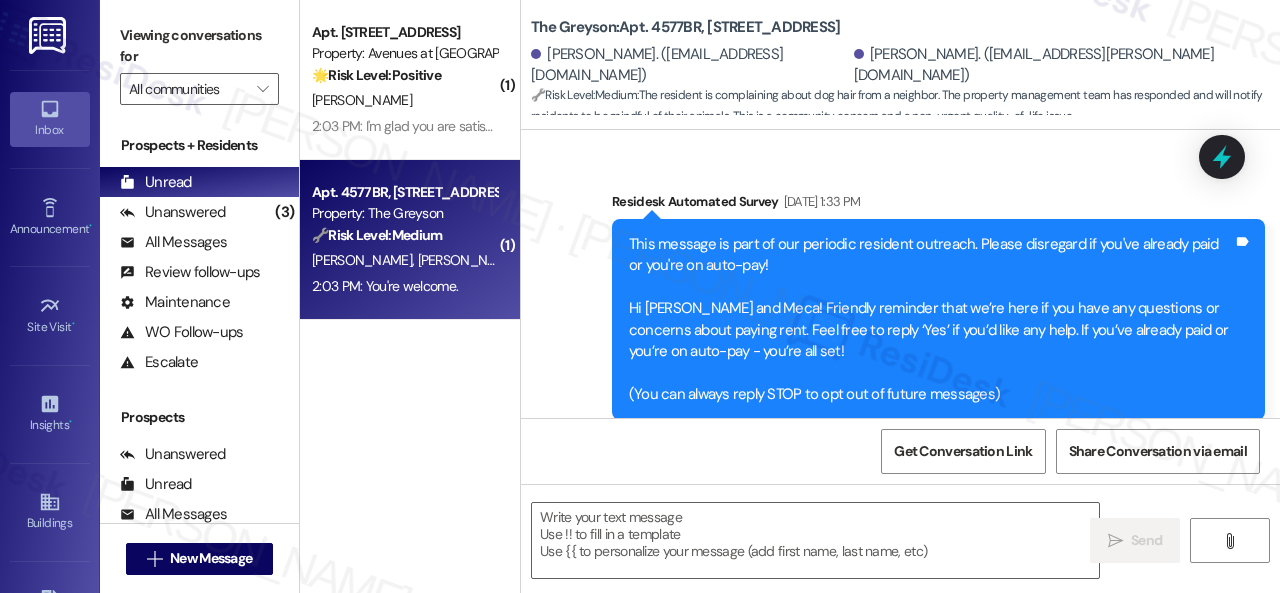 scroll, scrollTop: 27498, scrollLeft: 0, axis: vertical 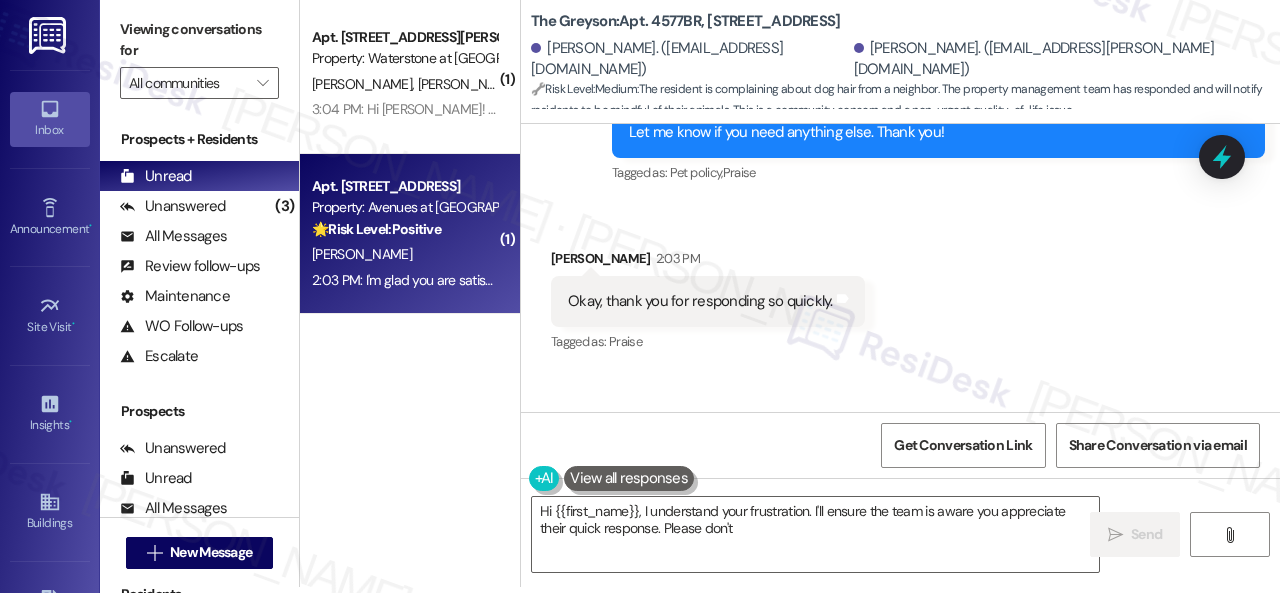 type on "Hi {{first_name}}, I understand your frustration. I'll ensure the team is aware you appreciate their quick response. Please don't" 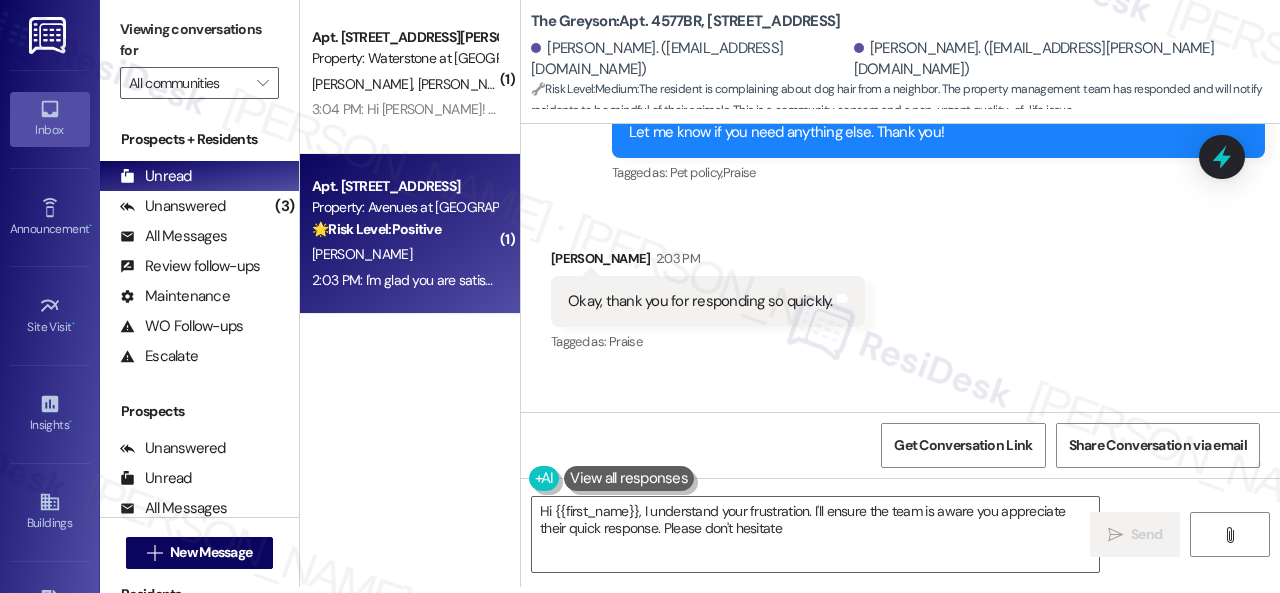 click on "C. Cisneros" at bounding box center (404, 254) 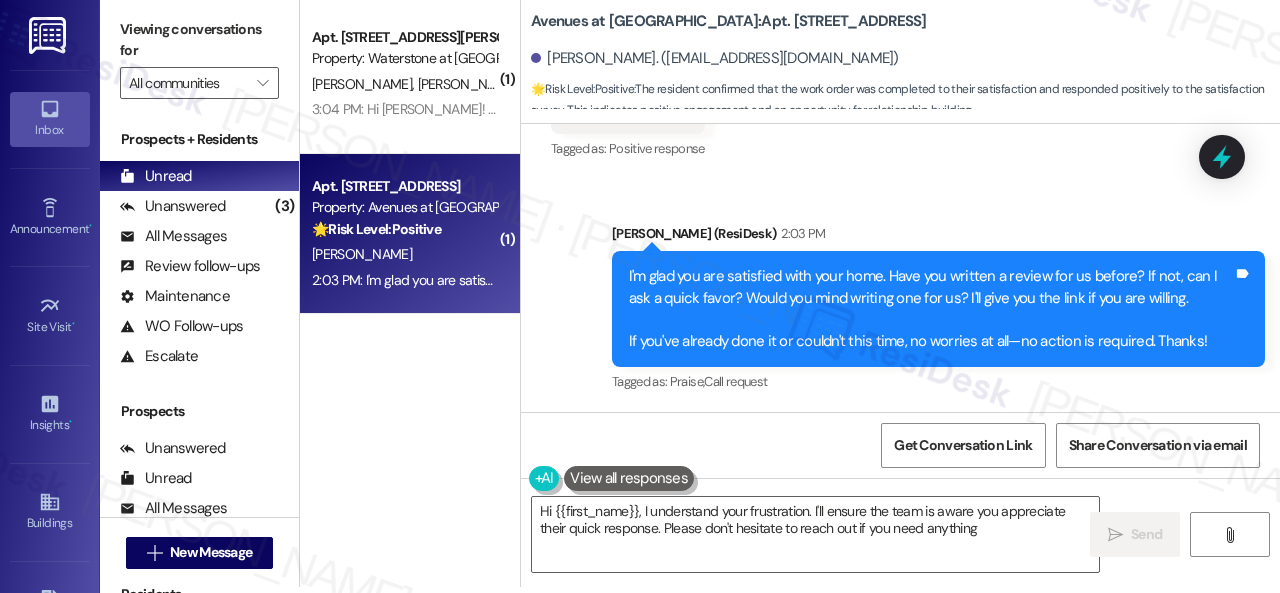 scroll, scrollTop: 2742, scrollLeft: 0, axis: vertical 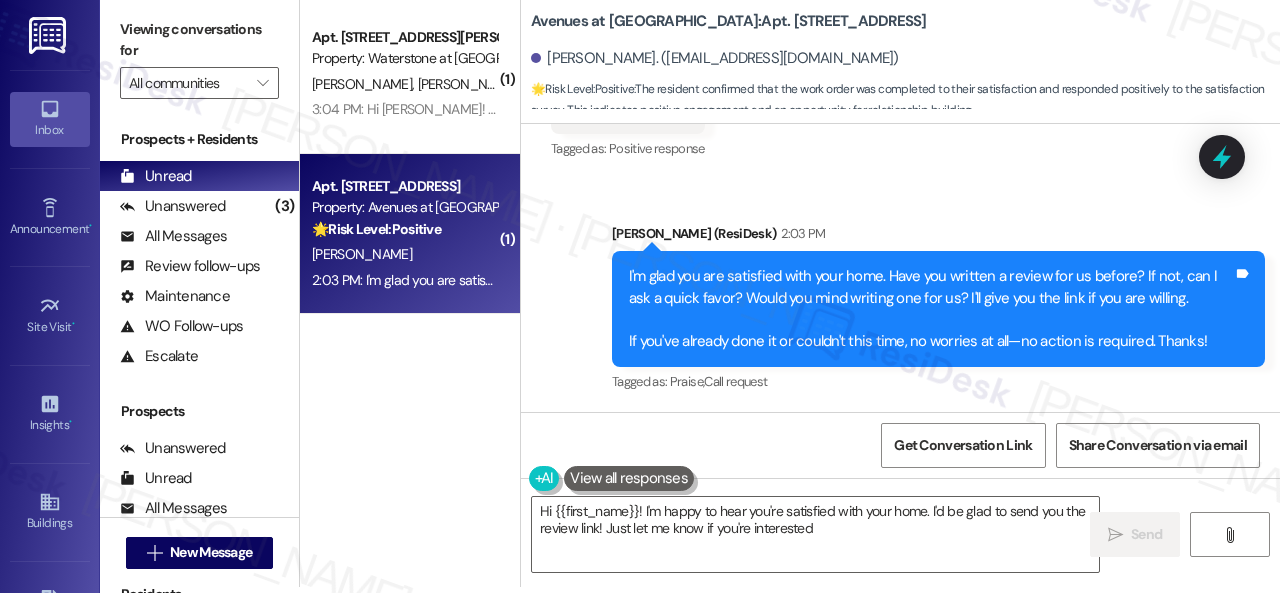 type on "Hi {{first_name}}! I'm happy to hear you're satisfied with your home. I'd be glad to send you the review link! Just let me know if you're interested." 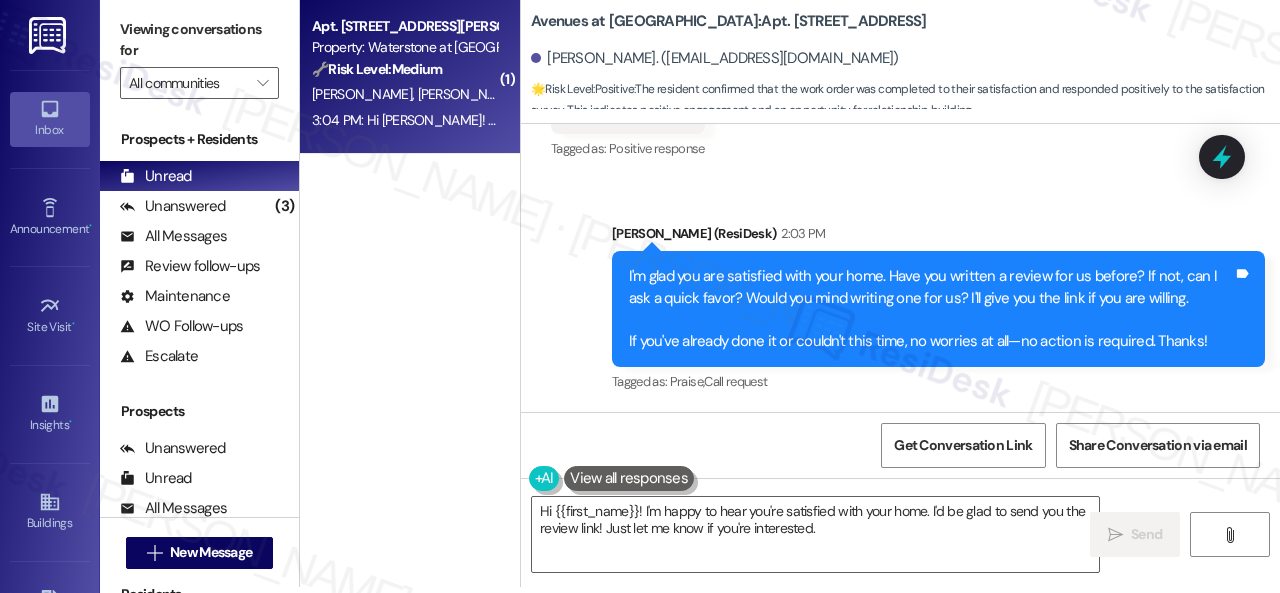 click on "B. De Sanudo H. Sanudo" at bounding box center (404, 94) 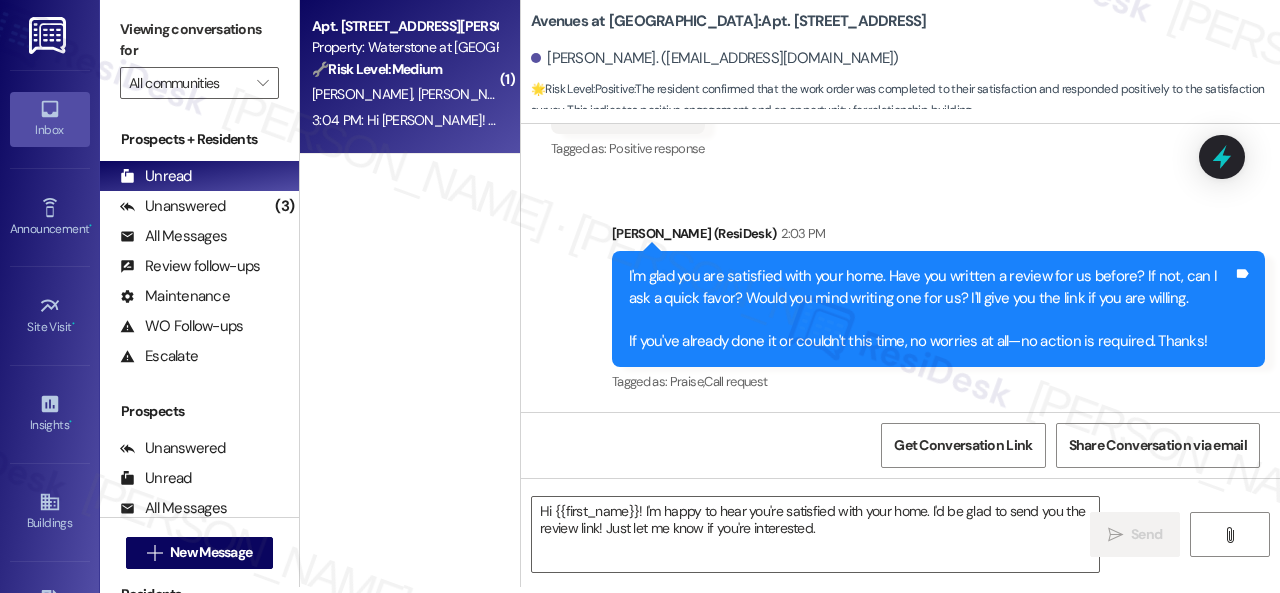 type on "Fetching suggested responses. Please feel free to read through the conversation in the meantime." 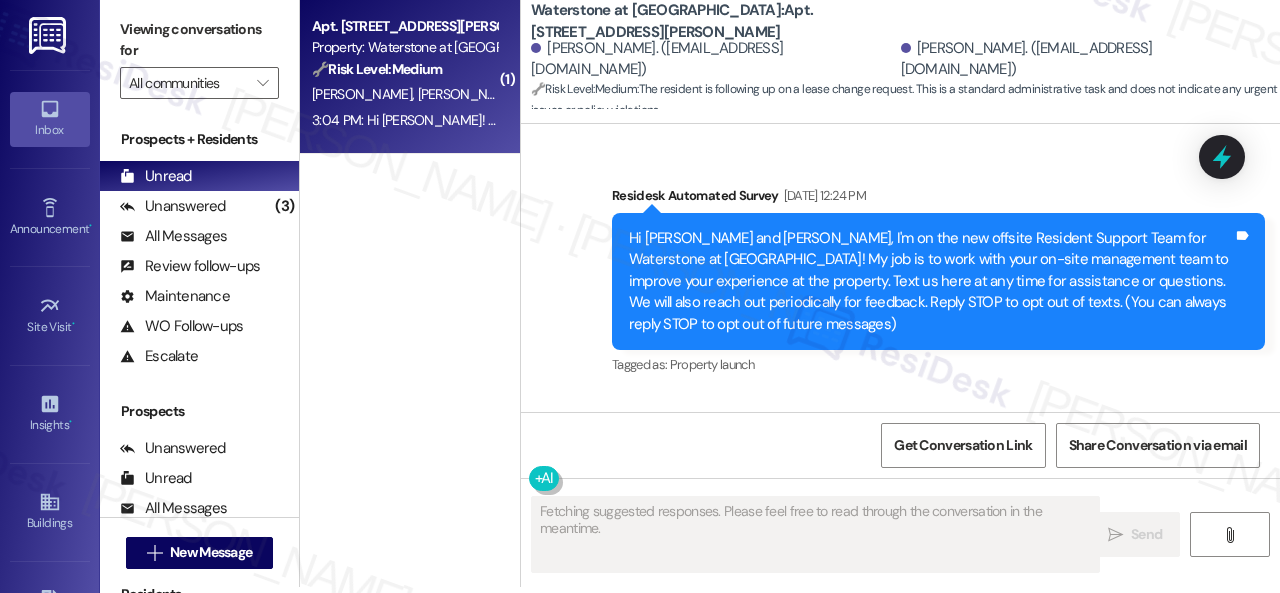 scroll, scrollTop: 0, scrollLeft: 0, axis: both 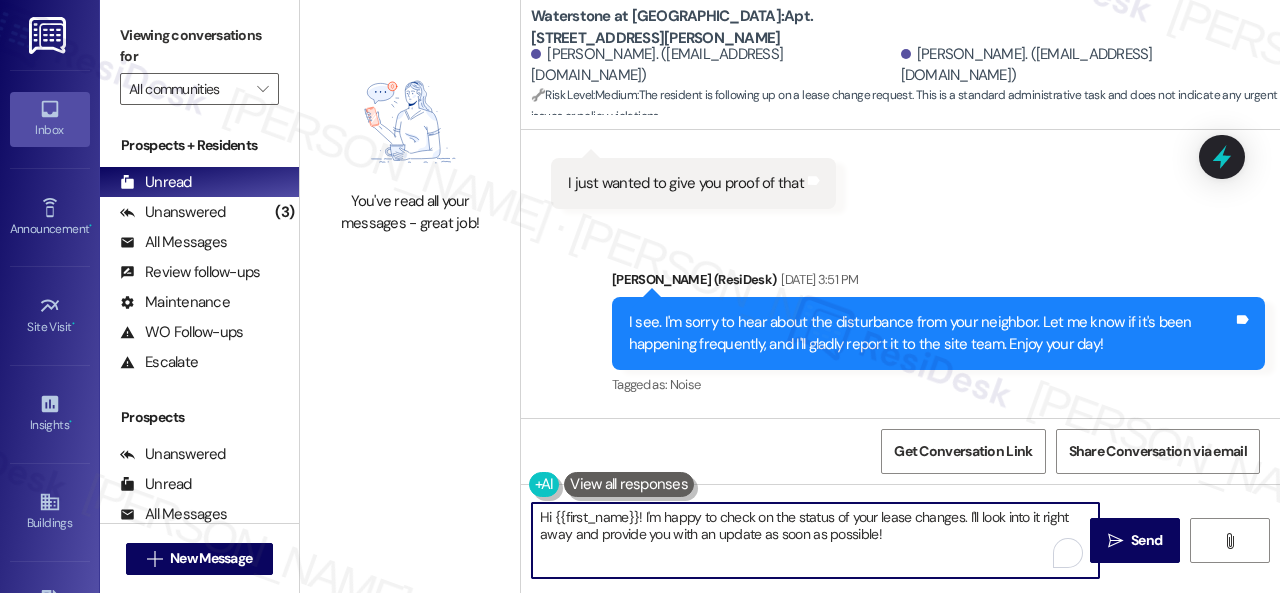 drag, startPoint x: 960, startPoint y: 516, endPoint x: 966, endPoint y: 538, distance: 22.803509 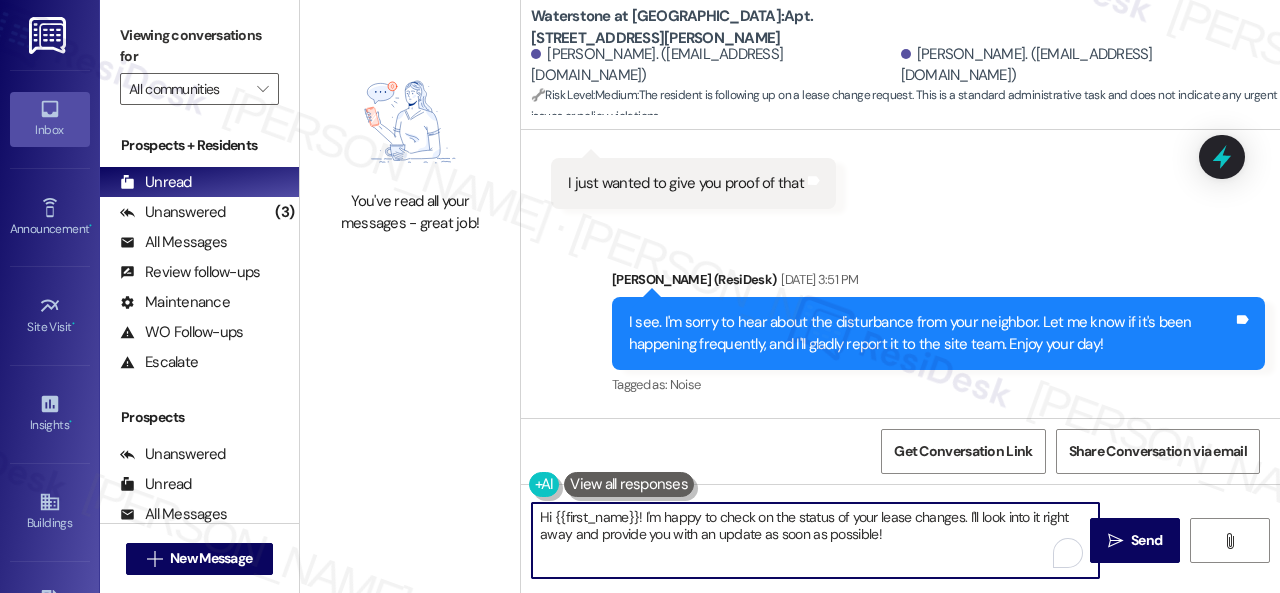 click on "Hi {{first_name}}! I'm happy to check on the status of your lease changes. I'll look into it right away and provide you with an update as soon as possible!" at bounding box center [815, 540] 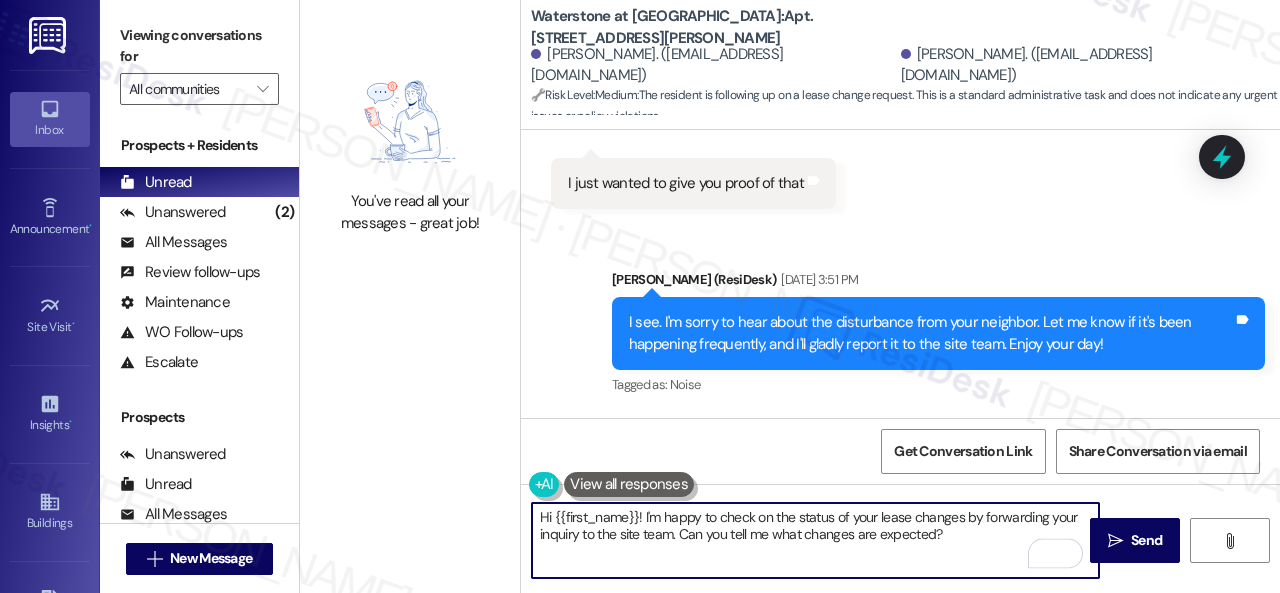 drag, startPoint x: 556, startPoint y: 521, endPoint x: 636, endPoint y: 515, distance: 80.224686 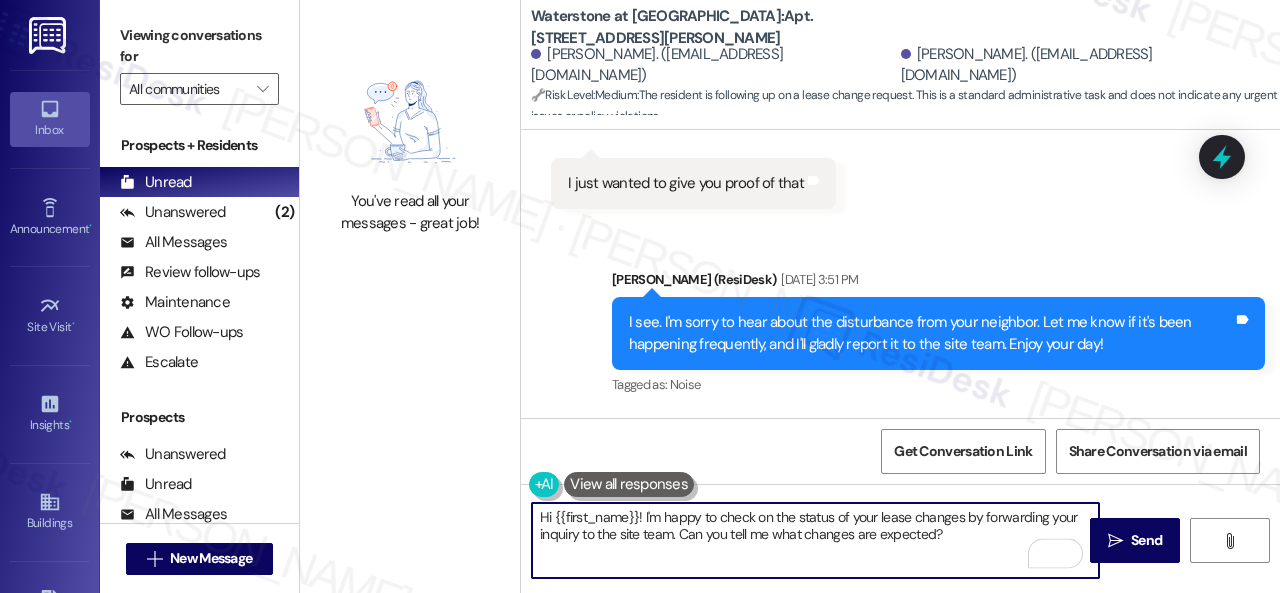 click on "Hi {{first_name}}! I'm happy to check on the status of your lease changes by forwarding your inquiry to the site team. Can you tell me what changes are expected?" at bounding box center (815, 540) 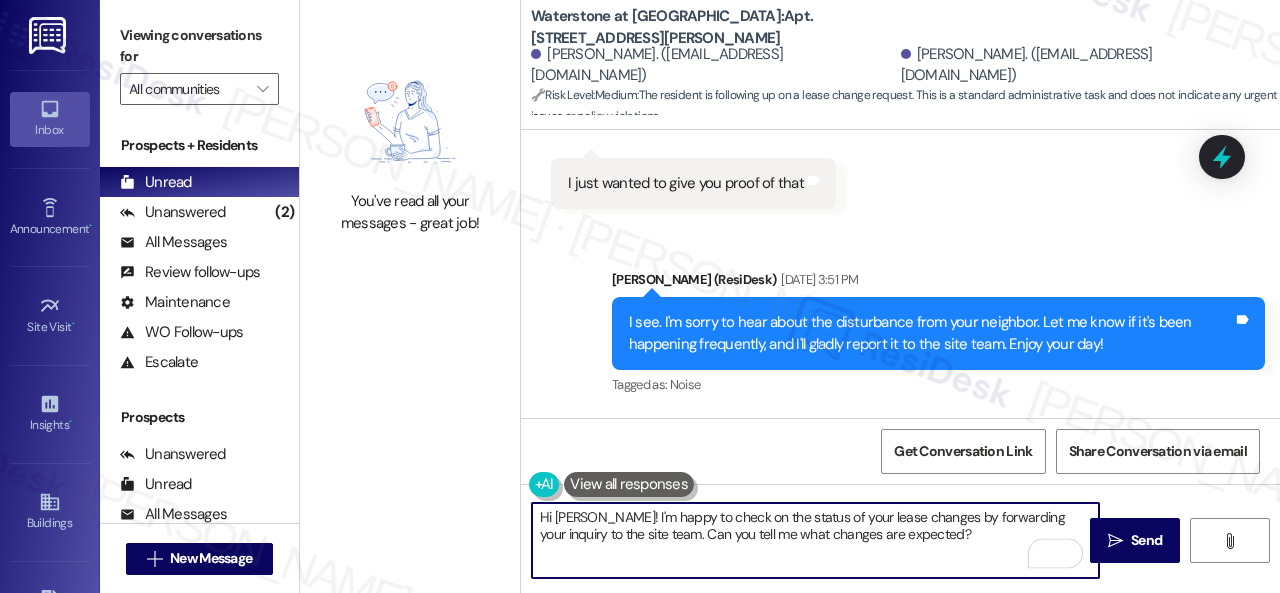 click on "Hi Berta! I'm happy to check on the status of your lease changes by forwarding your inquiry to the site team. Can you tell me what changes are expected?" at bounding box center (815, 540) 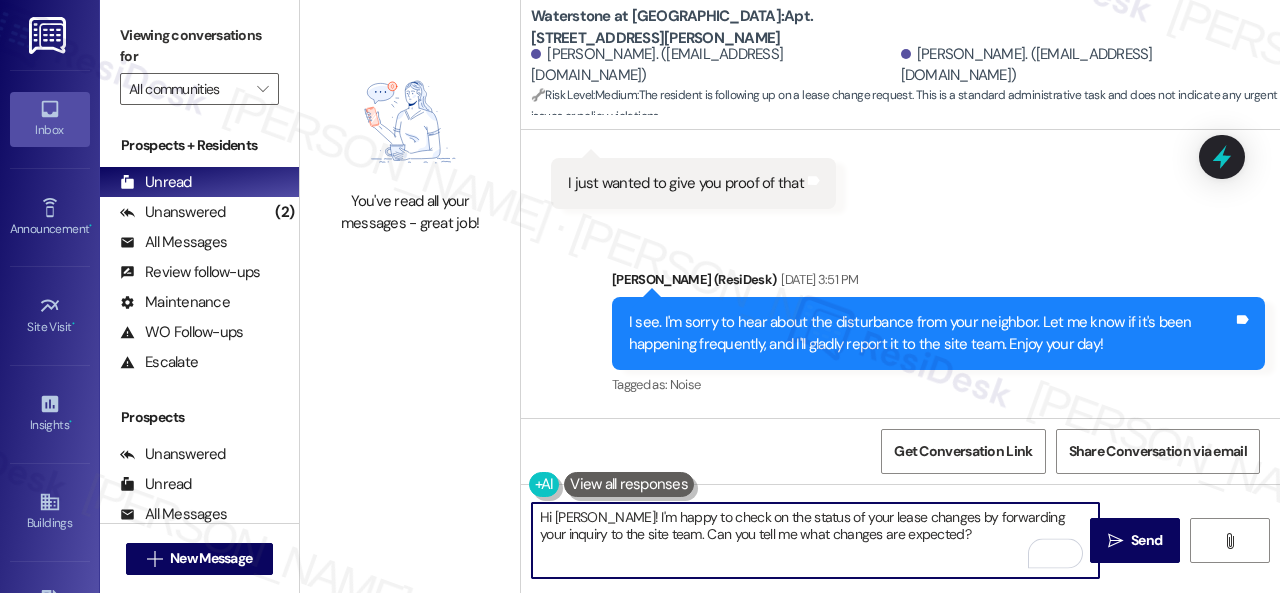 scroll, scrollTop: 16734, scrollLeft: 0, axis: vertical 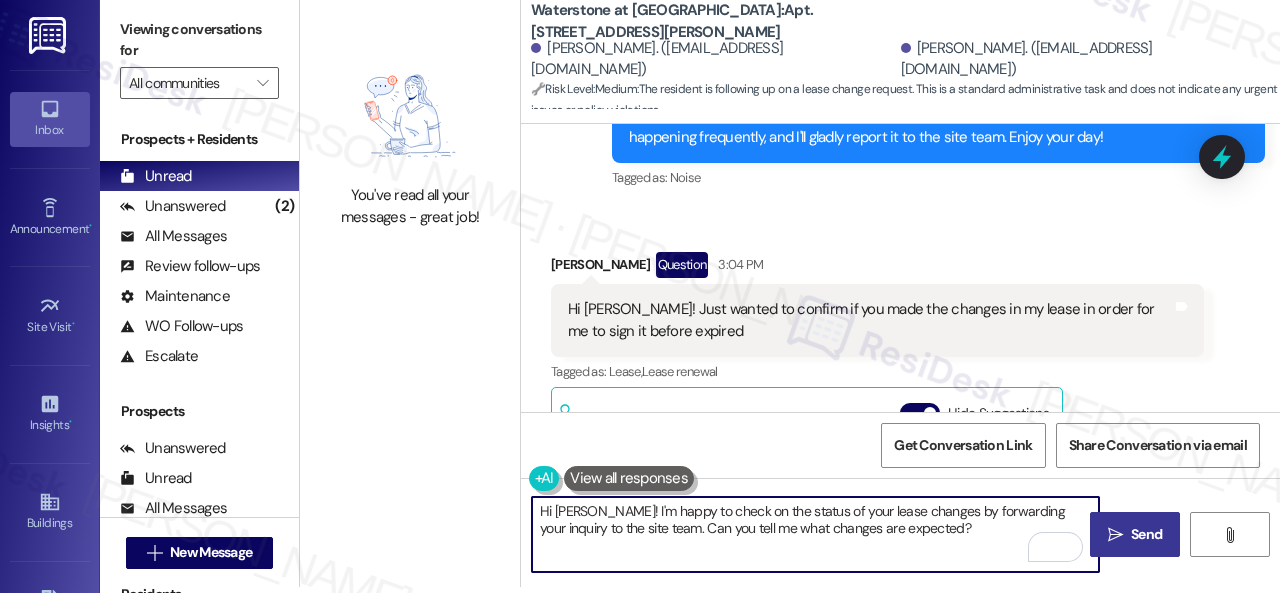 type on "Hi Berta! I'm happy to check on the status of your lease changes by forwarding your inquiry to the site team. Can you tell me what changes are expected?" 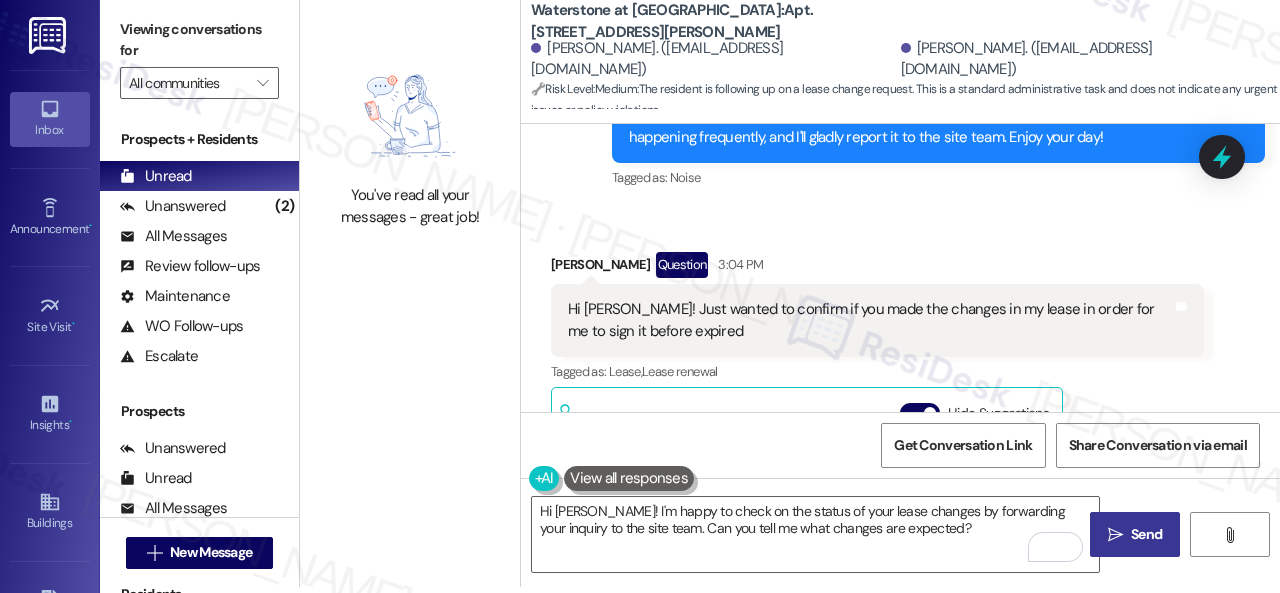 click on "Send" at bounding box center (1146, 534) 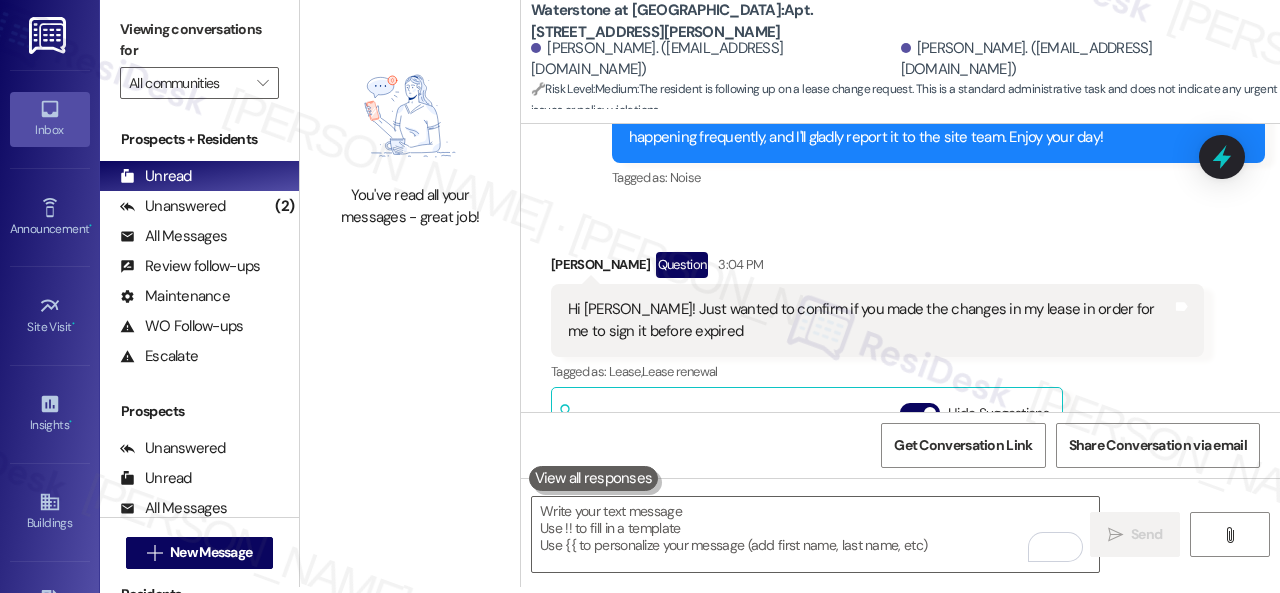 scroll, scrollTop: 0, scrollLeft: 0, axis: both 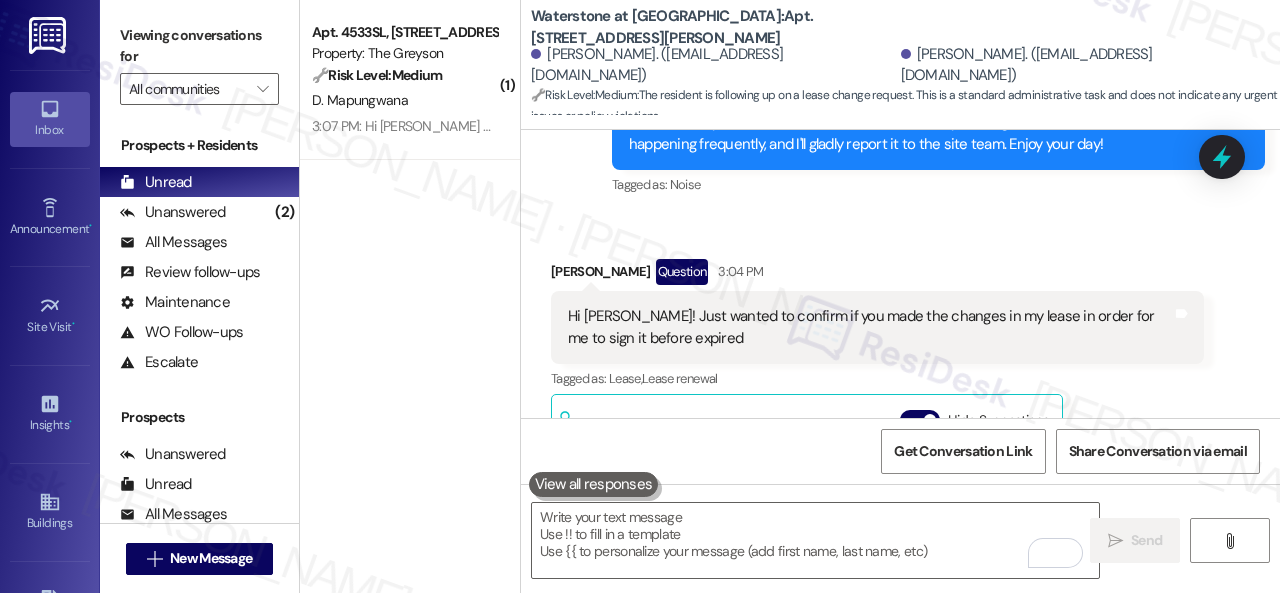 click on "Berta De Sanudo Question 3:04 PM Hi Sarah! Just wanted to confirm if you made the changes in my lease in order for me to sign it before expired  Tags and notes Tagged as:   Lease ,  Click to highlight conversations about Lease Lease renewal Click to highlight conversations about Lease renewal  Related guidelines Hide Suggestions Nolan - Waterstone at Cinco Ranch: Advise residents to follow local outage maps to learn more about when their power will be restored after a hurricane hit Houston. Created  a year ago Property level guideline  ( 66 % match) FAQs generated by ResiDesk AI What number can I text to get information about power outages? The document recommends that residents follow the local outage maps to learn more about when their power will be restored through the City/County. How can I find out when my power will be restored? The document recommends that residents follow the local outage maps to learn more about when their power will be restored through the City/County. Original Guideline Created   (" at bounding box center (877, 474) 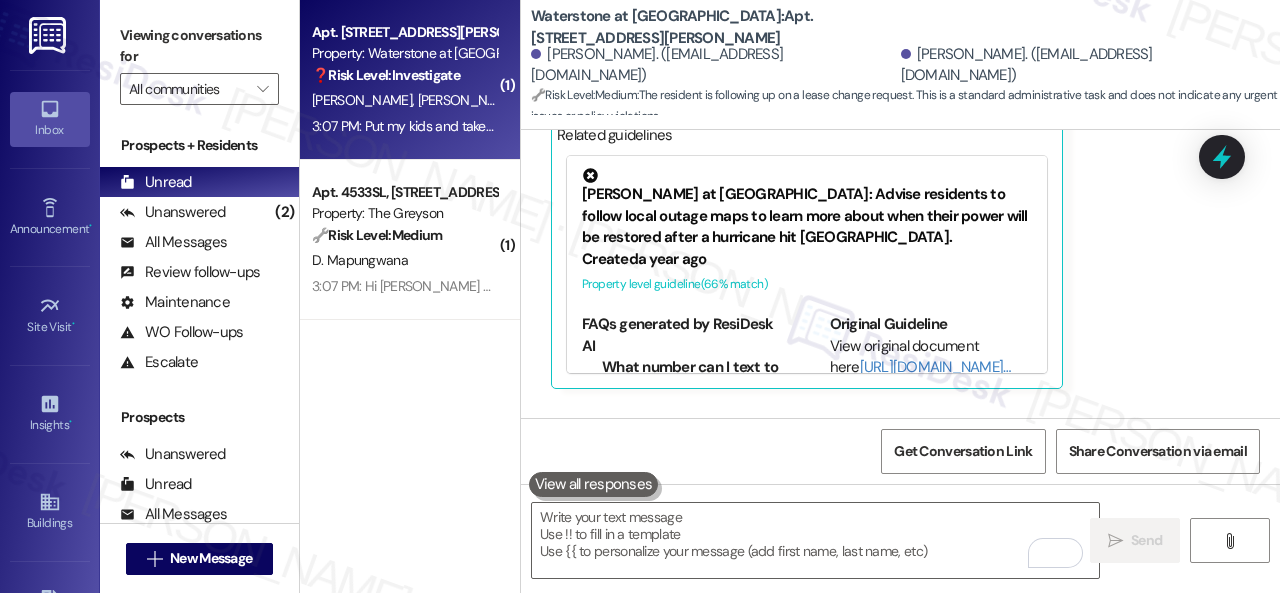 click on "Received via SMS Berta De Sanudo 3:07 PM Put my kids and take out my Mom and My Grandma from the lease Tags and notes" at bounding box center [900, 634] 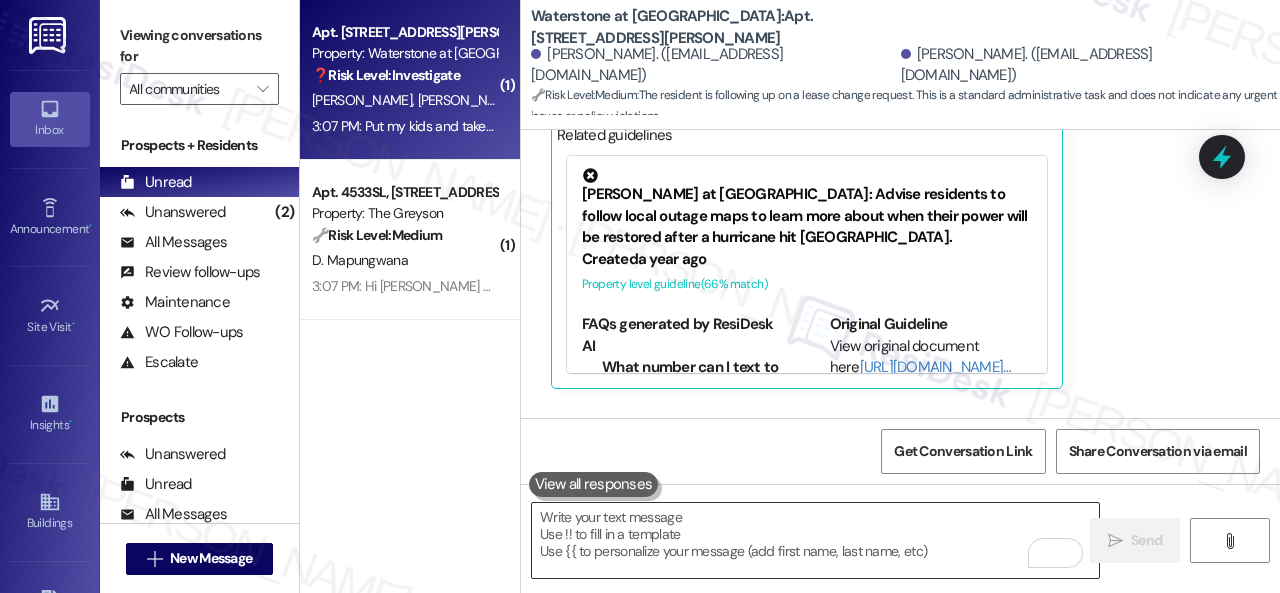 click at bounding box center [815, 540] 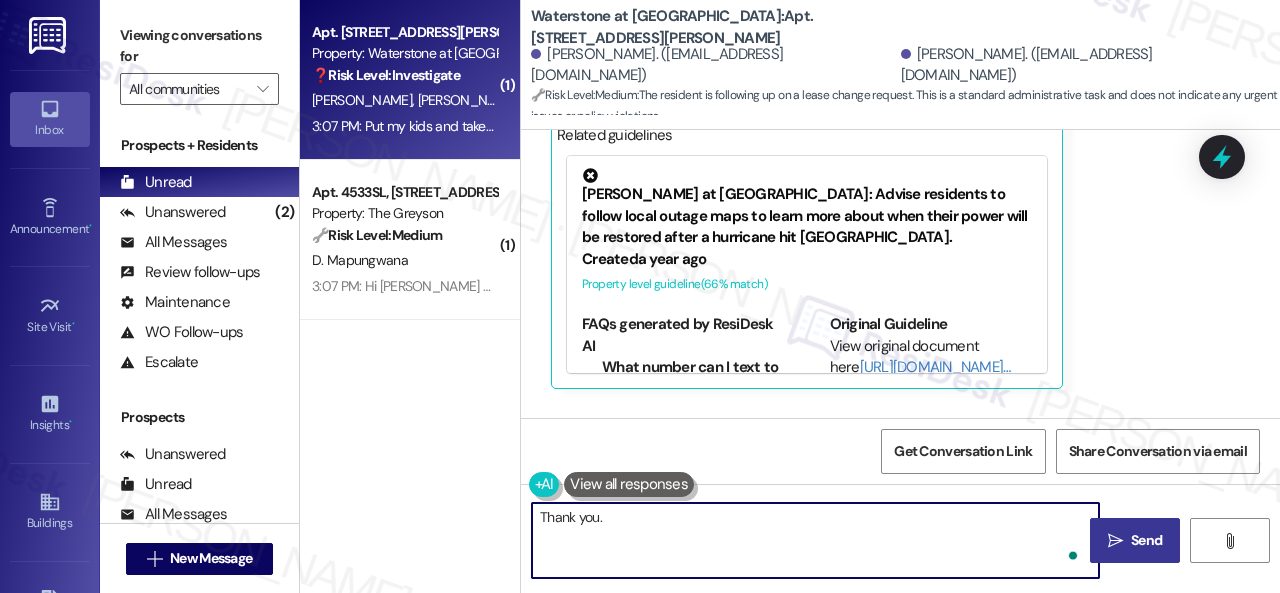 paste on "I will forward your inquiry to the site team and get back to you as soon as I receive a response. I appreciate your patience." 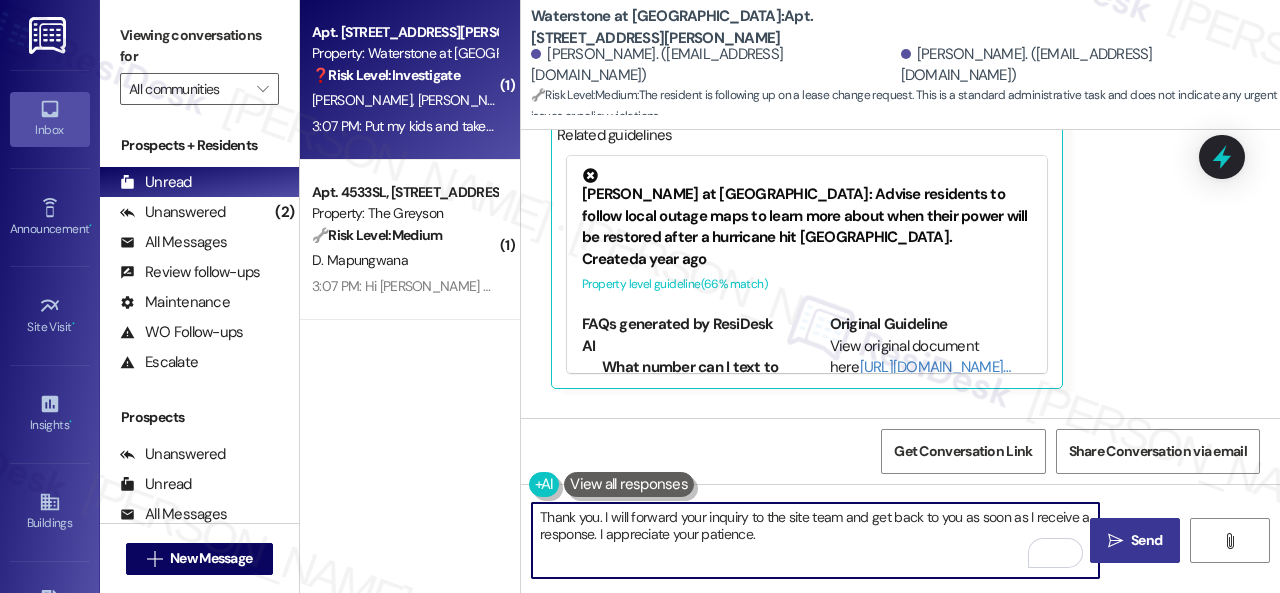 type on "Thank you. I will forward your inquiry to the site team and get back to you as soon as I receive a response. I appreciate your patience." 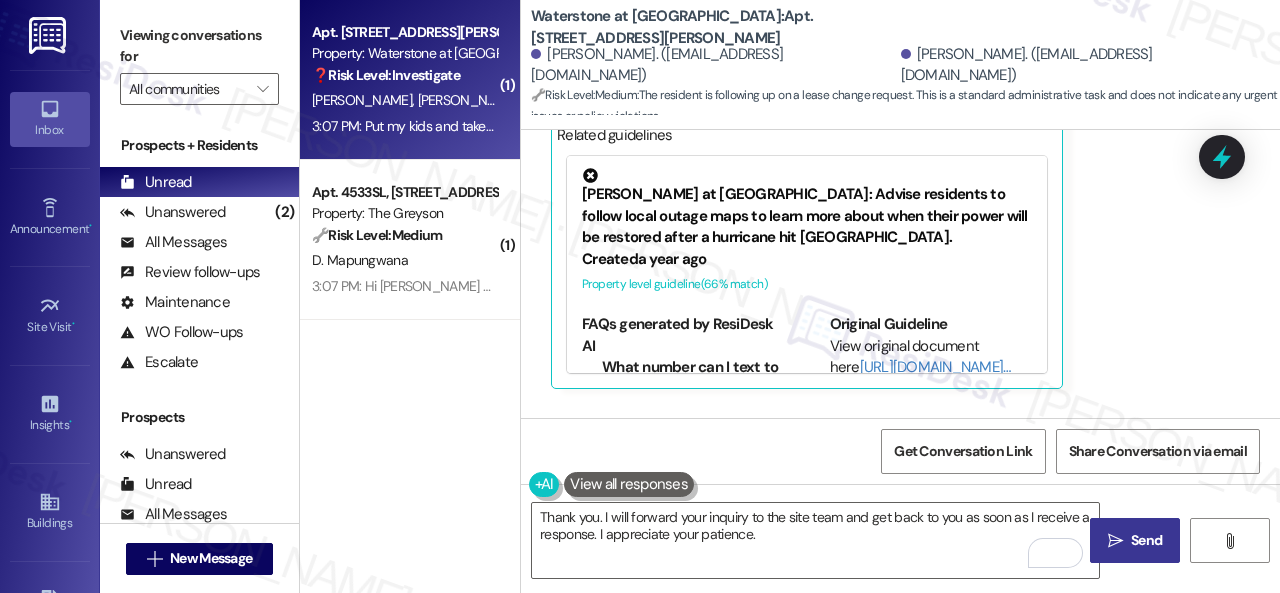 click on "Send" at bounding box center (1146, 540) 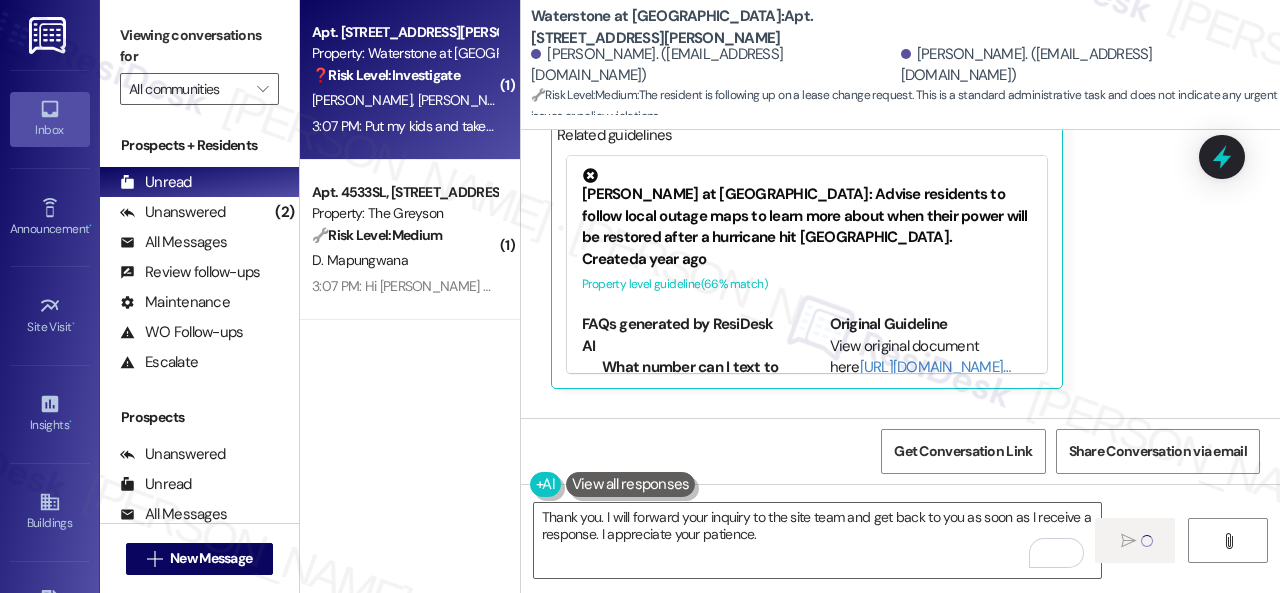 type 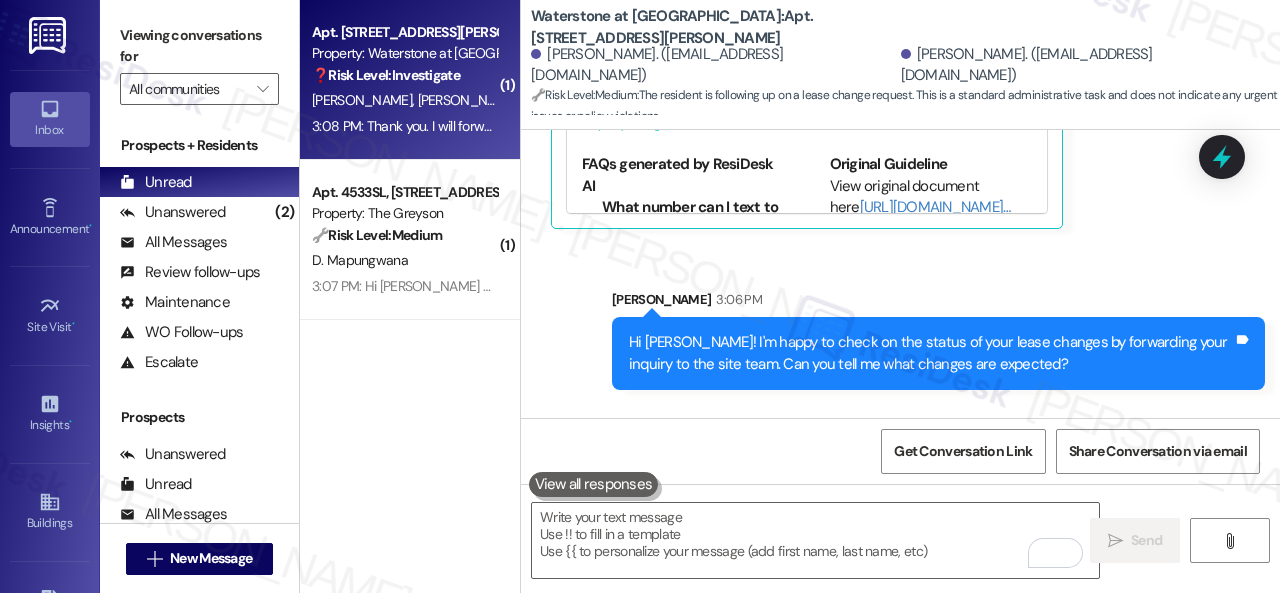 scroll, scrollTop: 17196, scrollLeft: 0, axis: vertical 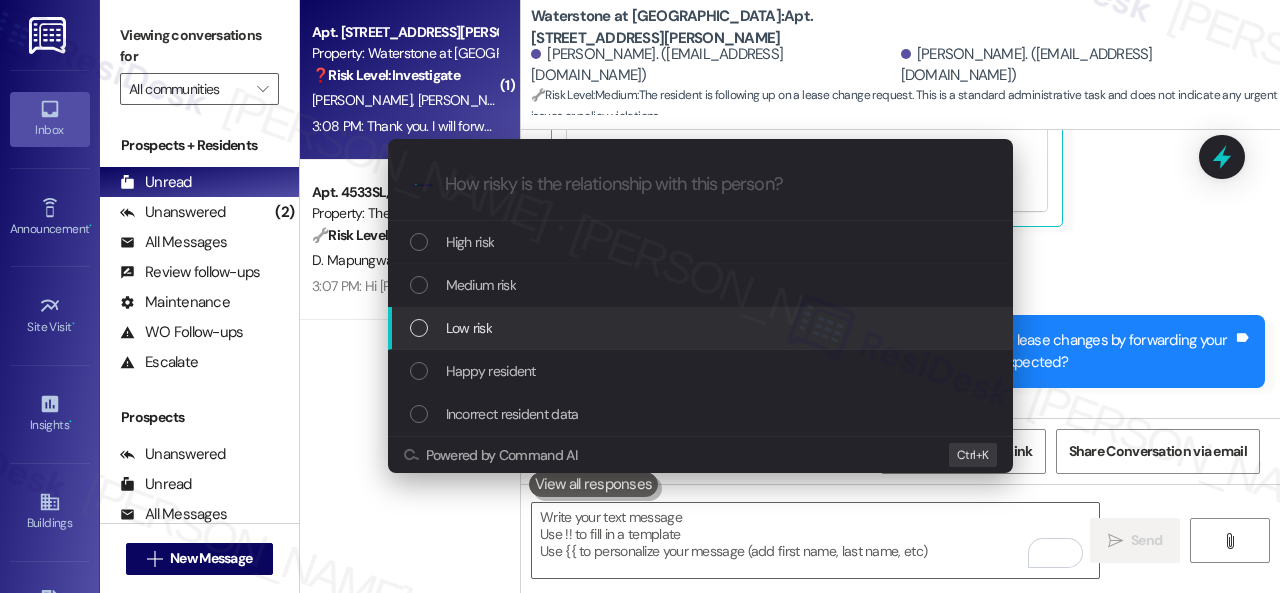 click on "Low risk" at bounding box center [469, 328] 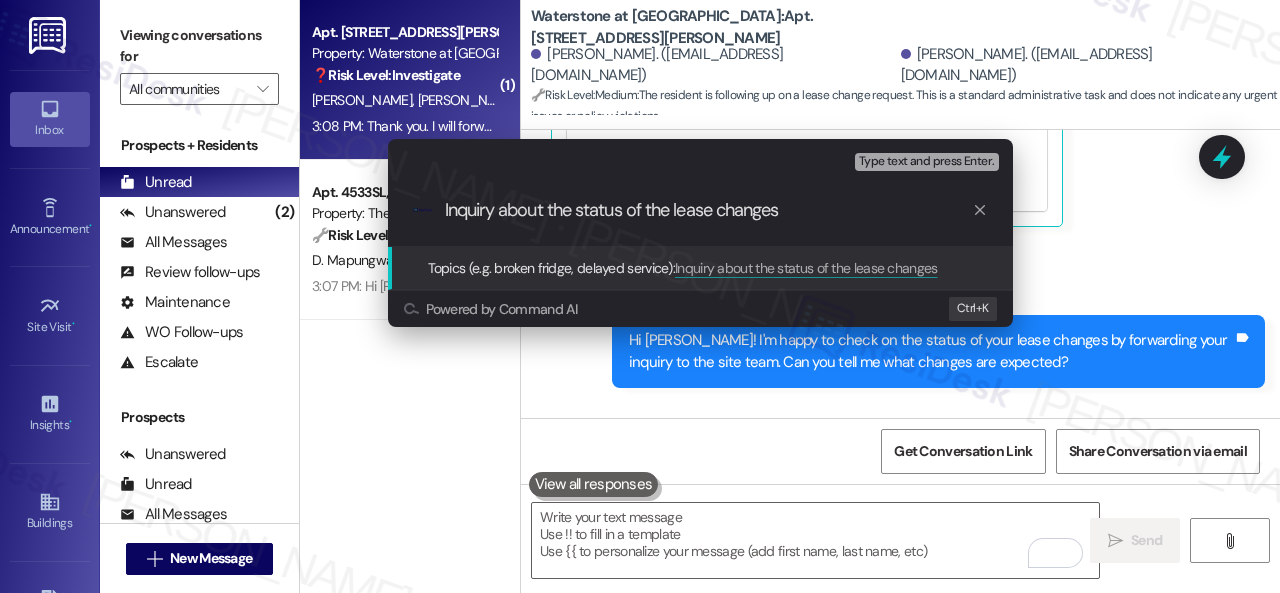 type on "Inquiry about the status of the lease changes." 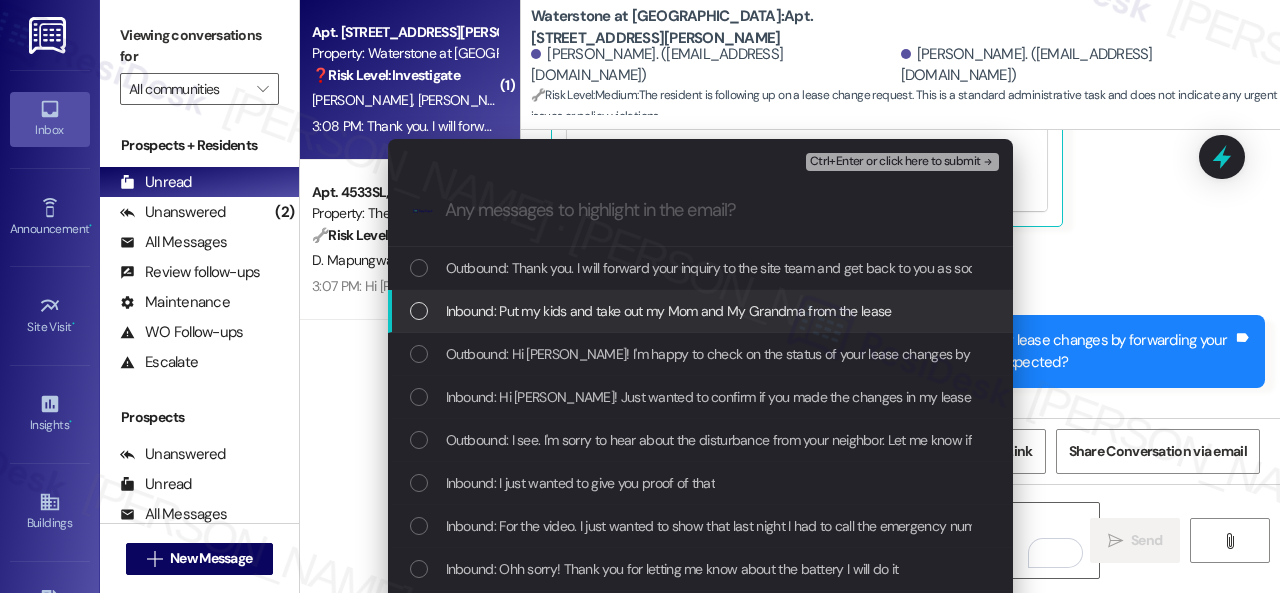 click on "Inbound: Put my kids and take out my Mom and My Grandma from the lease" at bounding box center (669, 311) 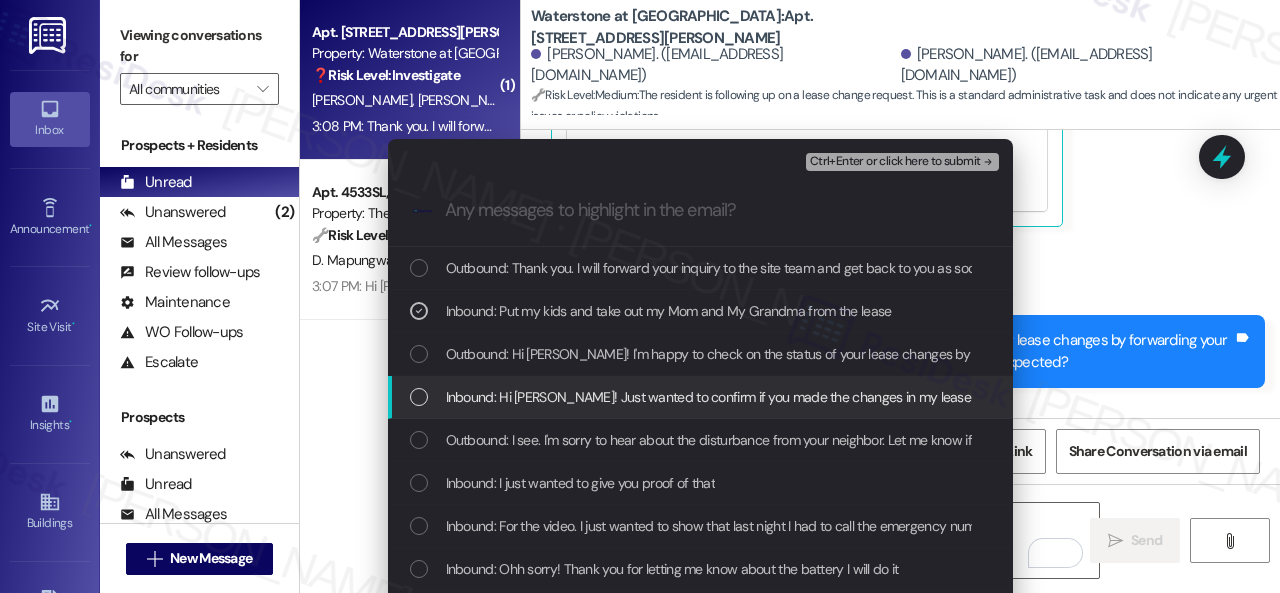 click on "Inbound: Hi Sarah! Just wanted to confirm if you made the changes in my lease in order for me to sign it before expired" at bounding box center (823, 397) 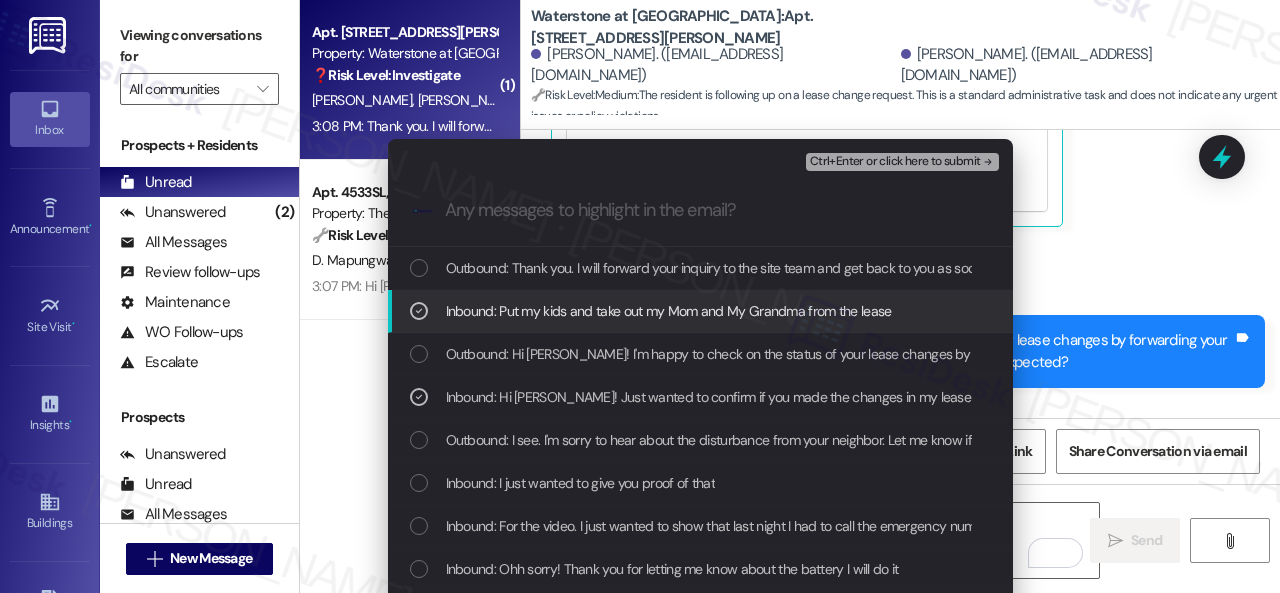 click on "Ctrl+Enter or click here to submit" at bounding box center (895, 162) 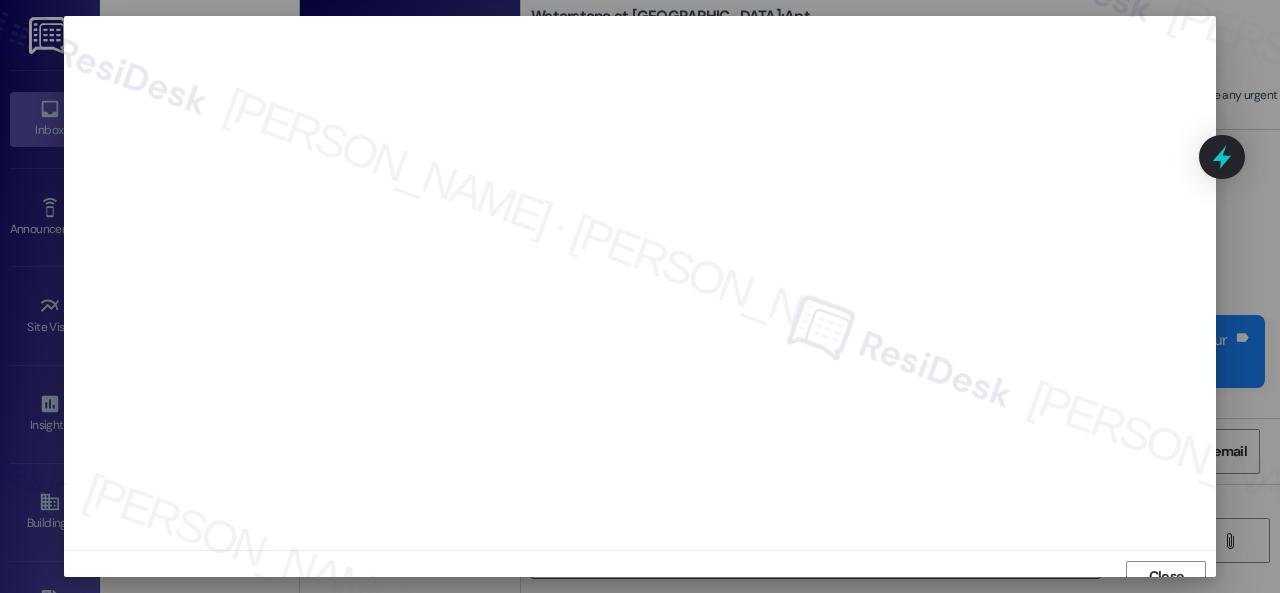 scroll, scrollTop: 15, scrollLeft: 0, axis: vertical 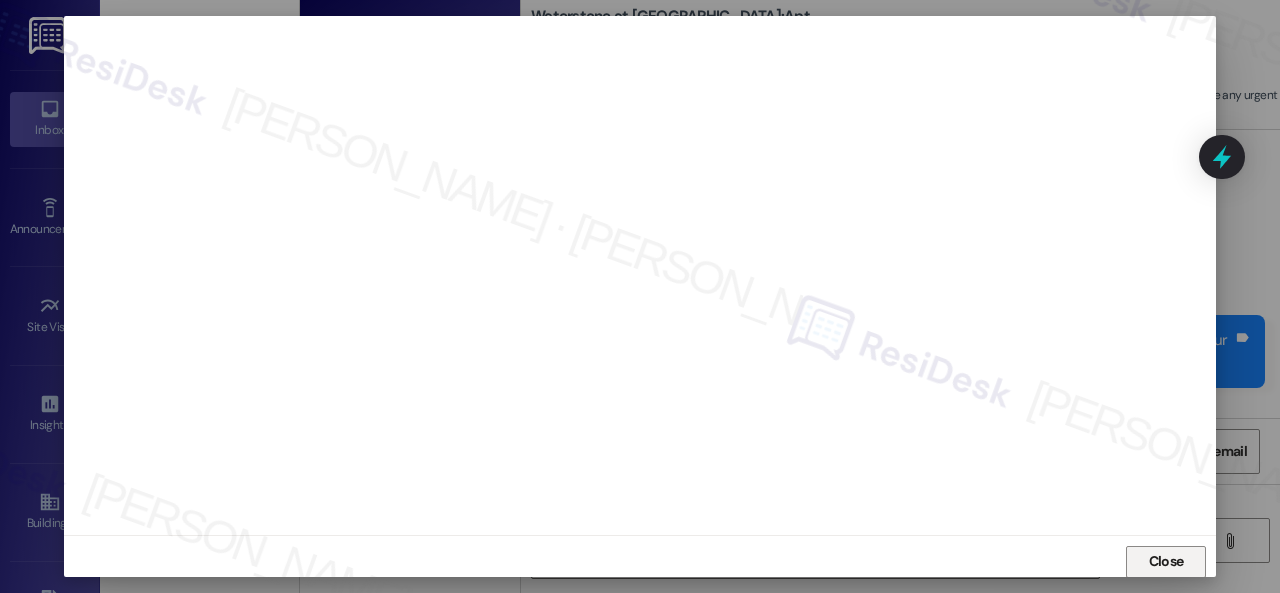 click on "Close" at bounding box center (1166, 561) 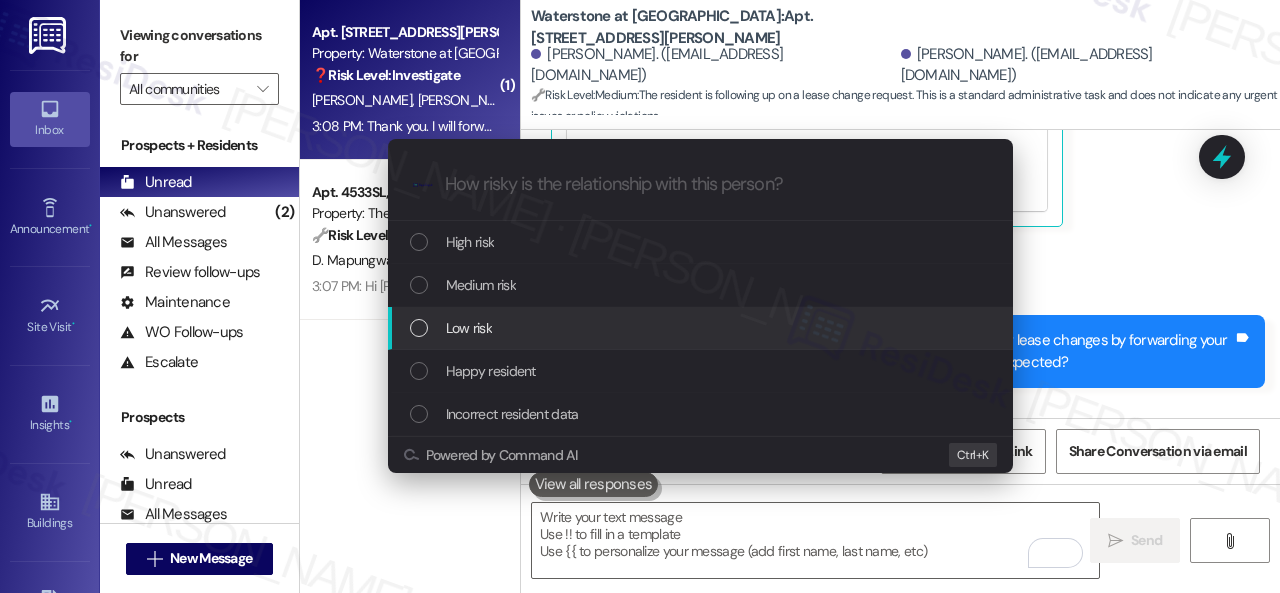 click on "Low risk" at bounding box center [469, 328] 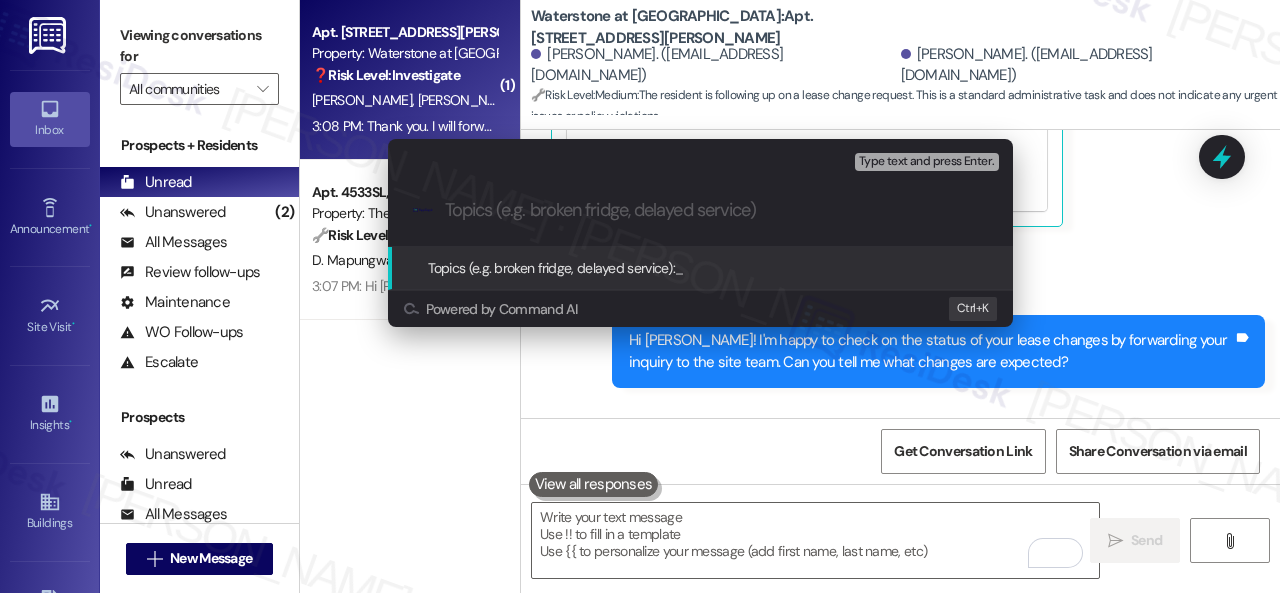paste on "Inquiry about the status of the lease changes." 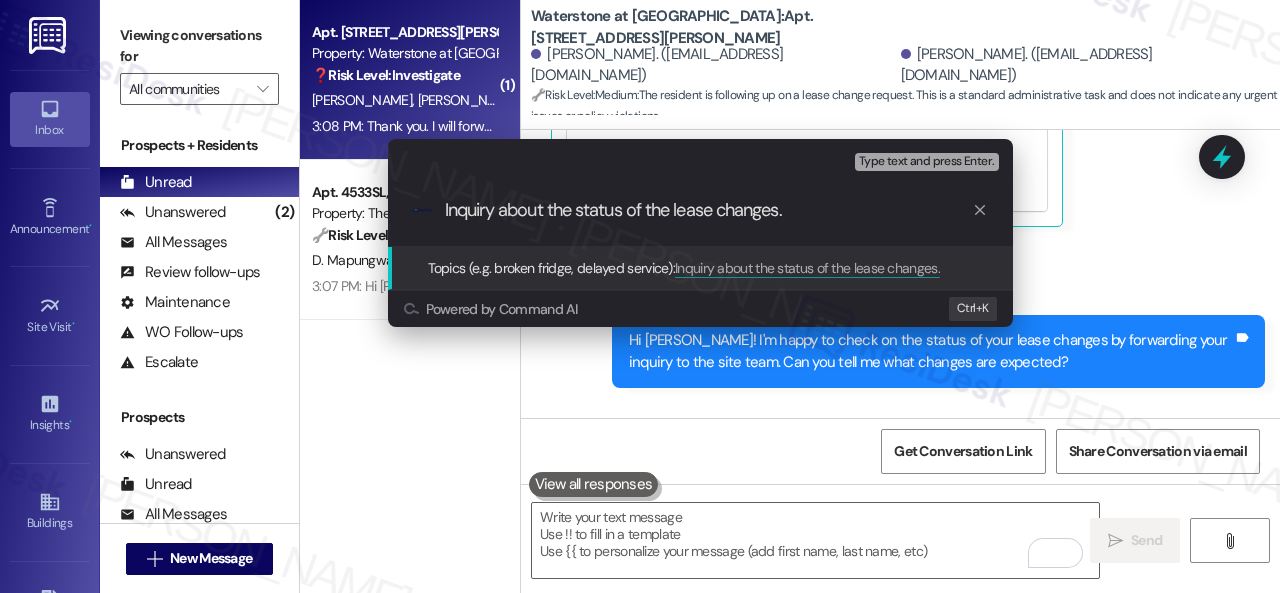type 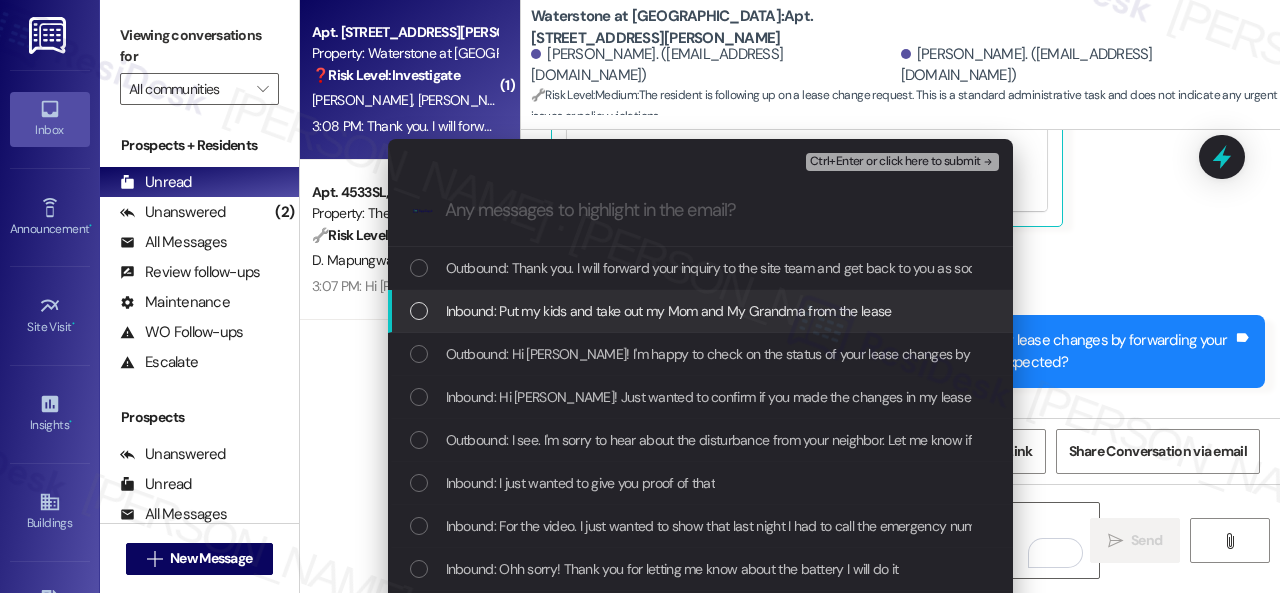 click on "Inbound: Put my kids and take out my Mom and My Grandma from the lease" at bounding box center [669, 311] 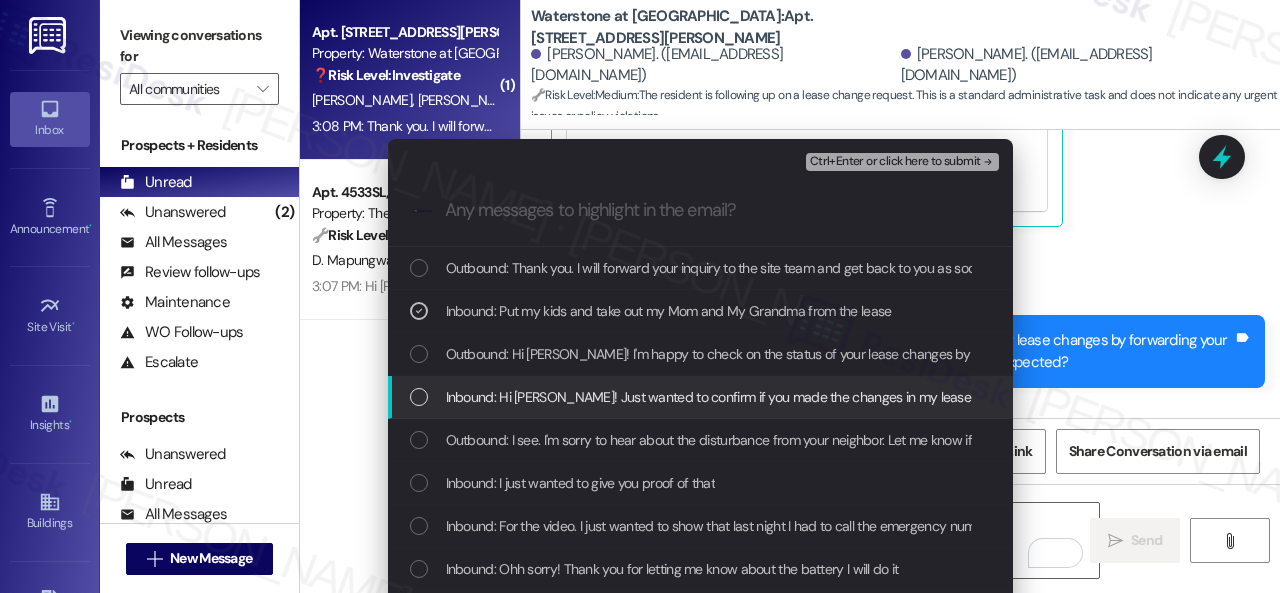 click on "Inbound: Hi Sarah! Just wanted to confirm if you made the changes in my lease in order for me to sign it before expired" at bounding box center (823, 397) 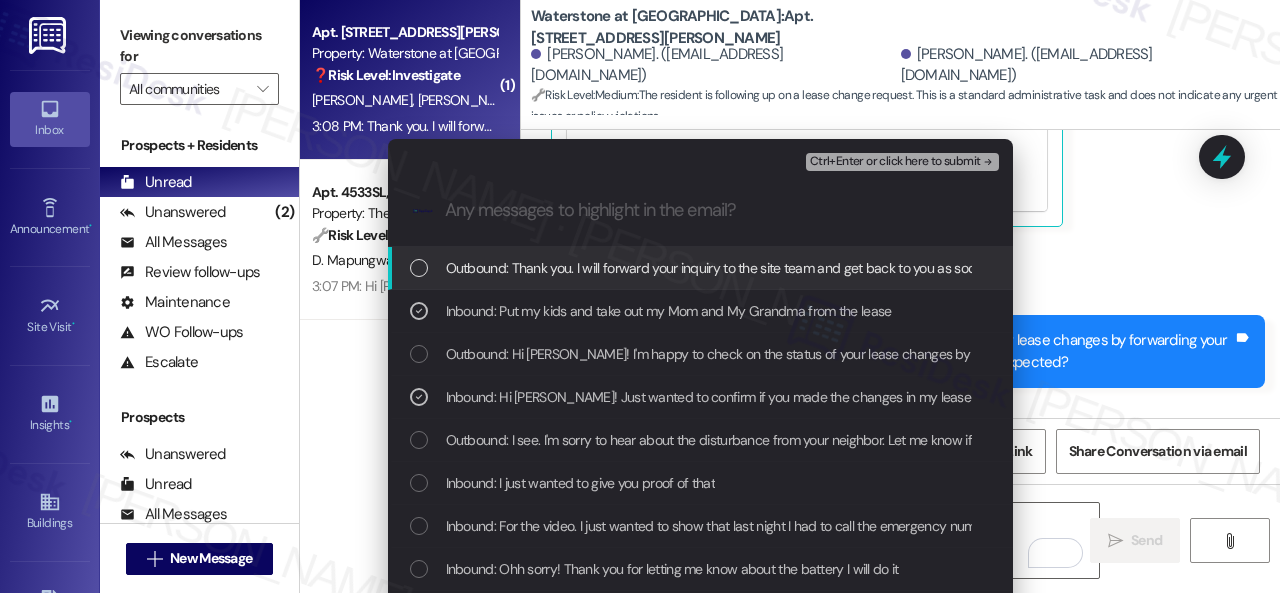 click on "Ctrl+Enter or click here to submit" at bounding box center [895, 162] 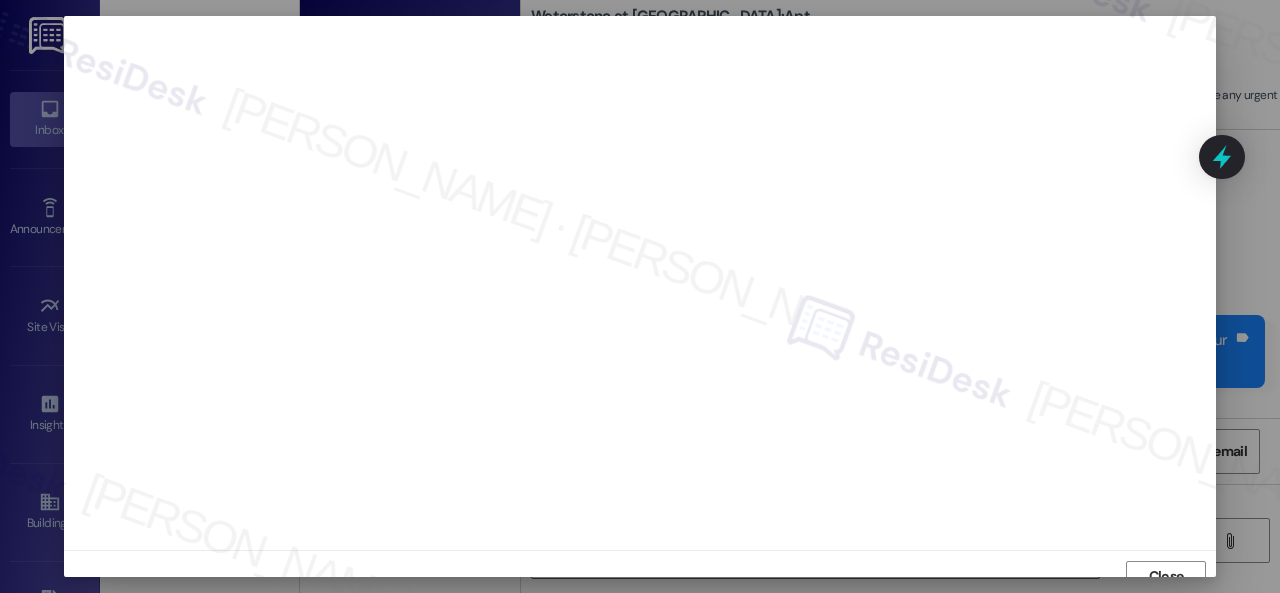 scroll, scrollTop: 15, scrollLeft: 0, axis: vertical 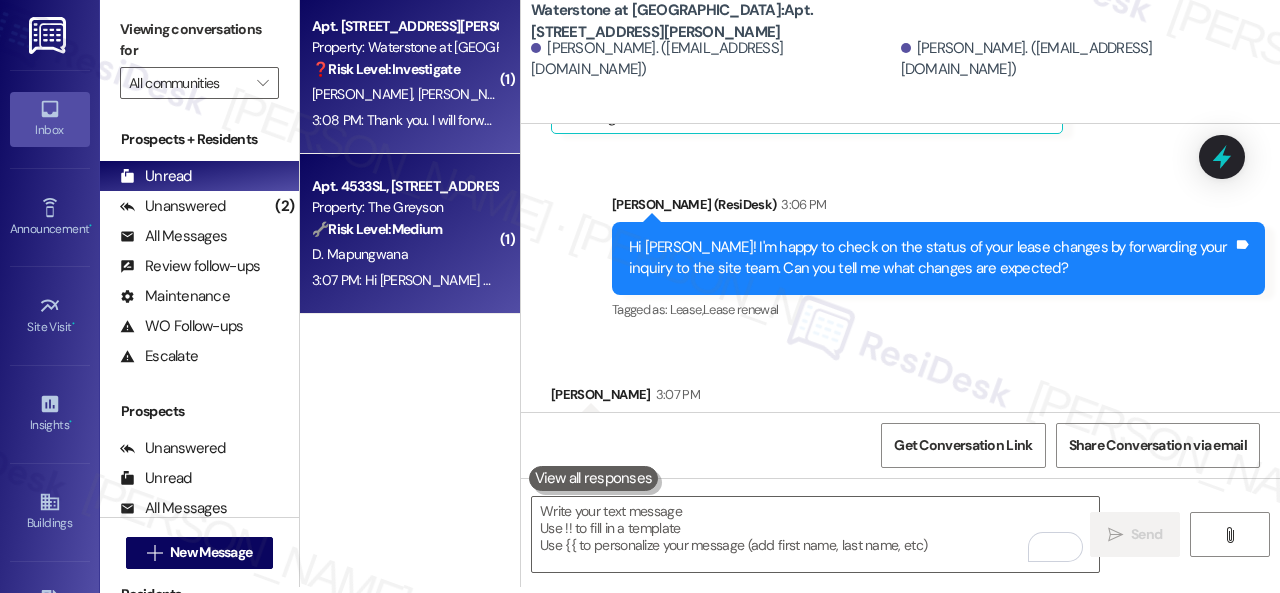 click on "Apt. 4533SL, 4460 Mountain Laurel Road Property: The Greyson 🔧  Risk Level:  Medium The resident is inquiring about the expected time of arrival for maintenance. This is a follow-up on a previously submitted work order and does not indicate an emergency or urgent issue. It falls under the category of non-urgent maintenance follow-up." at bounding box center (404, 208) 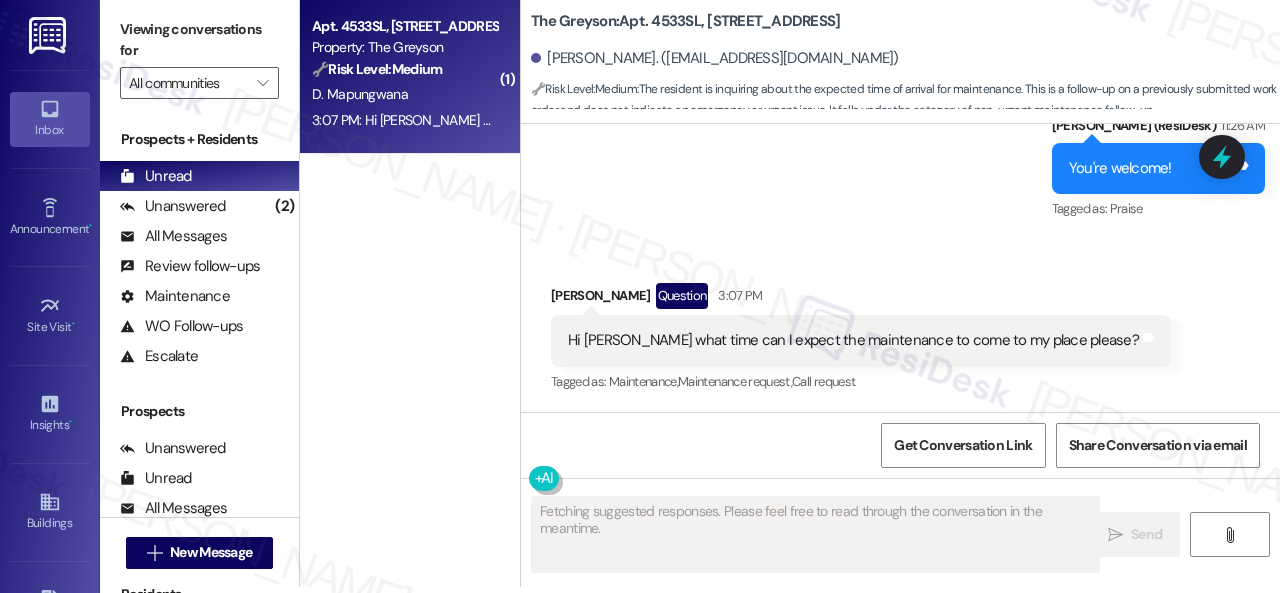 scroll, scrollTop: 0, scrollLeft: 0, axis: both 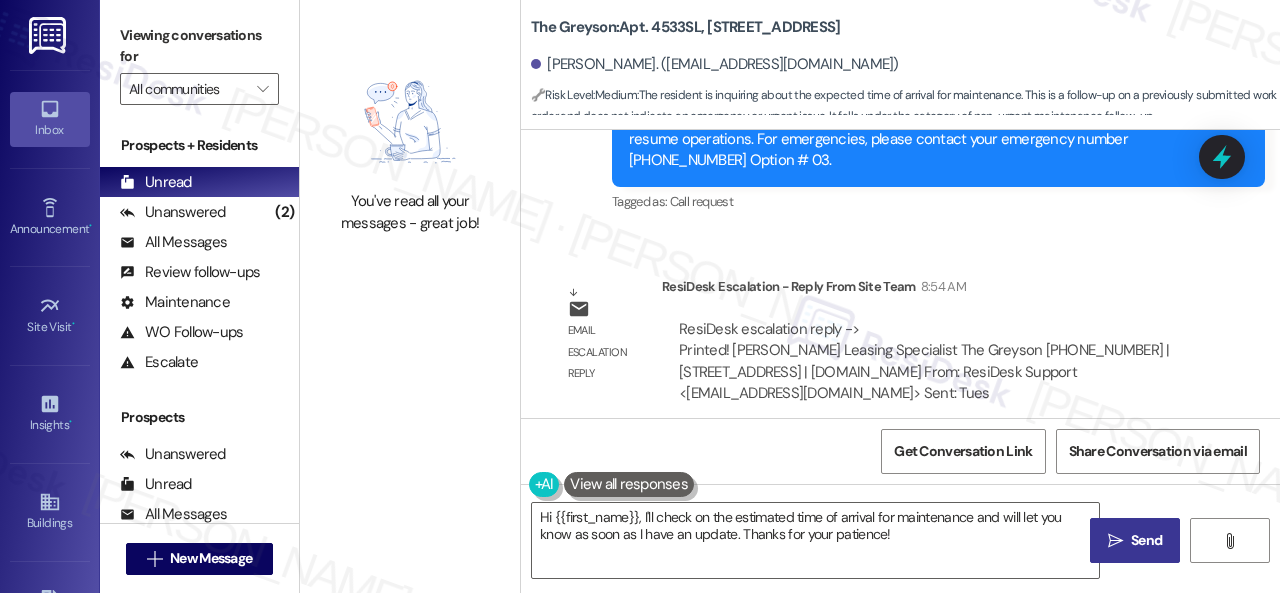 click on "The Greyson:  Apt. 4533SL, 4460 Mountain Laurel Road" at bounding box center [685, 27] 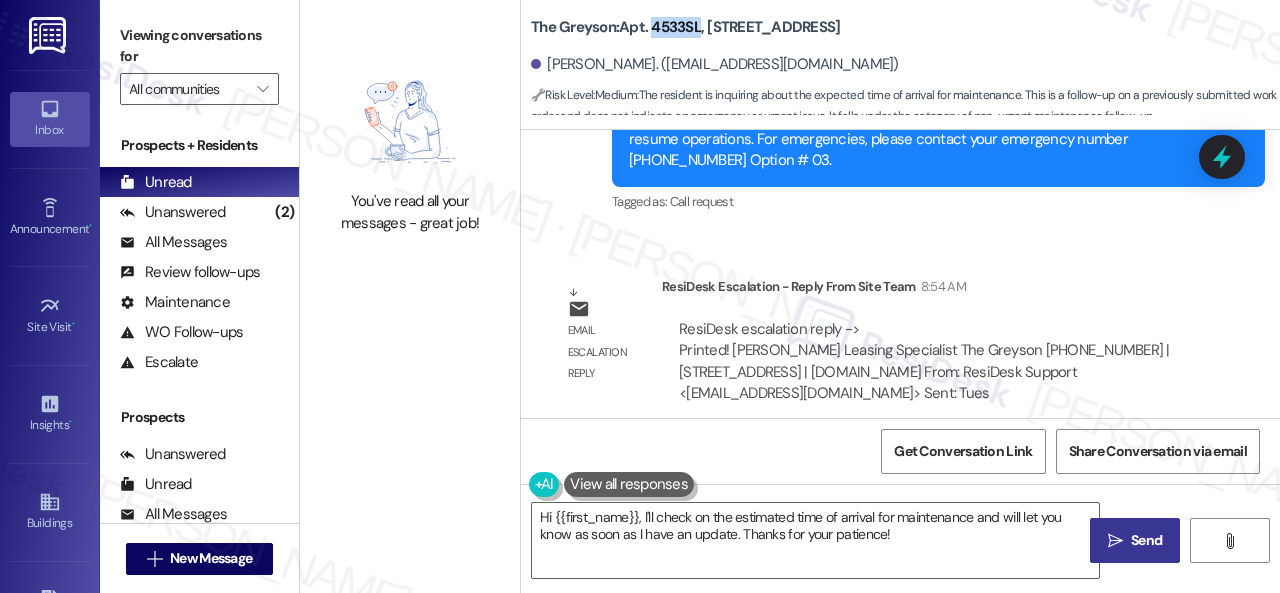 click on "The Greyson:  Apt. 4533SL, 4460 Mountain Laurel Road" at bounding box center (685, 27) 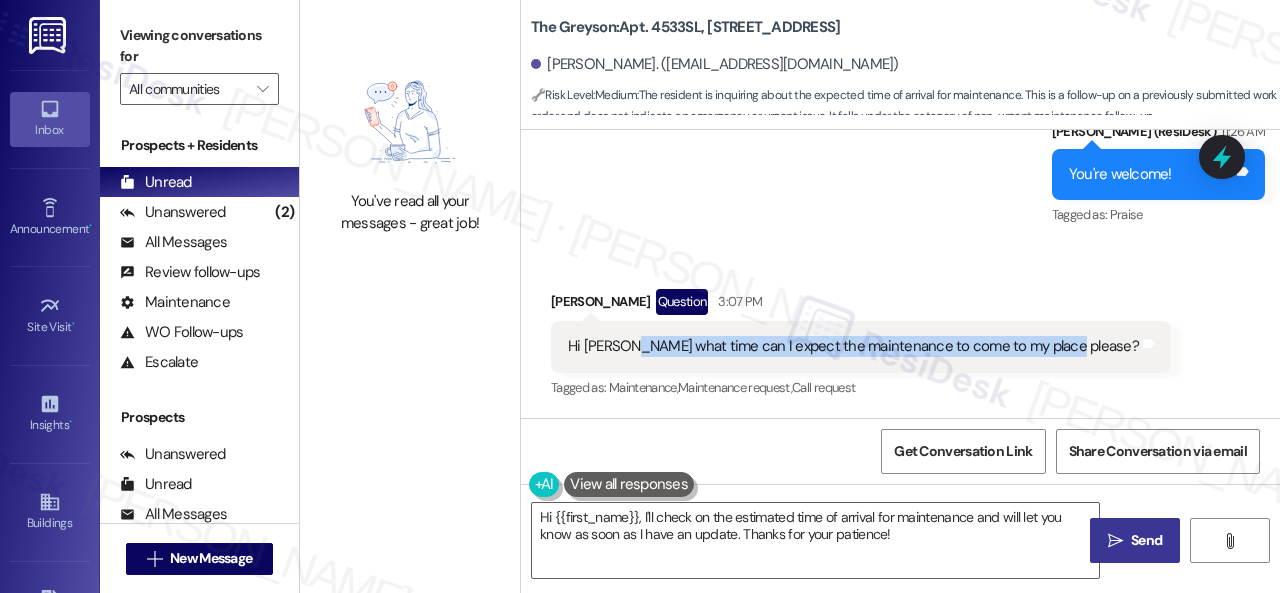drag, startPoint x: 635, startPoint y: 345, endPoint x: 1054, endPoint y: 345, distance: 419 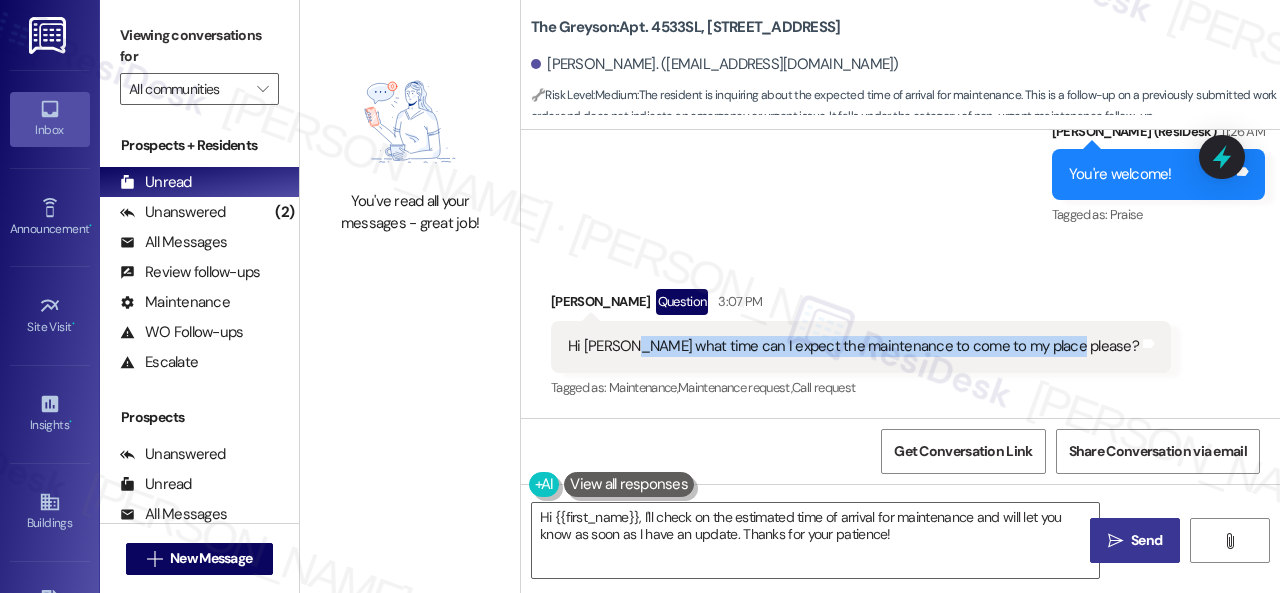 copy on "hat time can I expect the maintenance to come to my place please?" 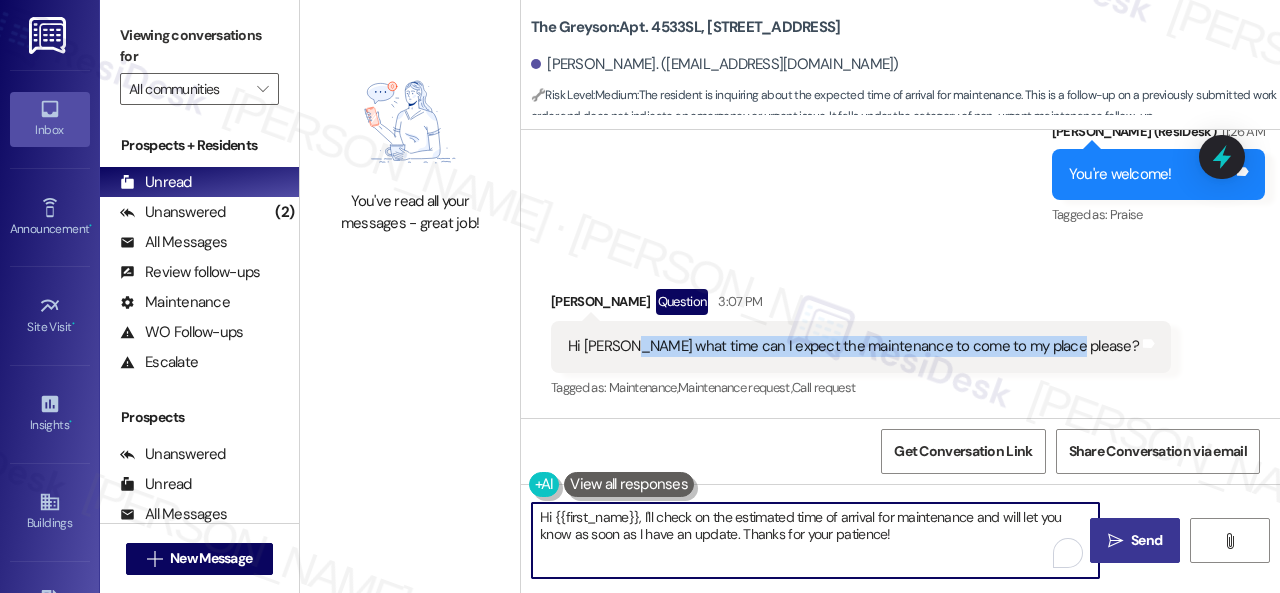 drag, startPoint x: 909, startPoint y: 537, endPoint x: 486, endPoint y: 494, distance: 425.17996 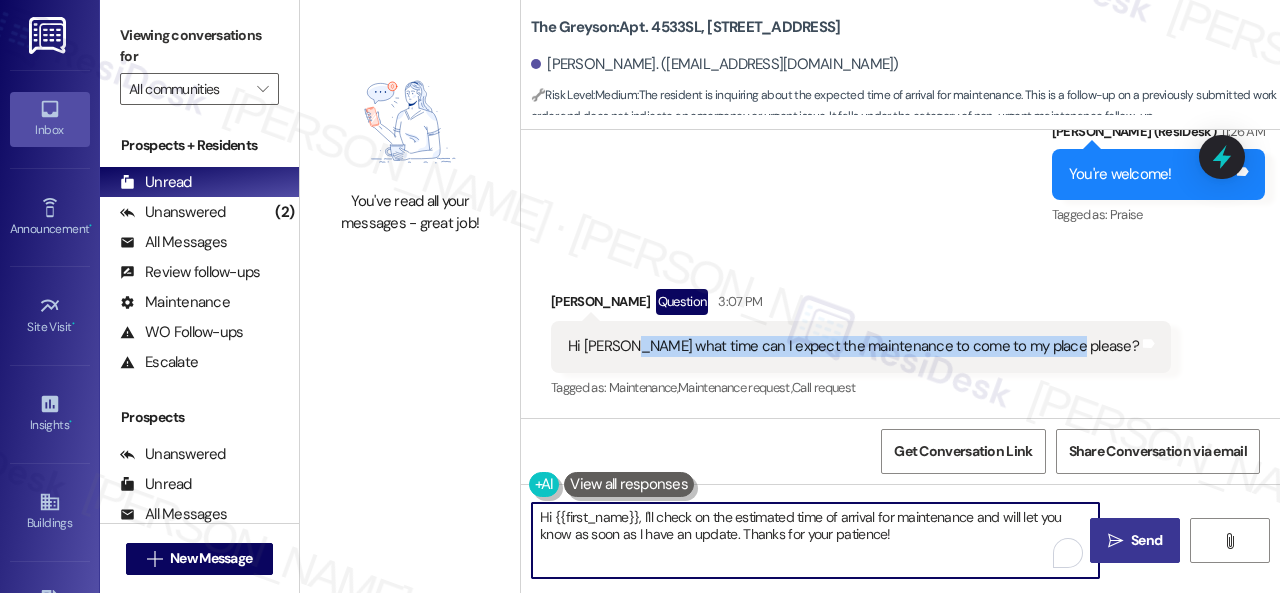 click on "You've read all your messages - great job! The Greyson:  Apt. 4533SL, 4460 Mountain Laurel Road       David Mapungwana. (dmapungwana@yahoo.com)   🔧  Risk Level:  Medium :  The resident is inquiring about the expected time of arrival for maintenance. This is a follow-up on a previously submitted work order and does not indicate an emergency or urgent issue. It falls under the category of non-urgent maintenance follow-up. Survey, sent via SMS Residesk Automated Survey May 30, 2025 at 1:41 PM This message is part of our periodic resident outreach. Rent is due on the first. Please disregard if you've already paid or you're on auto-pay!
Hi David! Friendly reminder that we’re here if you have any questions or concerns about paying rent. Feel free to reply ‘Yes’ if you’d like any help. If you’ve already paid or you’re on auto-pay - you’re all set! (You can always reply STOP to opt out of future messages) Tags and notes Tagged as:   Rent payment reminders ,  Rent/payments Survey, sent via SMS   Y" at bounding box center [790, 296] 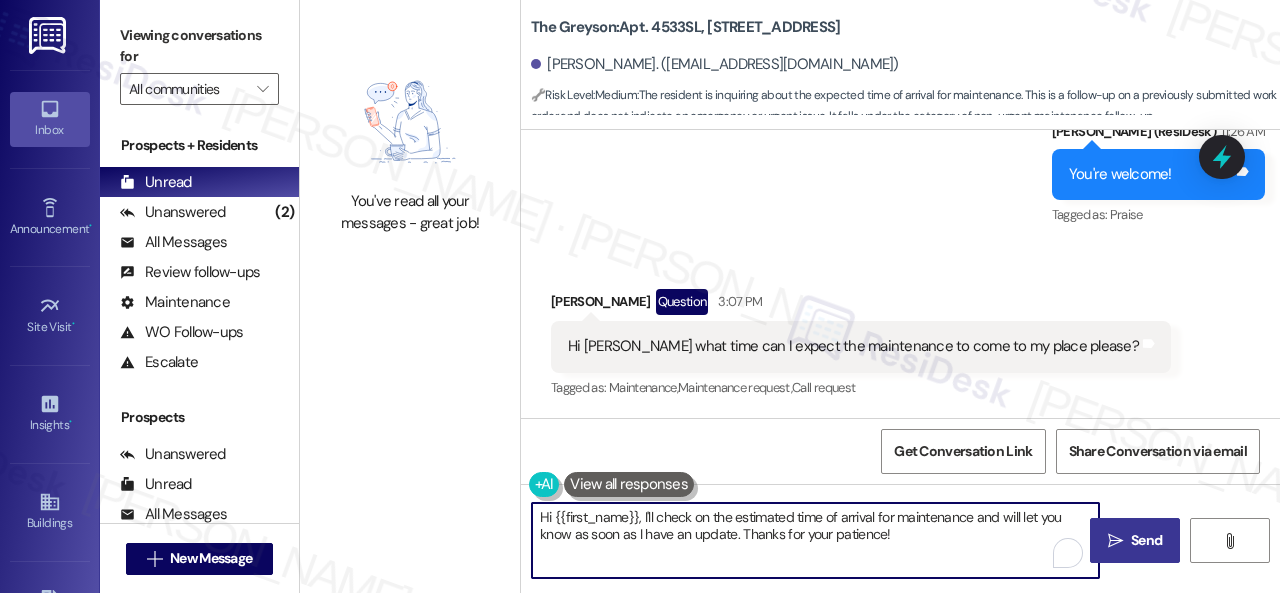 paste on "I will forward your inquiry to the site team and get back to you as soon as I receive a response. I appreciate your patience." 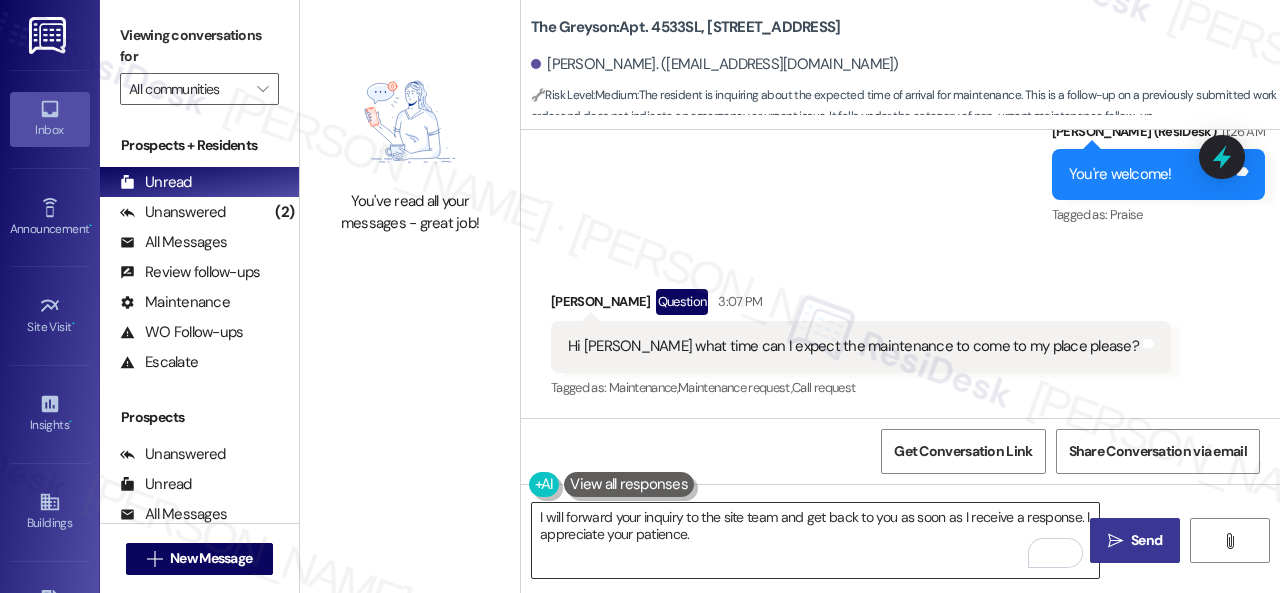 click on "I will forward your inquiry to the site team and get back to you as soon as I receive a response. I appreciate your patience." at bounding box center [815, 540] 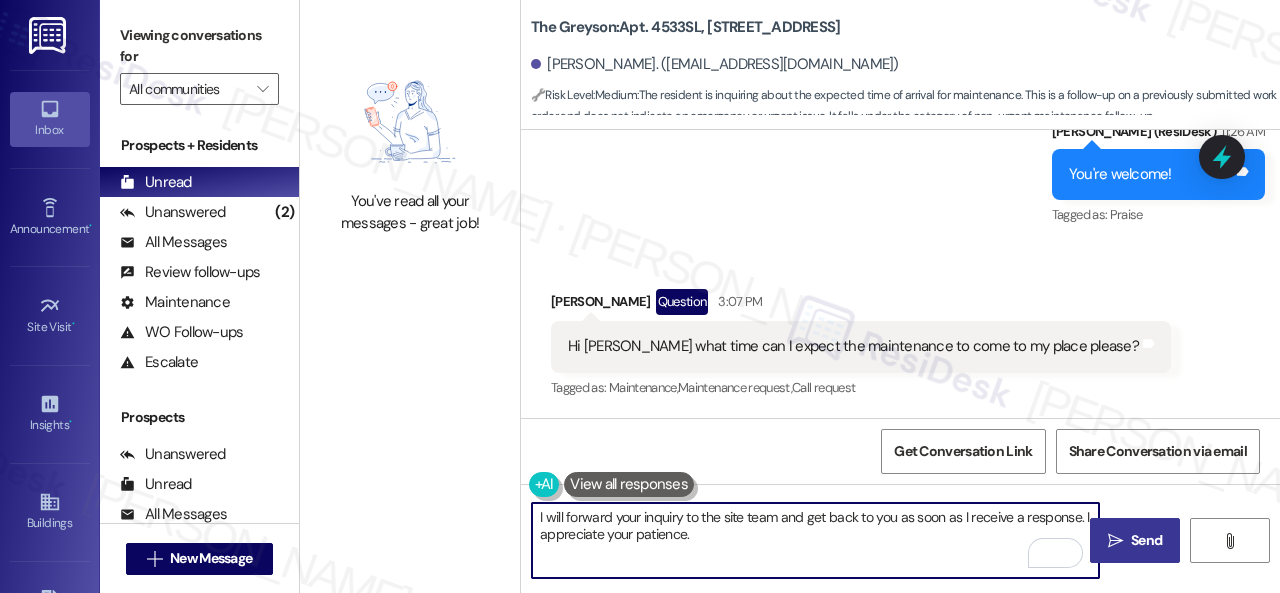 click on "I will forward your inquiry to the site team and get back to you as soon as I receive a response. I appreciate your patience." at bounding box center [815, 540] 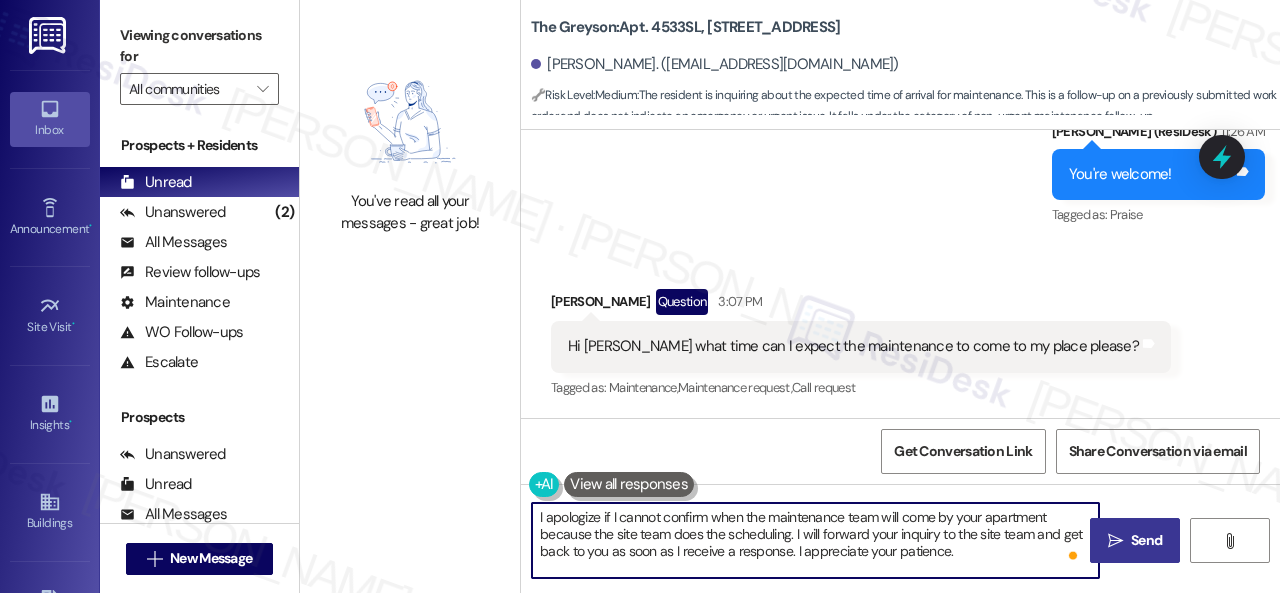 click on "I apologize if I cannot confirm when the maintenance team will come by your apartment because the site team does the scheduling. I will forward your inquiry to the site team and get back to you as soon as I receive a response. I appreciate your patience." at bounding box center (815, 540) 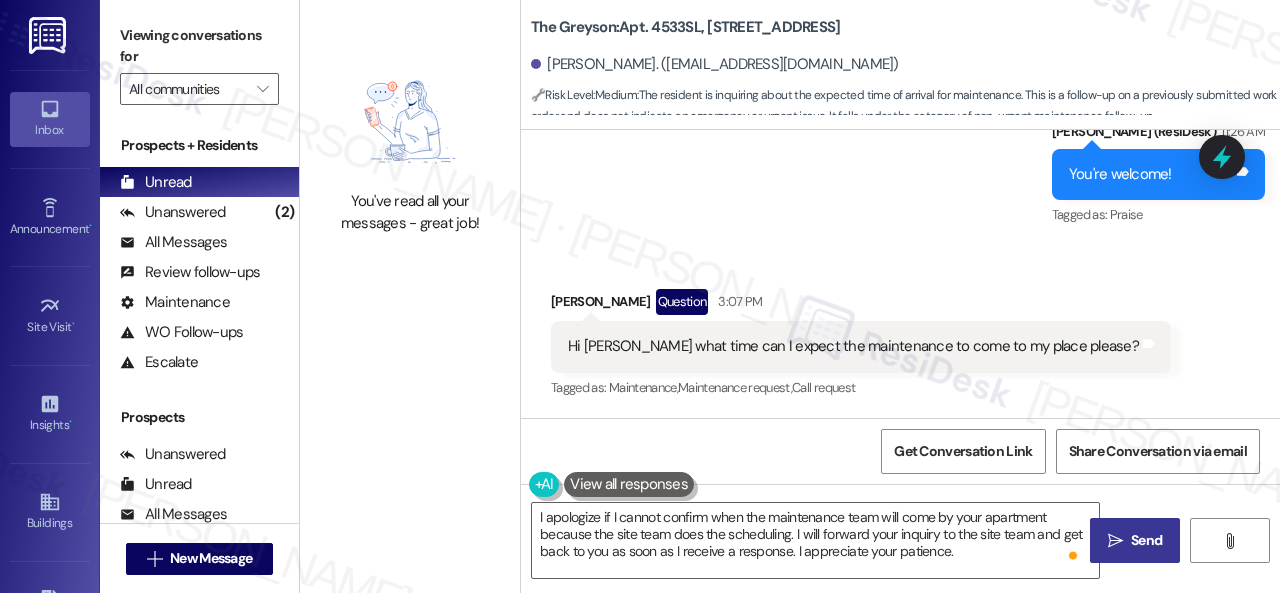 click on "" at bounding box center (1115, 541) 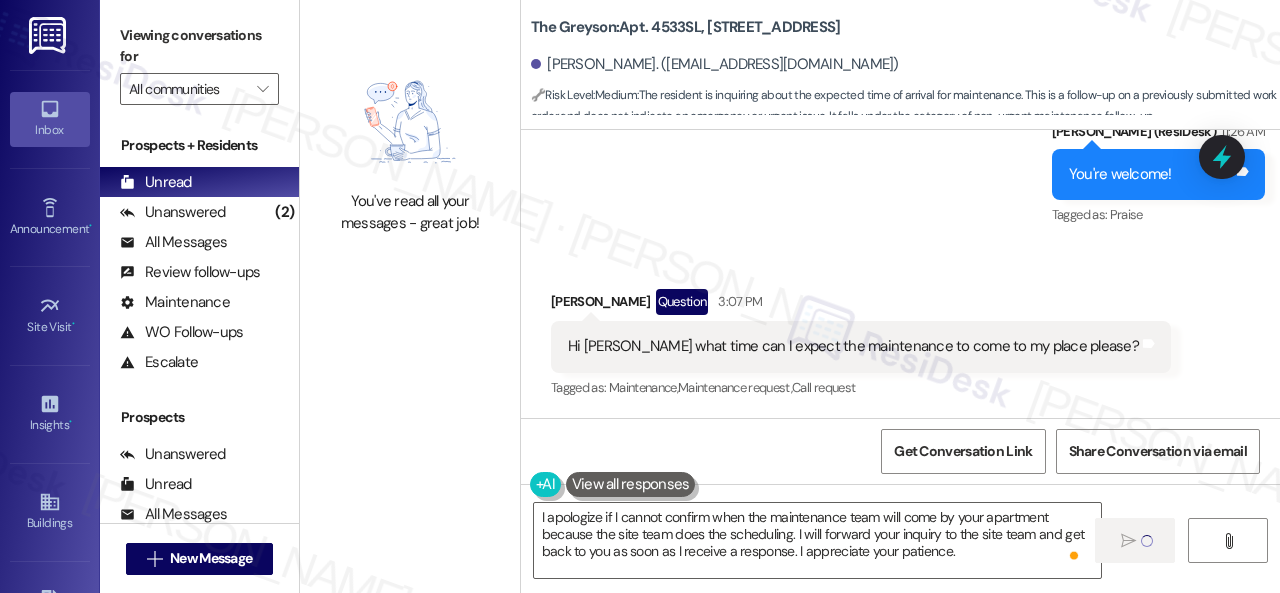 type 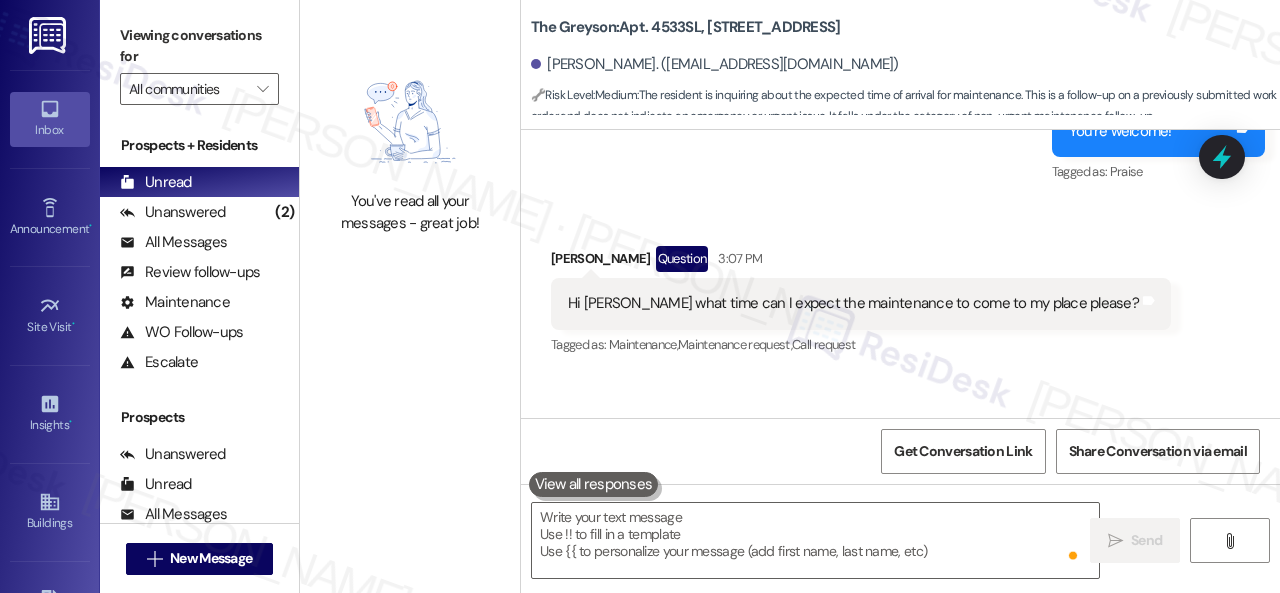 scroll, scrollTop: 5904, scrollLeft: 0, axis: vertical 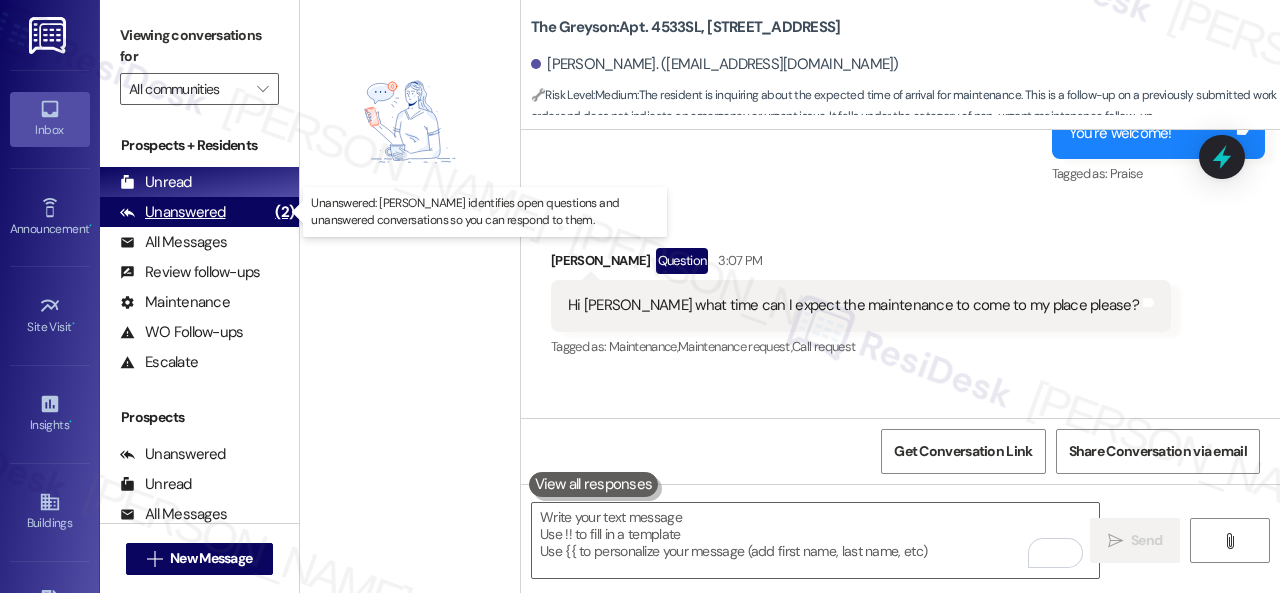 click on "Unanswered" at bounding box center (173, 212) 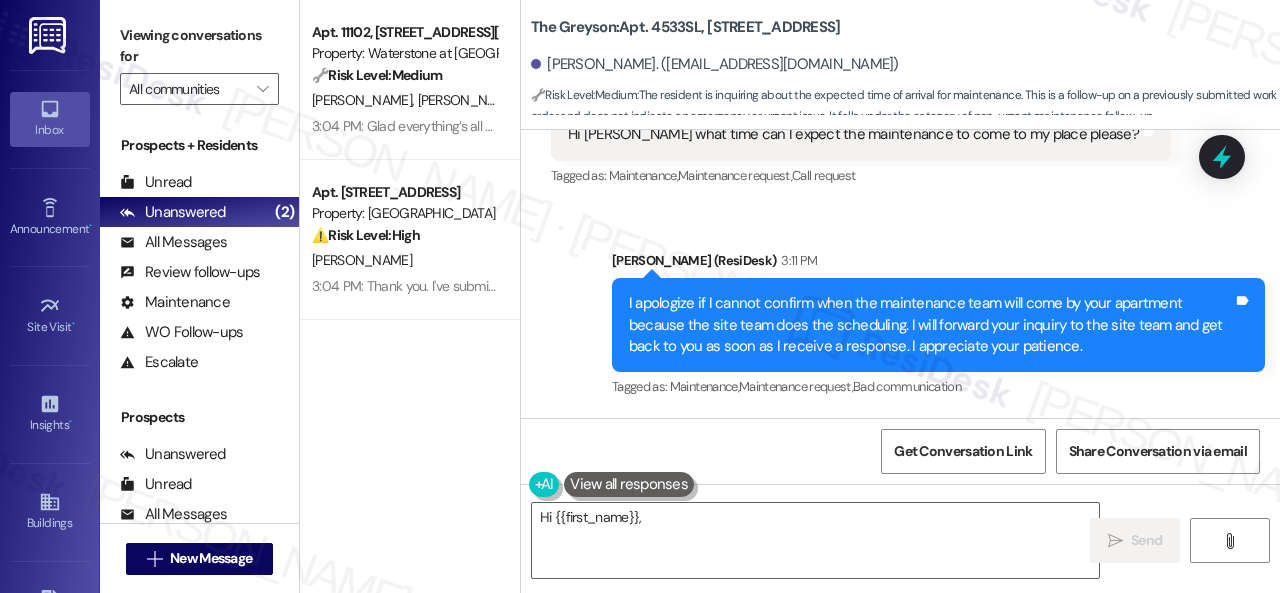 scroll, scrollTop: 6118, scrollLeft: 0, axis: vertical 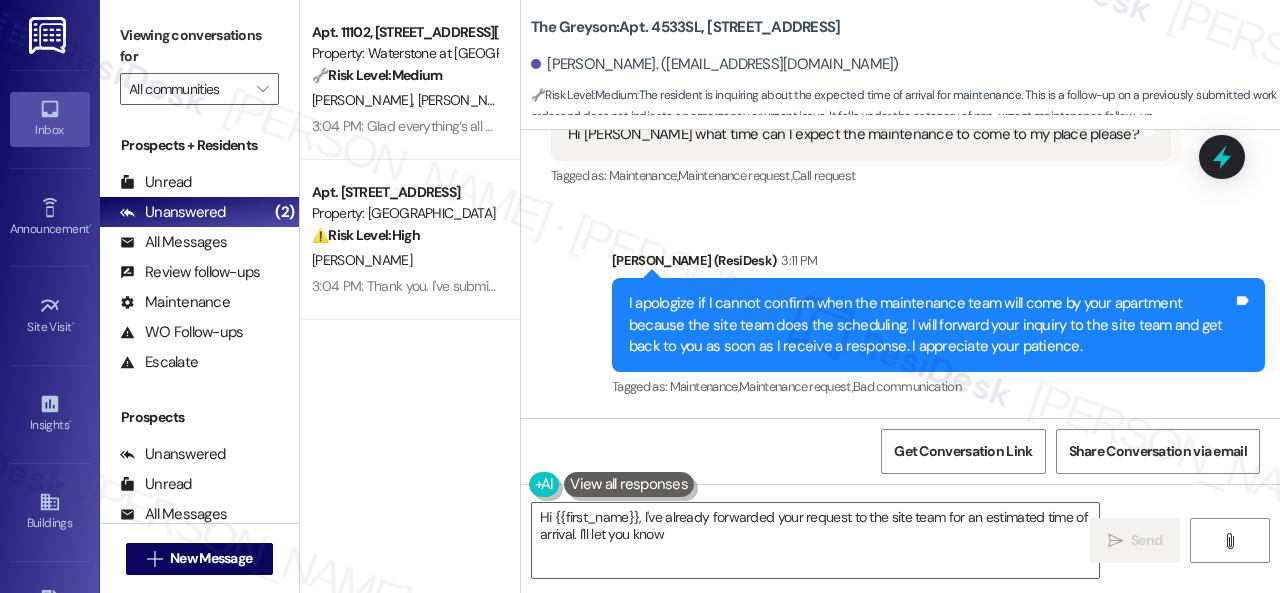 type on "Hi {{first_name}}, I've already forwarded your request to the site team for an estimated time of arrival. I'll let you know as" 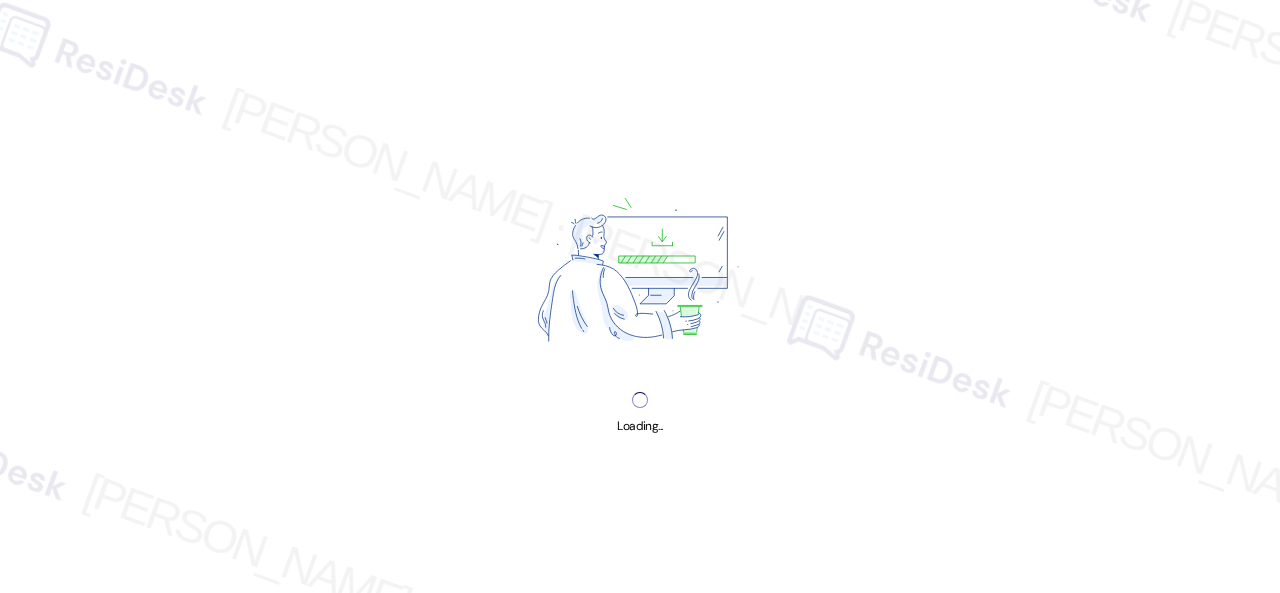 scroll, scrollTop: 0, scrollLeft: 0, axis: both 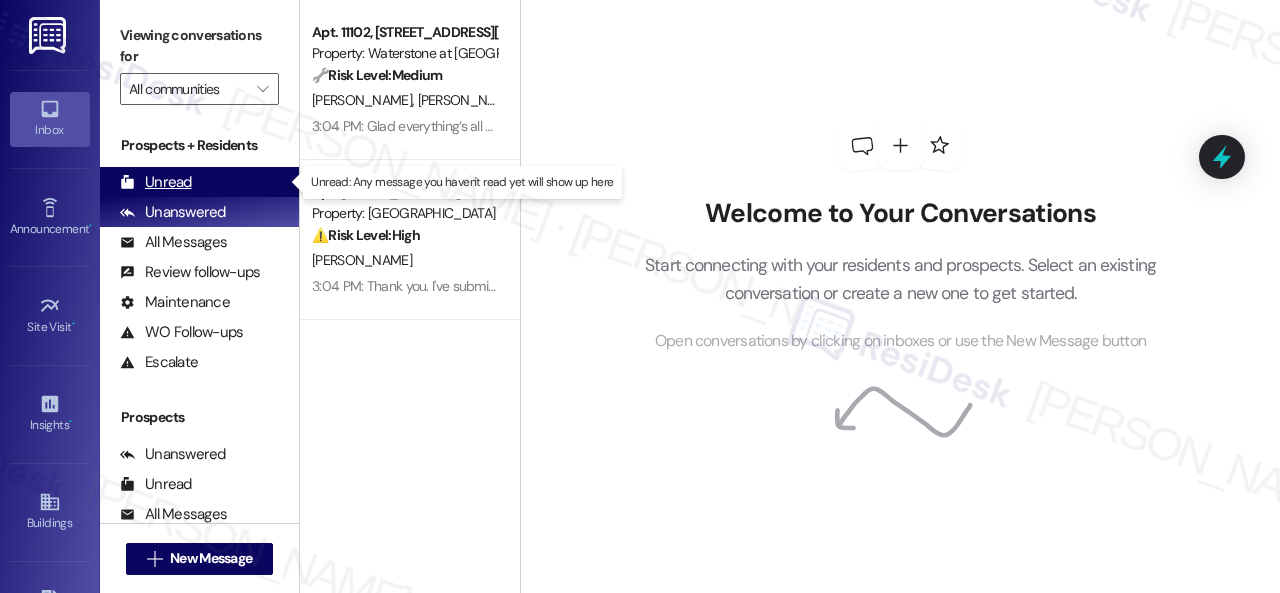 click on "Unread" at bounding box center (156, 182) 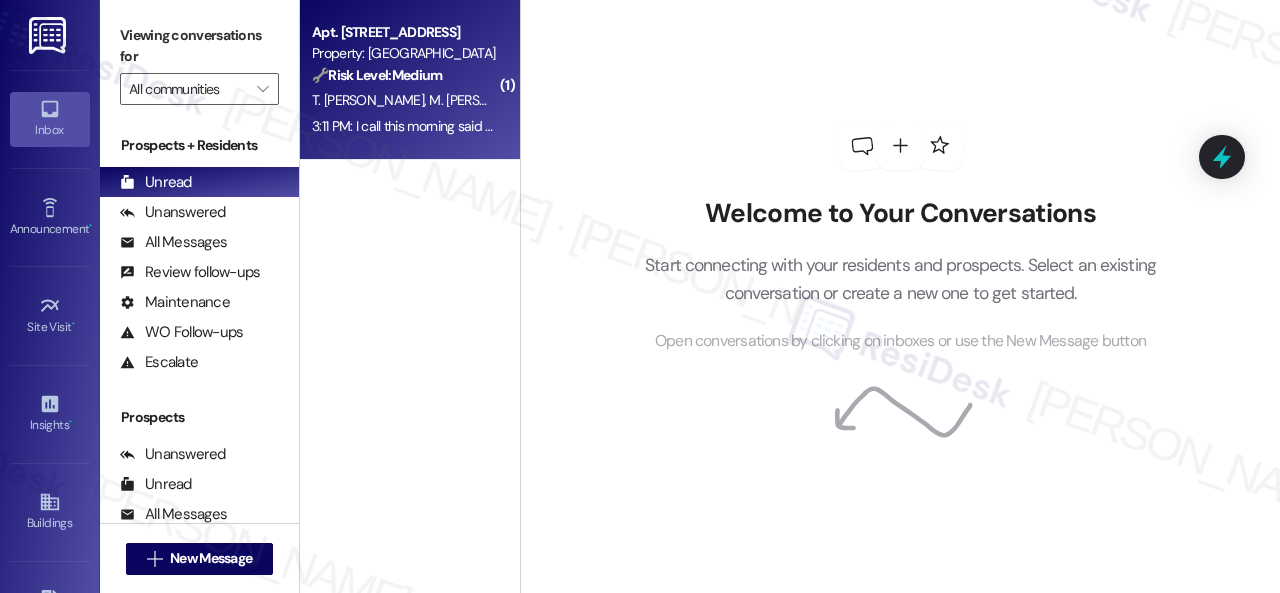 click on "🔧  Risk Level:  Medium The resident is requesting a replacement or repair of a dryer, and expresses dissatisfaction with a previous fix. While appliance functionality is important, it doesn't represent an immediate safety or habitability issue. The resident also indicates they'd prefer to wait for someone to come, suggesting the issue is not critically urgent." at bounding box center (404, 75) 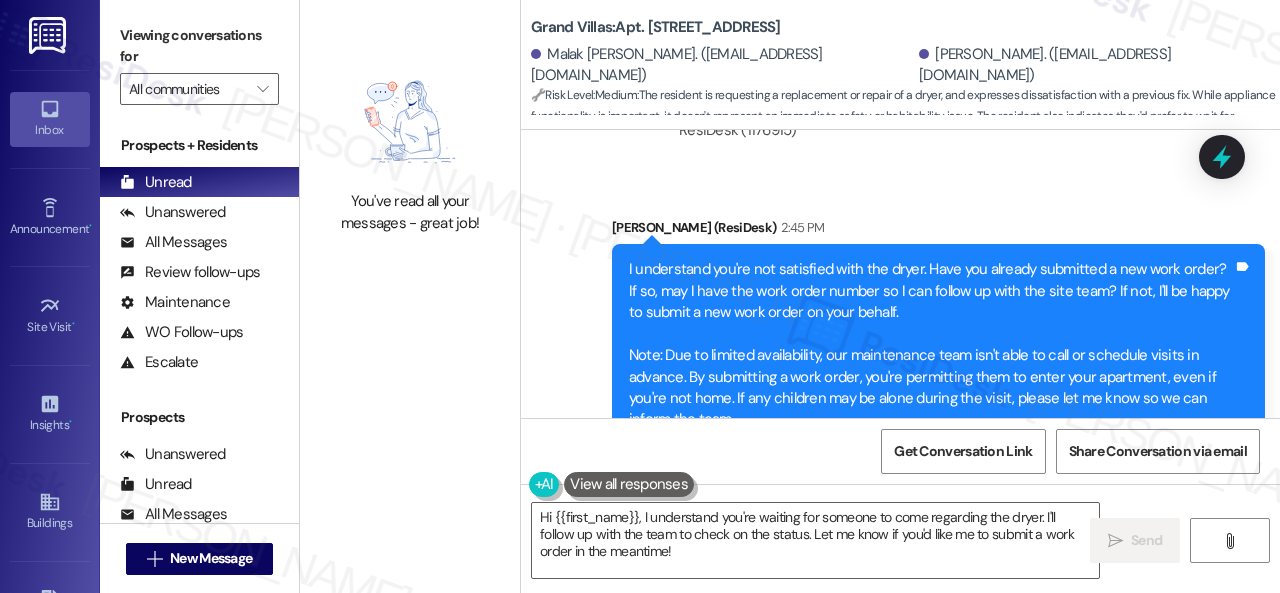 scroll, scrollTop: 10686, scrollLeft: 0, axis: vertical 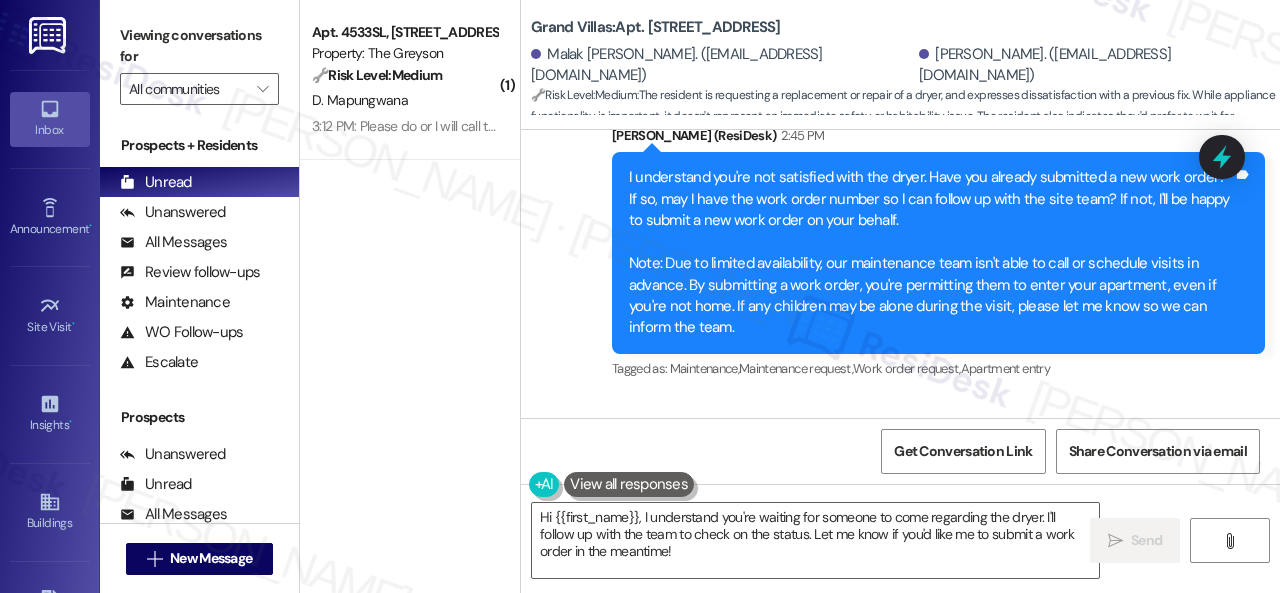 drag, startPoint x: 680, startPoint y: 557, endPoint x: 412, endPoint y: 489, distance: 276.4923 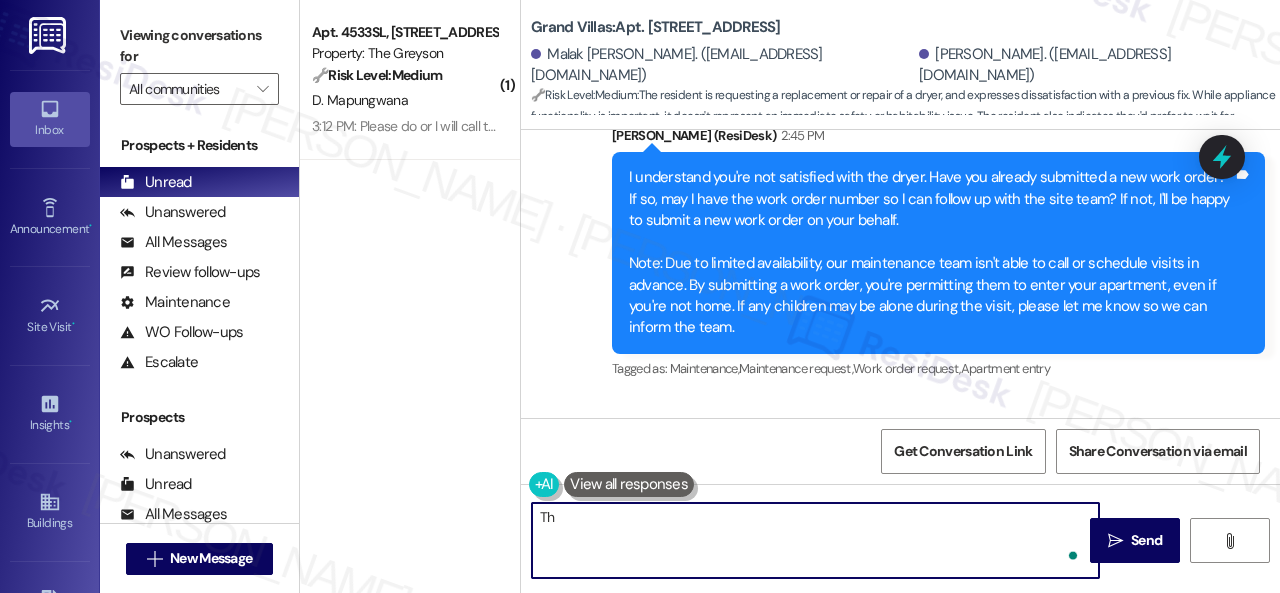 type on "T" 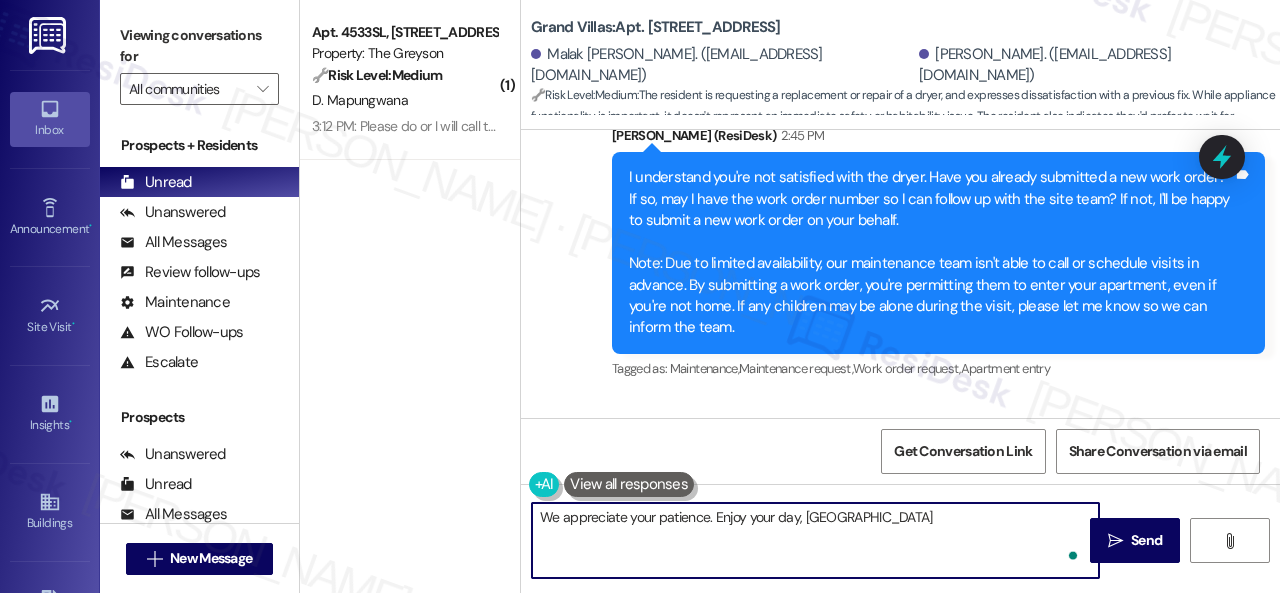type on "We appreciate your patience. Enjoy your day, [PERSON_NAME]!" 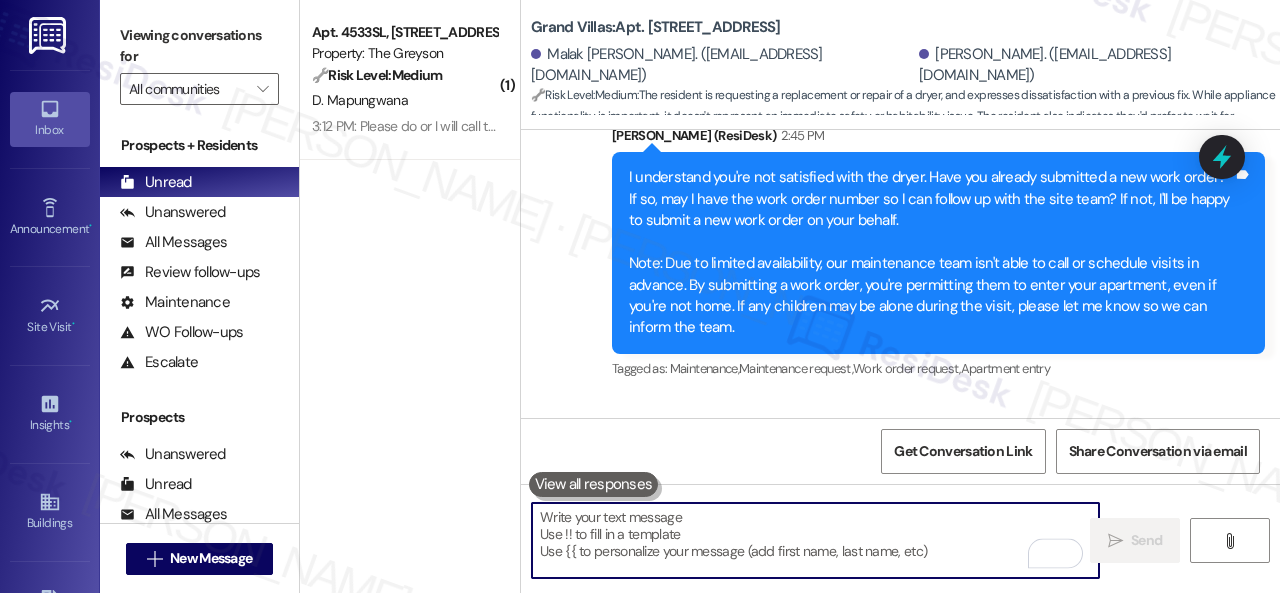 scroll, scrollTop: 10684, scrollLeft: 0, axis: vertical 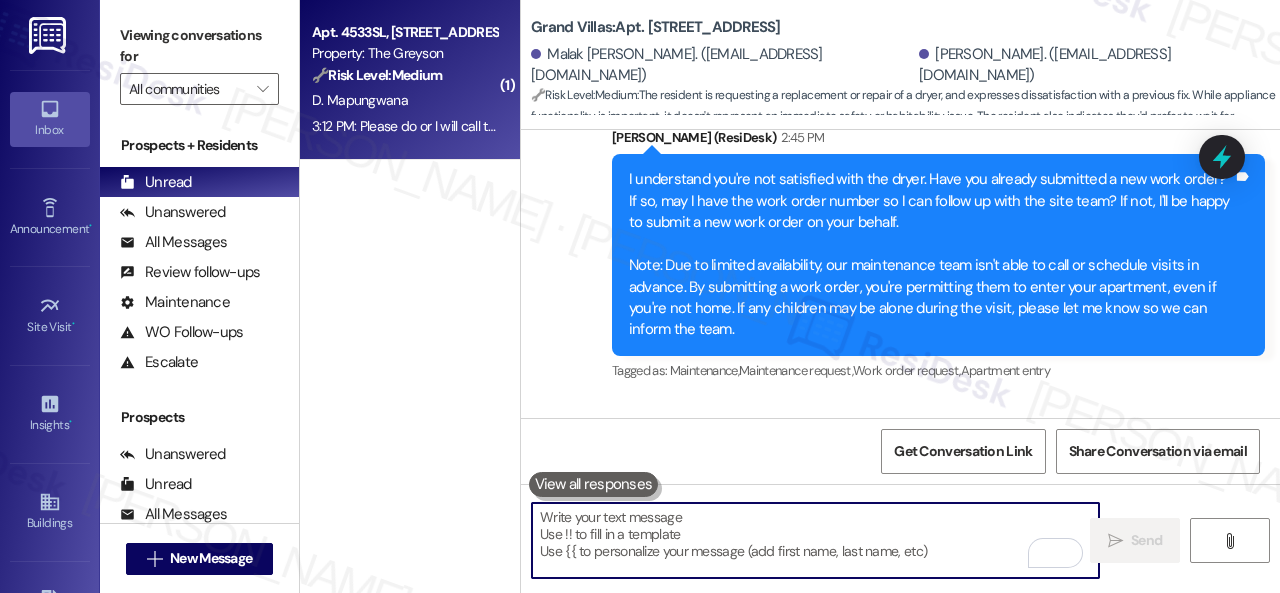 type 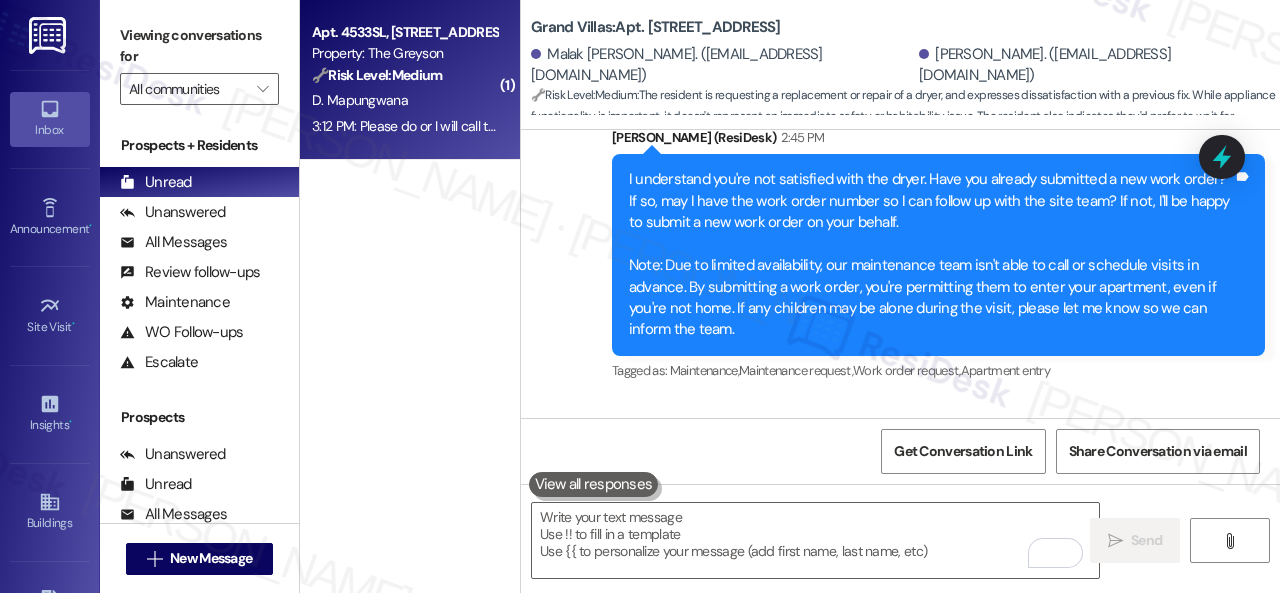 click on "D. Mapungwana" at bounding box center [404, 100] 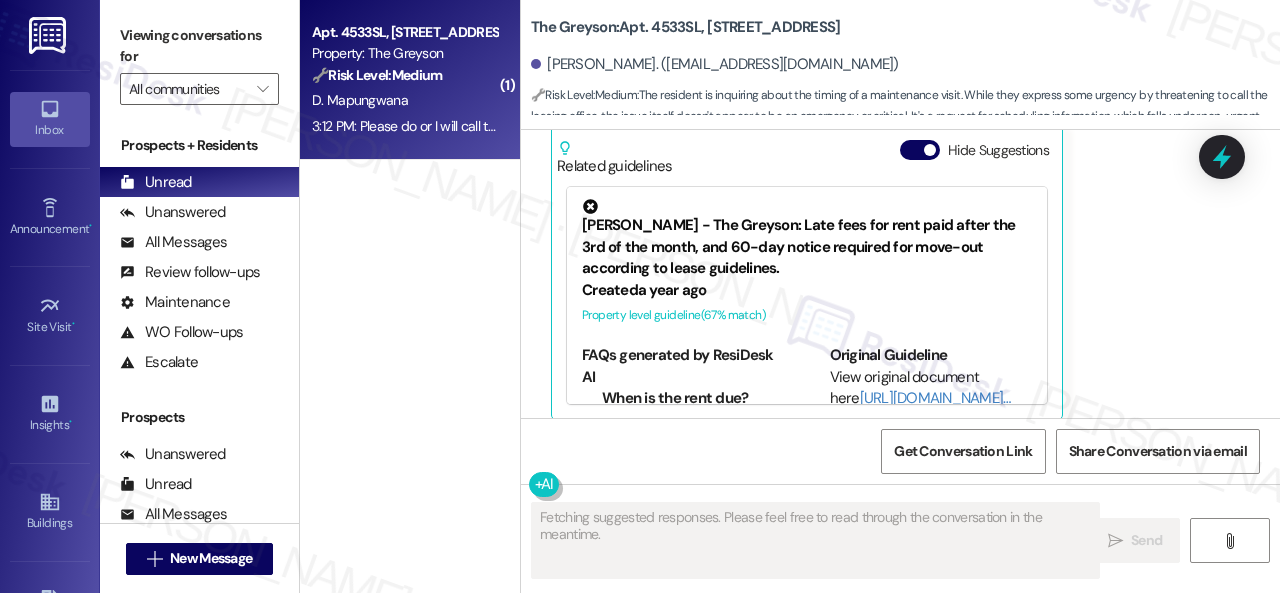 scroll, scrollTop: 6481, scrollLeft: 0, axis: vertical 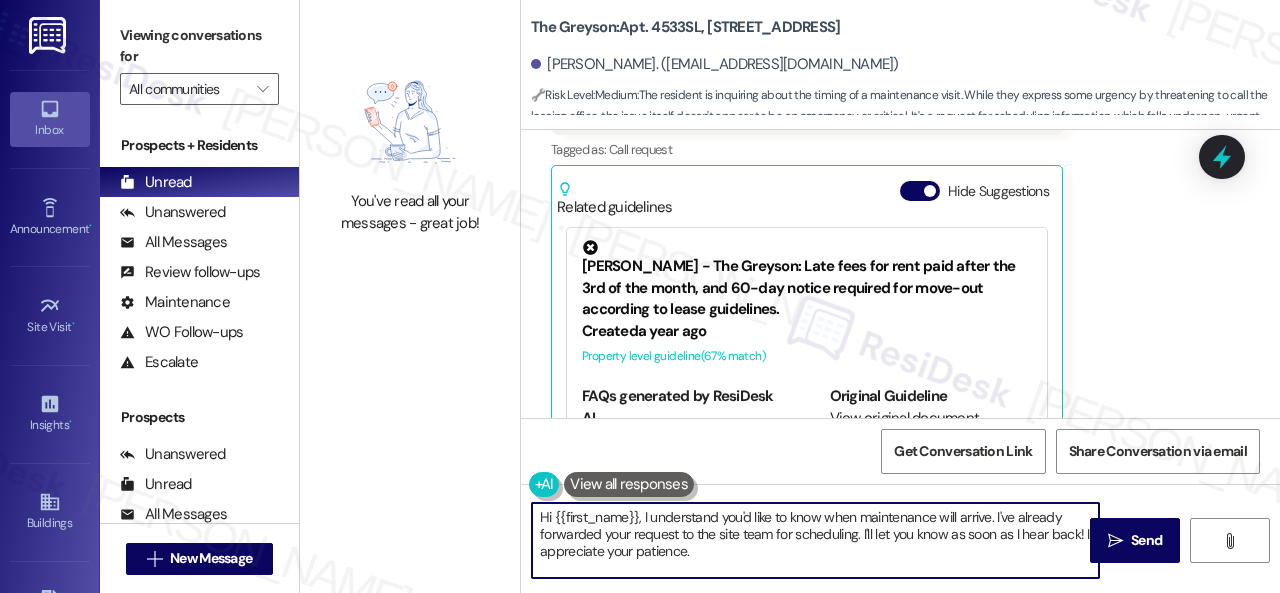 drag, startPoint x: 708, startPoint y: 555, endPoint x: 387, endPoint y: 453, distance: 336.81598 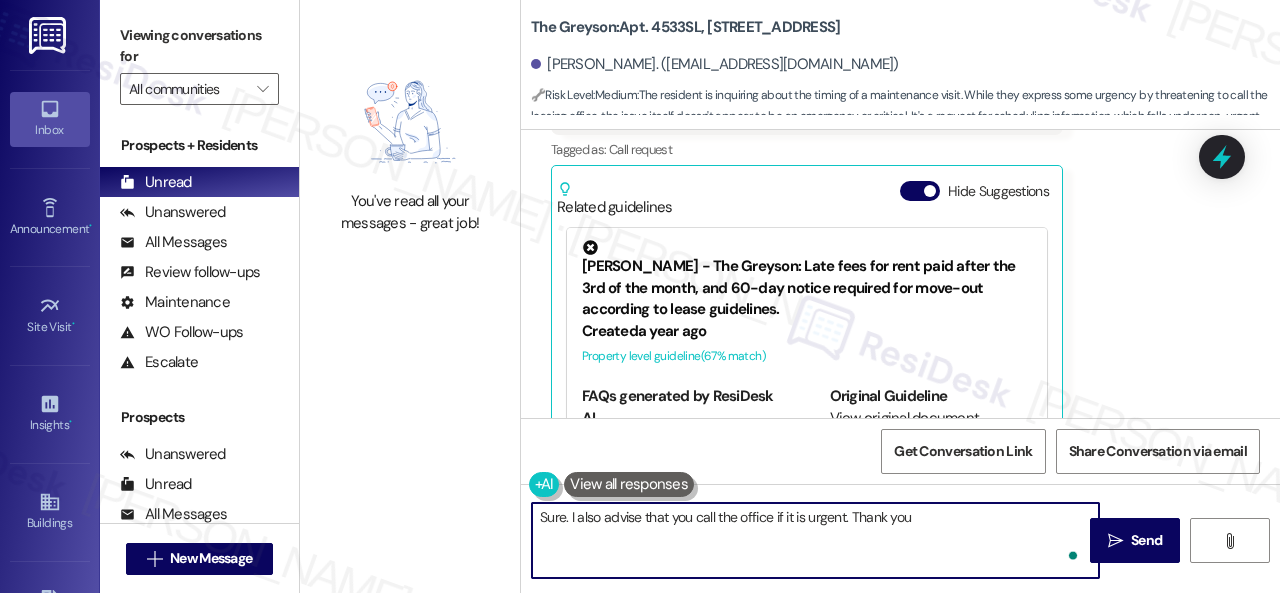 type on "Sure. I also advise that you call the office if it is urgent. Thank you." 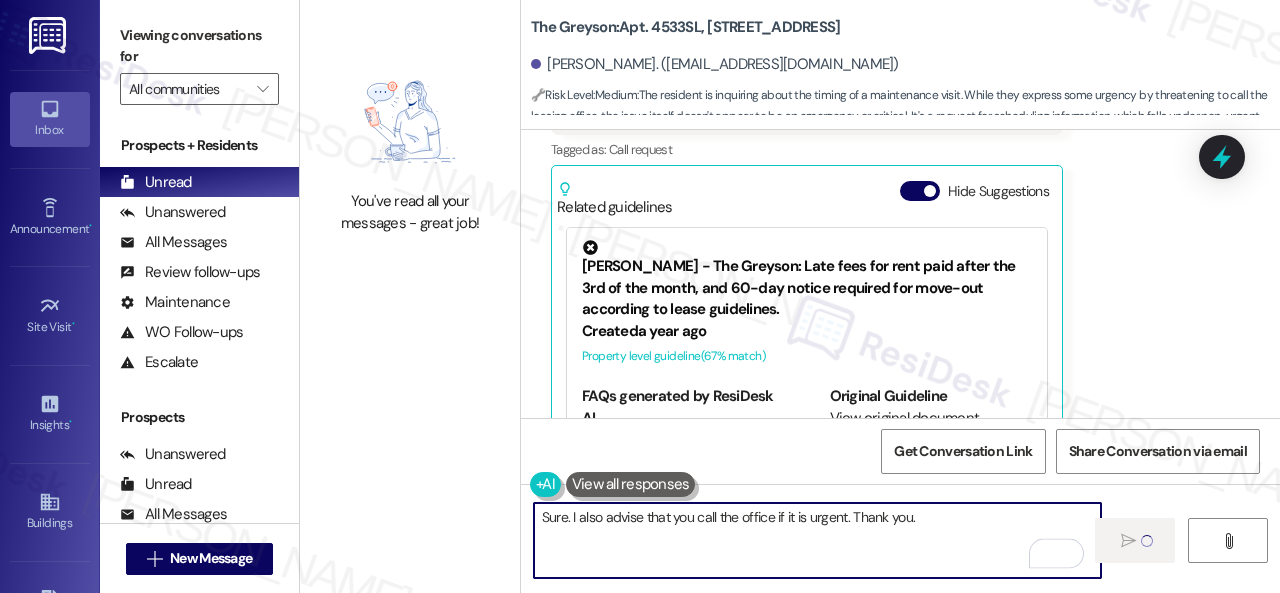 type 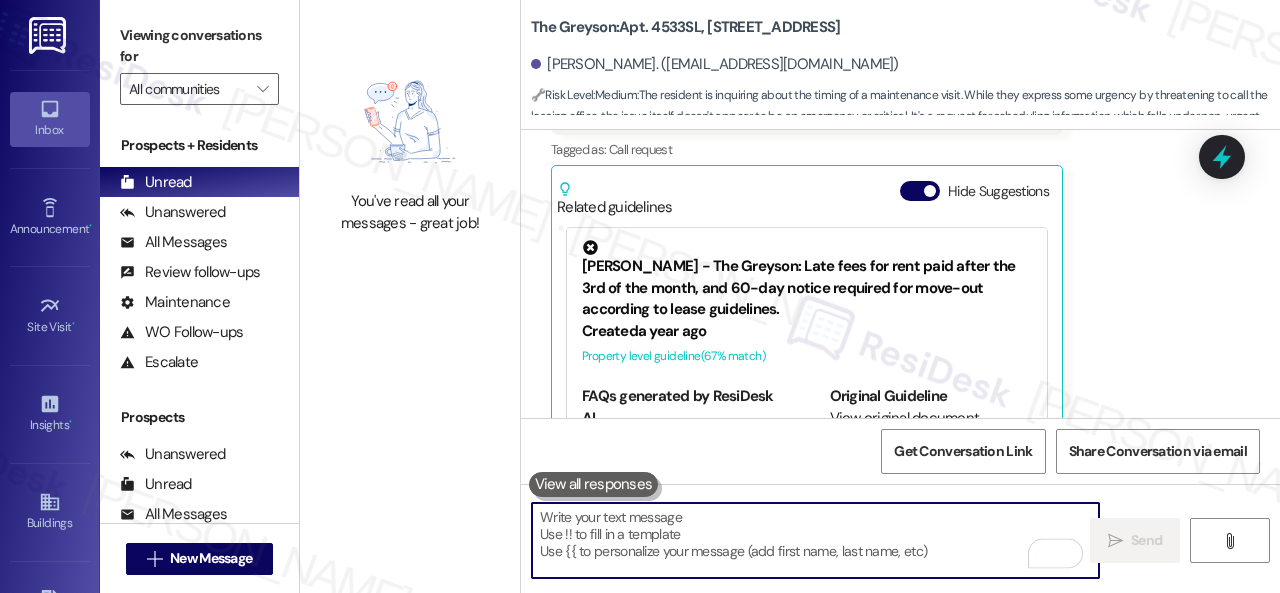 scroll, scrollTop: 6581, scrollLeft: 0, axis: vertical 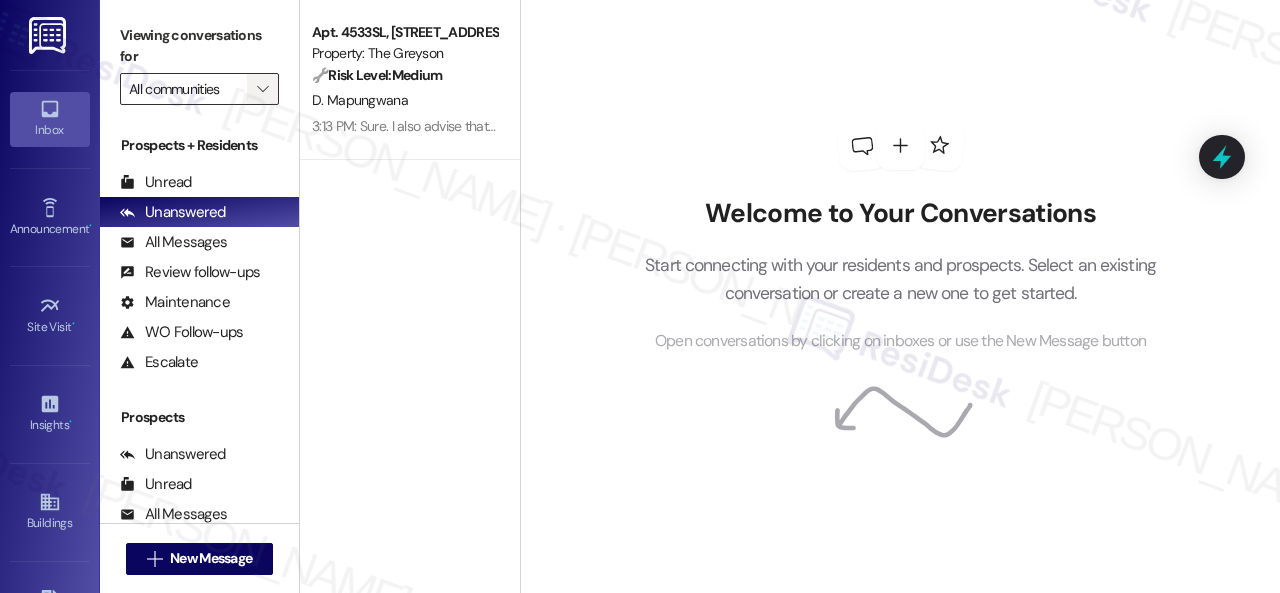 click on "" at bounding box center (262, 89) 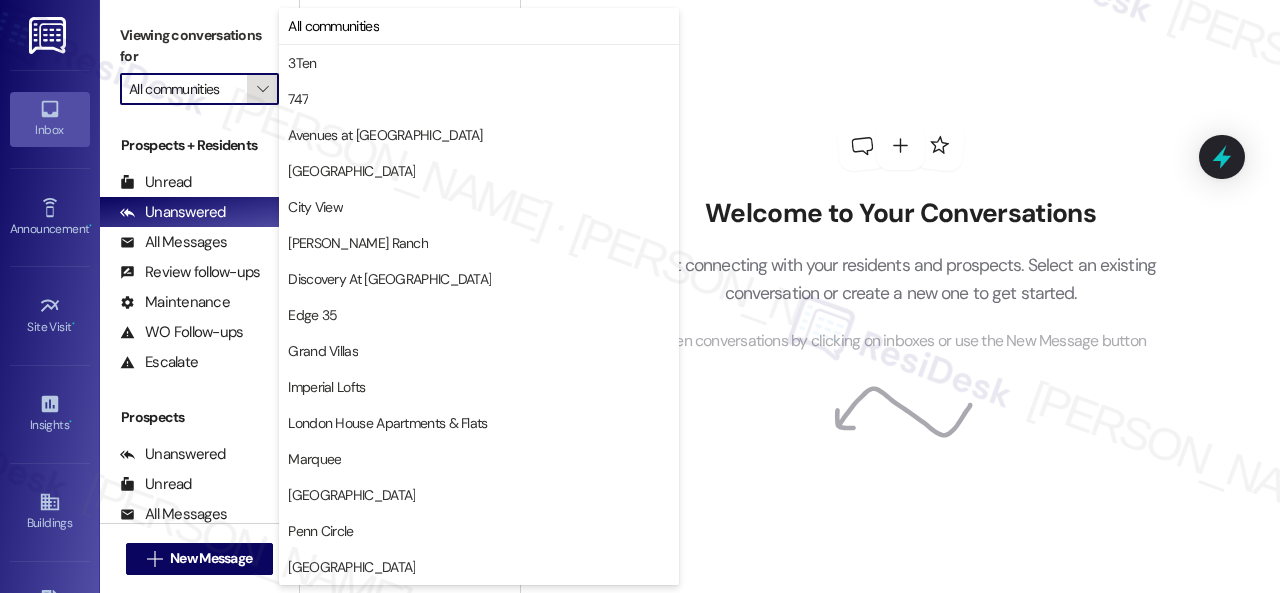 click on "" at bounding box center [262, 89] 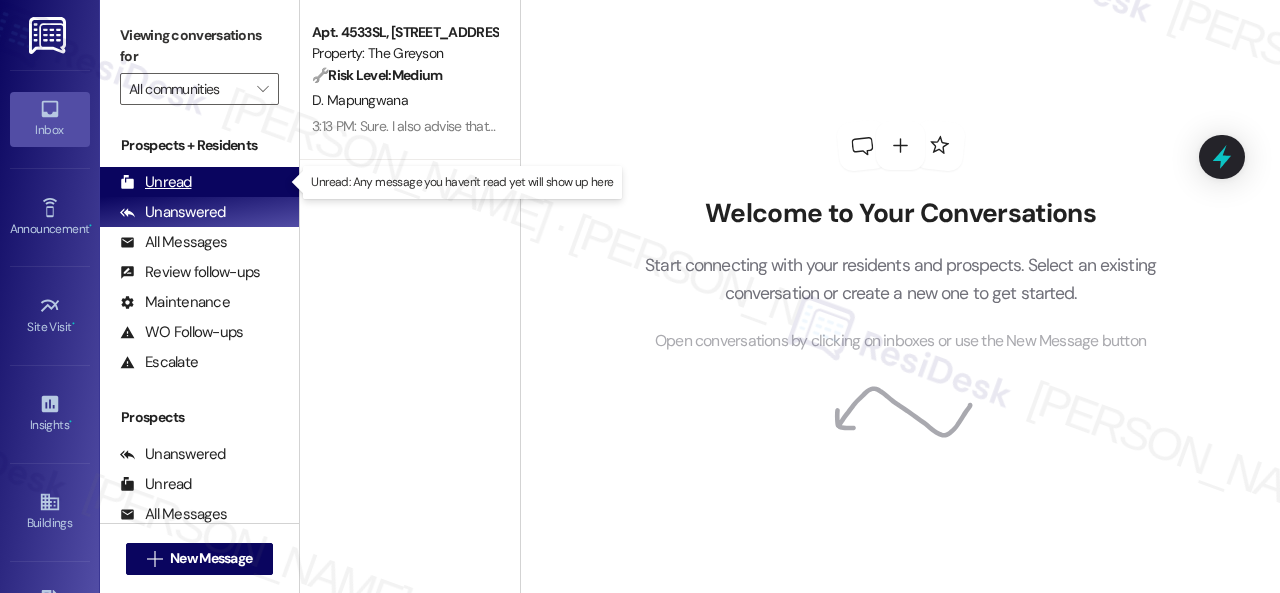 click on "Unread" at bounding box center [156, 182] 